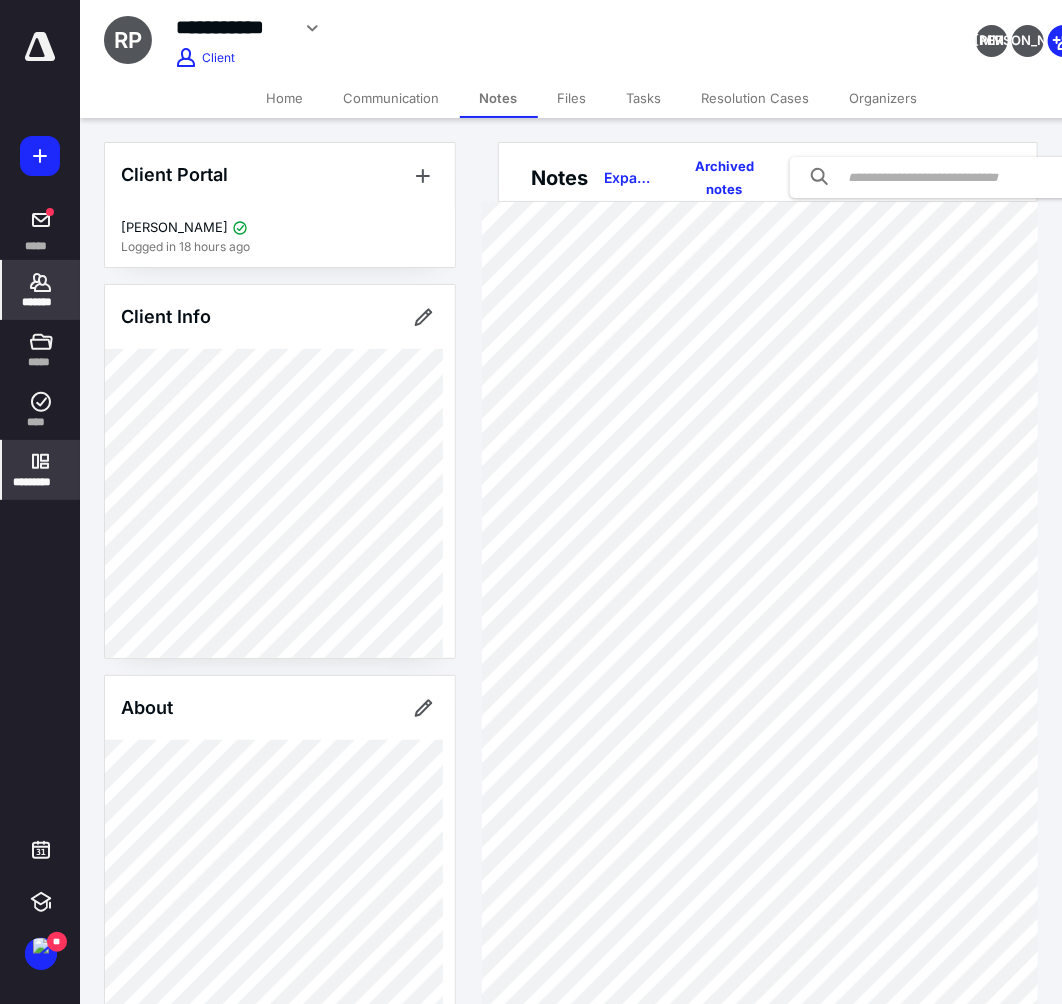 scroll, scrollTop: 0, scrollLeft: 0, axis: both 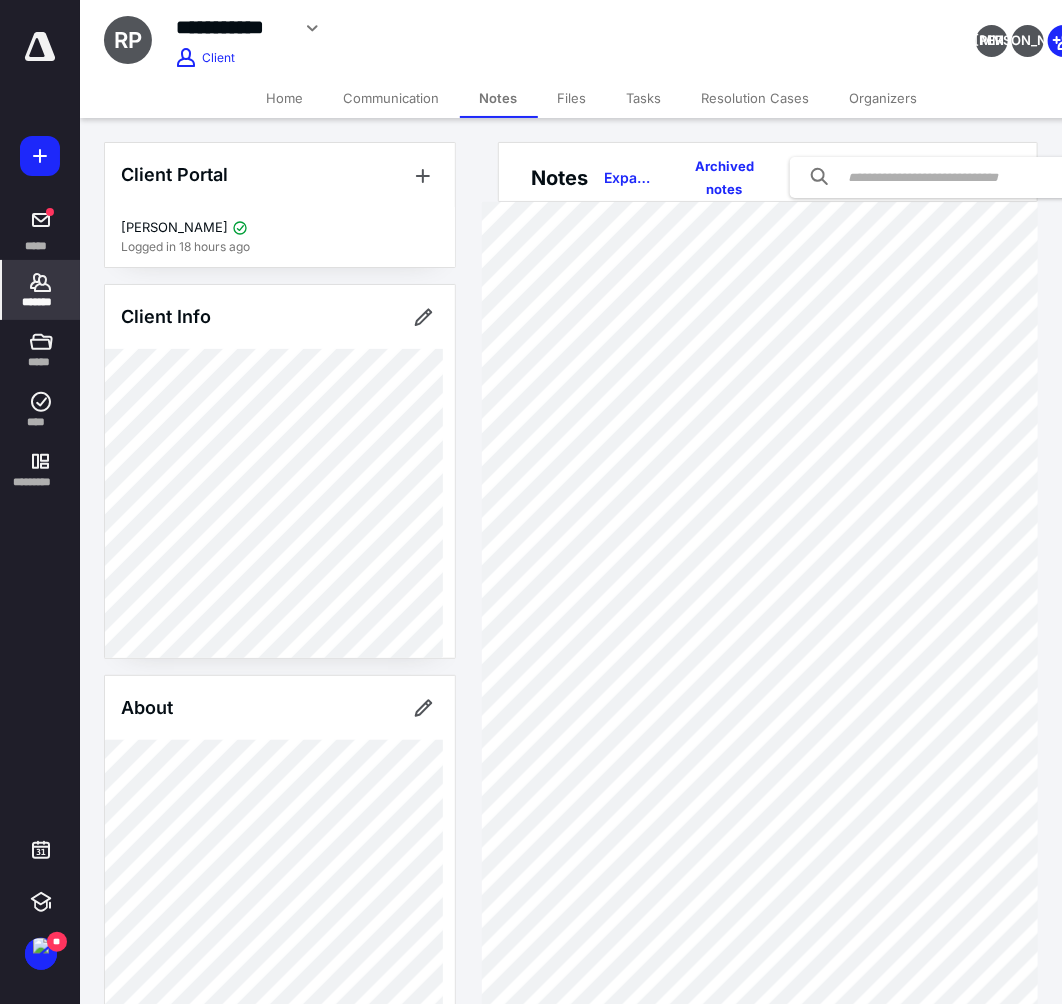 click 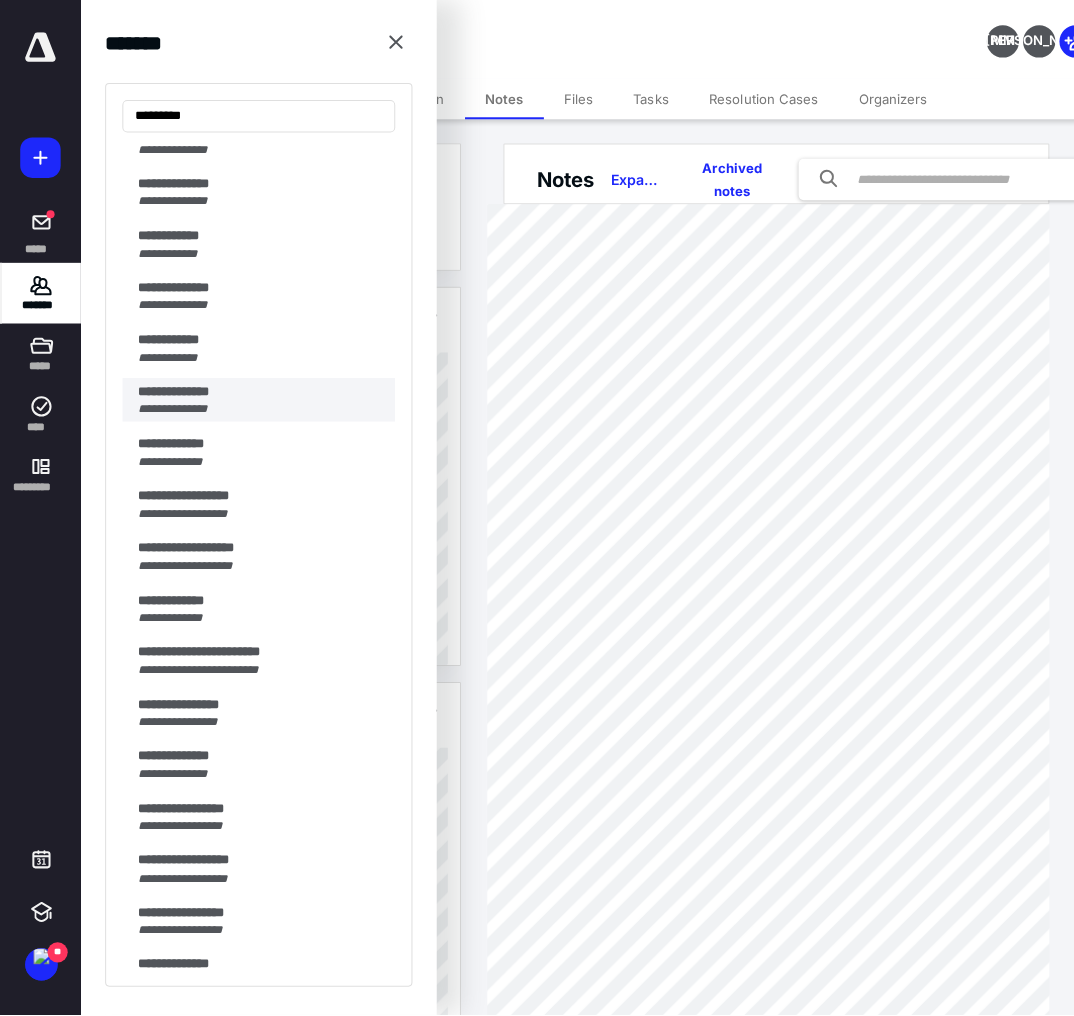 scroll, scrollTop: 0, scrollLeft: 0, axis: both 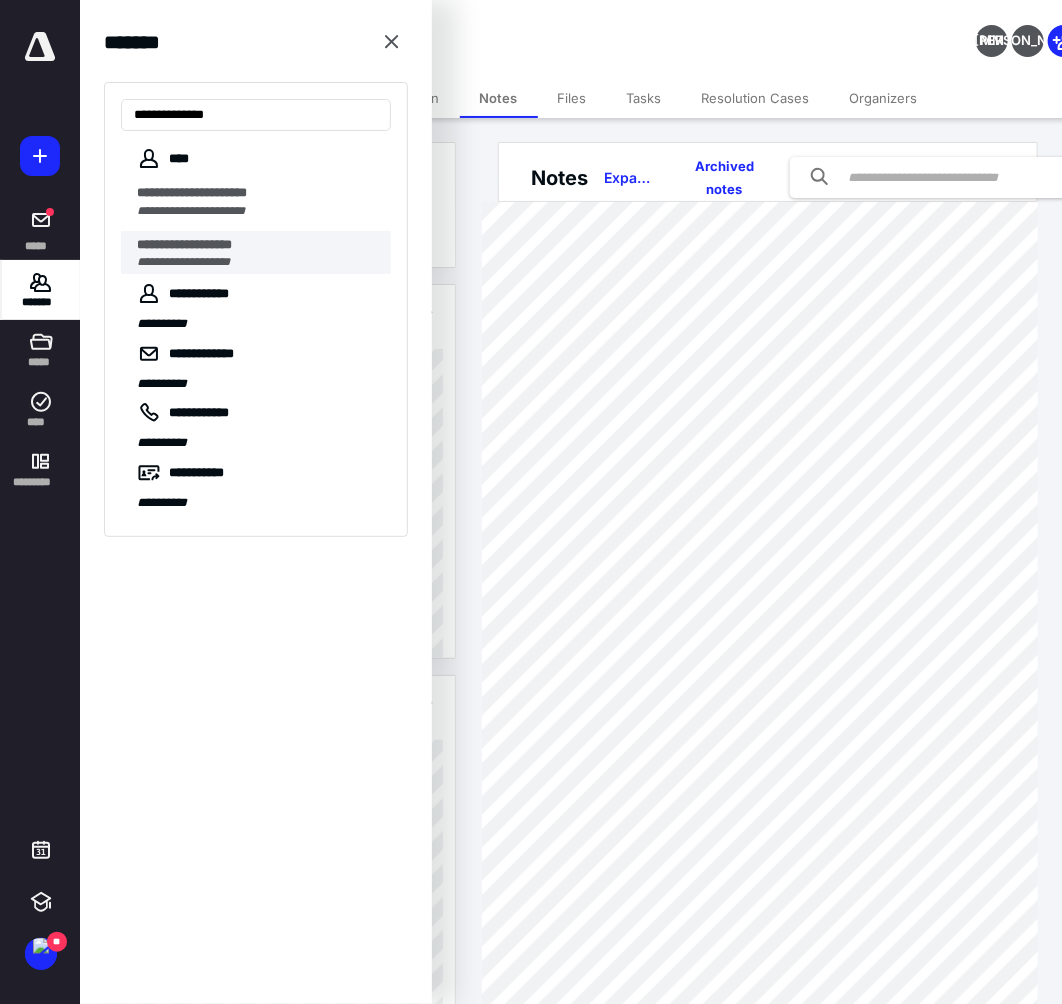 type on "**********" 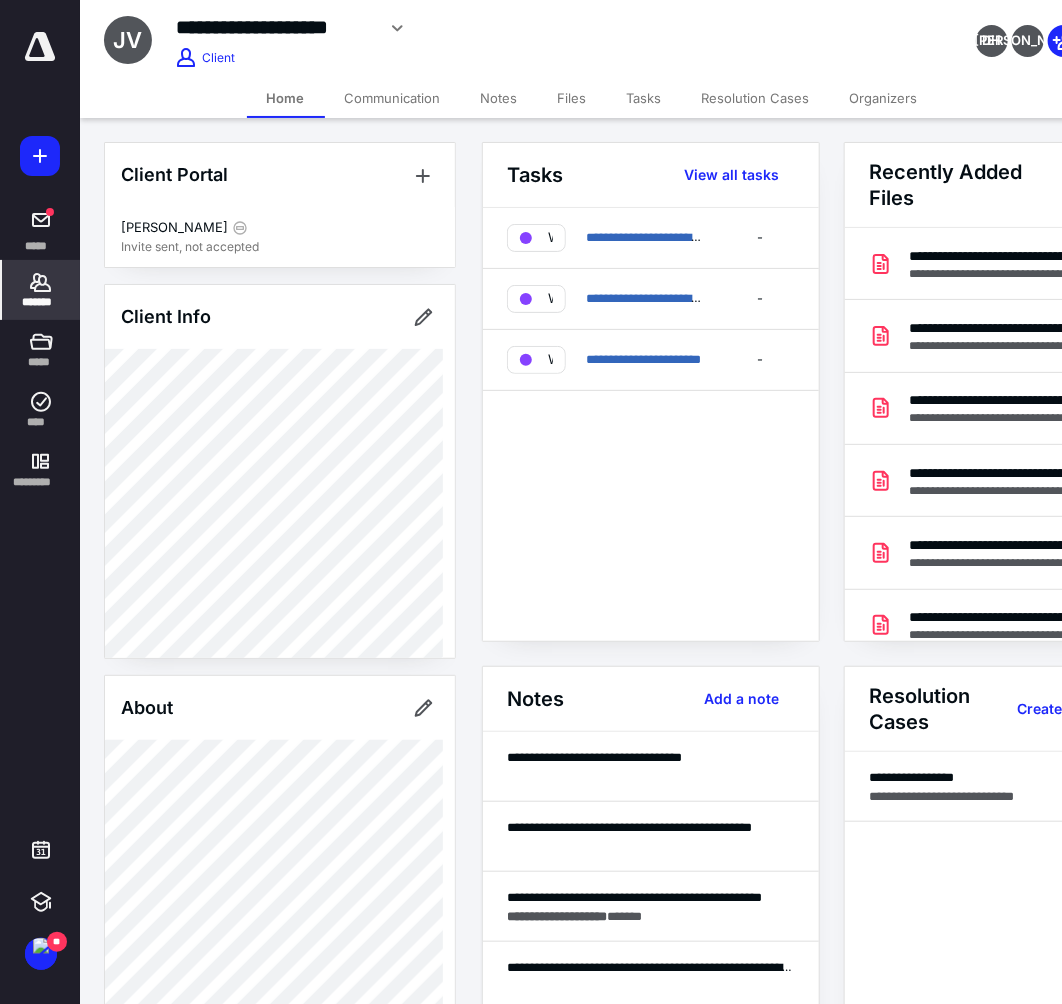 click on "Files" at bounding box center (572, 98) 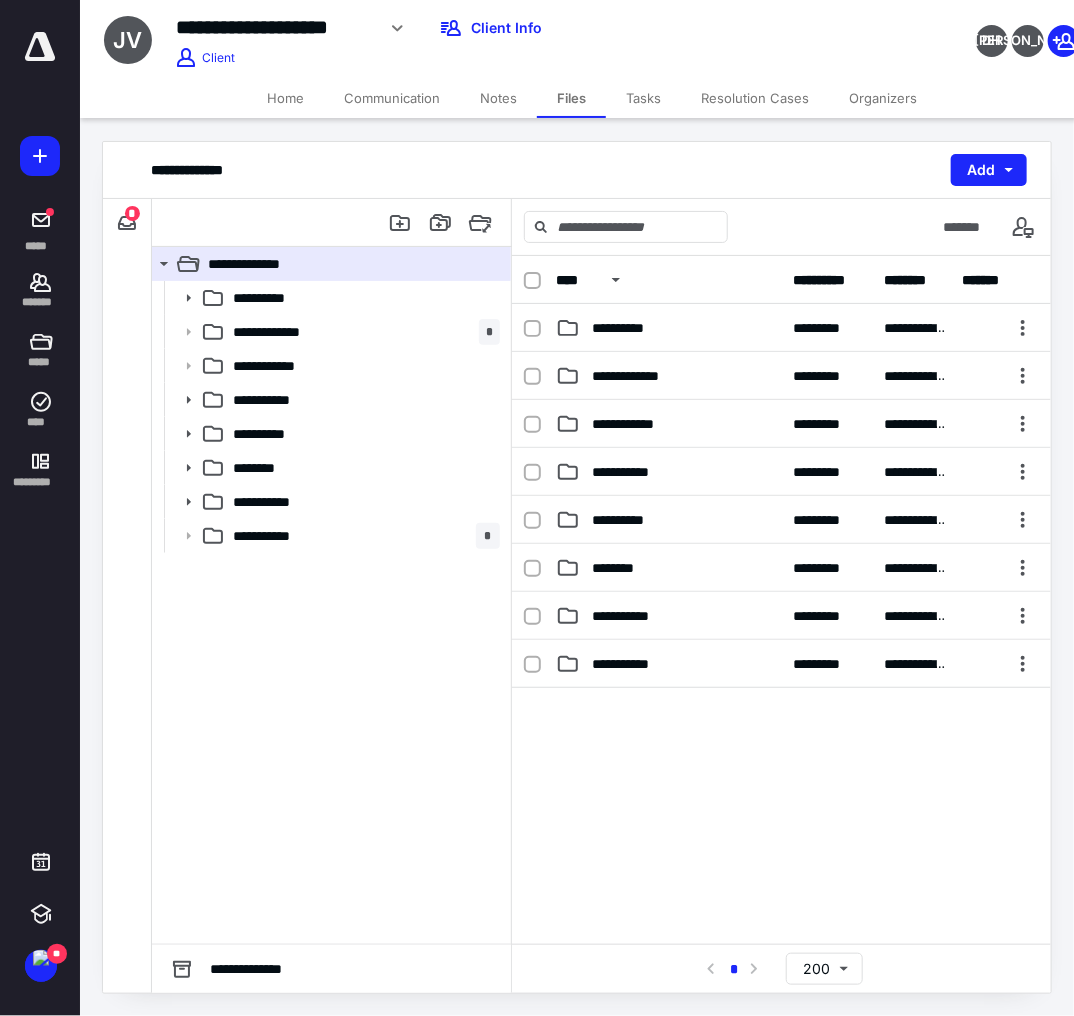 click at bounding box center [781, 838] 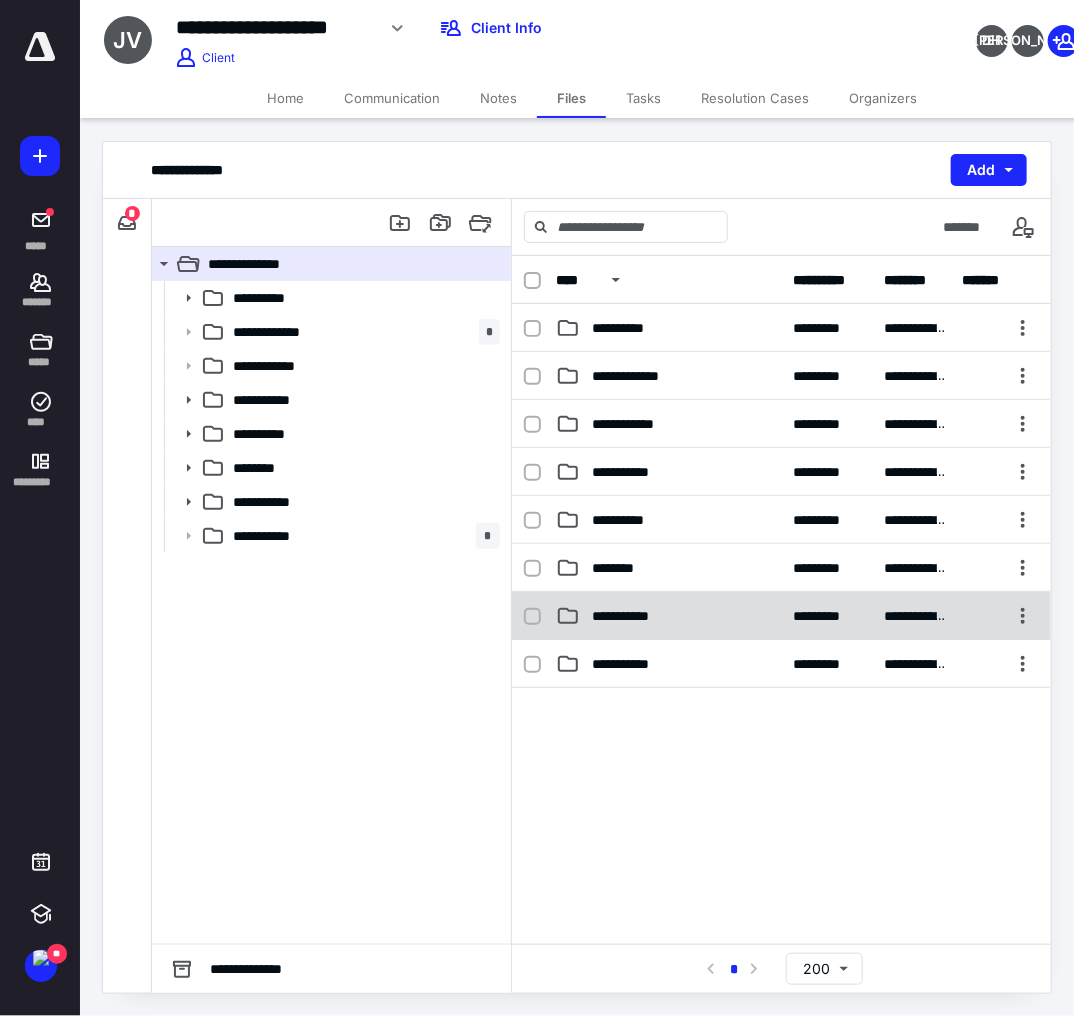 click on "**********" at bounding box center [640, 616] 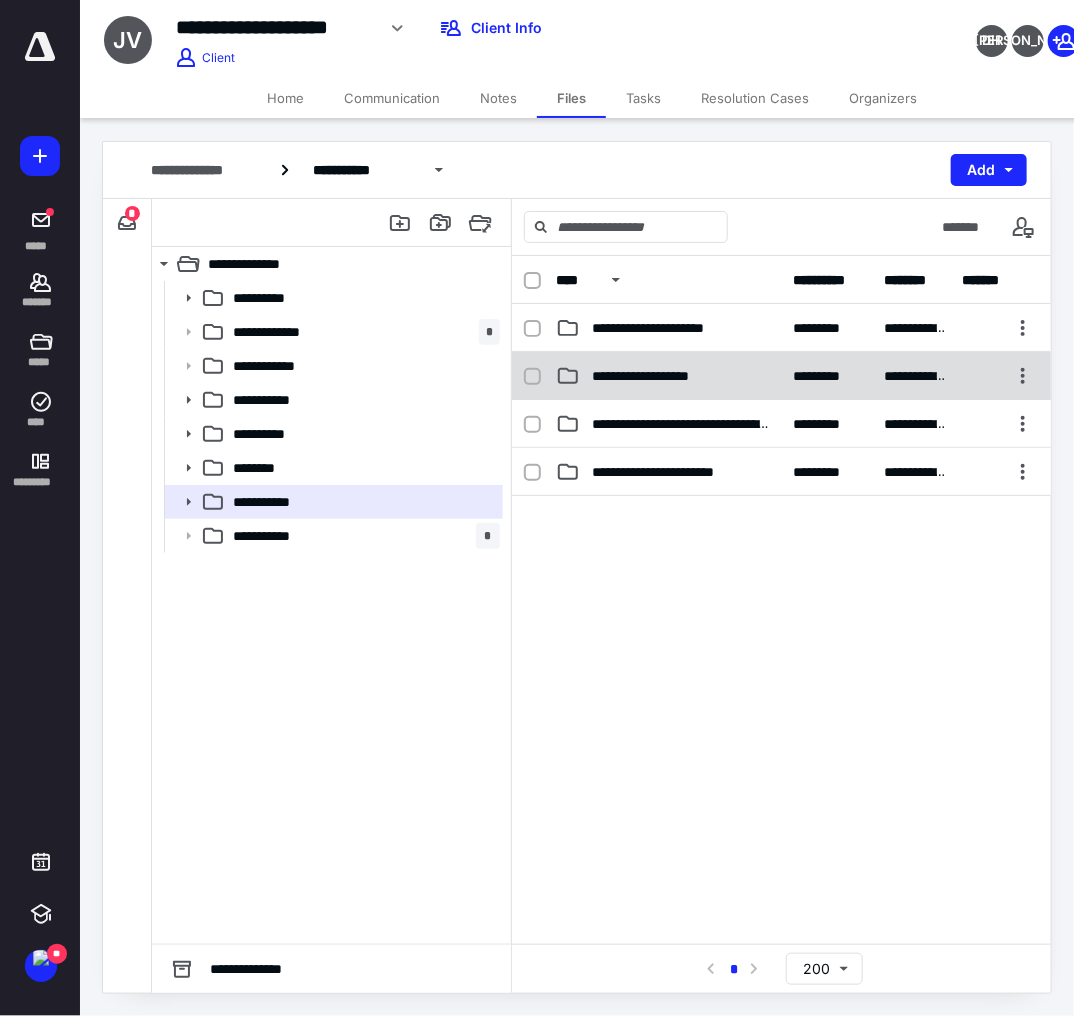 click on "**********" at bounding box center (659, 376) 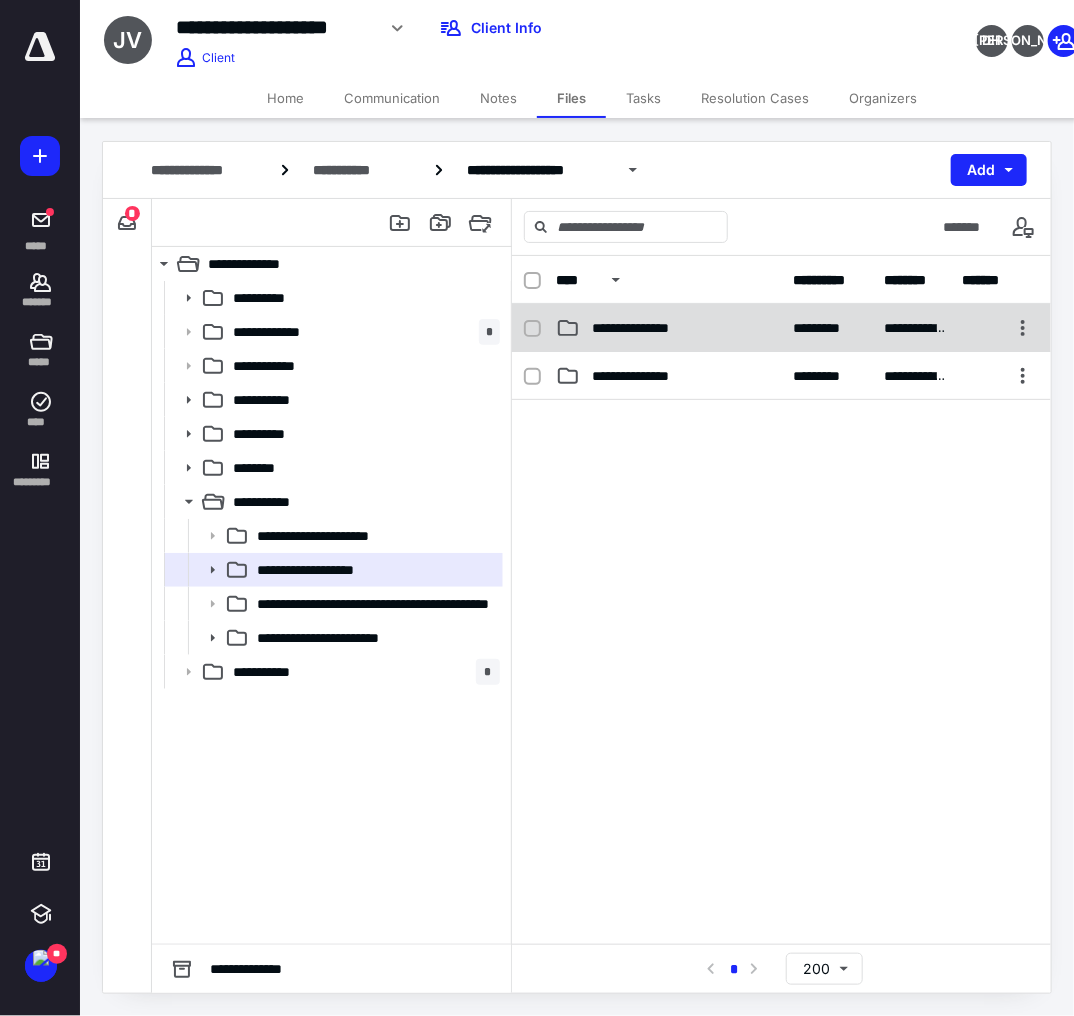 click on "**********" at bounding box center [641, 328] 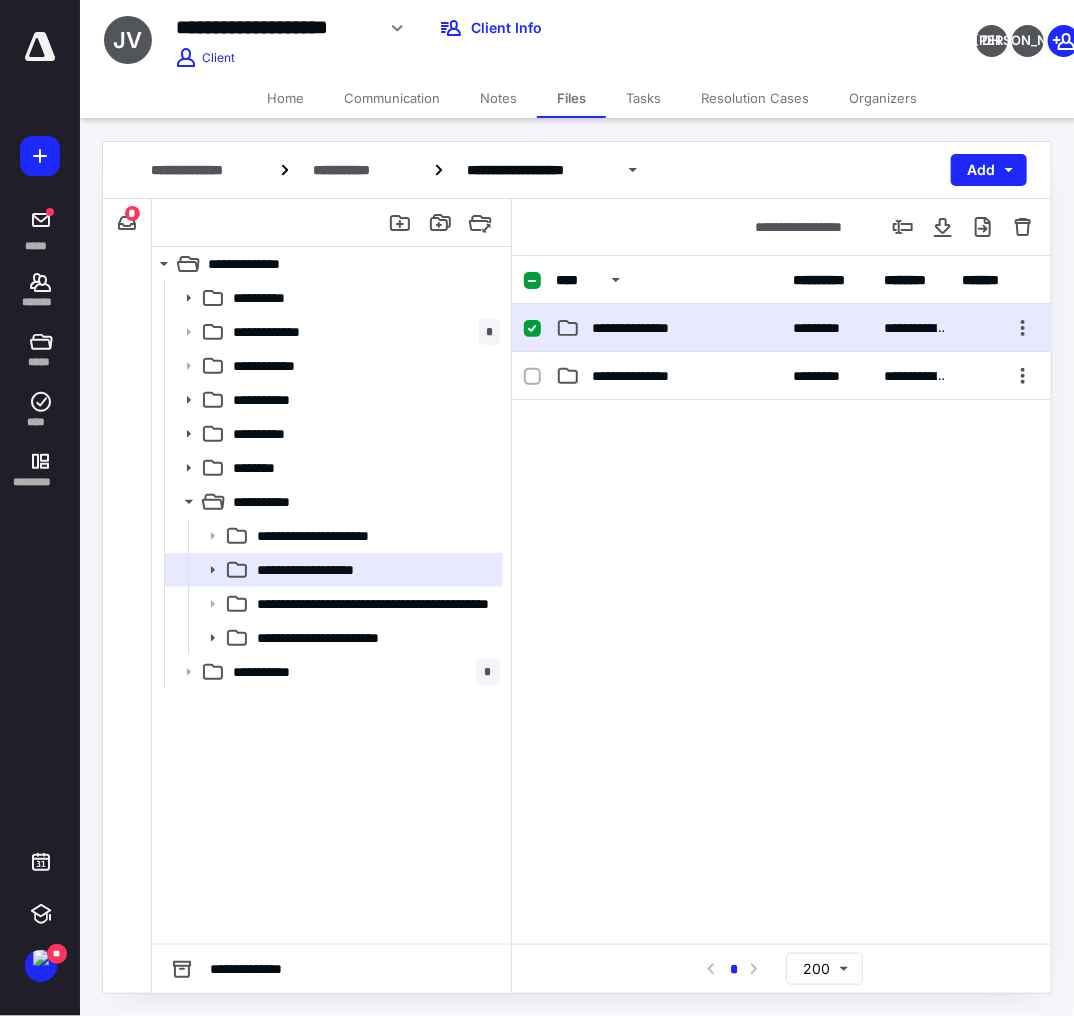 click on "**********" at bounding box center (641, 328) 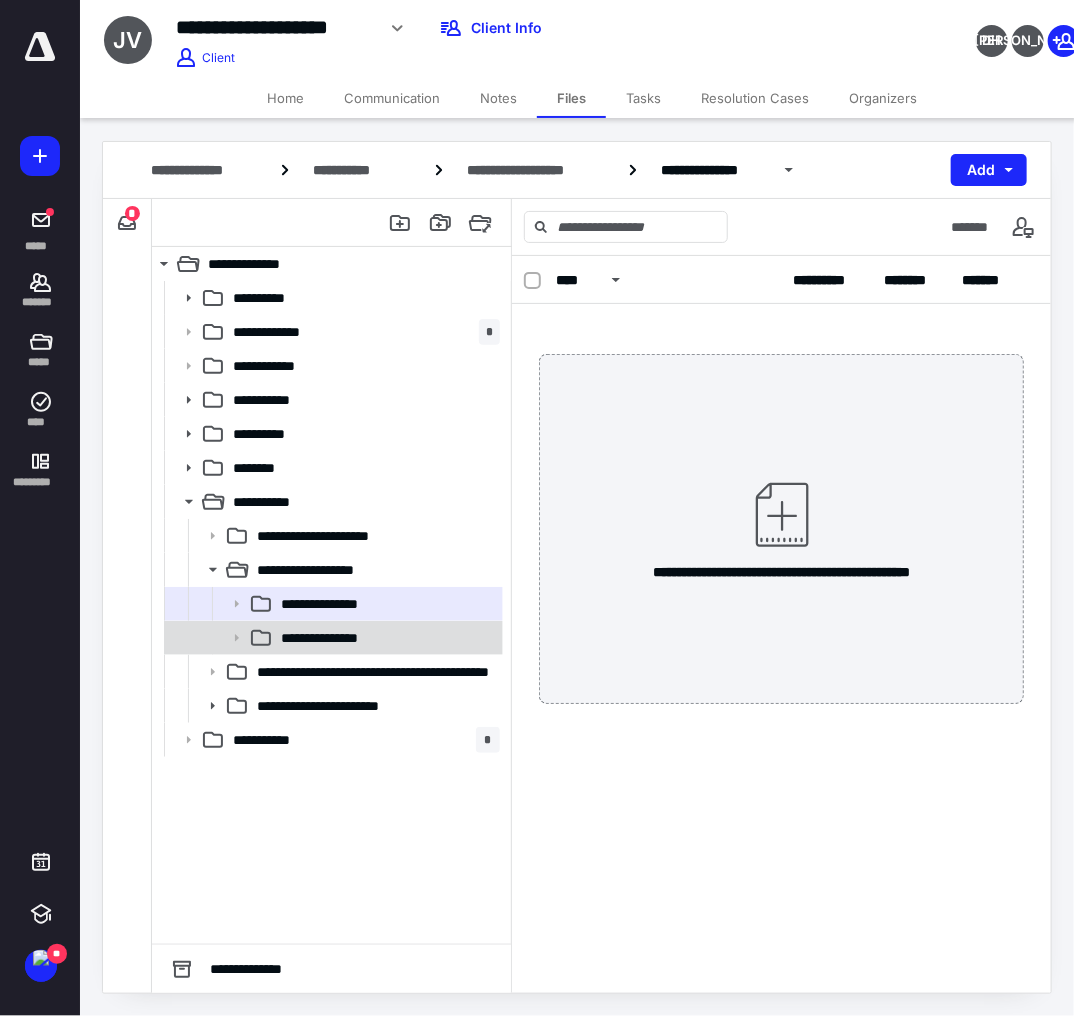 click on "**********" at bounding box center [332, 638] 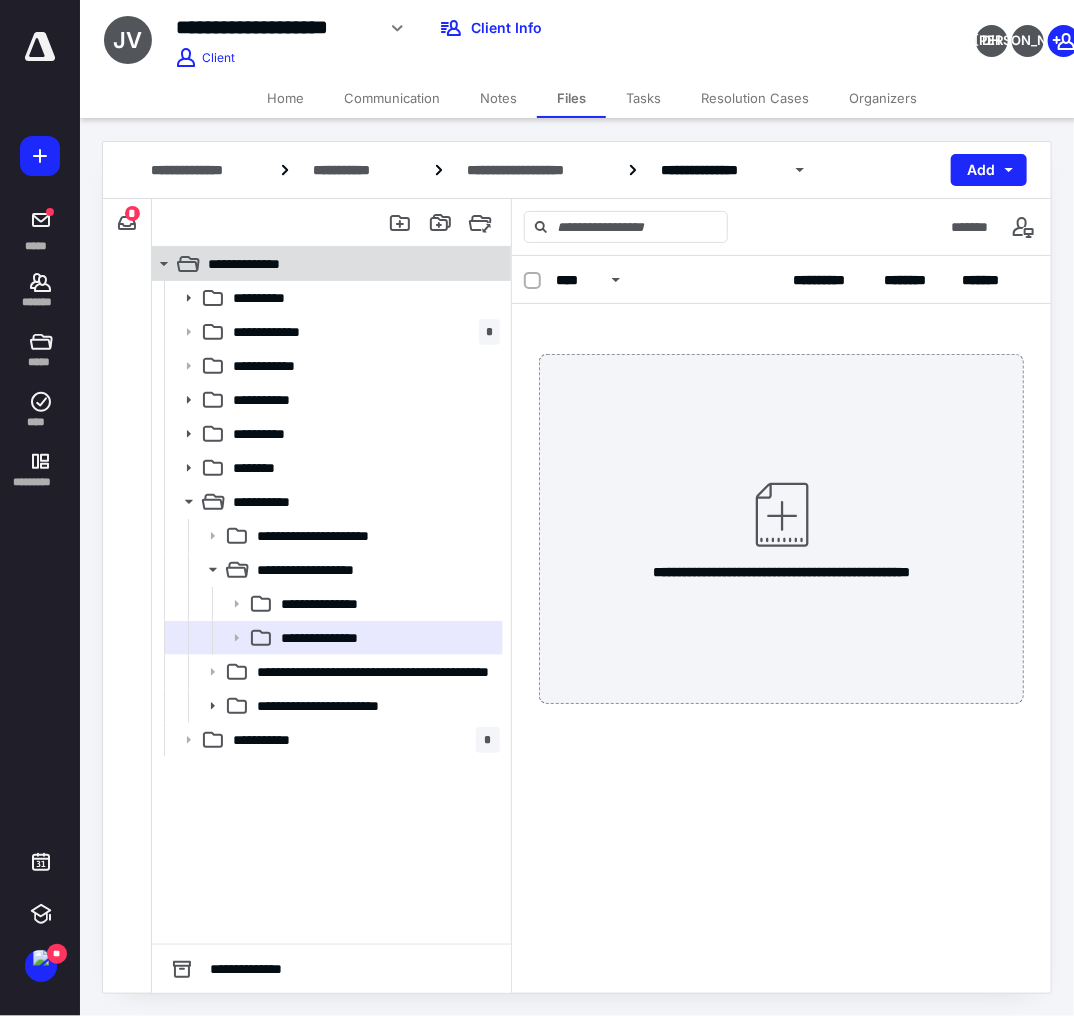 click on "**********" at bounding box center (320, 264) 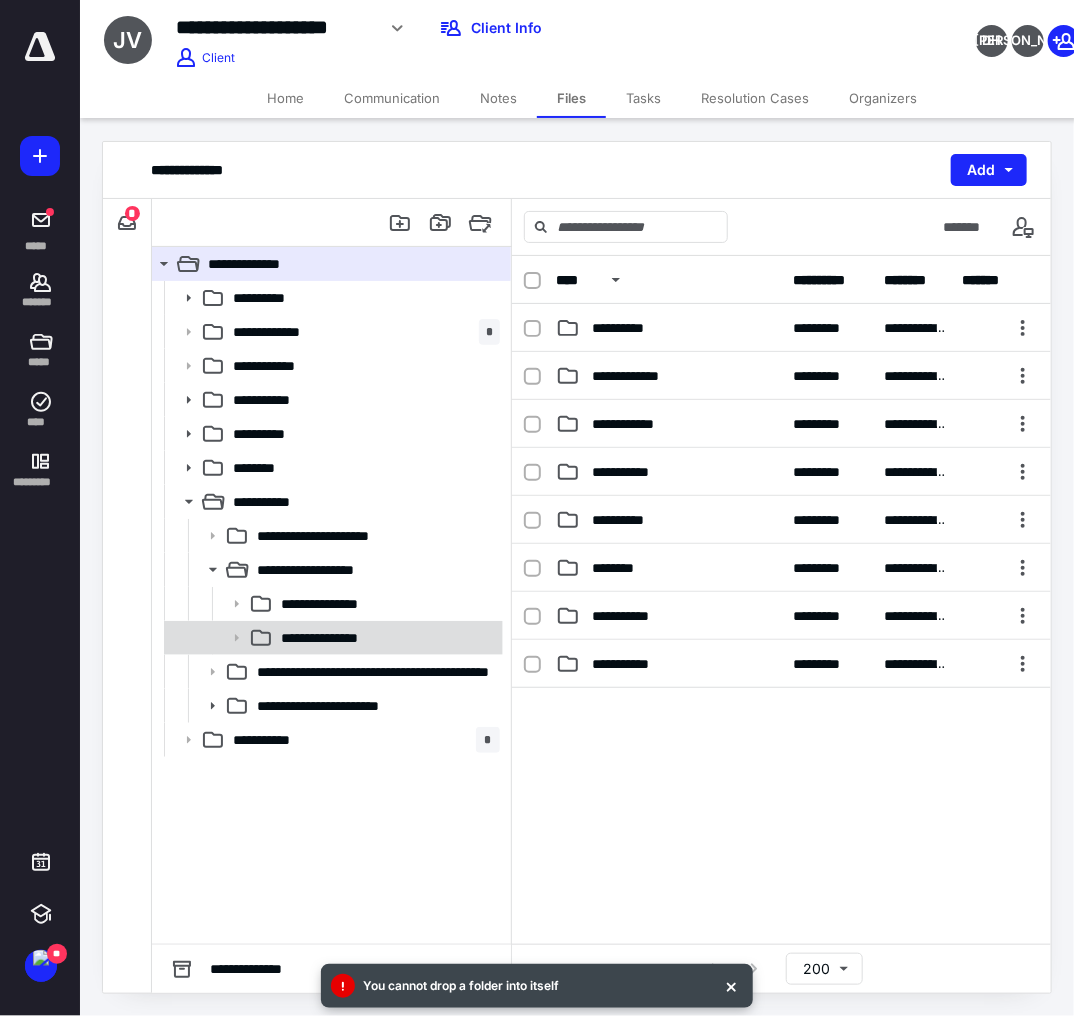 click on "**********" at bounding box center (386, 638) 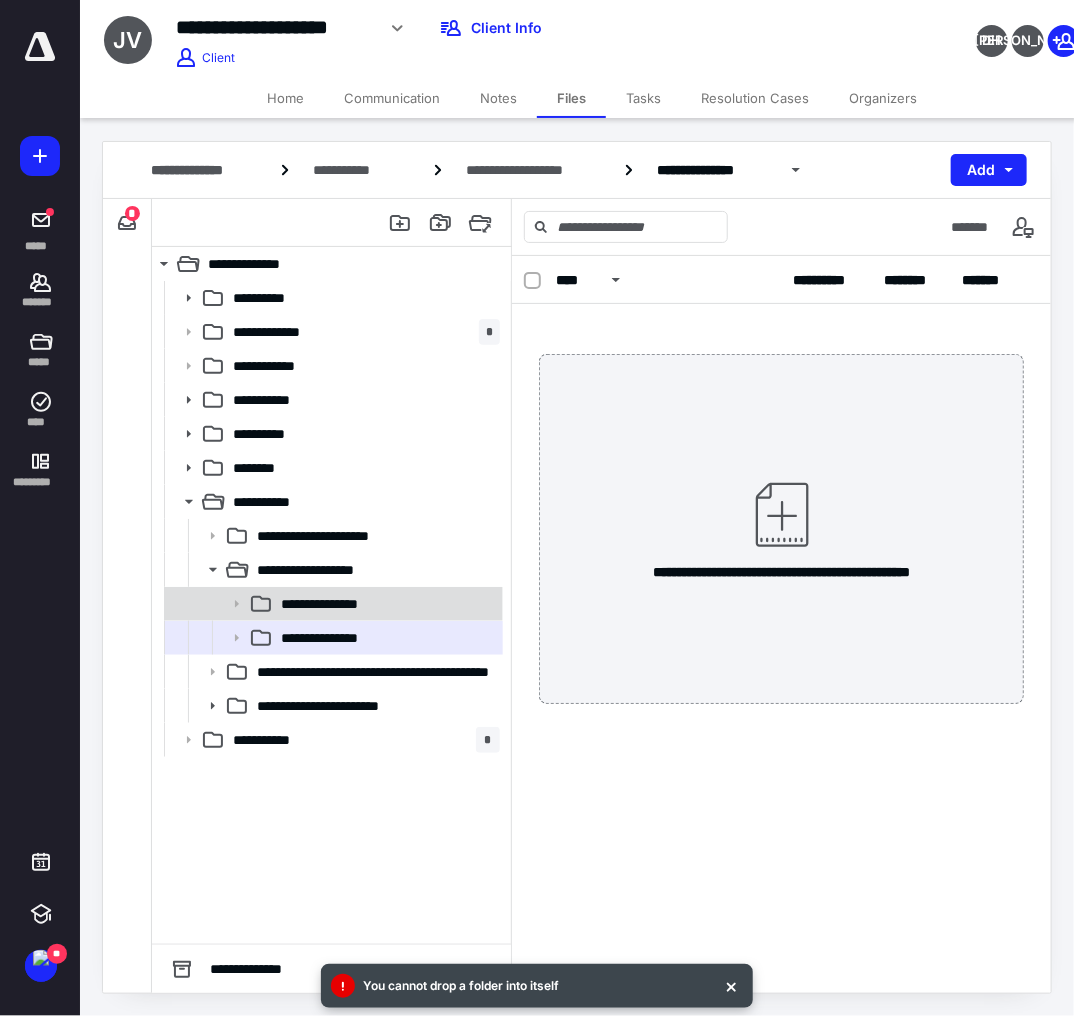 click on "**********" at bounding box center [386, 604] 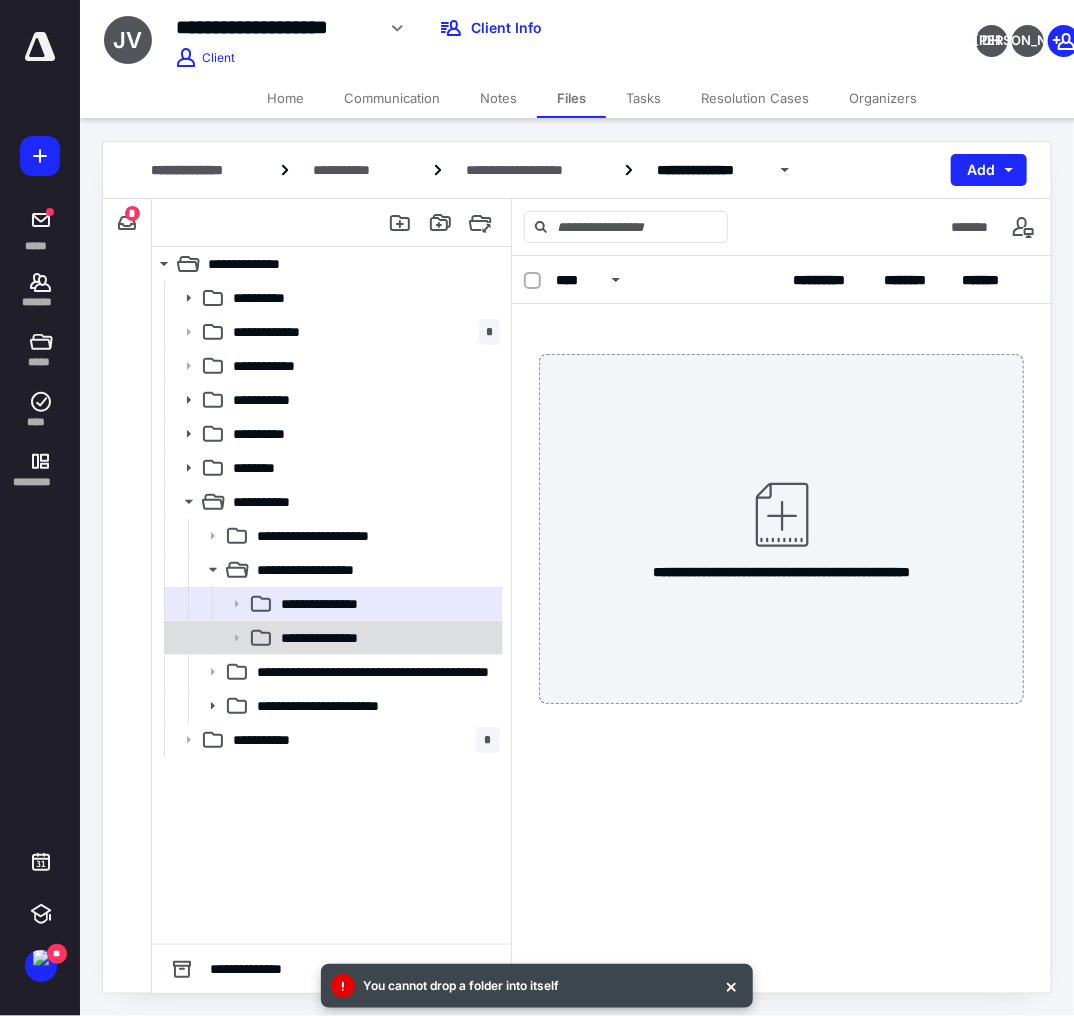 click on "**********" at bounding box center (332, 638) 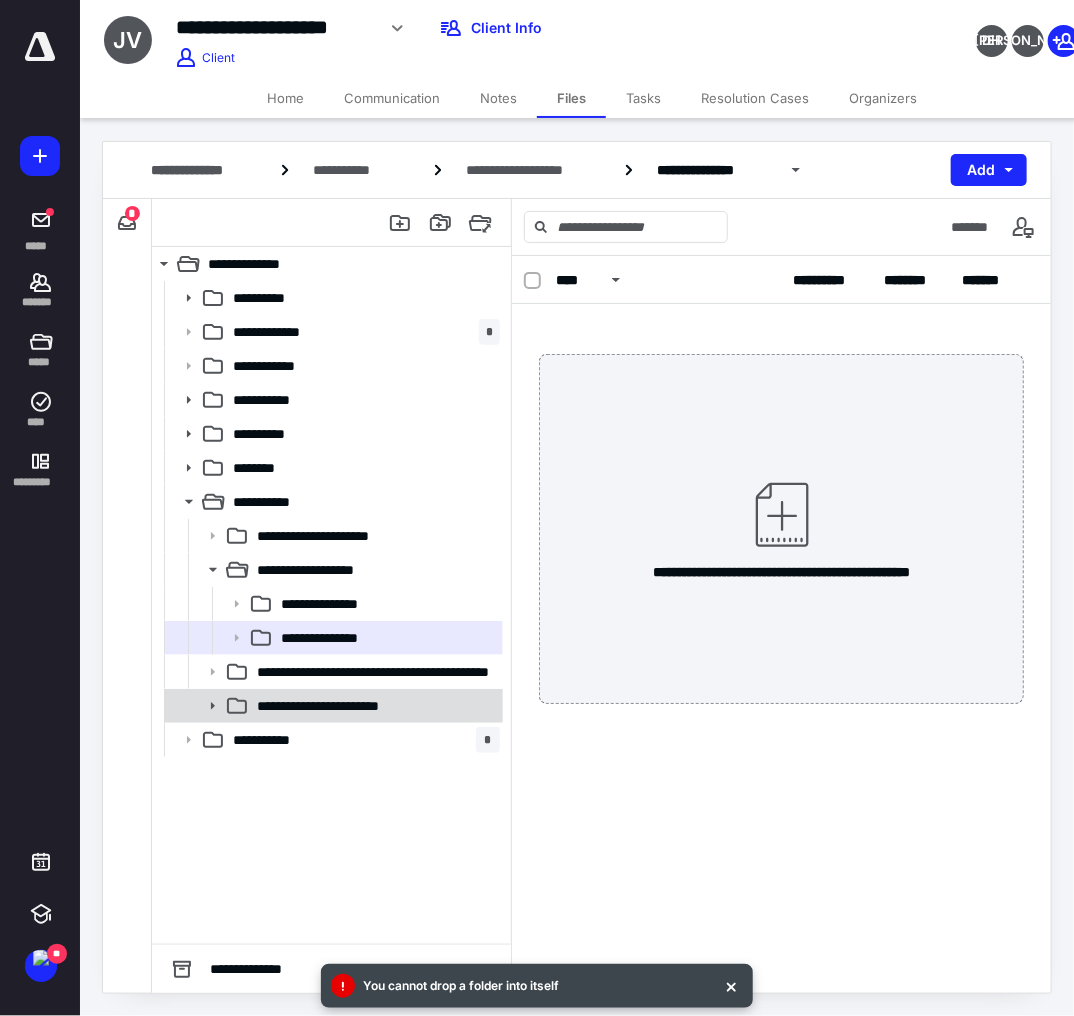 click on "**********" at bounding box center (340, 706) 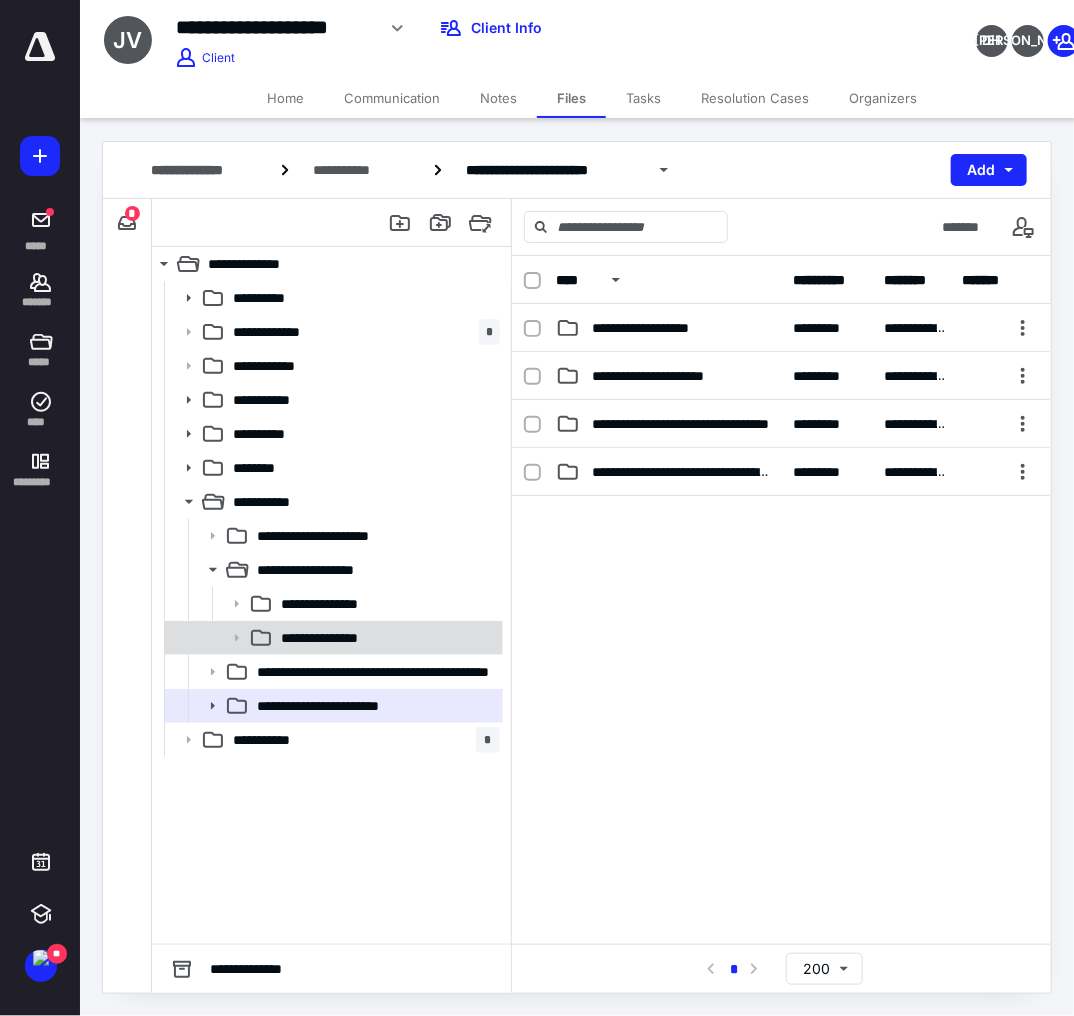 click on "**********" at bounding box center (386, 638) 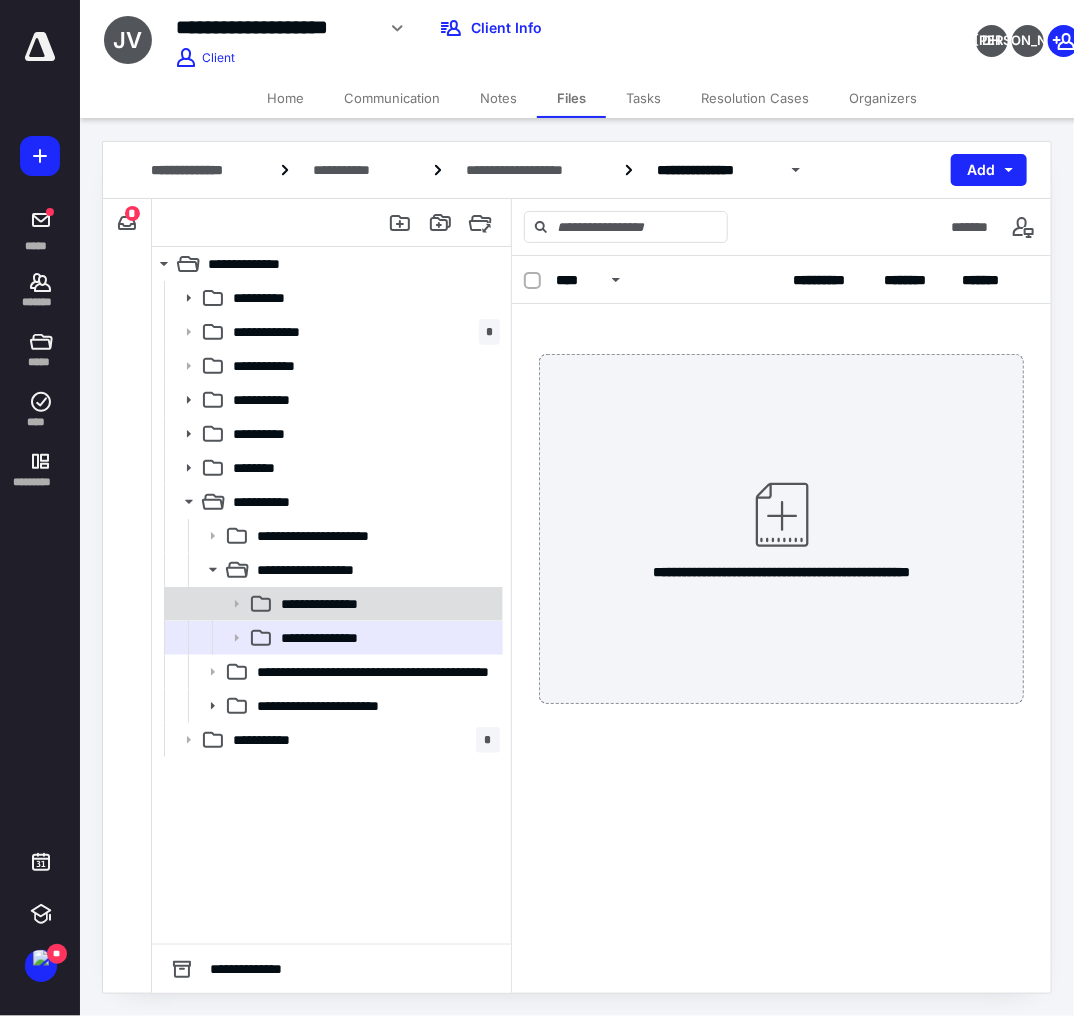 click on "**********" at bounding box center (386, 604) 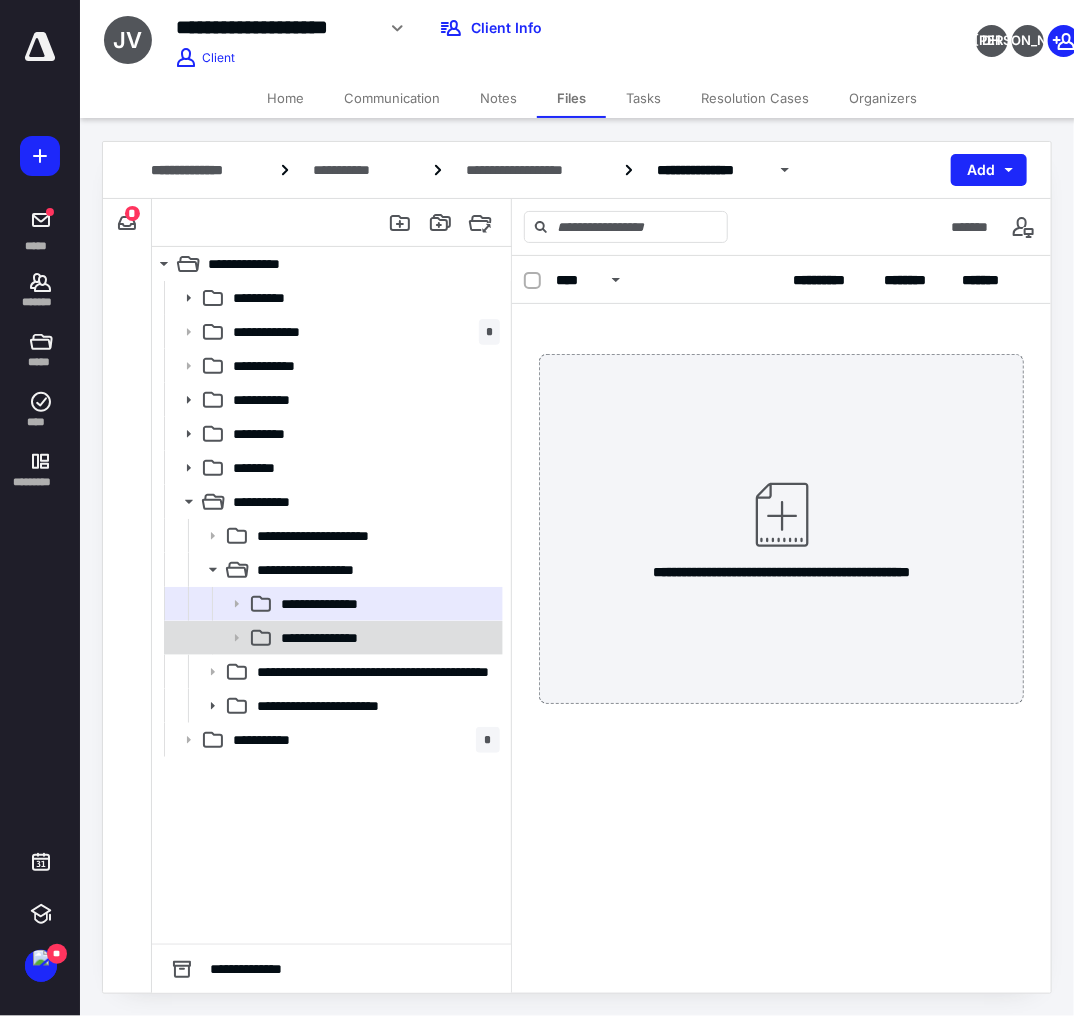 click on "**********" at bounding box center (386, 638) 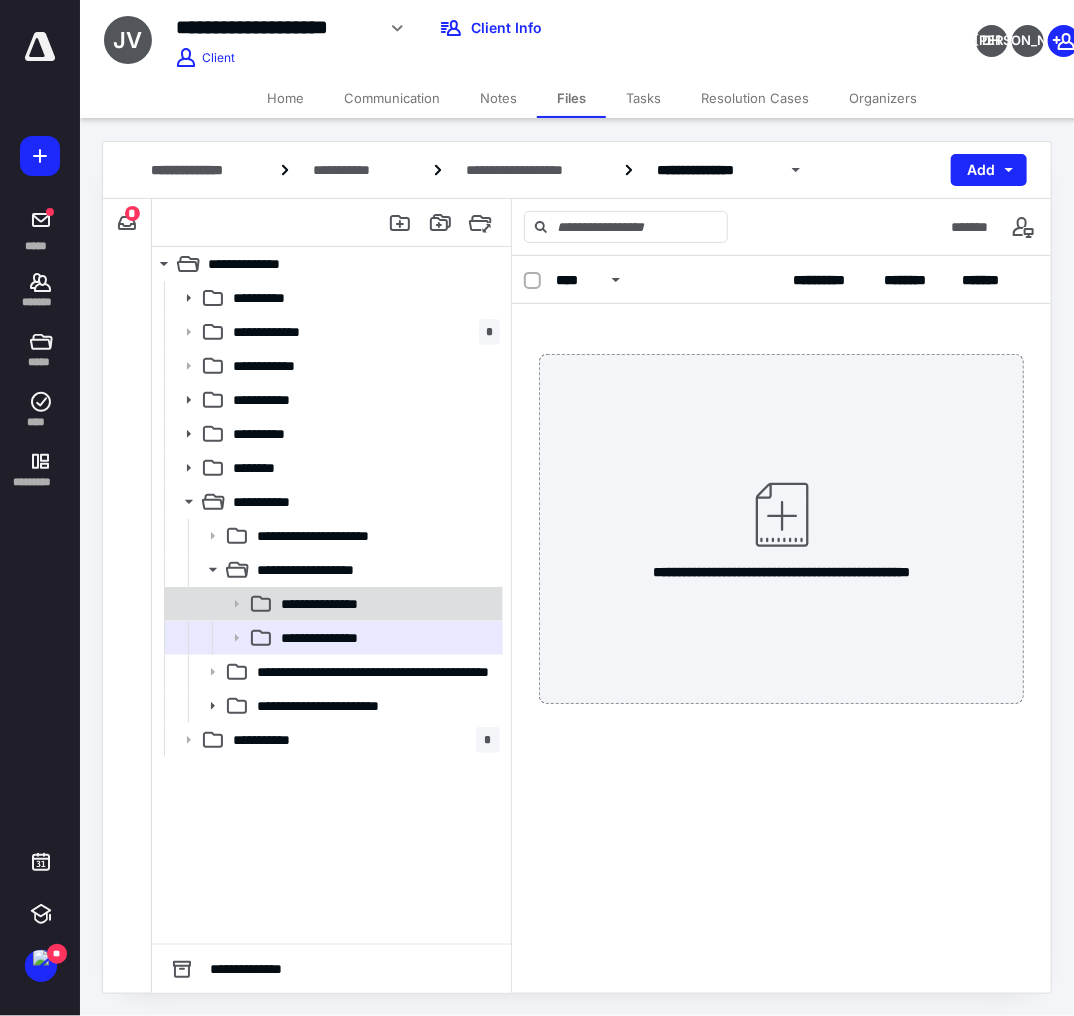 click on "**********" at bounding box center [386, 604] 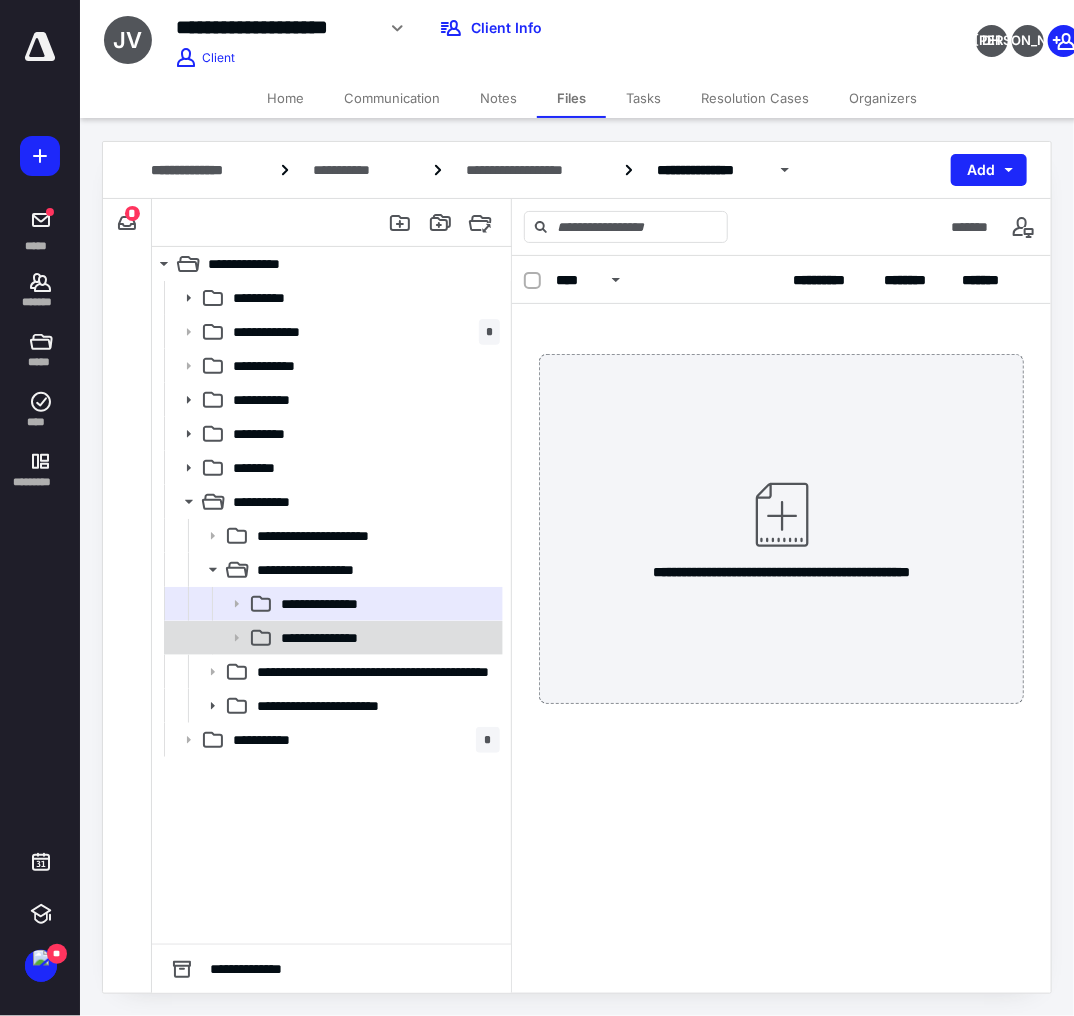 click on "**********" at bounding box center [386, 638] 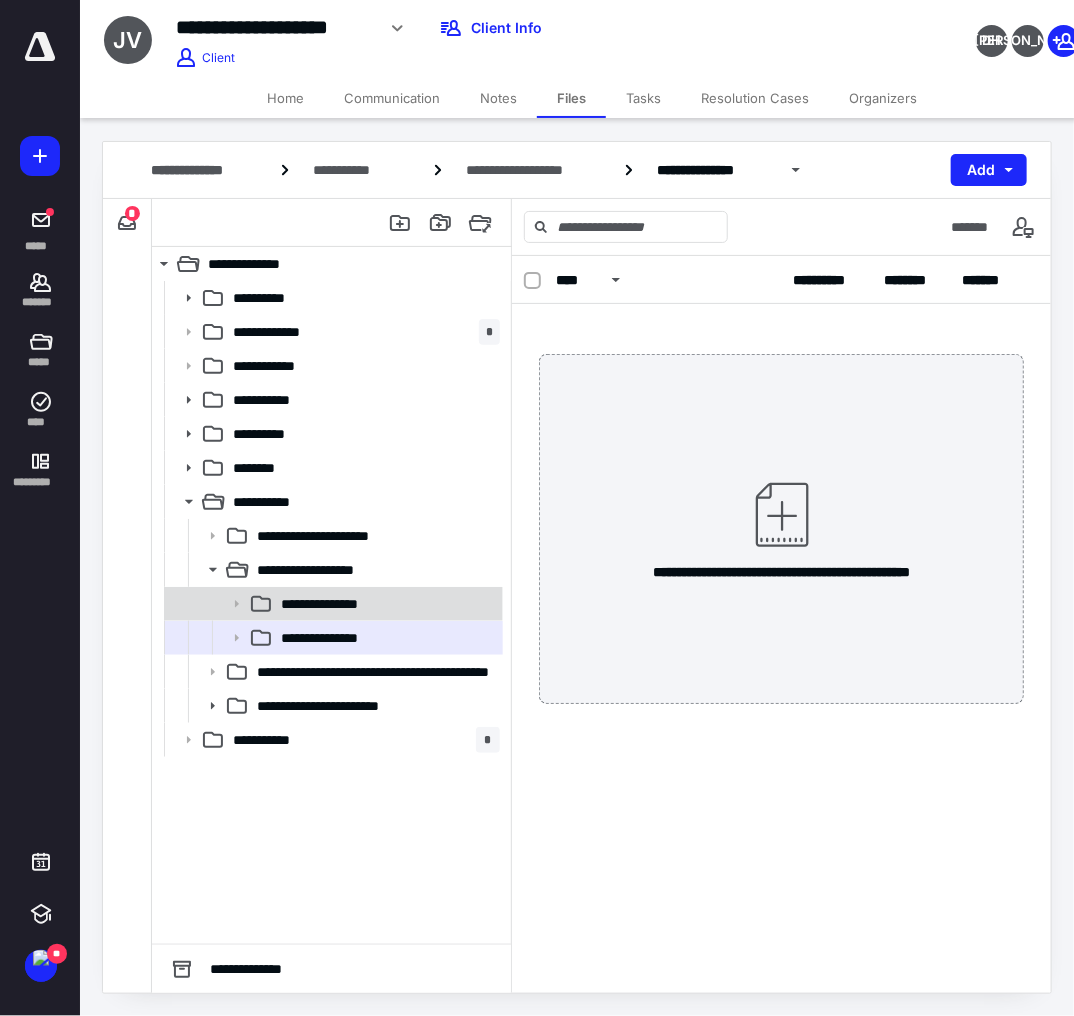 click on "**********" at bounding box center (386, 604) 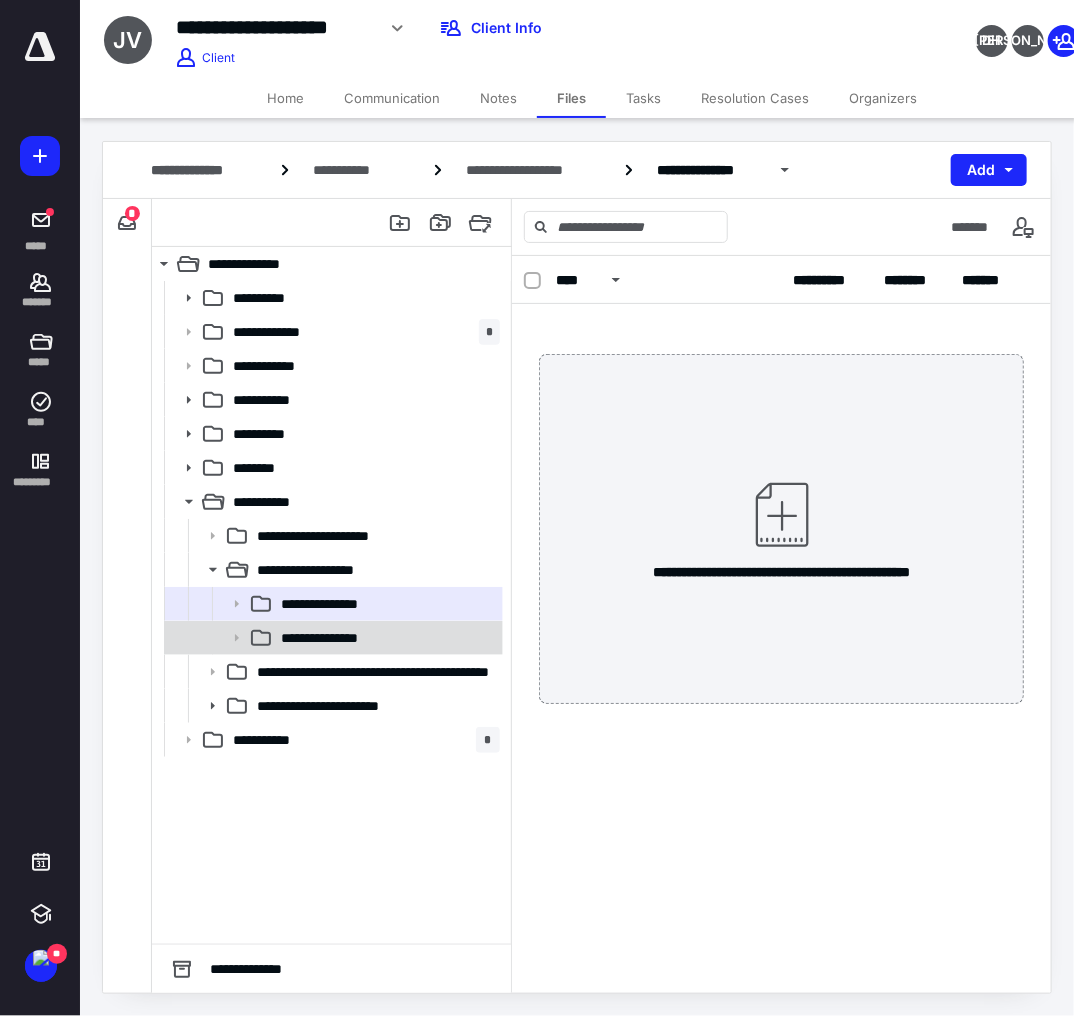 click on "**********" at bounding box center (386, 638) 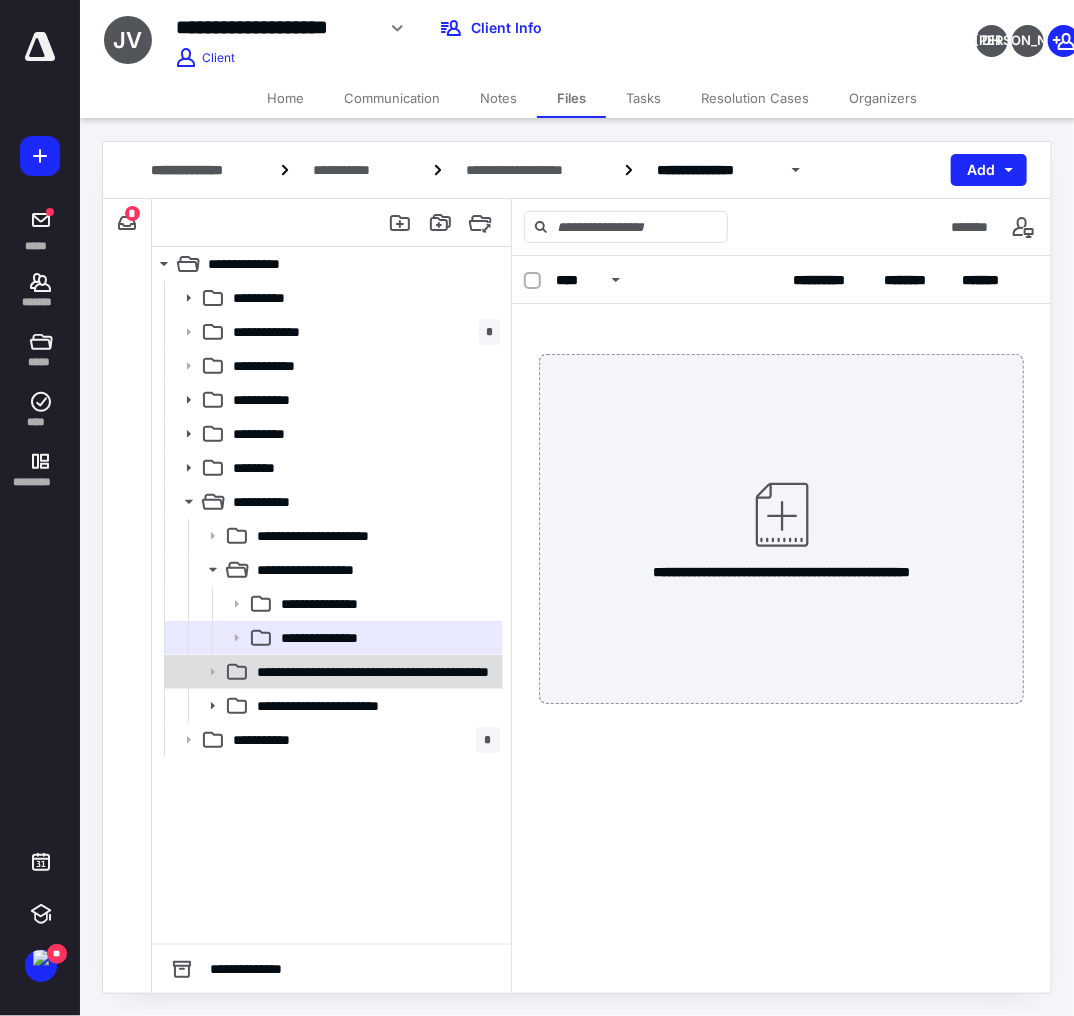 click on "**********" at bounding box center [378, 672] 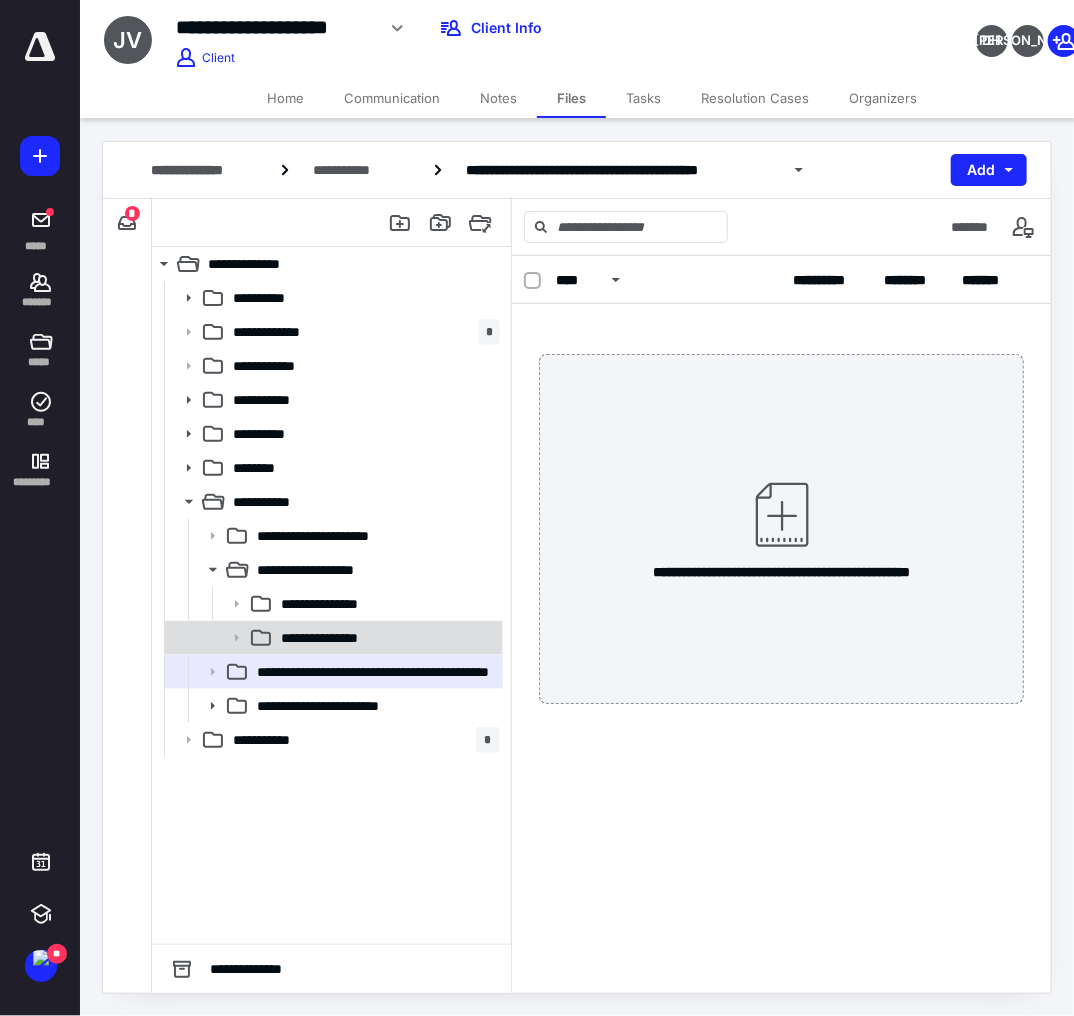 click on "**********" at bounding box center [386, 638] 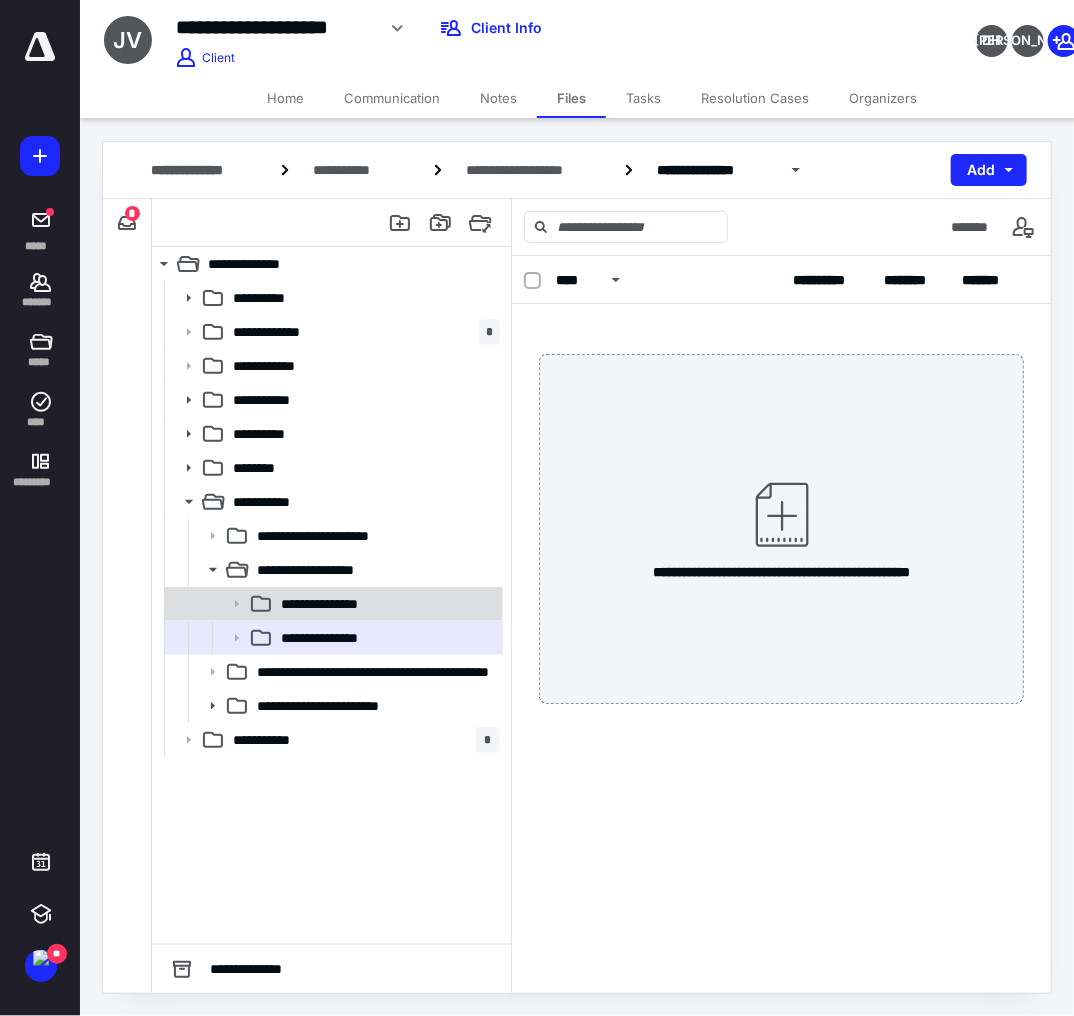 click on "**********" at bounding box center (386, 604) 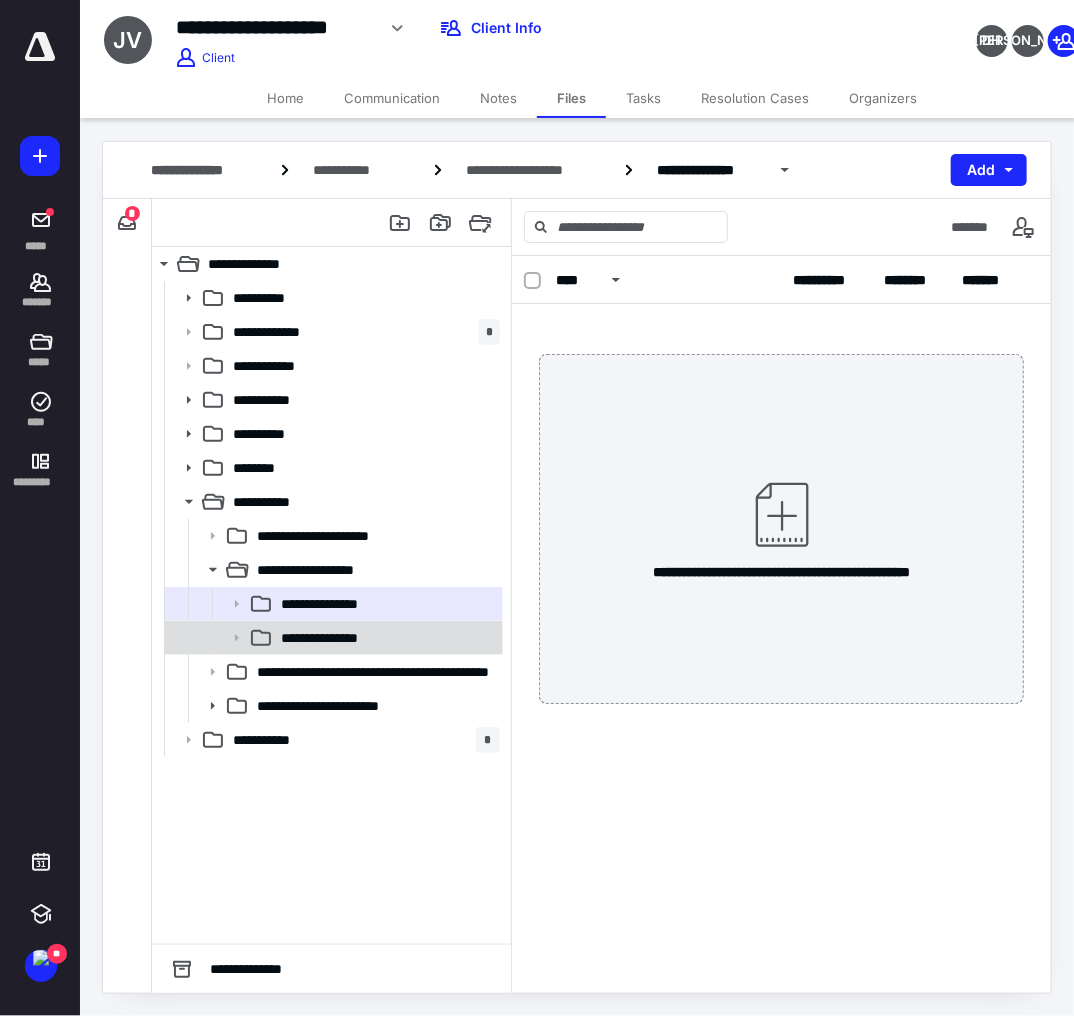 click on "**********" at bounding box center (386, 638) 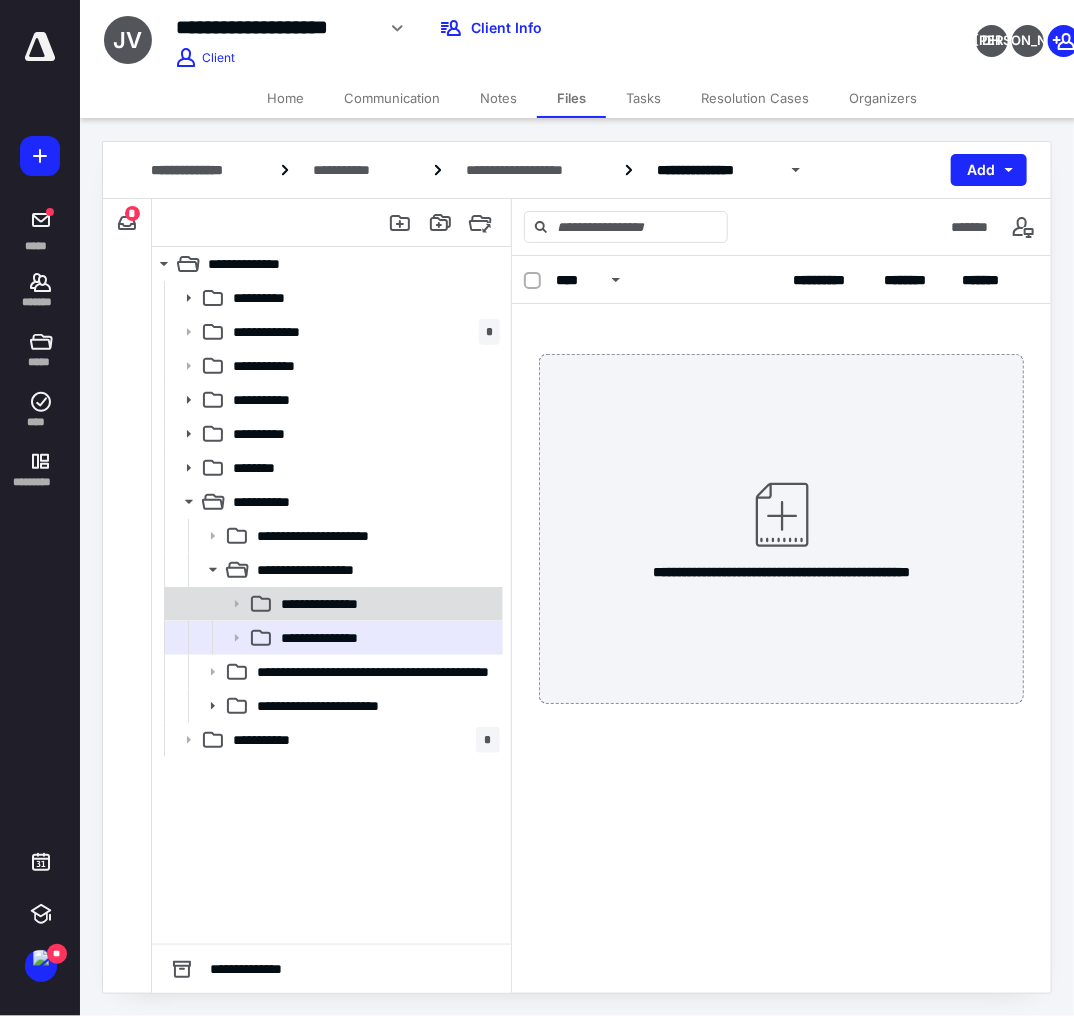 click on "**********" at bounding box center (332, 604) 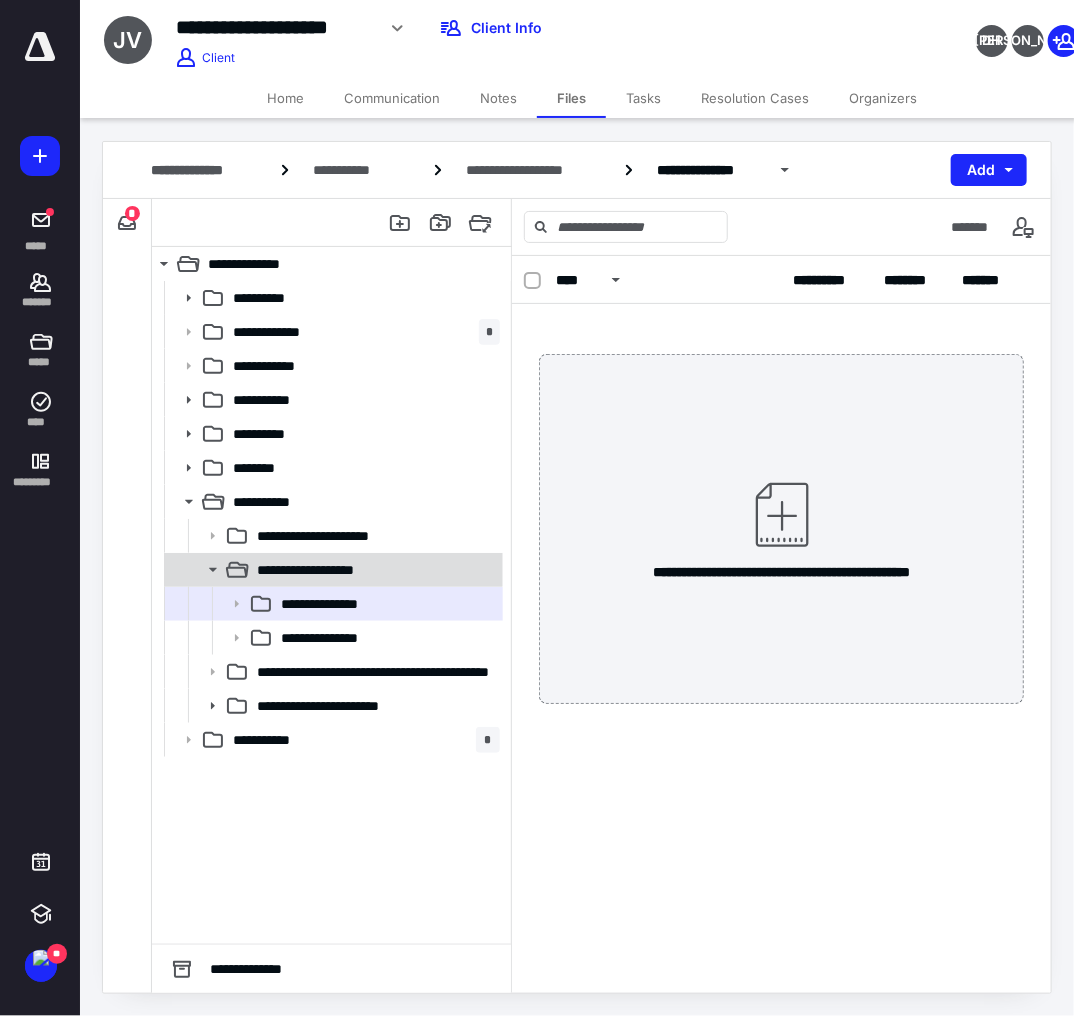click on "**********" at bounding box center (374, 570) 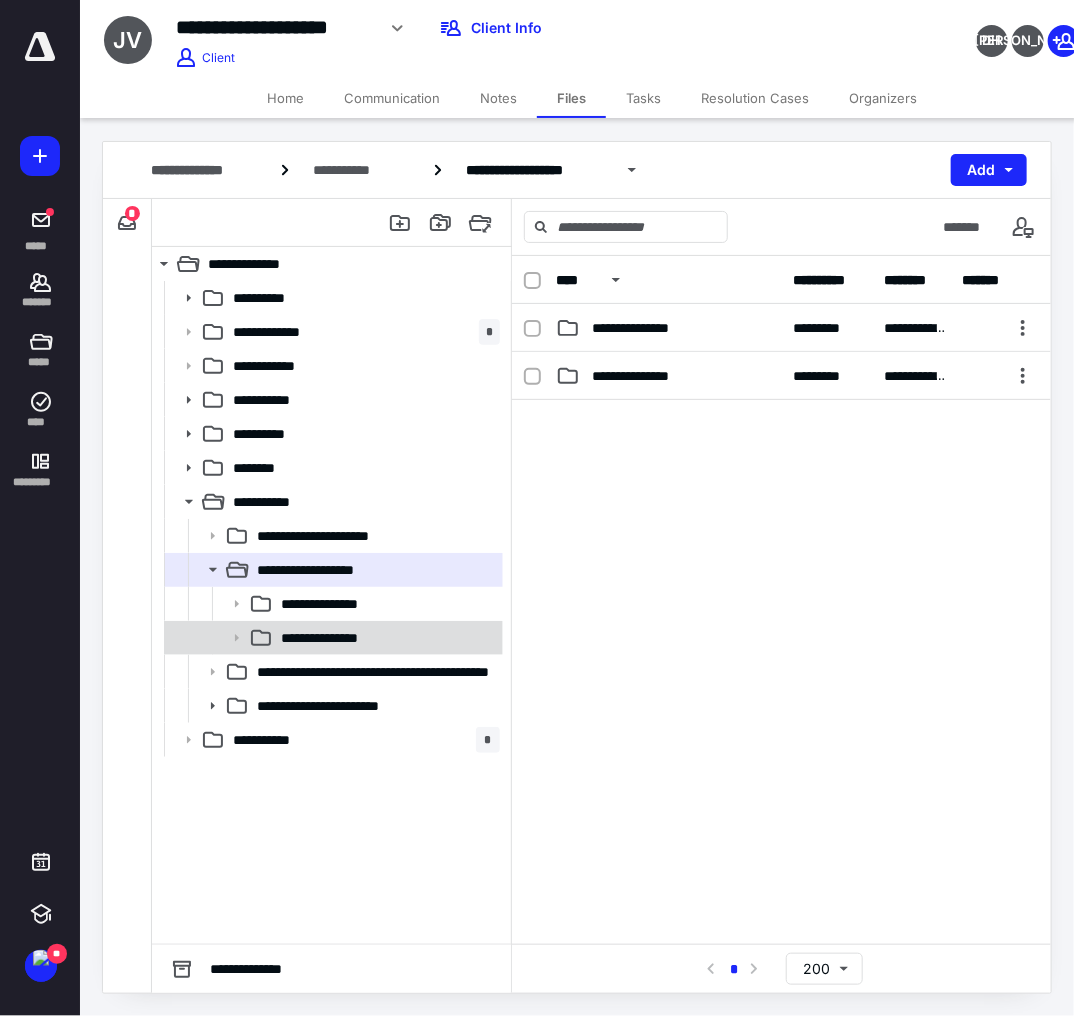 click on "**********" at bounding box center (332, 638) 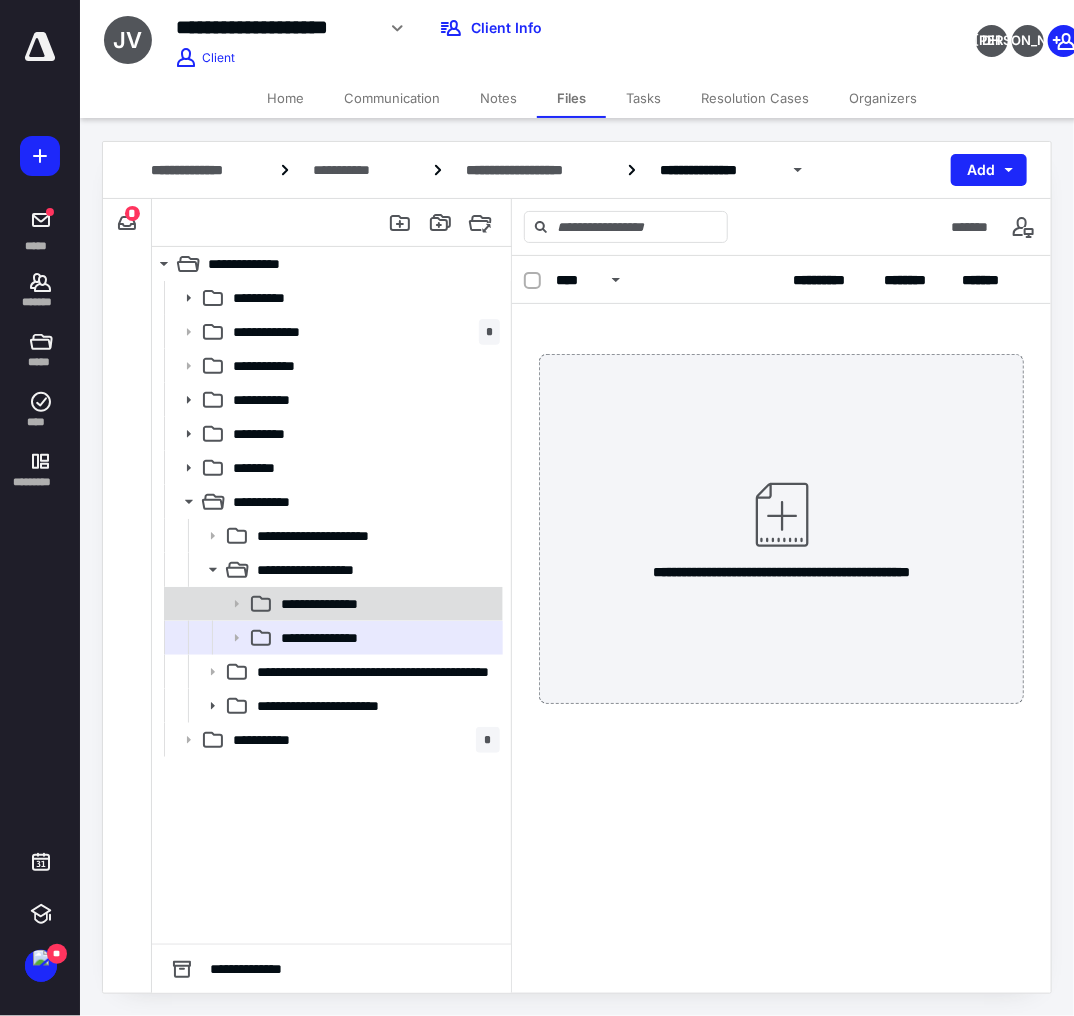 click on "**********" at bounding box center [386, 604] 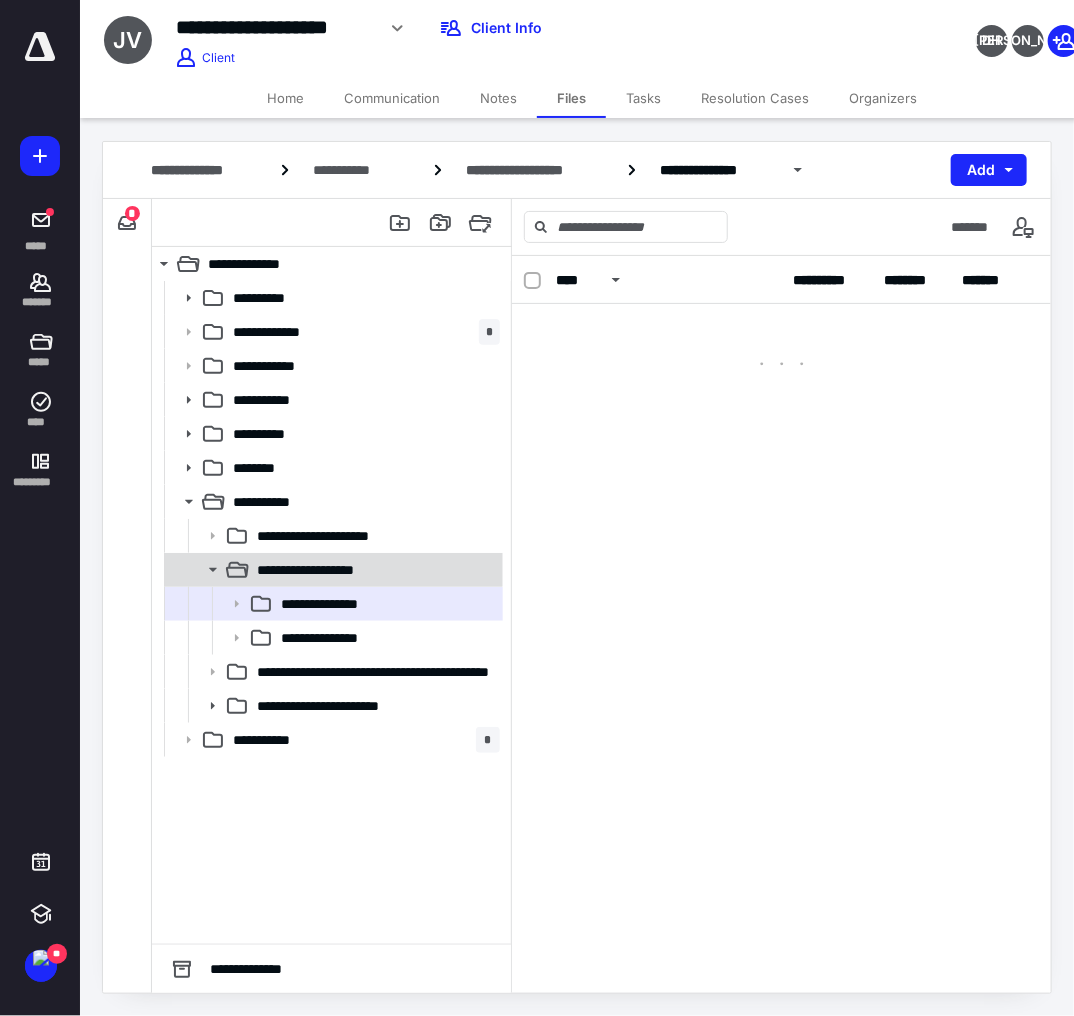 click on "**********" at bounding box center (374, 570) 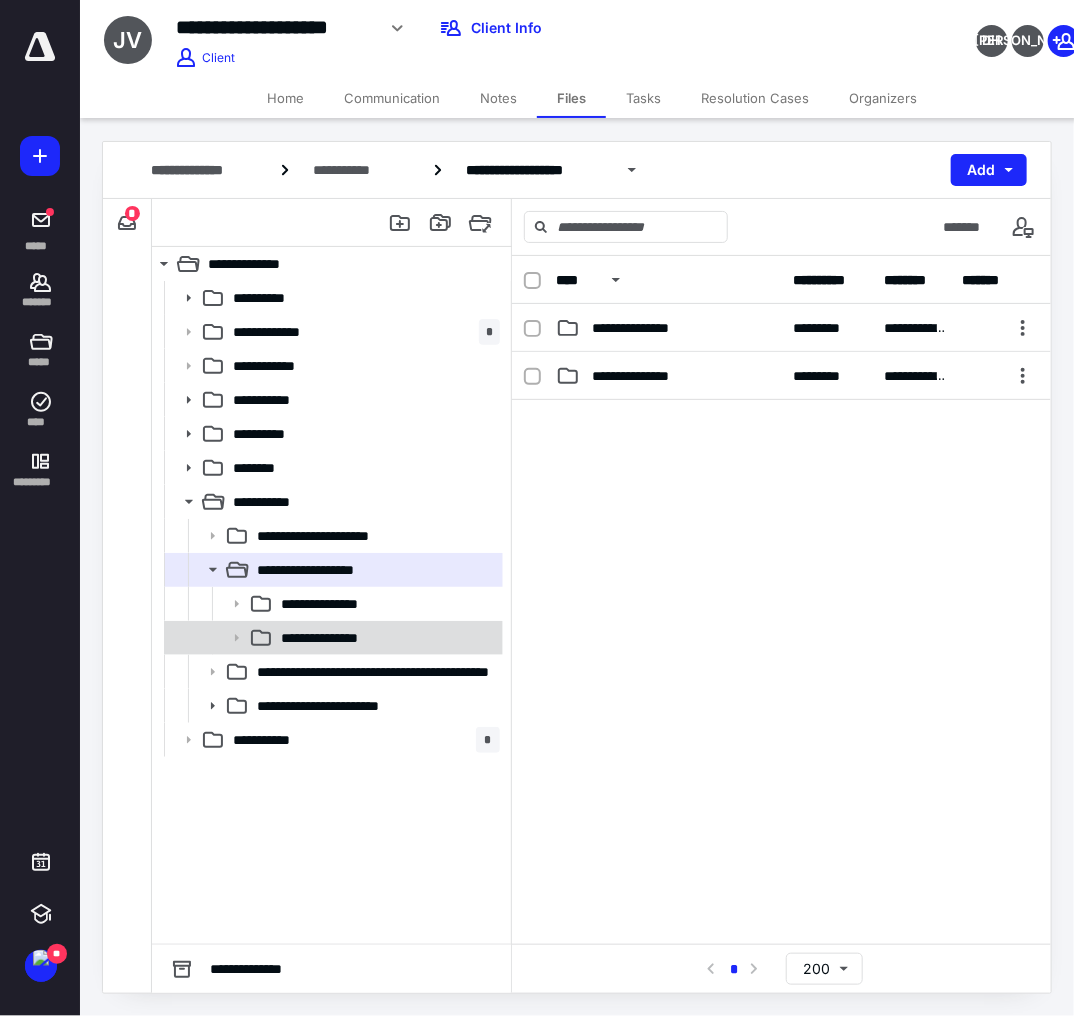 click on "**********" at bounding box center [386, 638] 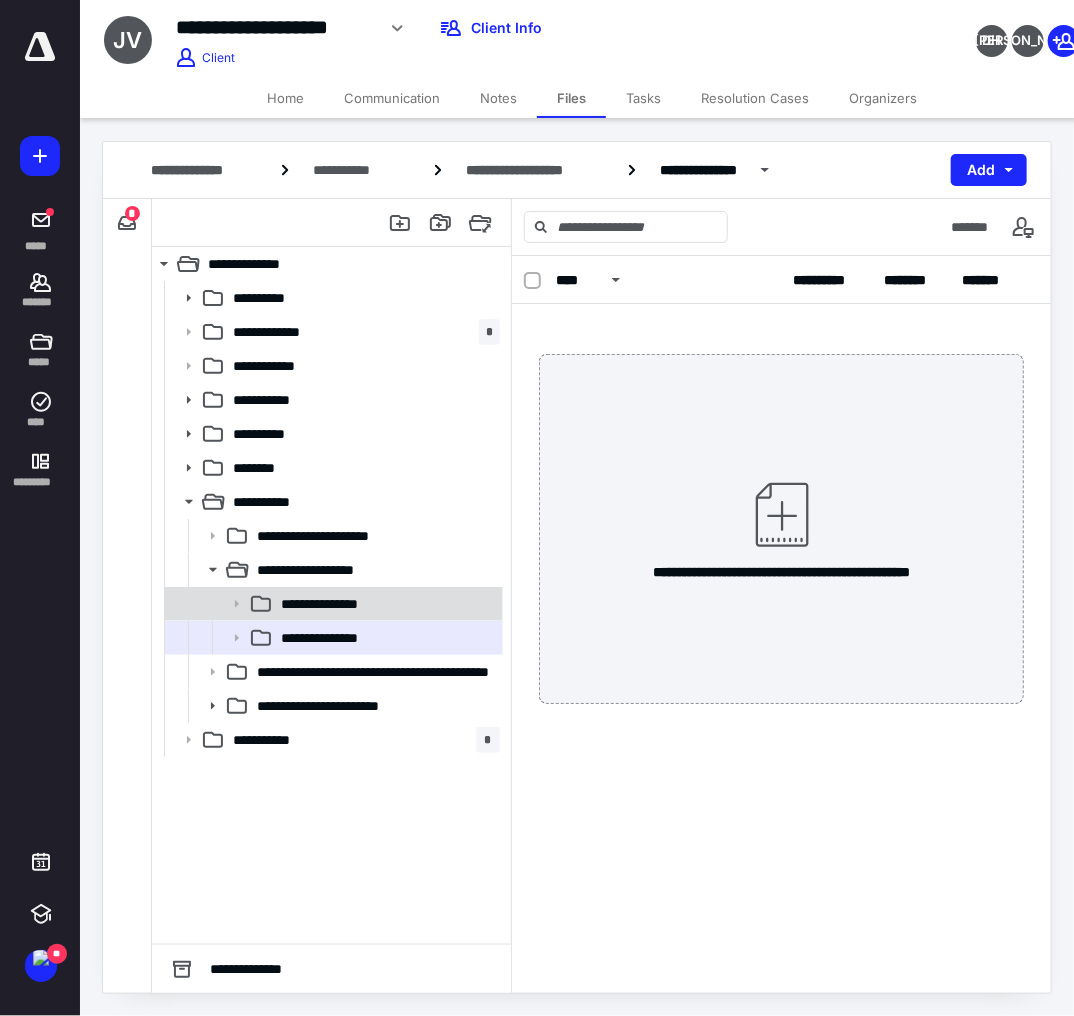 click on "**********" at bounding box center (386, 604) 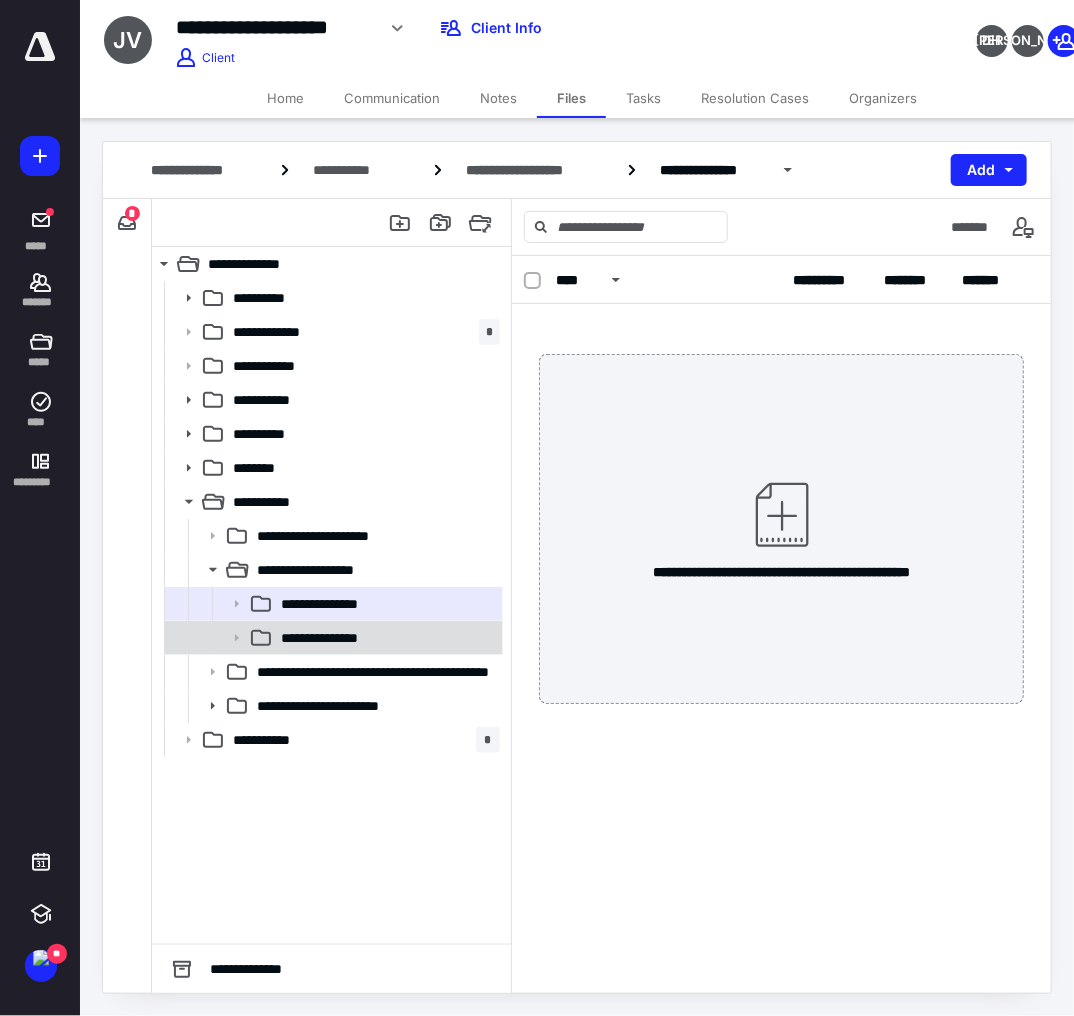 click on "**********" at bounding box center (386, 638) 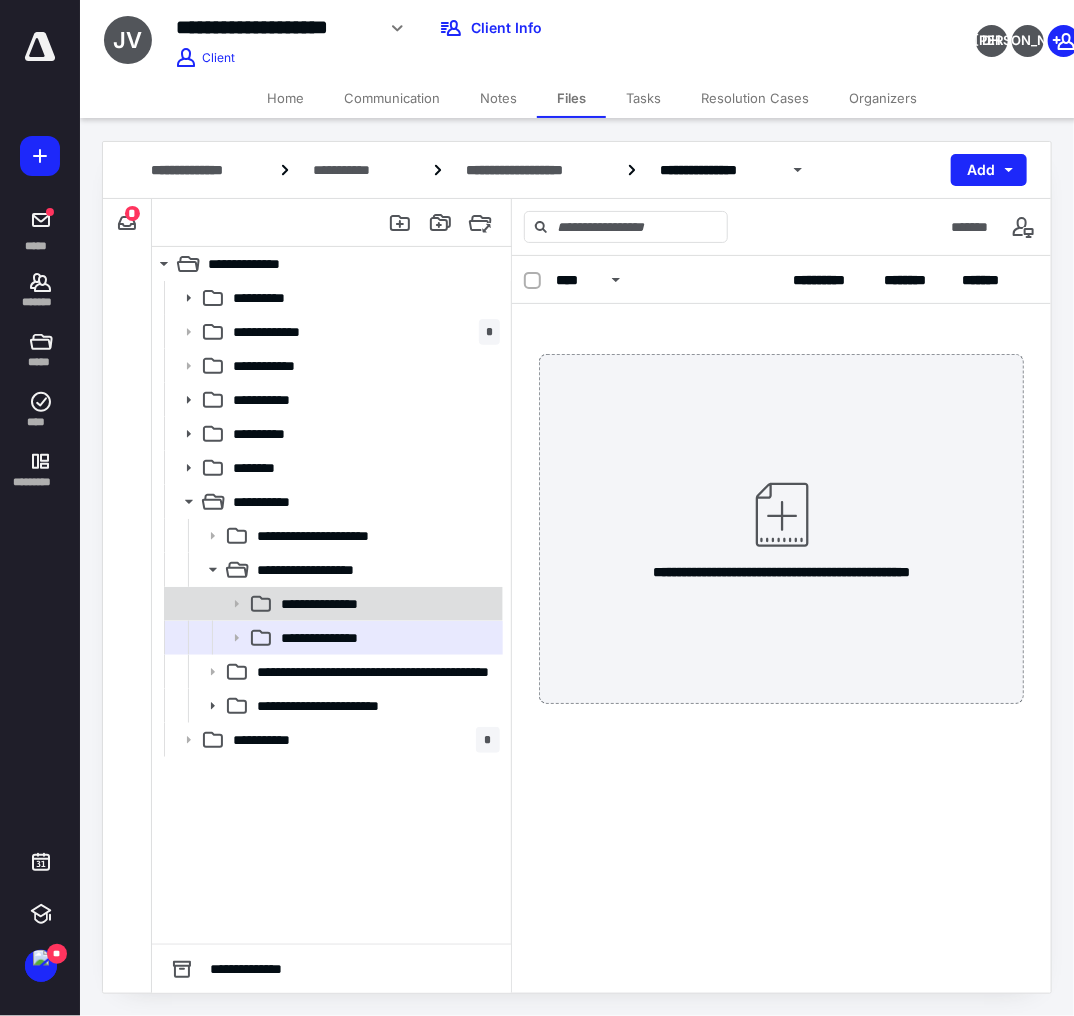 click on "**********" at bounding box center (386, 604) 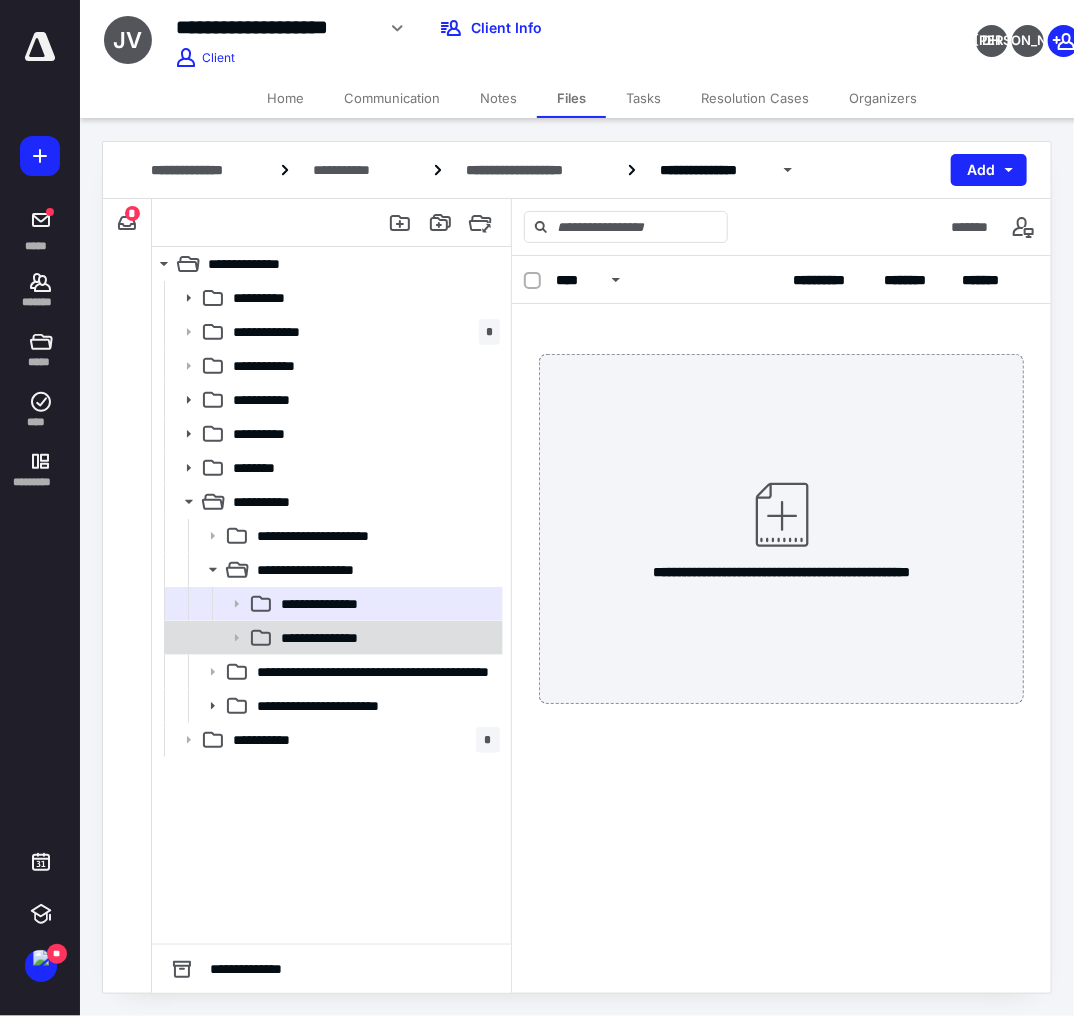 click on "**********" at bounding box center [386, 638] 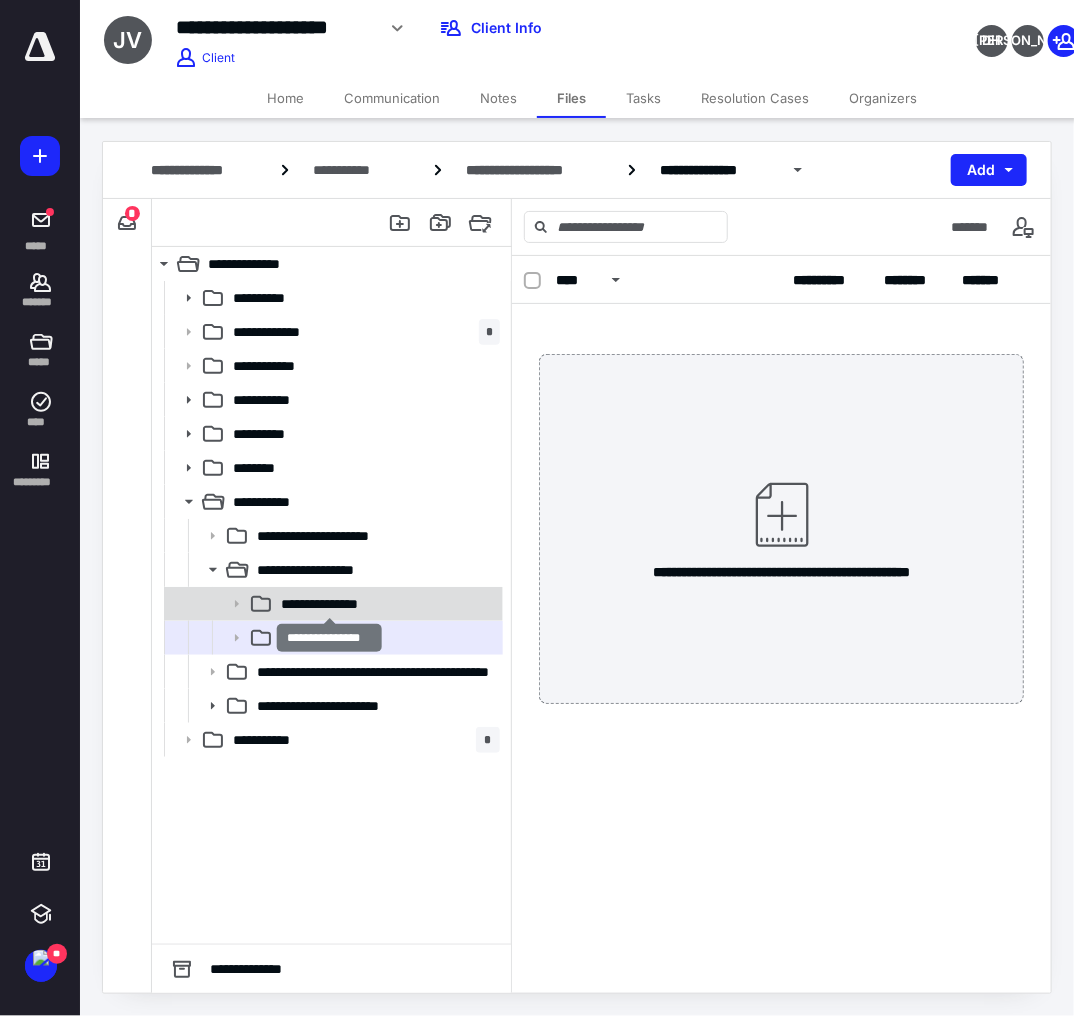 click on "**********" at bounding box center (330, 604) 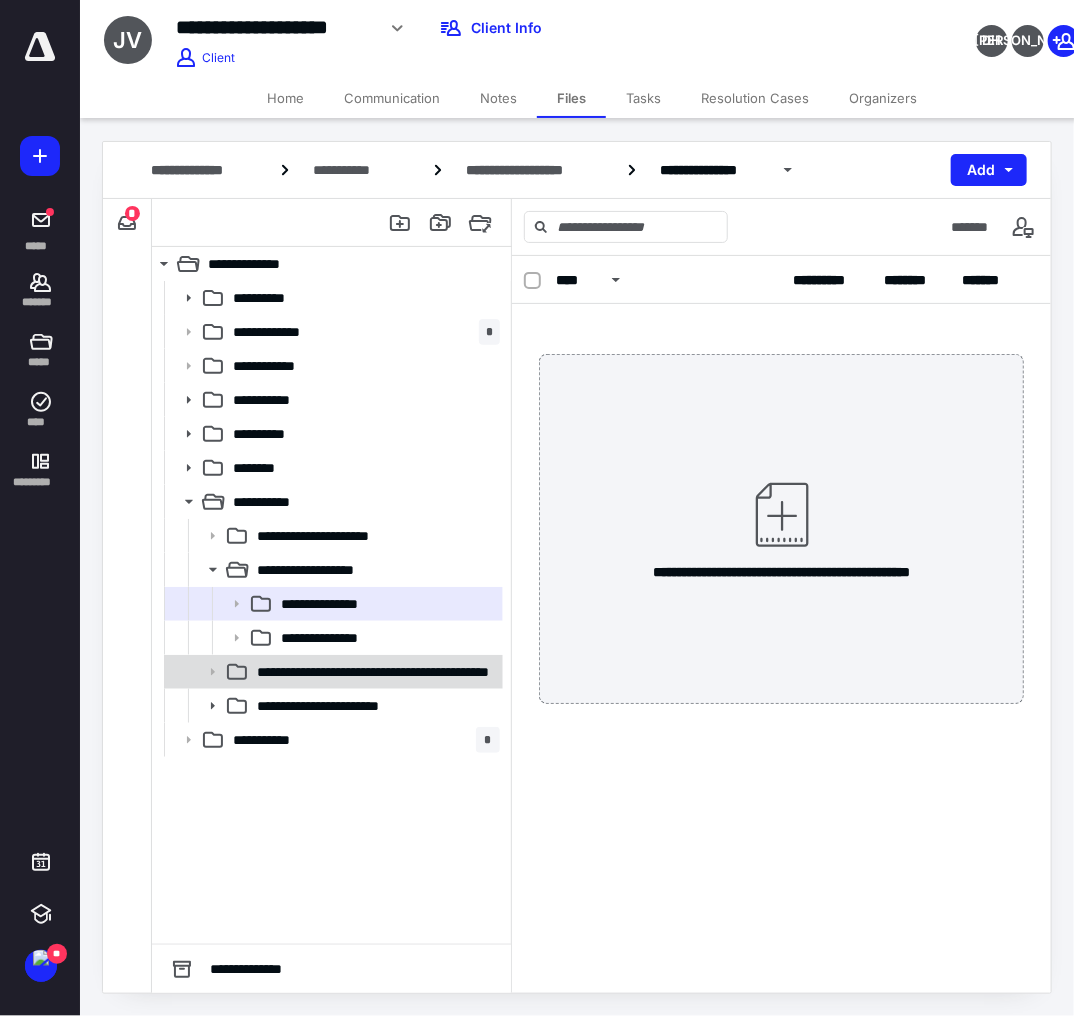 click on "**********" at bounding box center [332, 672] 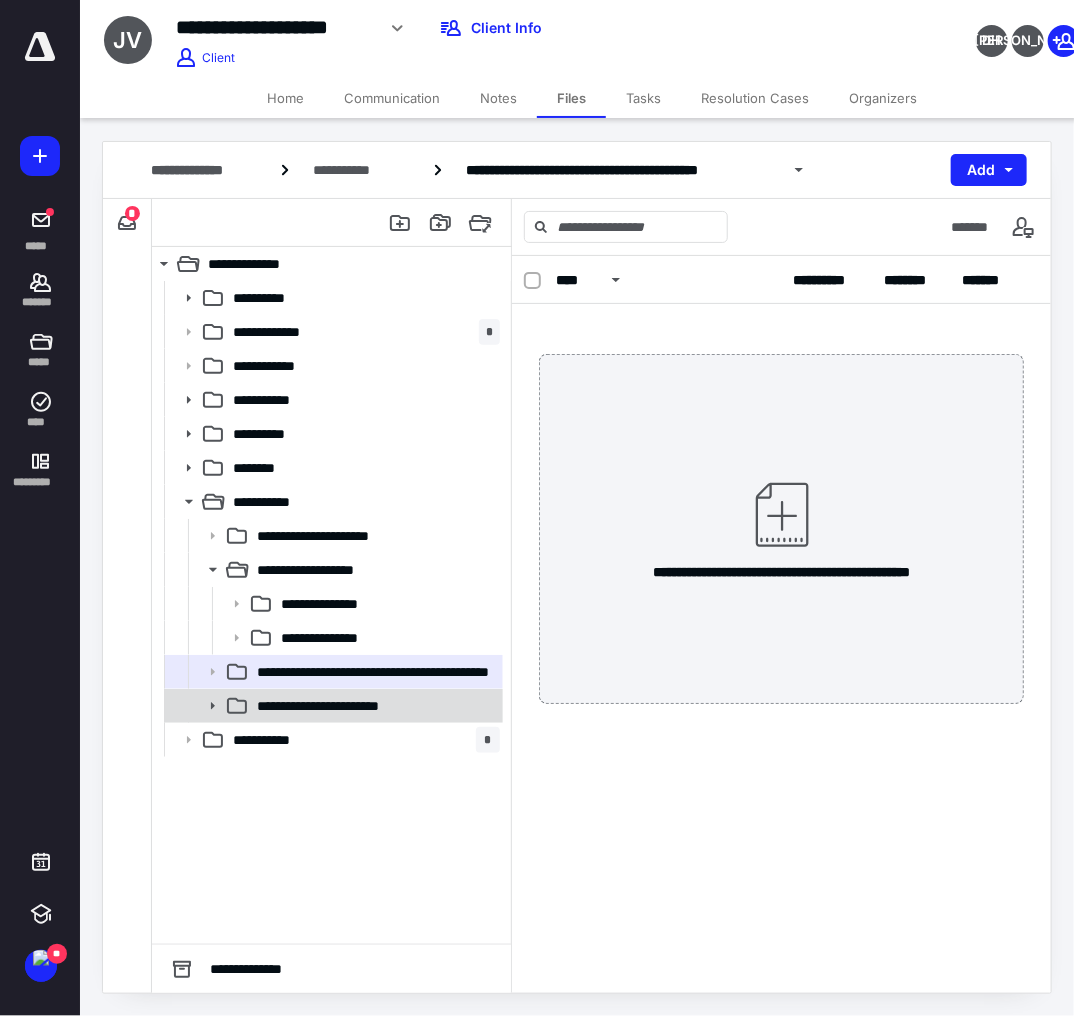 click on "**********" at bounding box center (340, 706) 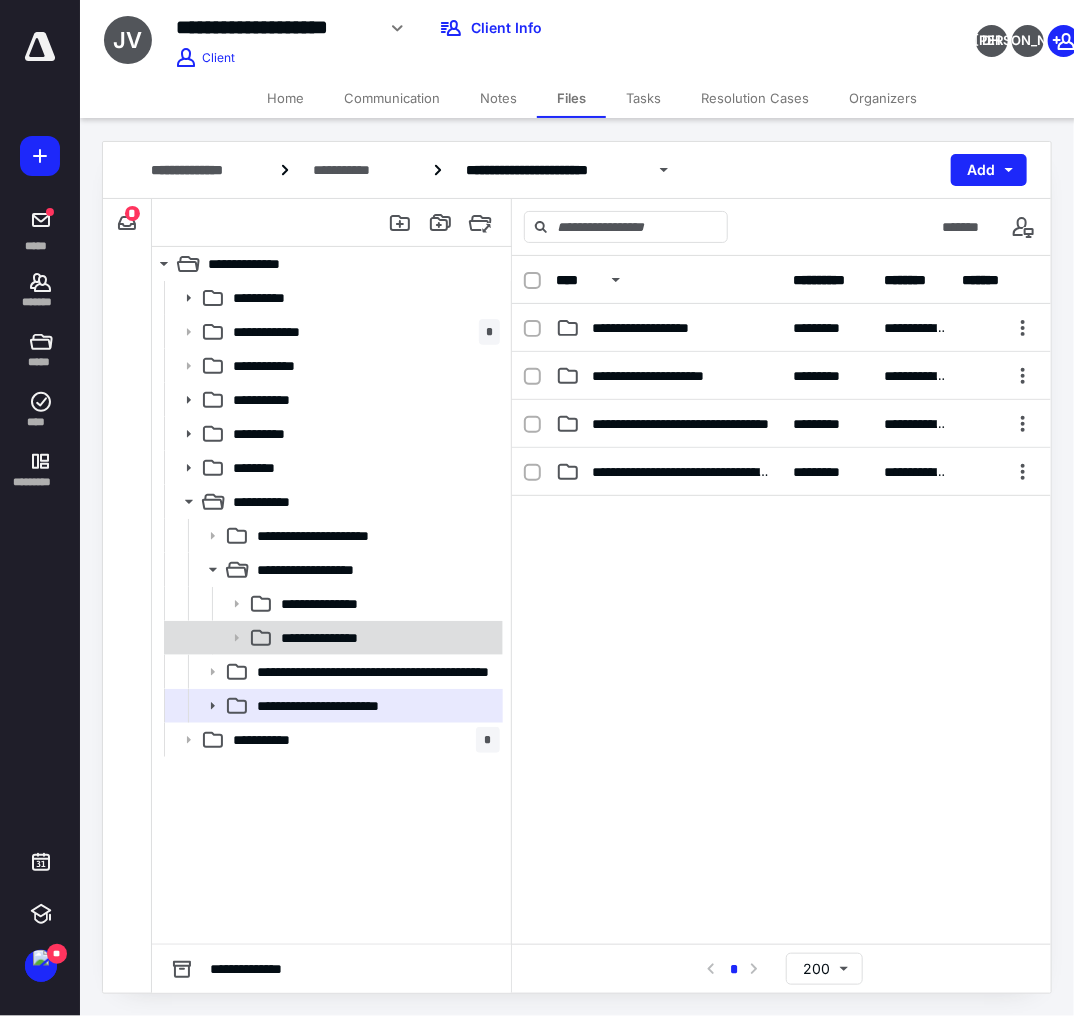 click on "**********" at bounding box center [386, 638] 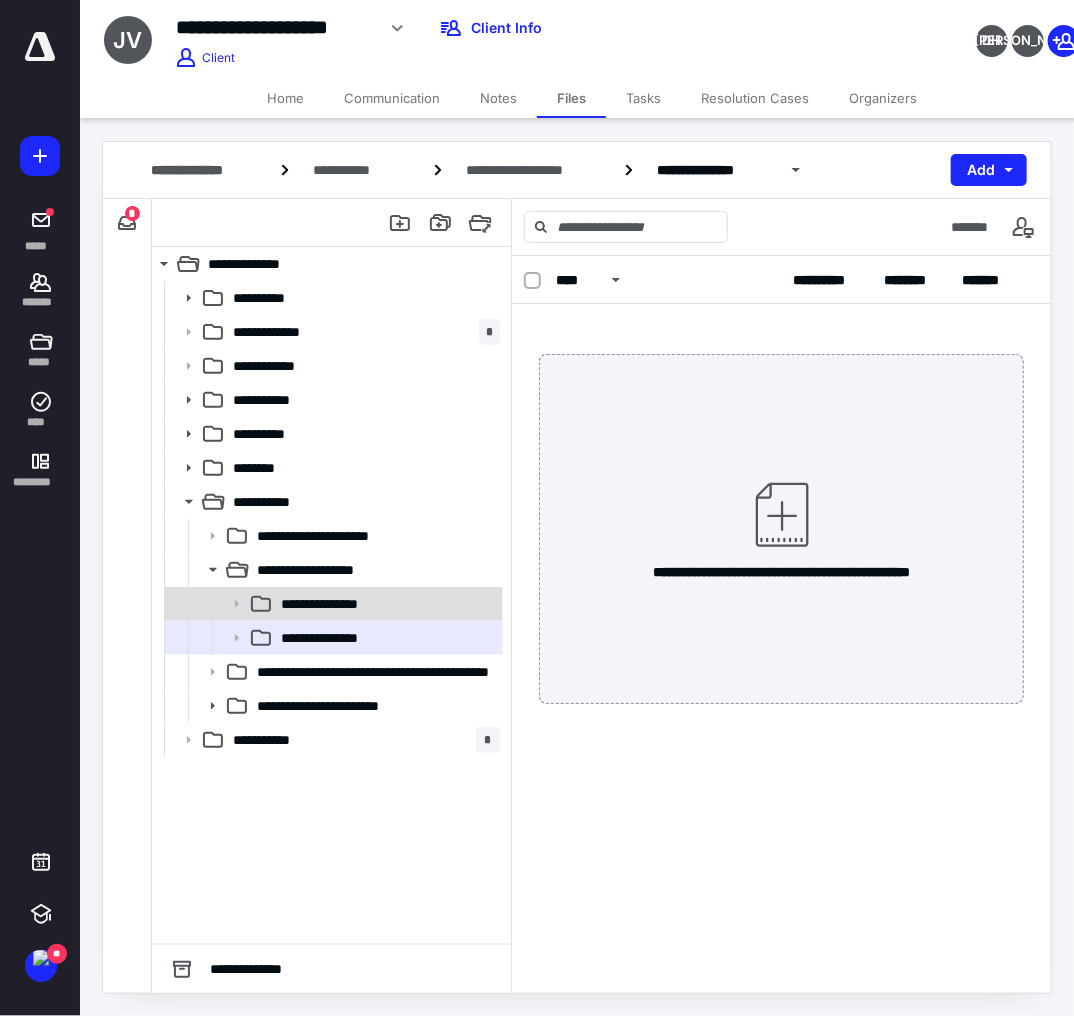 click on "**********" at bounding box center (386, 604) 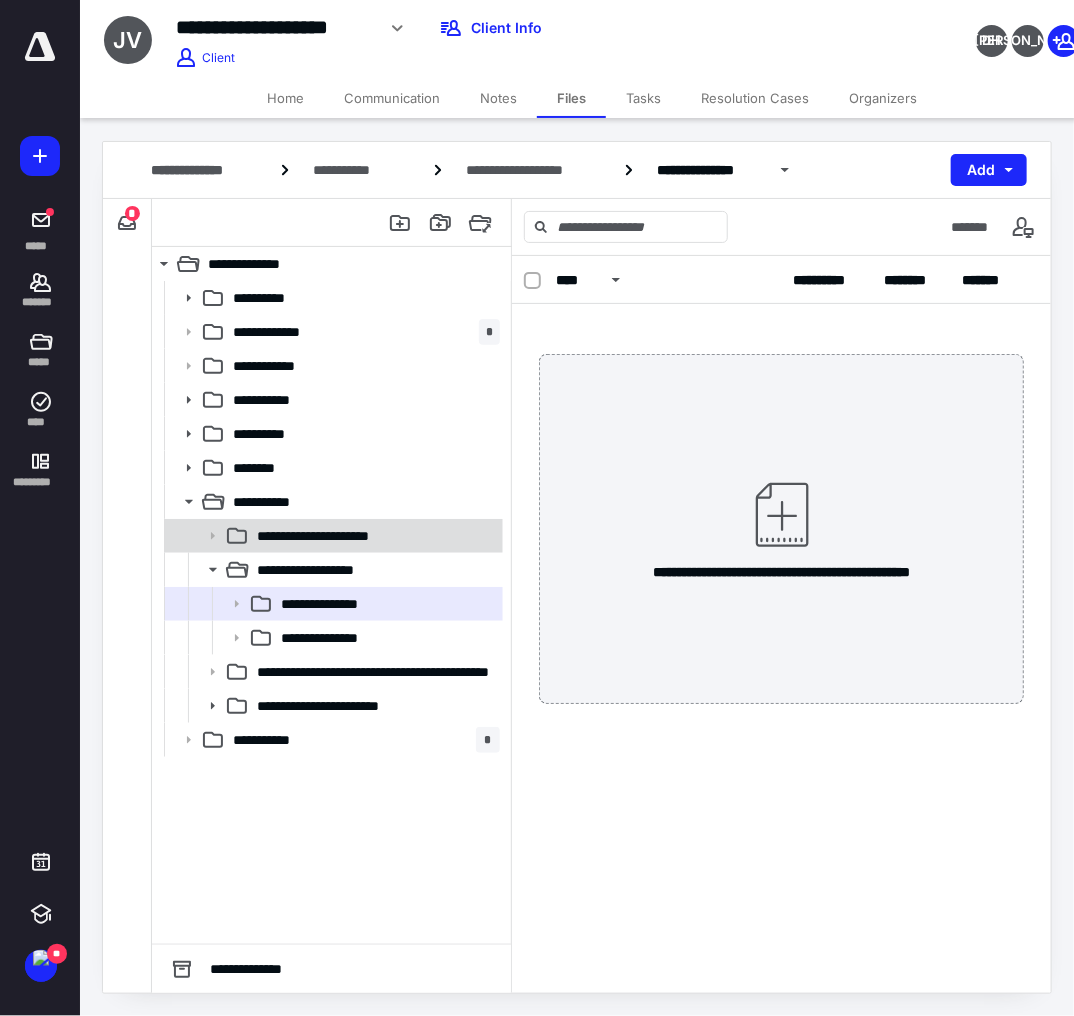 click on "**********" at bounding box center [331, 536] 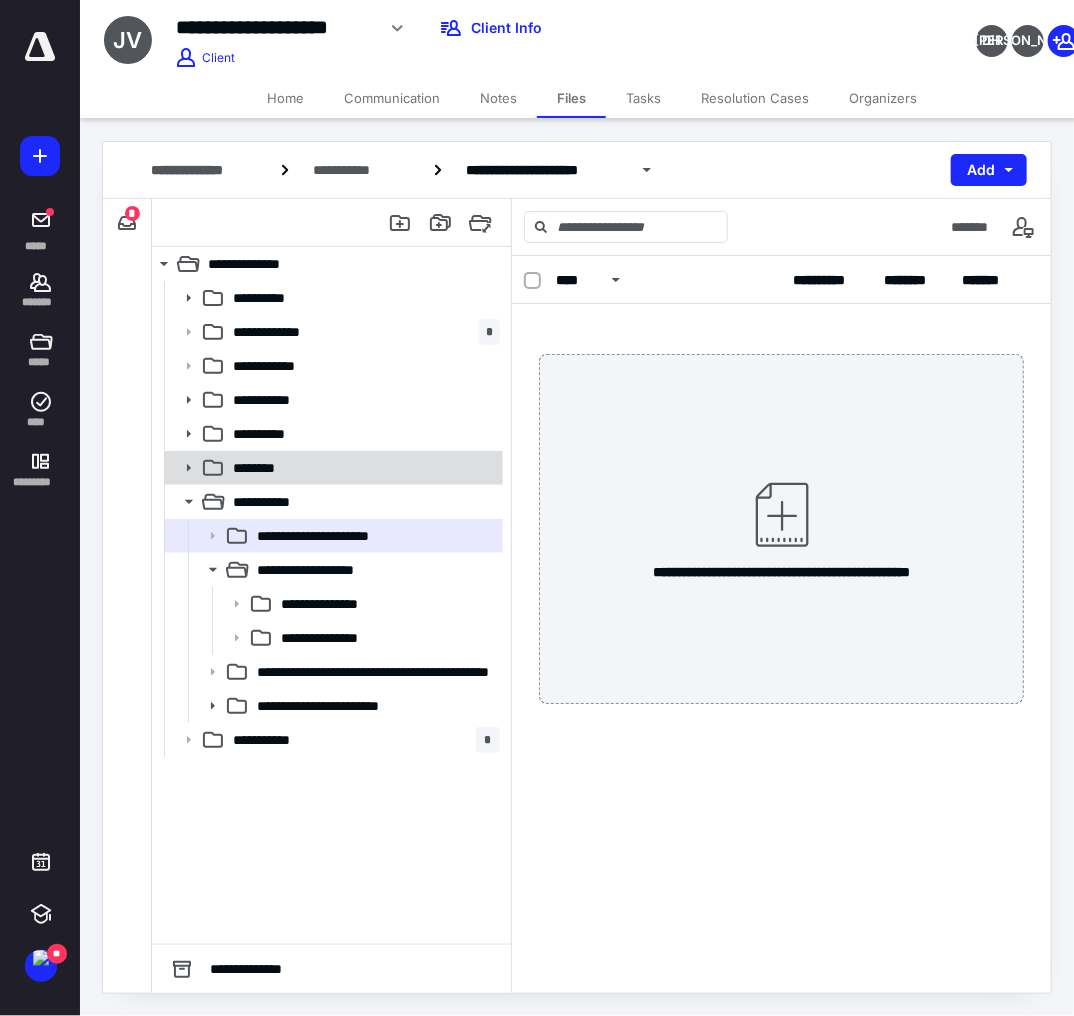 click on "********" at bounding box center (362, 468) 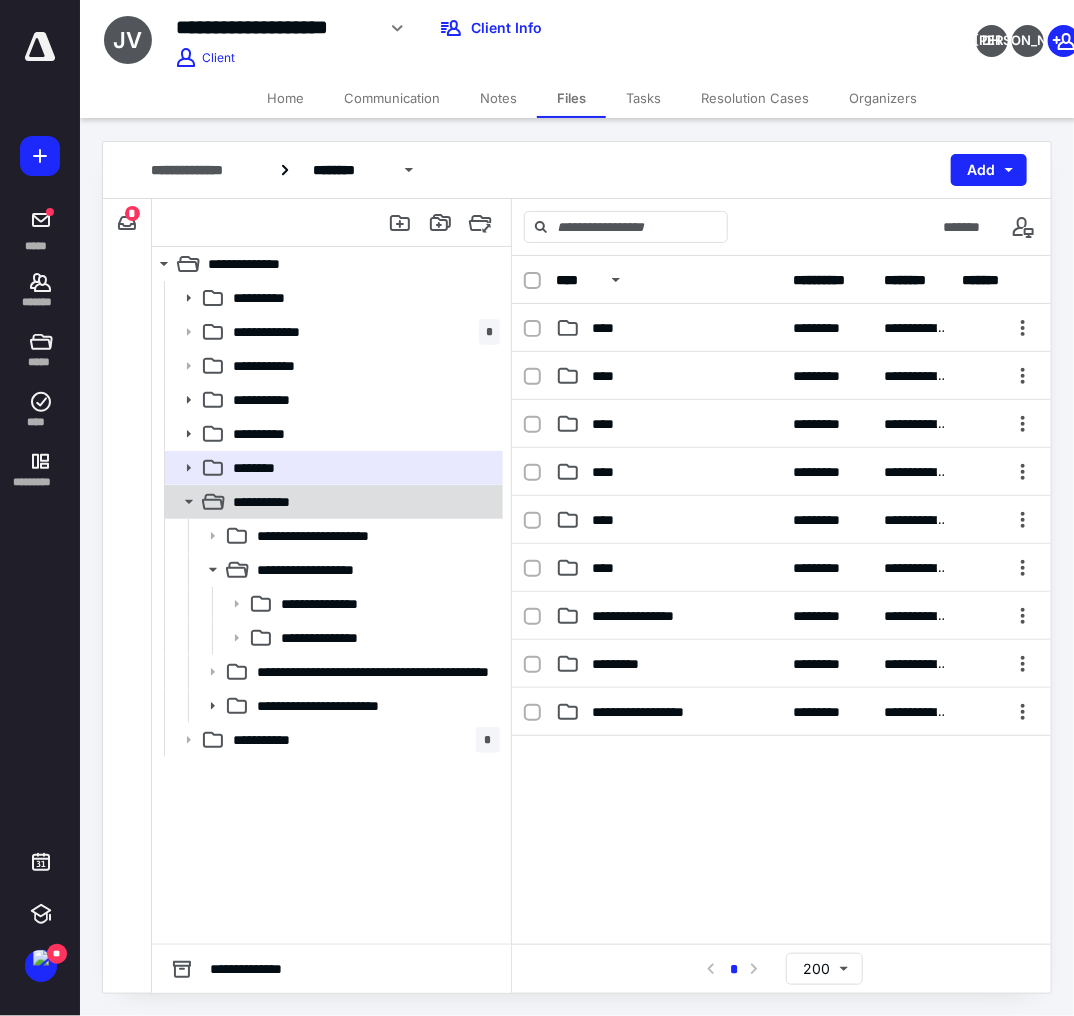 click on "**********" at bounding box center (332, 502) 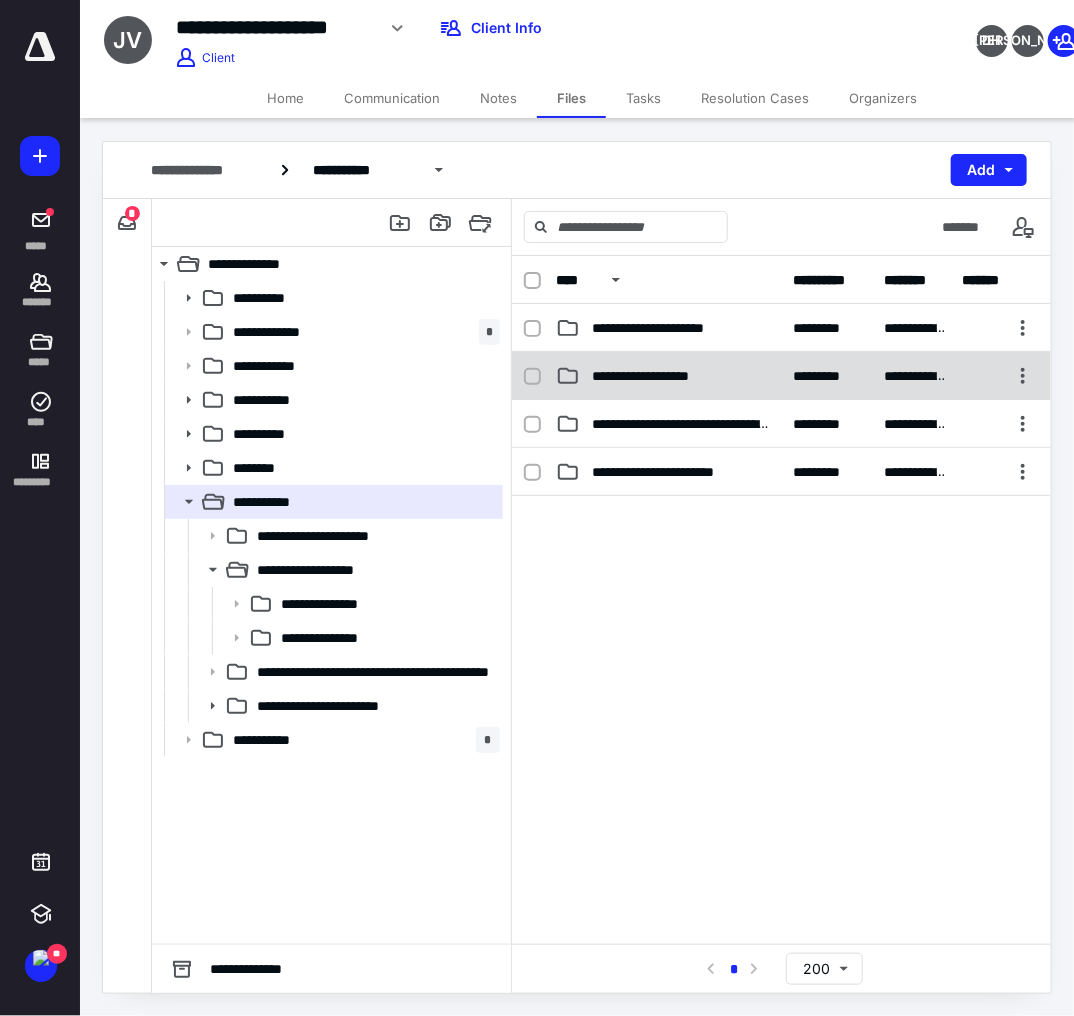click on "**********" at bounding box center [781, 376] 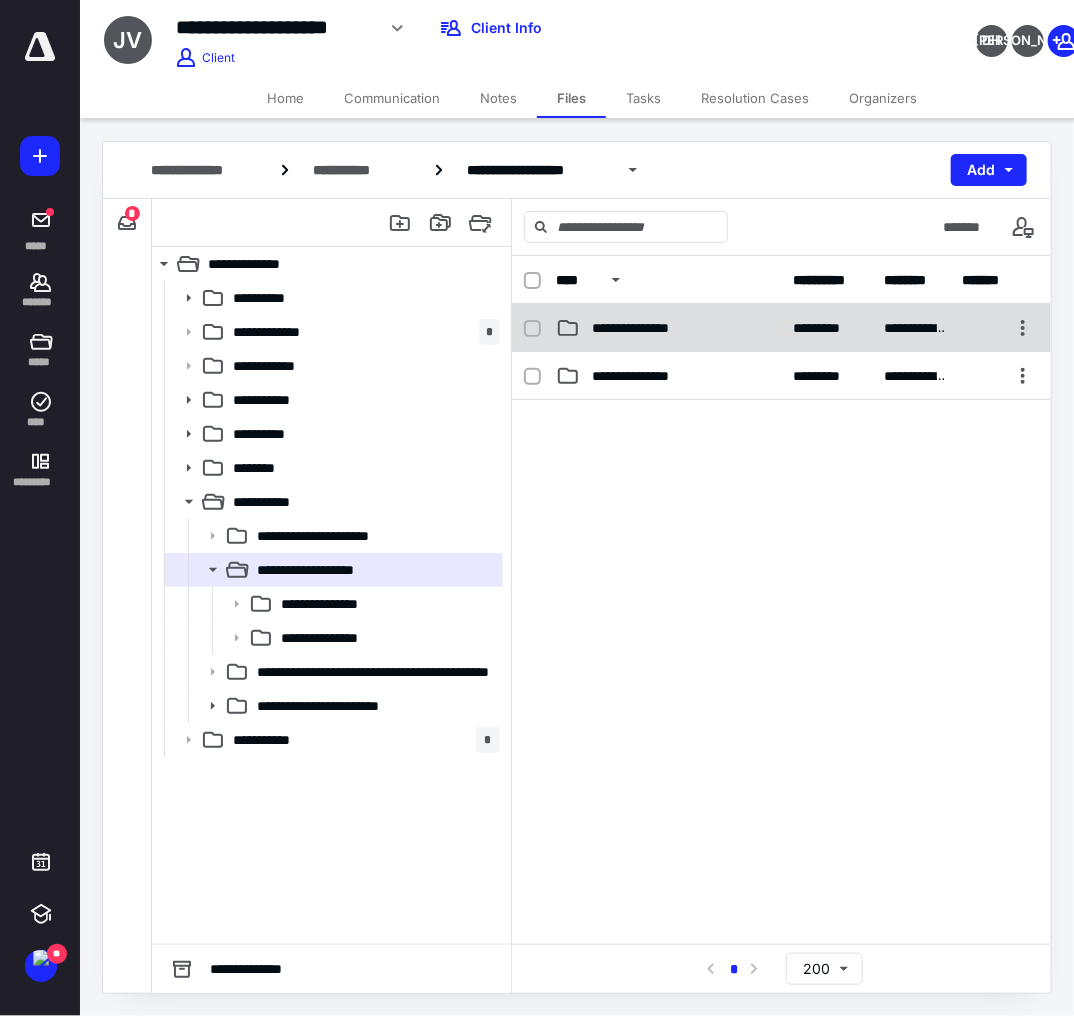 click on "**********" at bounding box center [781, 328] 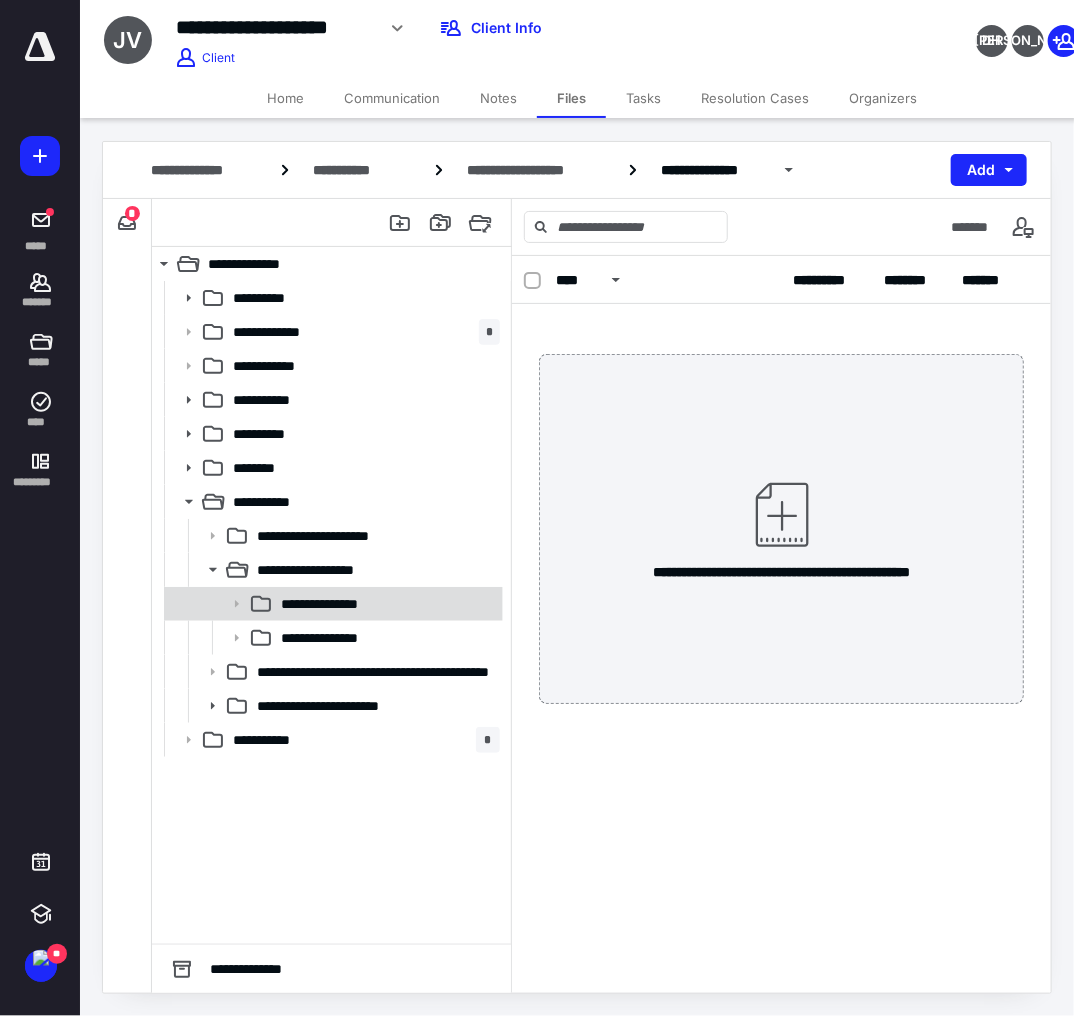 click on "**********" at bounding box center (332, 604) 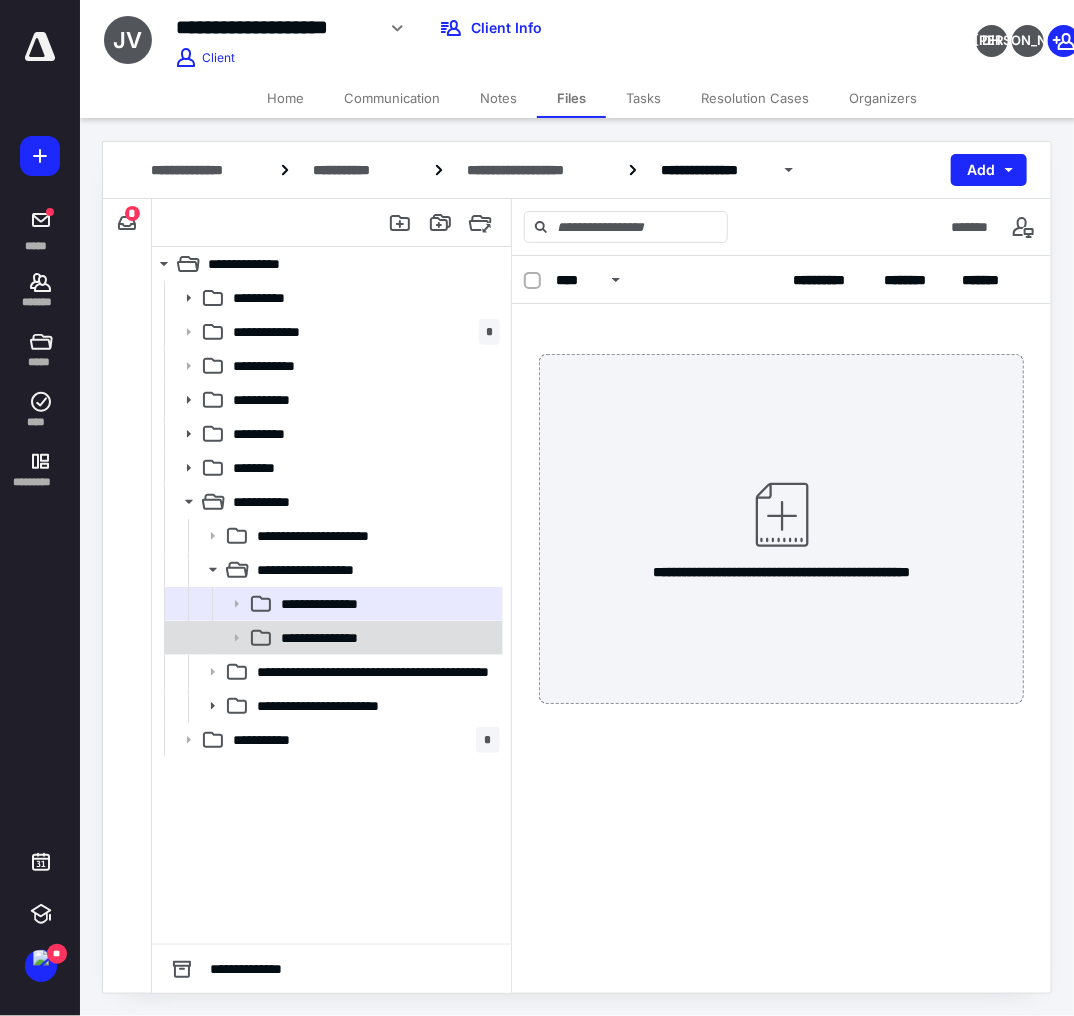 click on "**********" at bounding box center [386, 638] 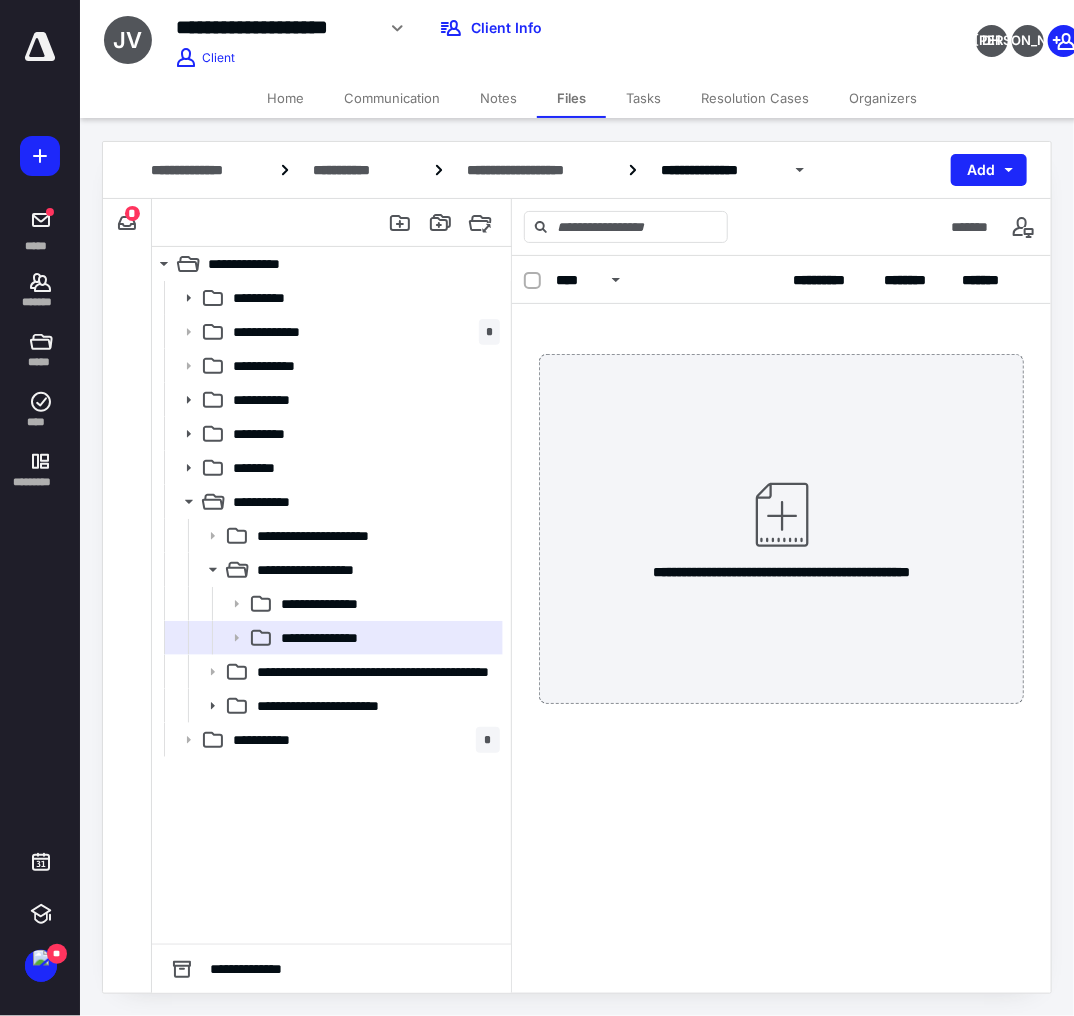 click on "Home" at bounding box center [285, 98] 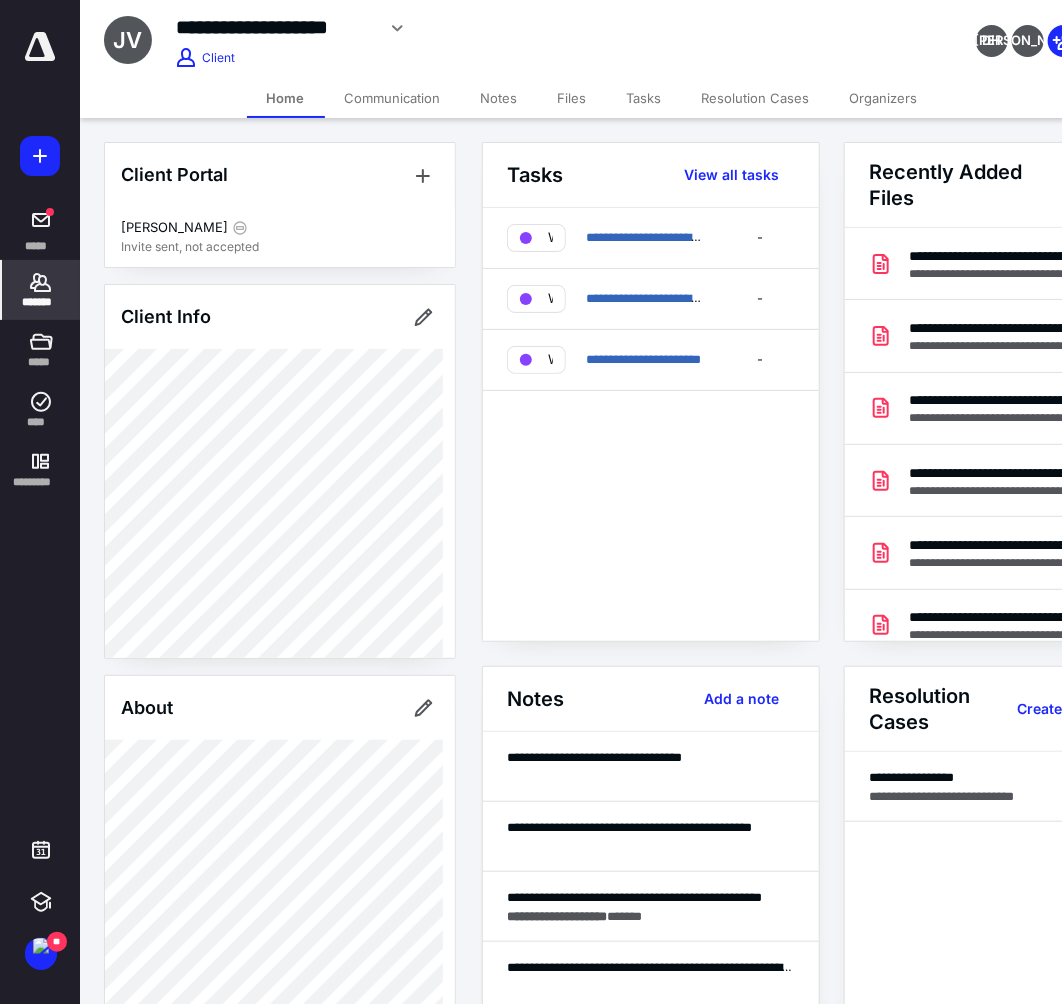 click on "Files" at bounding box center (572, 98) 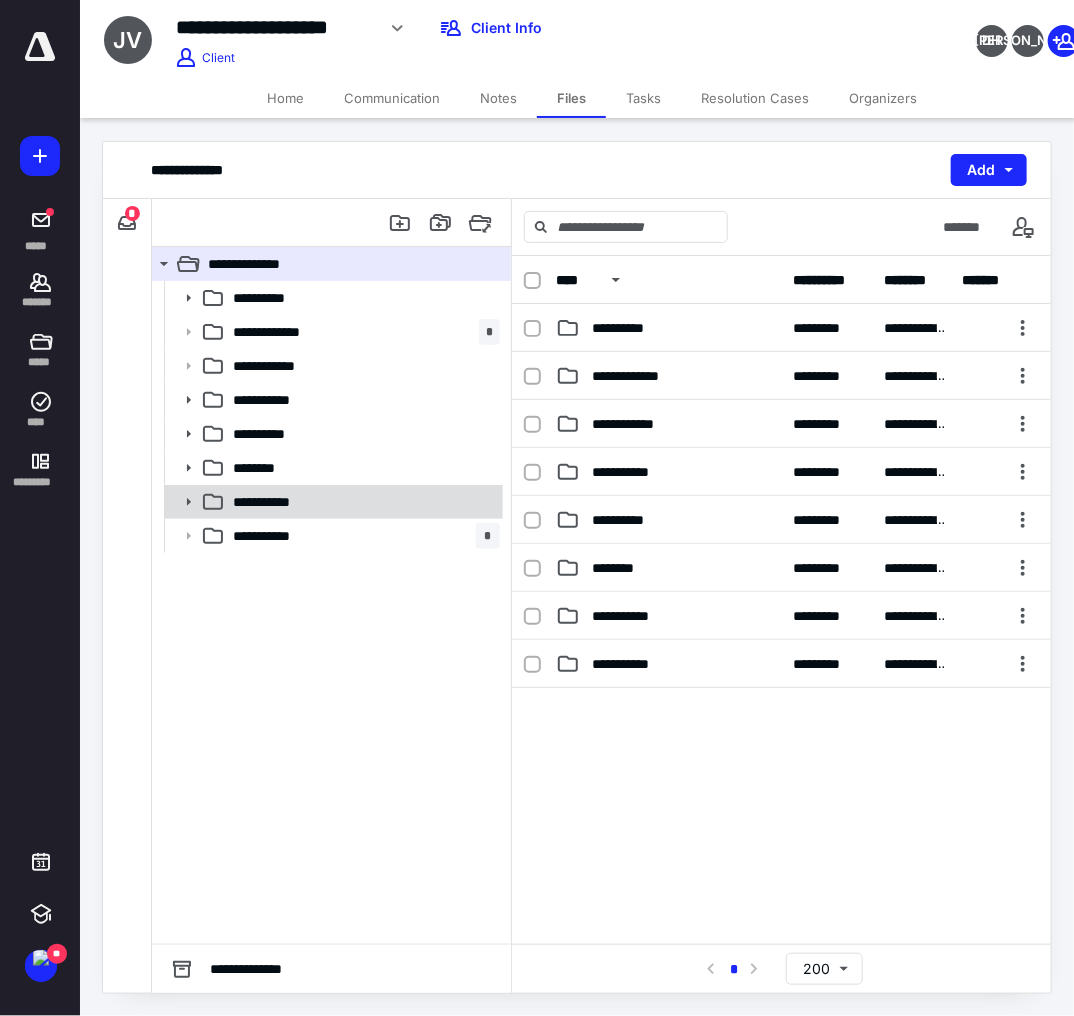 click on "**********" at bounding box center (362, 502) 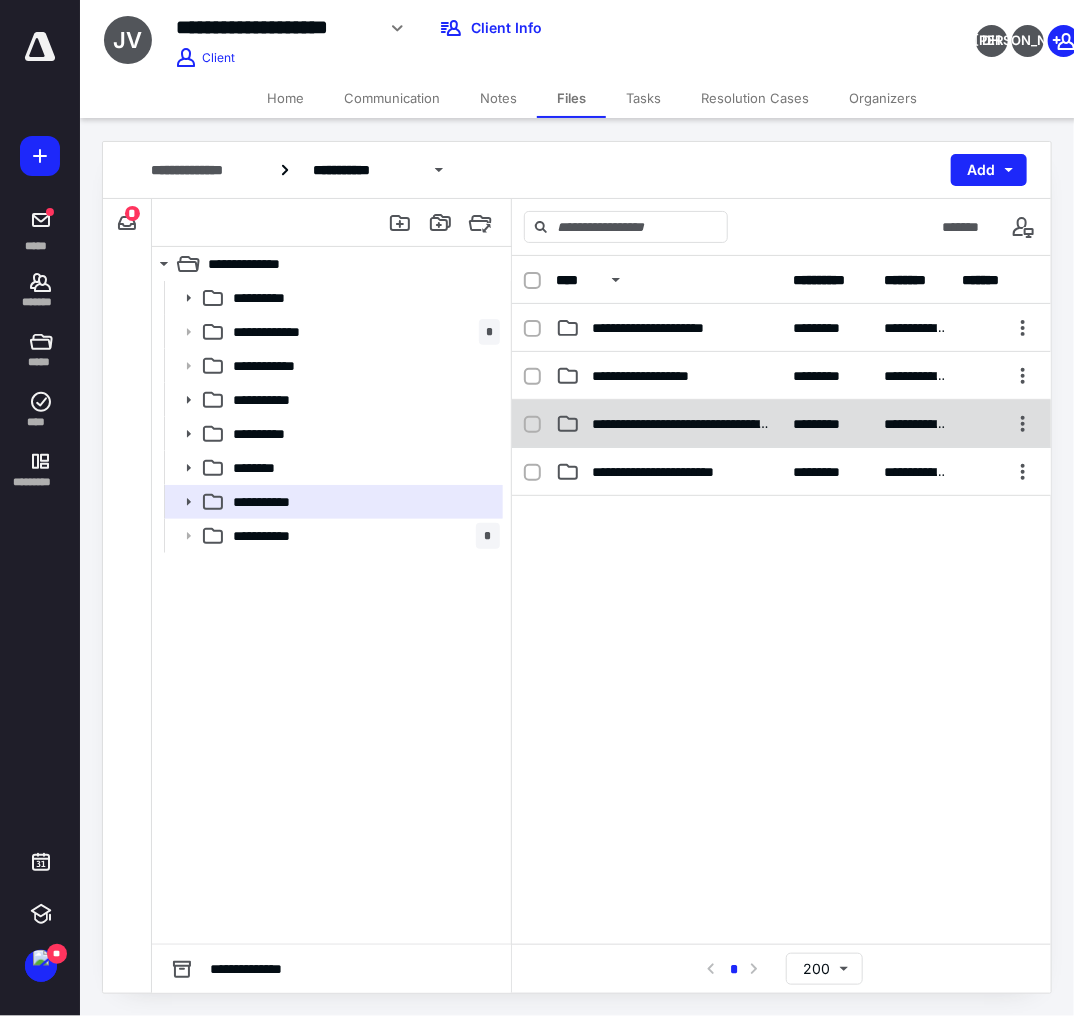 click on "**********" at bounding box center [781, 424] 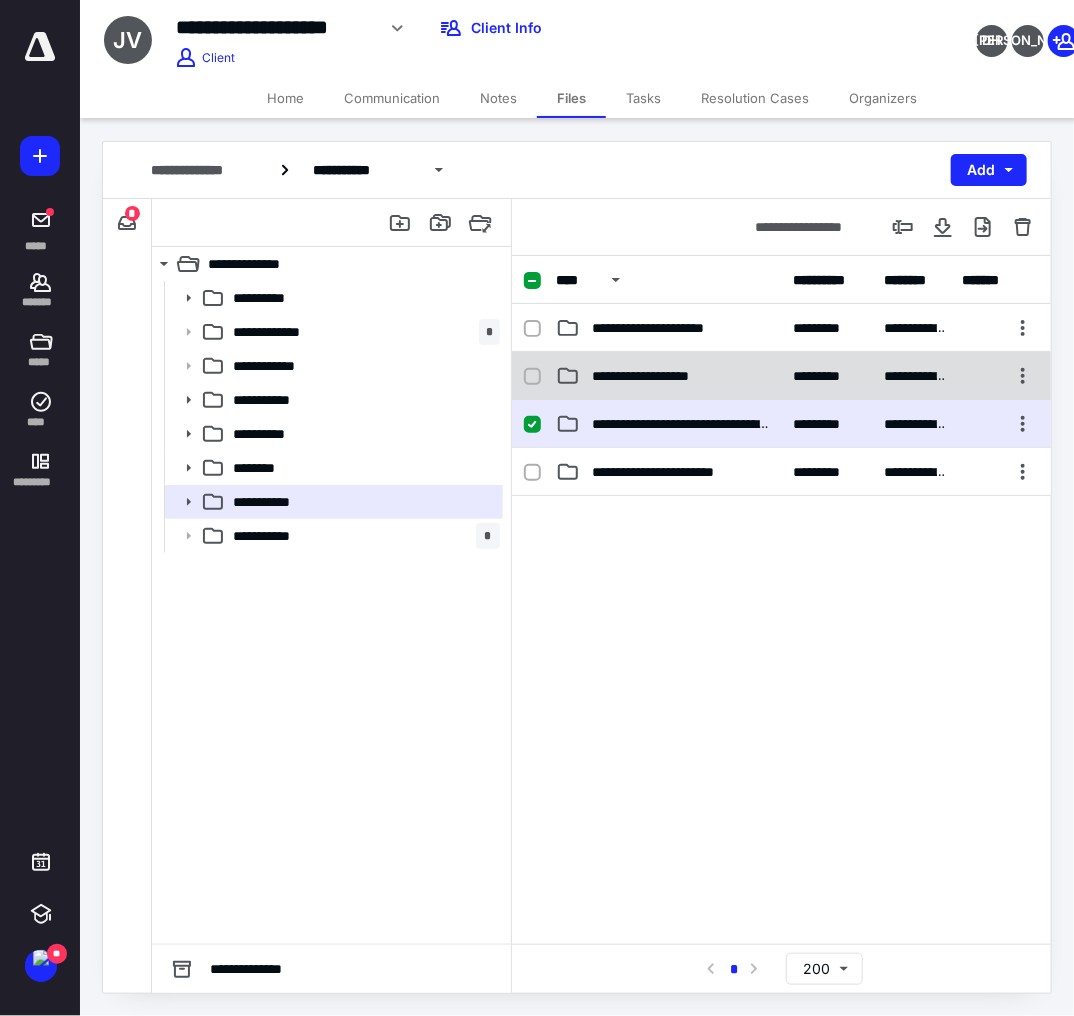 click on "**********" at bounding box center [659, 376] 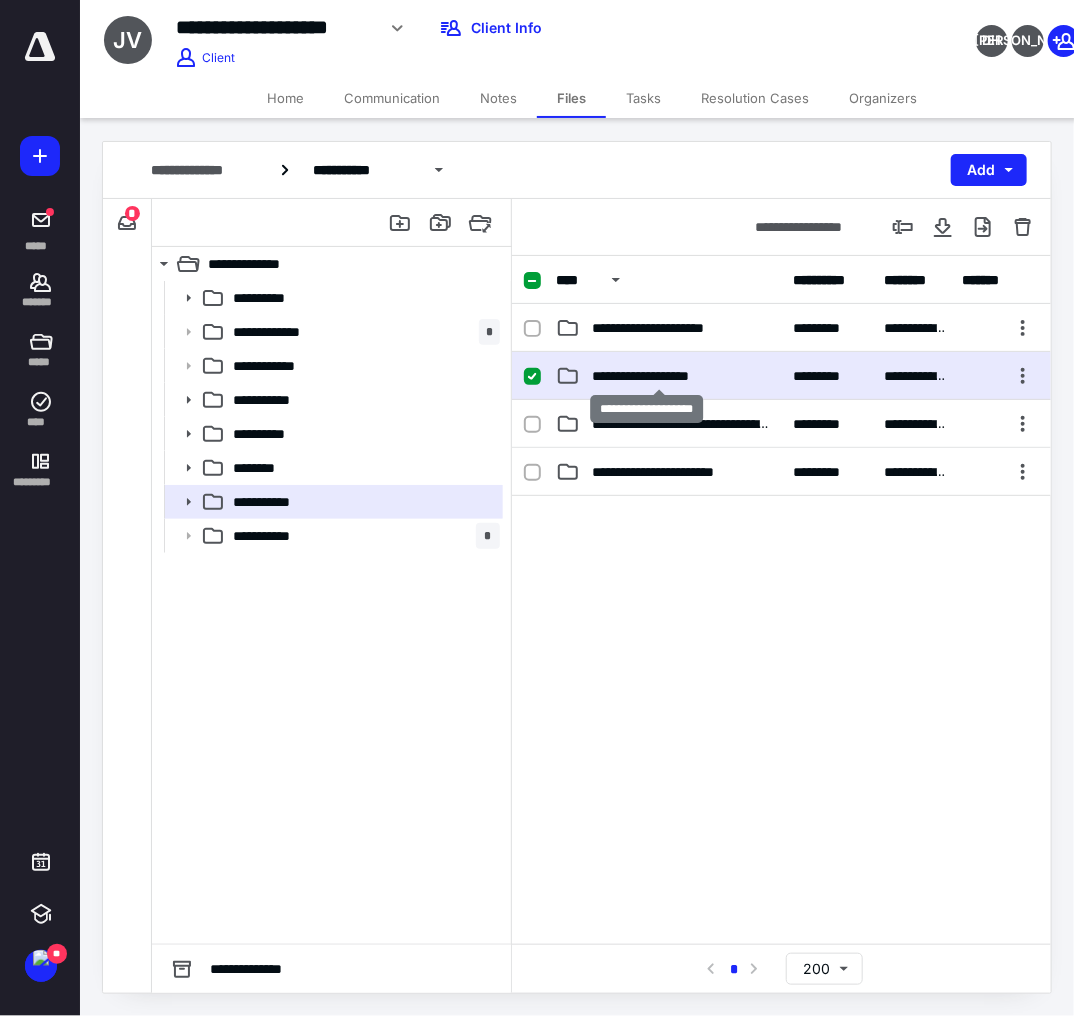 click on "**********" at bounding box center [659, 376] 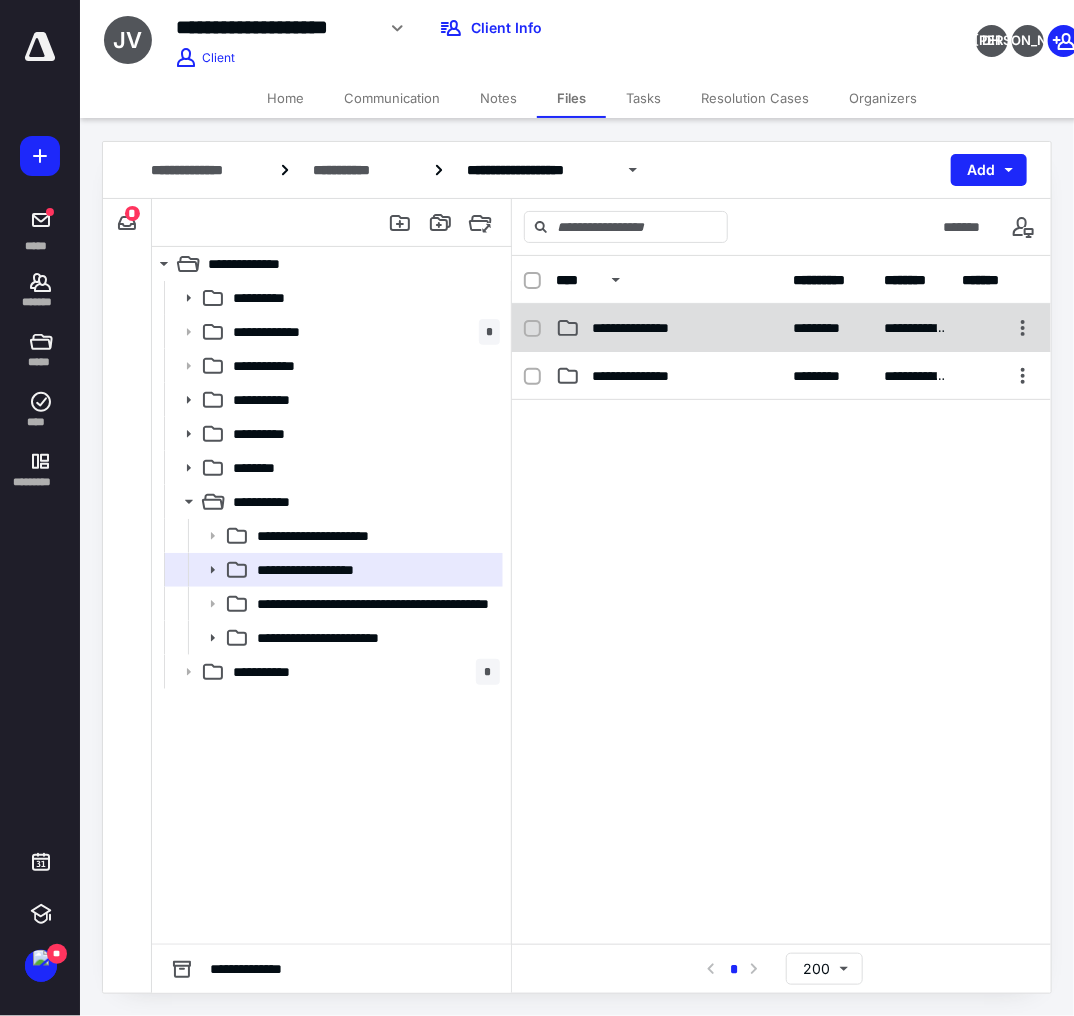 click on "**********" at bounding box center [669, 328] 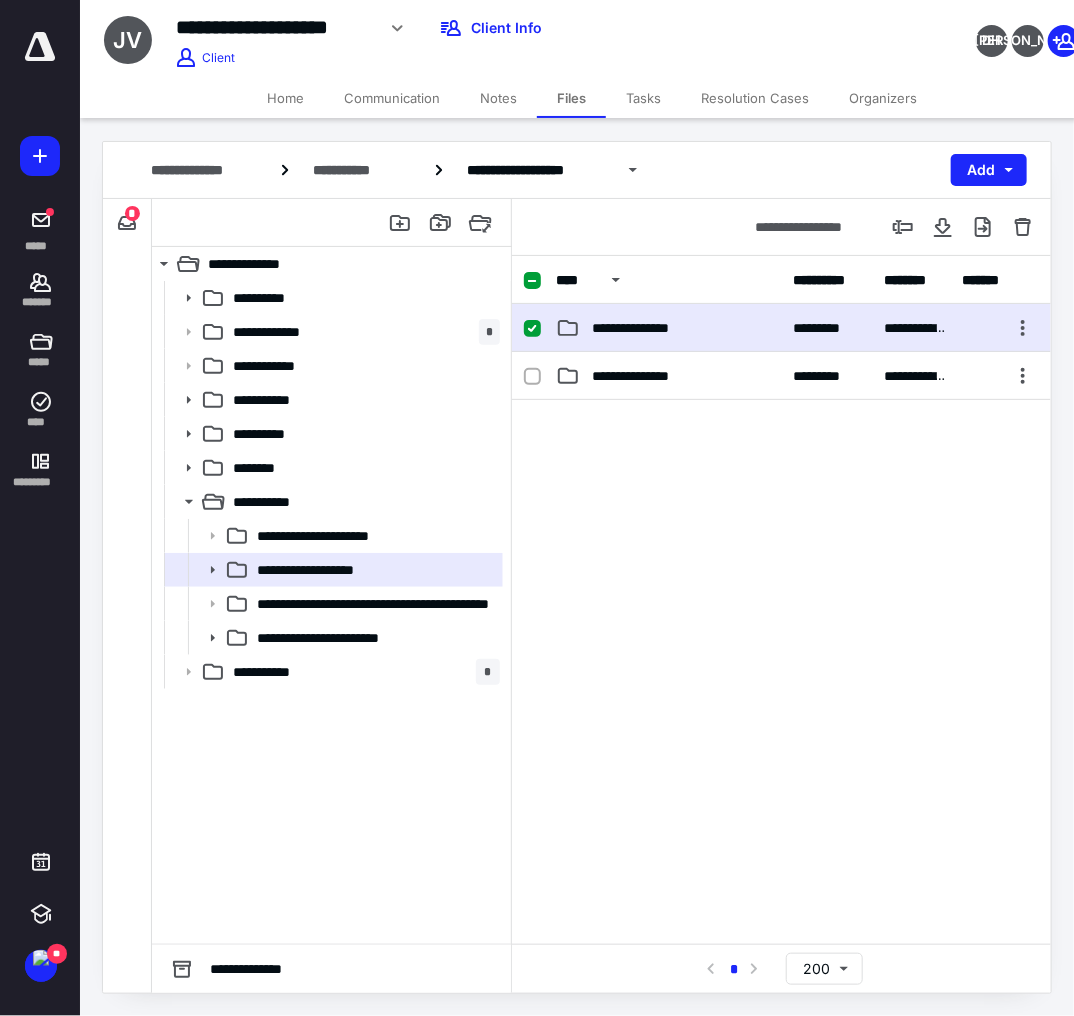 click on "**********" at bounding box center [669, 328] 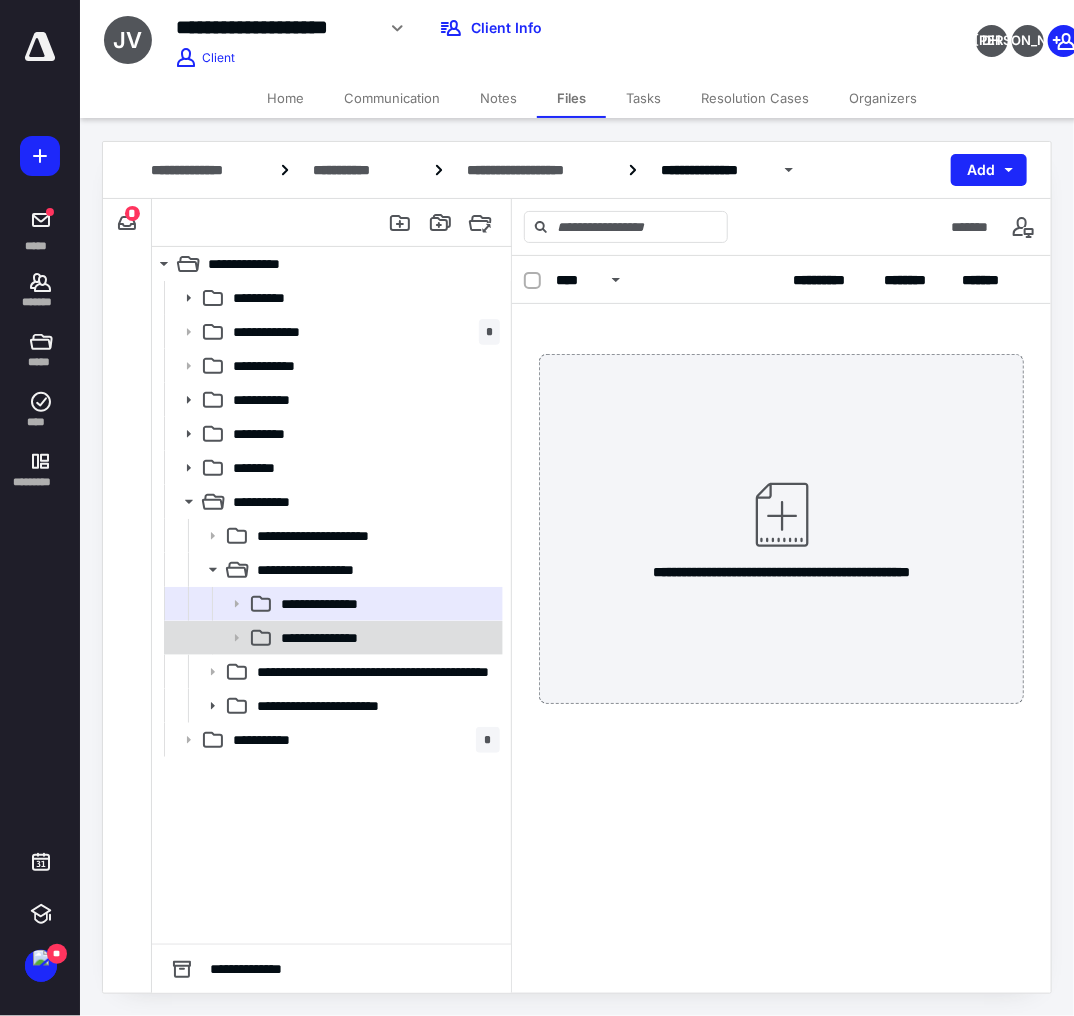 click on "**********" at bounding box center [386, 638] 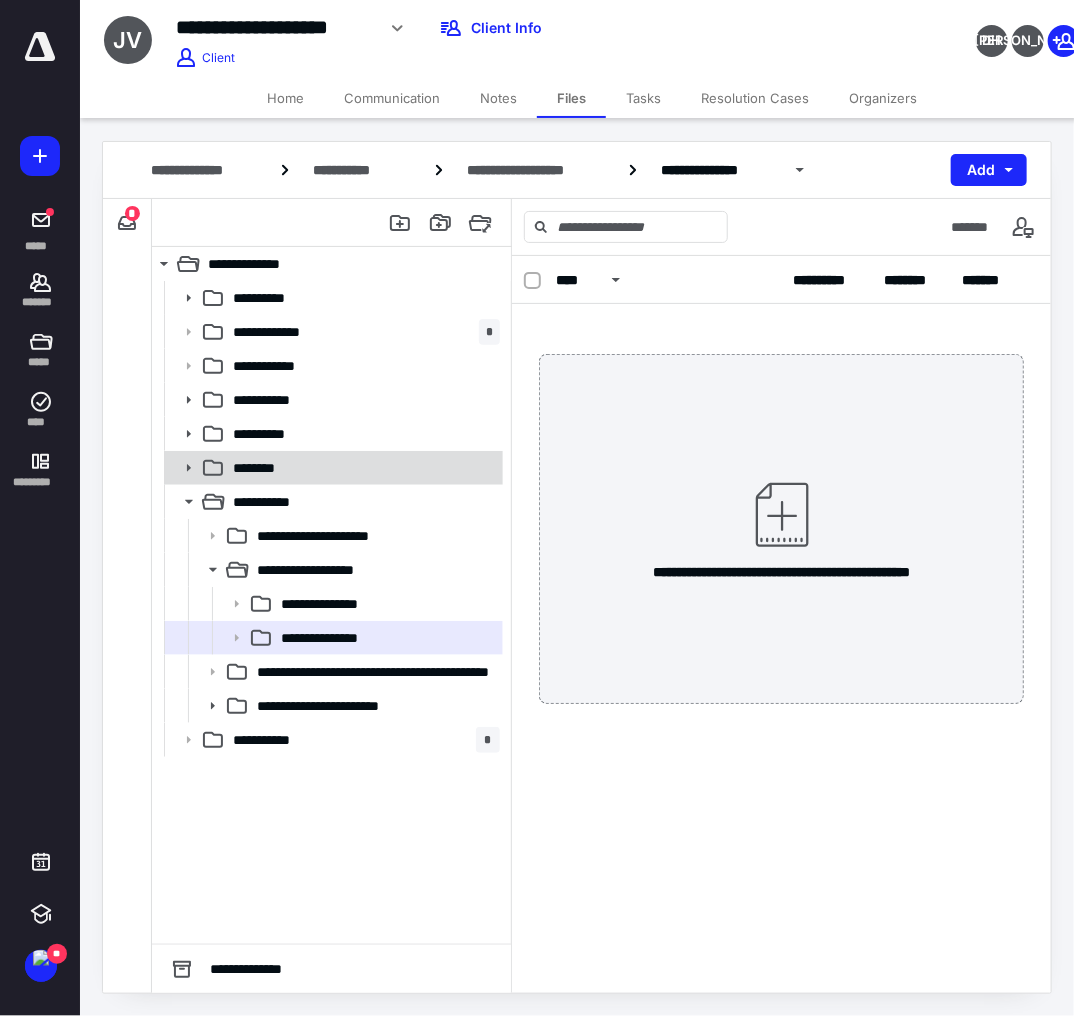 click on "********" at bounding box center (332, 468) 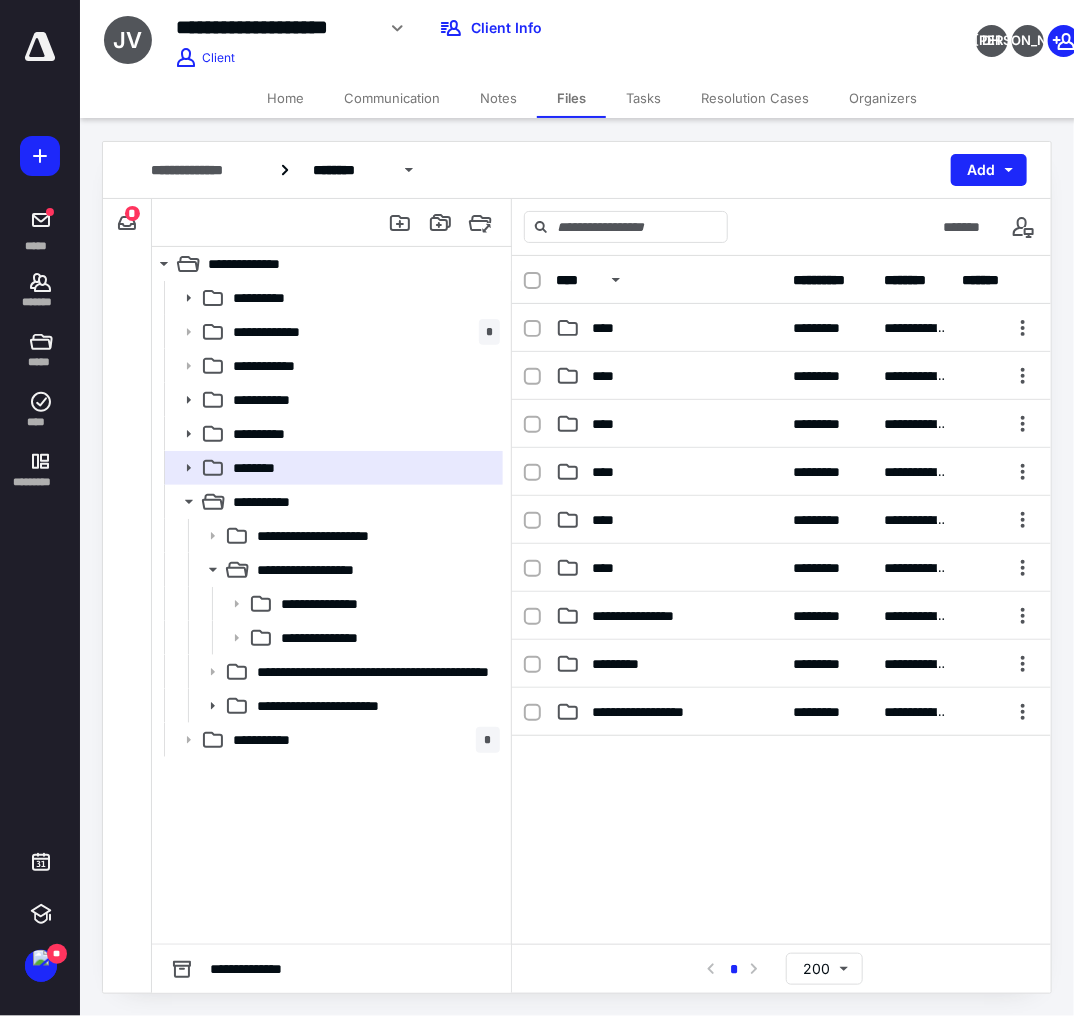 click on "Home" at bounding box center [285, 98] 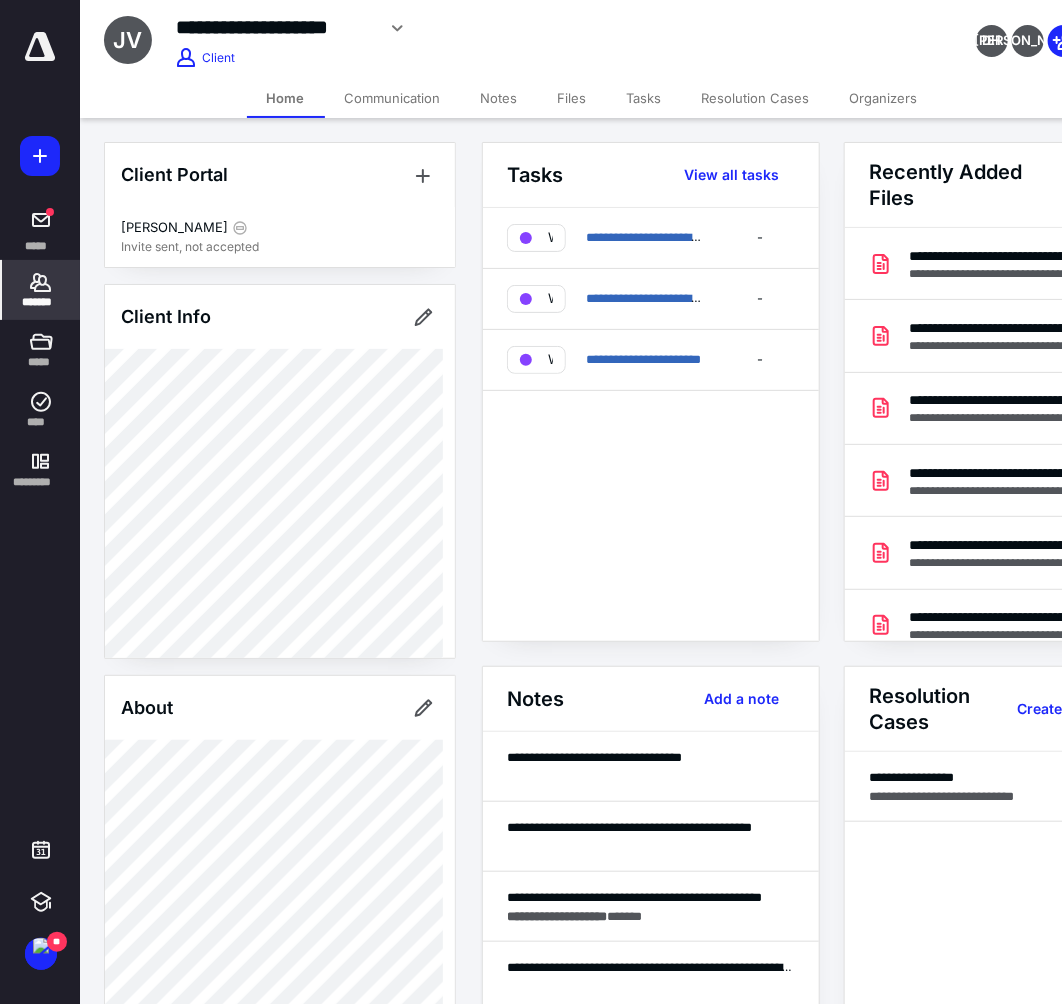 click on "**********" at bounding box center (651, 424) 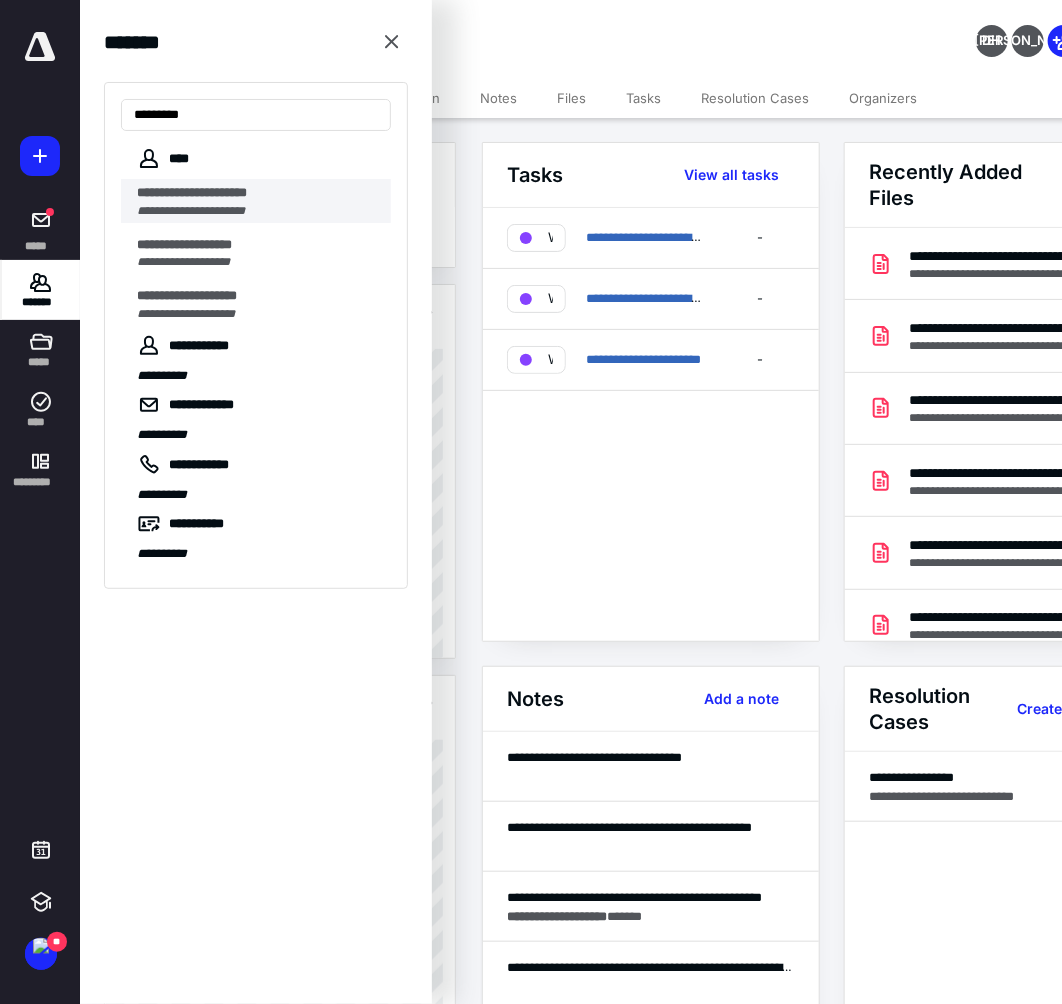 type on "*********" 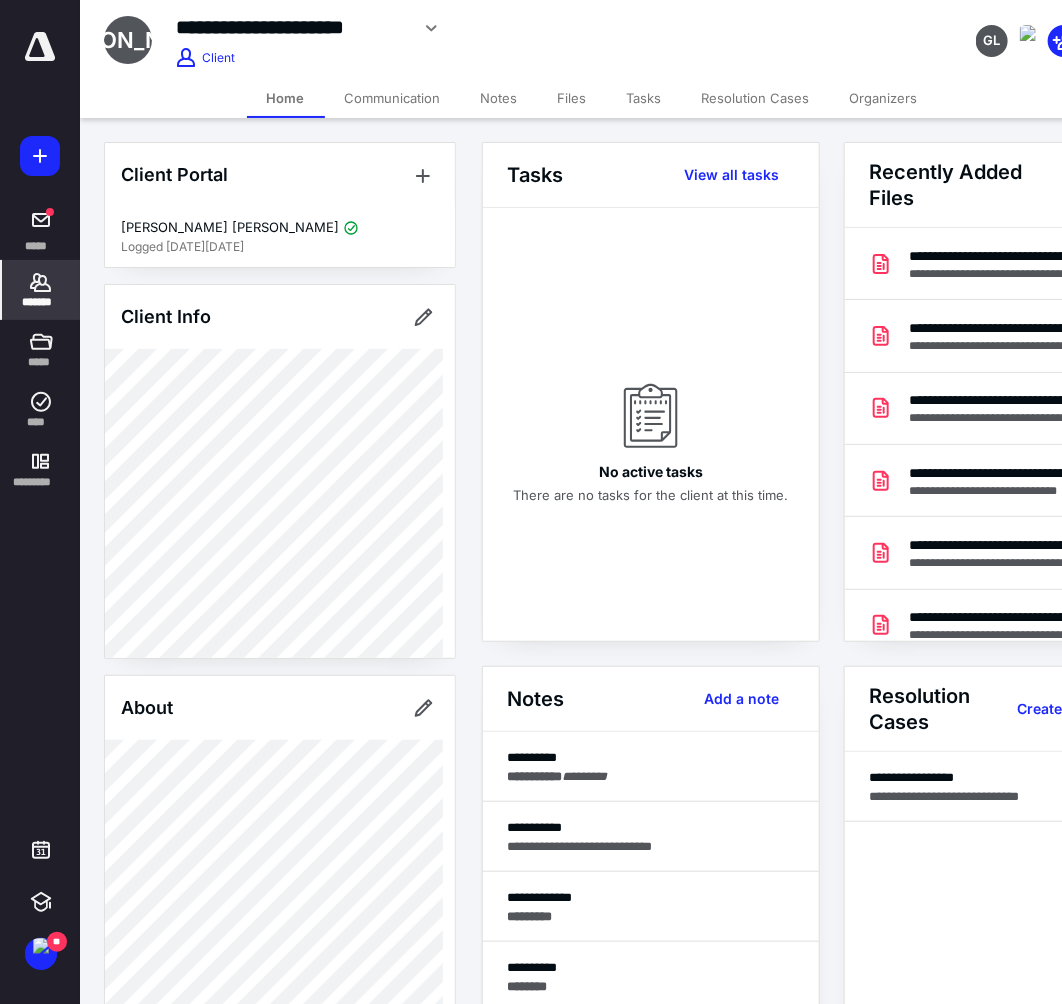 click on "Files" at bounding box center (572, 98) 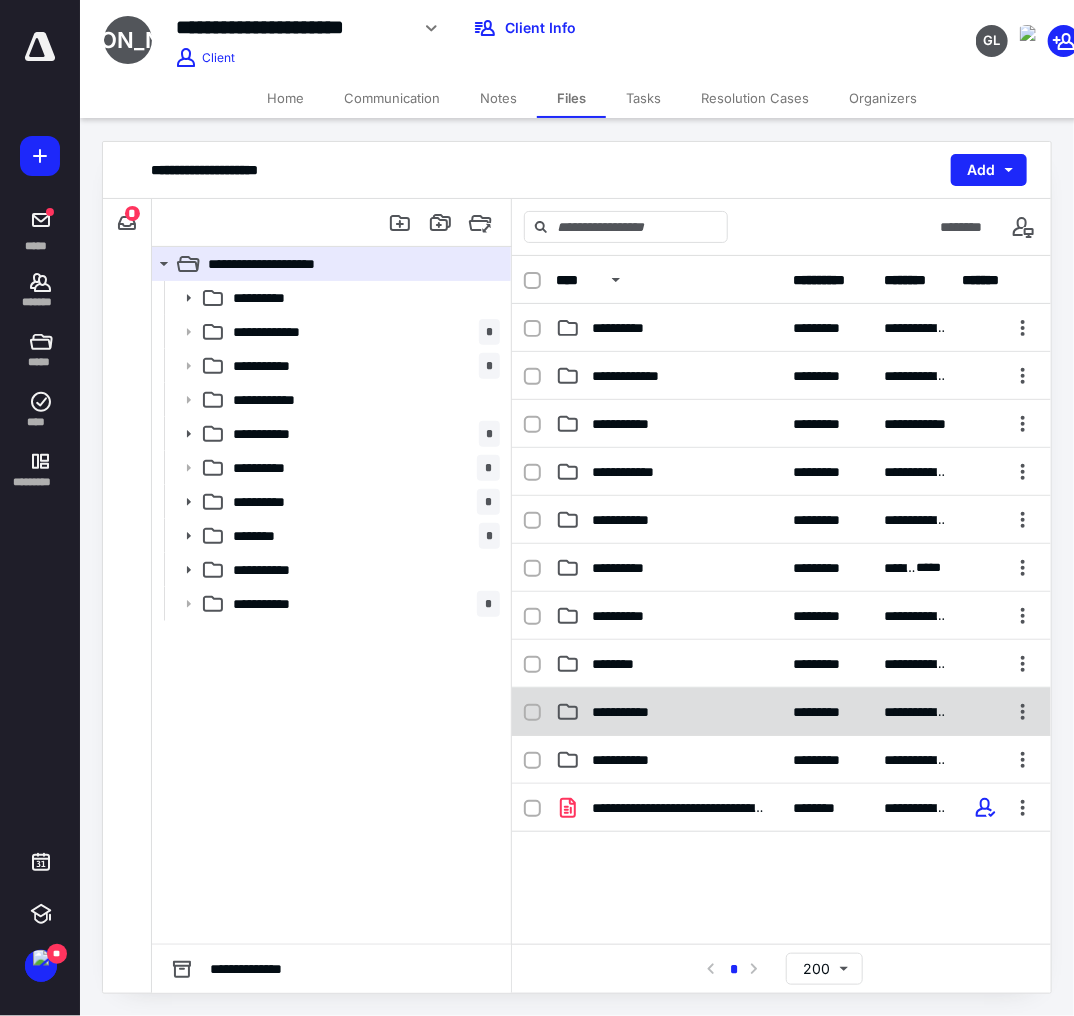 click on "**********" at bounding box center [669, 712] 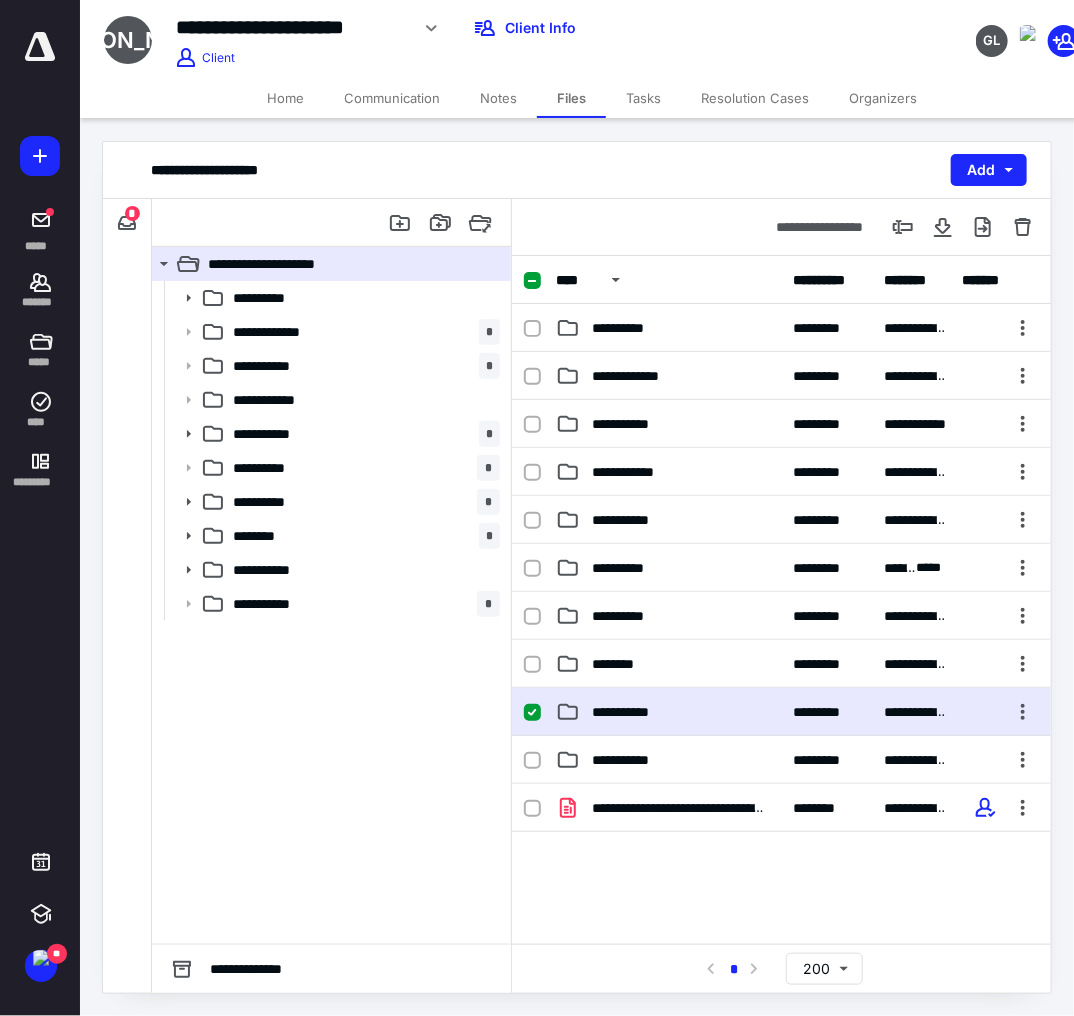 click on "**********" at bounding box center [669, 712] 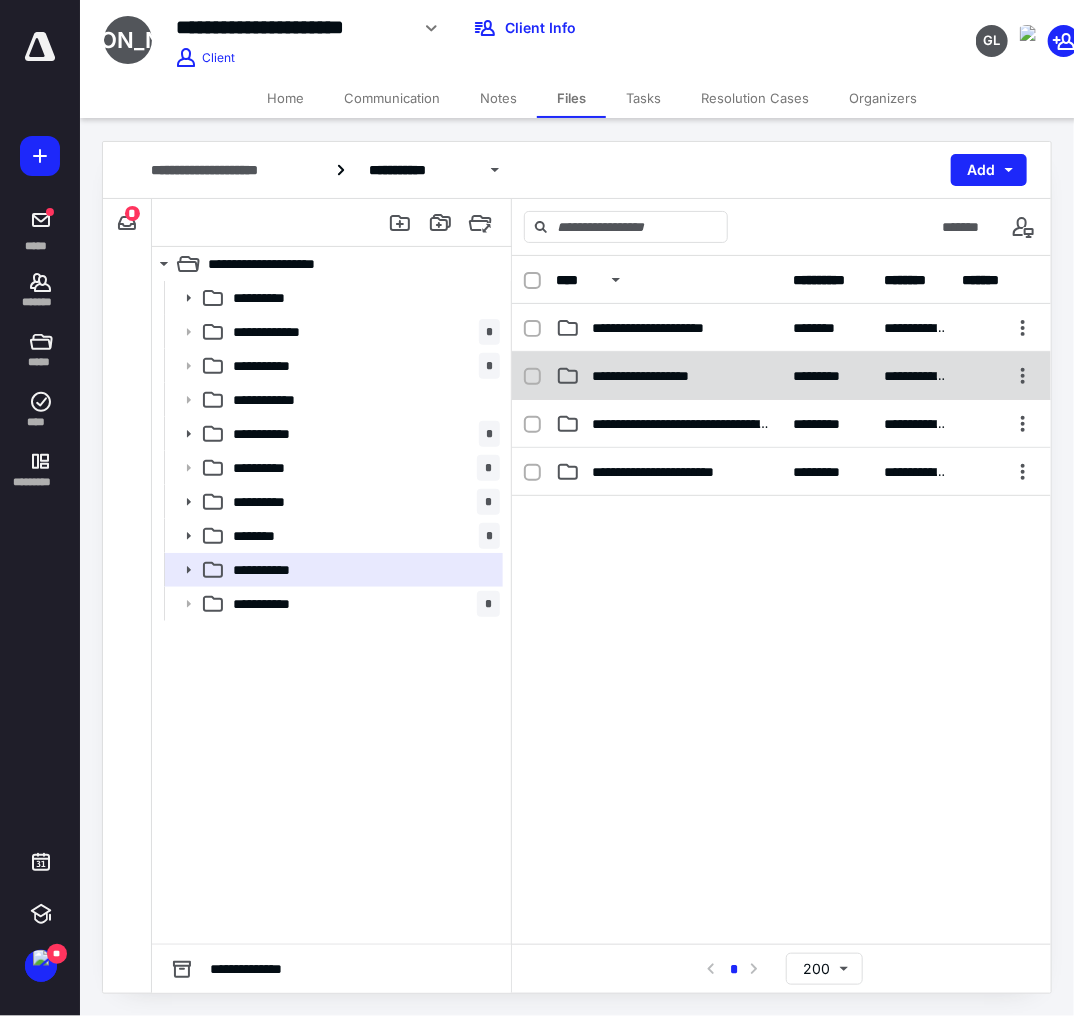 click on "**********" at bounding box center [659, 376] 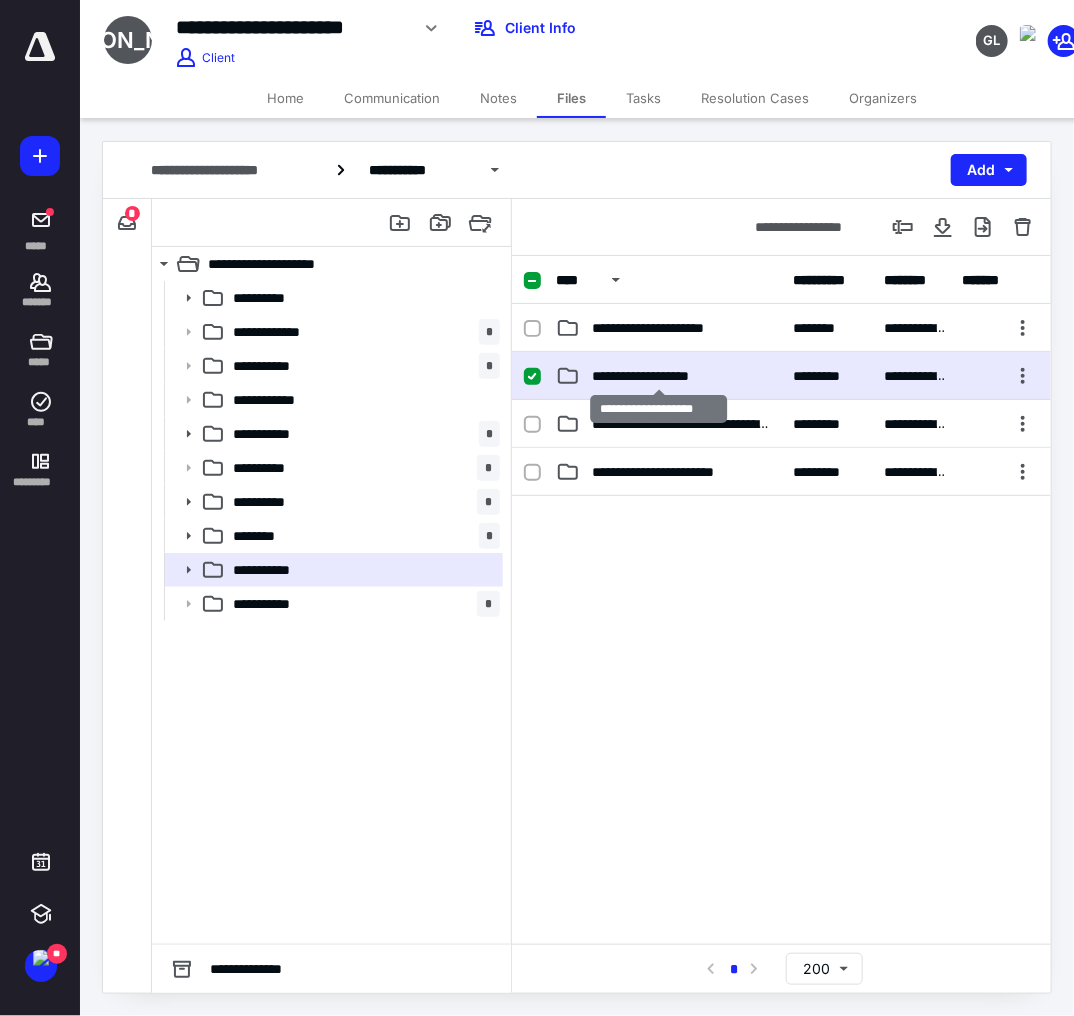 click on "**********" at bounding box center [659, 376] 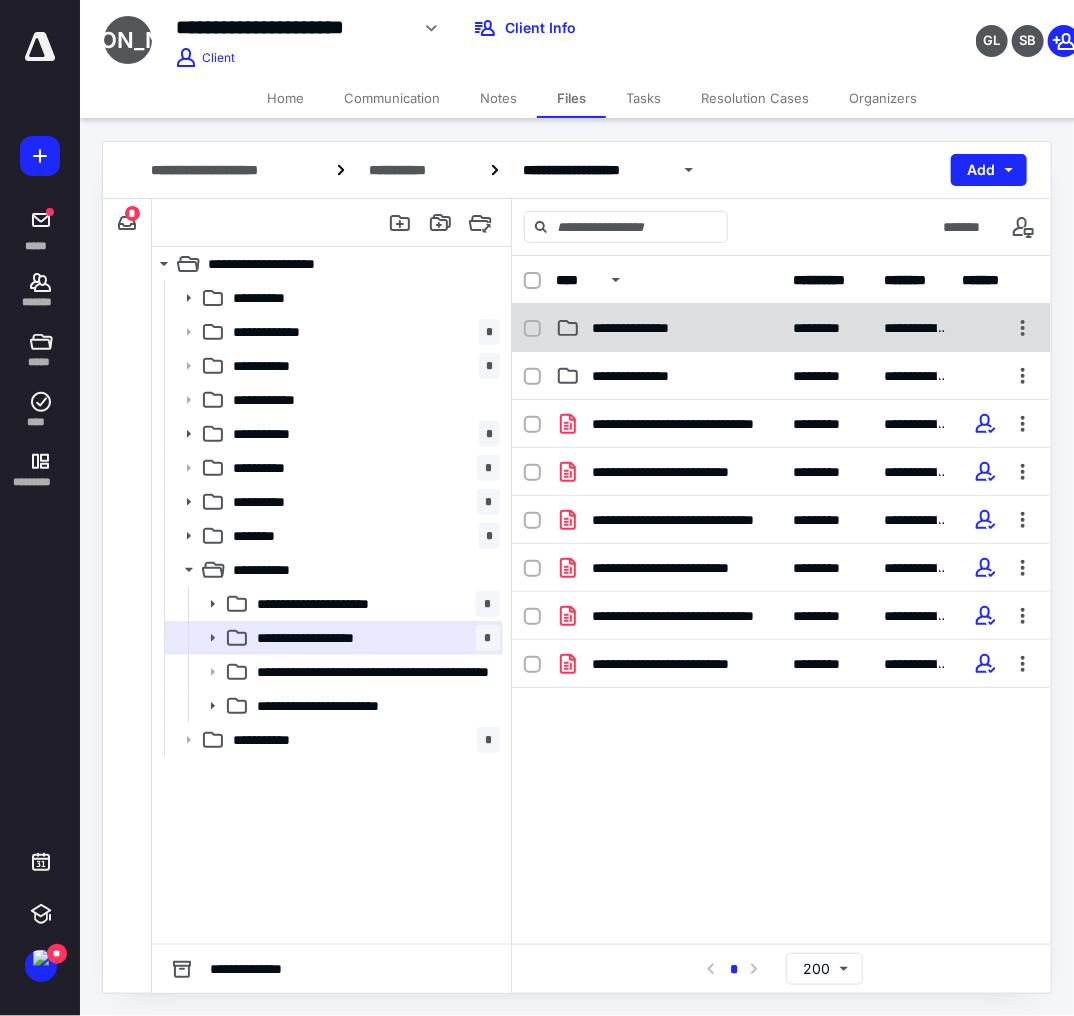 click on "**********" at bounding box center (669, 328) 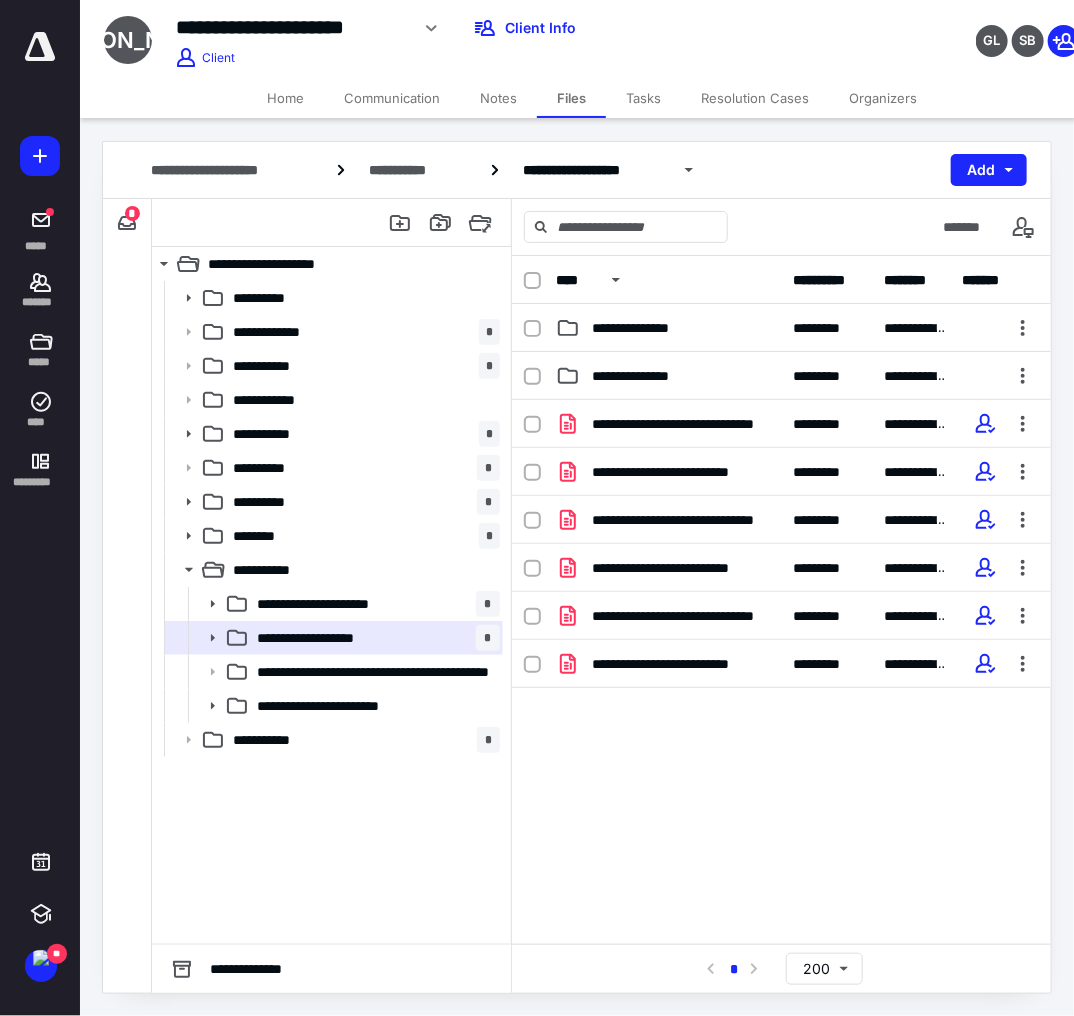checkbox on "true" 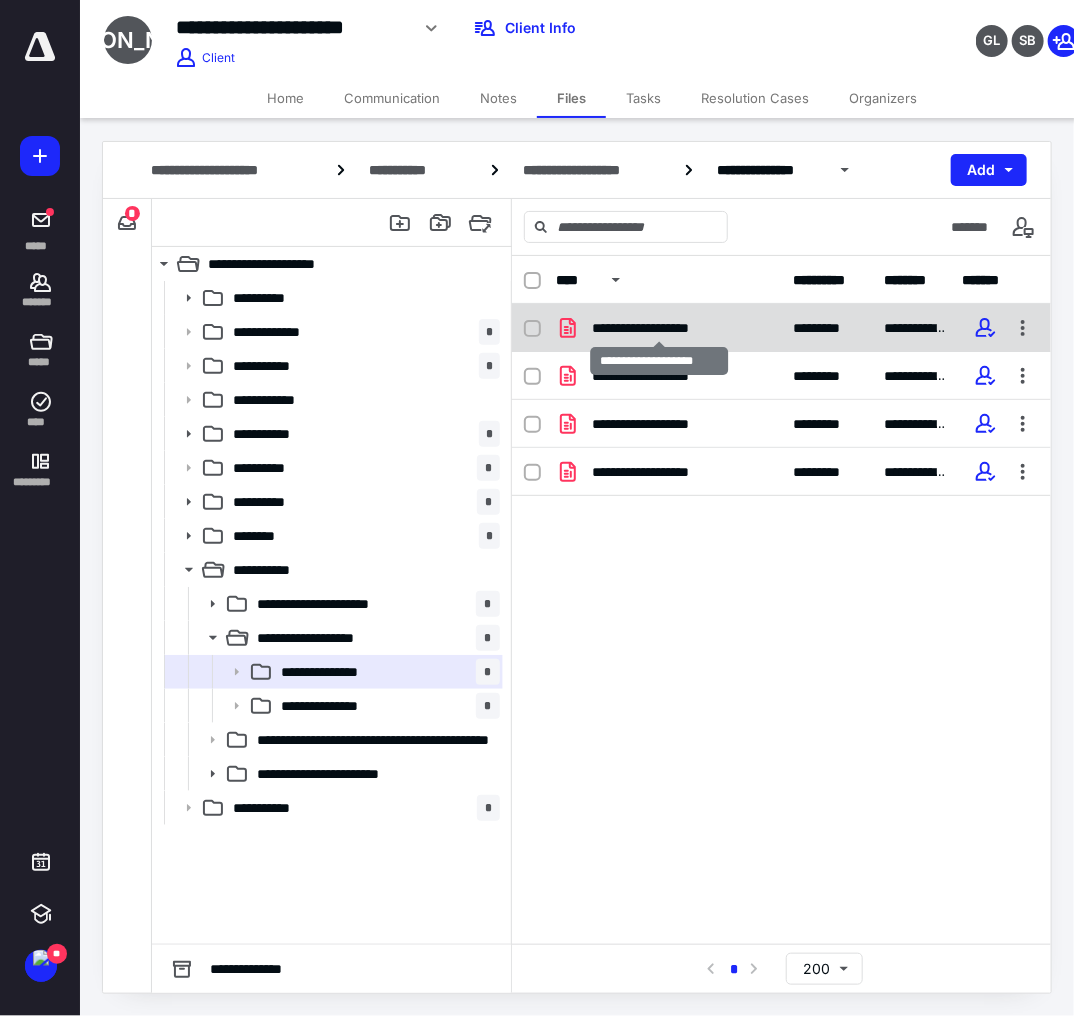 click on "**********" at bounding box center [660, 328] 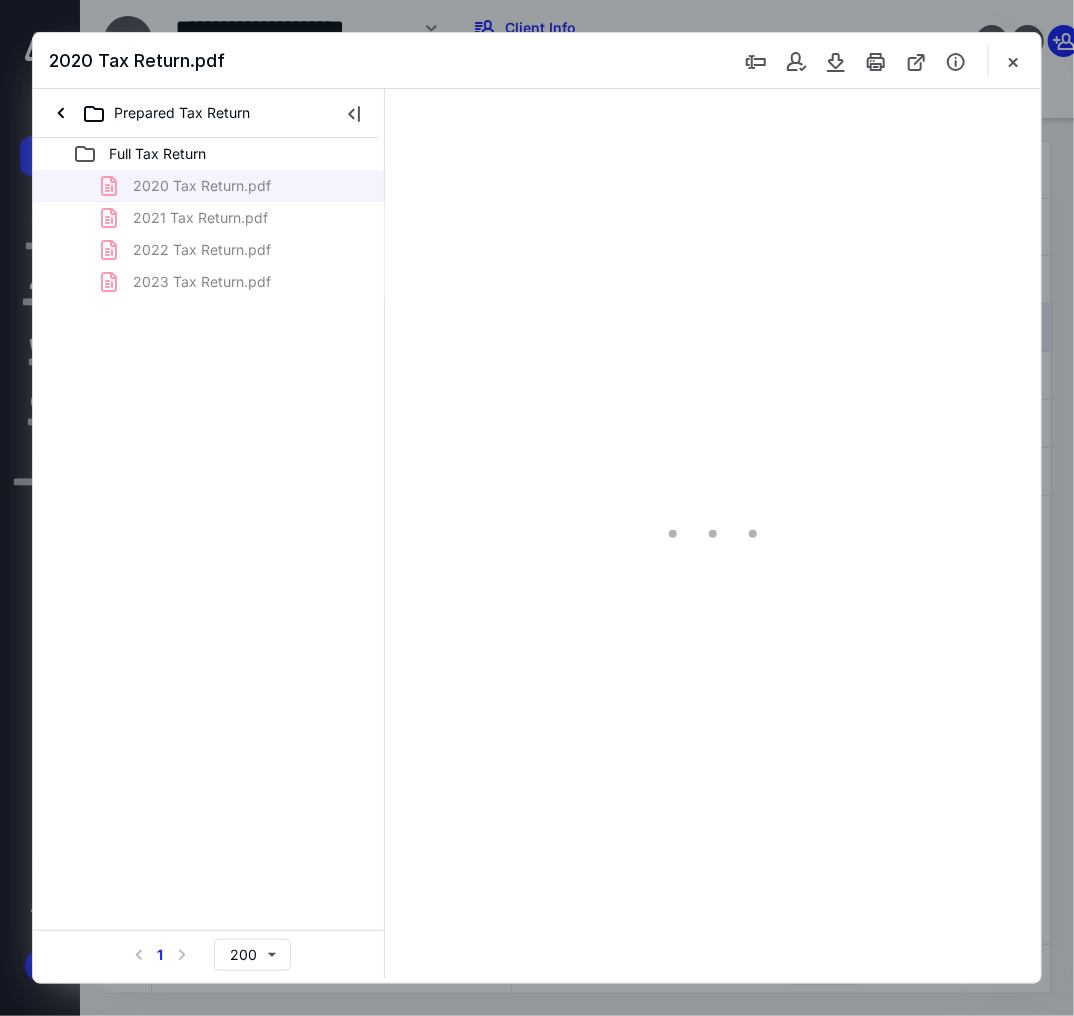 scroll, scrollTop: 0, scrollLeft: 0, axis: both 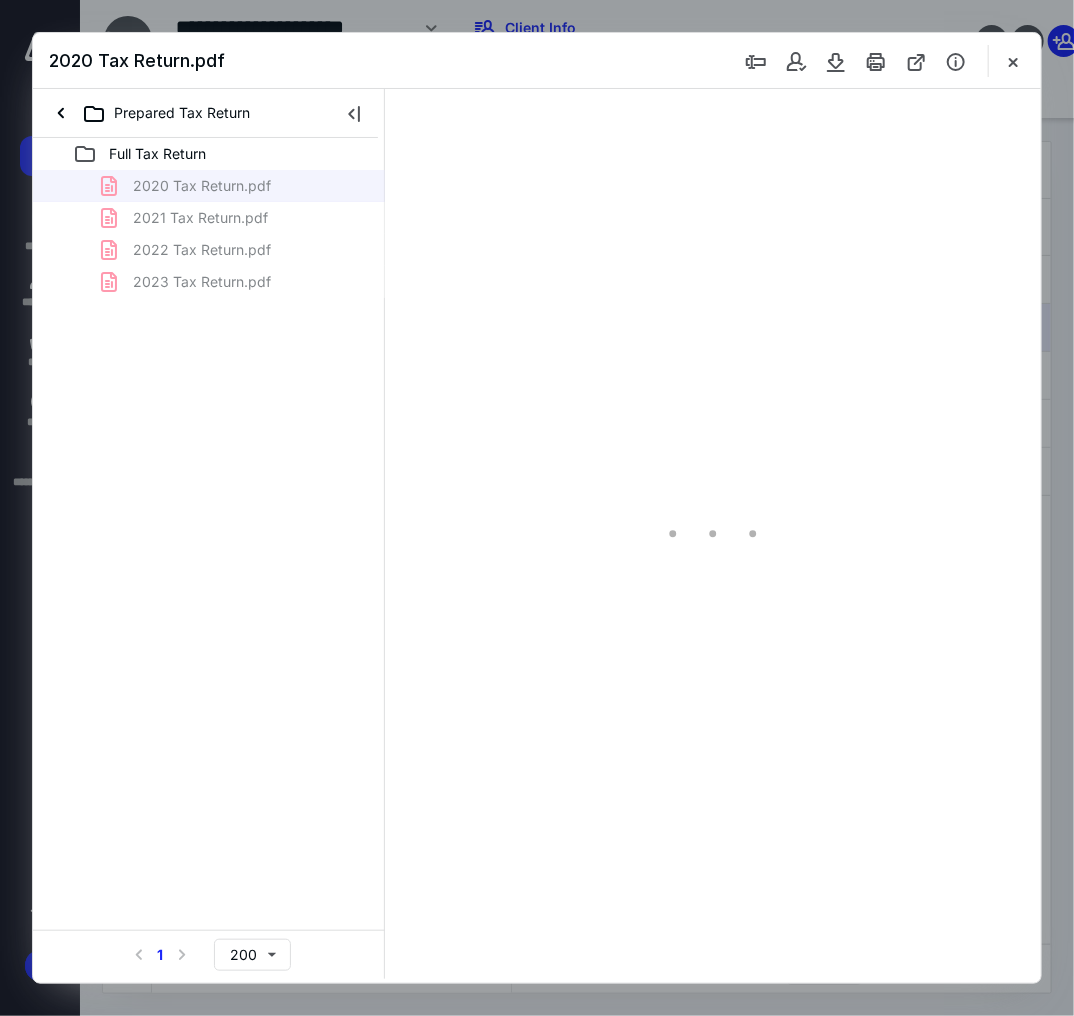 type on "105" 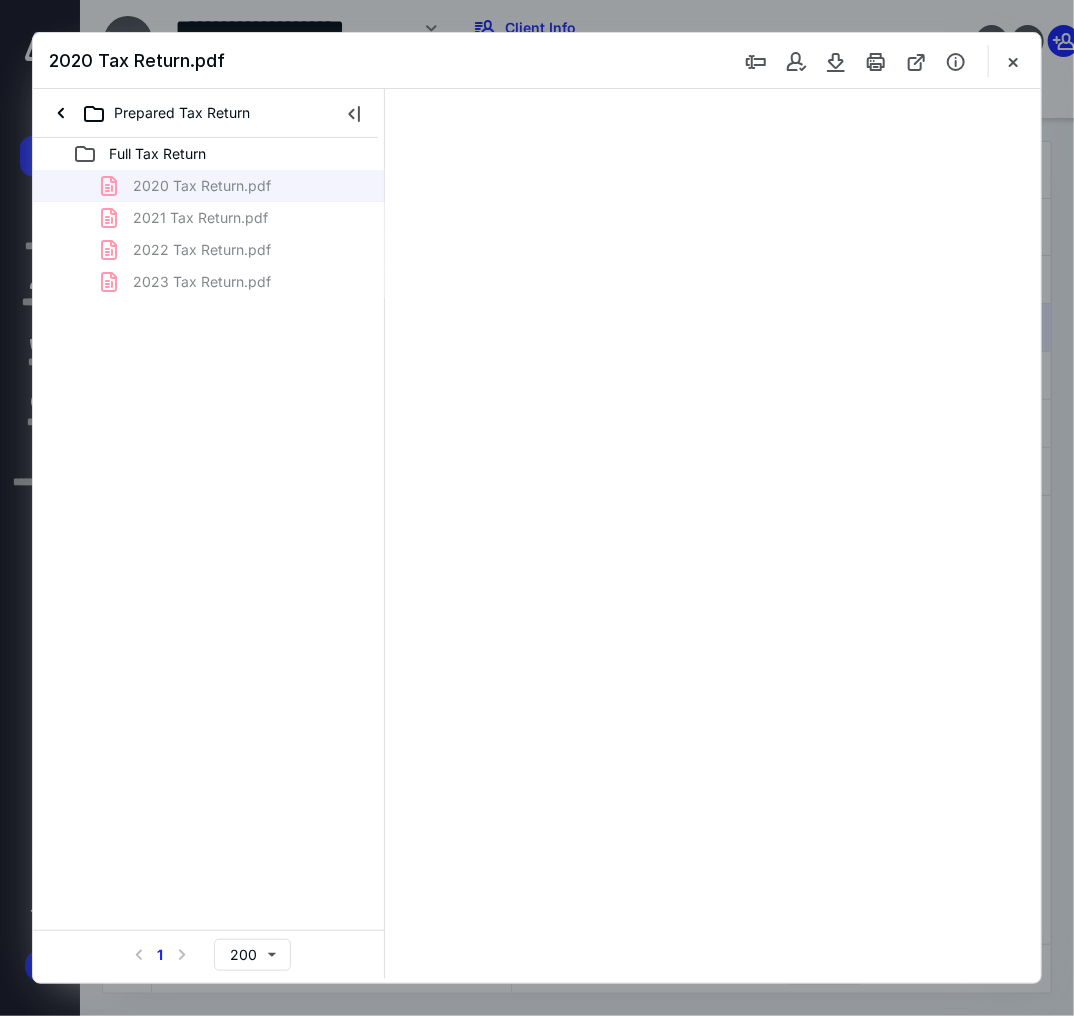 scroll, scrollTop: 56, scrollLeft: 0, axis: vertical 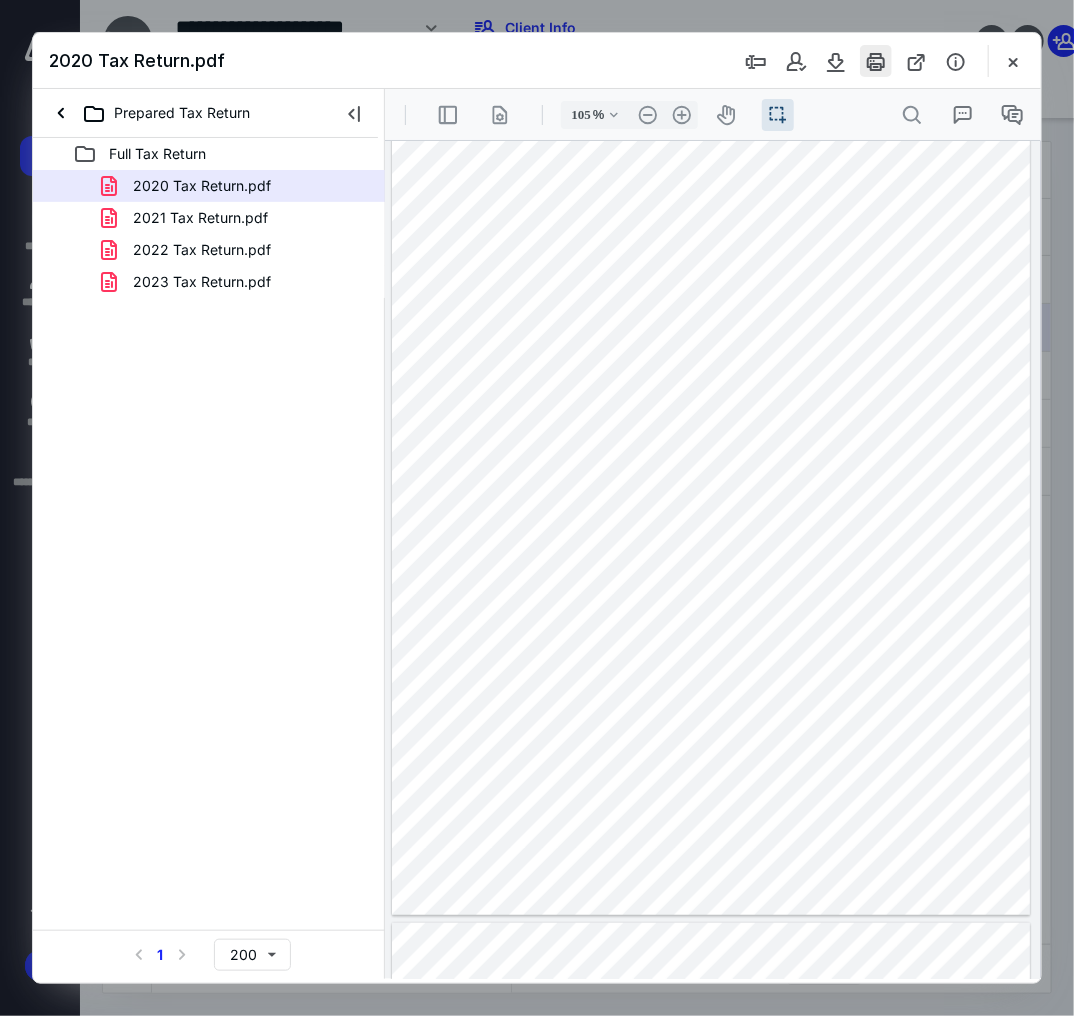 click at bounding box center (876, 61) 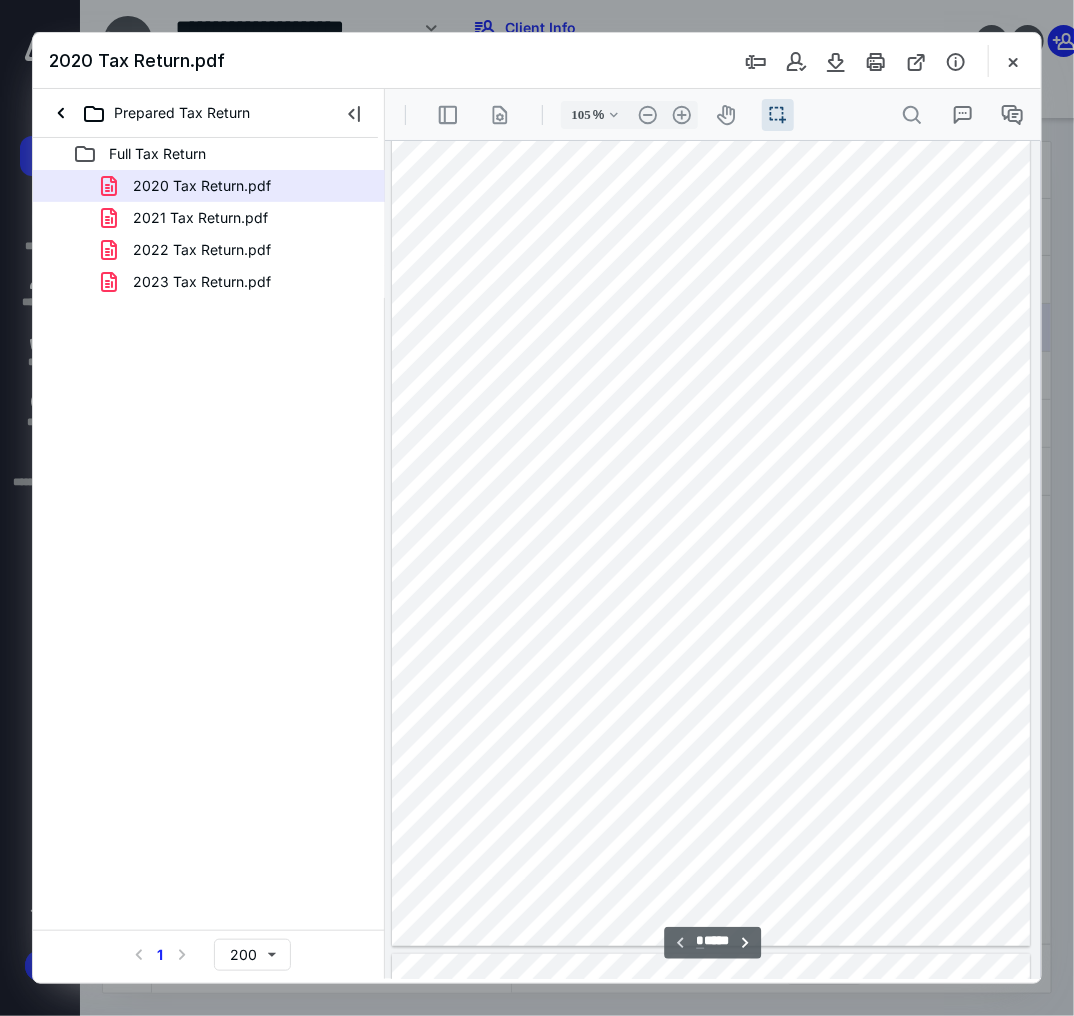 scroll, scrollTop: 0, scrollLeft: 0, axis: both 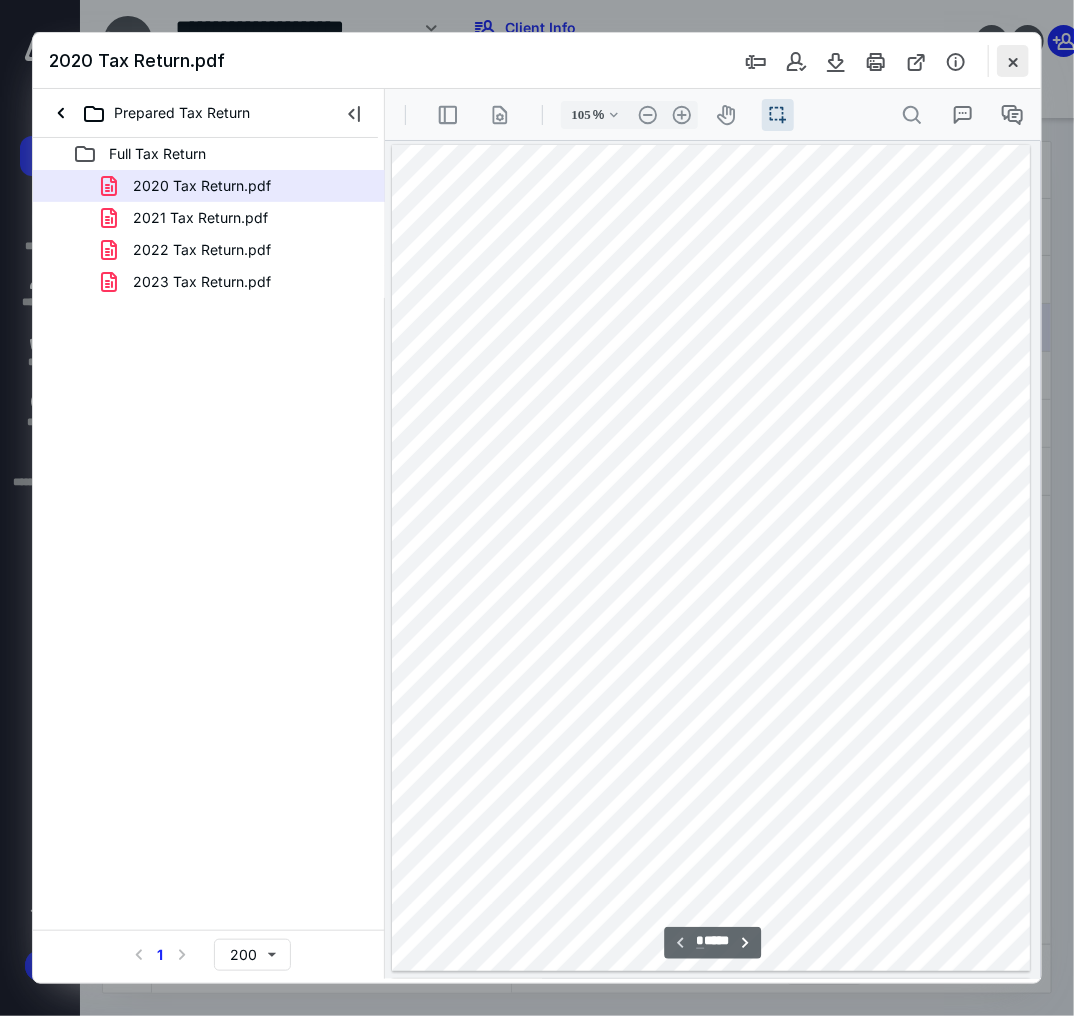 click at bounding box center (1013, 61) 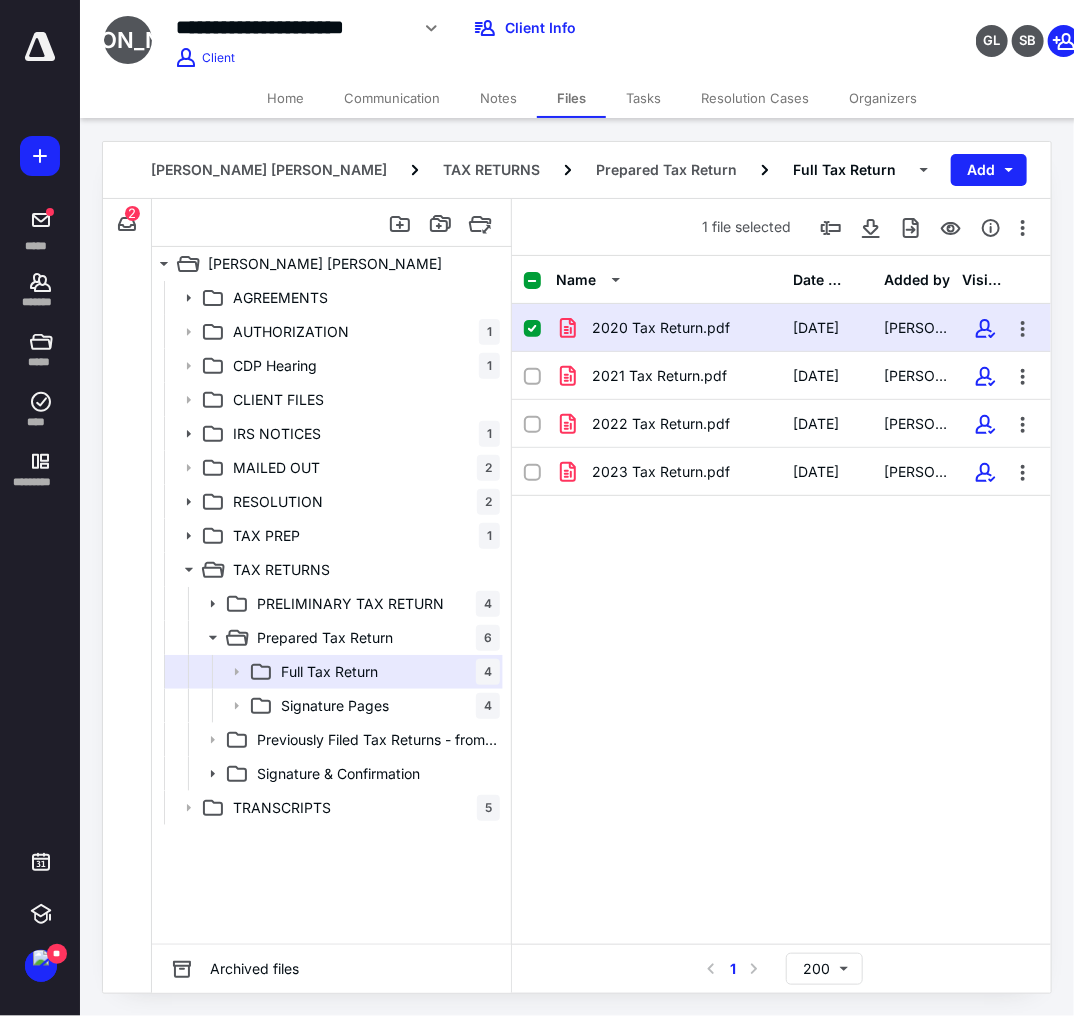 click on "2020 Tax Return.pdf 9/23/2024 Camille Alarcon 2021 Tax Return.pdf 9/23/2024 Camille Alarcon 2022 Tax Return.pdf 9/23/2024 Camille Alarcon 2023 Tax Return.pdf 9/23/2024 Camille Alarcon" at bounding box center (781, 454) 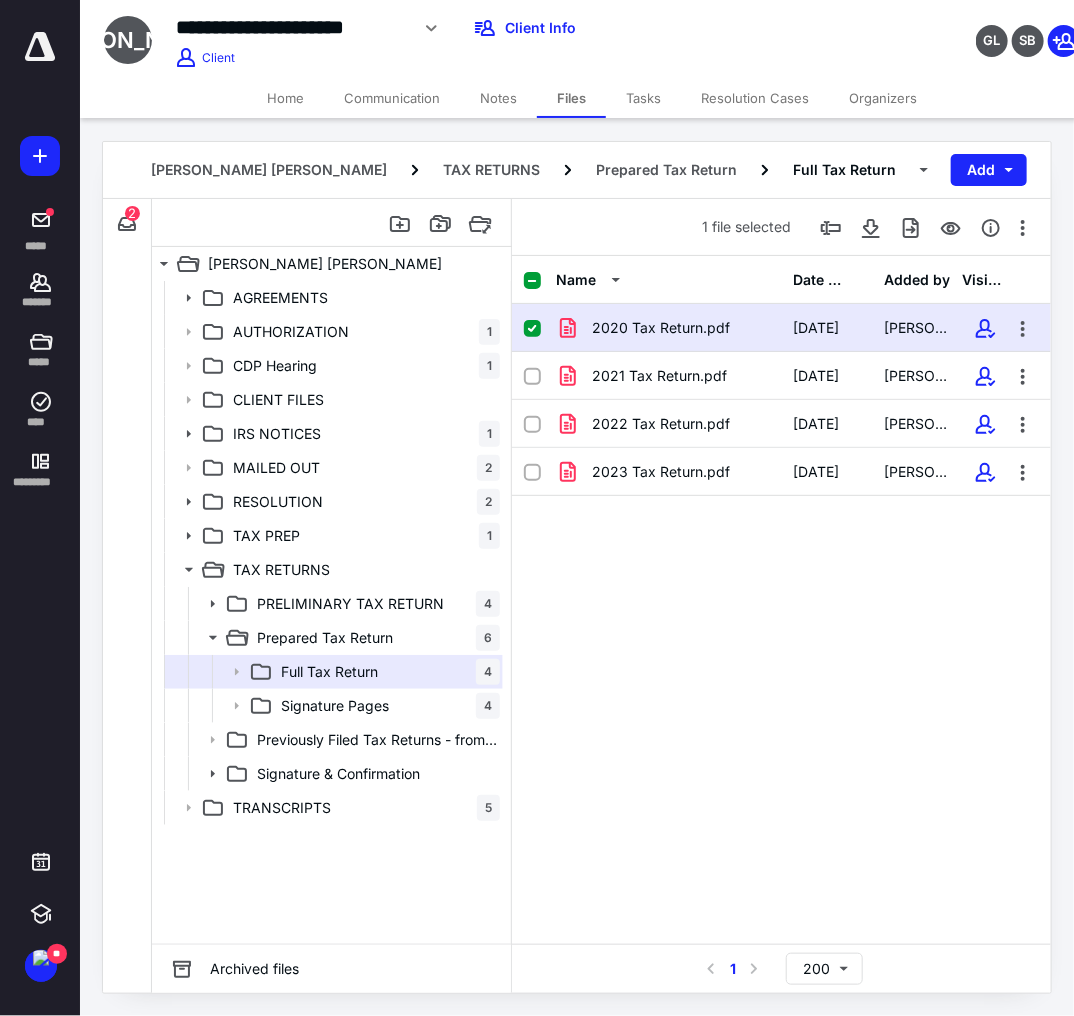 click 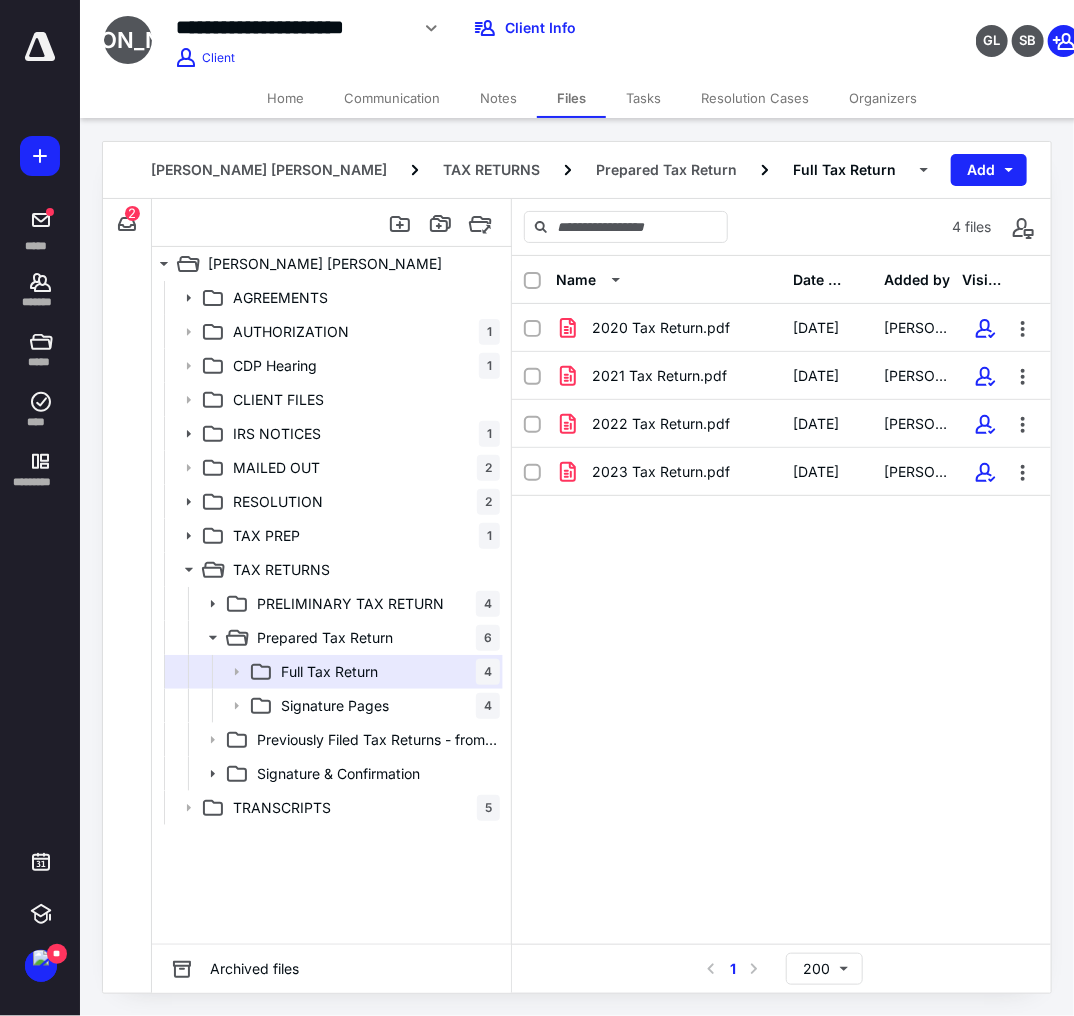 click on "Name Date added Added by Visible 2020 Tax Return.pdf 9/23/2024 Camille Alarcon 2021 Tax Return.pdf 9/23/2024 Camille Alarcon 2022 Tax Return.pdf 9/23/2024 Camille Alarcon 2023 Tax Return.pdf 9/23/2024 Camille Alarcon" at bounding box center (781, 600) 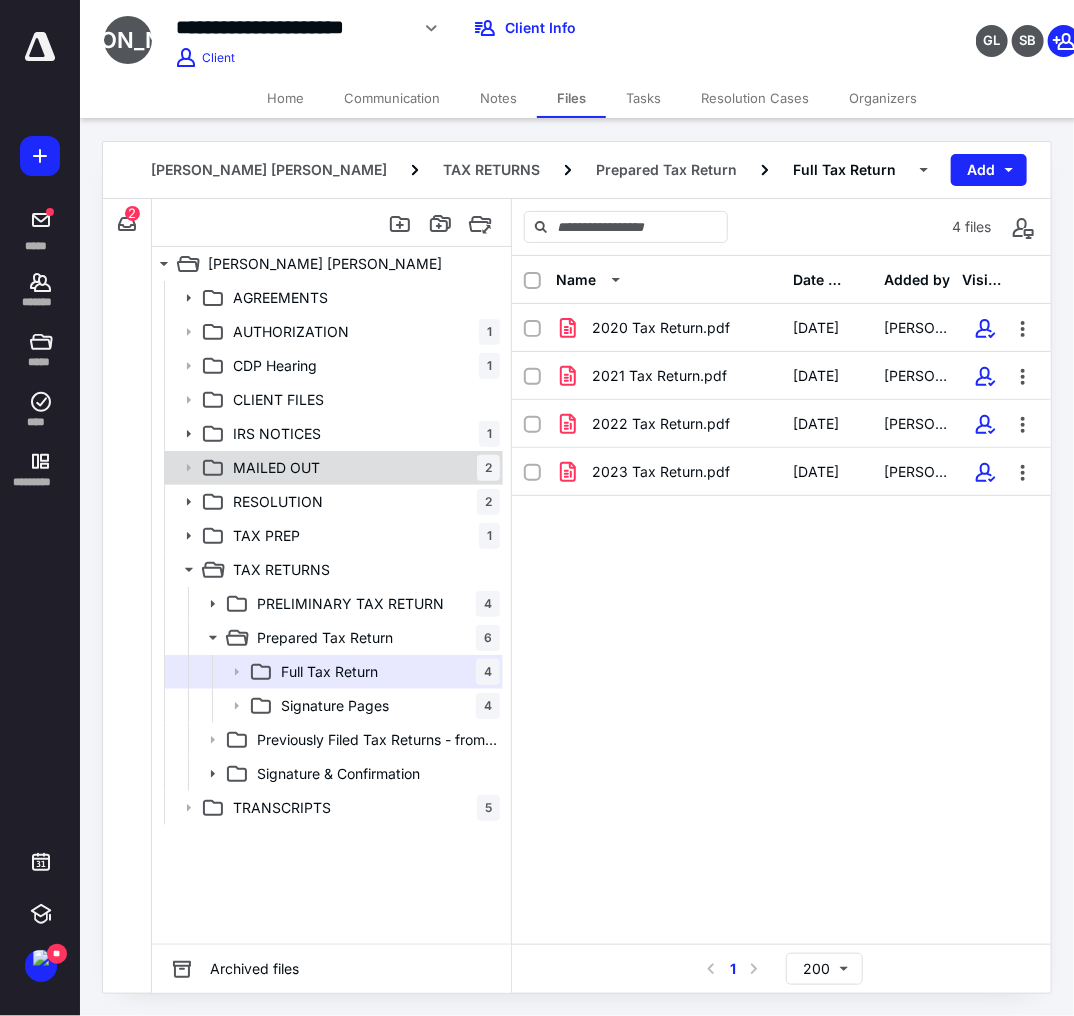 click on "MAILED OUT 2" at bounding box center (362, 468) 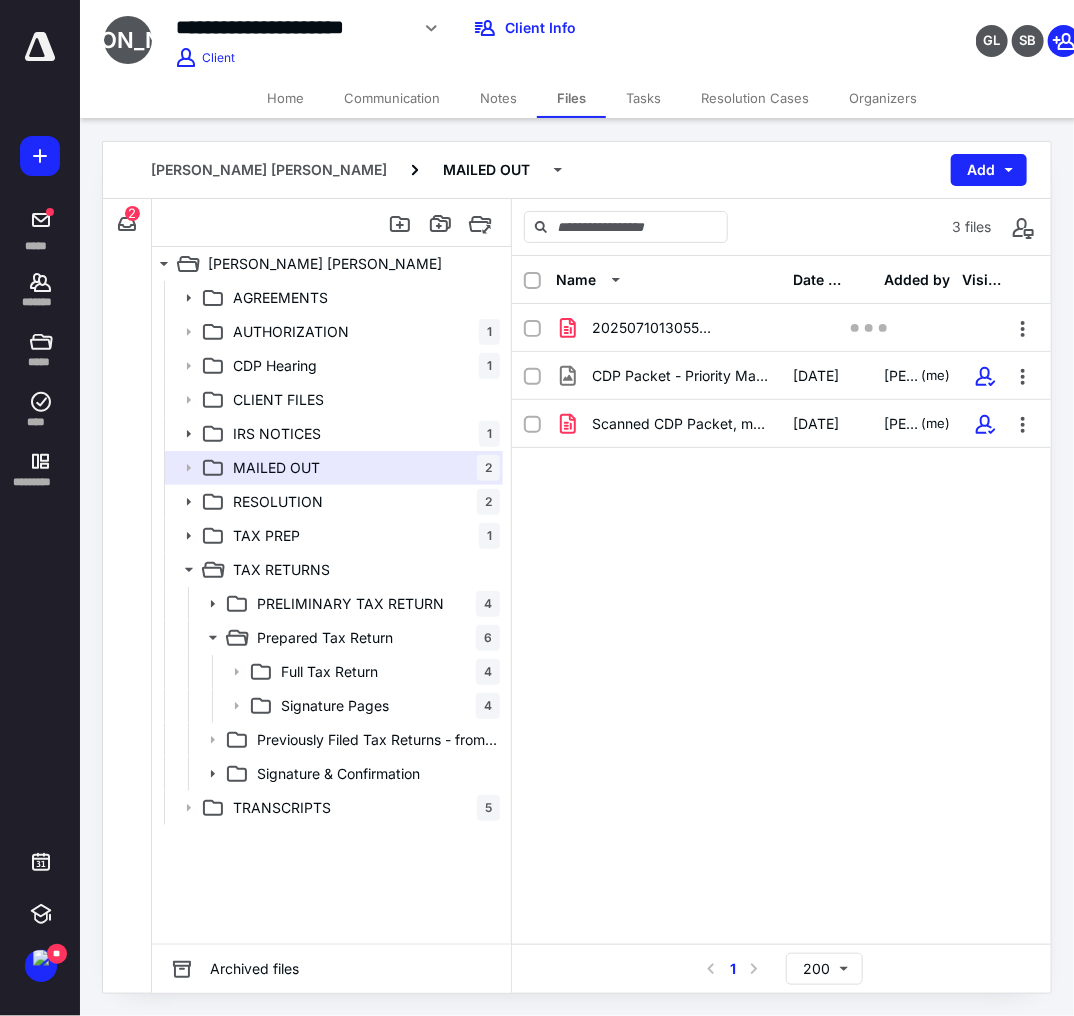 click on "**********" at bounding box center (462, 28) 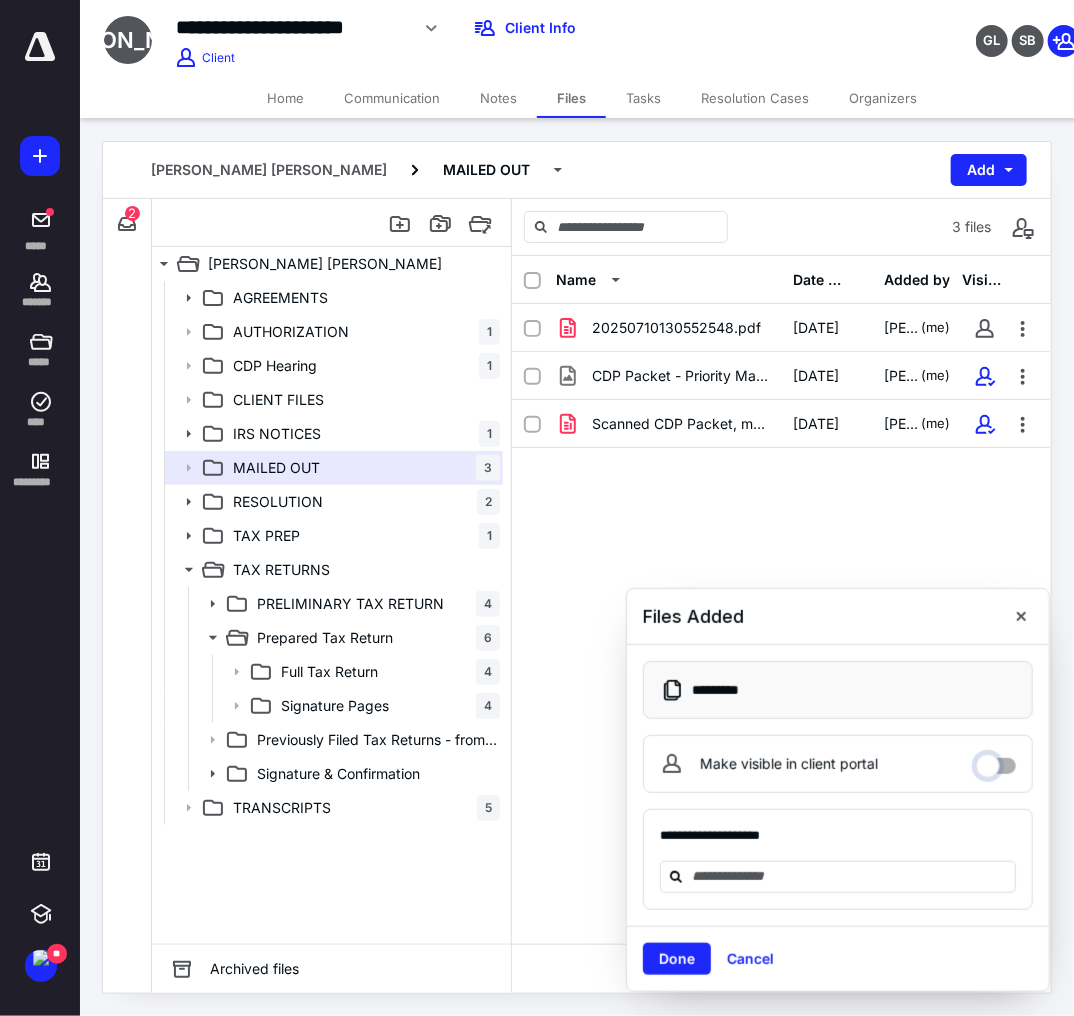 click on "Make visible in client portal" at bounding box center (996, 761) 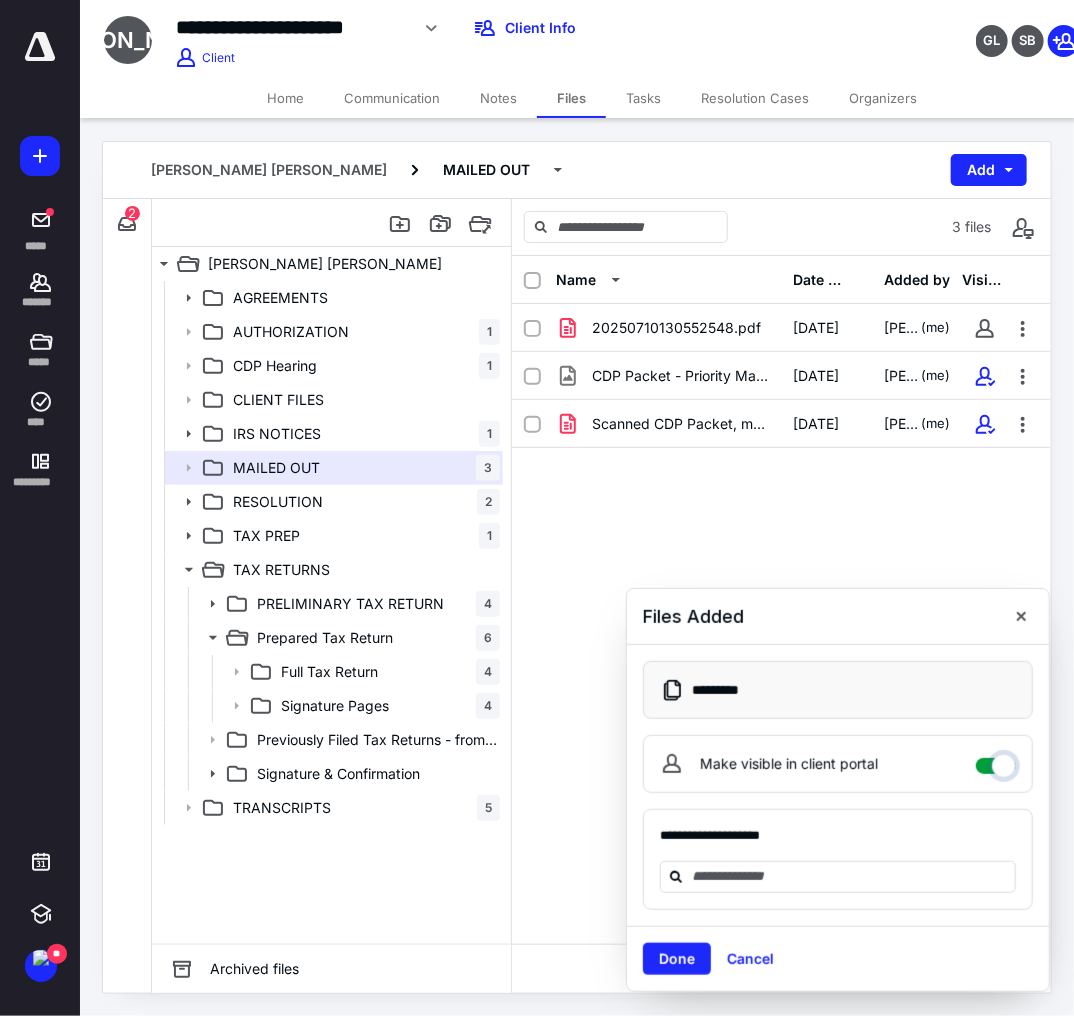 checkbox on "****" 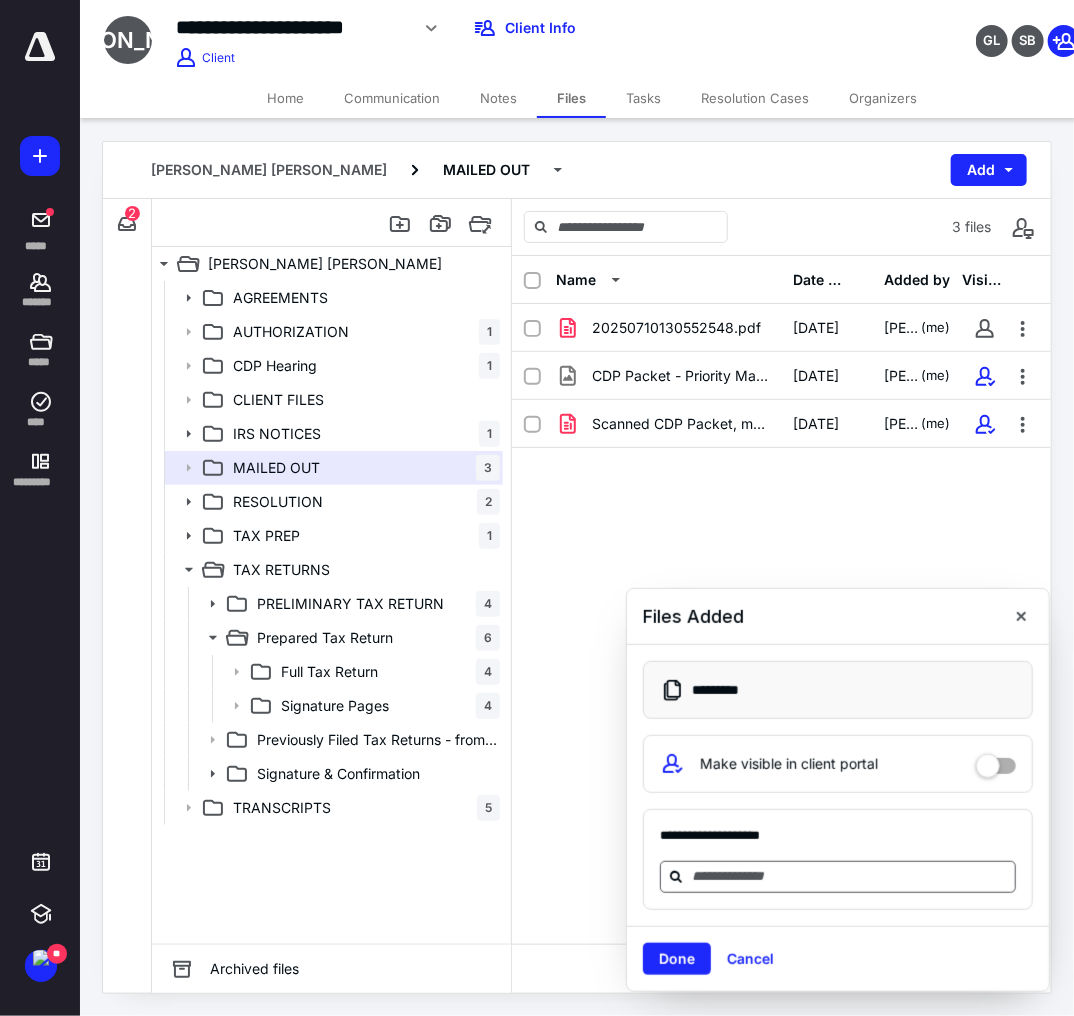 click at bounding box center (850, 876) 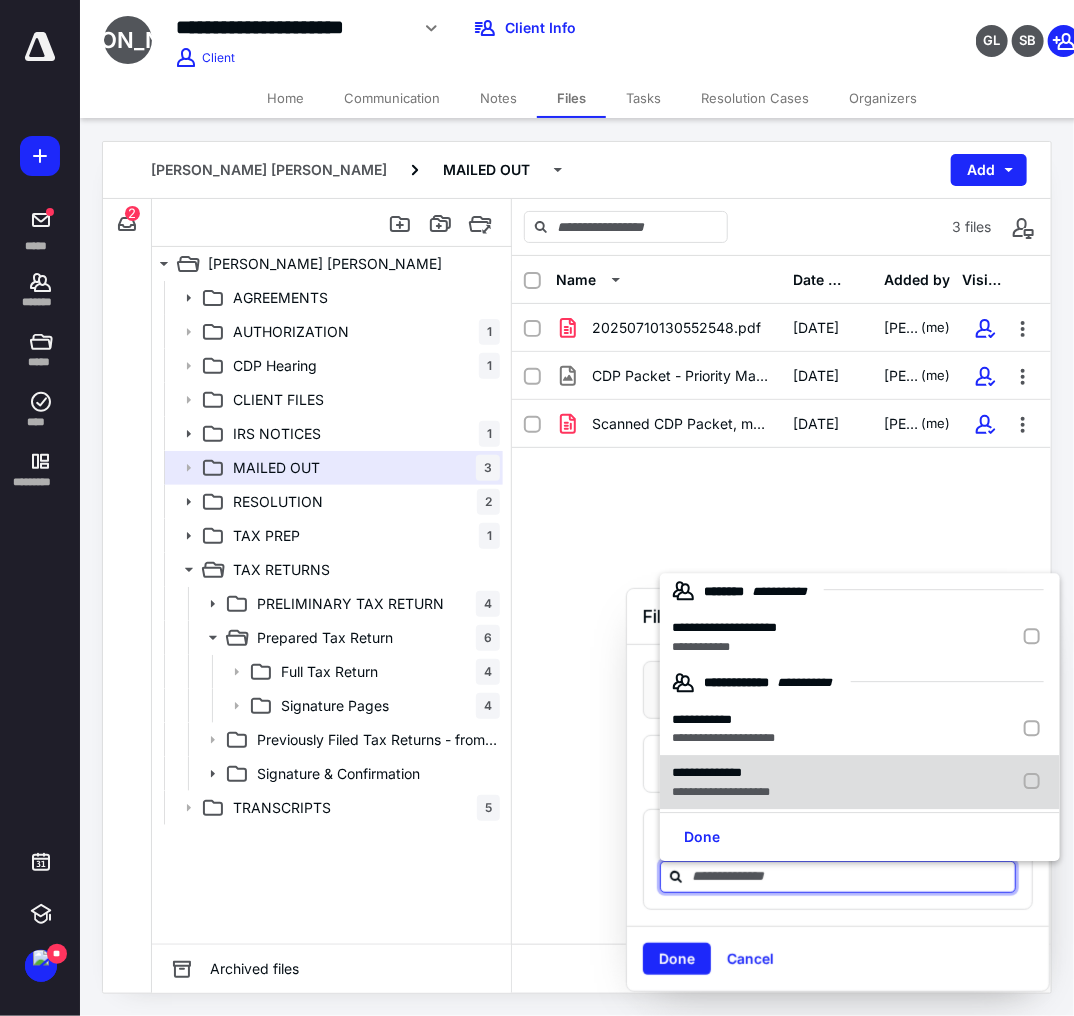 scroll, scrollTop: 12, scrollLeft: 0, axis: vertical 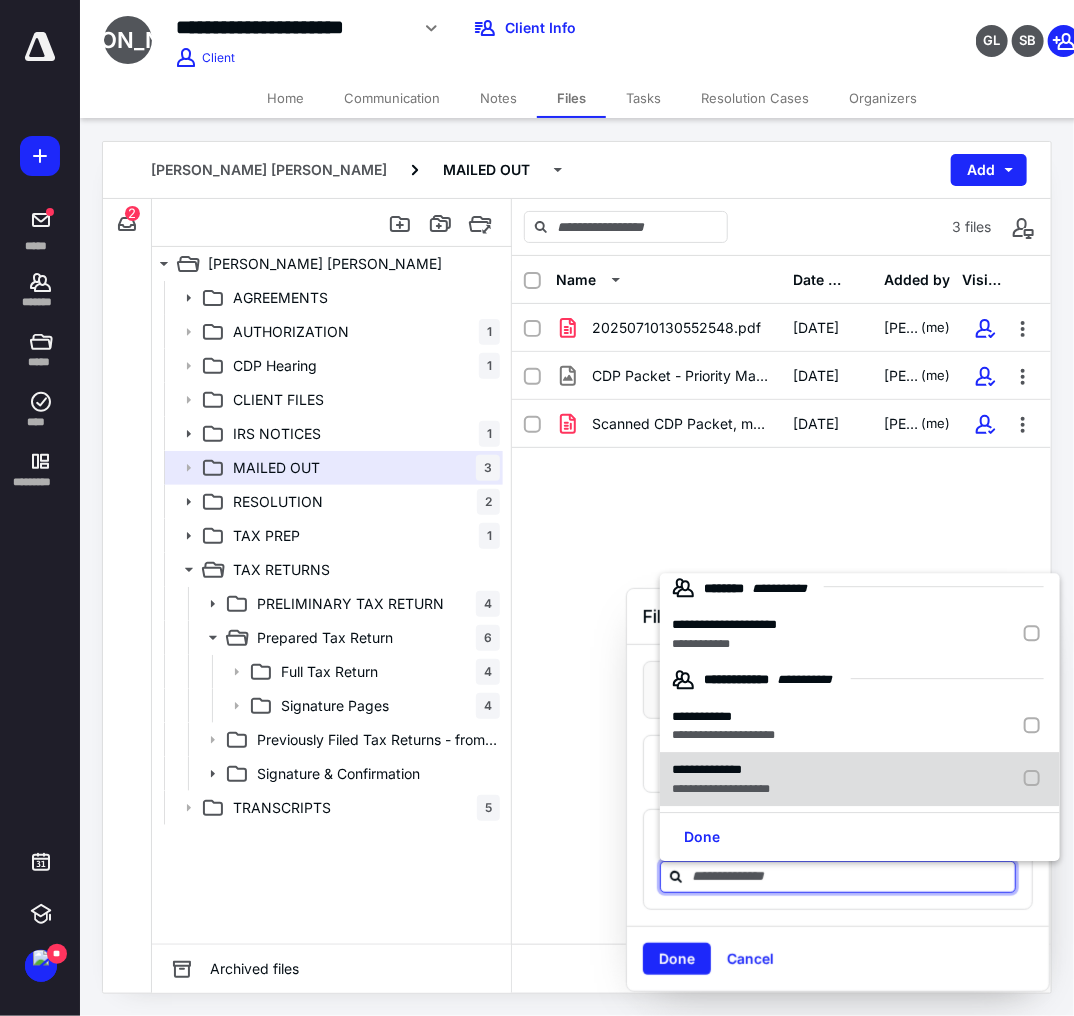 click on "**********" at bounding box center [721, 789] 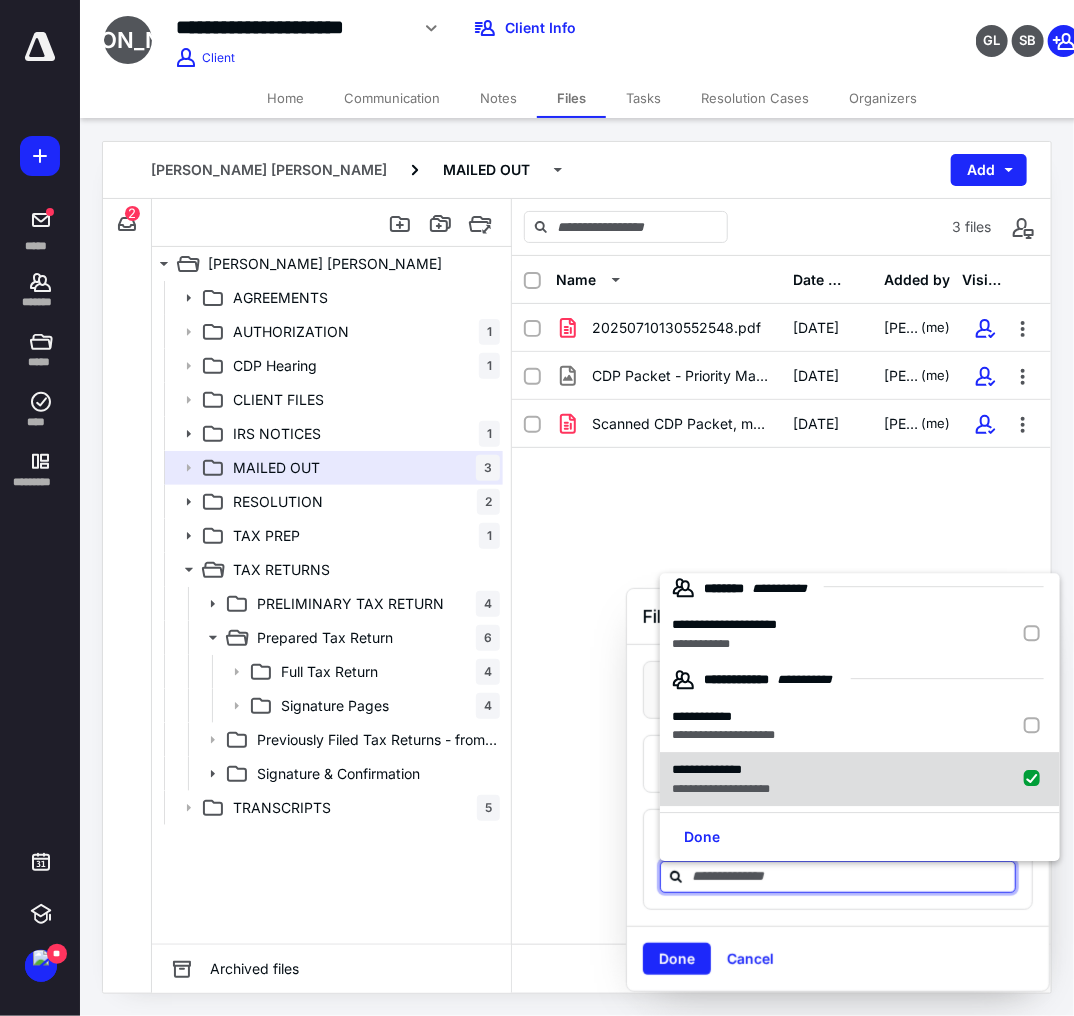 checkbox on "true" 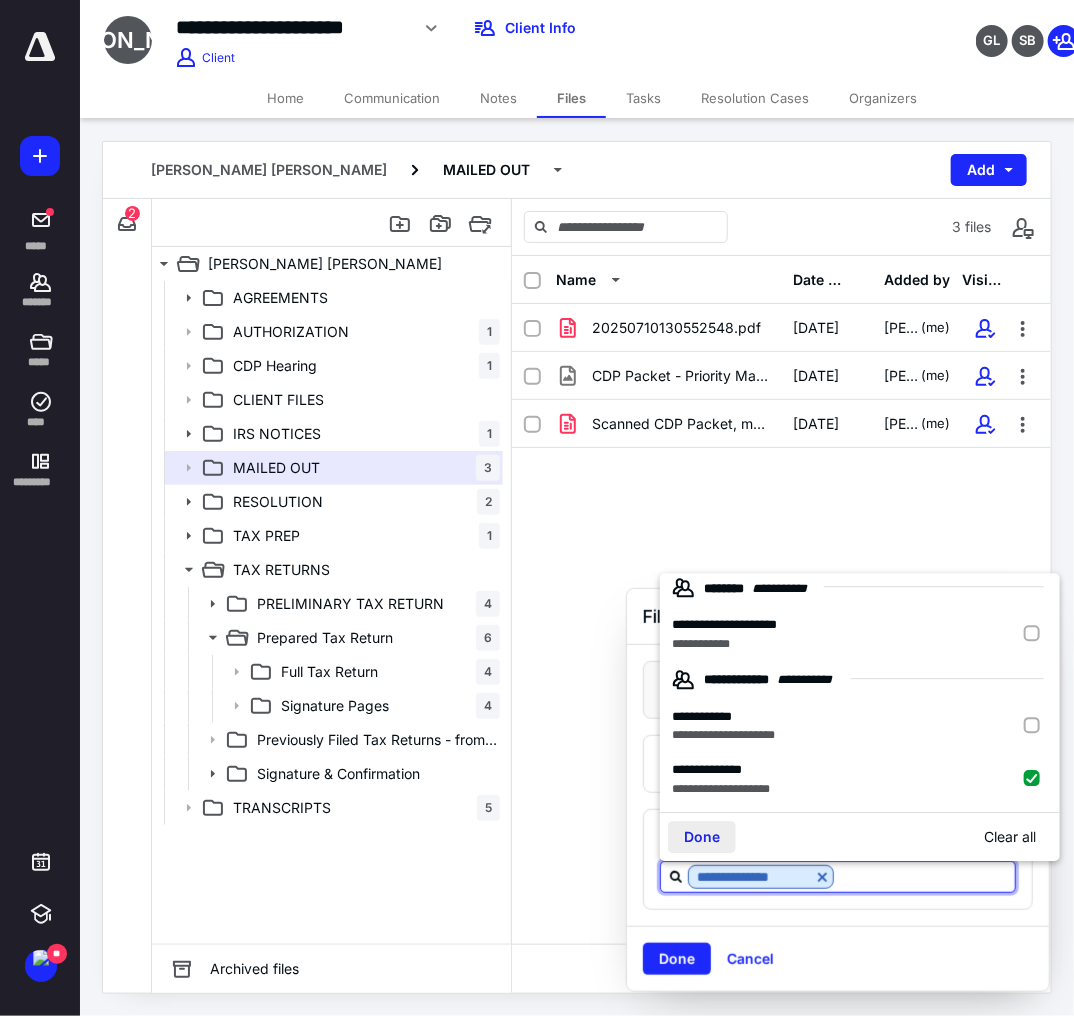 click on "Done" at bounding box center [702, 838] 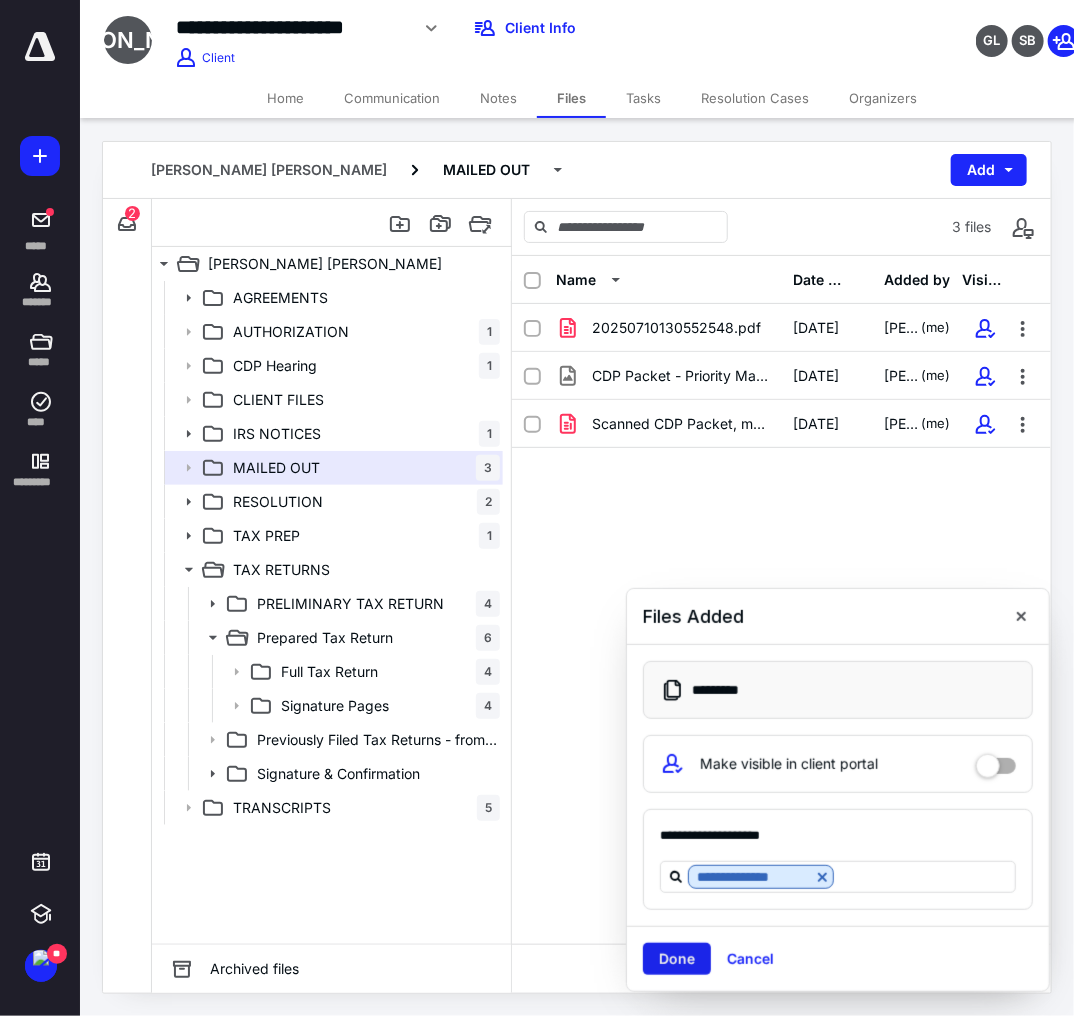 click on "Done" at bounding box center [677, 959] 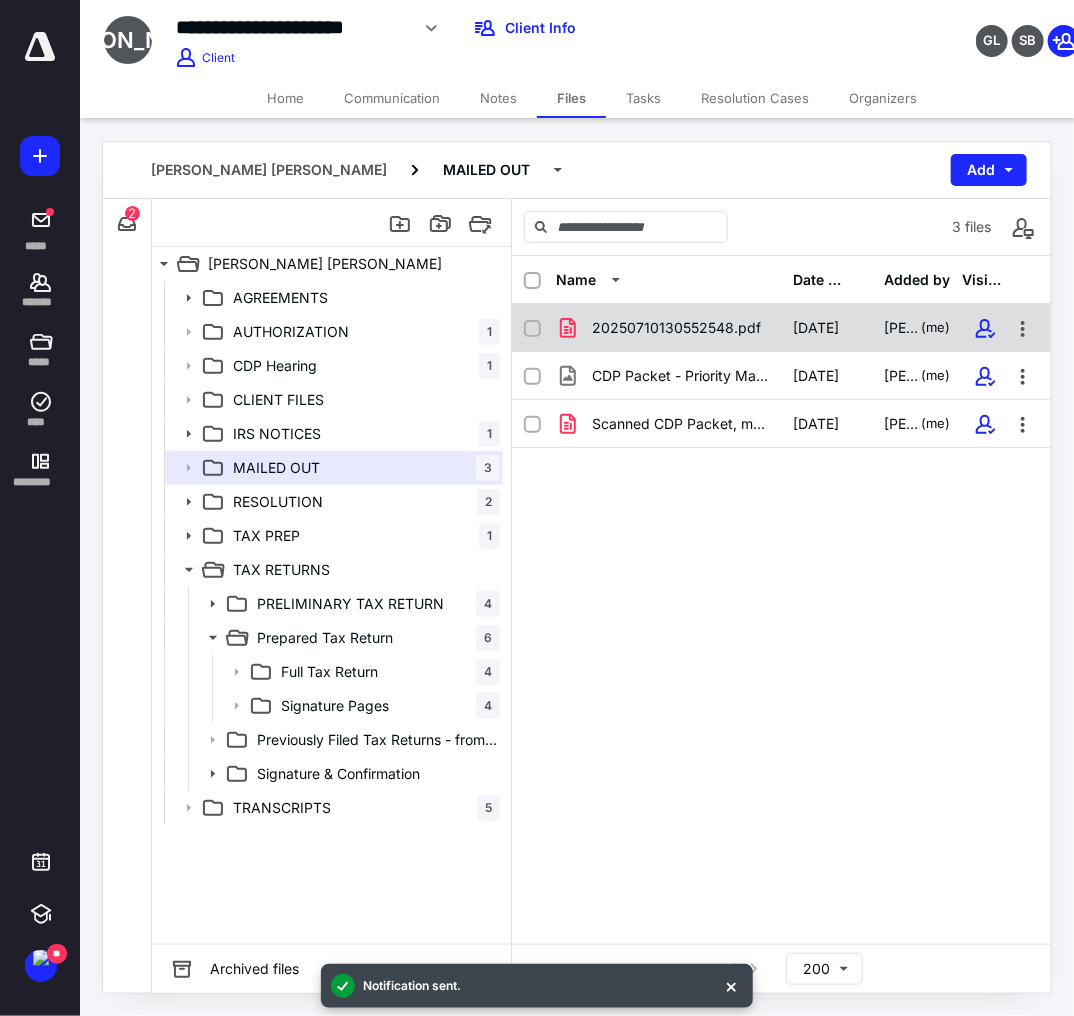 click on "20250710130552548.pdf 7/10/2025 Andrew Estabridis  (me)" at bounding box center (781, 328) 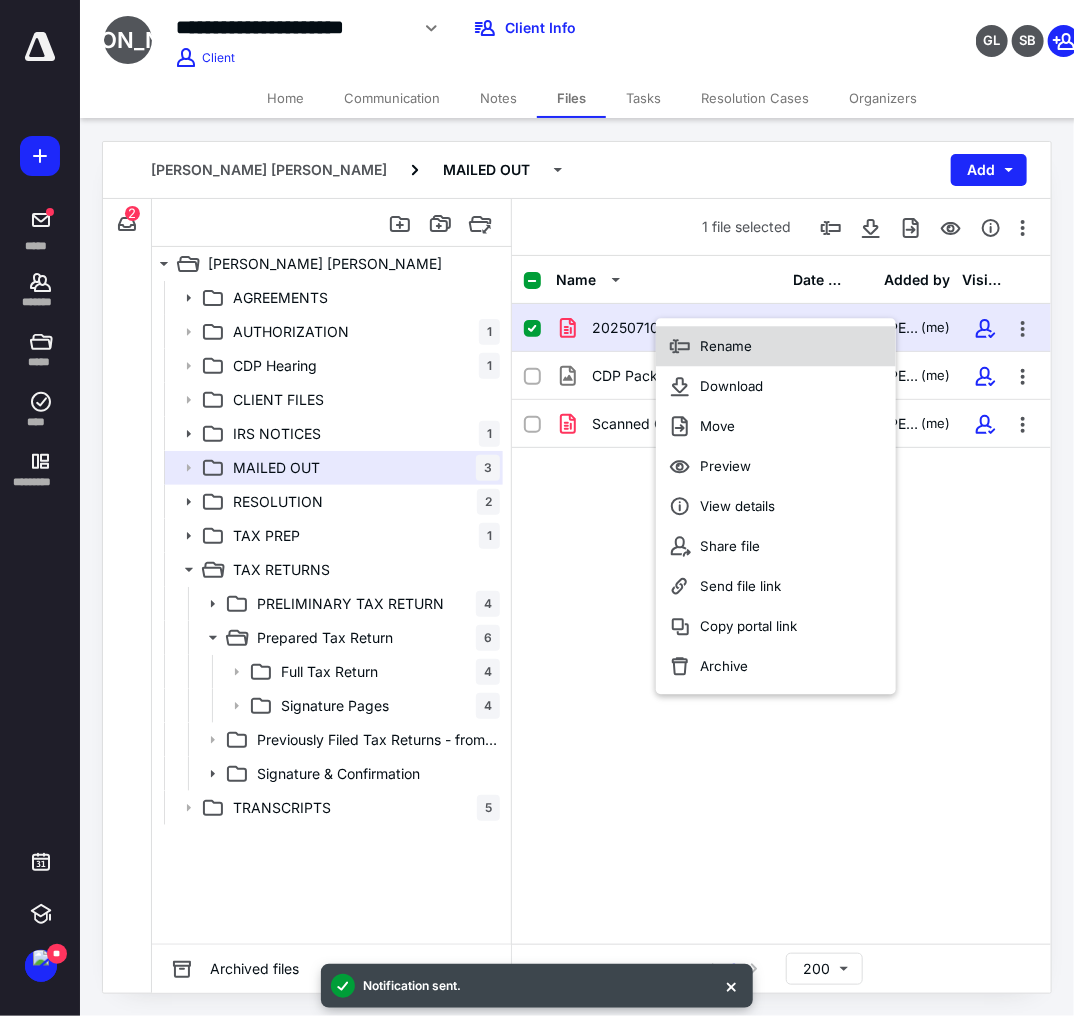 click on "Rename" at bounding box center [726, 346] 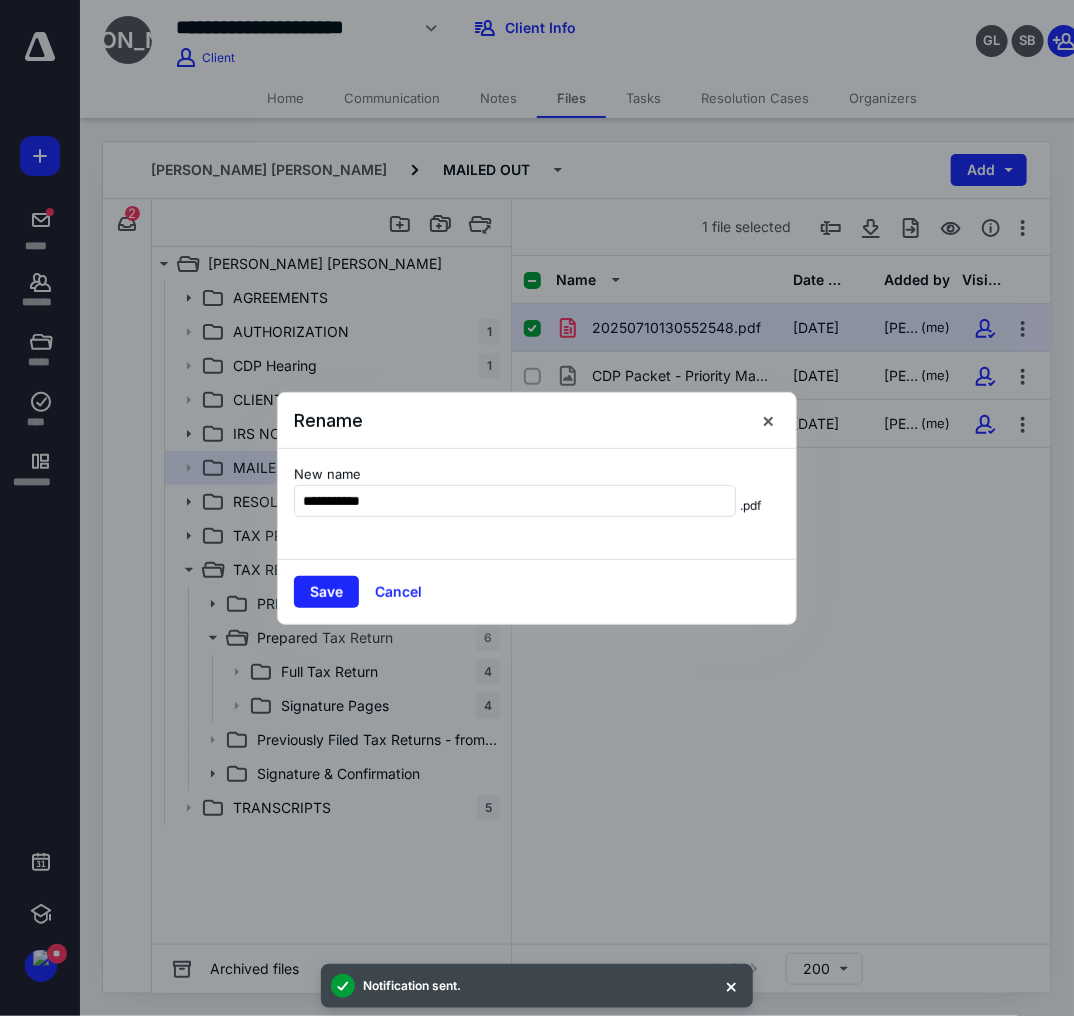 type on "**********" 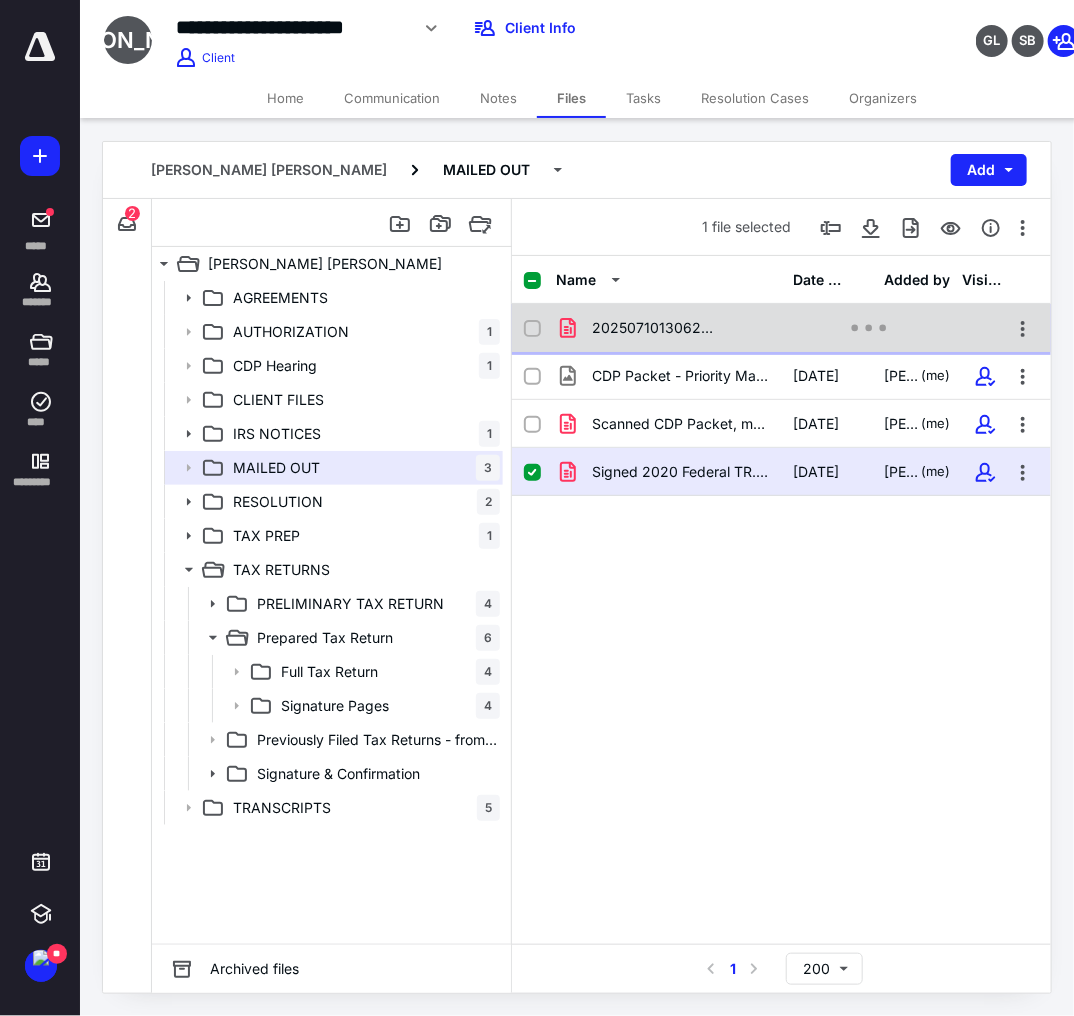 click on "20250710130626564.pdf" at bounding box center (655, 328) 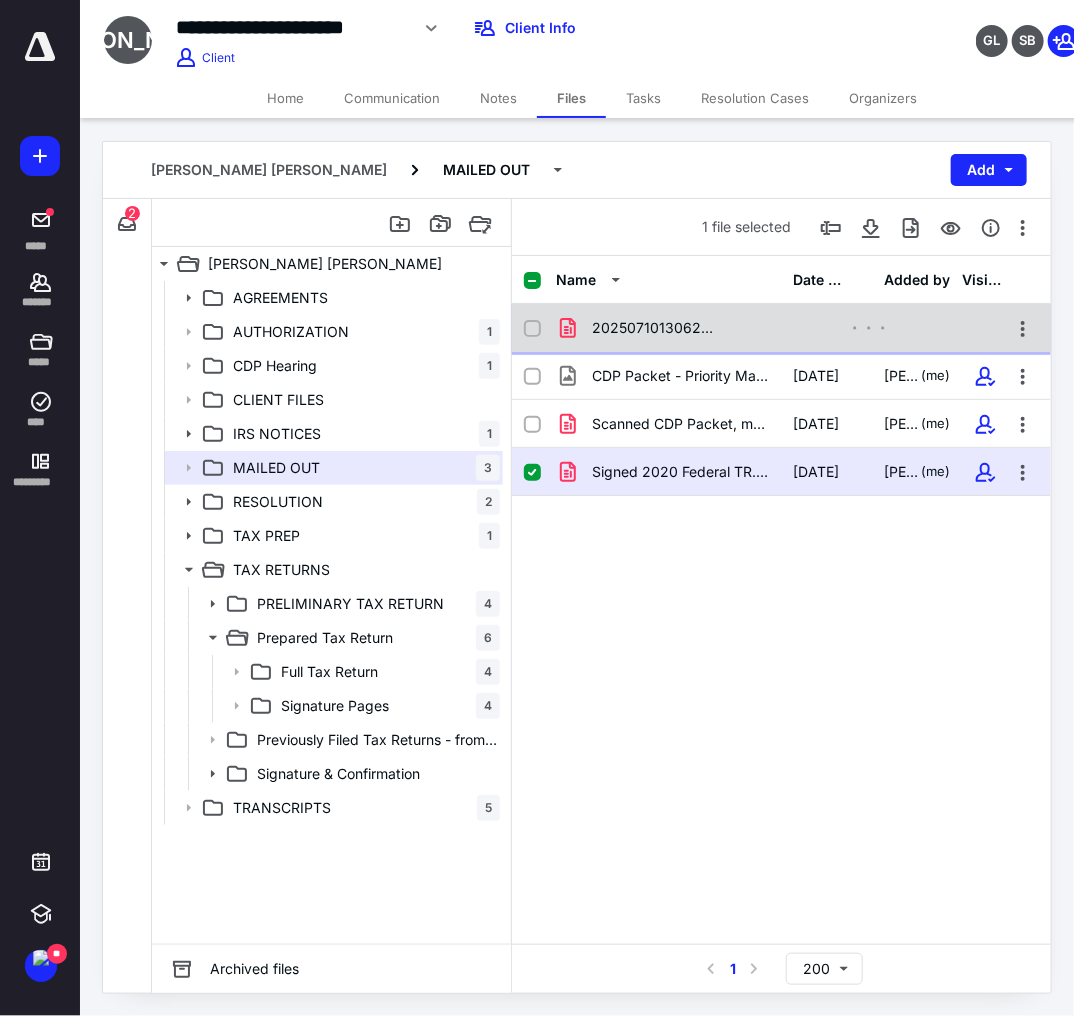 checkbox on "false" 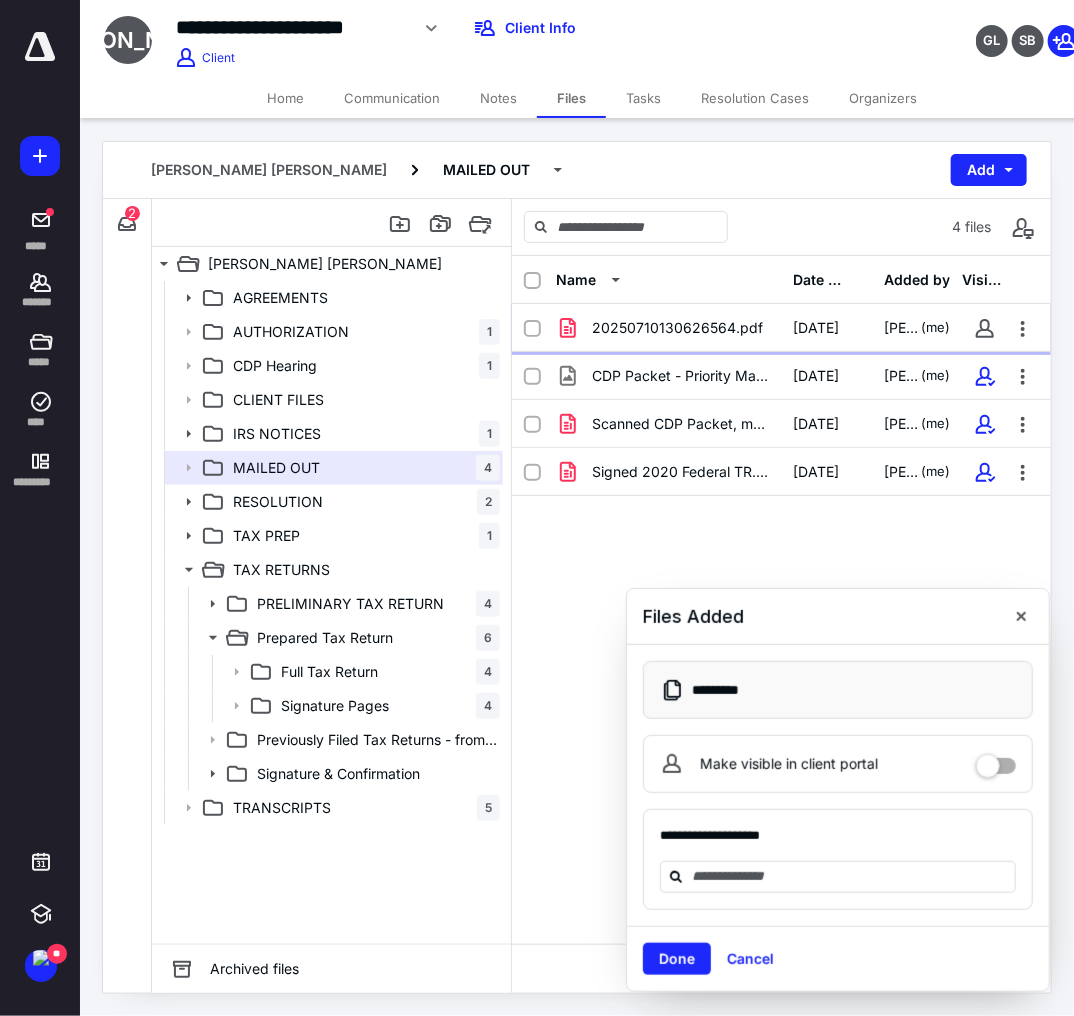 checkbox on "true" 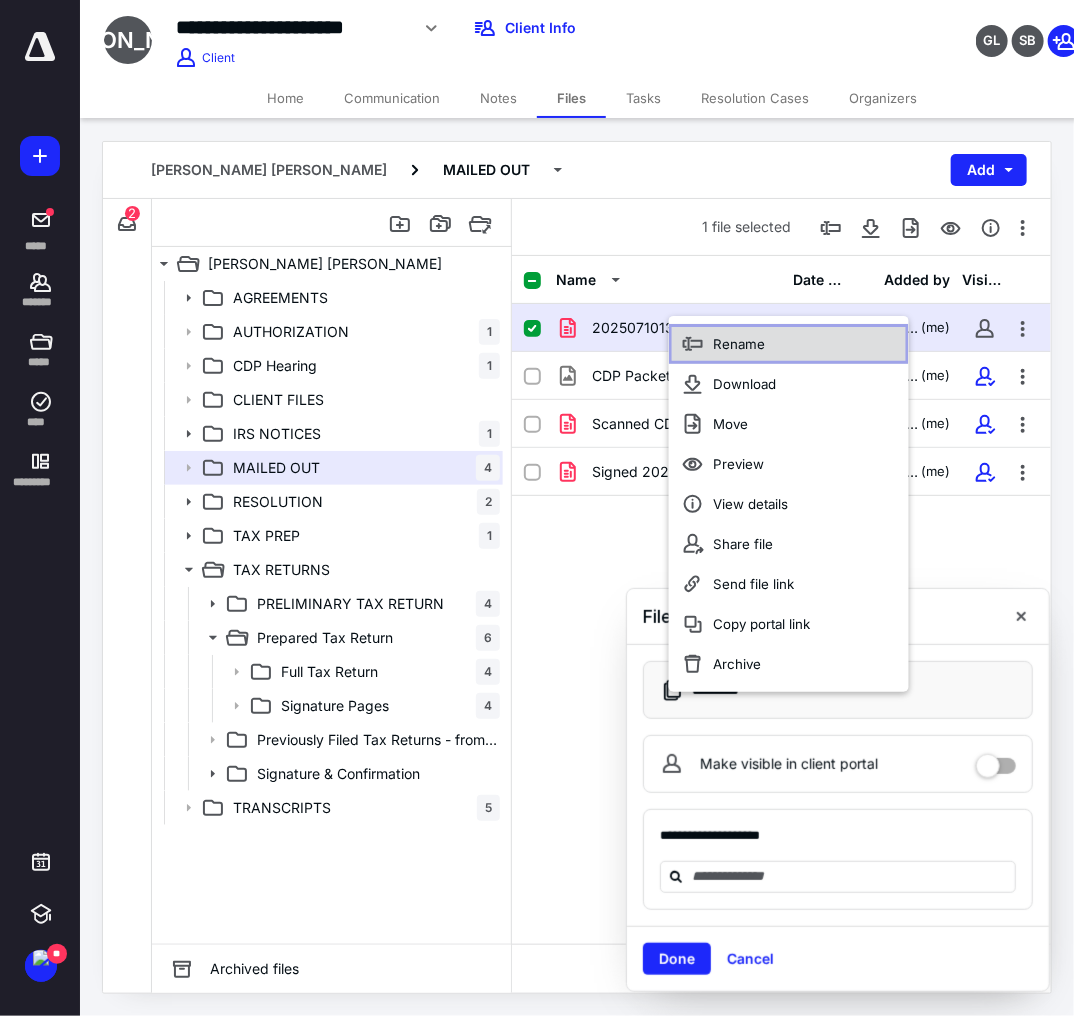 click on "Rename" at bounding box center (739, 344) 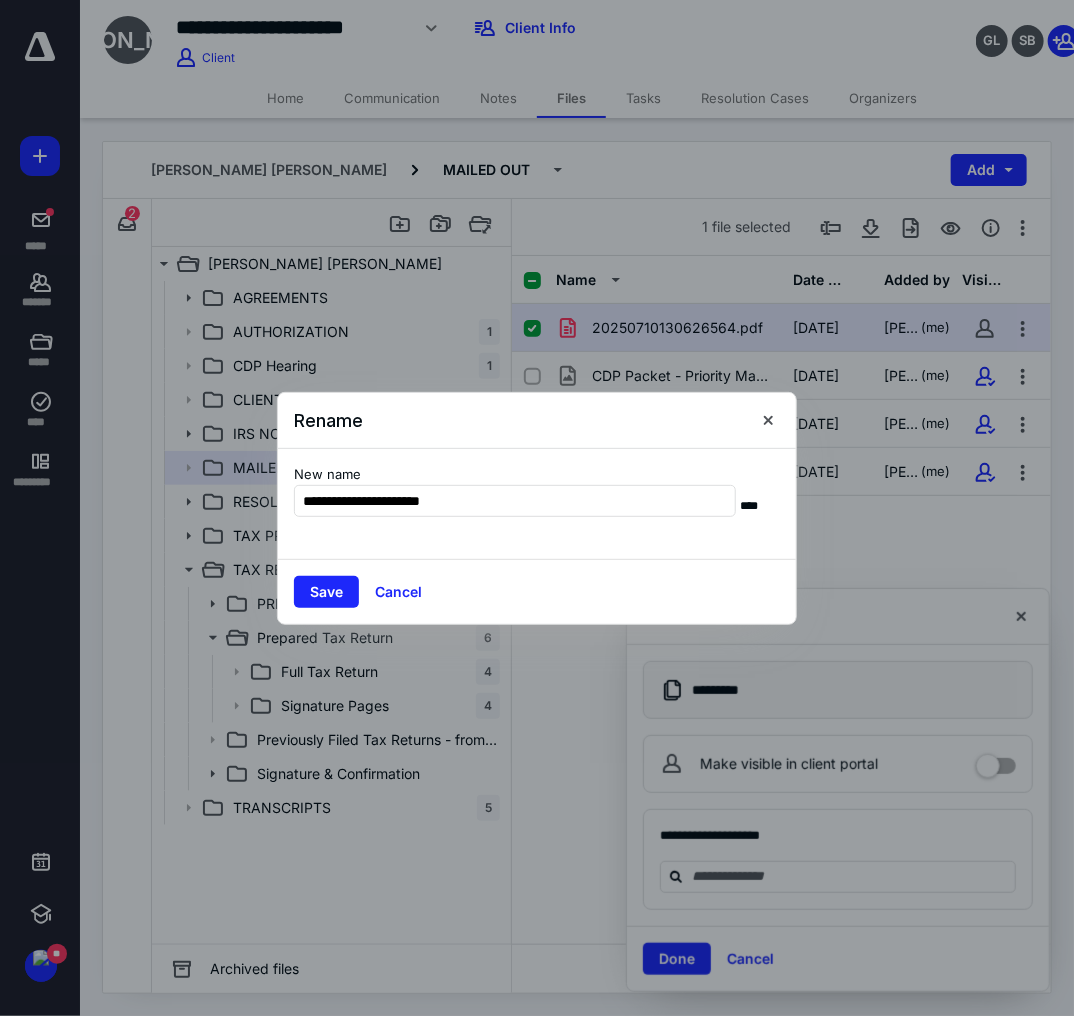 type on "**********" 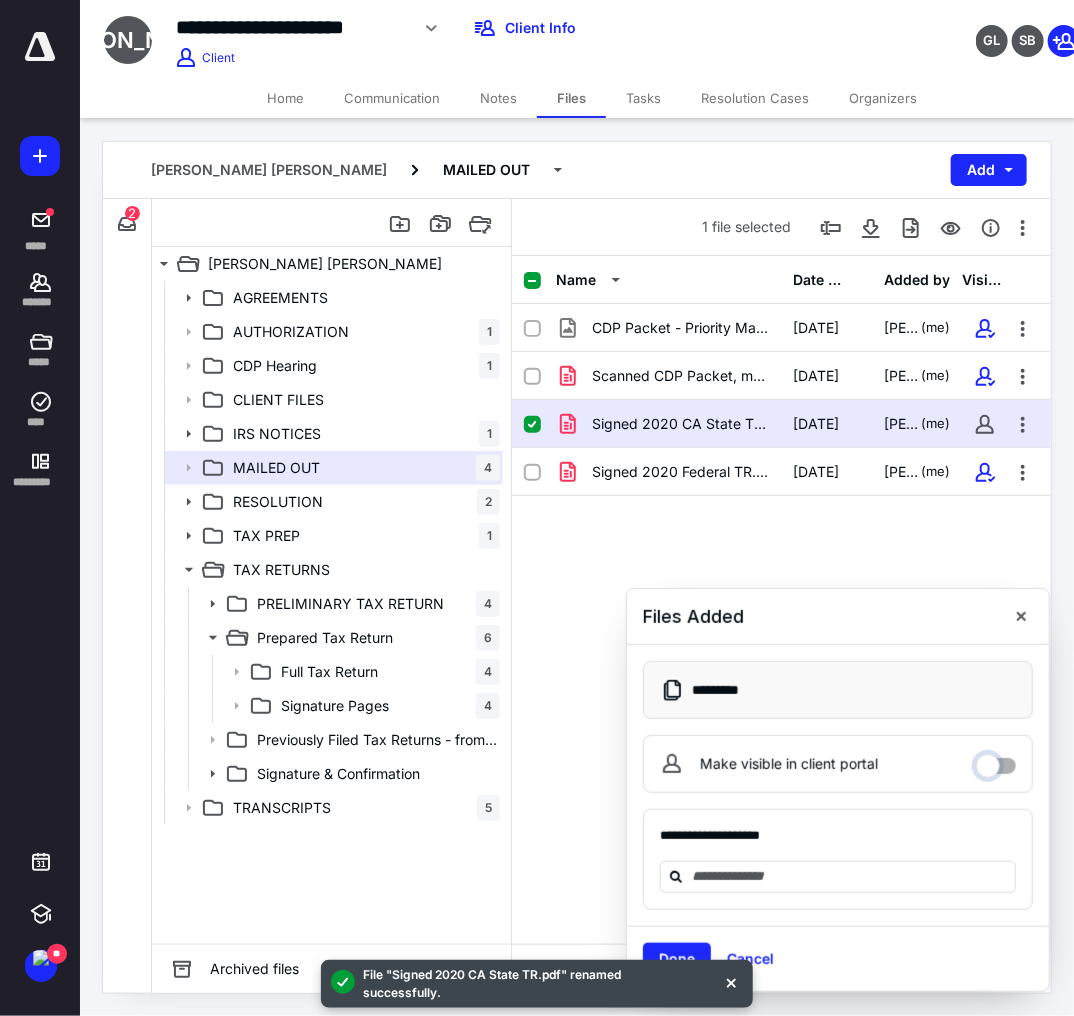 click on "Make visible in client portal" at bounding box center [996, 761] 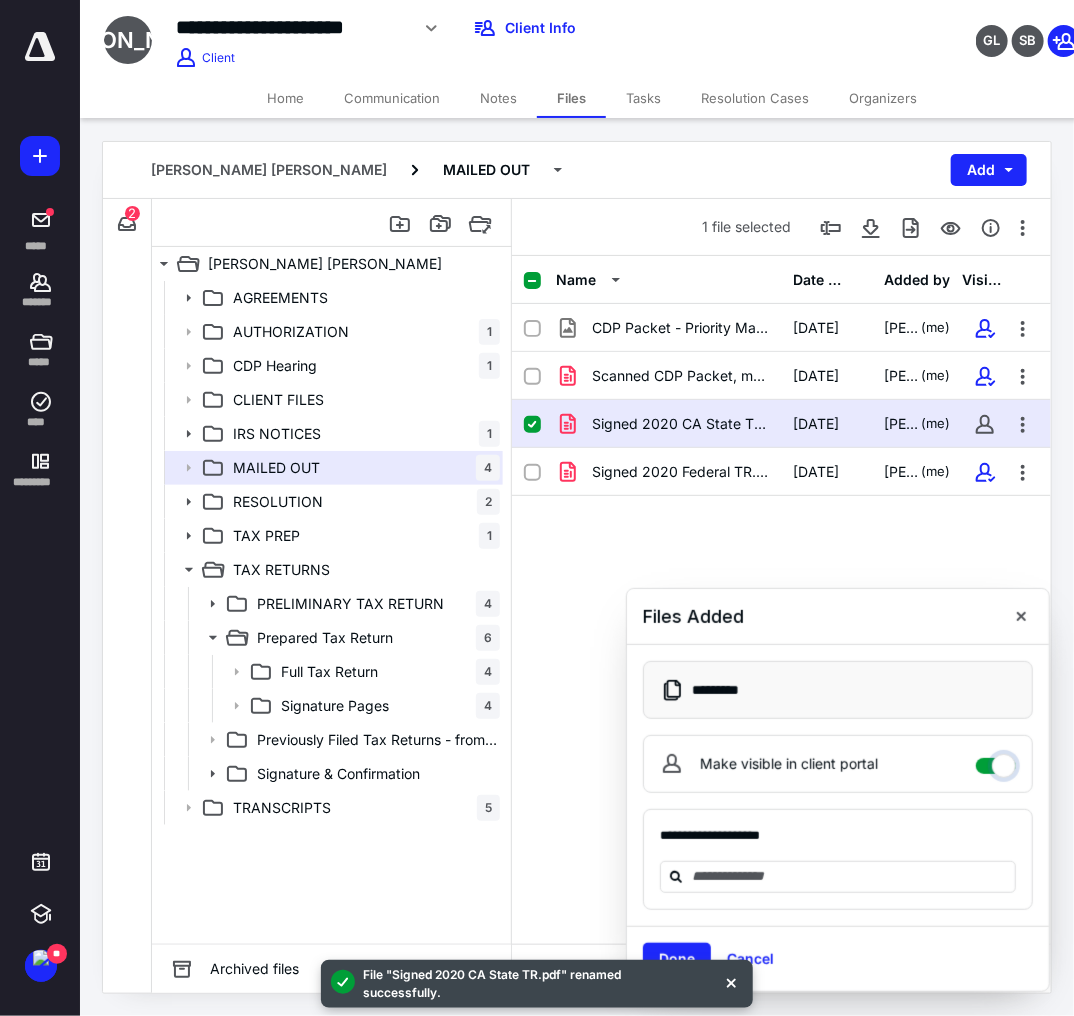 checkbox on "****" 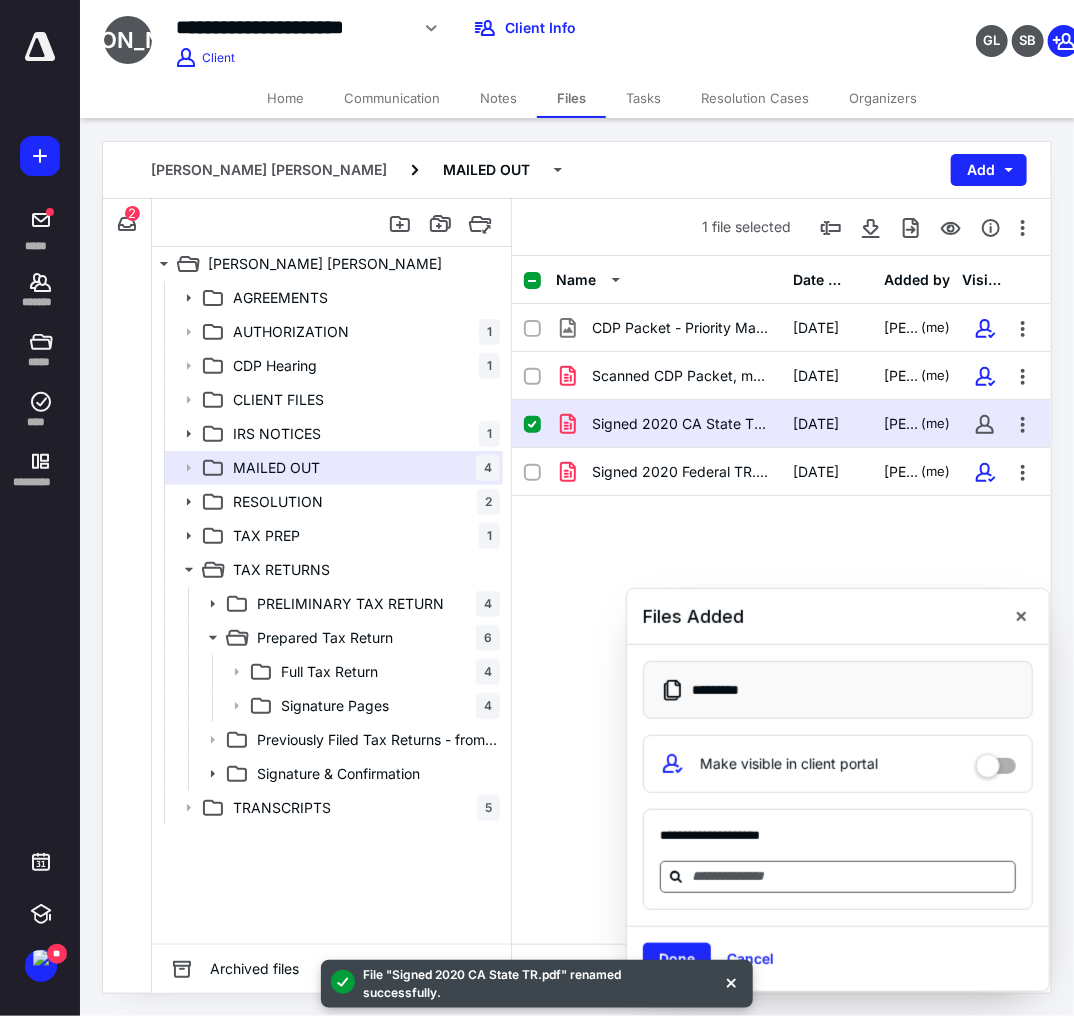 click at bounding box center [850, 876] 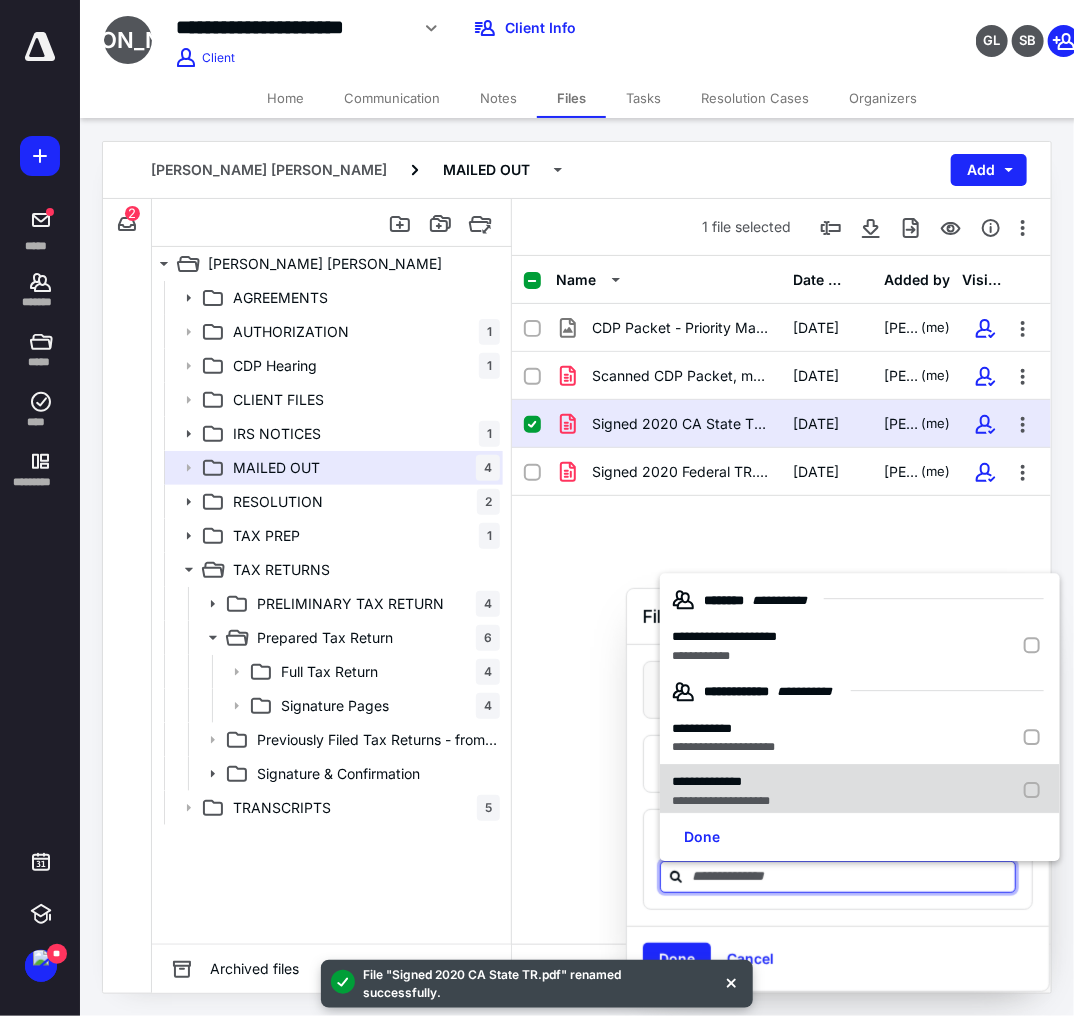click on "**********" at bounding box center [721, 782] 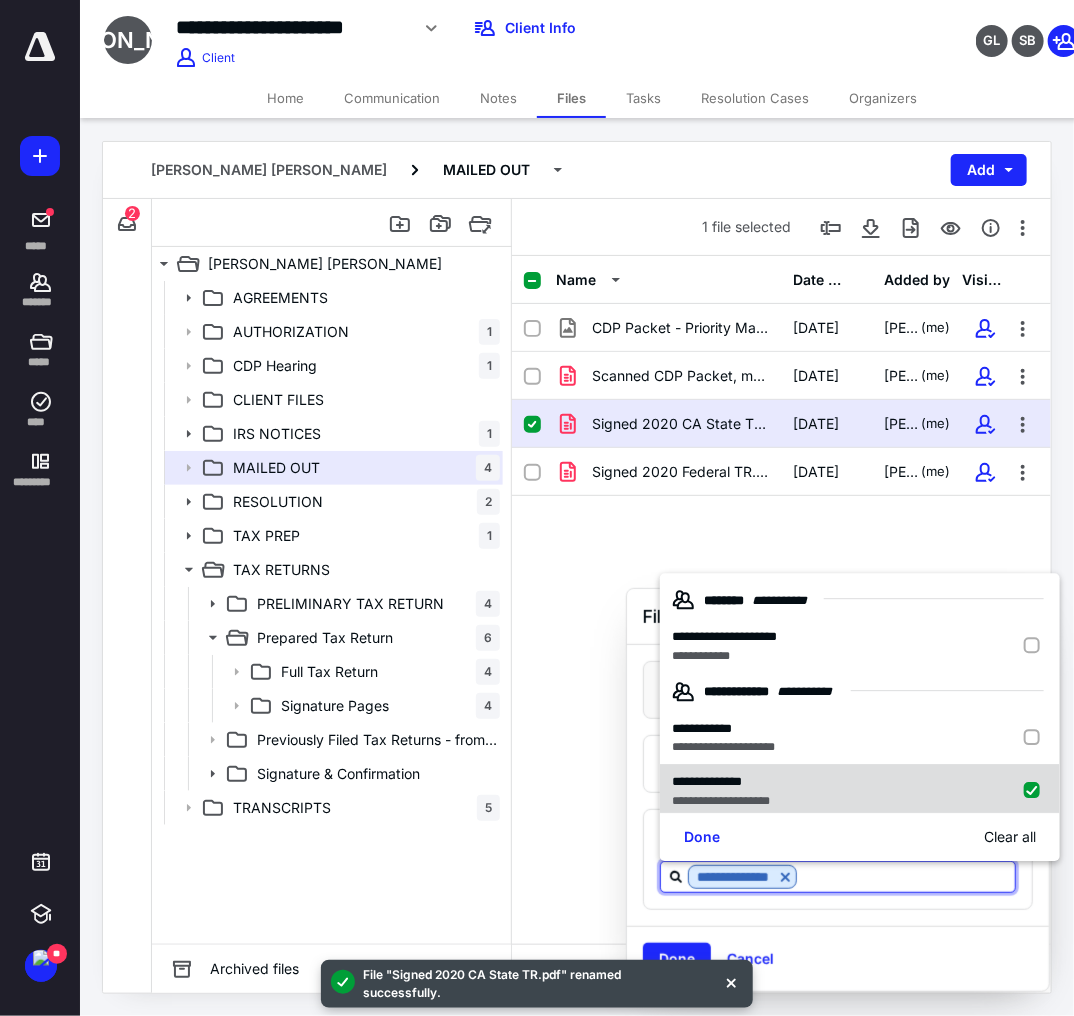 checkbox on "true" 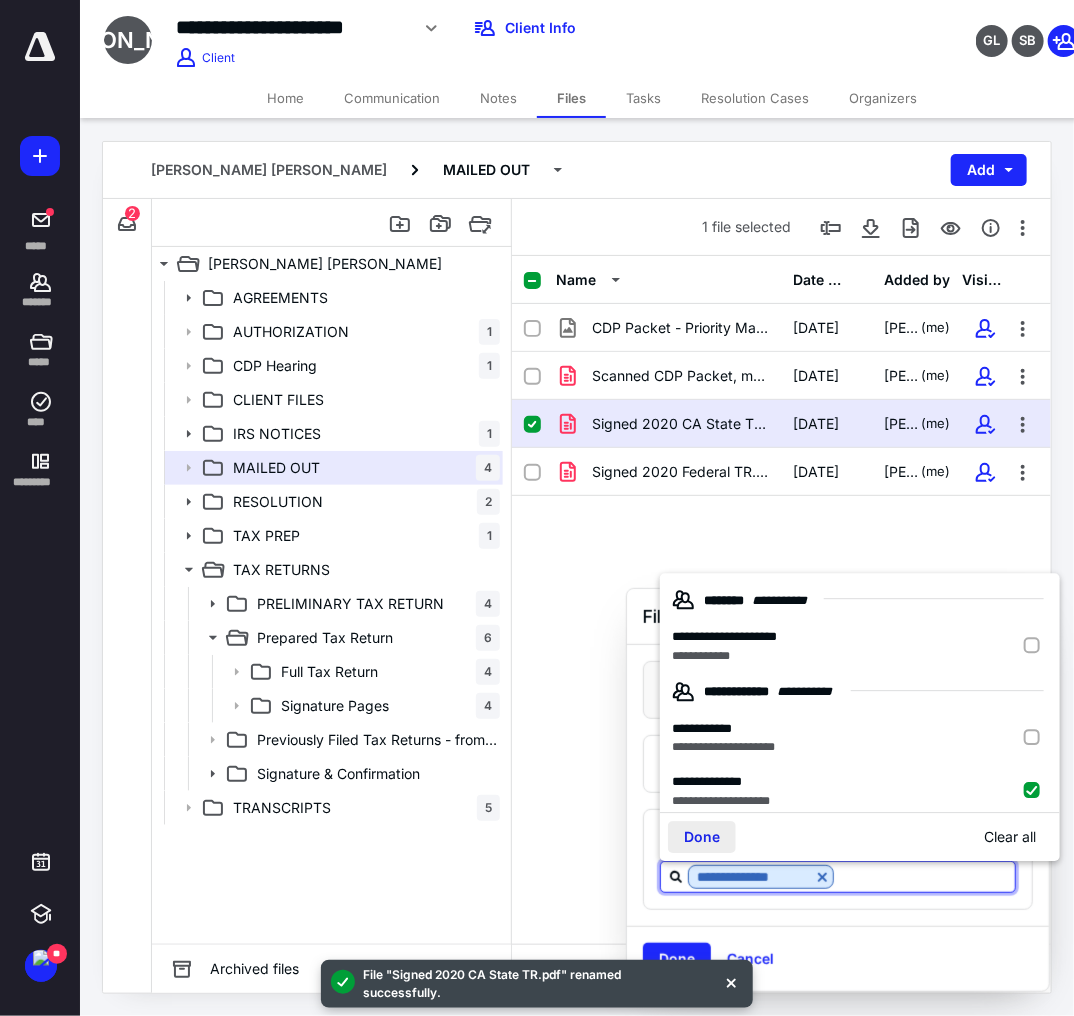 drag, startPoint x: 681, startPoint y: 850, endPoint x: 716, endPoint y: 845, distance: 35.35534 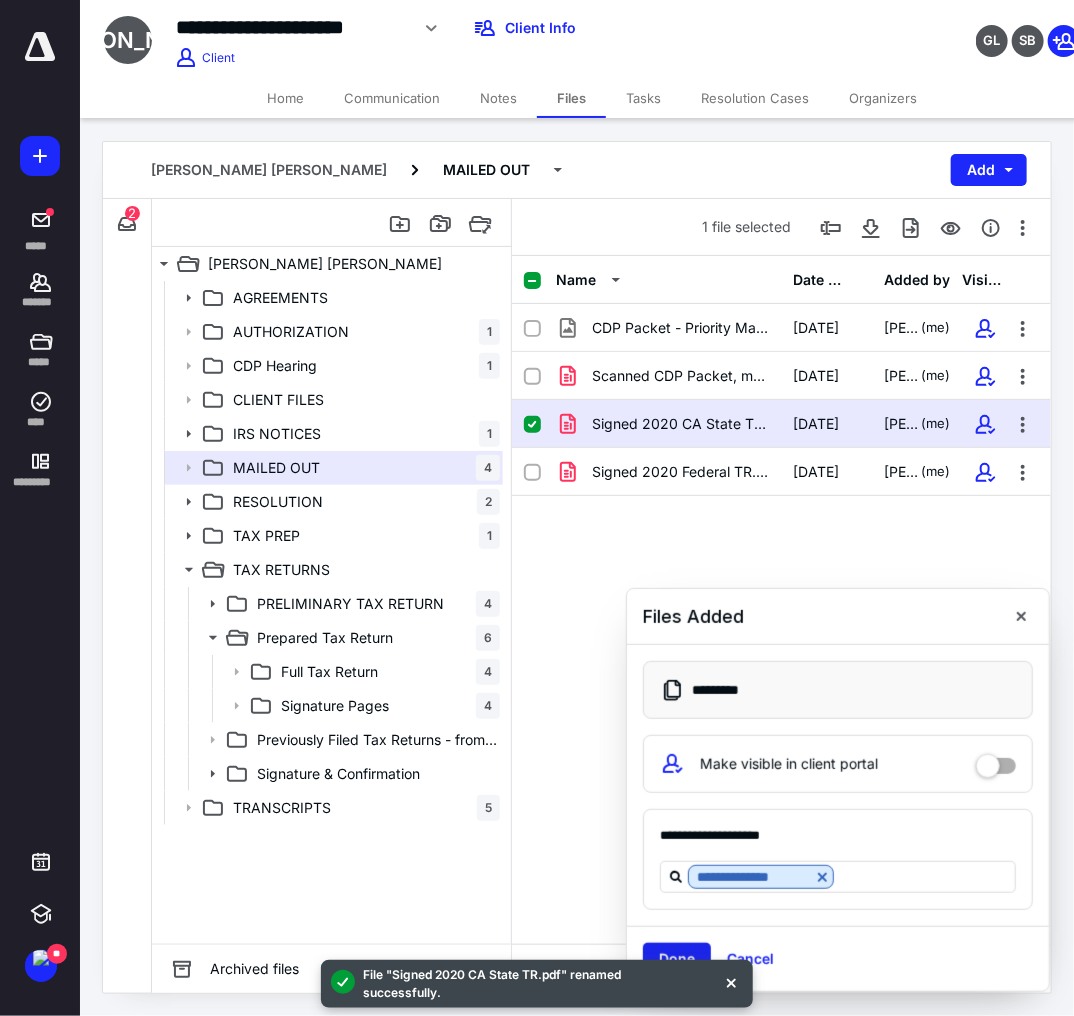 click on "Done Cancel" at bounding box center [838, 958] 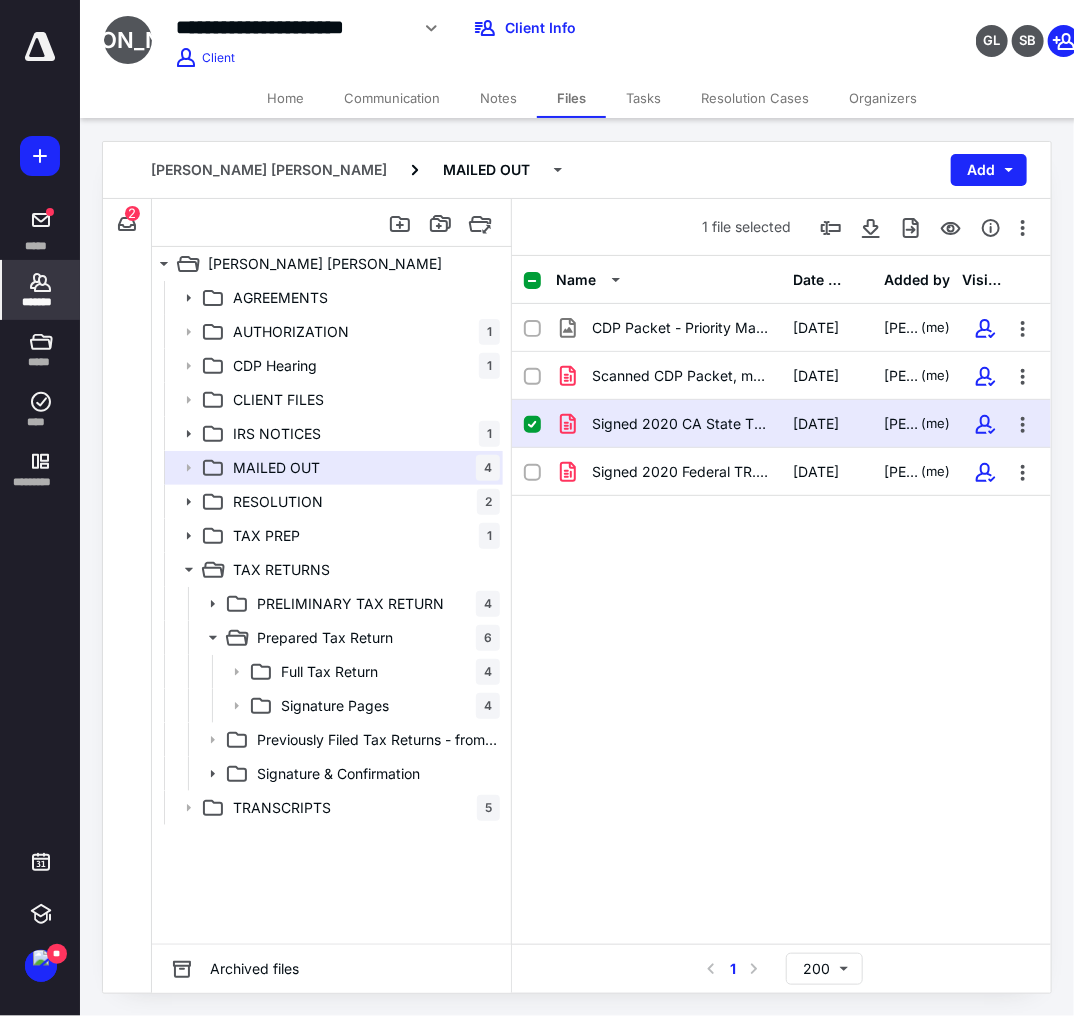 click on "*******" at bounding box center [41, 290] 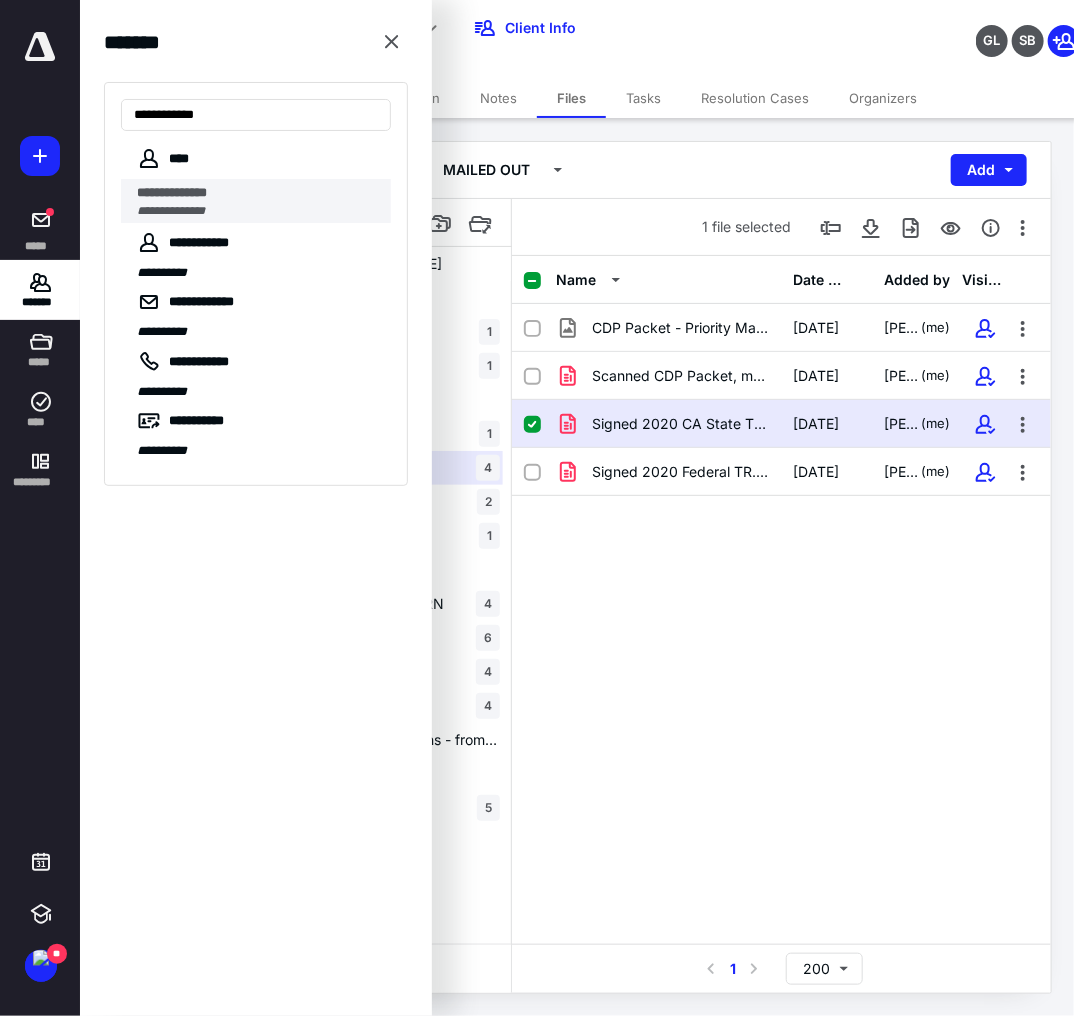 type on "**********" 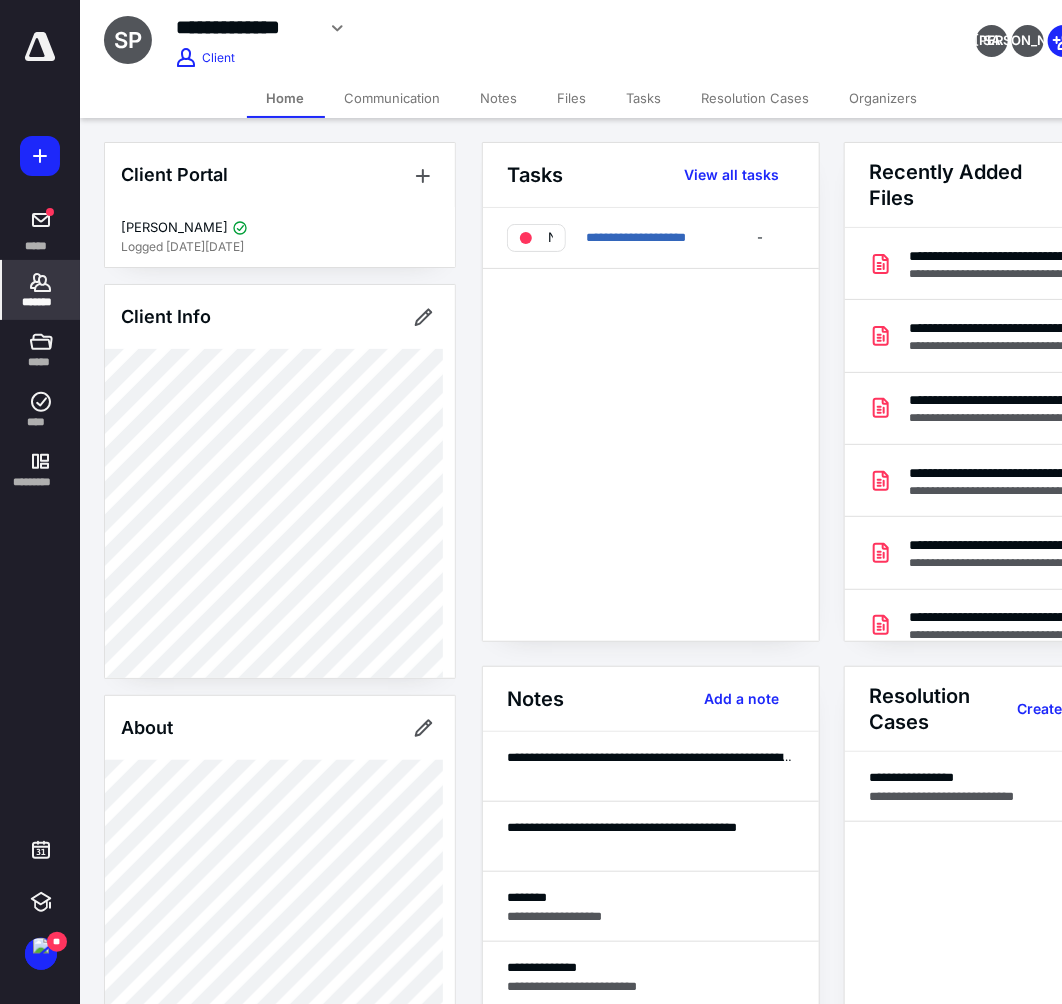 click on "Files" at bounding box center [572, 98] 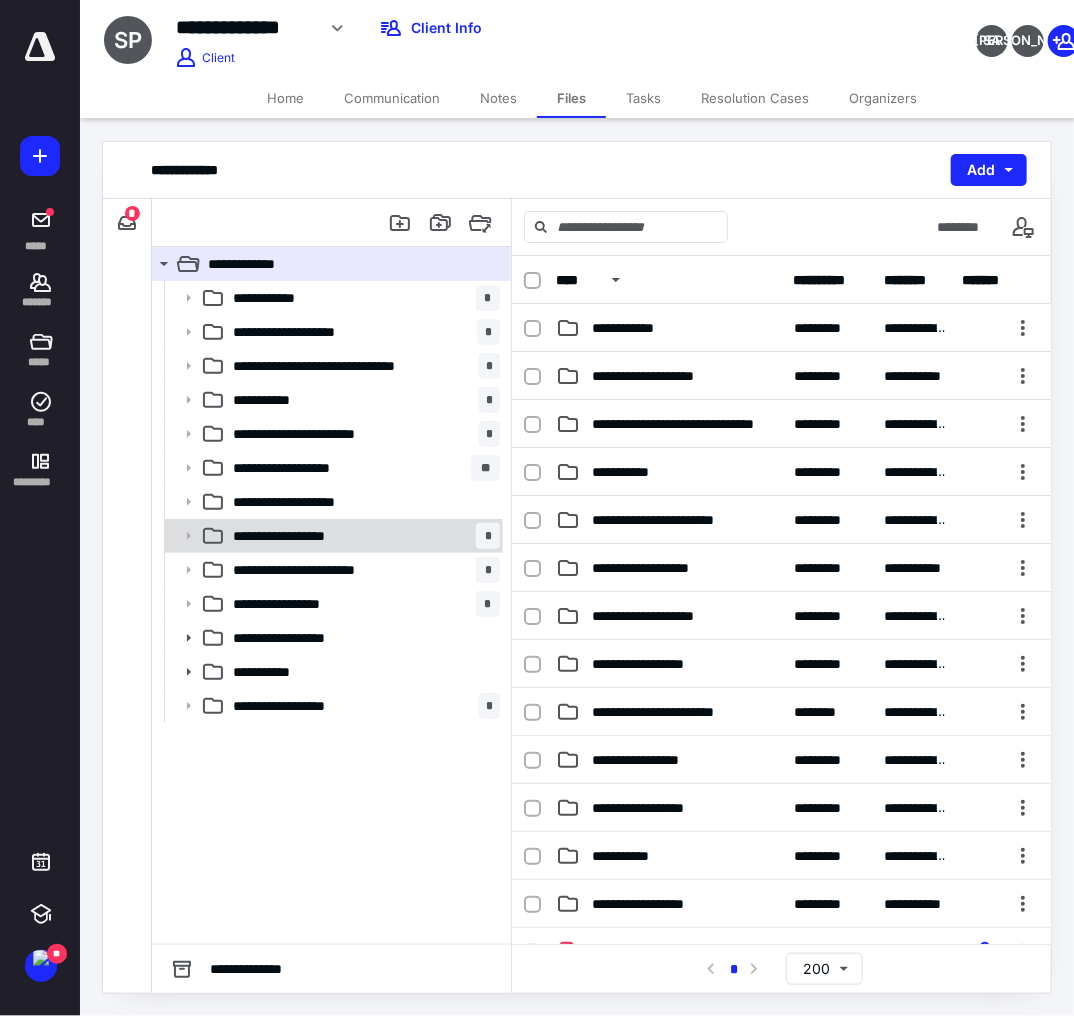 click on "**********" at bounding box center (300, 536) 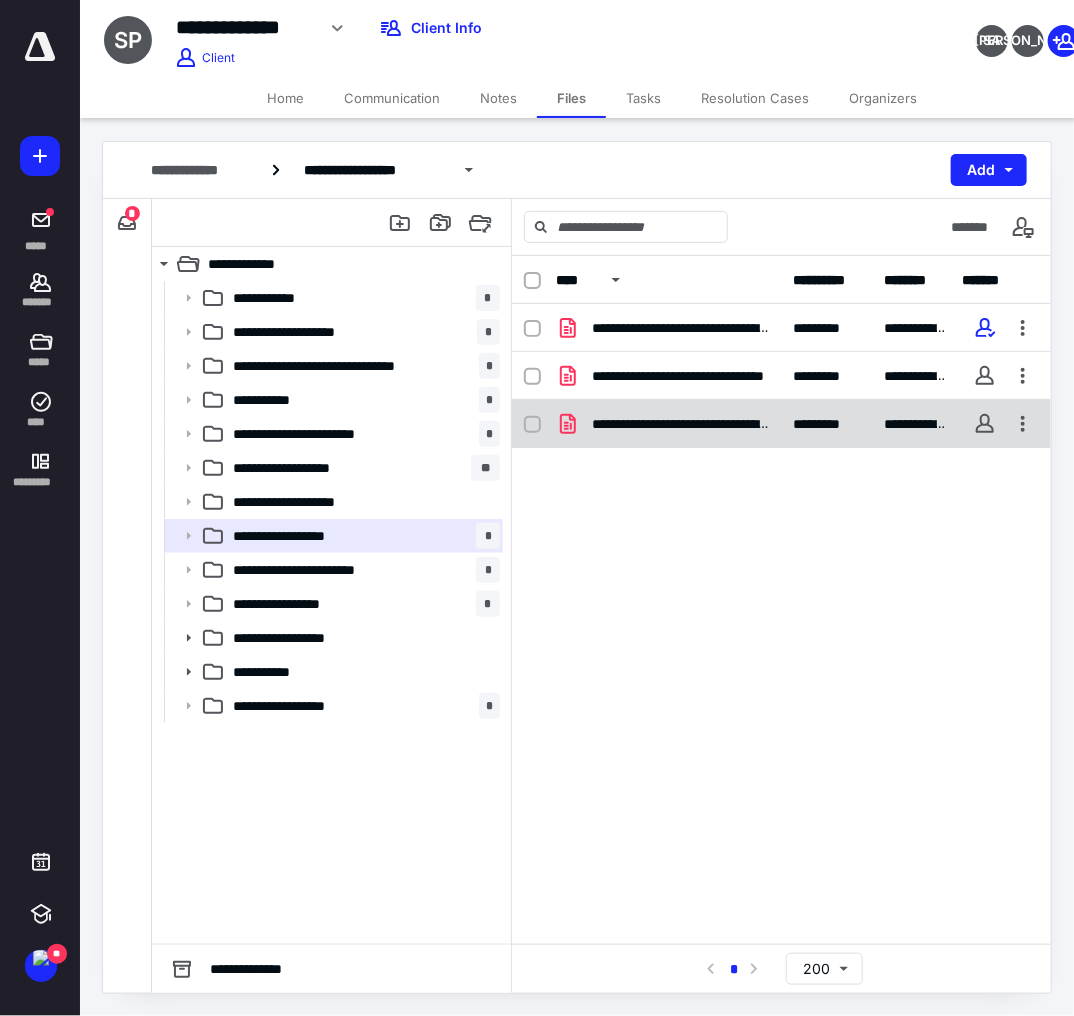 click on "**********" at bounding box center [681, 424] 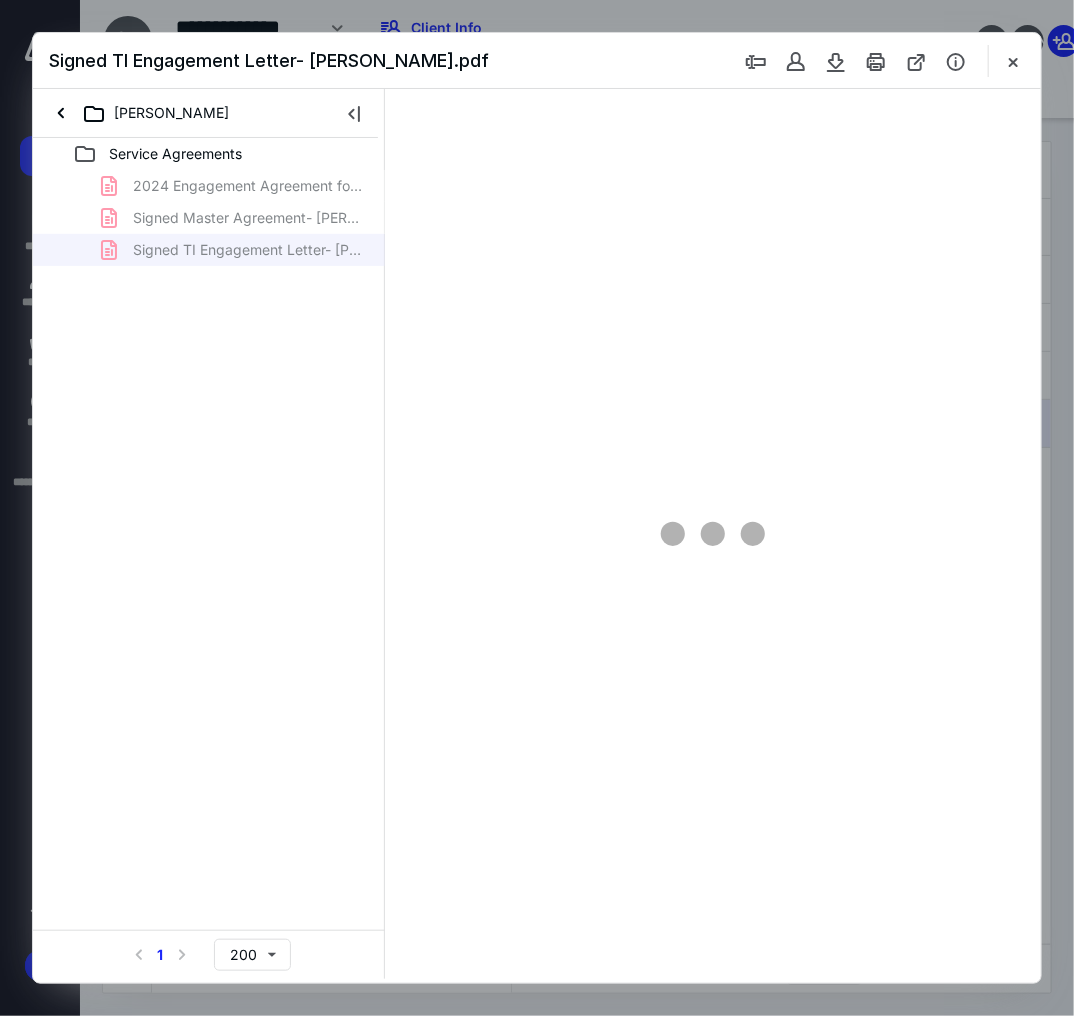 scroll, scrollTop: 0, scrollLeft: 0, axis: both 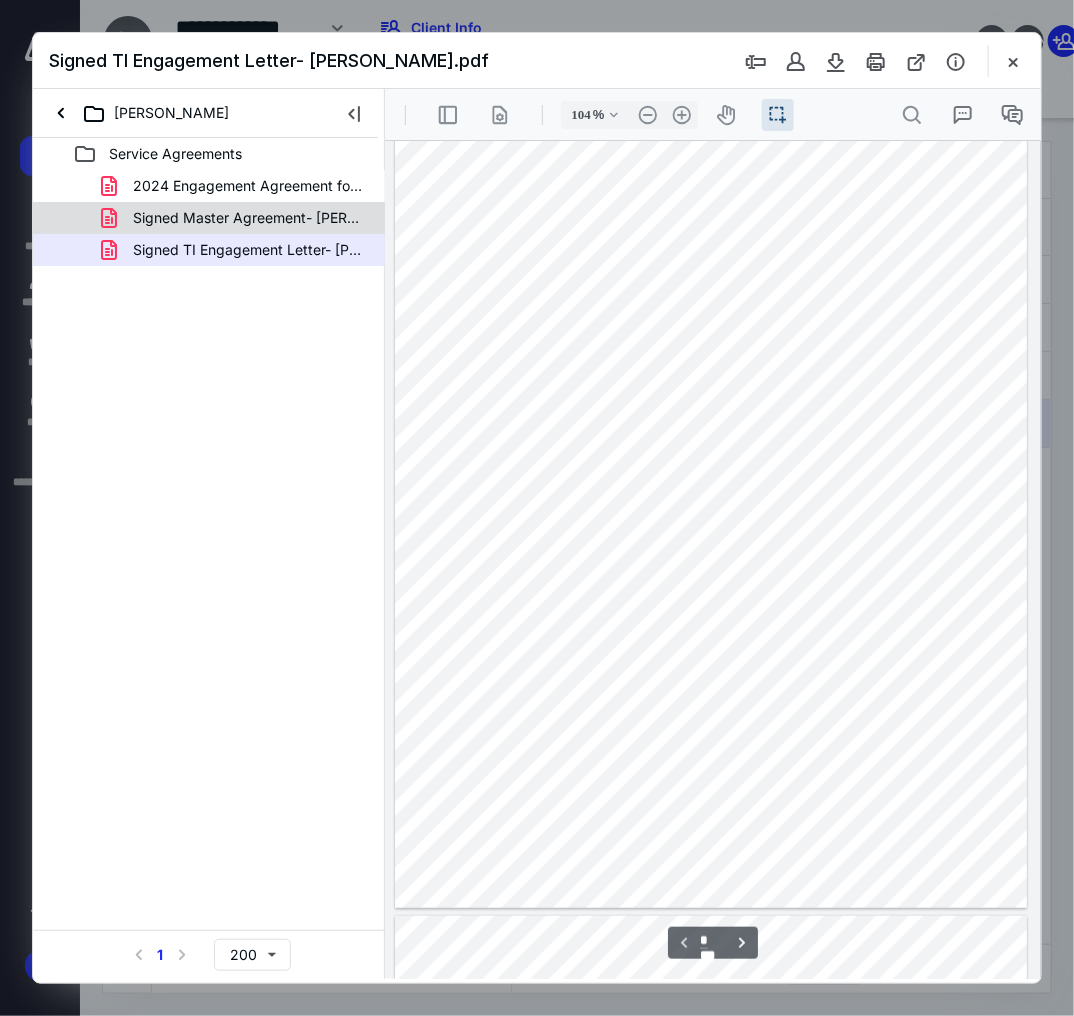 click on "Signed Master Agreement- Penny.pdf" at bounding box center (249, 218) 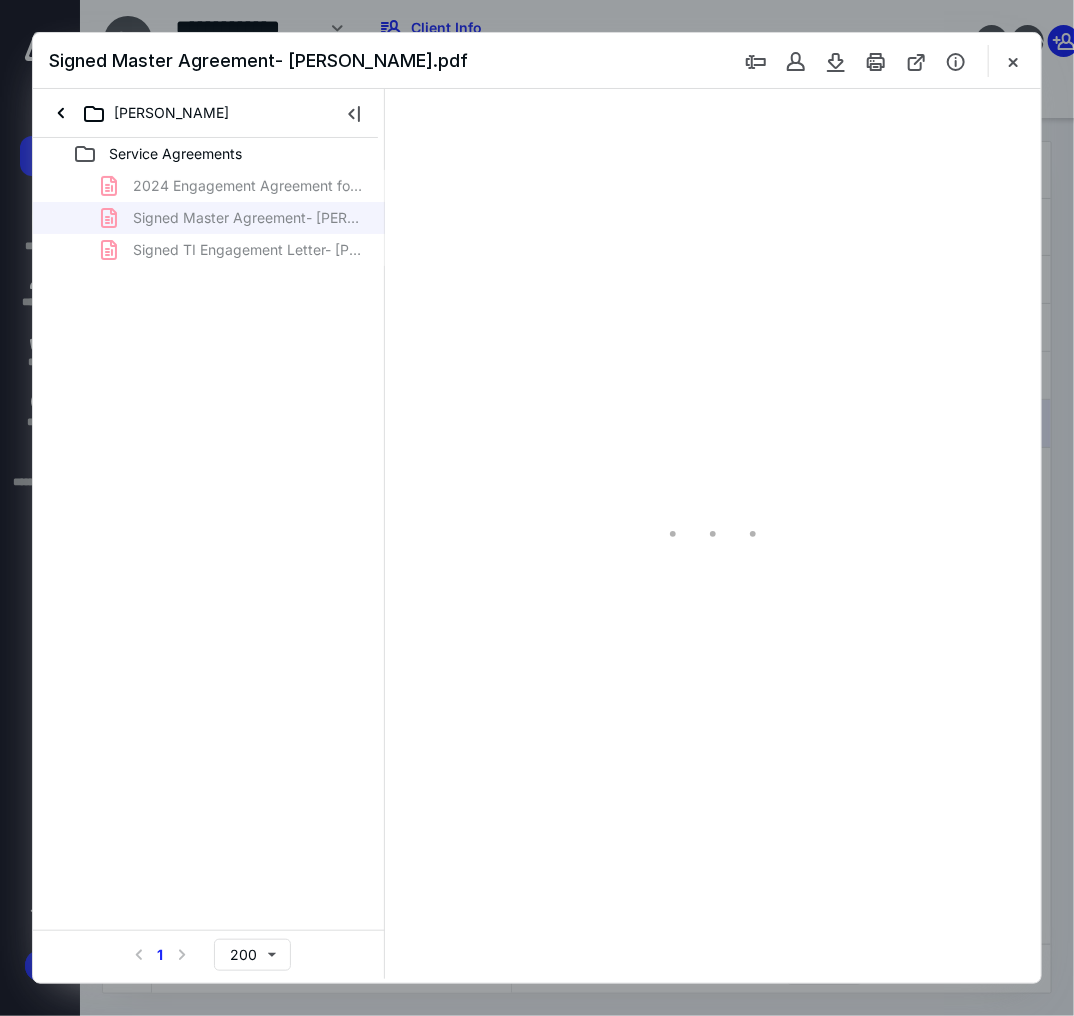 type on "105" 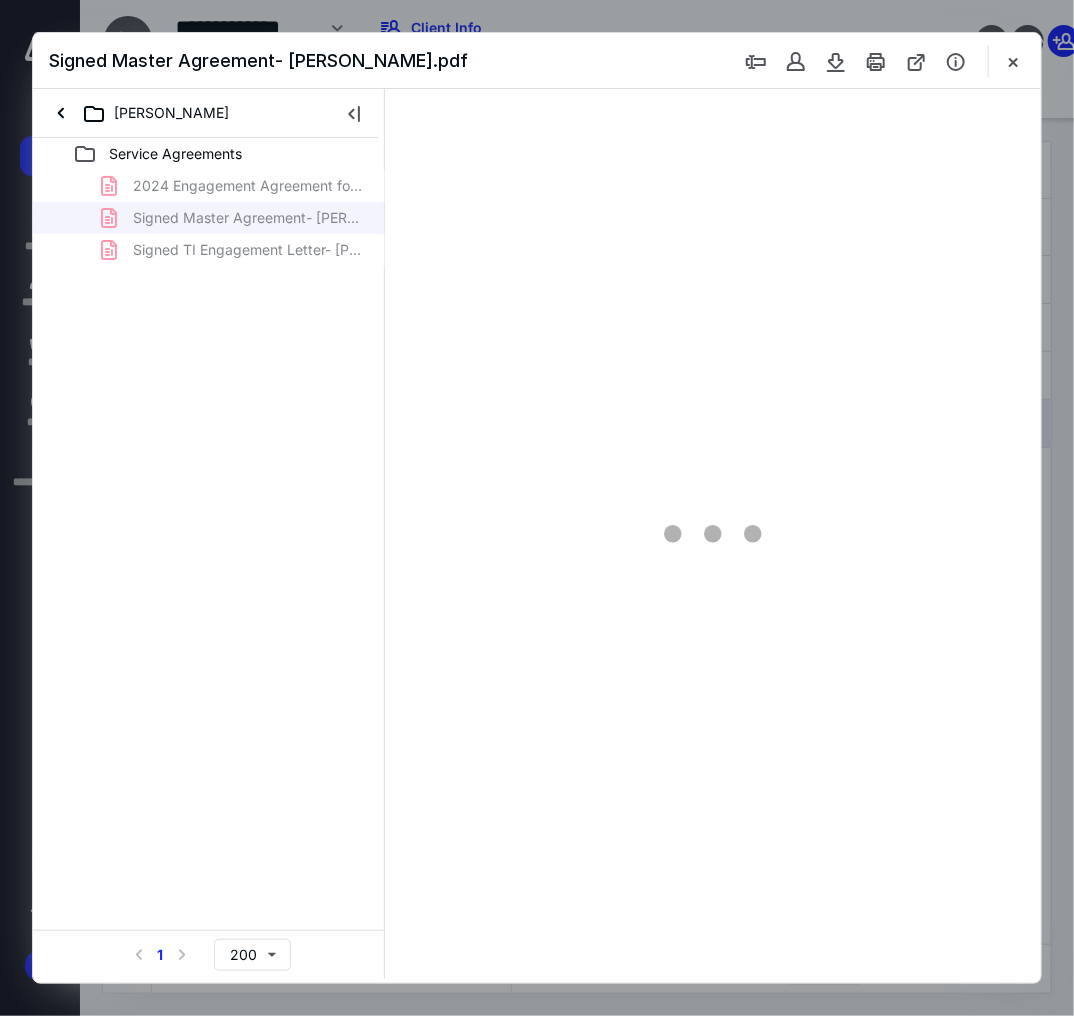 scroll, scrollTop: 56, scrollLeft: 0, axis: vertical 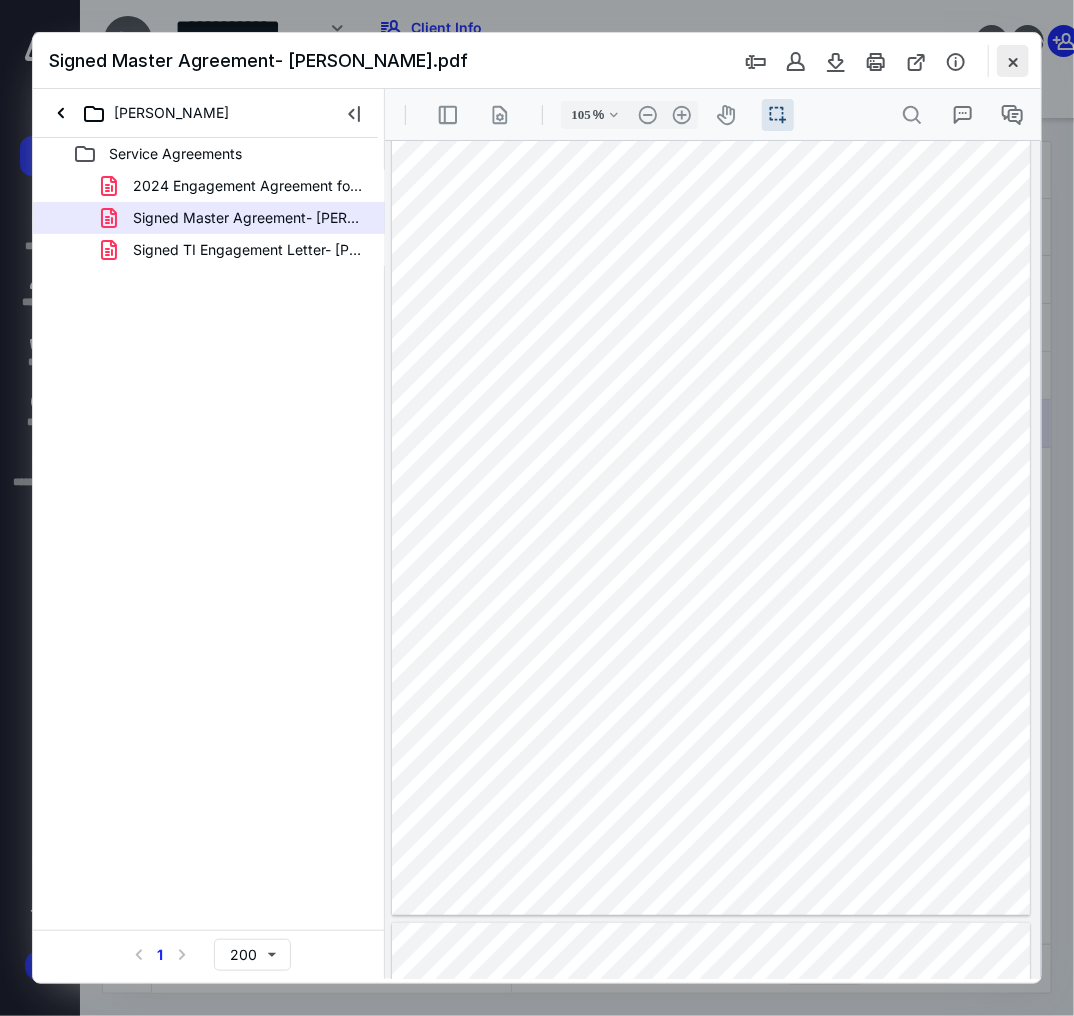 click at bounding box center [1013, 61] 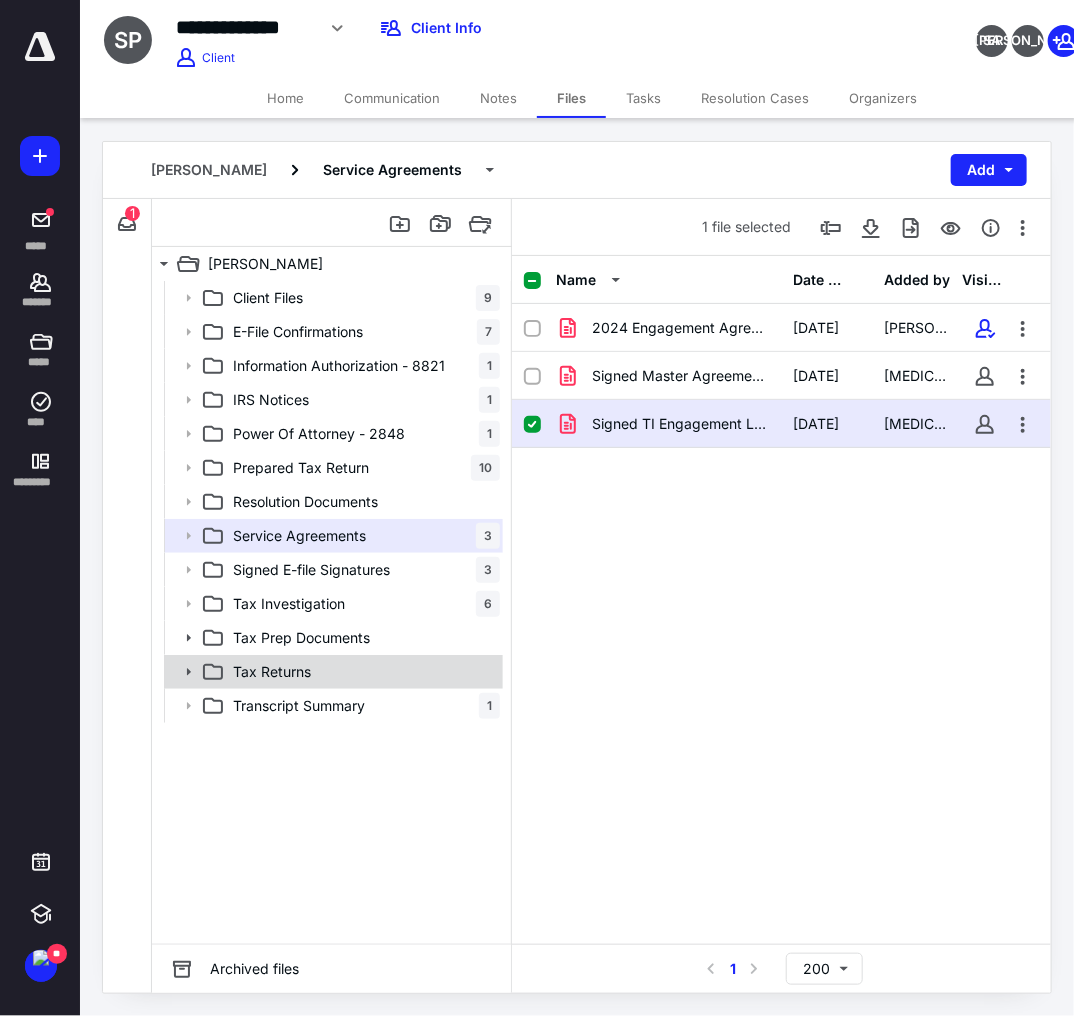 click on "Tax Returns" at bounding box center (362, 672) 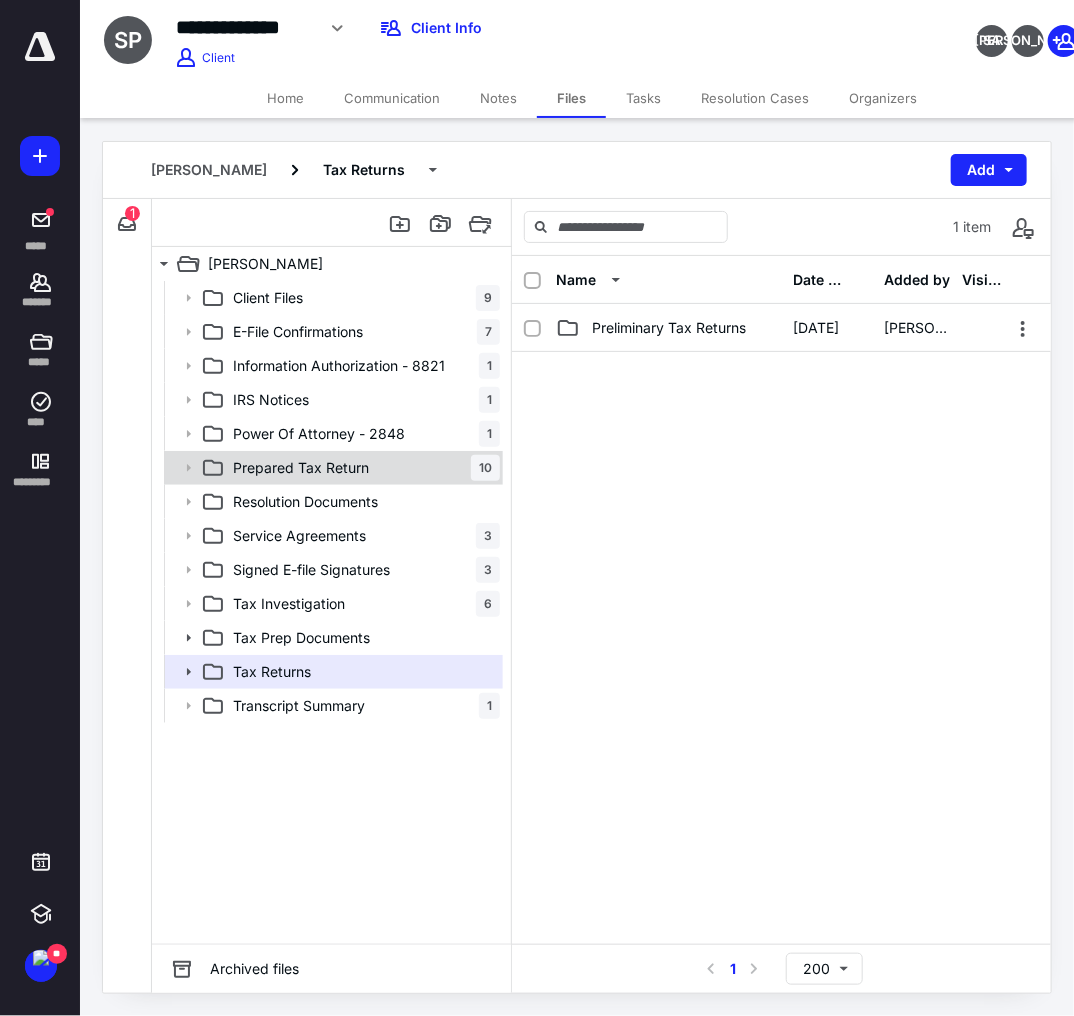 click on "Prepared Tax Return 10" at bounding box center [362, 468] 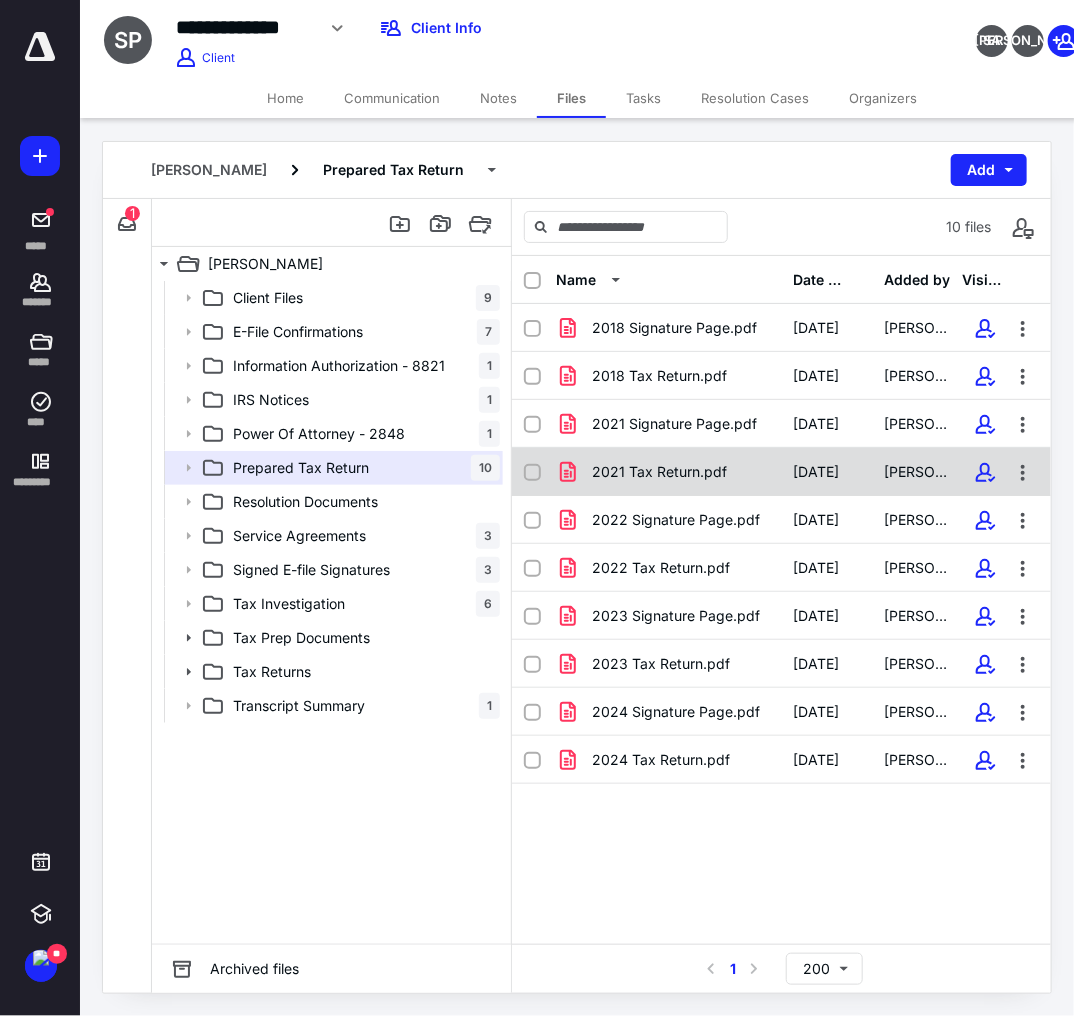 click on "2021 Tax Return.pdf" at bounding box center [659, 472] 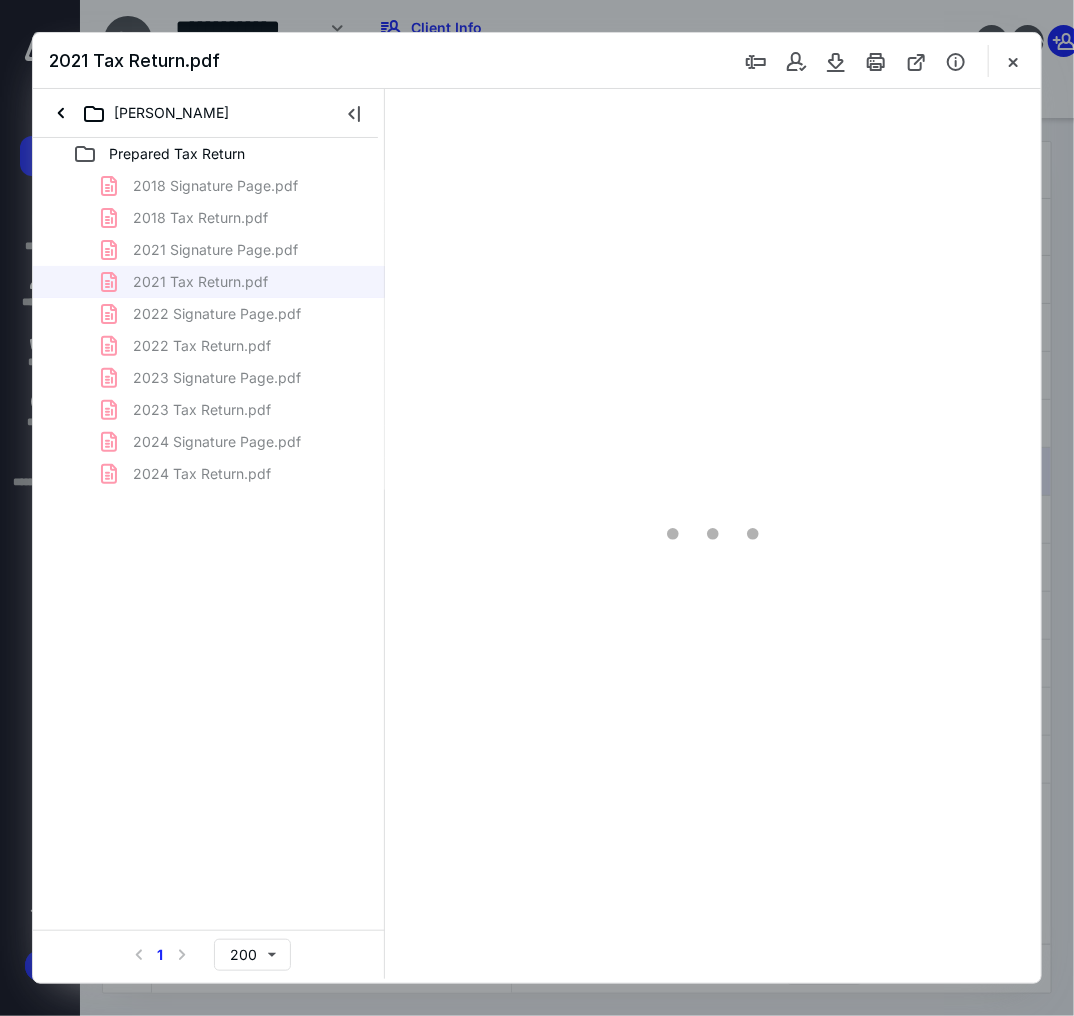 scroll, scrollTop: 0, scrollLeft: 0, axis: both 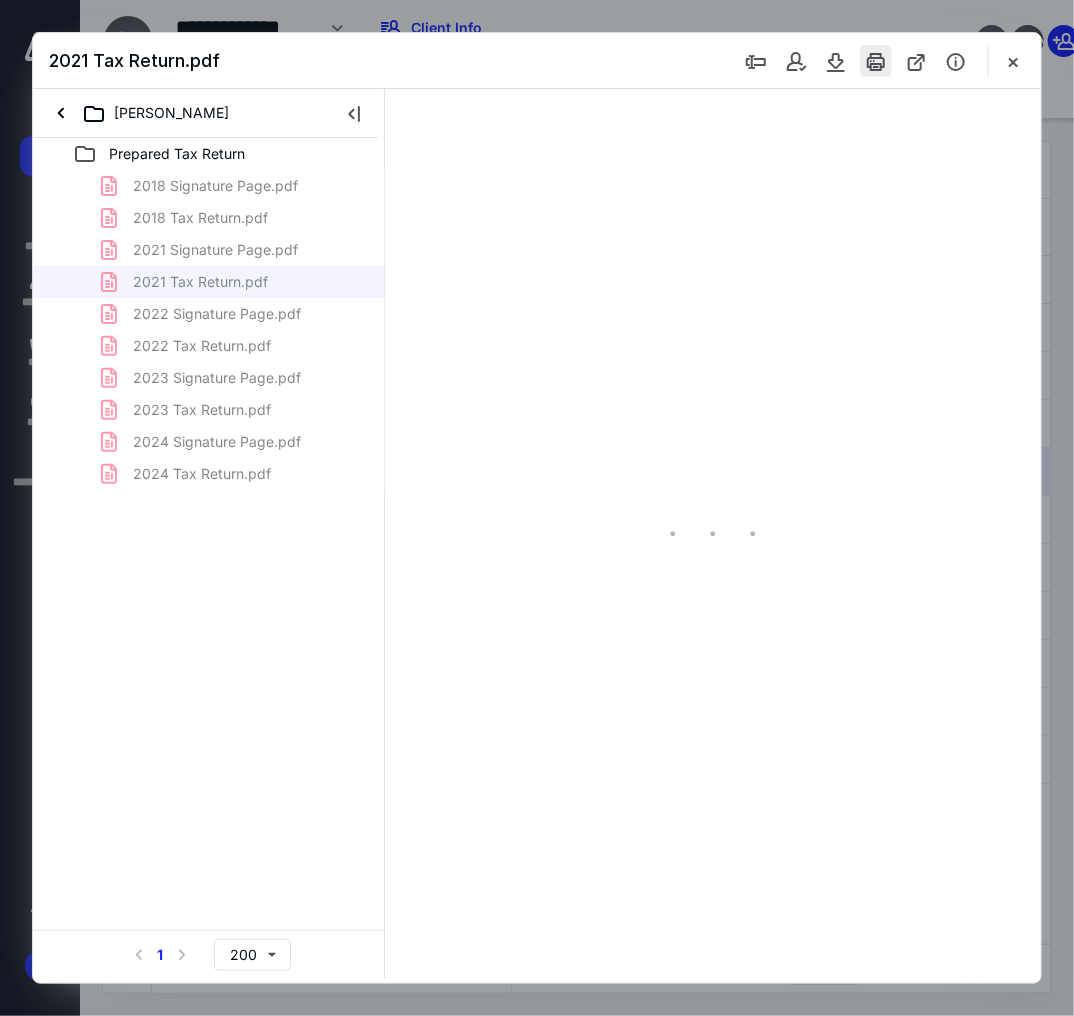 click at bounding box center [876, 61] 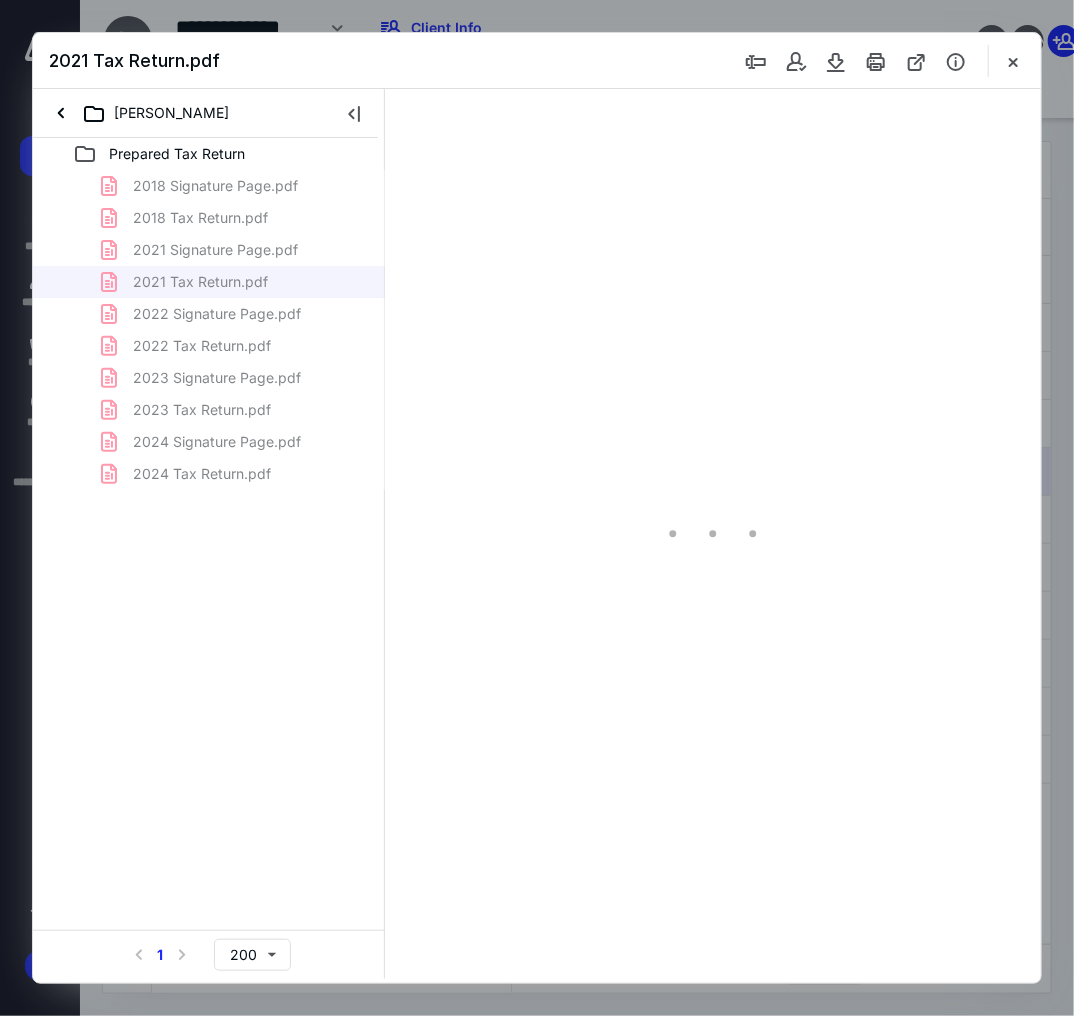 click on "2021 Tax Return.pdf" at bounding box center (537, 61) 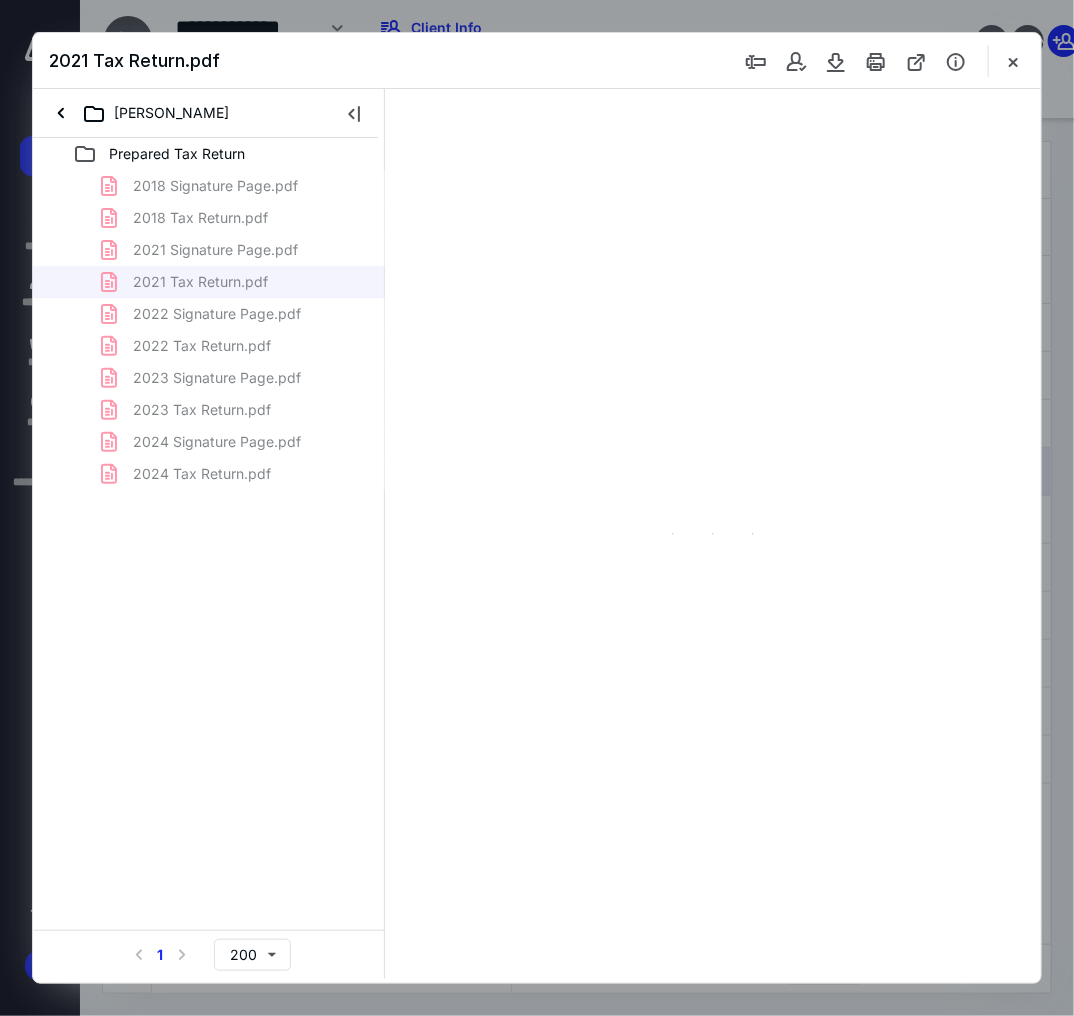 type on "105" 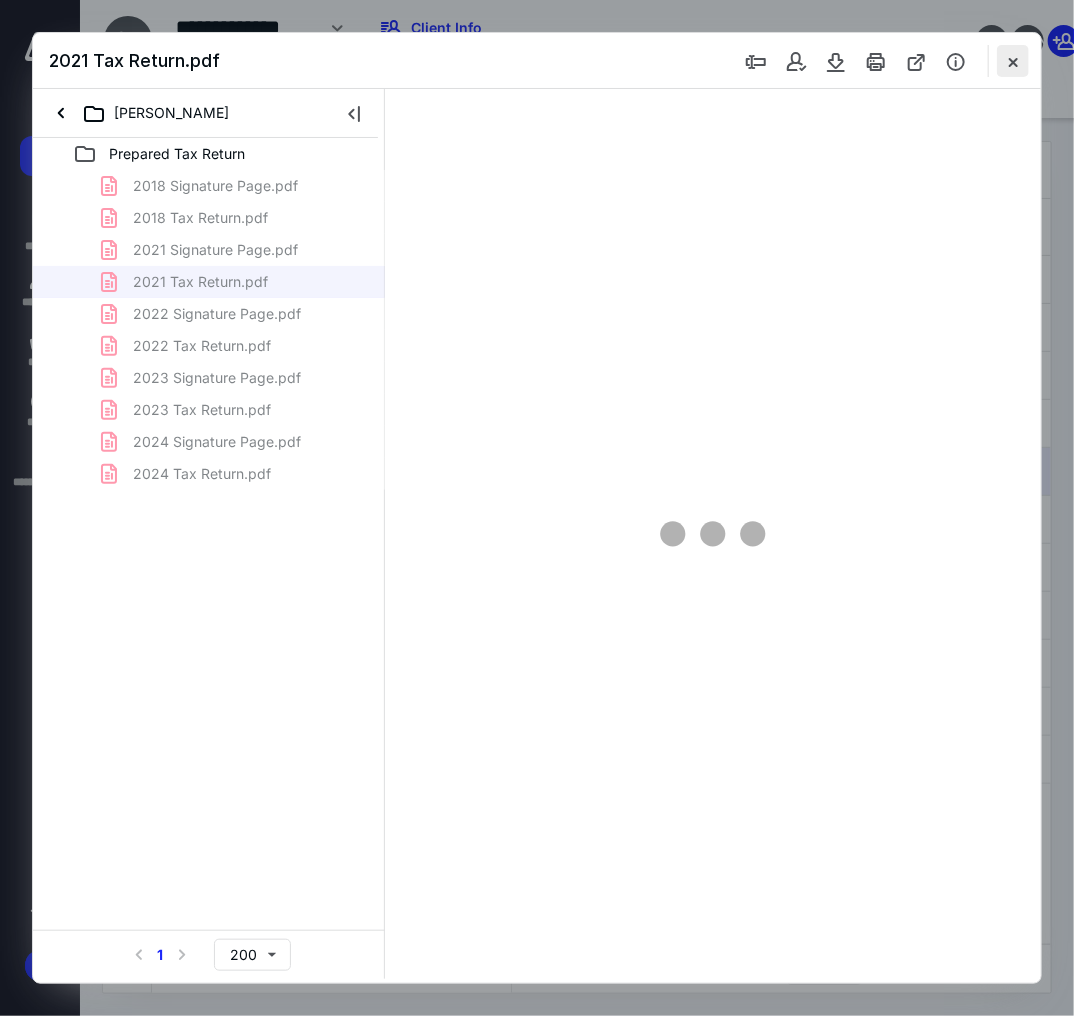 scroll, scrollTop: 56, scrollLeft: 0, axis: vertical 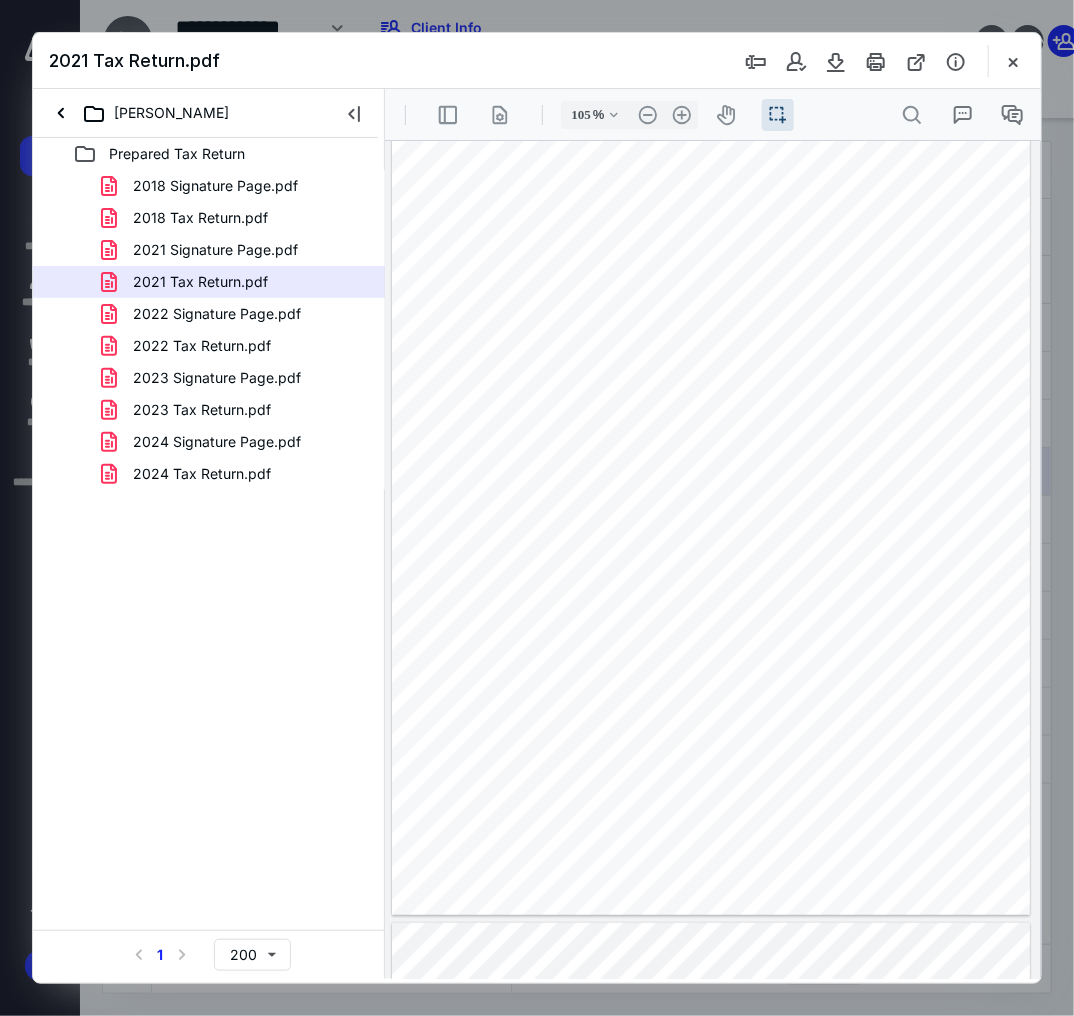 click at bounding box center [1013, 61] 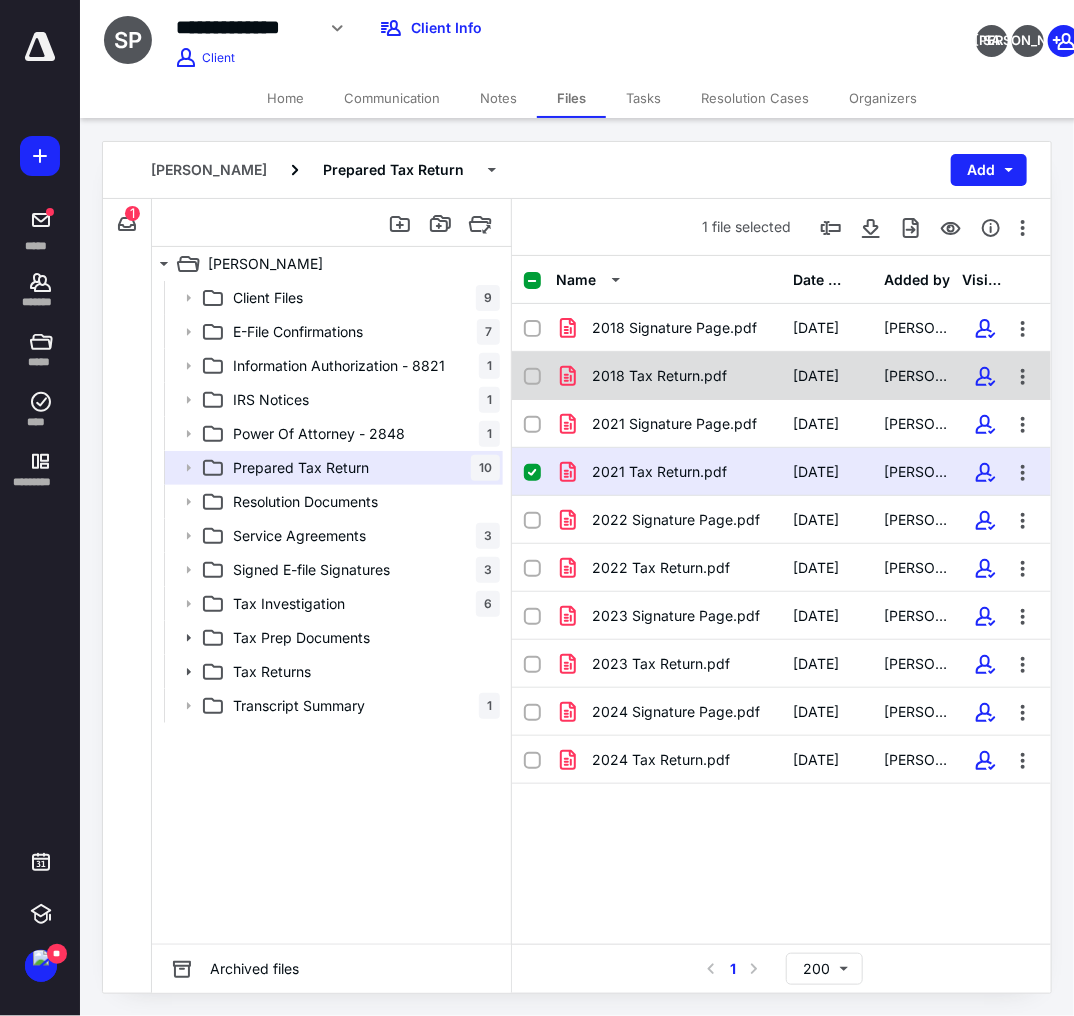 click on "2018 Tax Return.pdf" at bounding box center (659, 376) 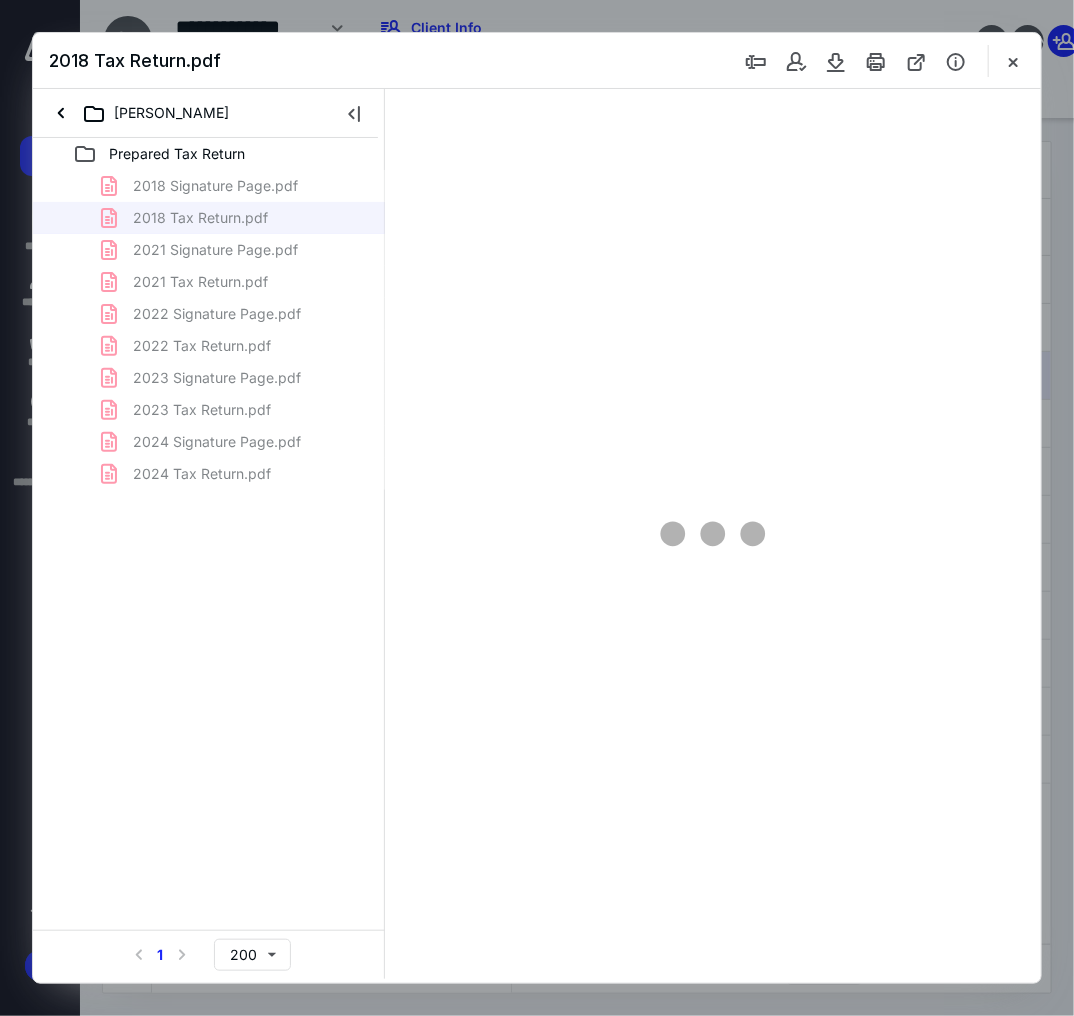 click at bounding box center [876, 61] 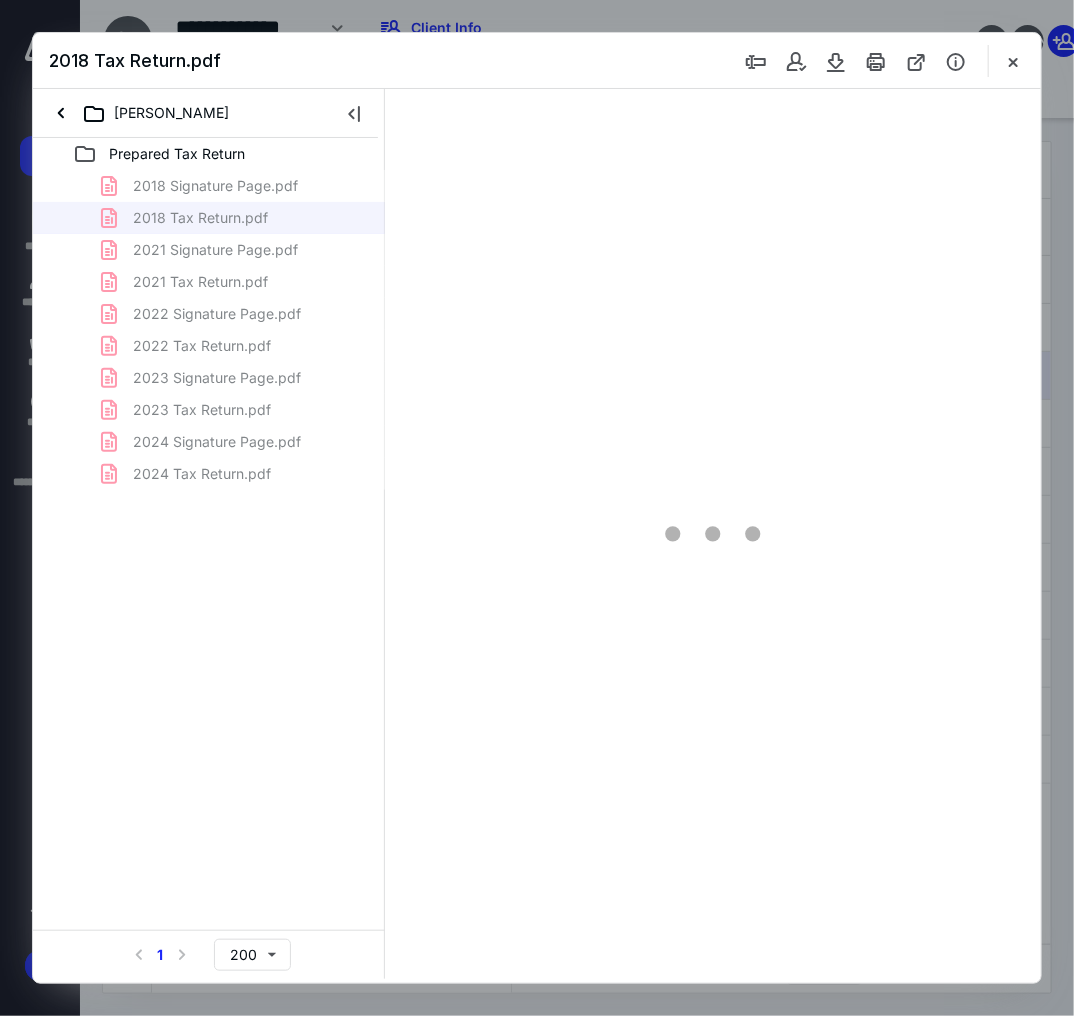 scroll, scrollTop: 0, scrollLeft: 0, axis: both 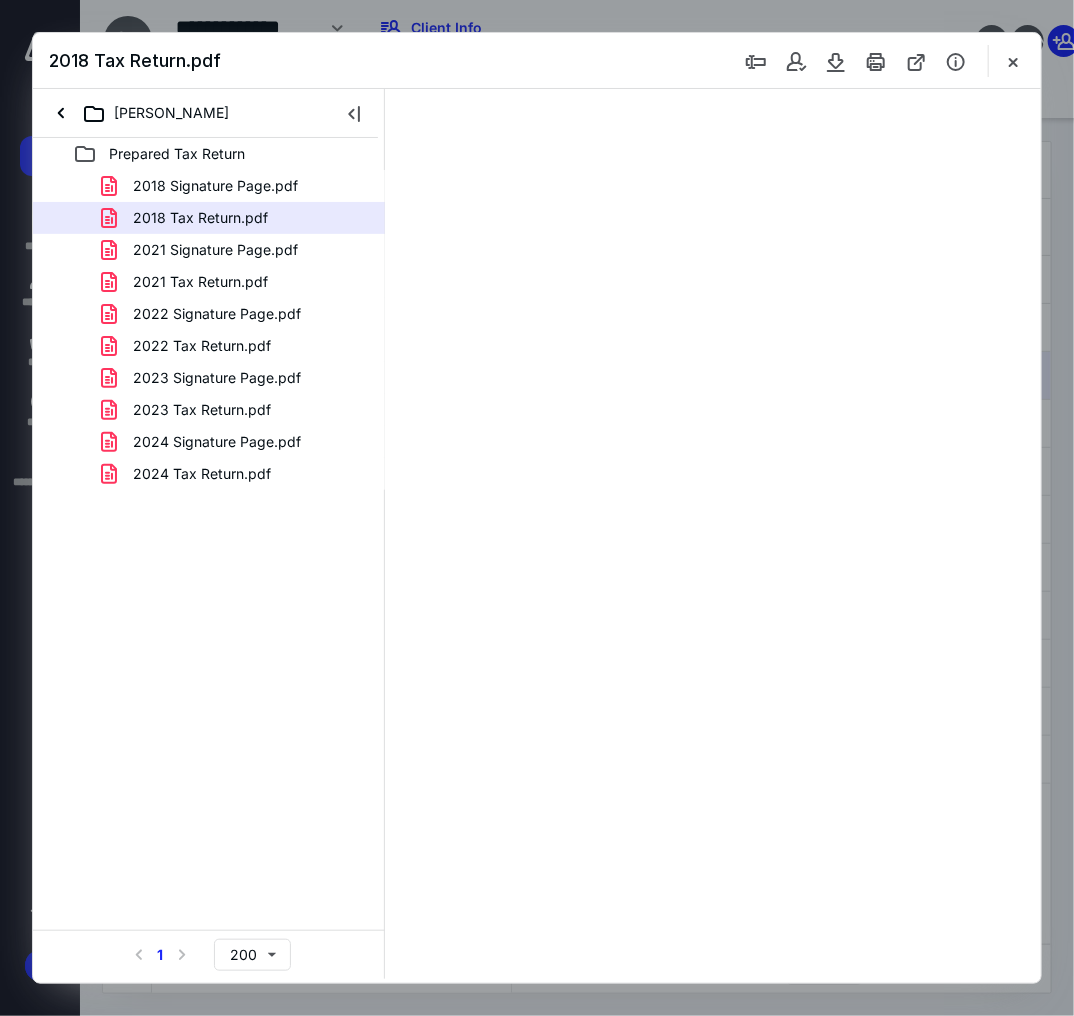 type on "105" 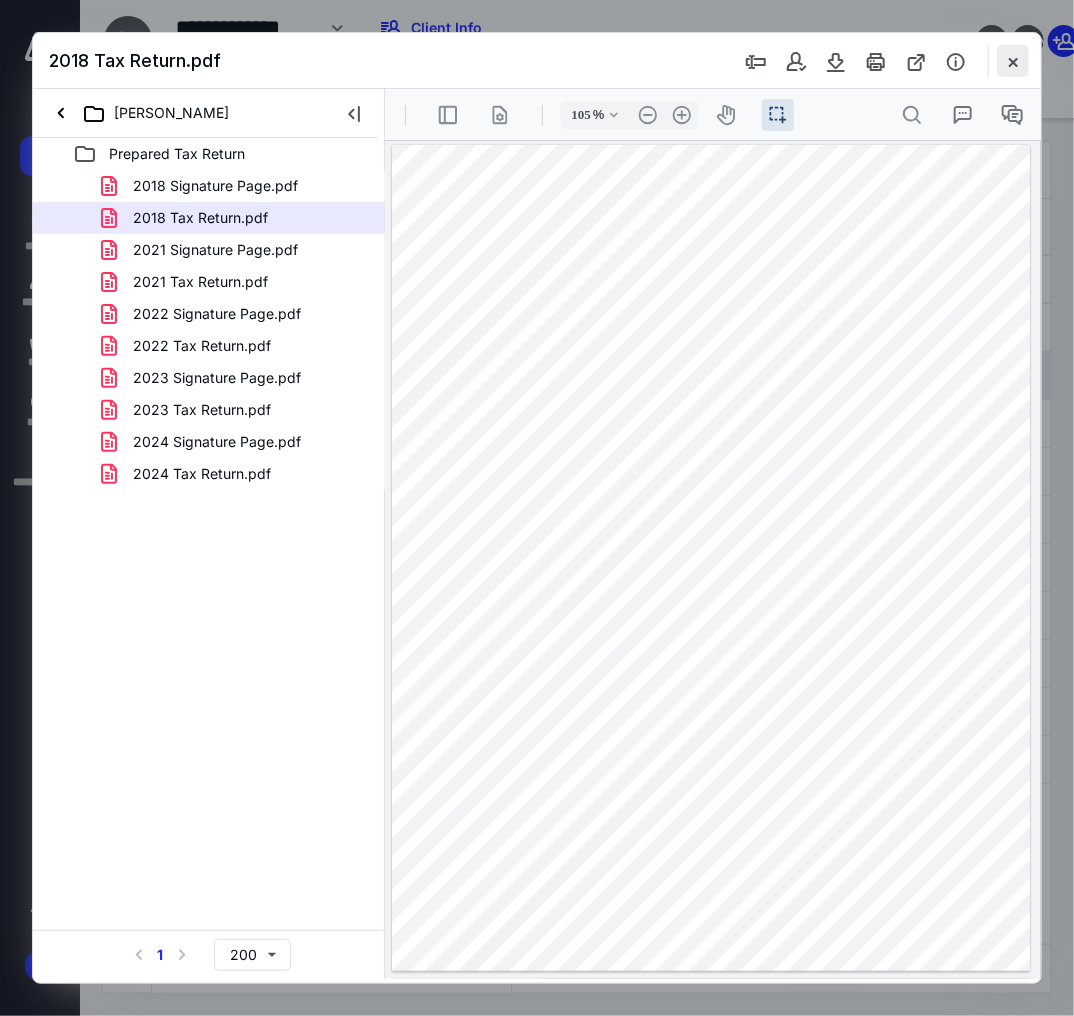 click at bounding box center (1013, 61) 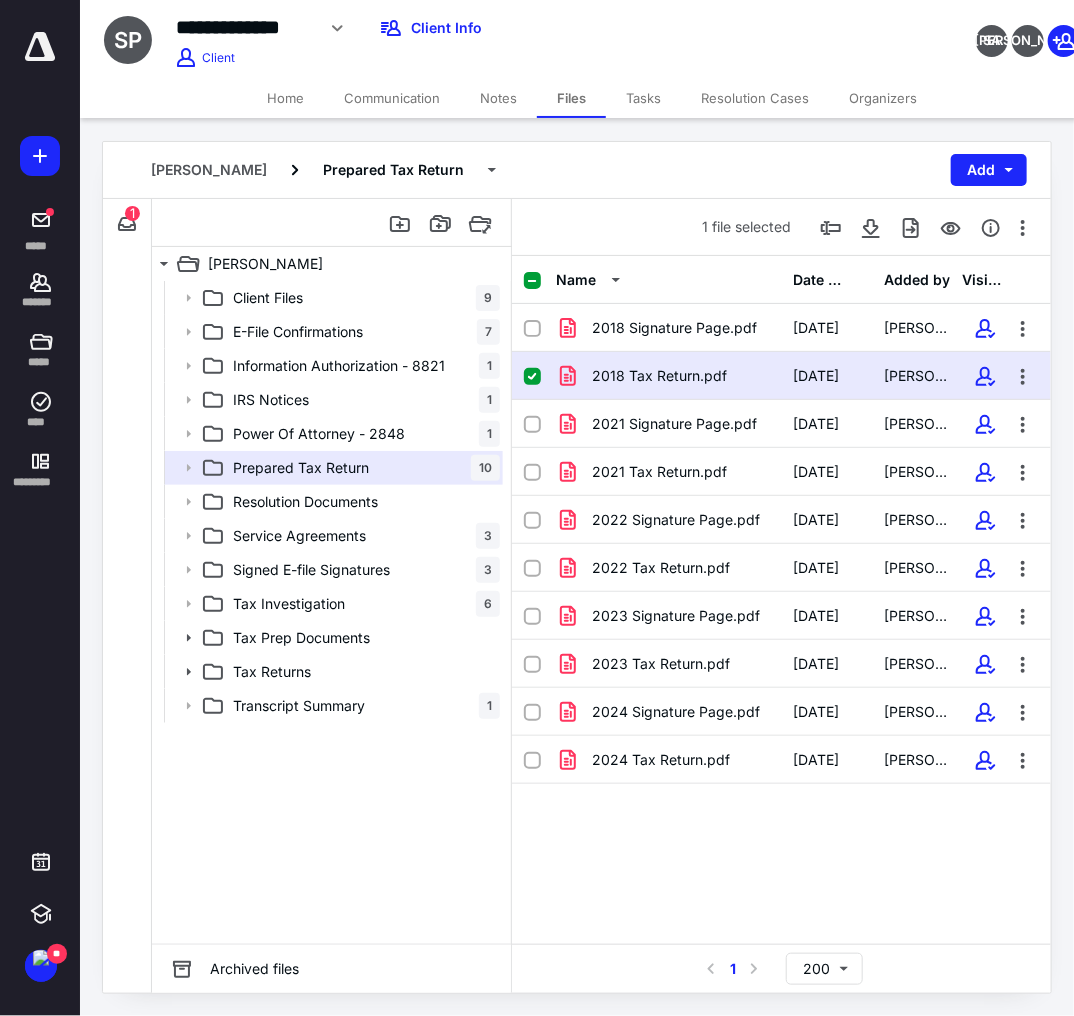 click on "Notes" at bounding box center (498, 98) 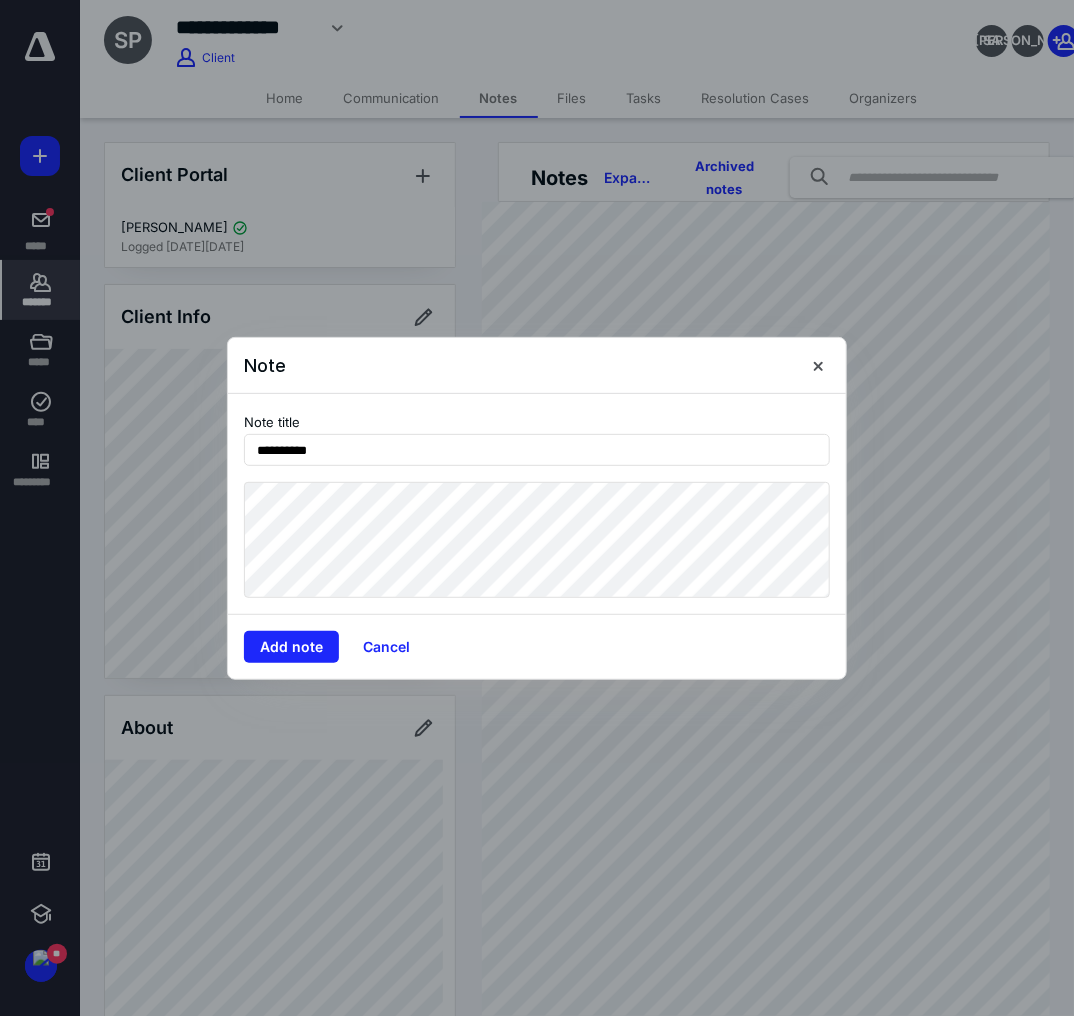 type on "**********" 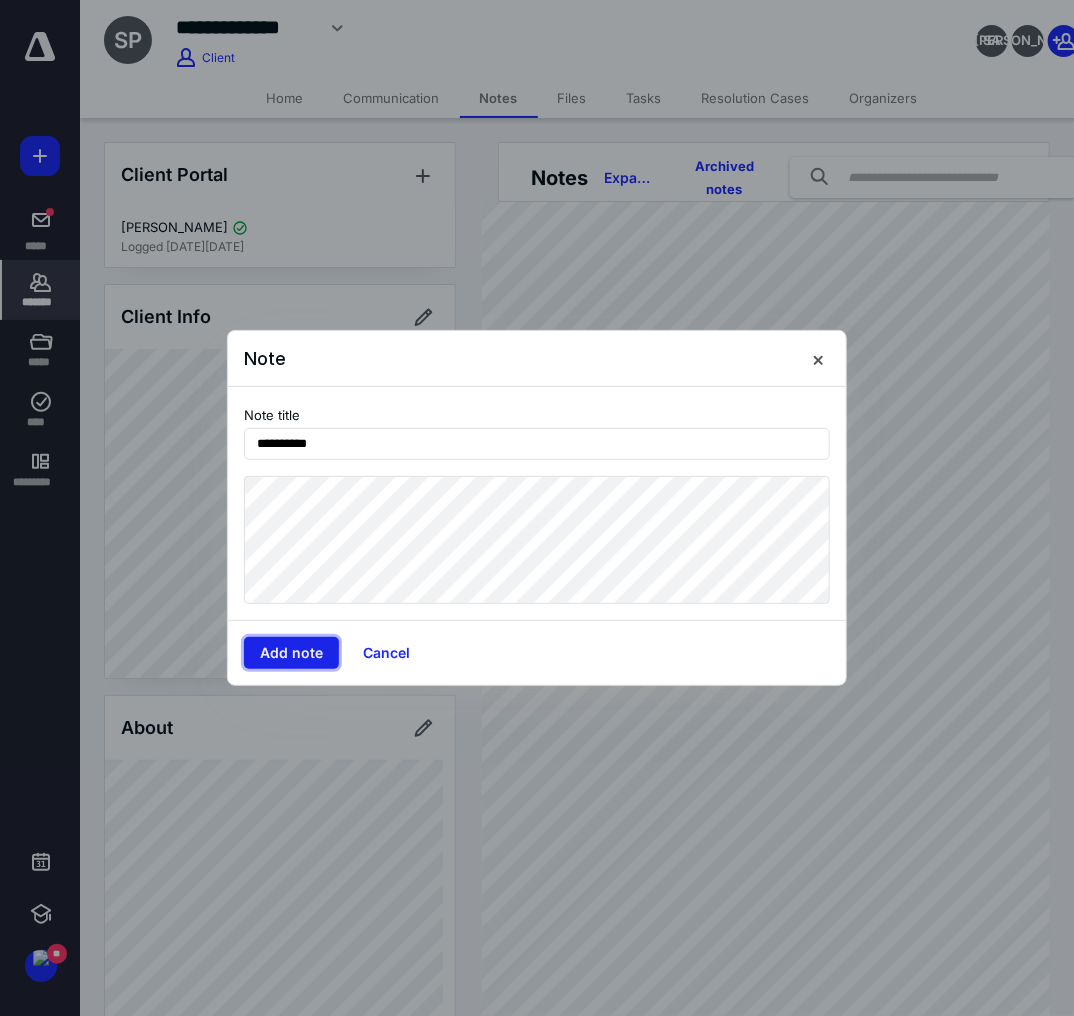 click on "Add note" at bounding box center (291, 653) 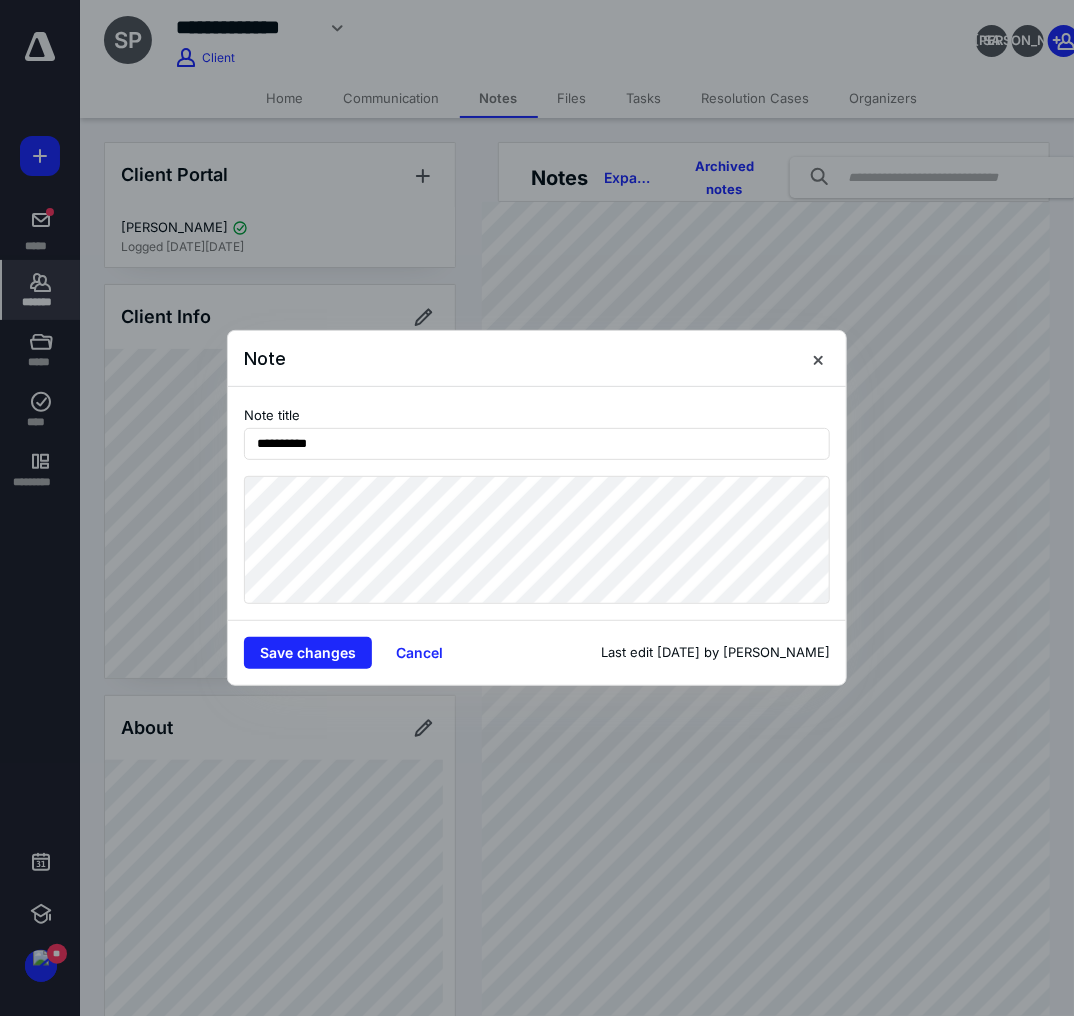 drag, startPoint x: 341, startPoint y: 656, endPoint x: 478, endPoint y: 607, distance: 145.49915 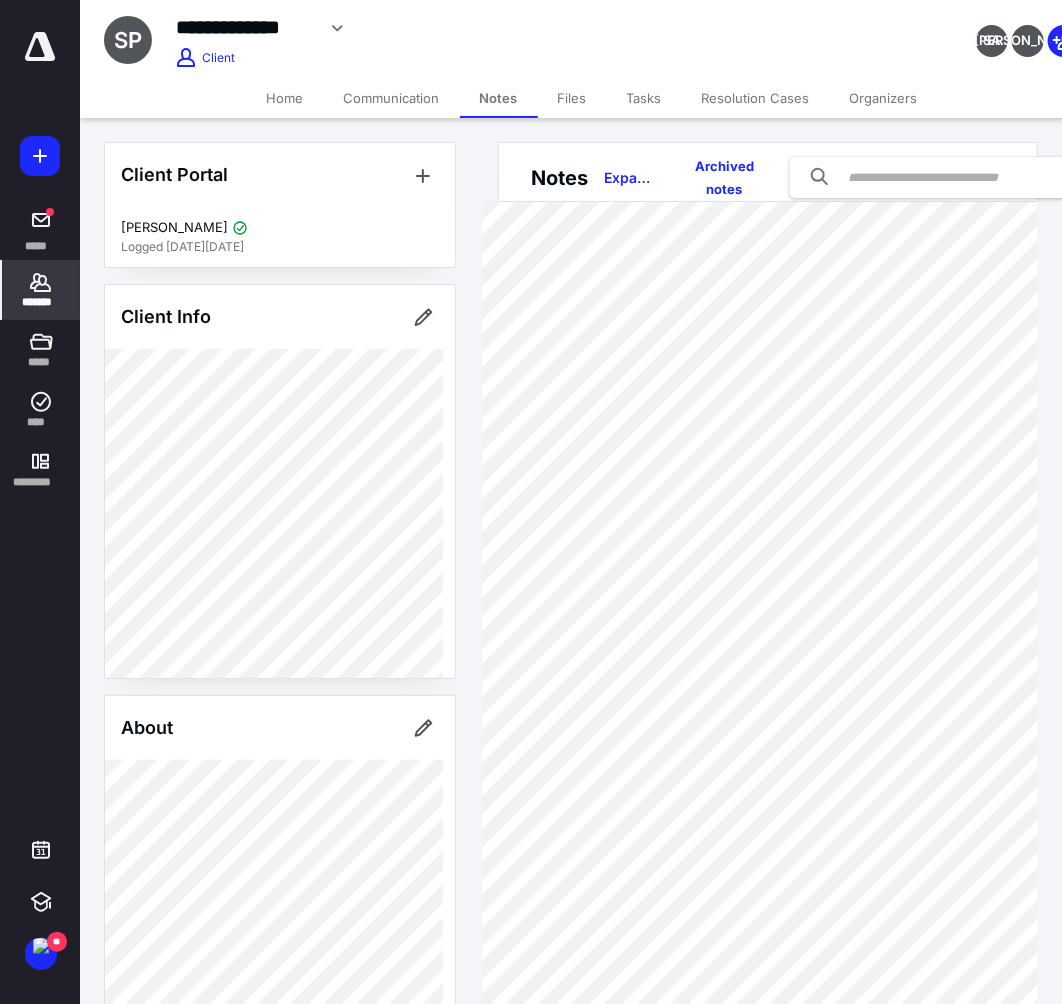 click on "Home" at bounding box center (285, 98) 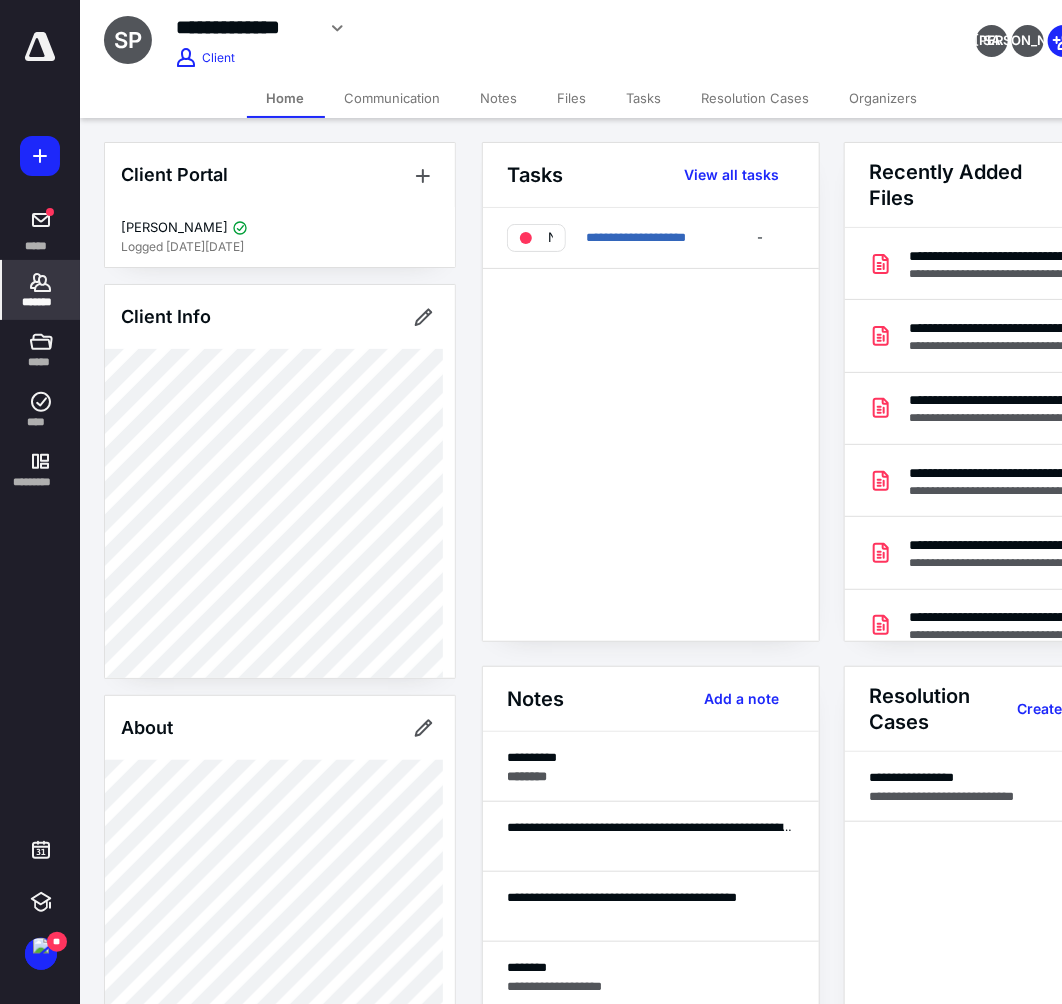 click on "Files" at bounding box center (572, 98) 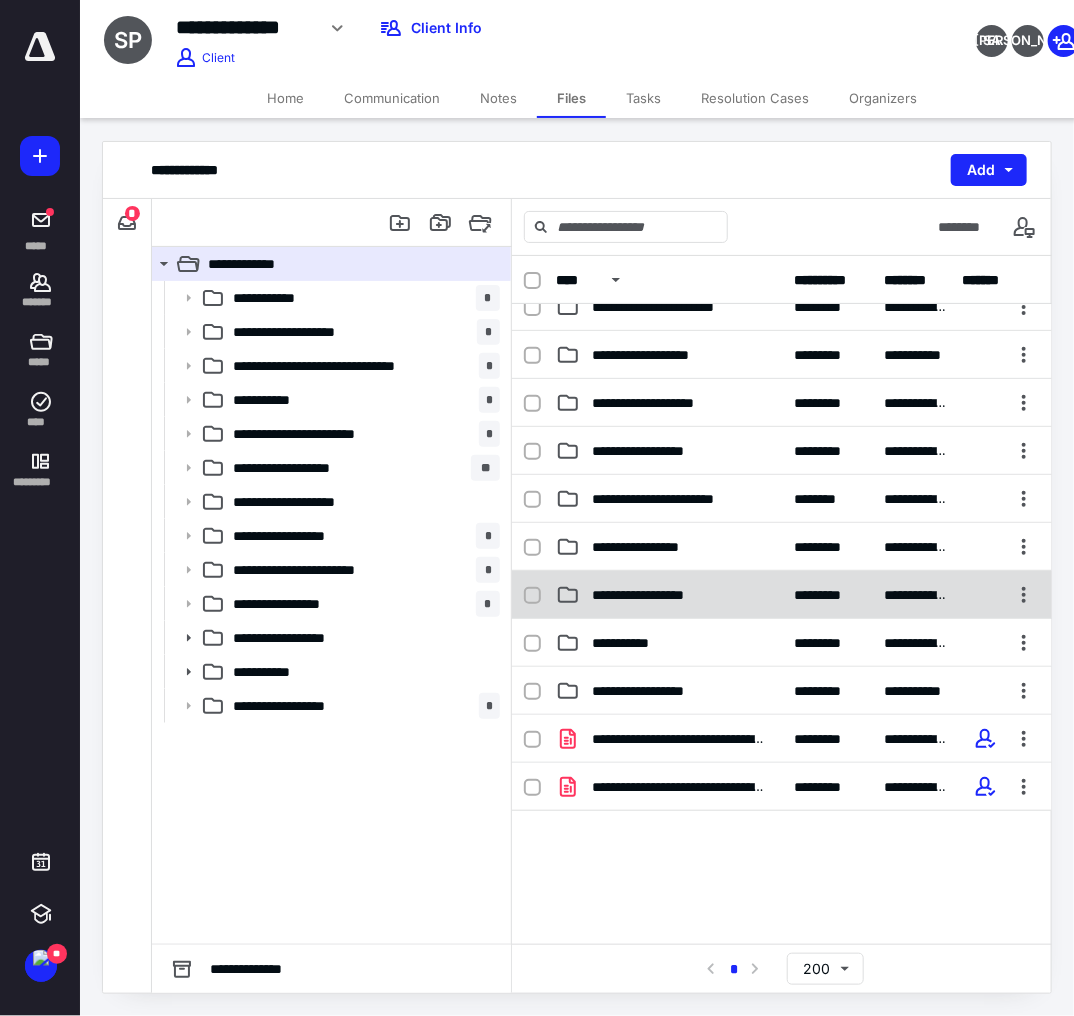 scroll, scrollTop: 0, scrollLeft: 0, axis: both 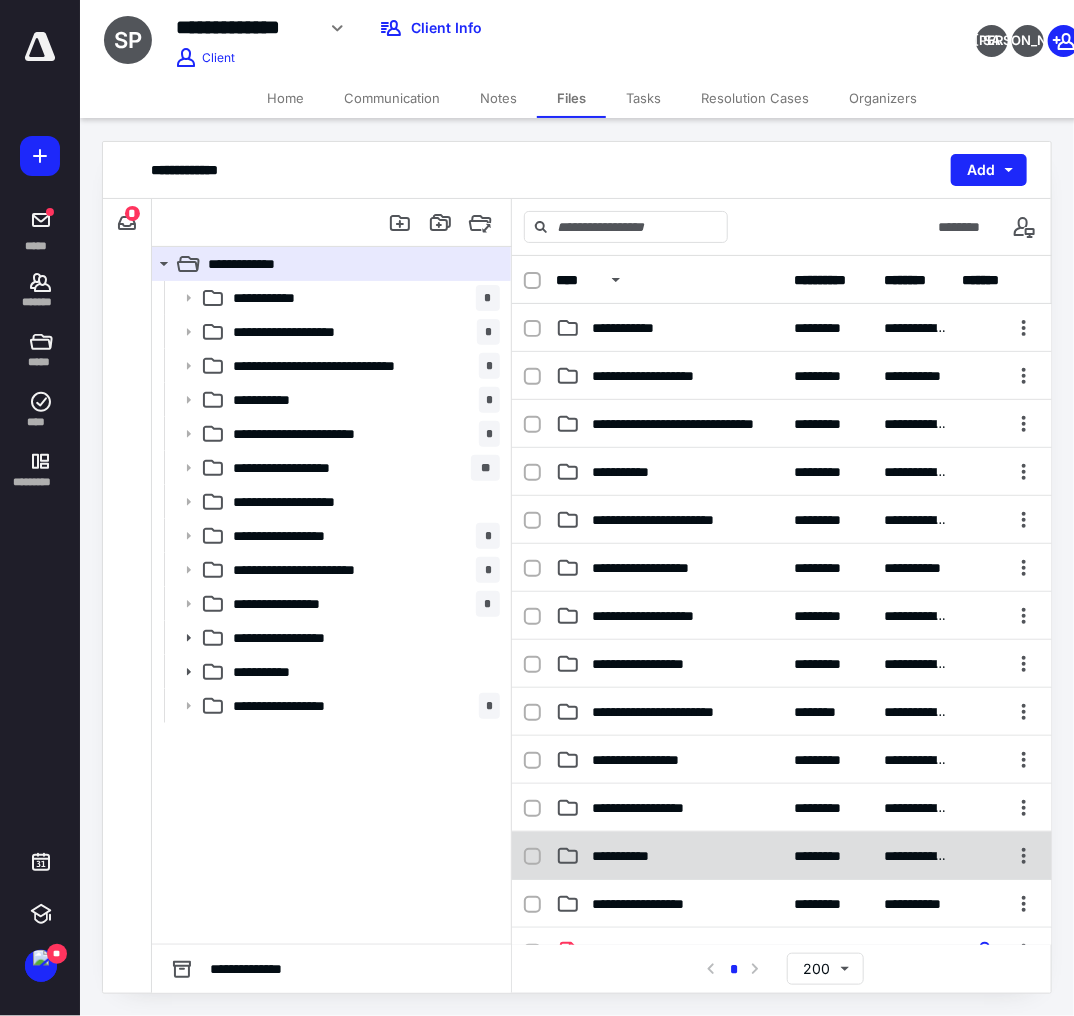 click on "**********" at bounding box center [782, 856] 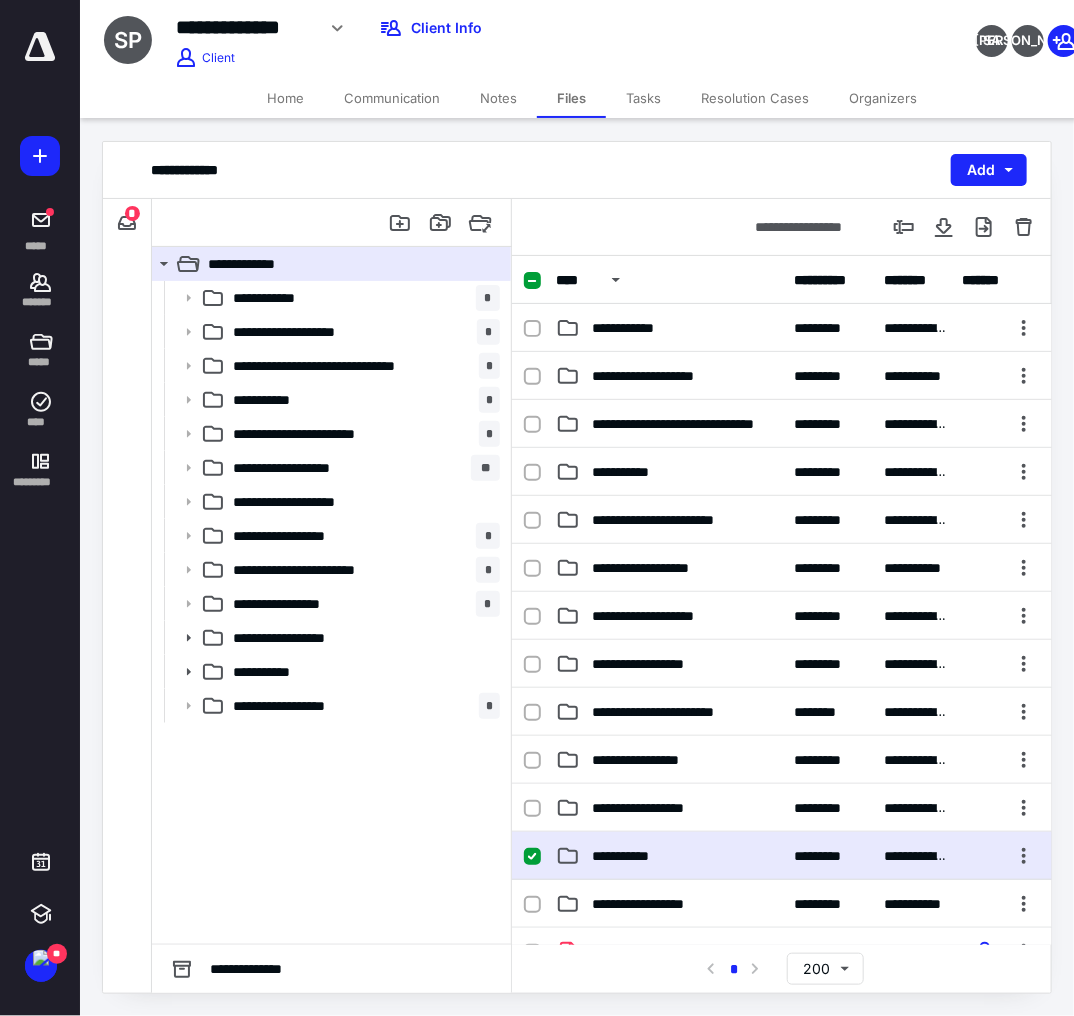 click on "**********" at bounding box center [782, 856] 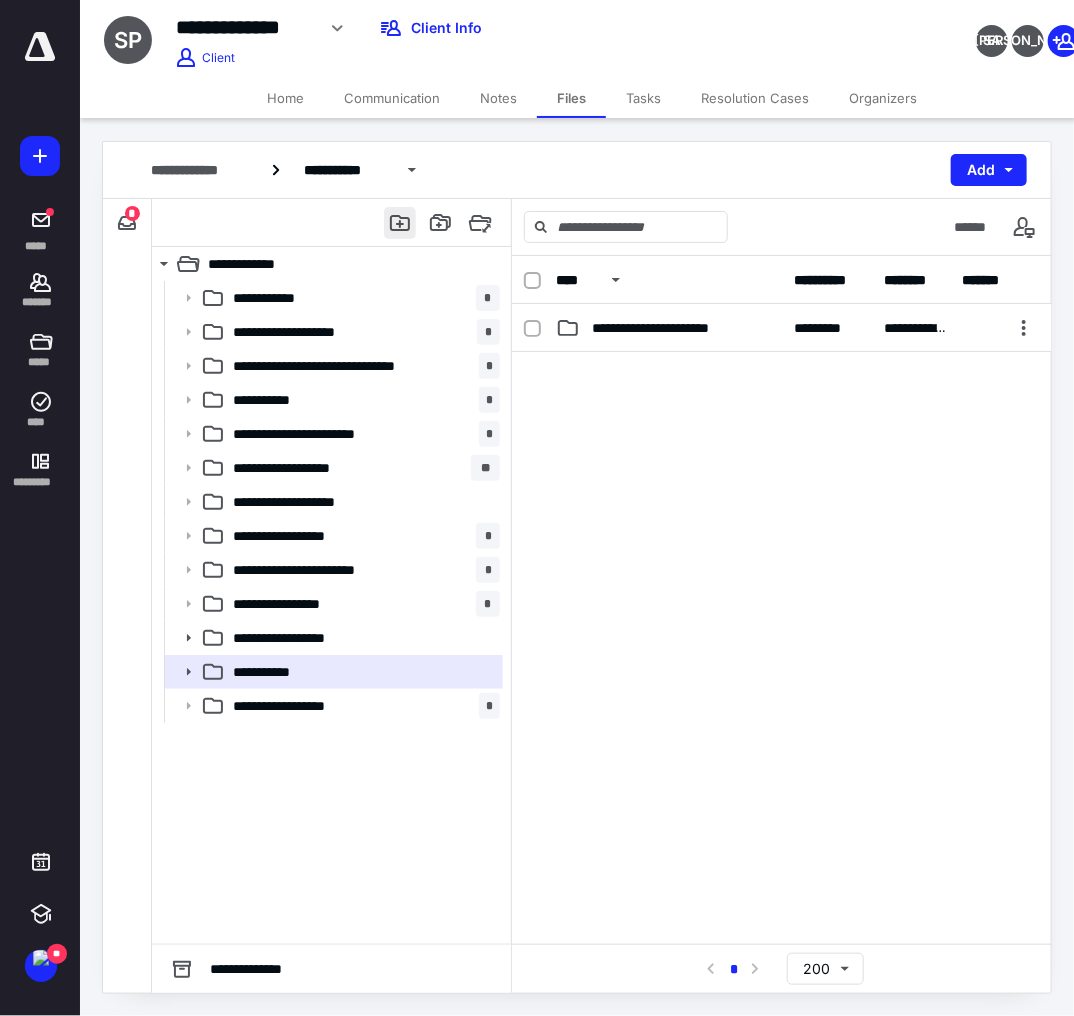 click at bounding box center [400, 223] 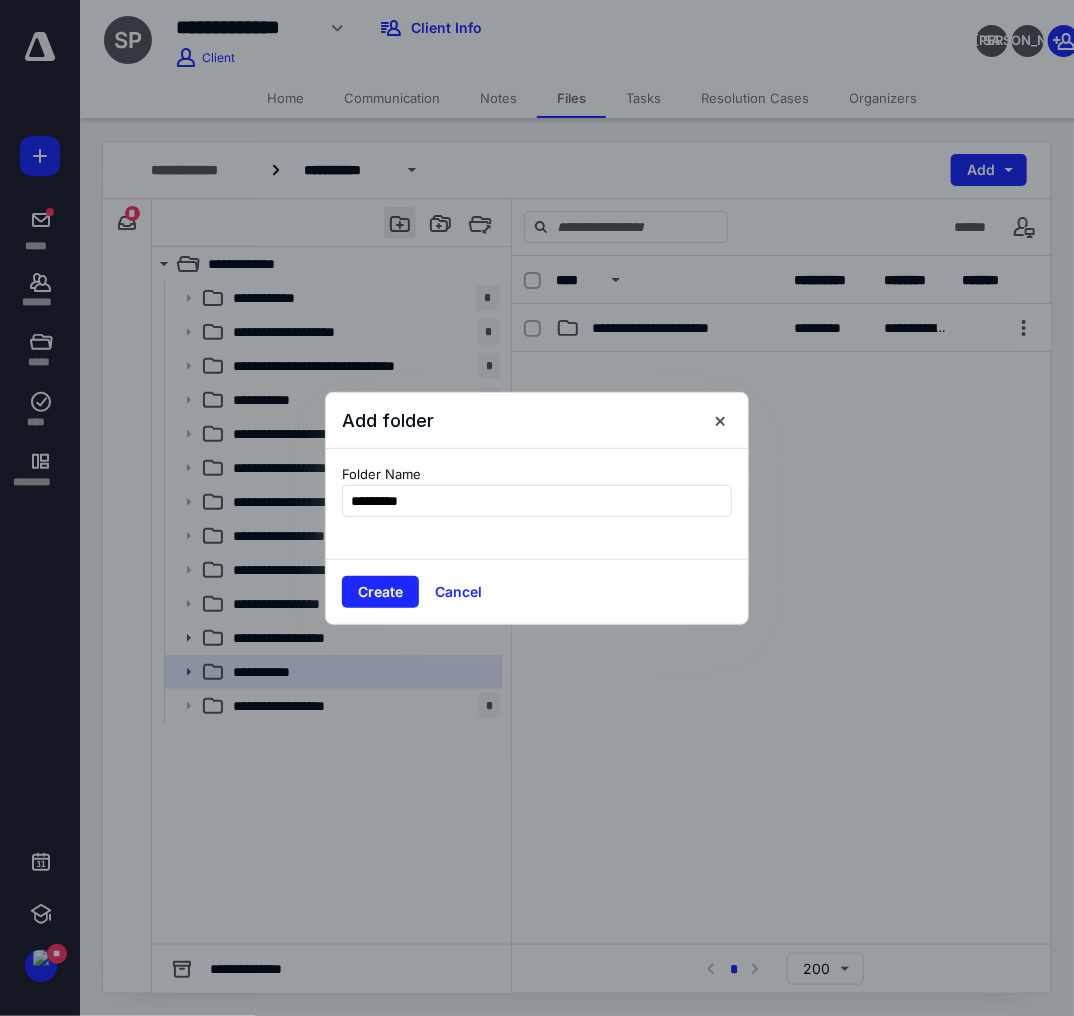 type on "**********" 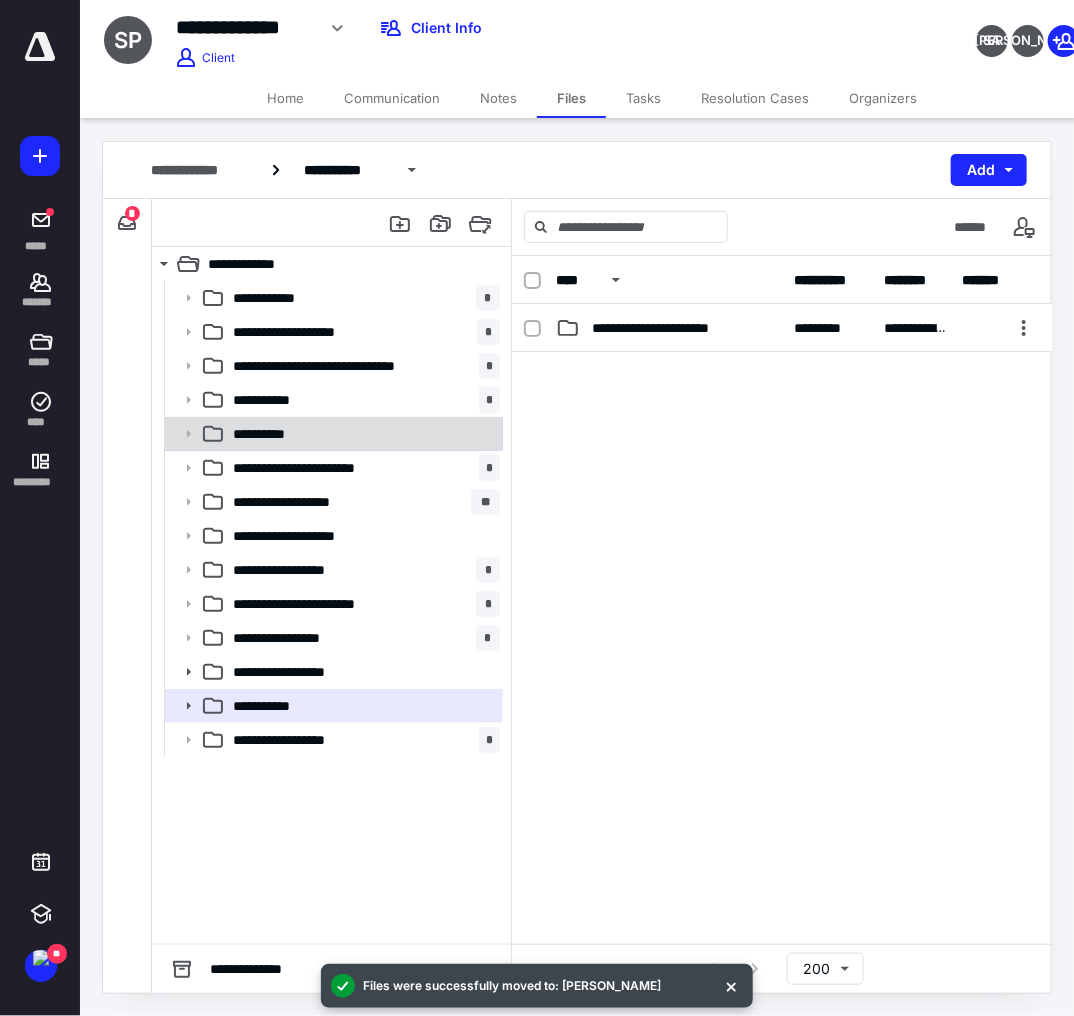 click on "**********" at bounding box center [276, 434] 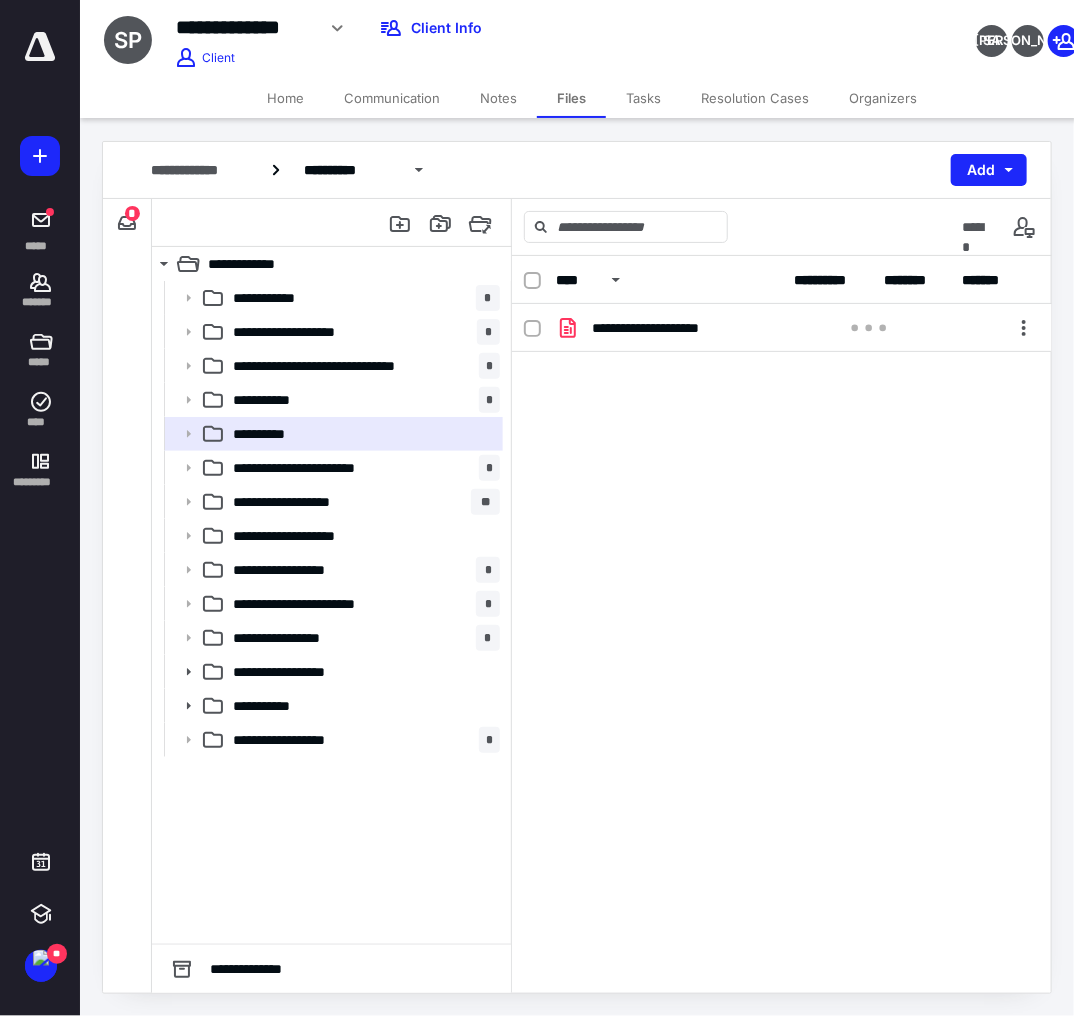 click on "**********" at bounding box center [782, 454] 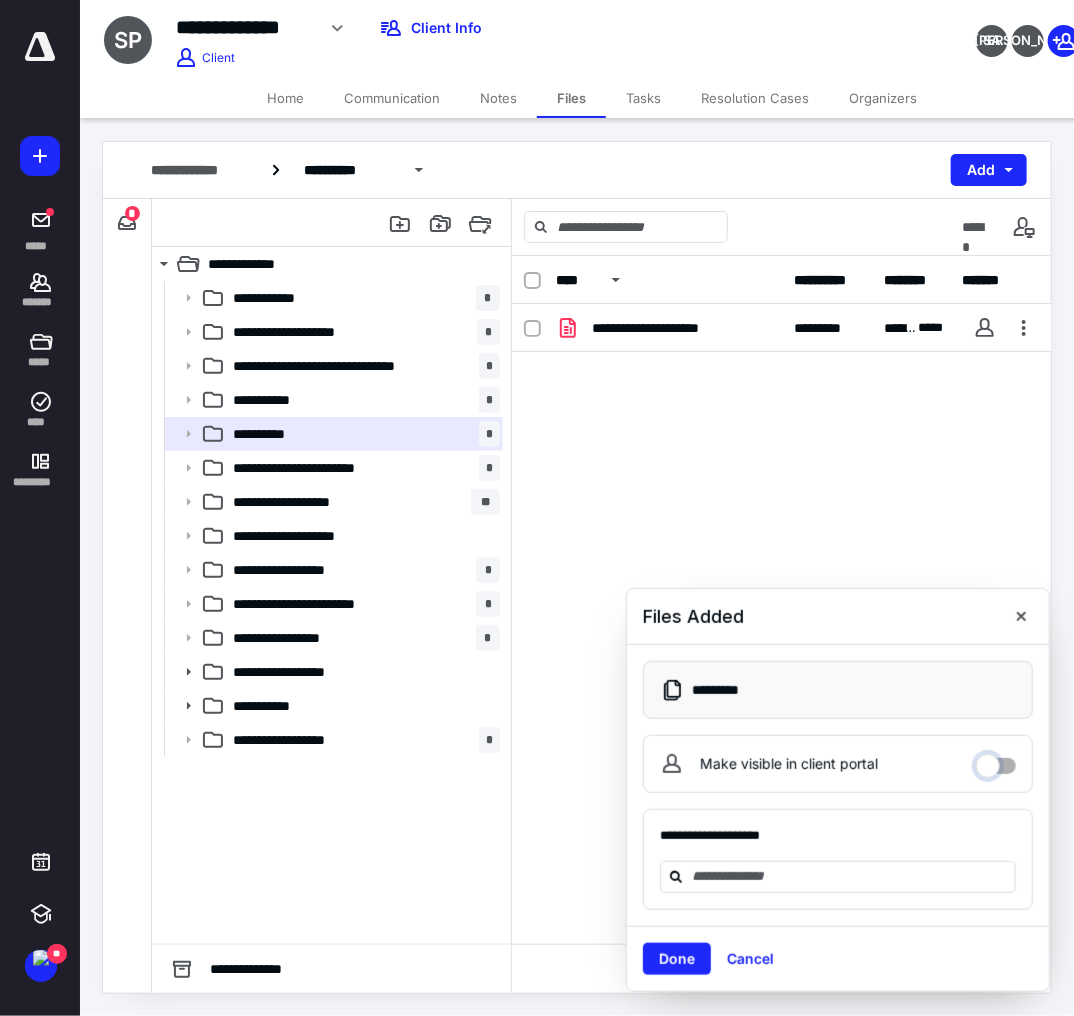 click on "Make visible in client portal" at bounding box center [996, 761] 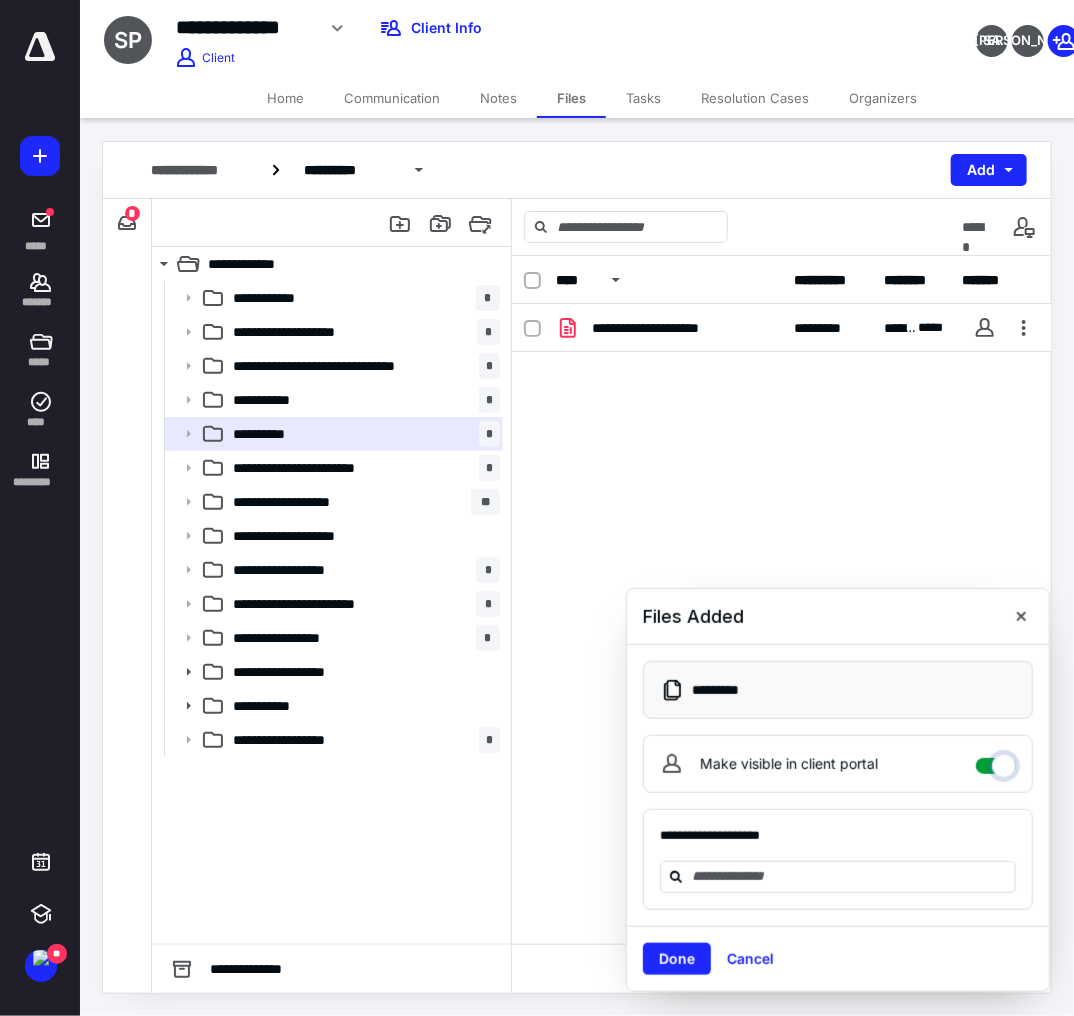 checkbox on "****" 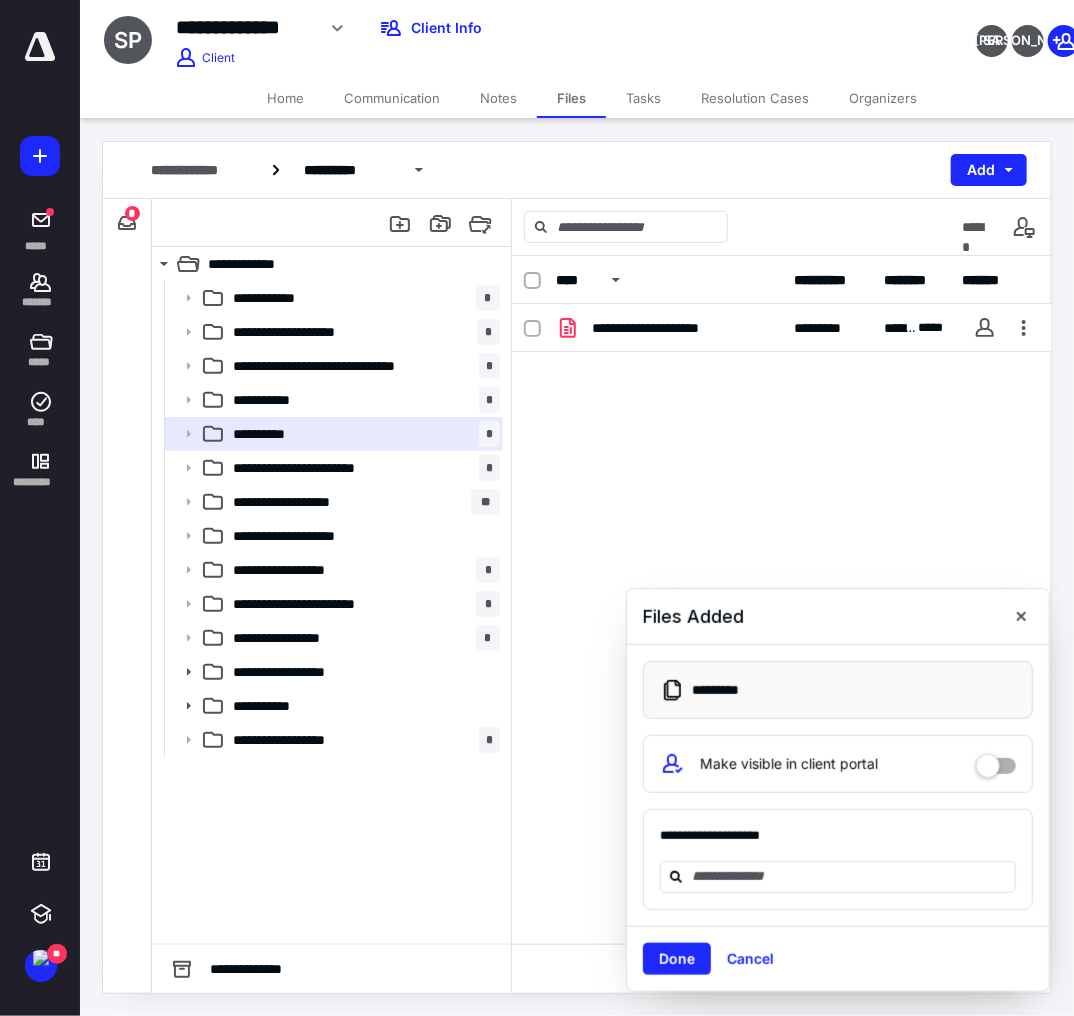 click on "**********" at bounding box center (838, 785) 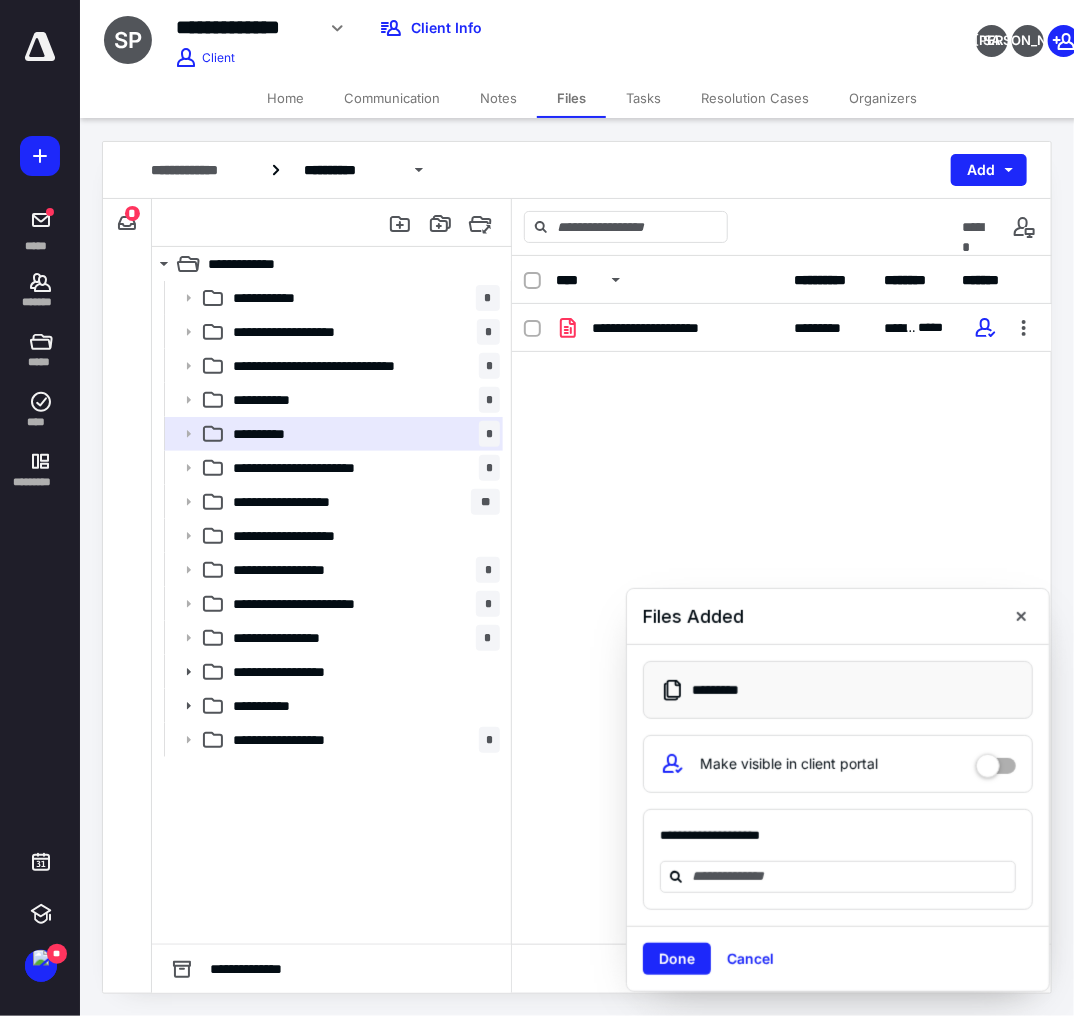 click on "**********" at bounding box center (838, 860) 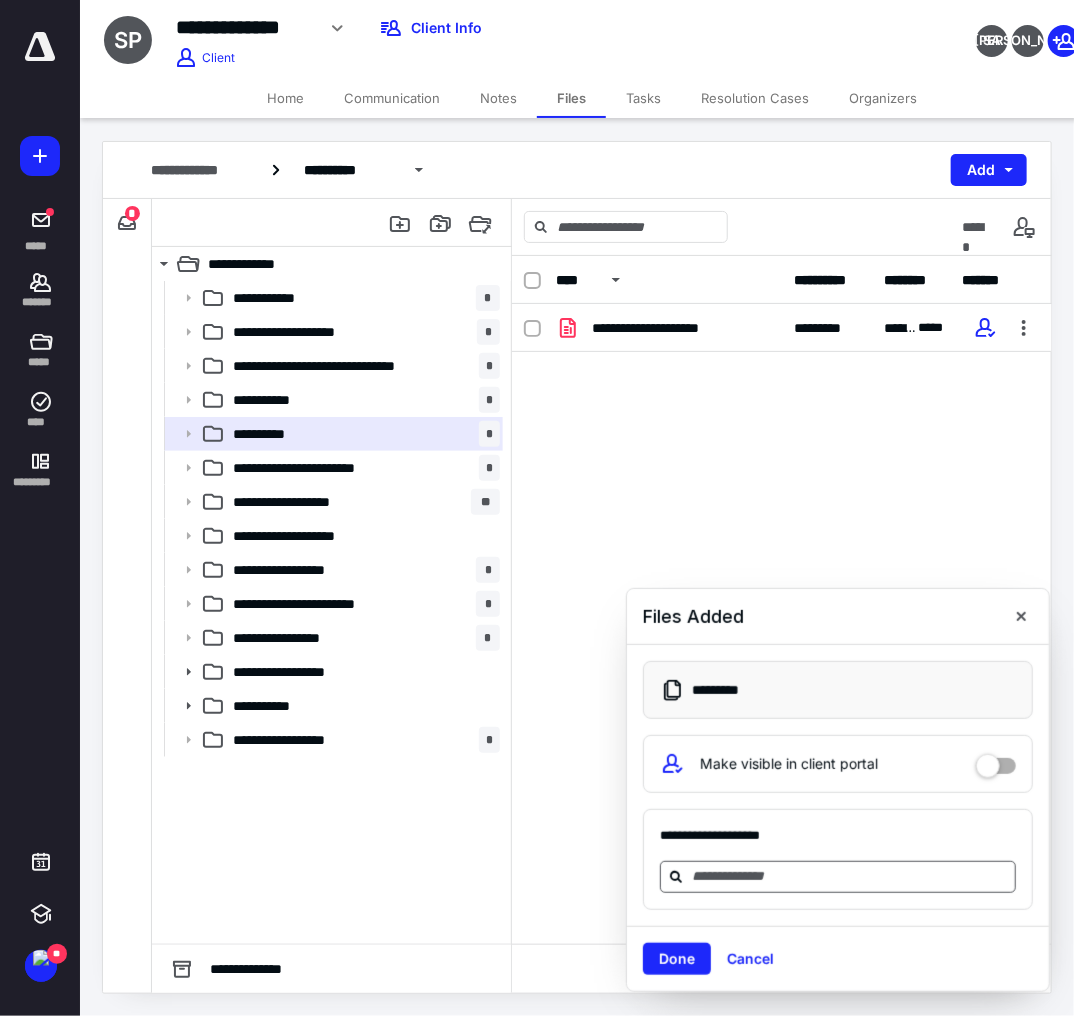 click at bounding box center (850, 876) 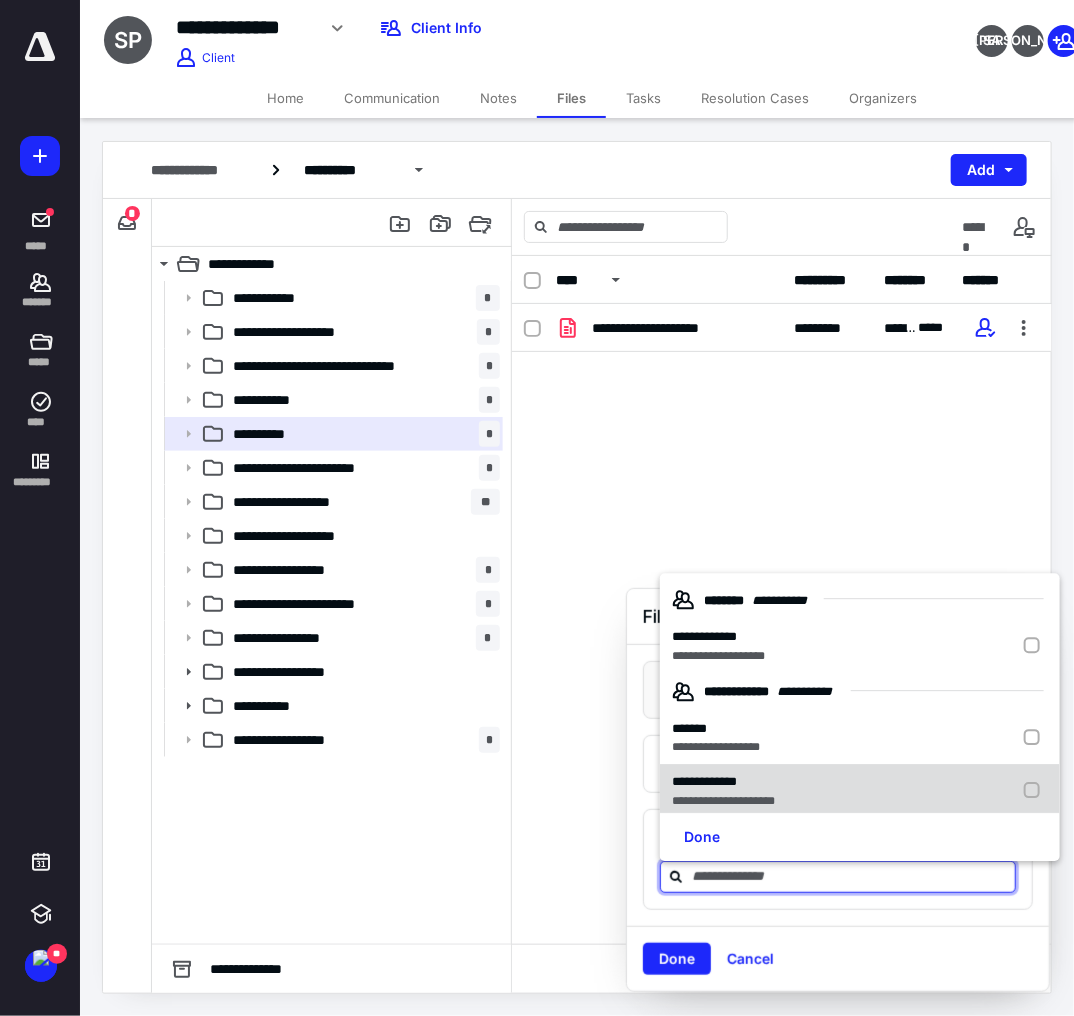 scroll, scrollTop: 12, scrollLeft: 0, axis: vertical 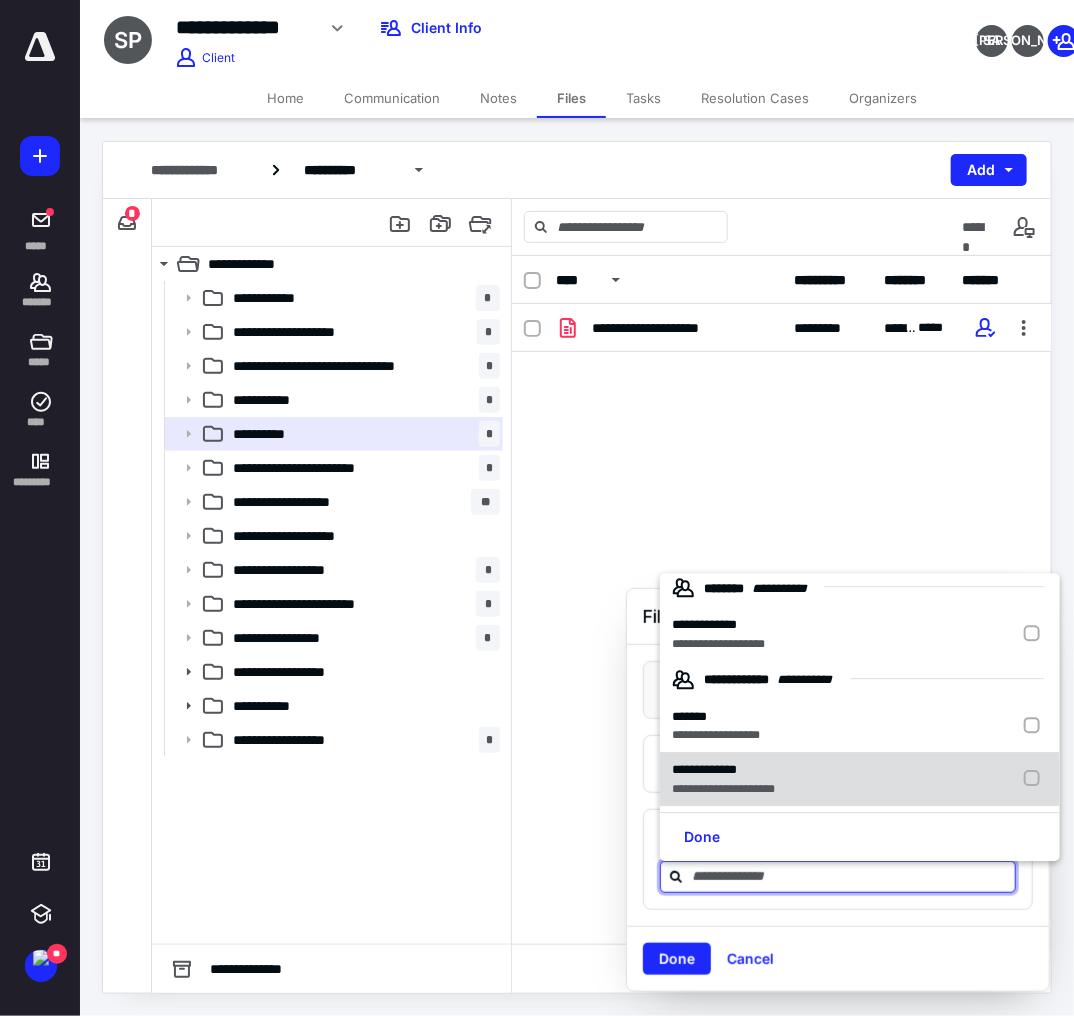 click on "**********" at bounding box center [723, 770] 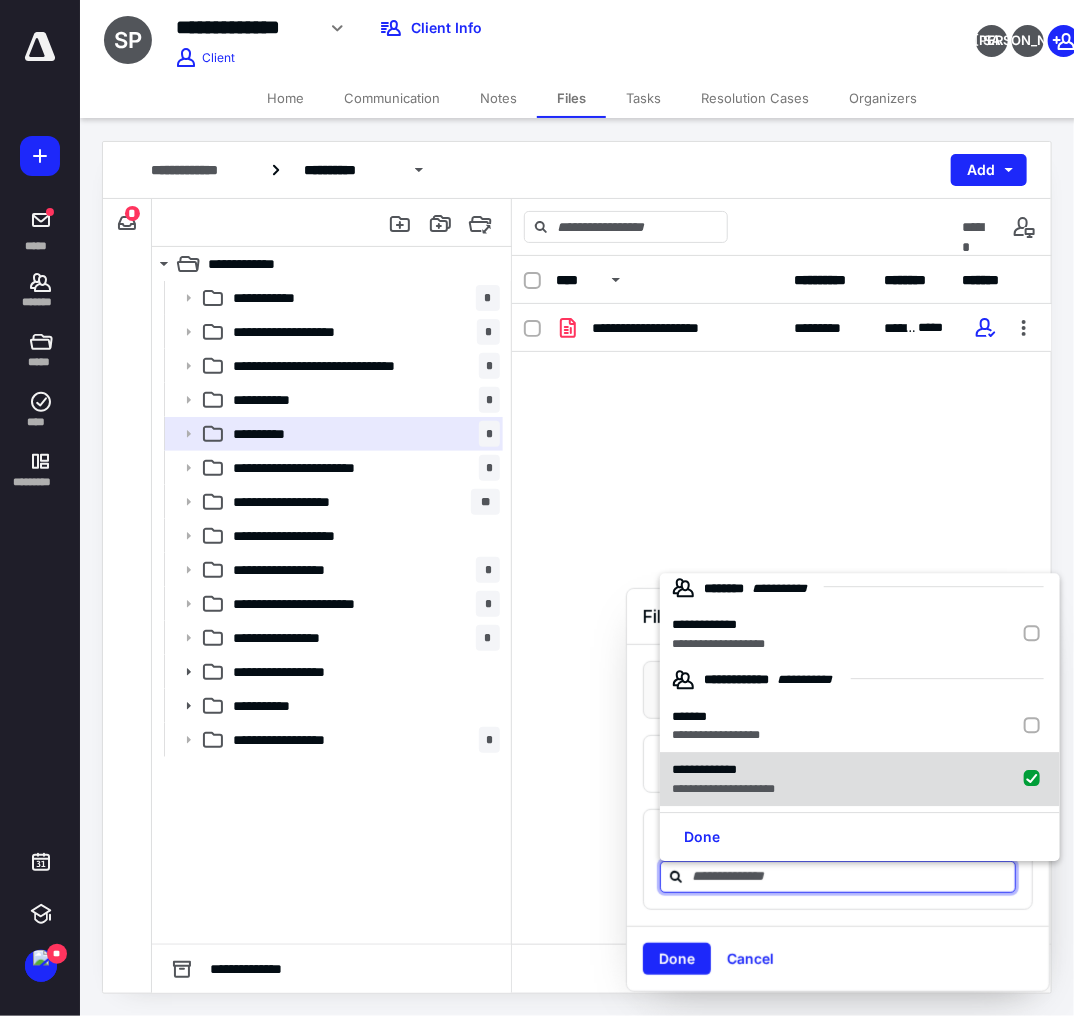 checkbox on "true" 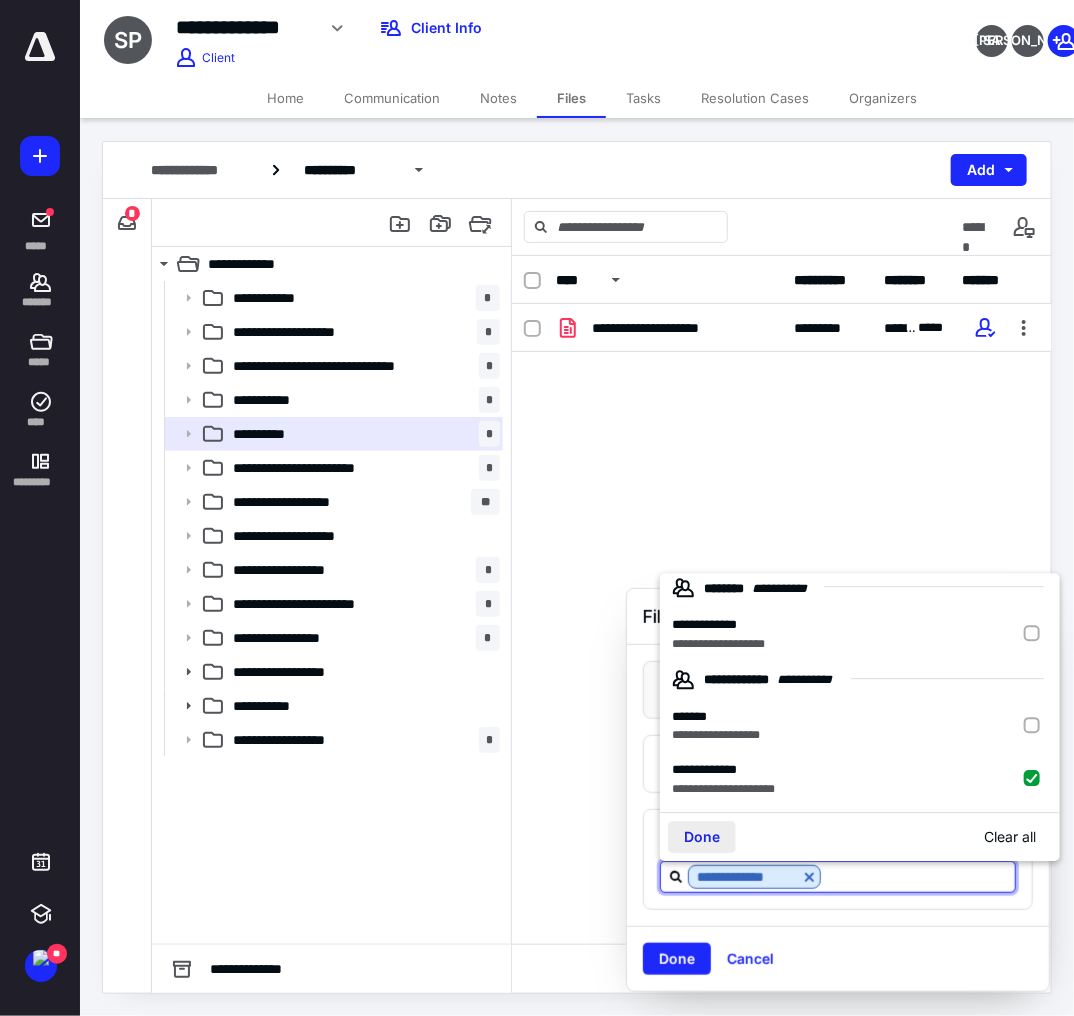 click on "Done" at bounding box center (702, 838) 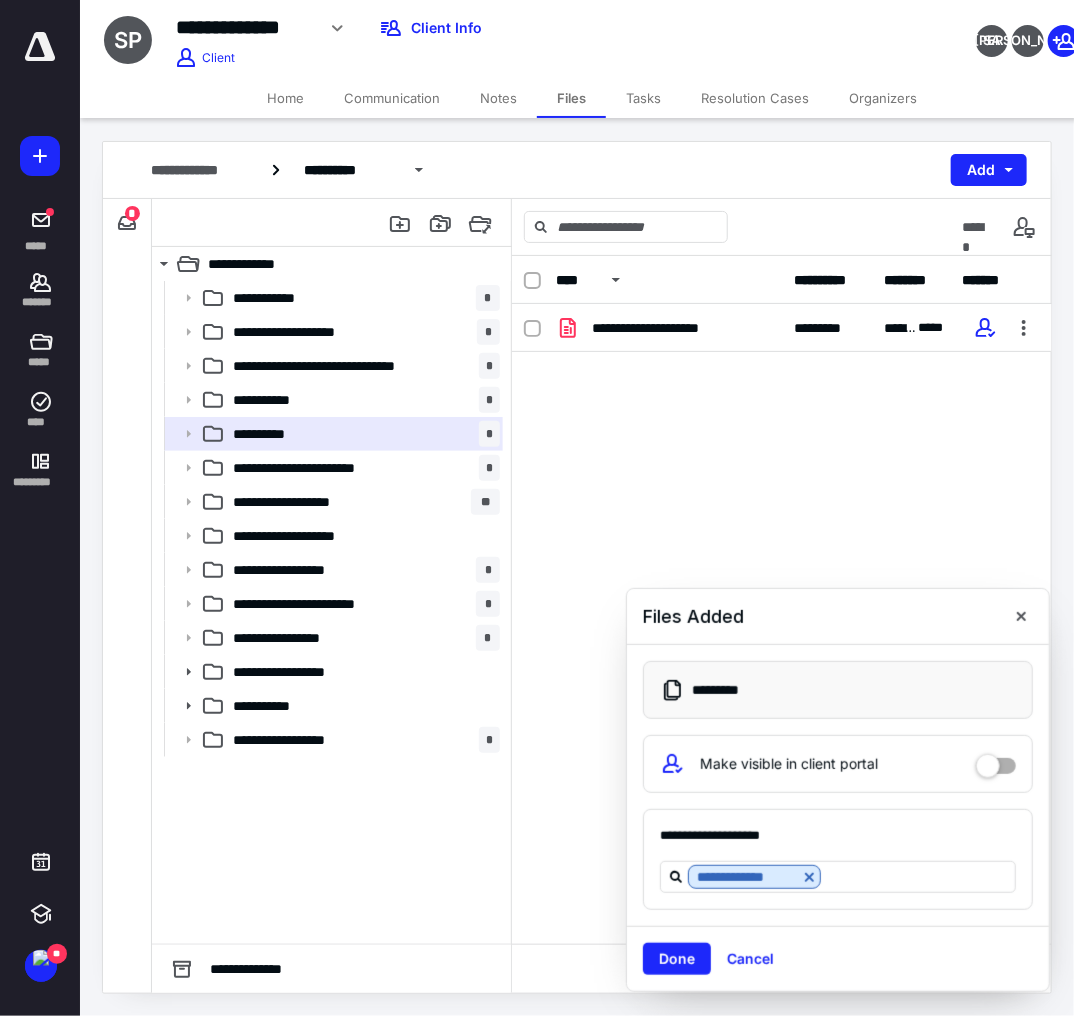 drag, startPoint x: 680, startPoint y: 948, endPoint x: 668, endPoint y: 920, distance: 30.463093 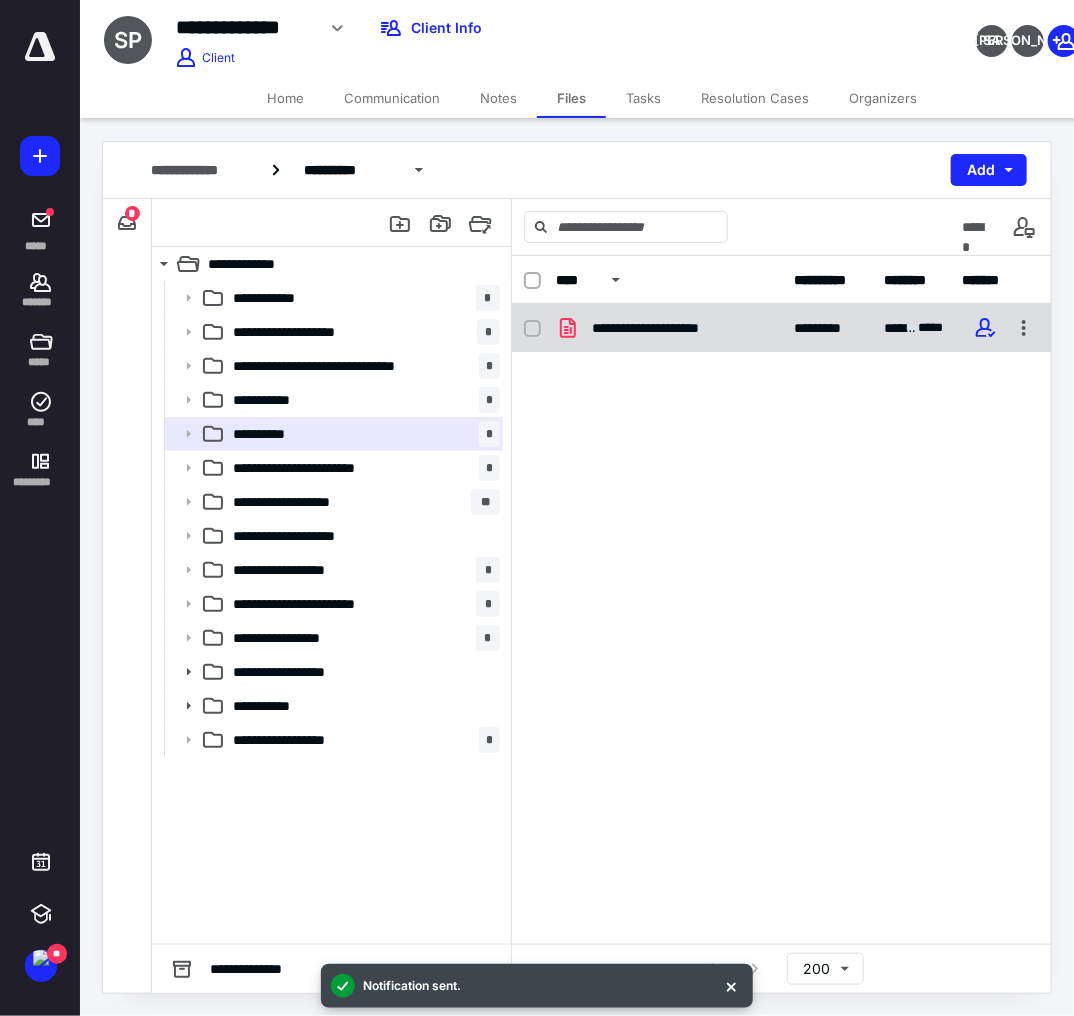 click on "**********" at bounding box center [673, 328] 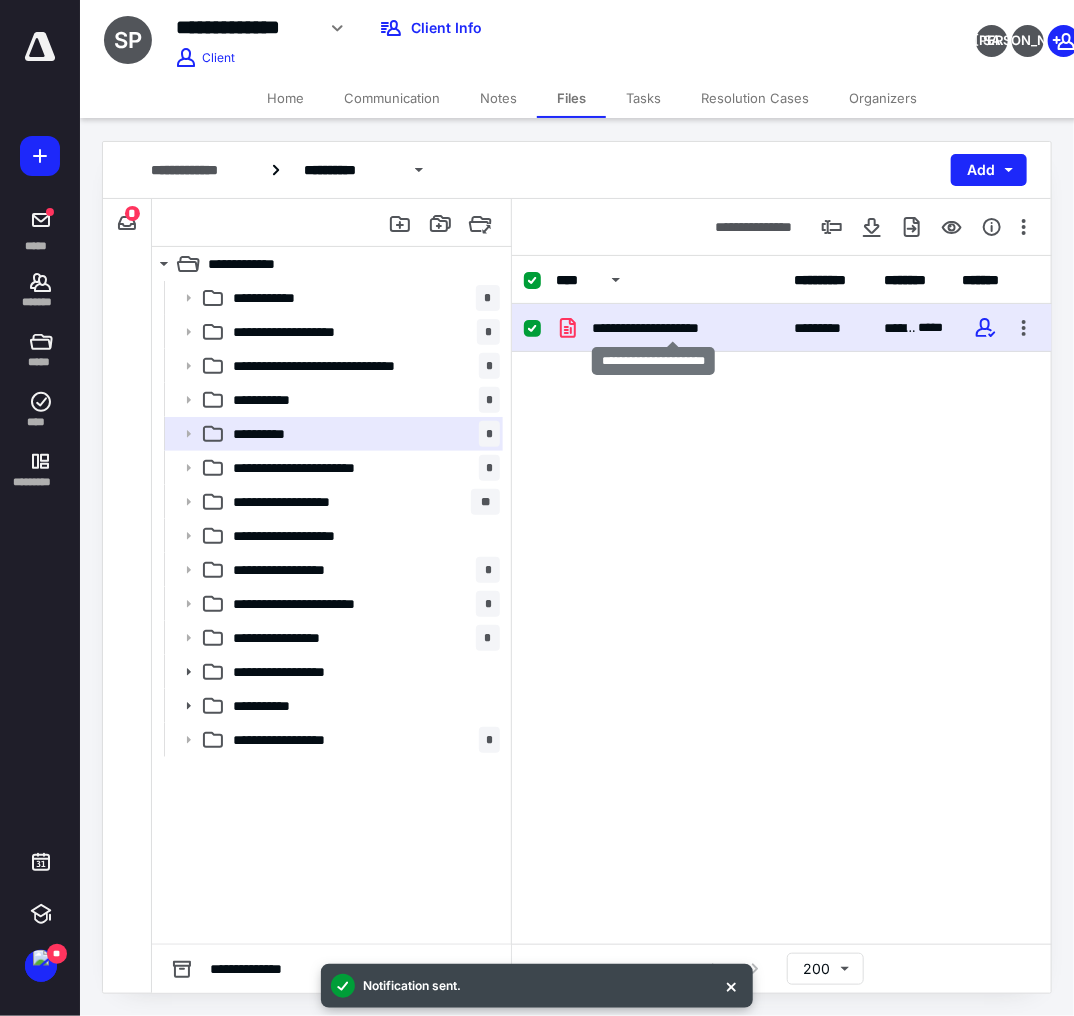 click on "**********" at bounding box center [673, 328] 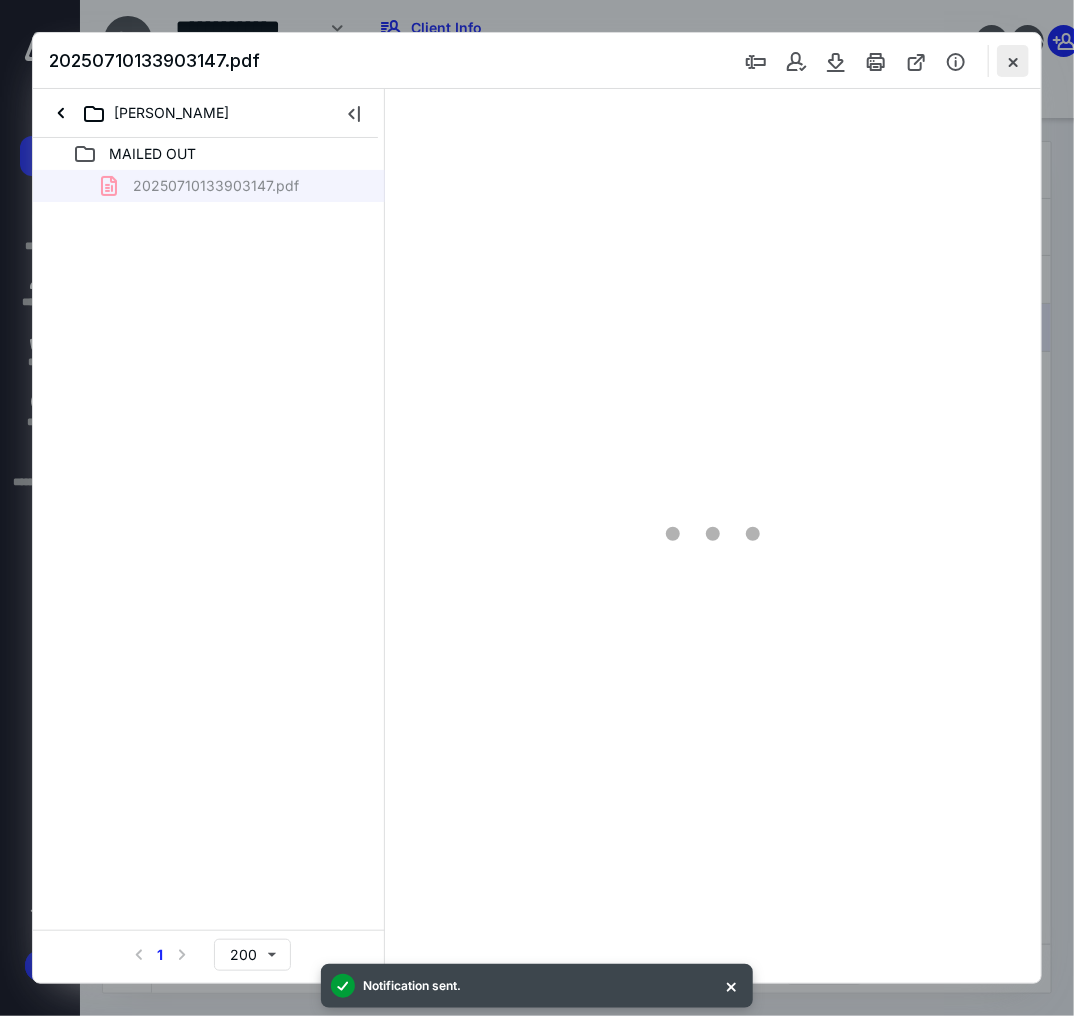 scroll, scrollTop: 0, scrollLeft: 0, axis: both 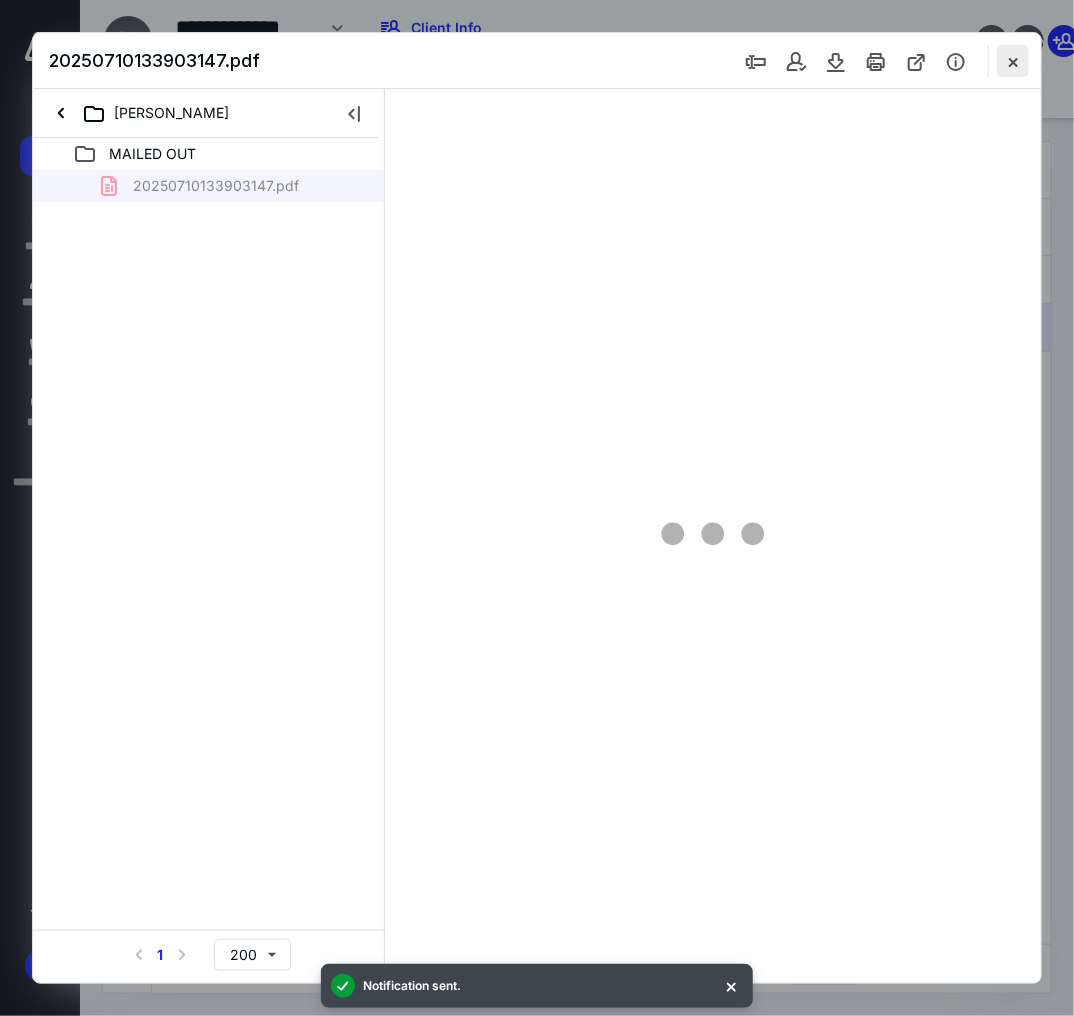 type on "105" 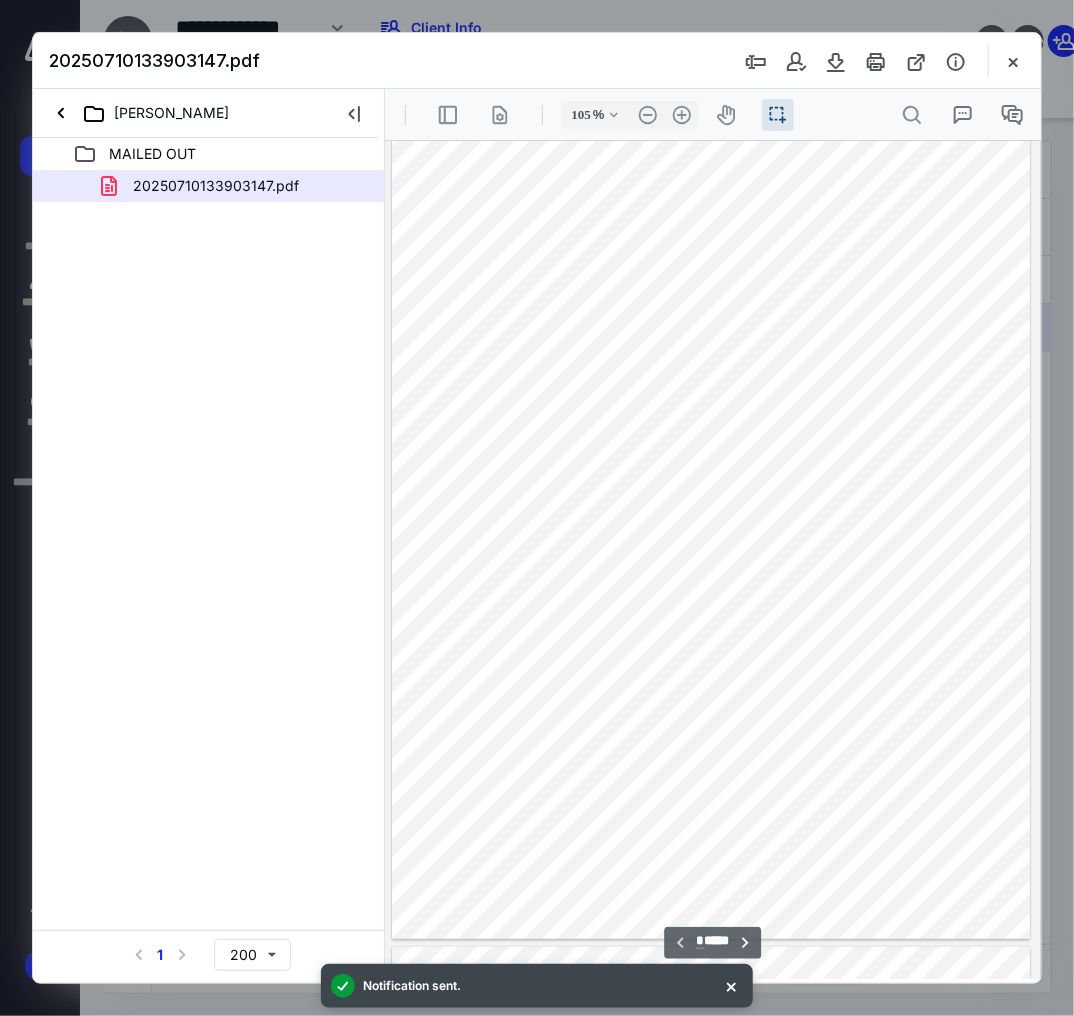 scroll, scrollTop: 0, scrollLeft: 0, axis: both 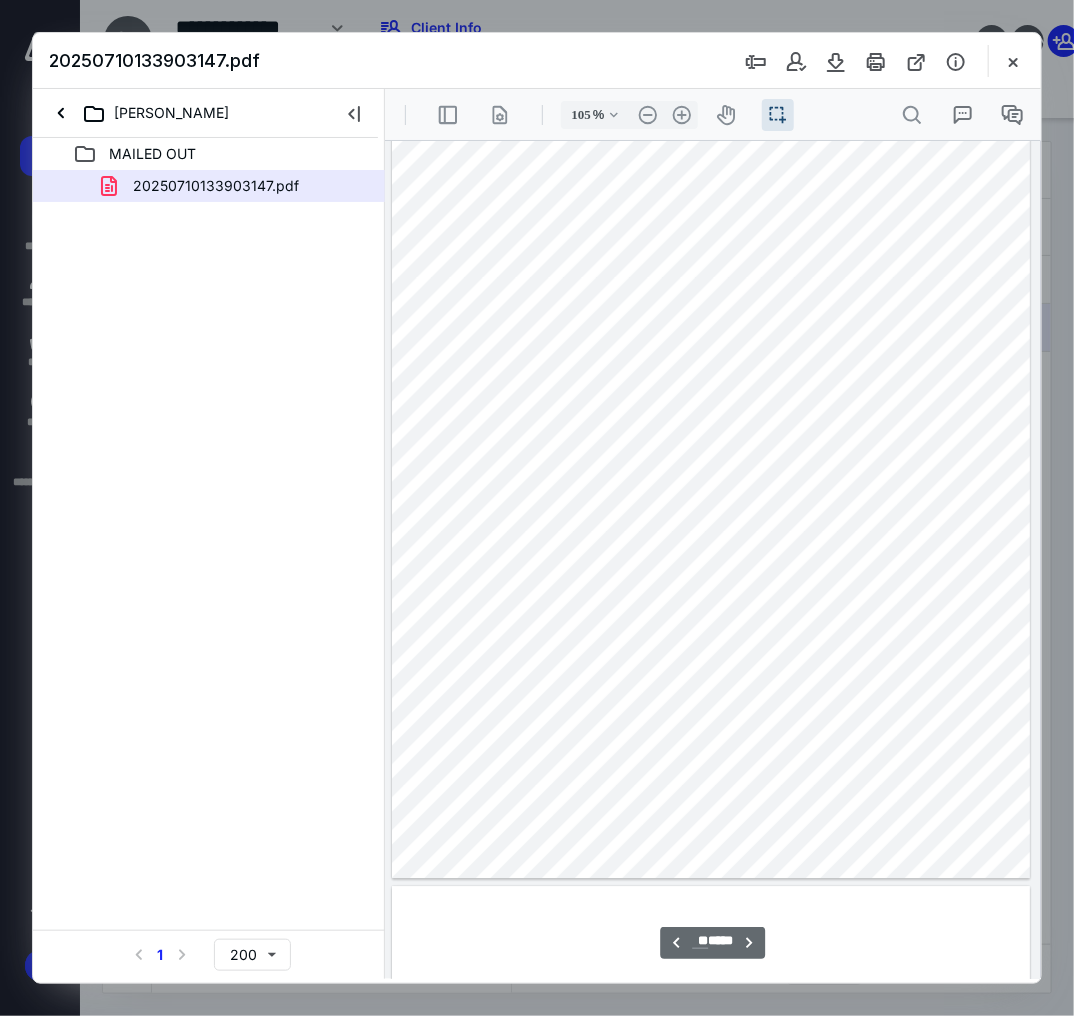 type on "**" 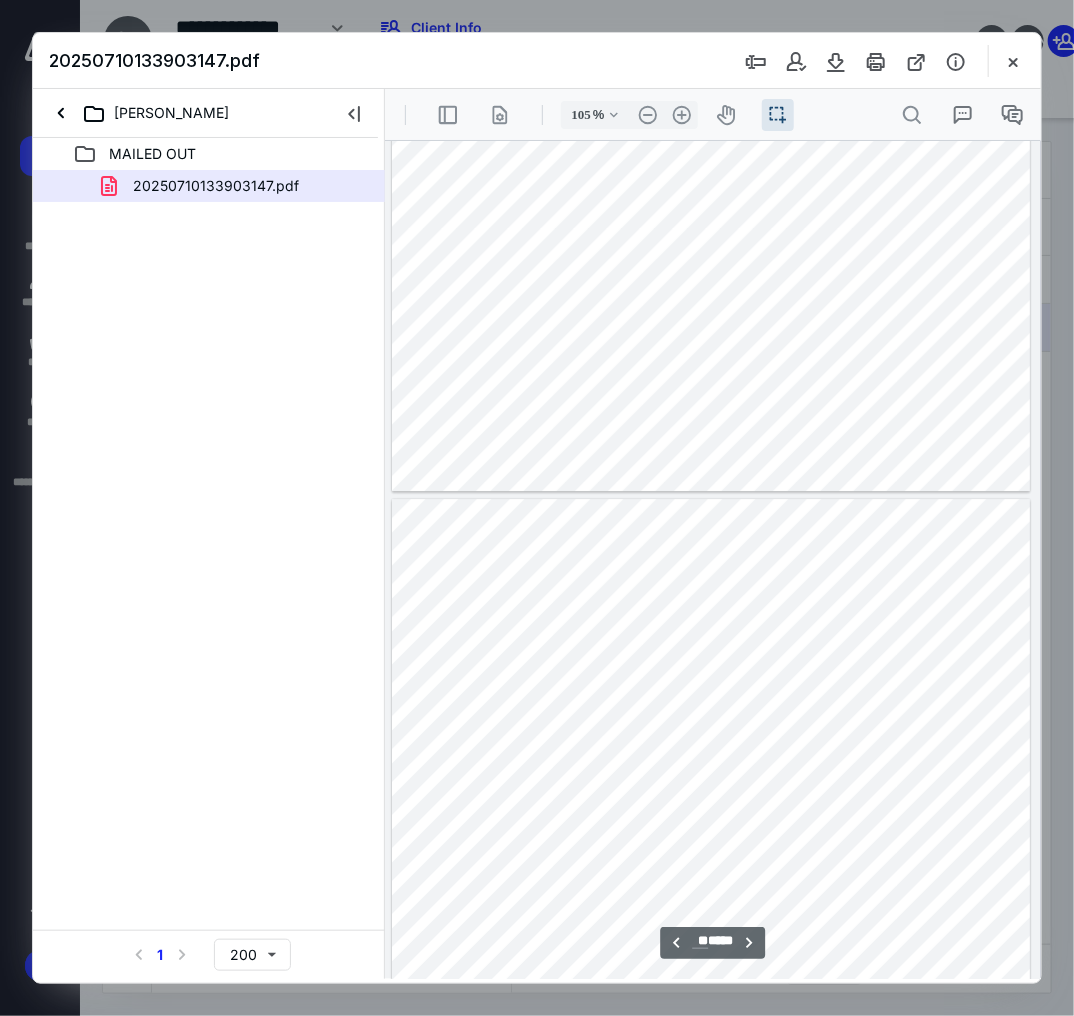 scroll, scrollTop: 15600, scrollLeft: 0, axis: vertical 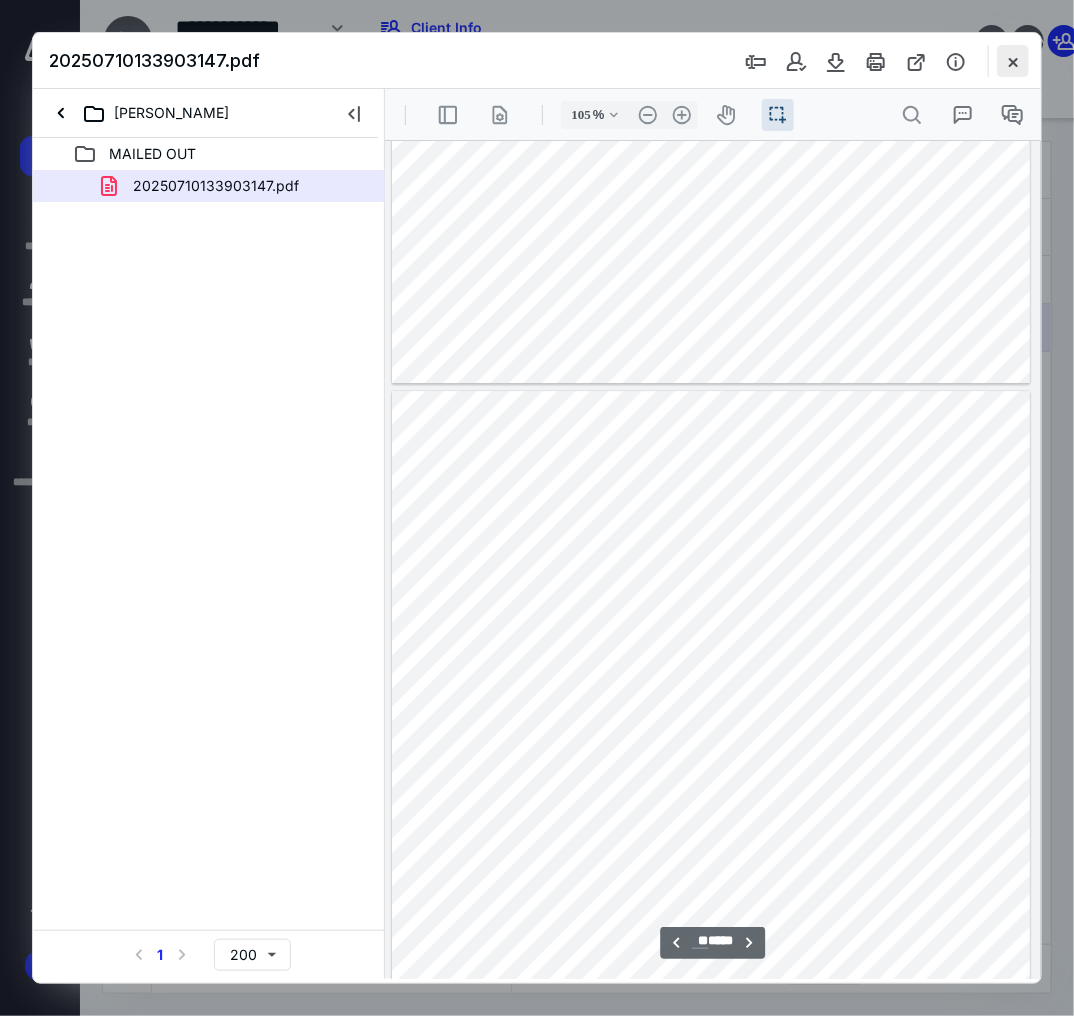 click at bounding box center (1013, 61) 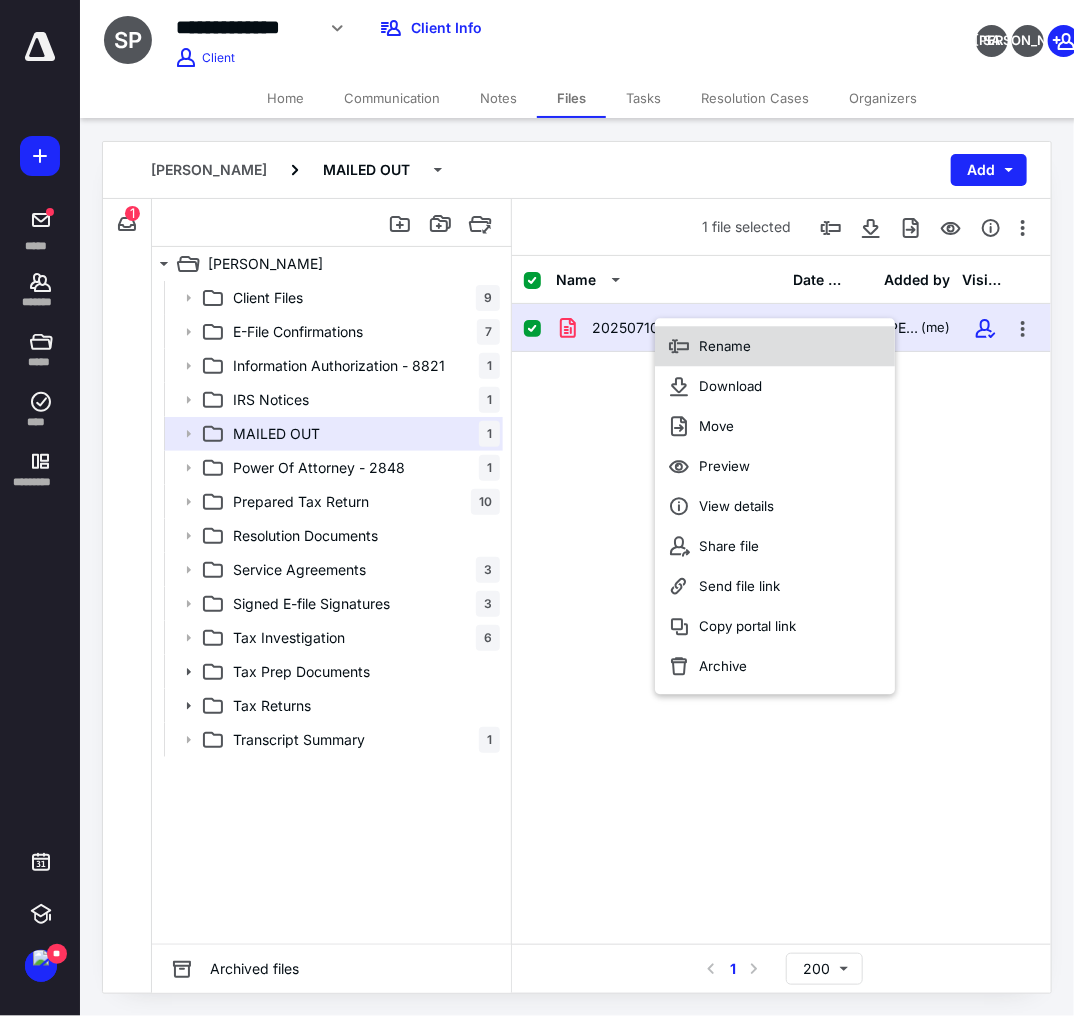 click on "Rename" at bounding box center [725, 346] 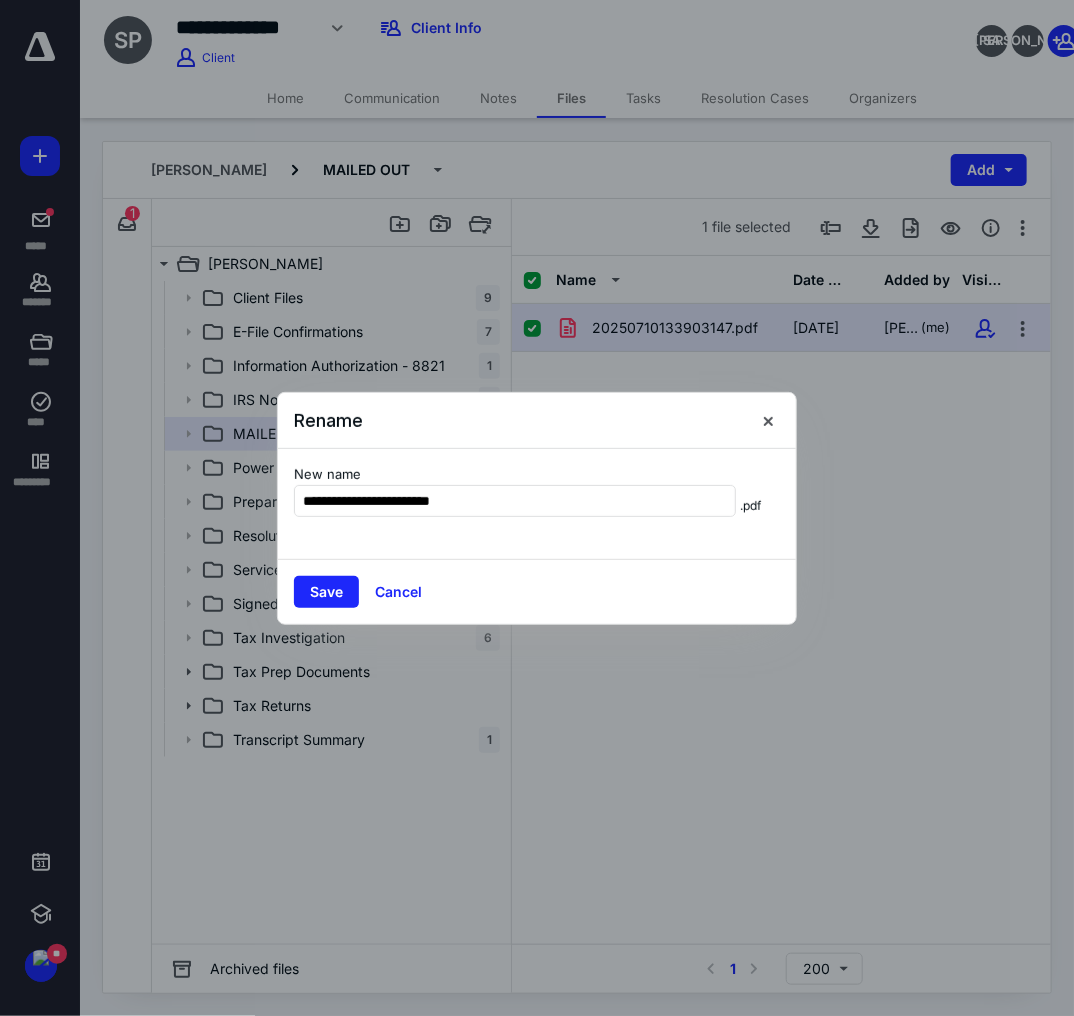 type on "**********" 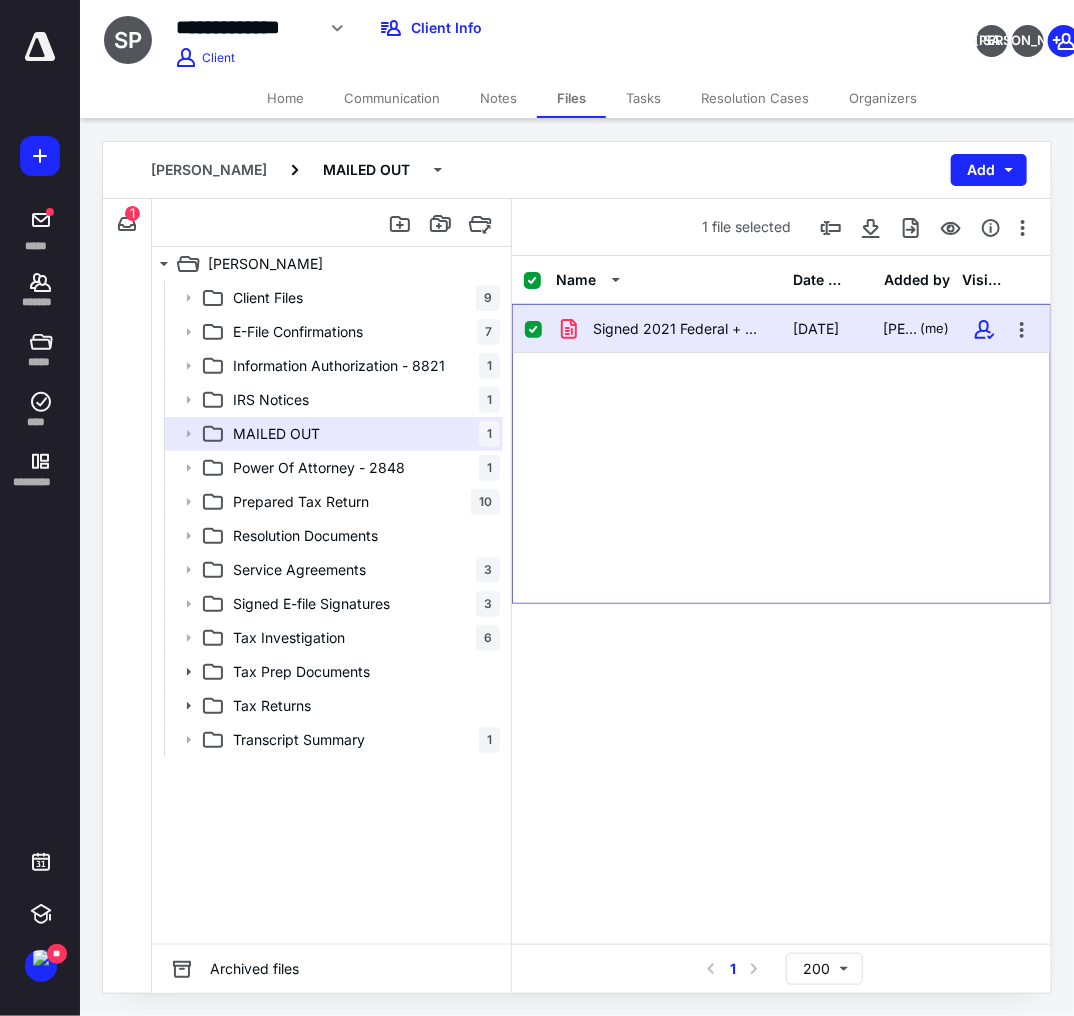 checkbox on "false" 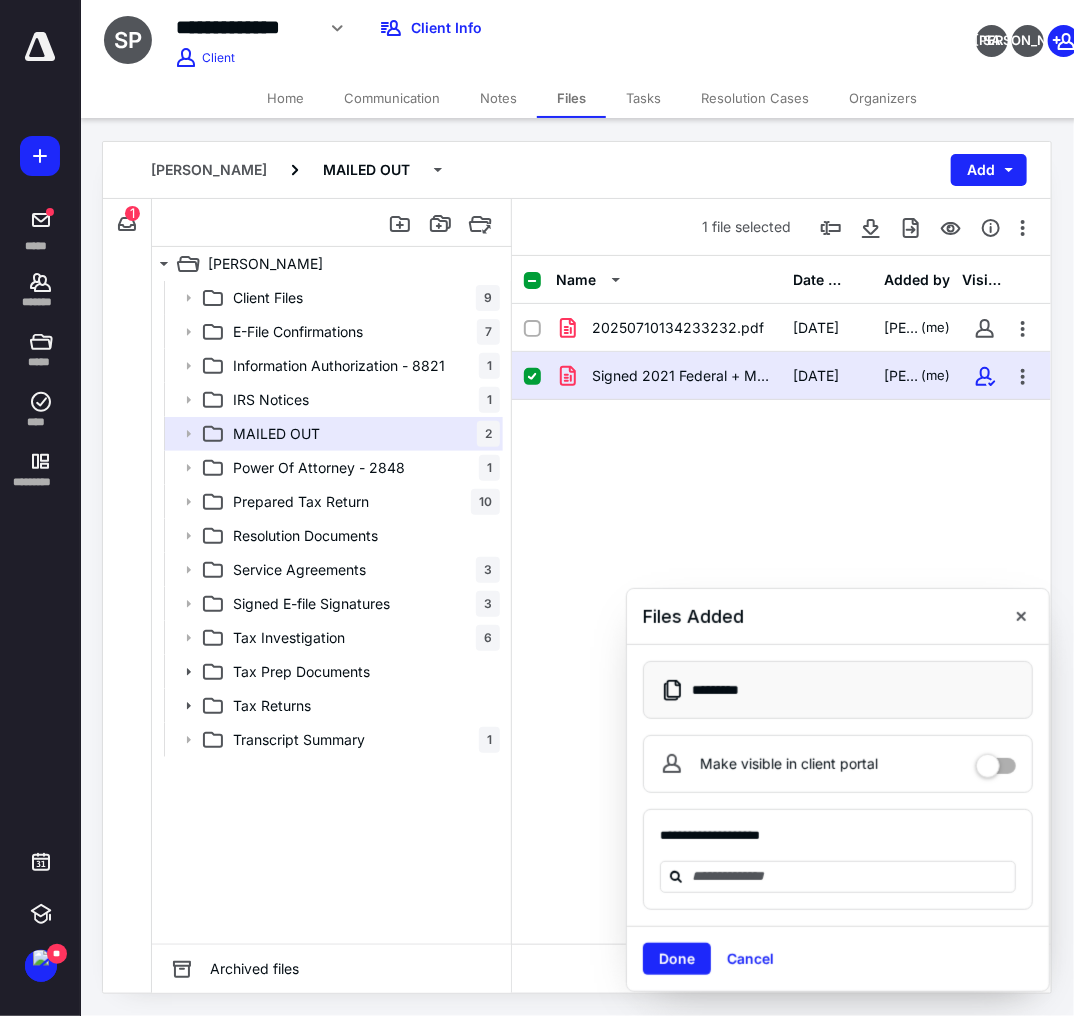 click on "20250710134233232.pdf 7/10/2025 Andrew Estabridis  (me) Signed 2021 Federal + MD State TR.pdf 7/10/2025 Andrew Estabridis  (me)" at bounding box center [781, 454] 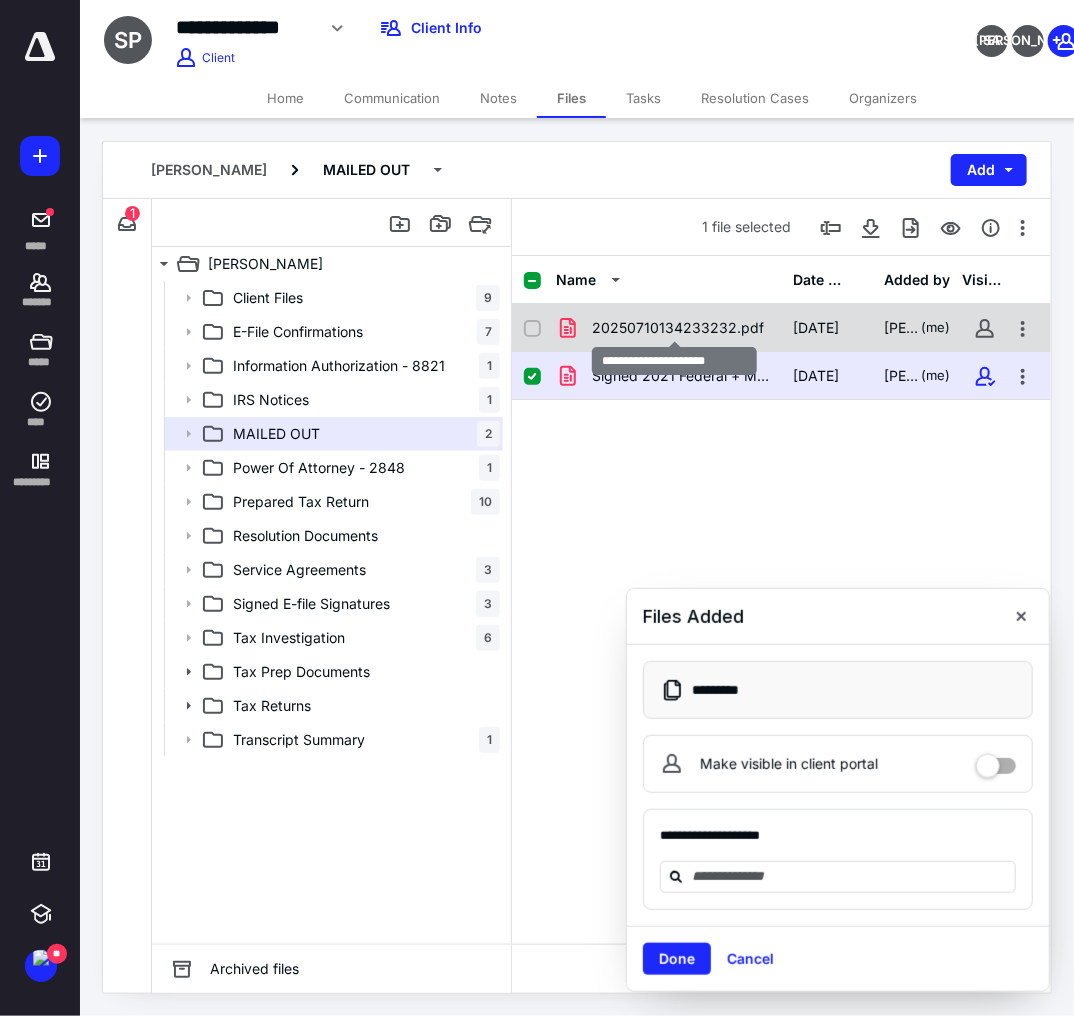 click on "20250710134233232.pdf" at bounding box center [678, 328] 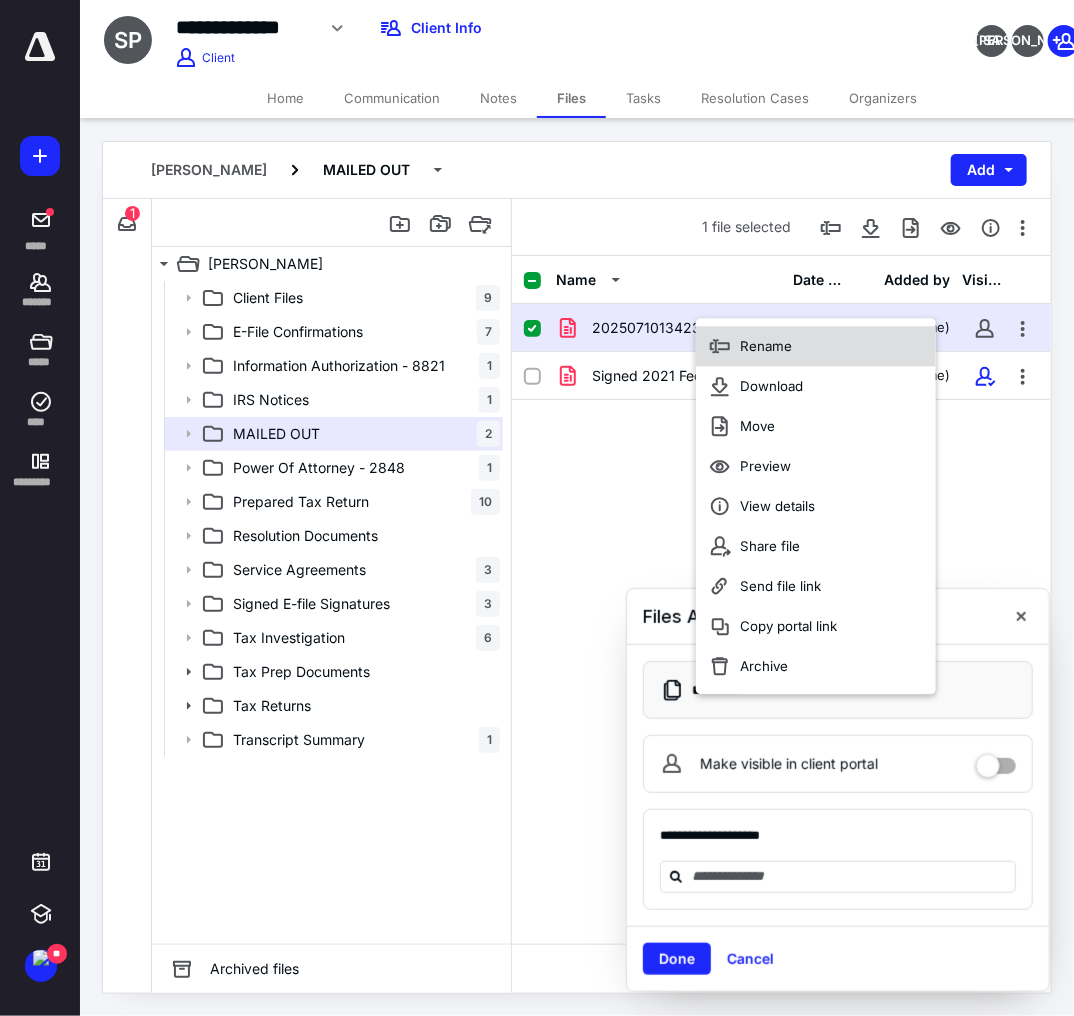 click on "Rename" at bounding box center (816, 346) 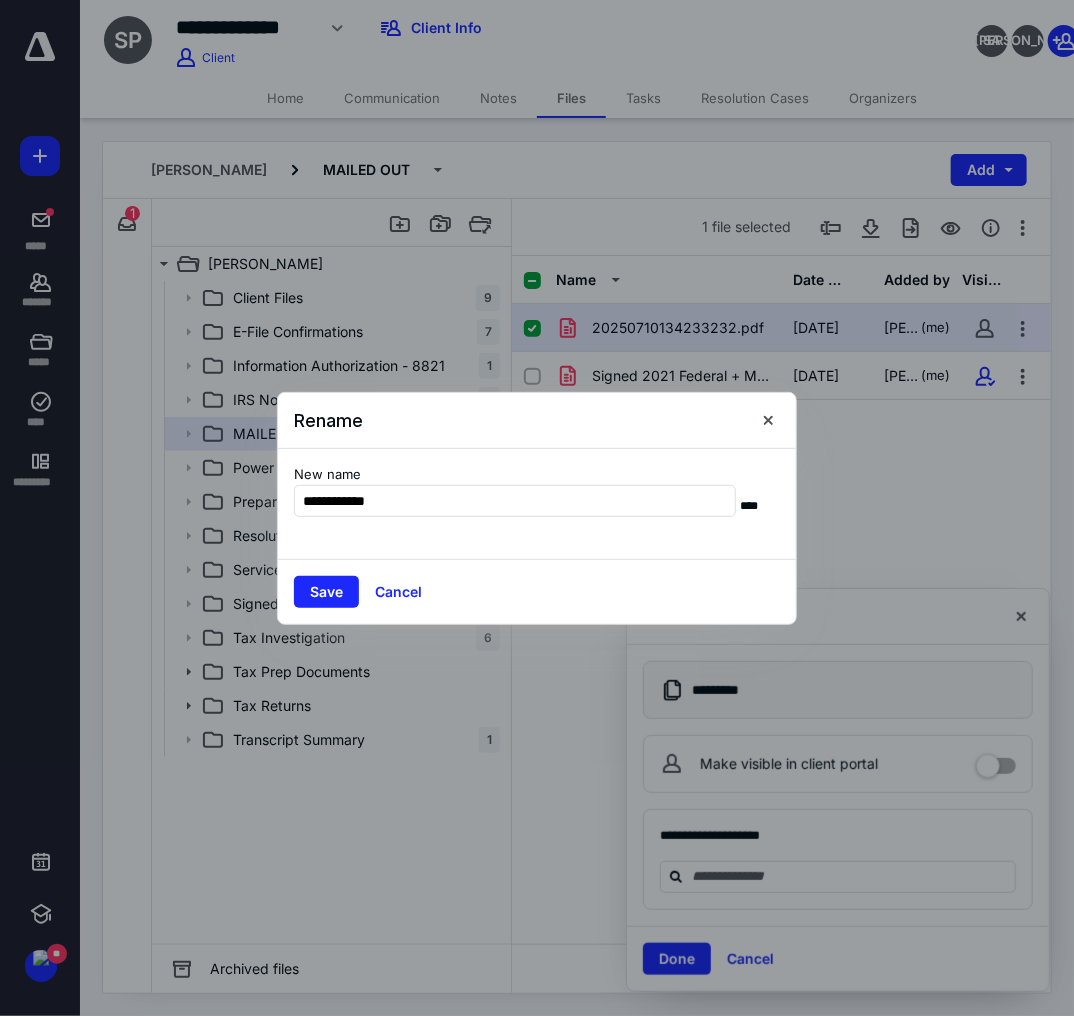 type on "**********" 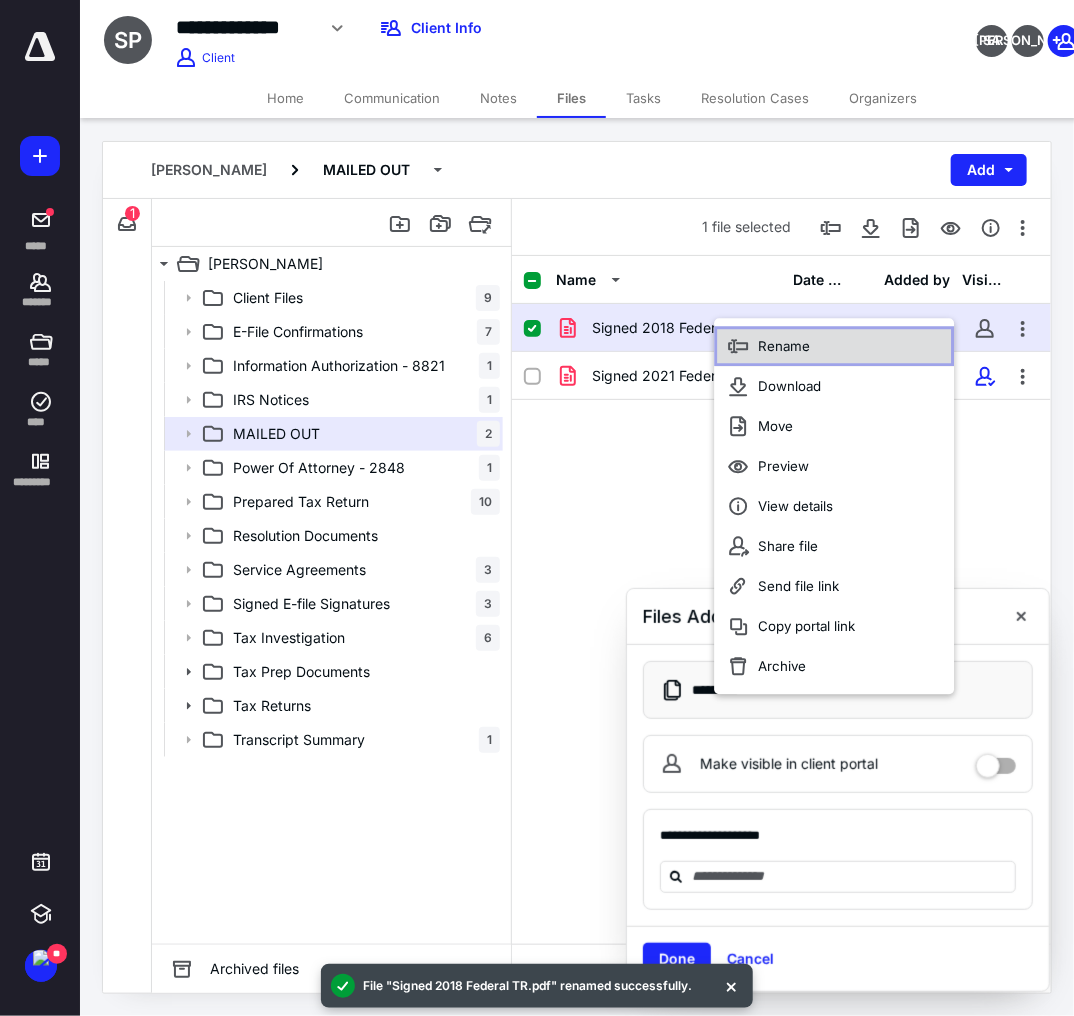 click on "Rename" at bounding box center [784, 346] 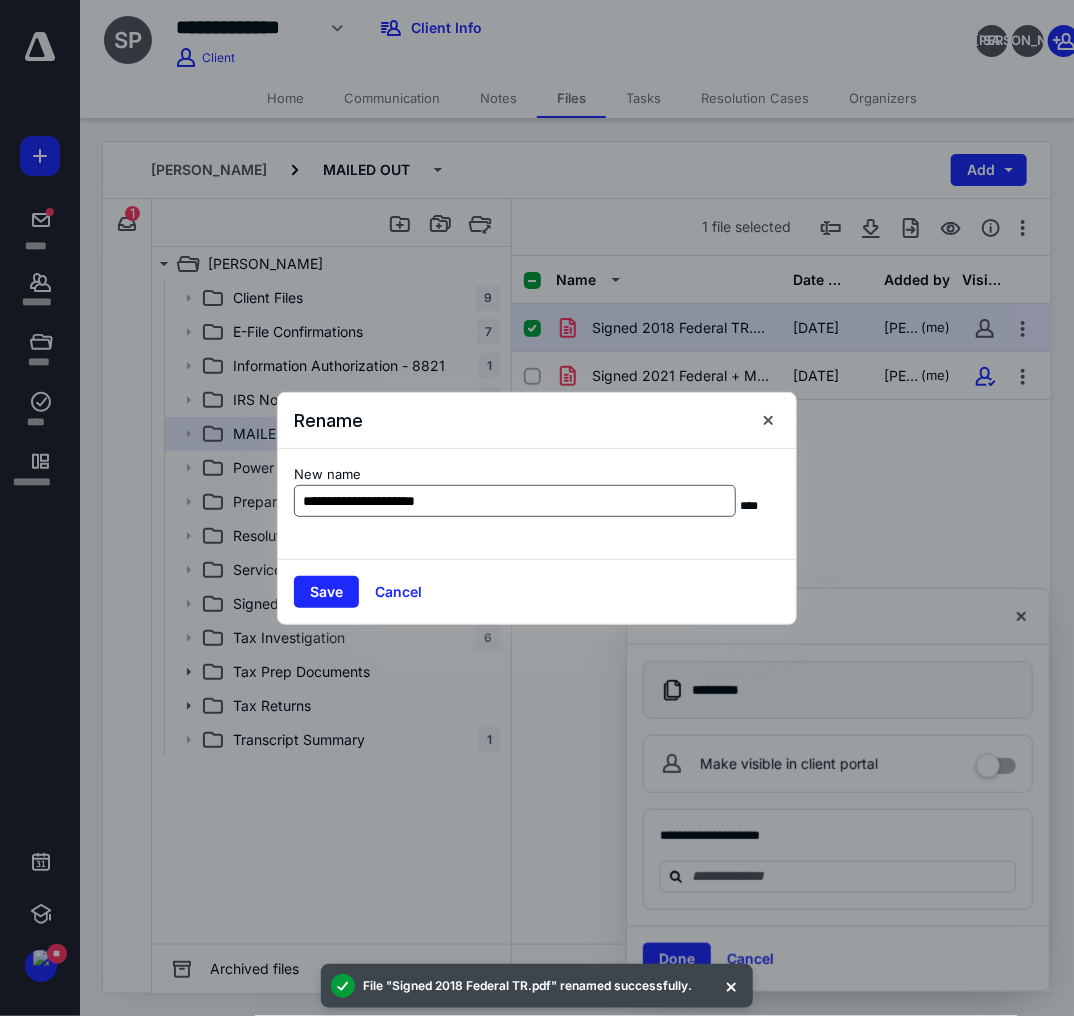 click on "**********" at bounding box center (515, 501) 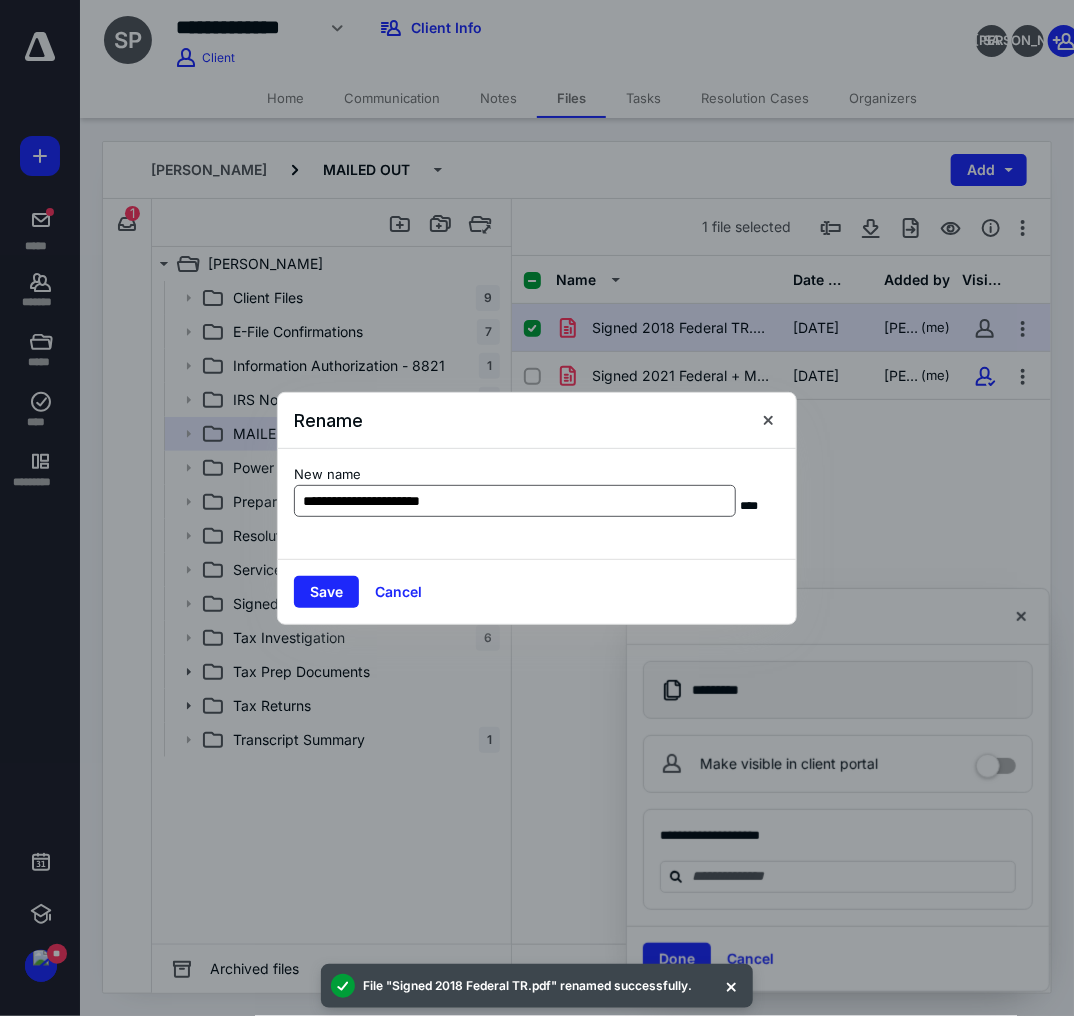 type on "**********" 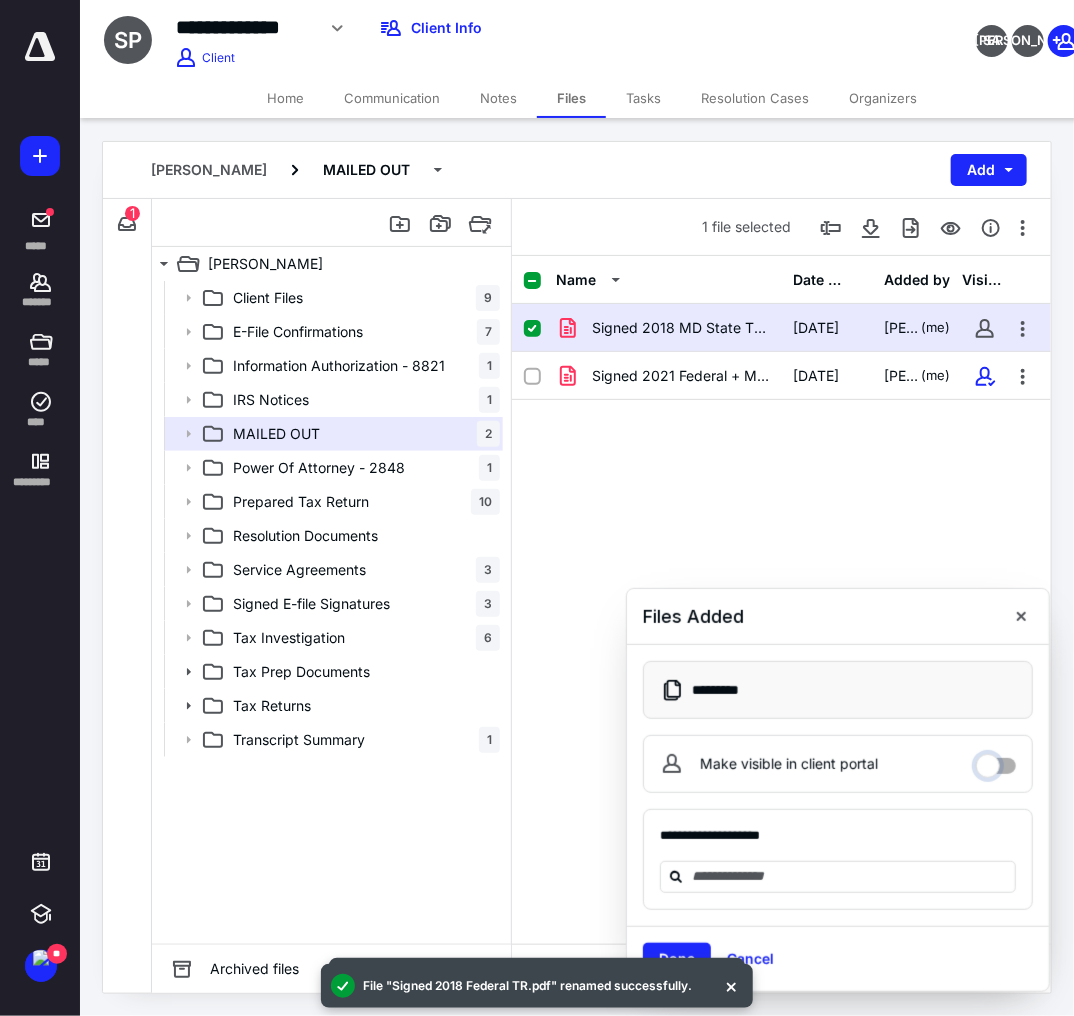 click on "Make visible in client portal" at bounding box center [996, 761] 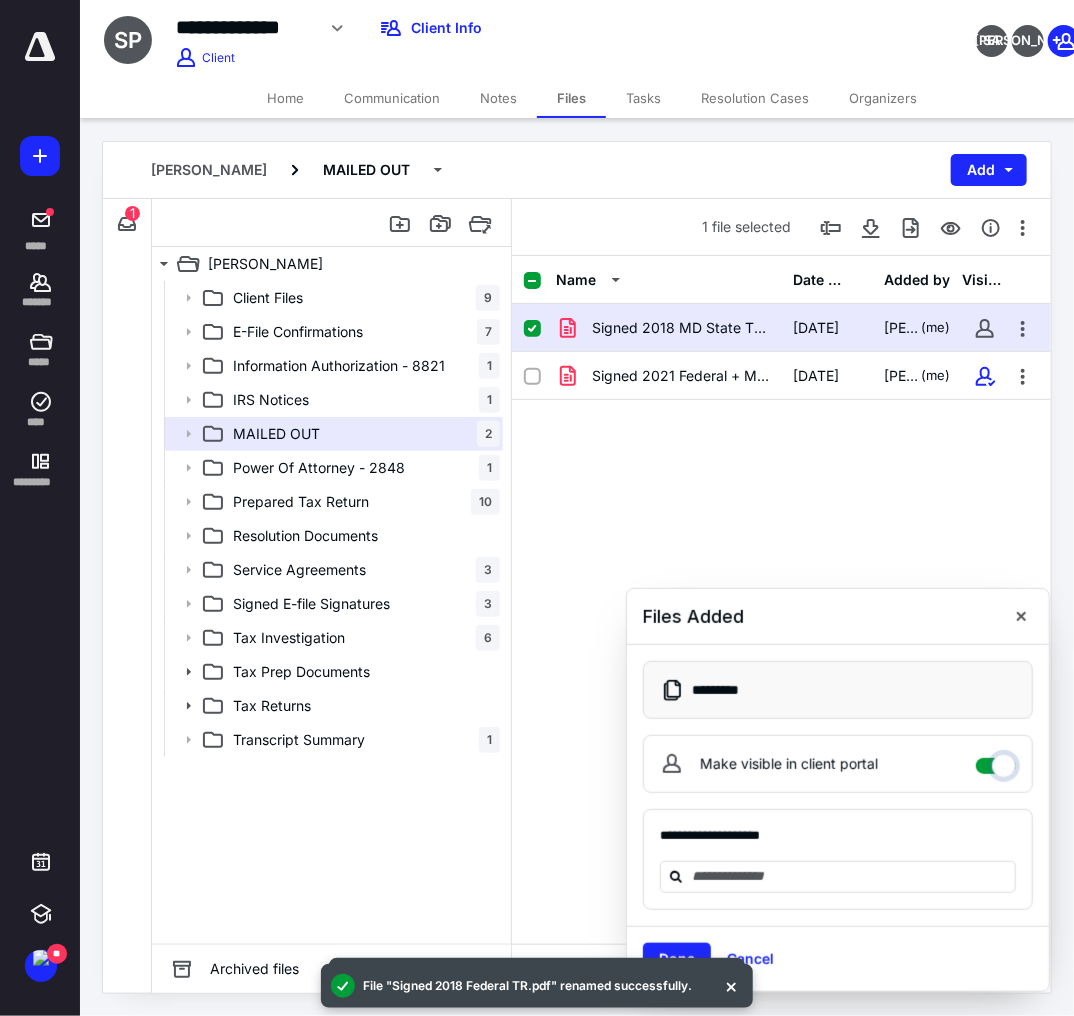 checkbox on "****" 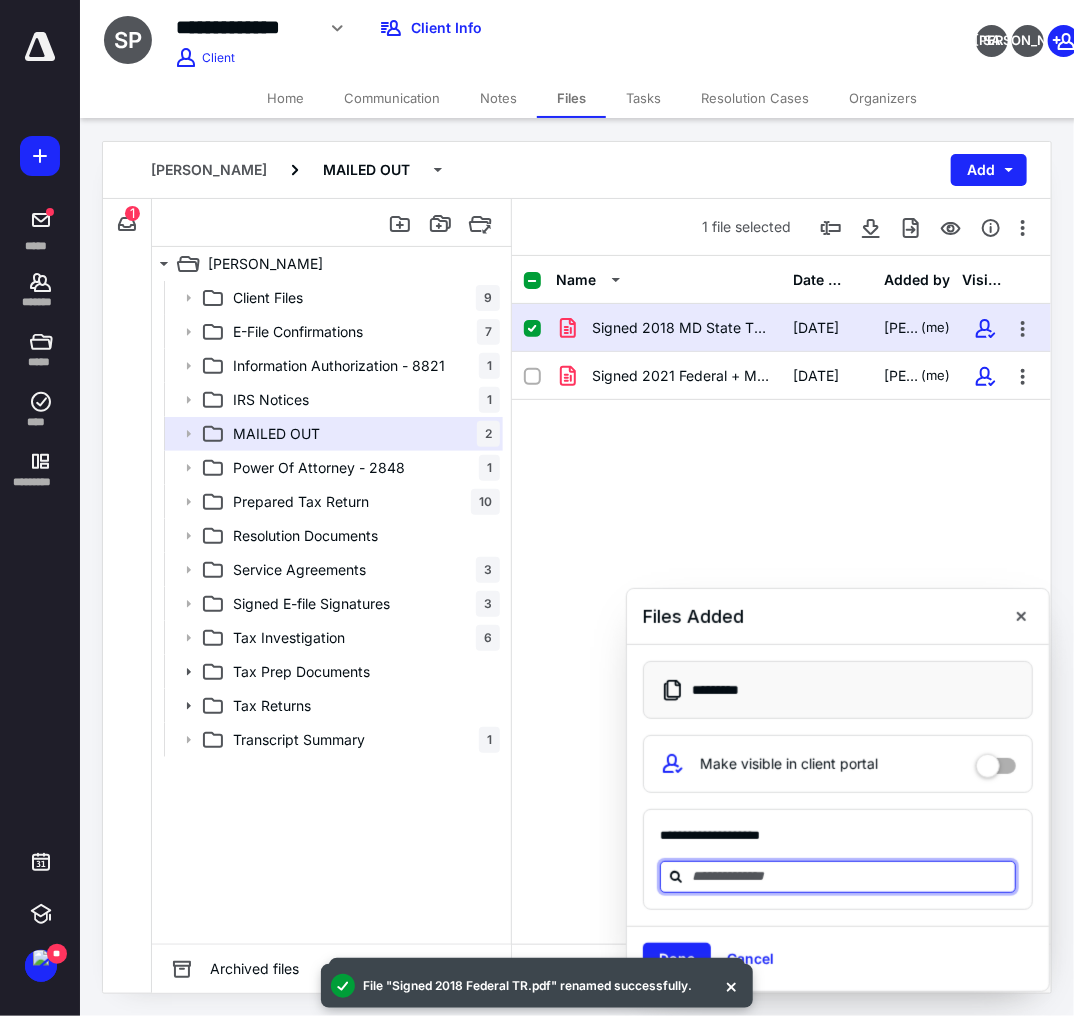 click at bounding box center (850, 876) 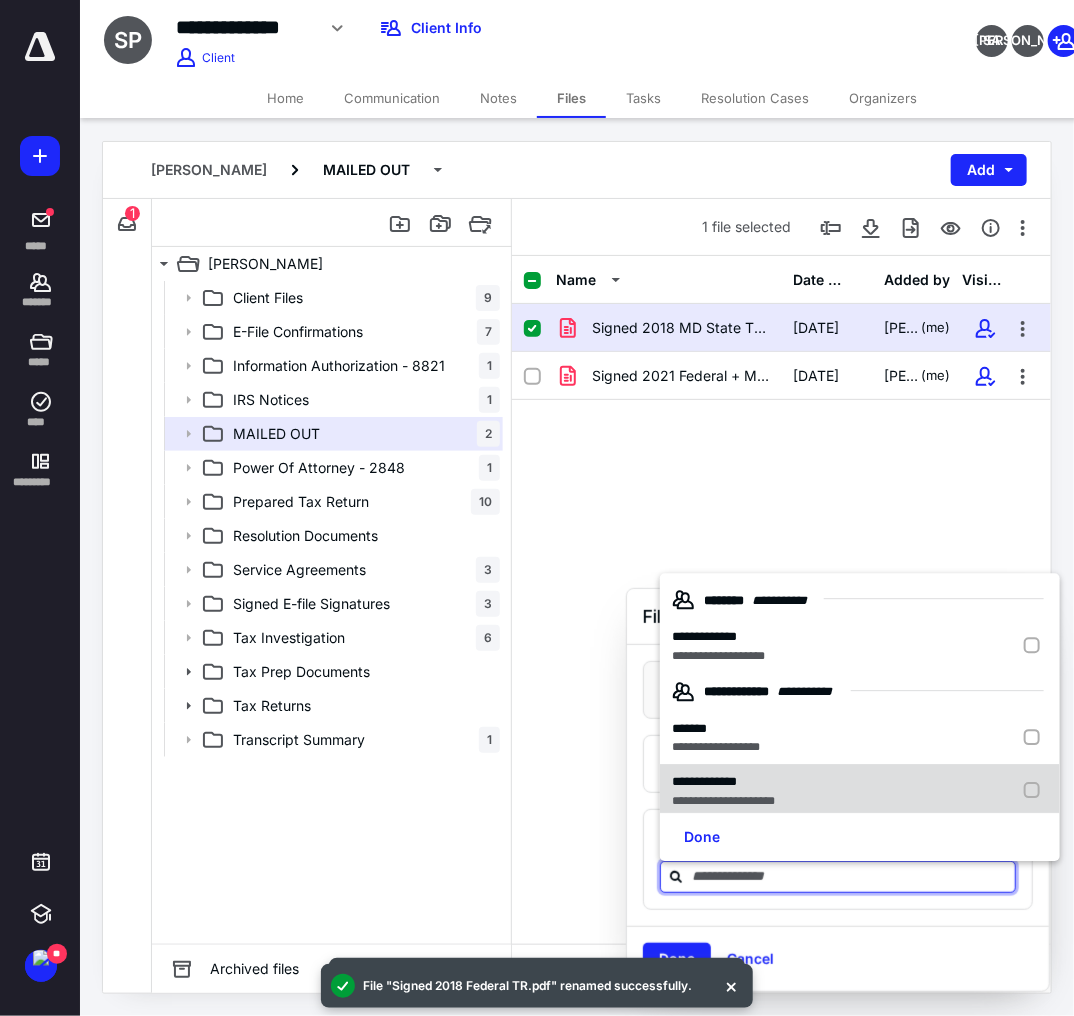 click on "**********" at bounding box center (704, 781) 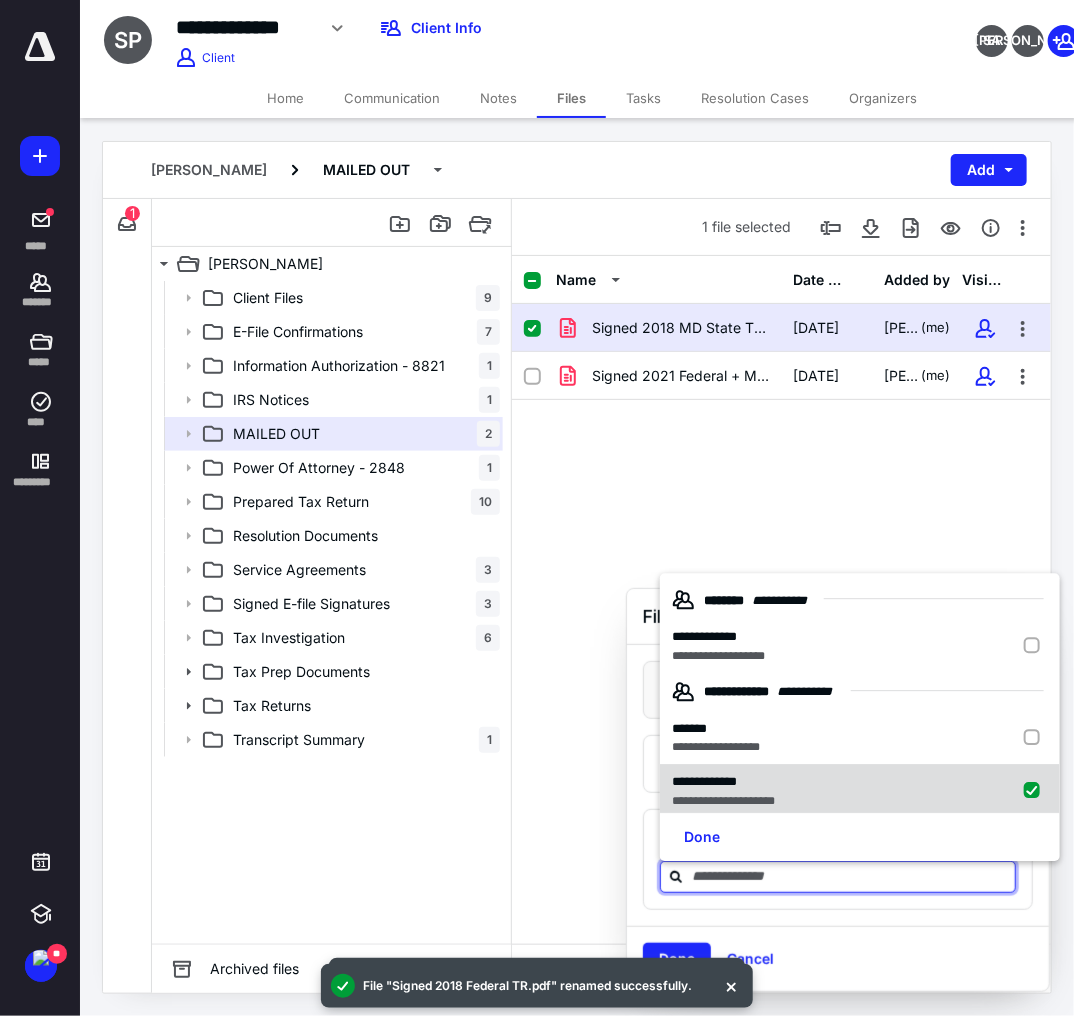 checkbox on "true" 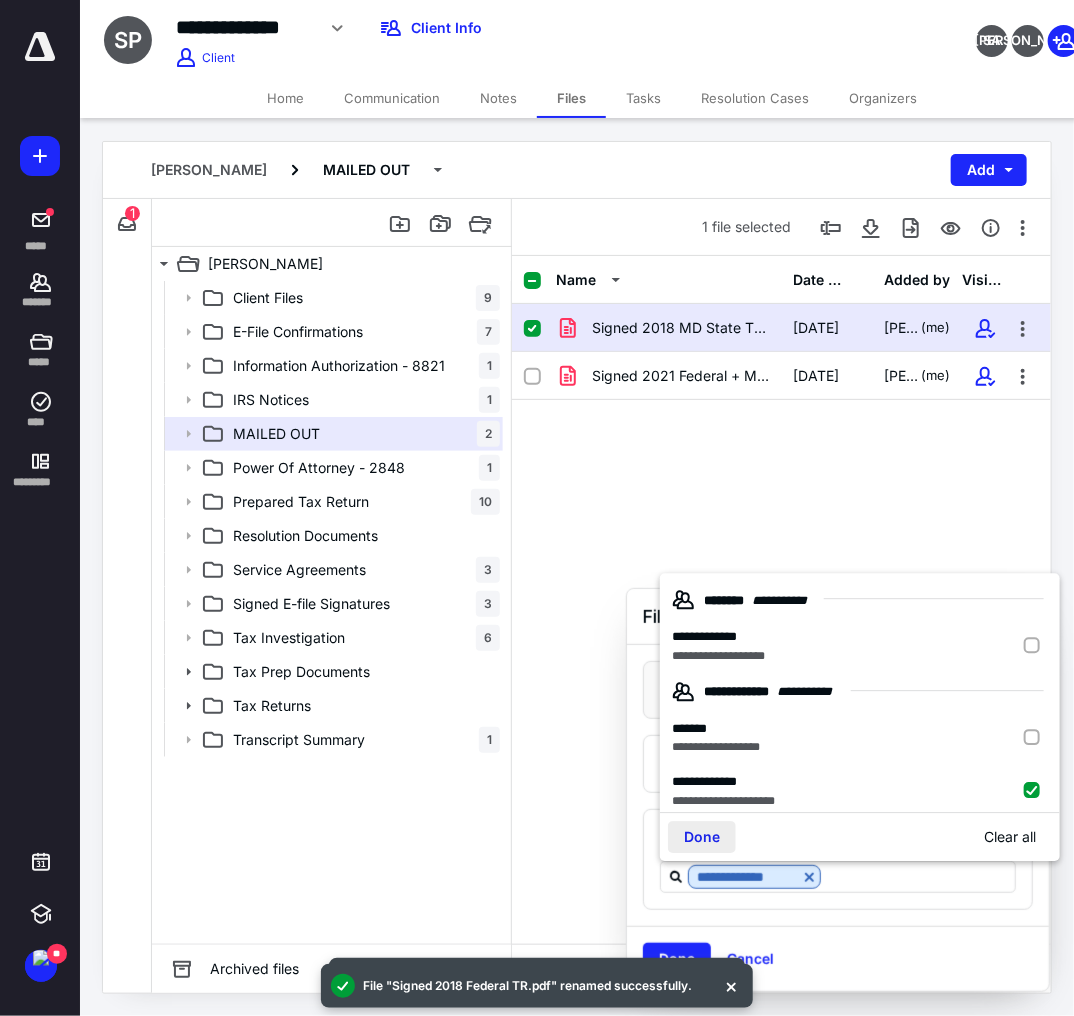 drag, startPoint x: 692, startPoint y: 835, endPoint x: 700, endPoint y: 897, distance: 62.514 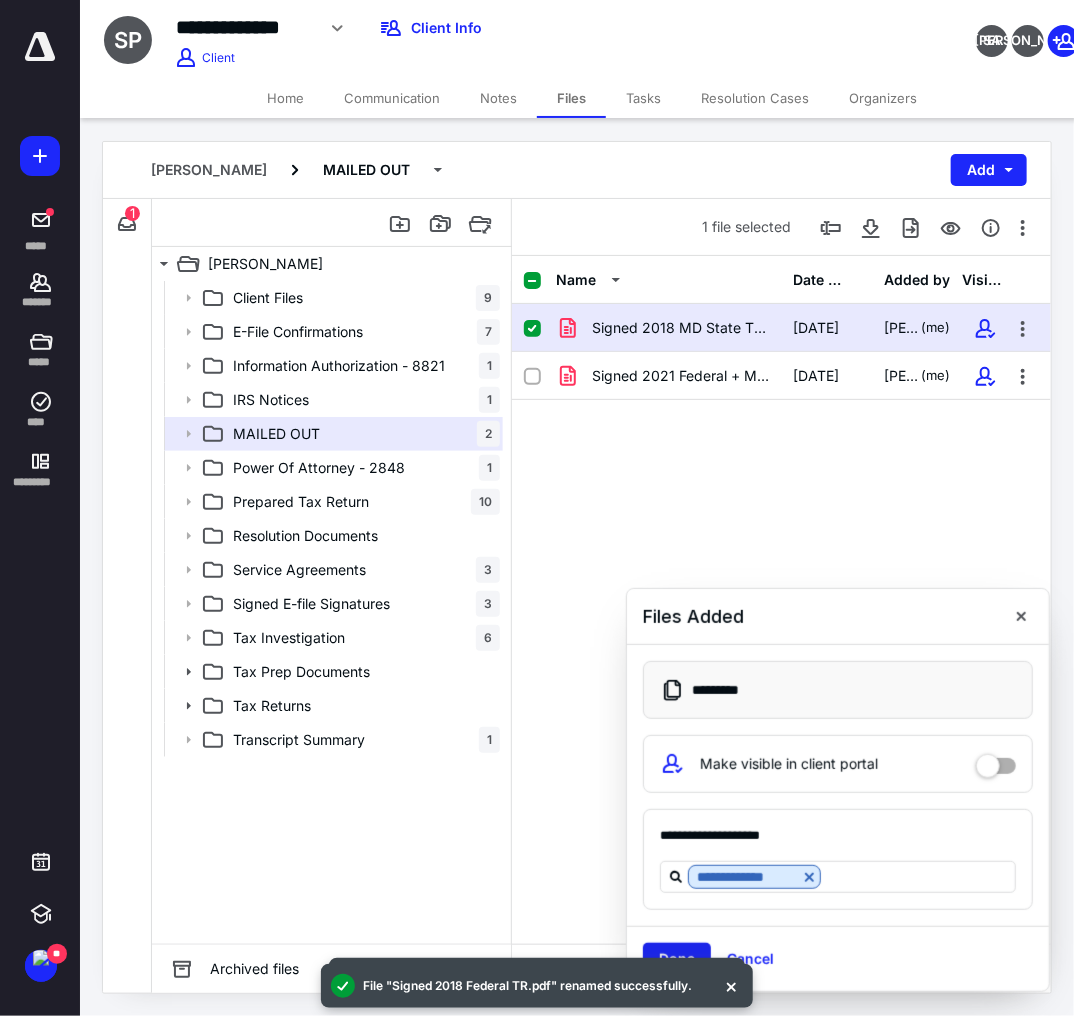 click on "Done" at bounding box center [677, 959] 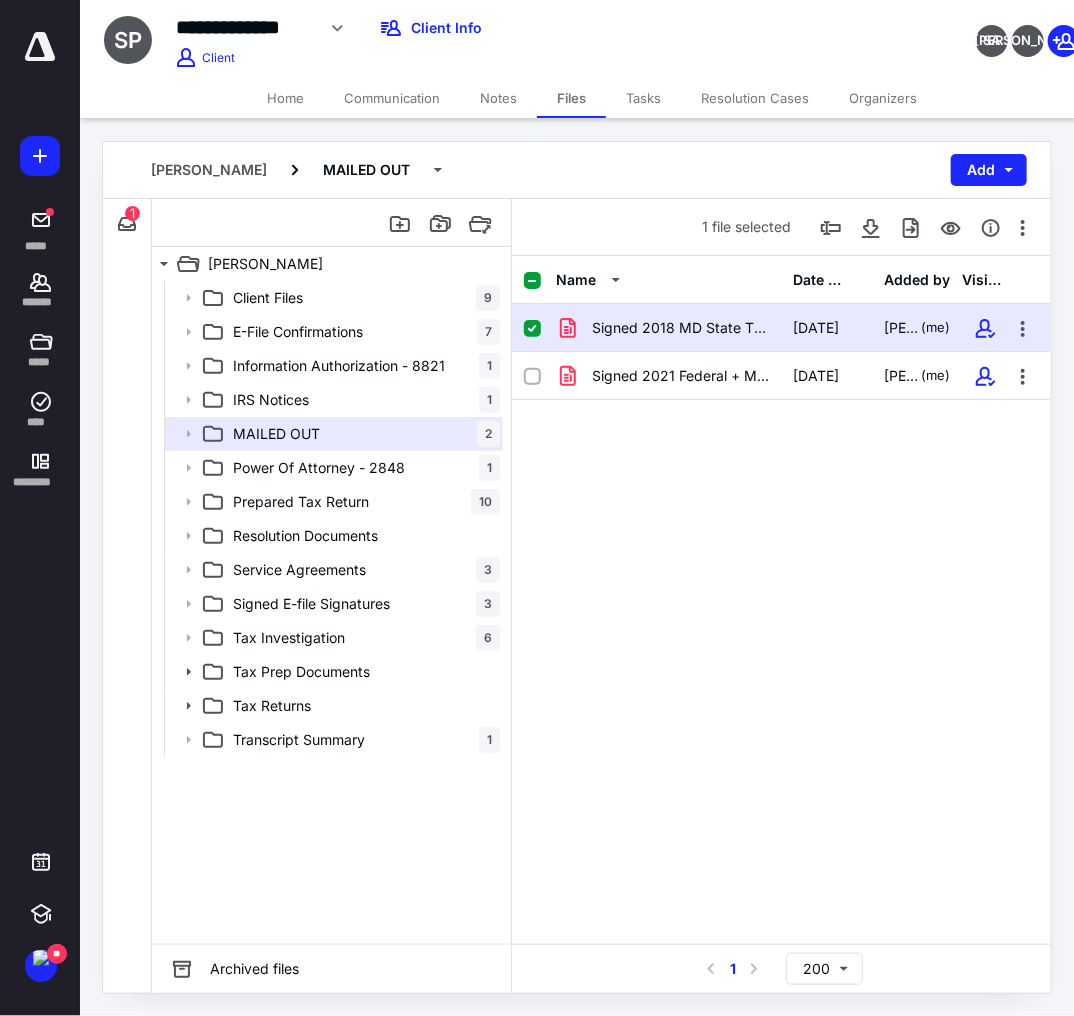 click on "Notes" at bounding box center [498, 98] 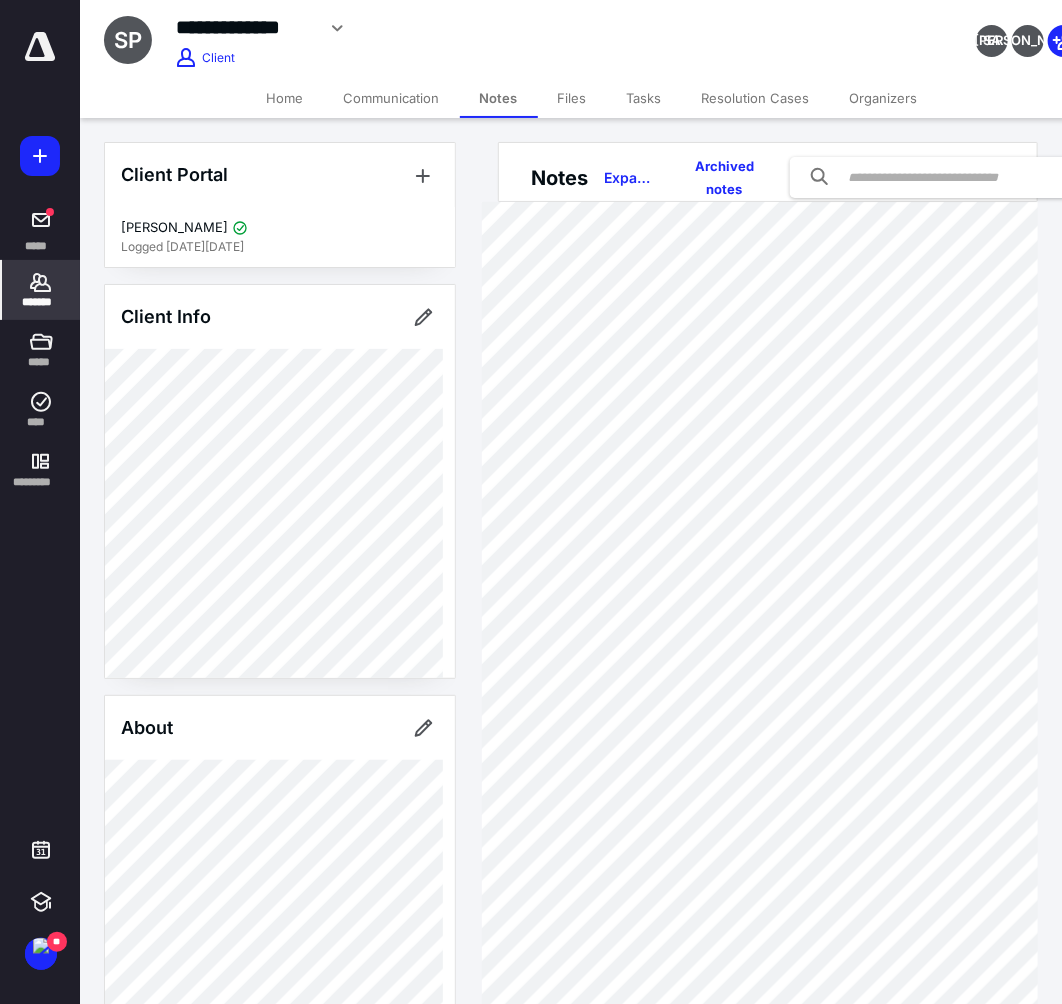 click on "*******" at bounding box center [41, 302] 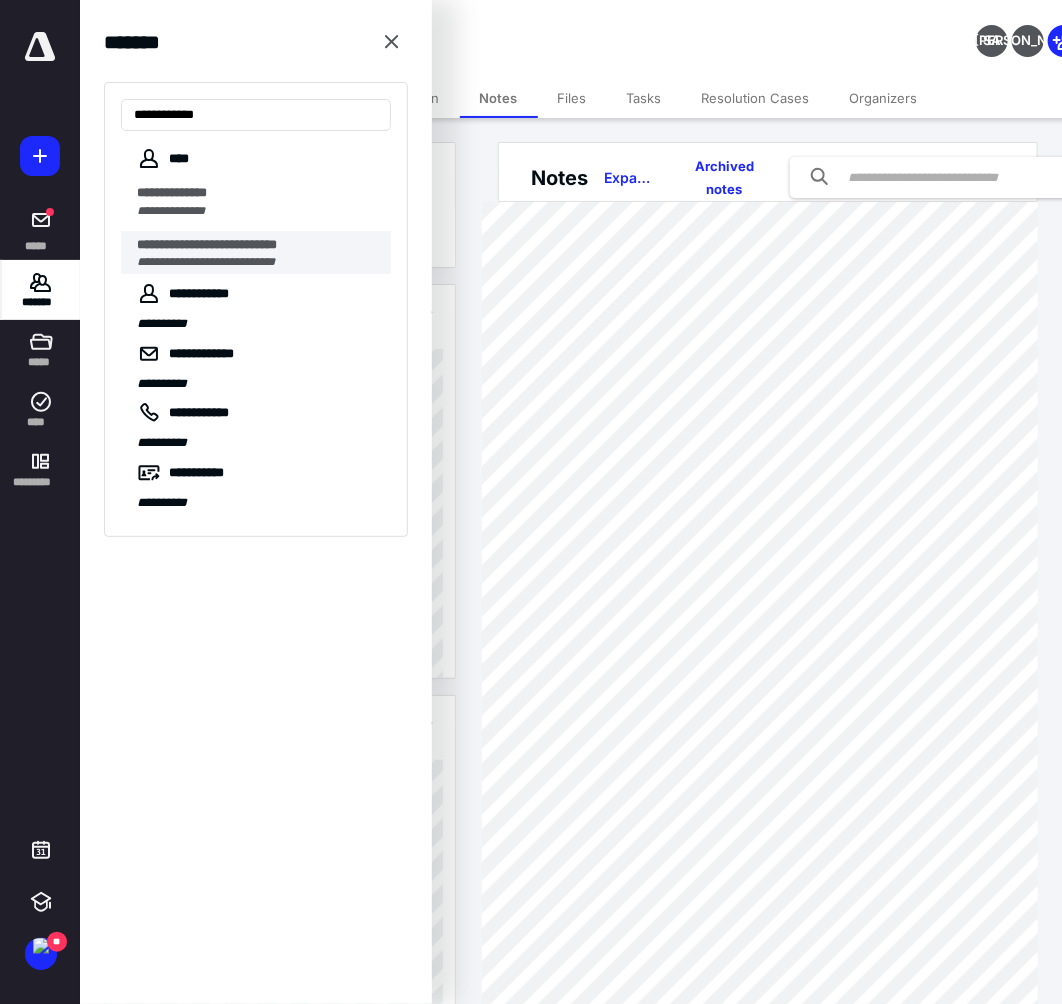 type on "**********" 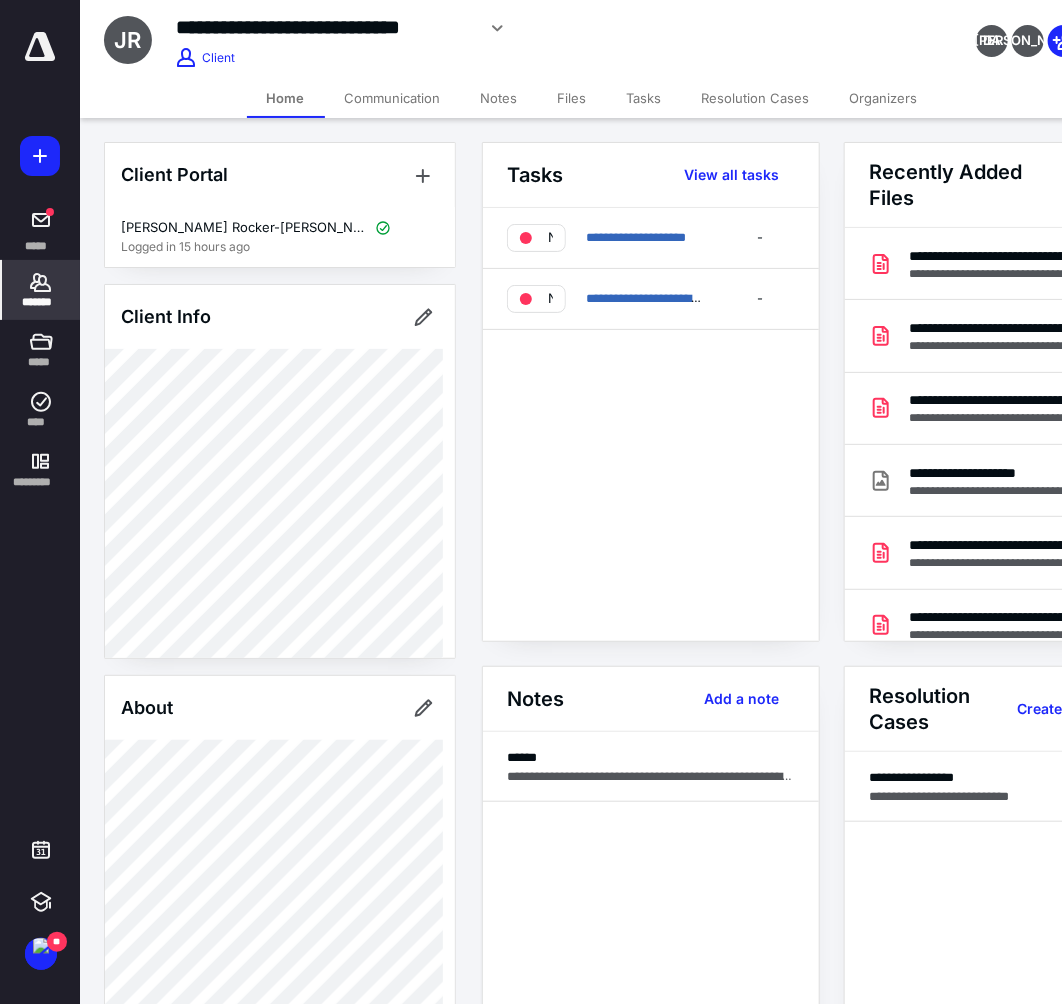click on "Files" at bounding box center (572, 98) 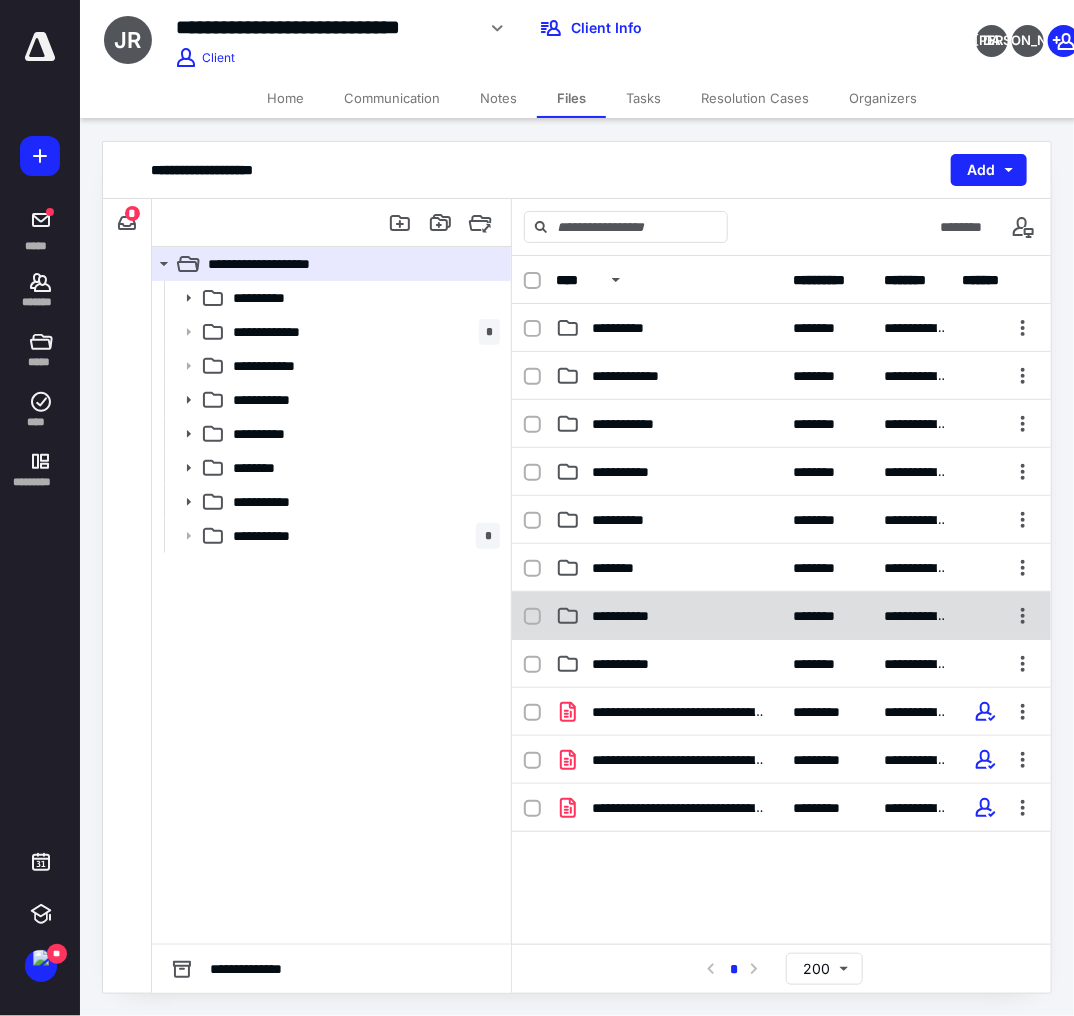 click on "**********" at bounding box center (640, 616) 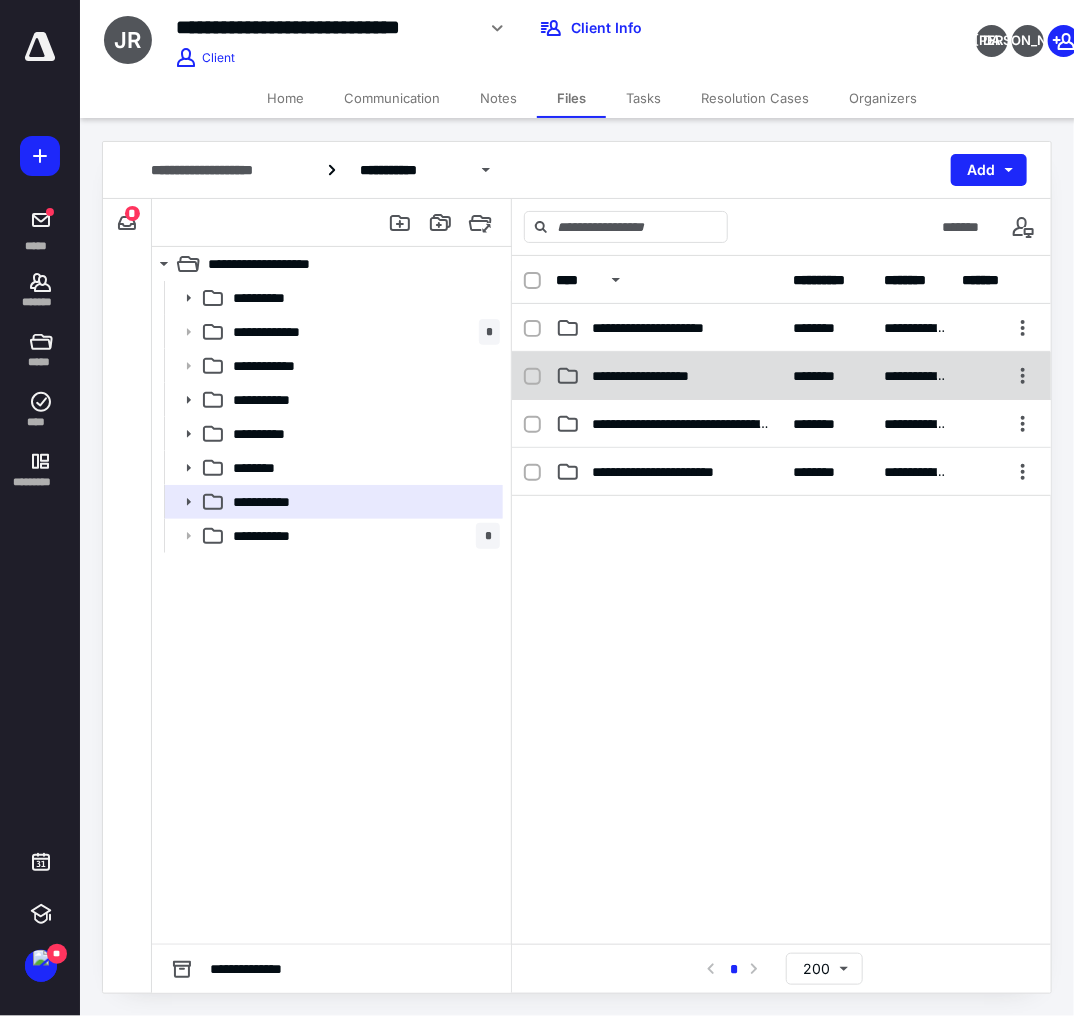 click on "**********" at bounding box center [781, 376] 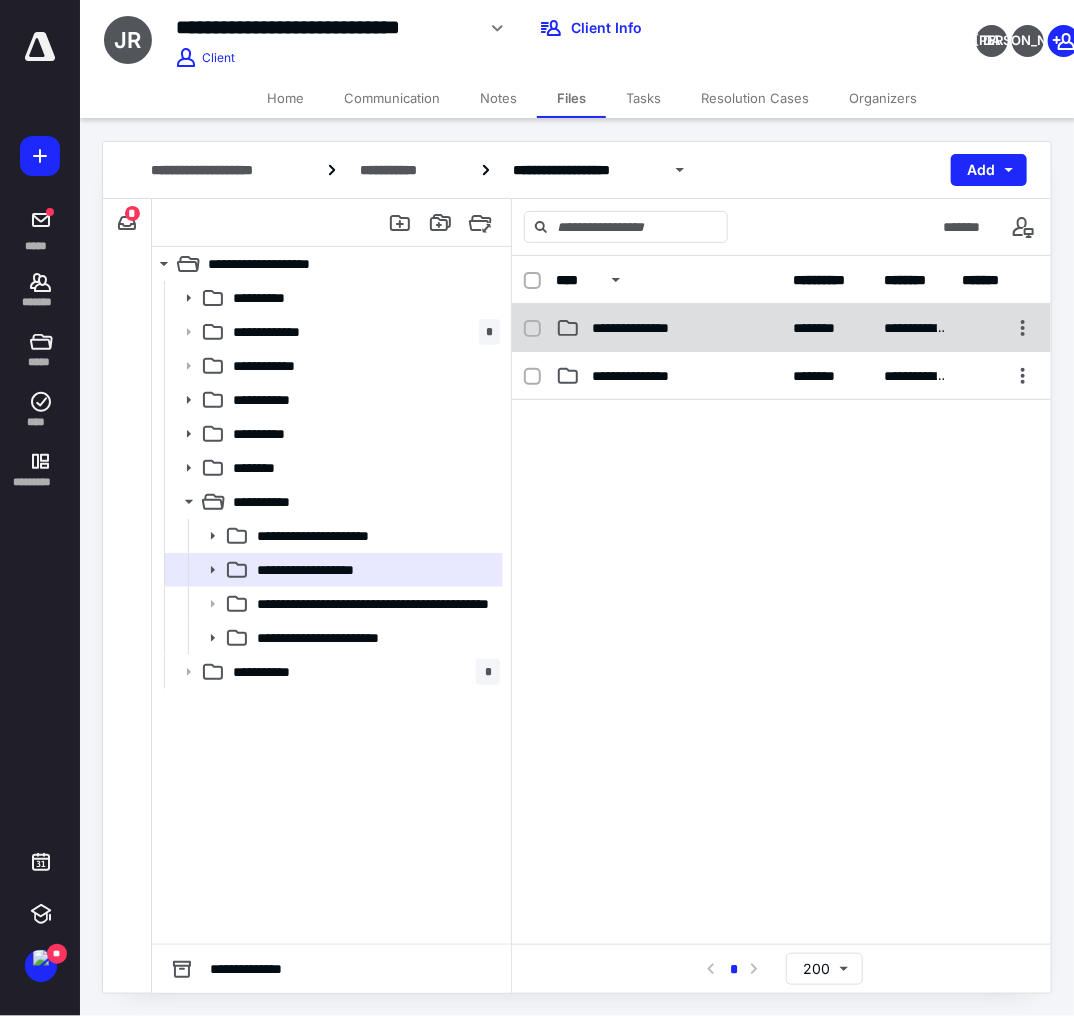 click on "**********" at bounding box center (641, 328) 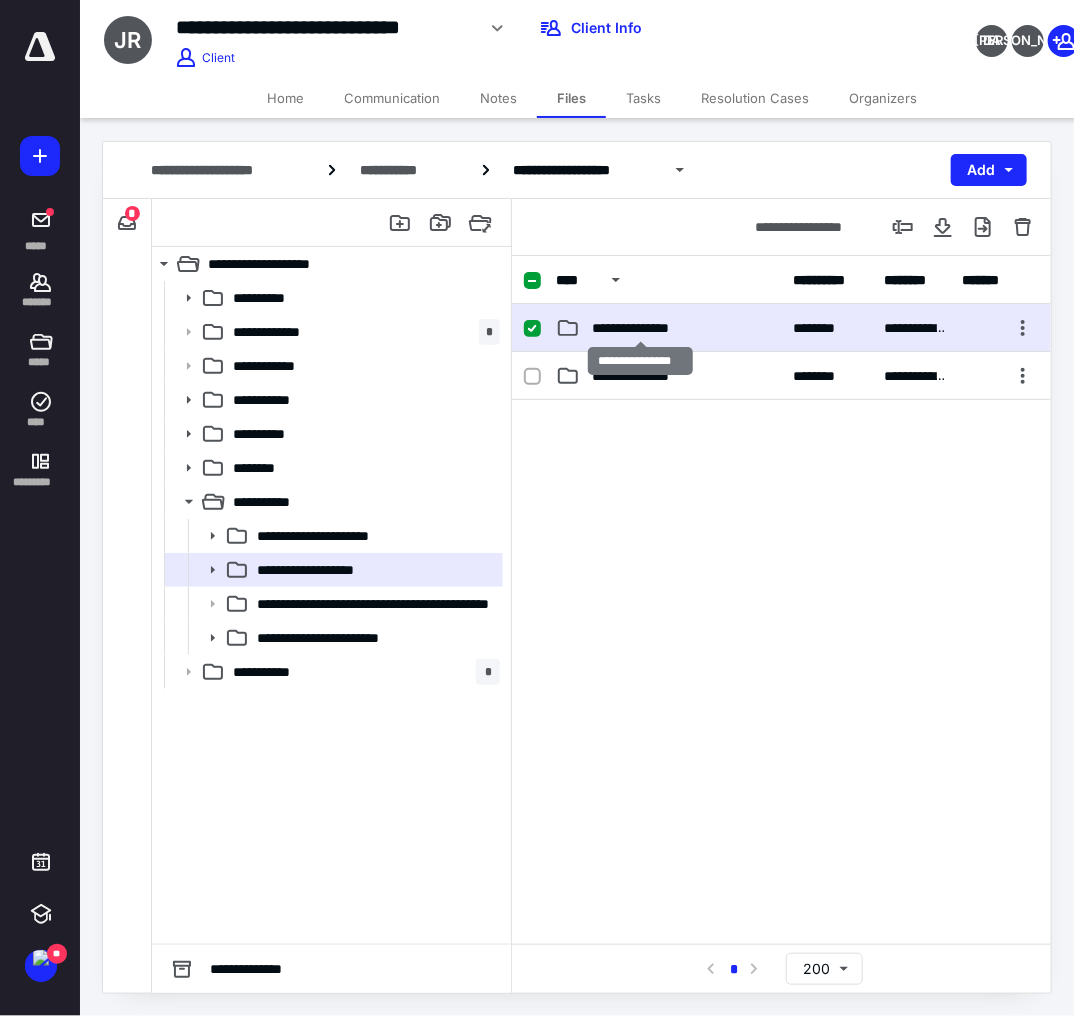 click on "**********" at bounding box center (641, 328) 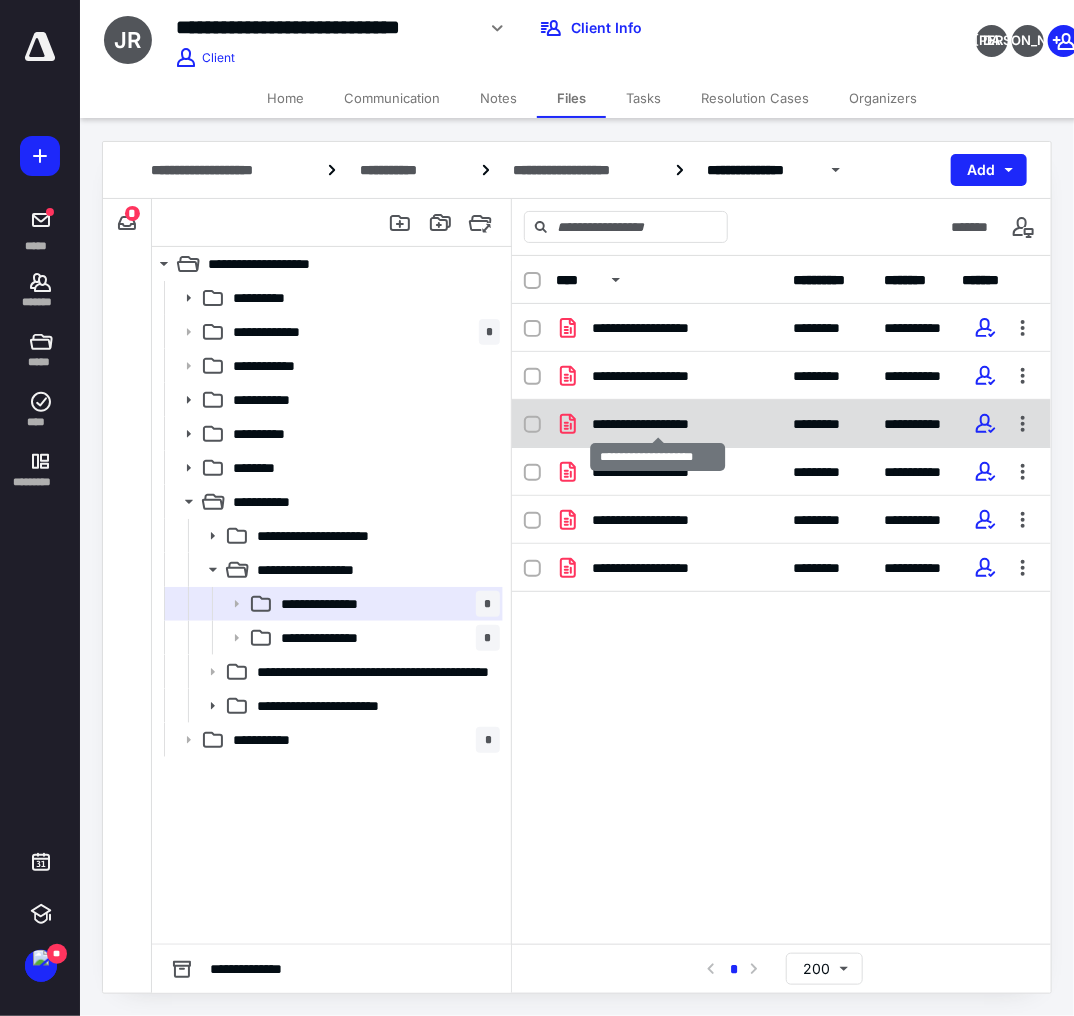 click on "**********" at bounding box center [658, 424] 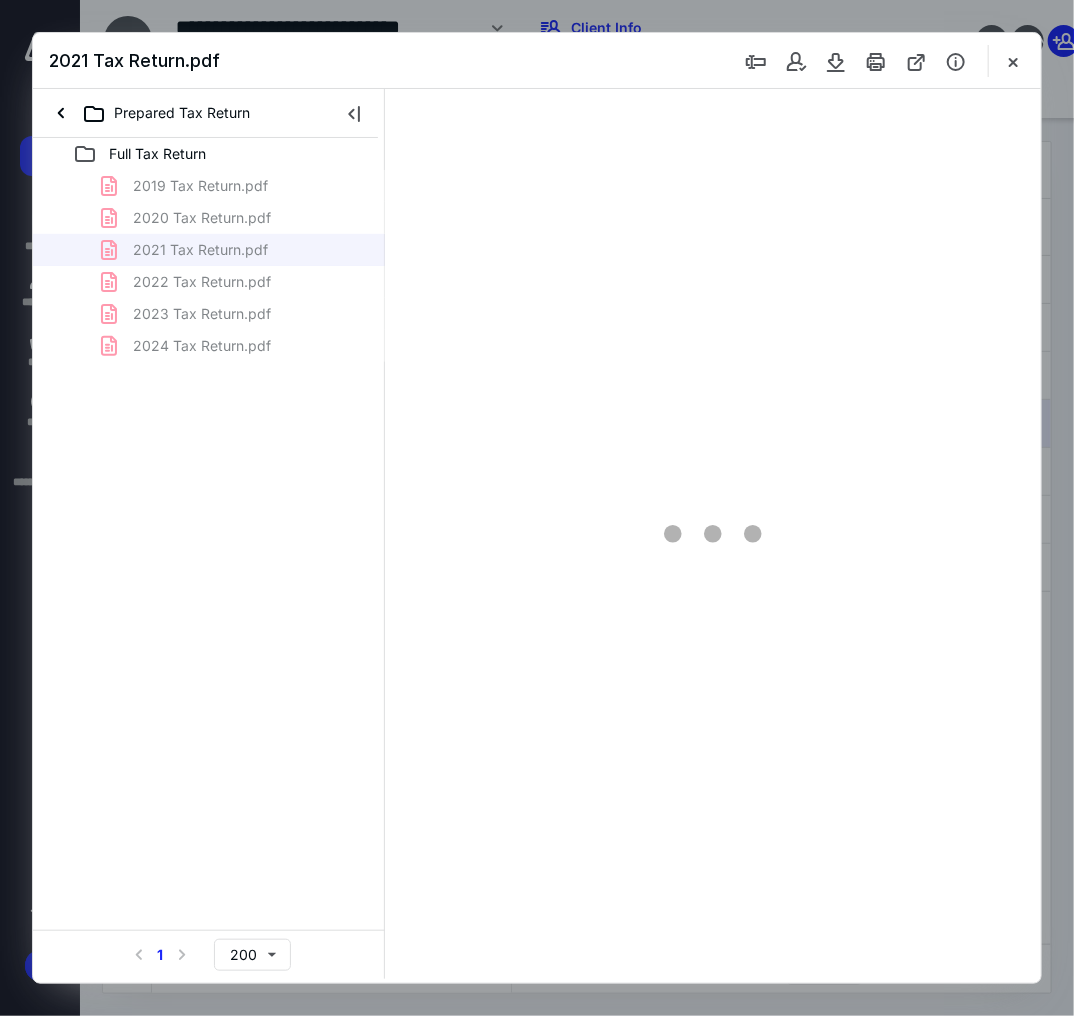scroll, scrollTop: 0, scrollLeft: 0, axis: both 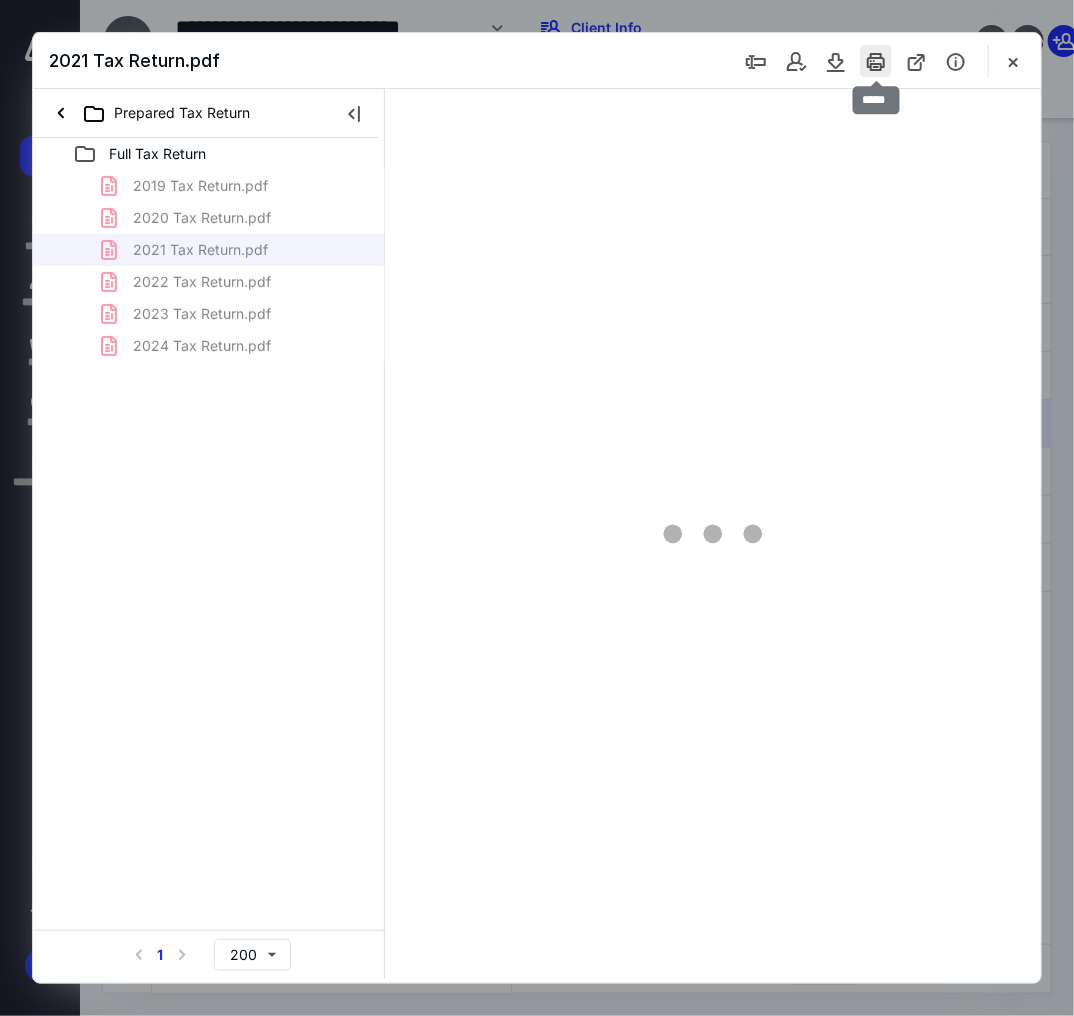 click at bounding box center (876, 61) 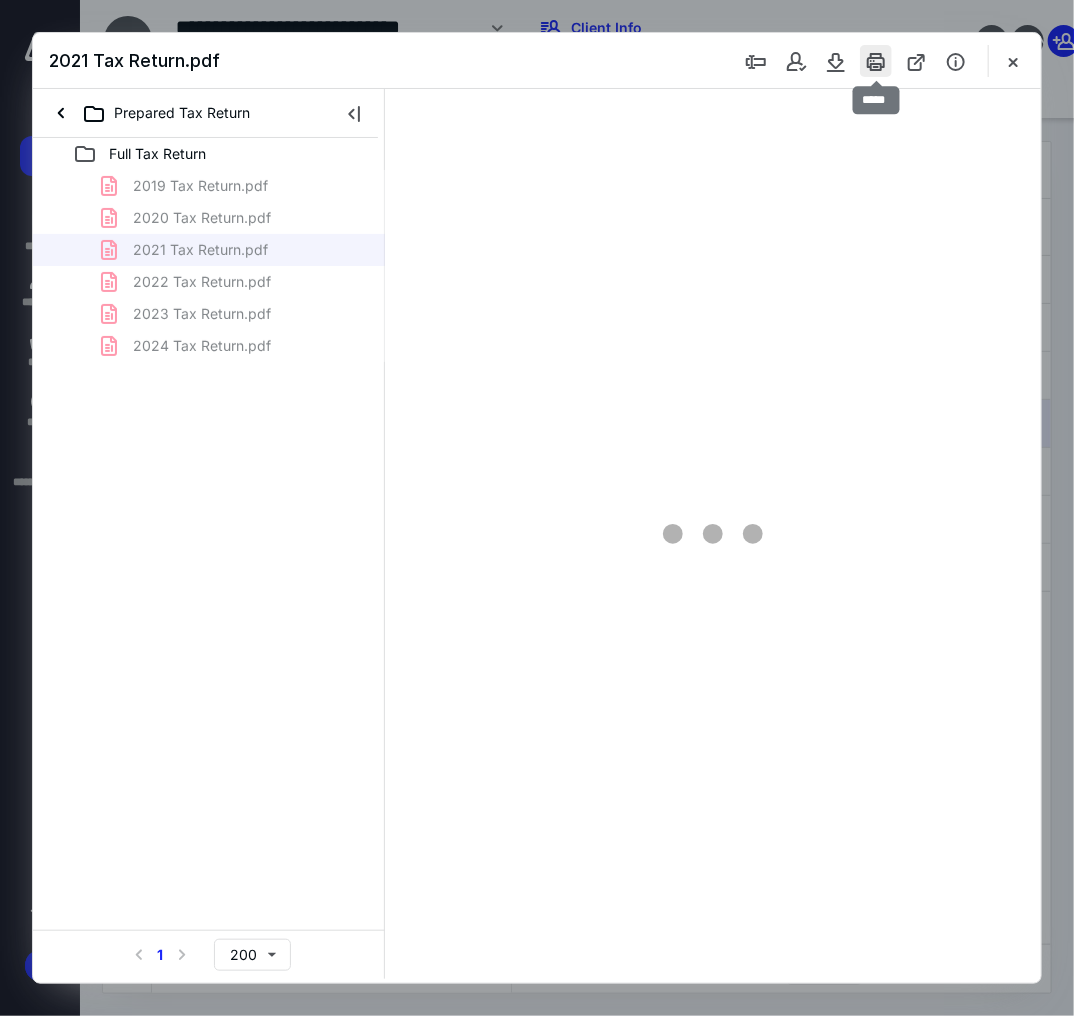 type on "105" 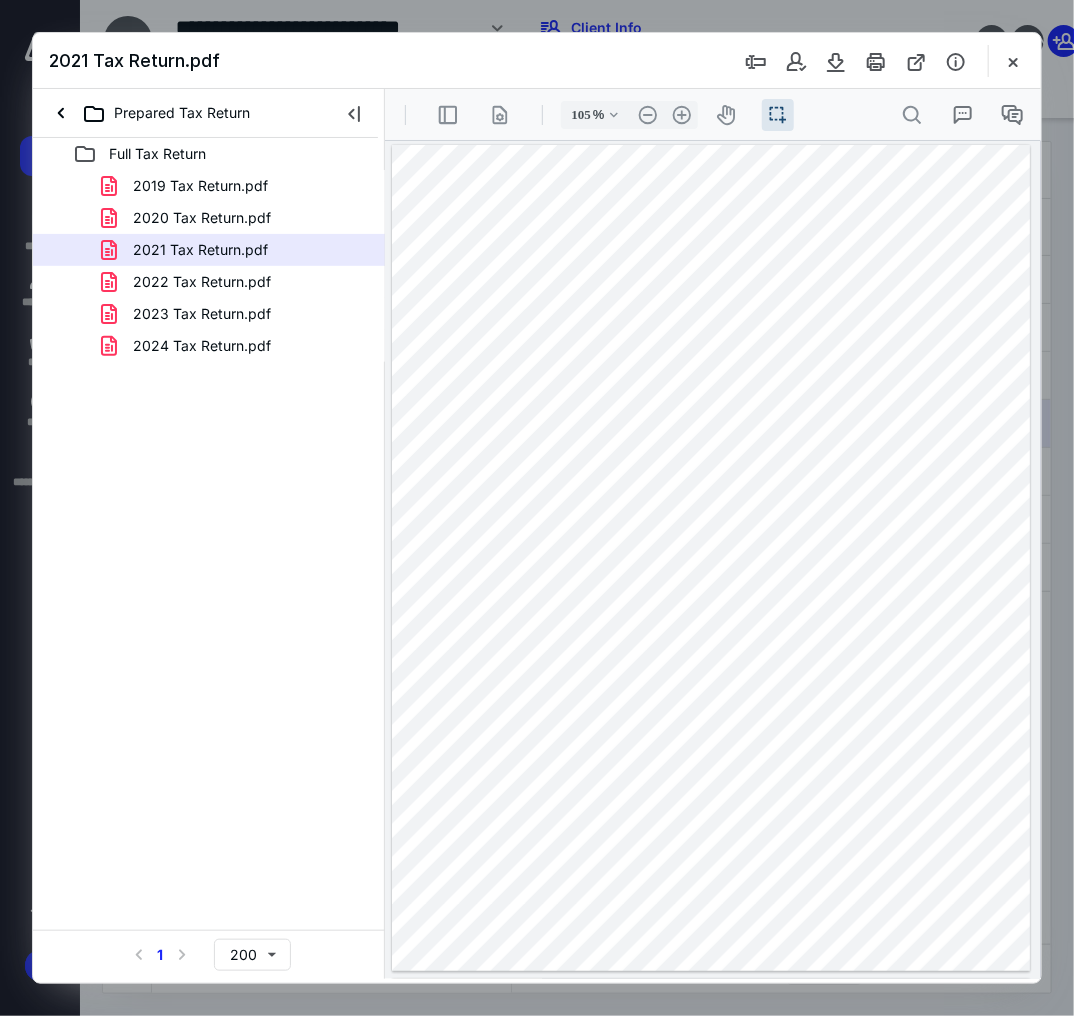 scroll, scrollTop: 56, scrollLeft: 0, axis: vertical 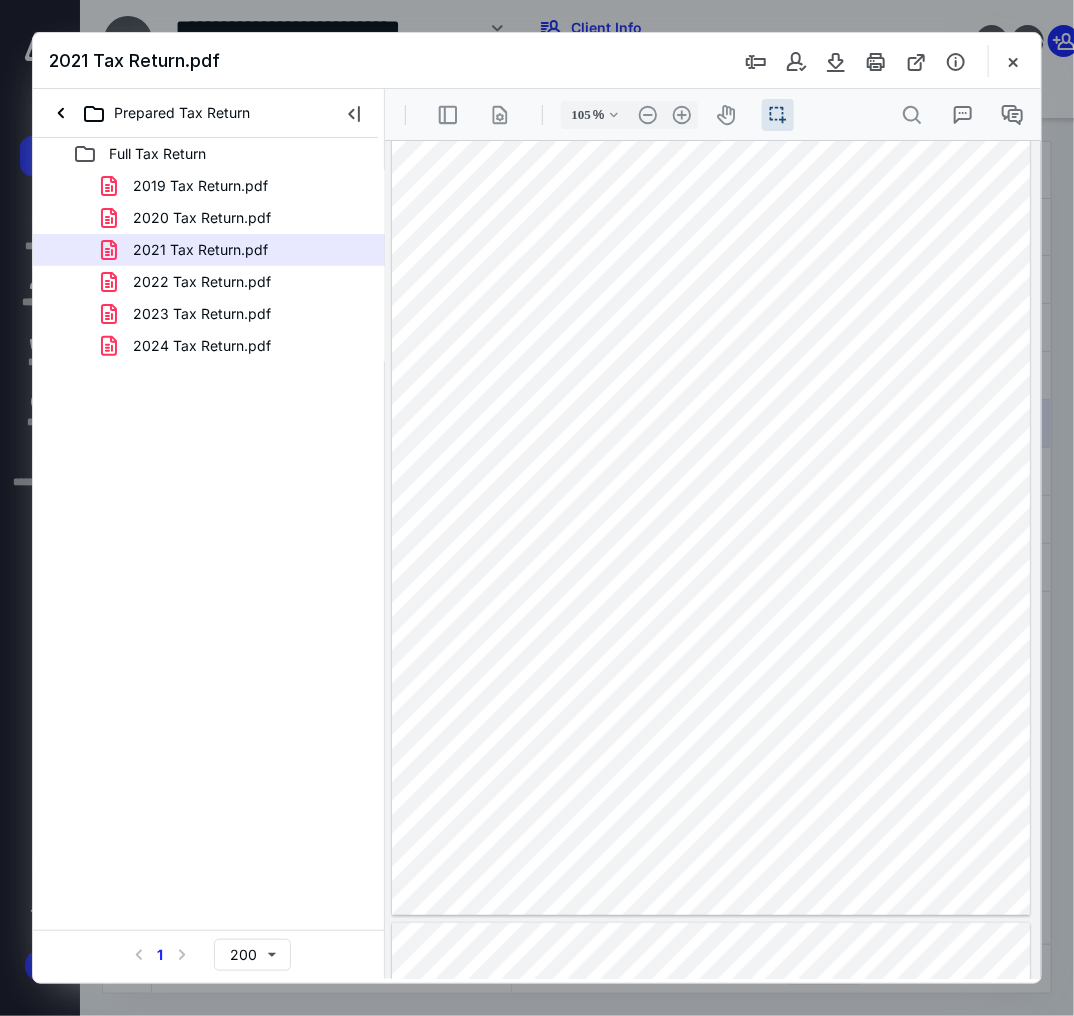 click on "2020 Tax Return.pdf" at bounding box center (237, 218) 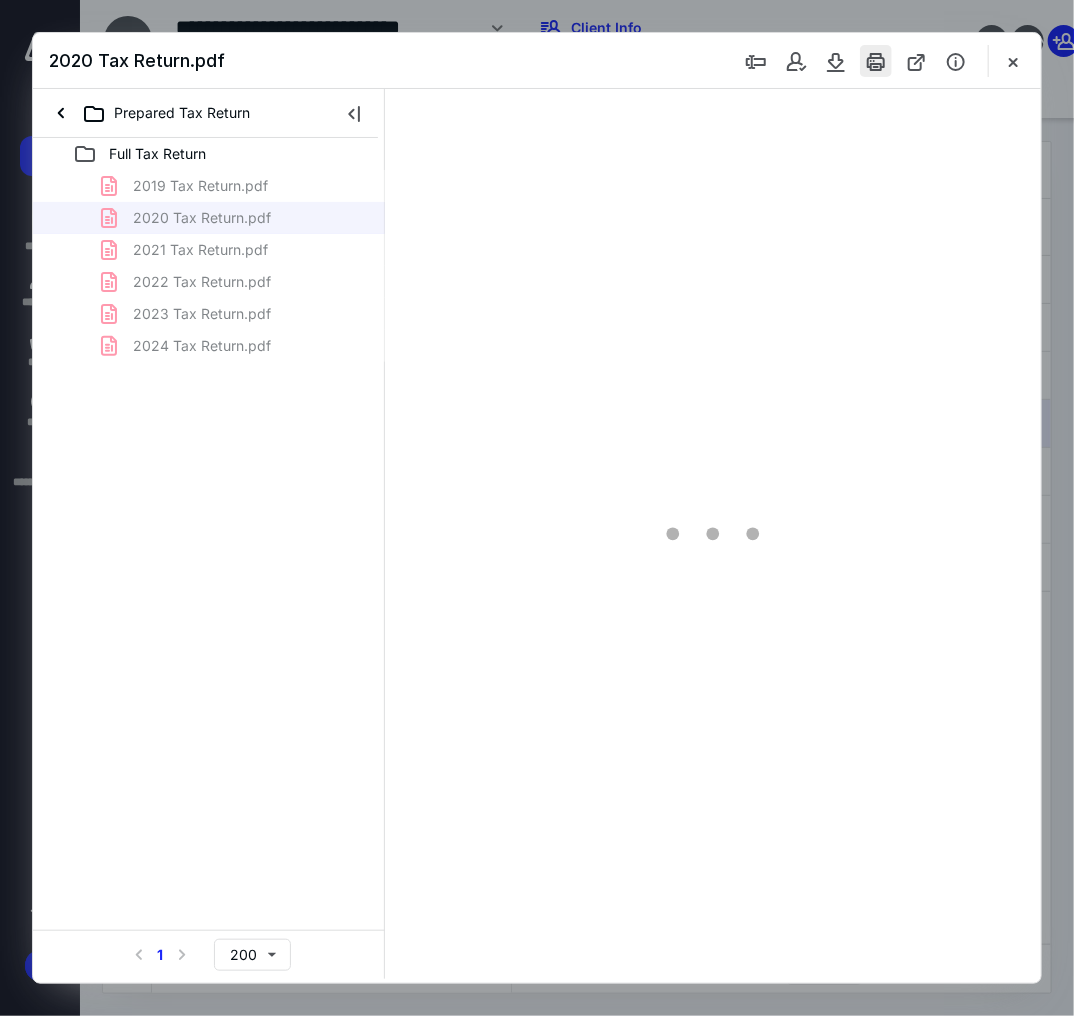 click at bounding box center (876, 61) 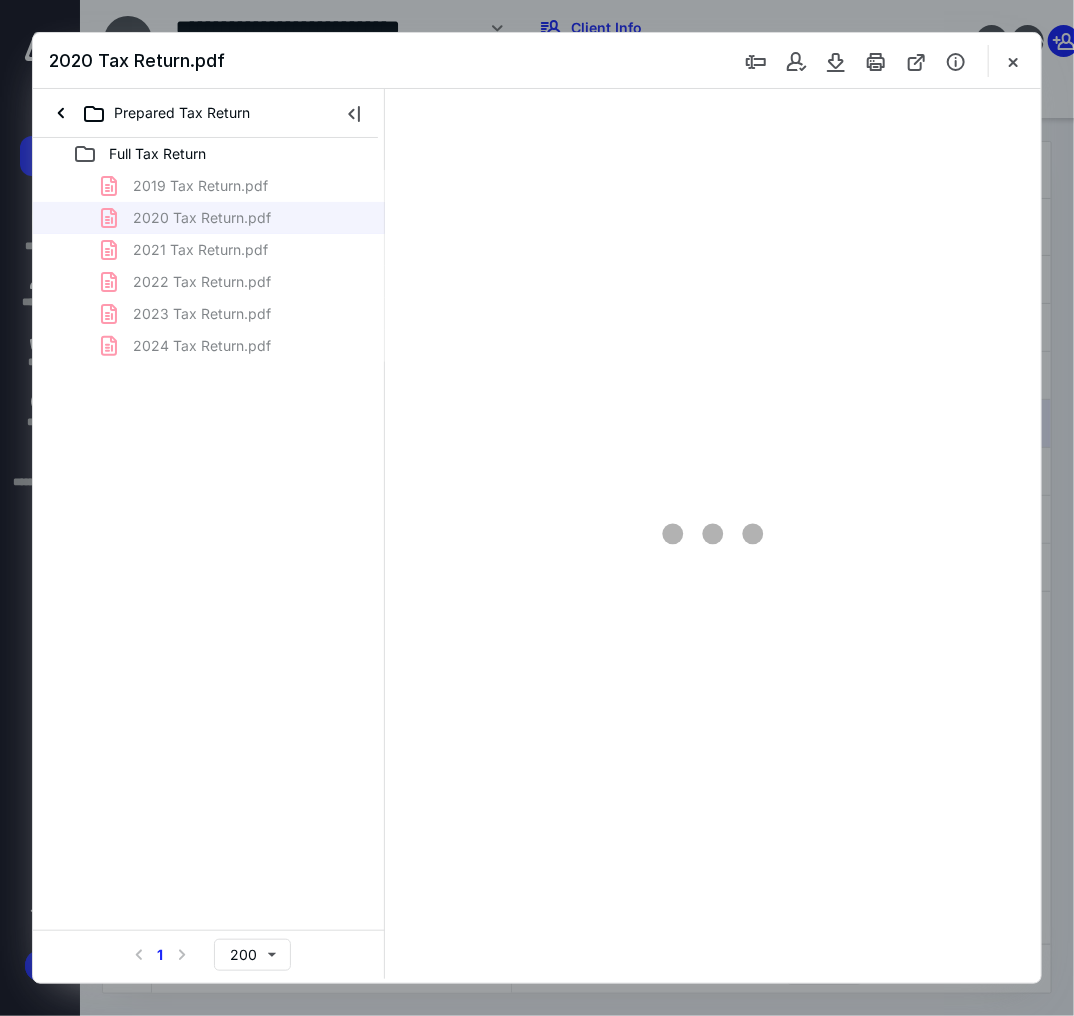 click at bounding box center [880, 61] 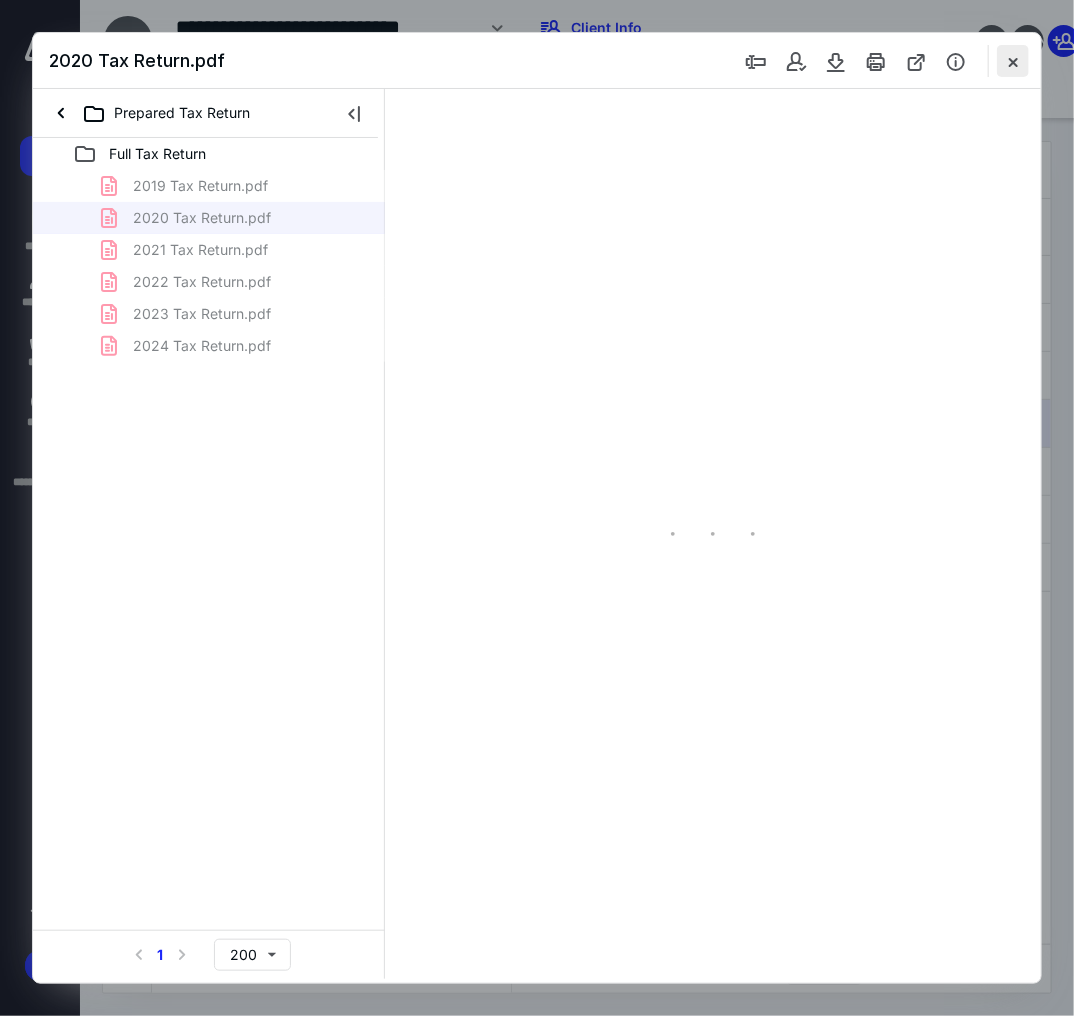 click at bounding box center (1013, 61) 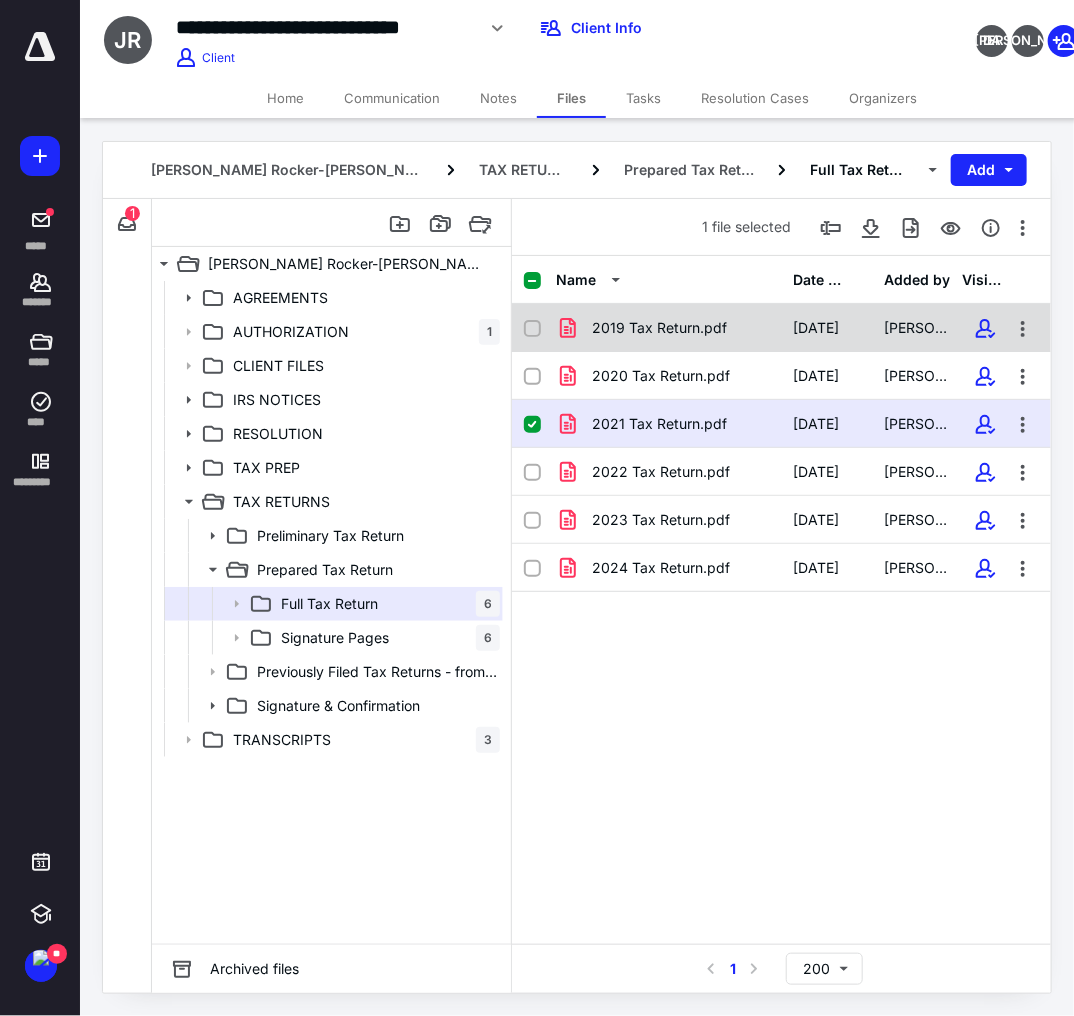 click on "2019 Tax Return.pdf" at bounding box center (659, 328) 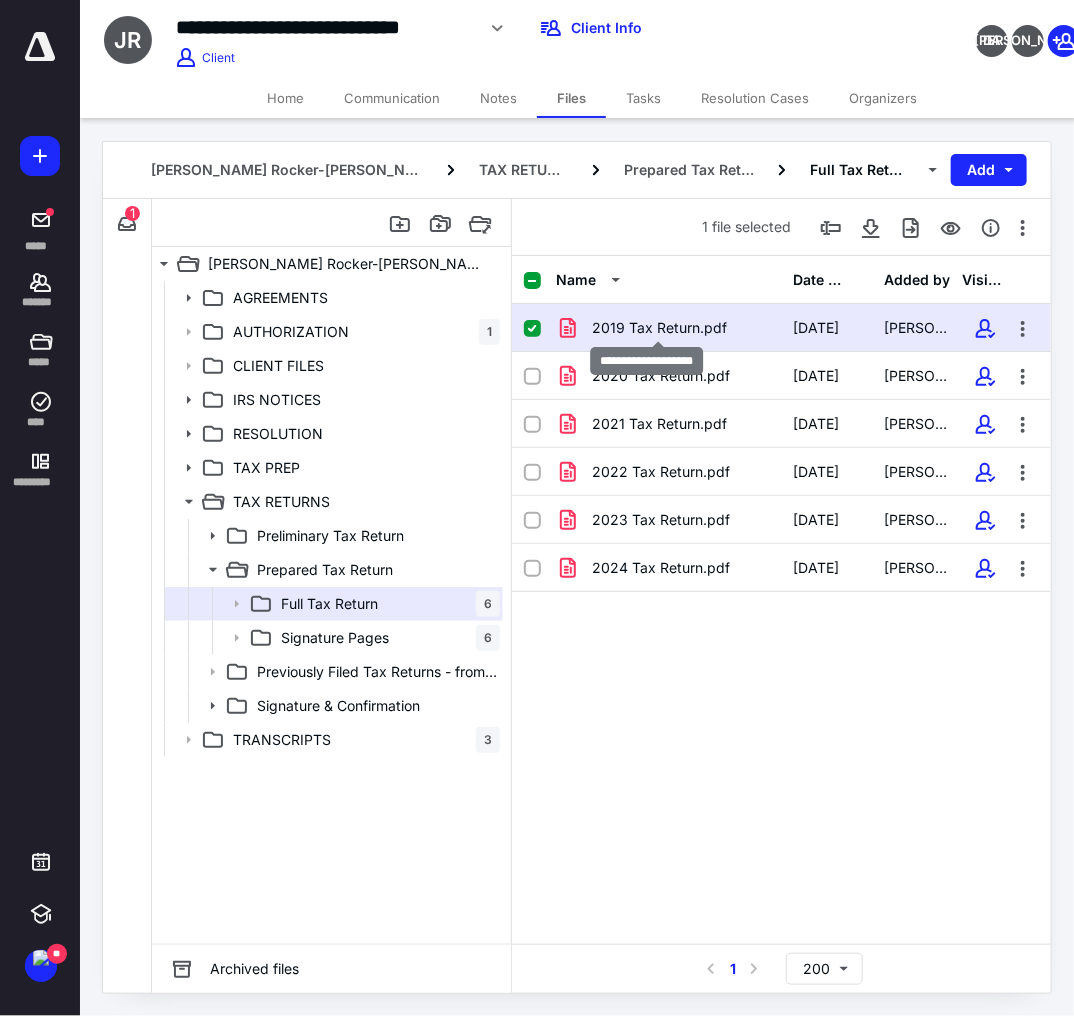 click on "2019 Tax Return.pdf" at bounding box center (659, 328) 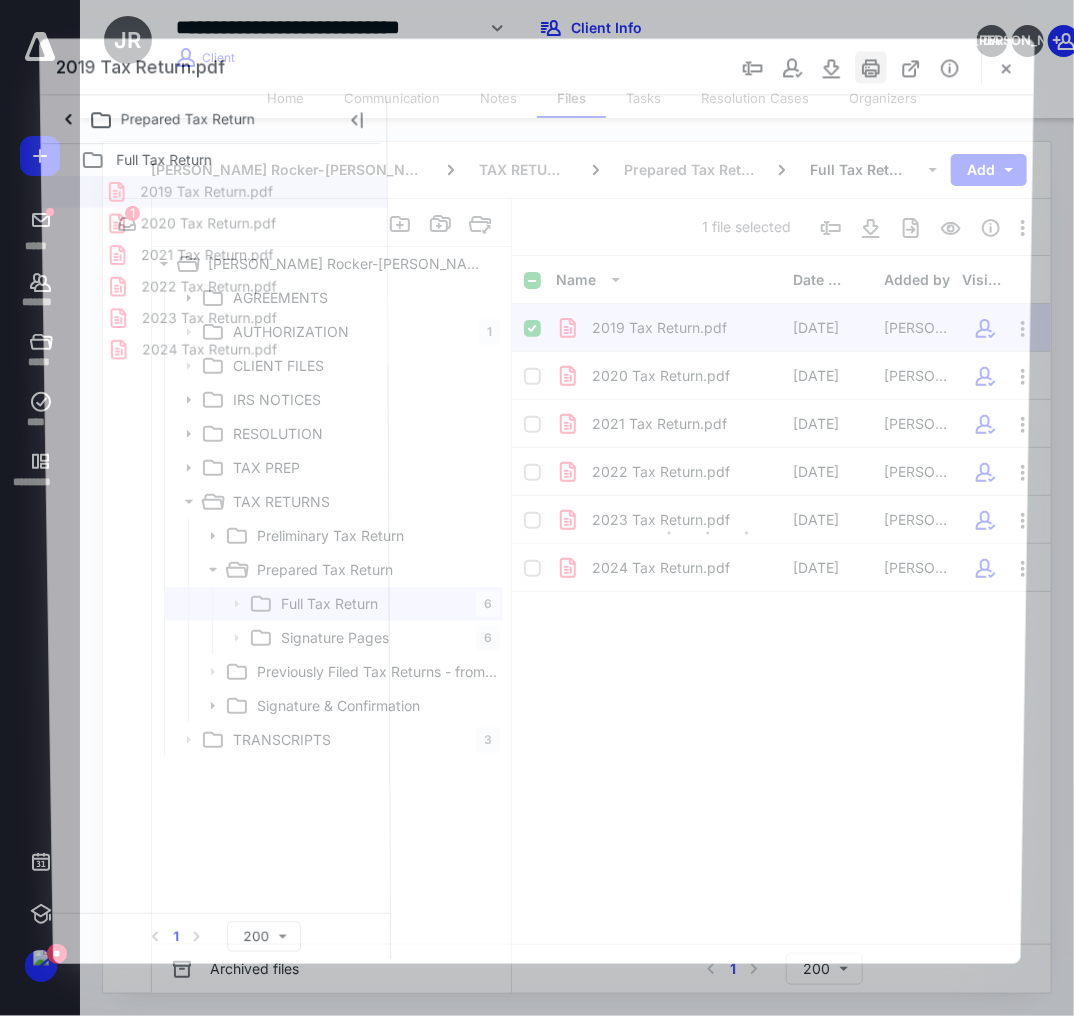 click at bounding box center [871, 67] 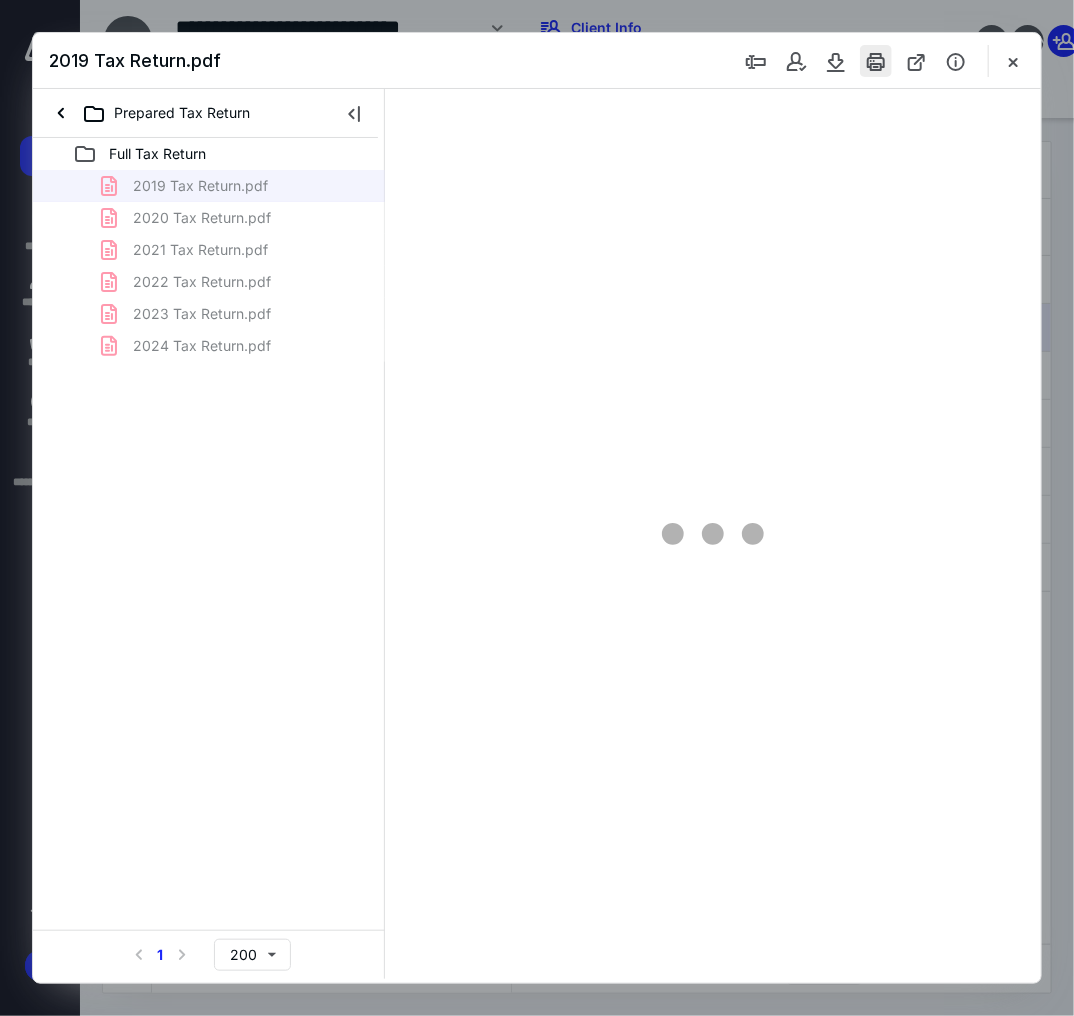 scroll, scrollTop: 0, scrollLeft: 0, axis: both 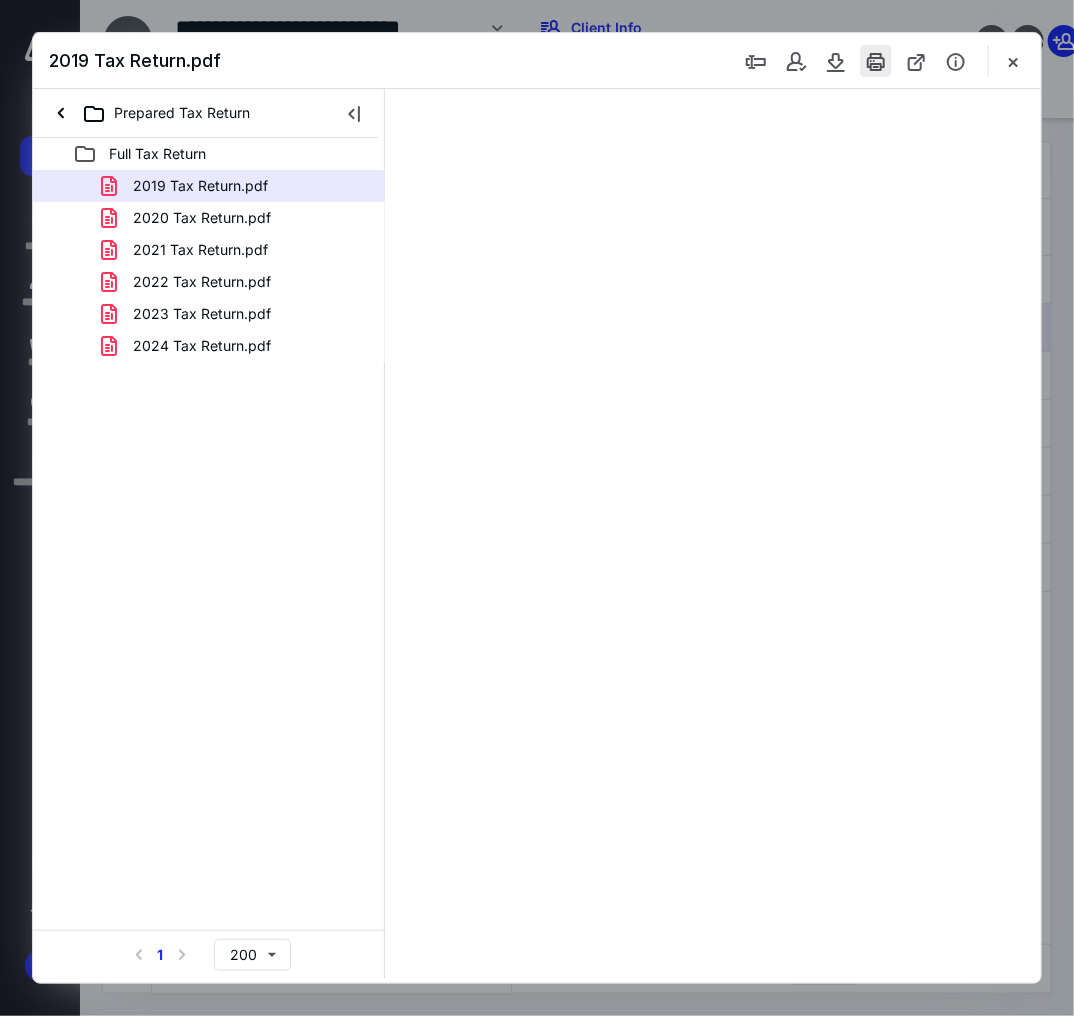 type on "105" 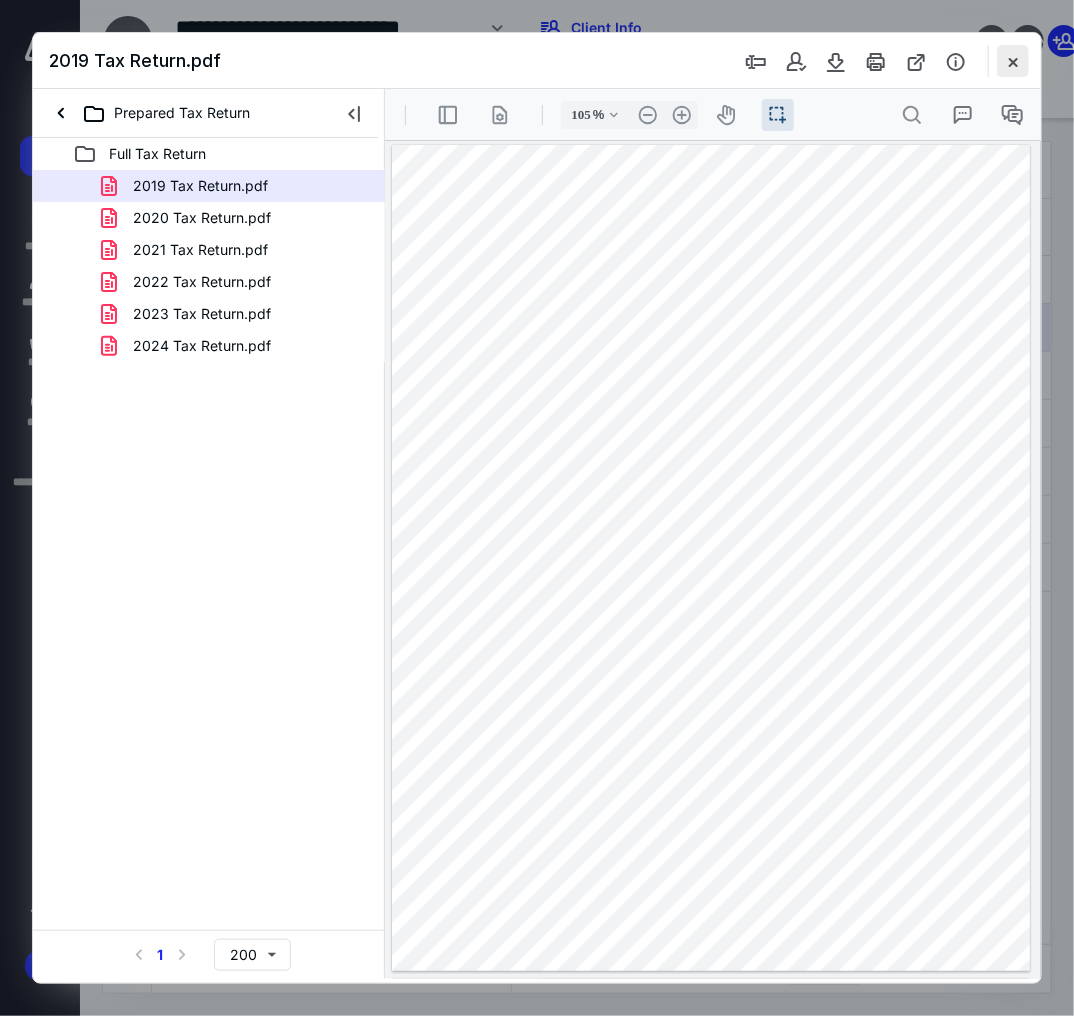 click at bounding box center [1013, 61] 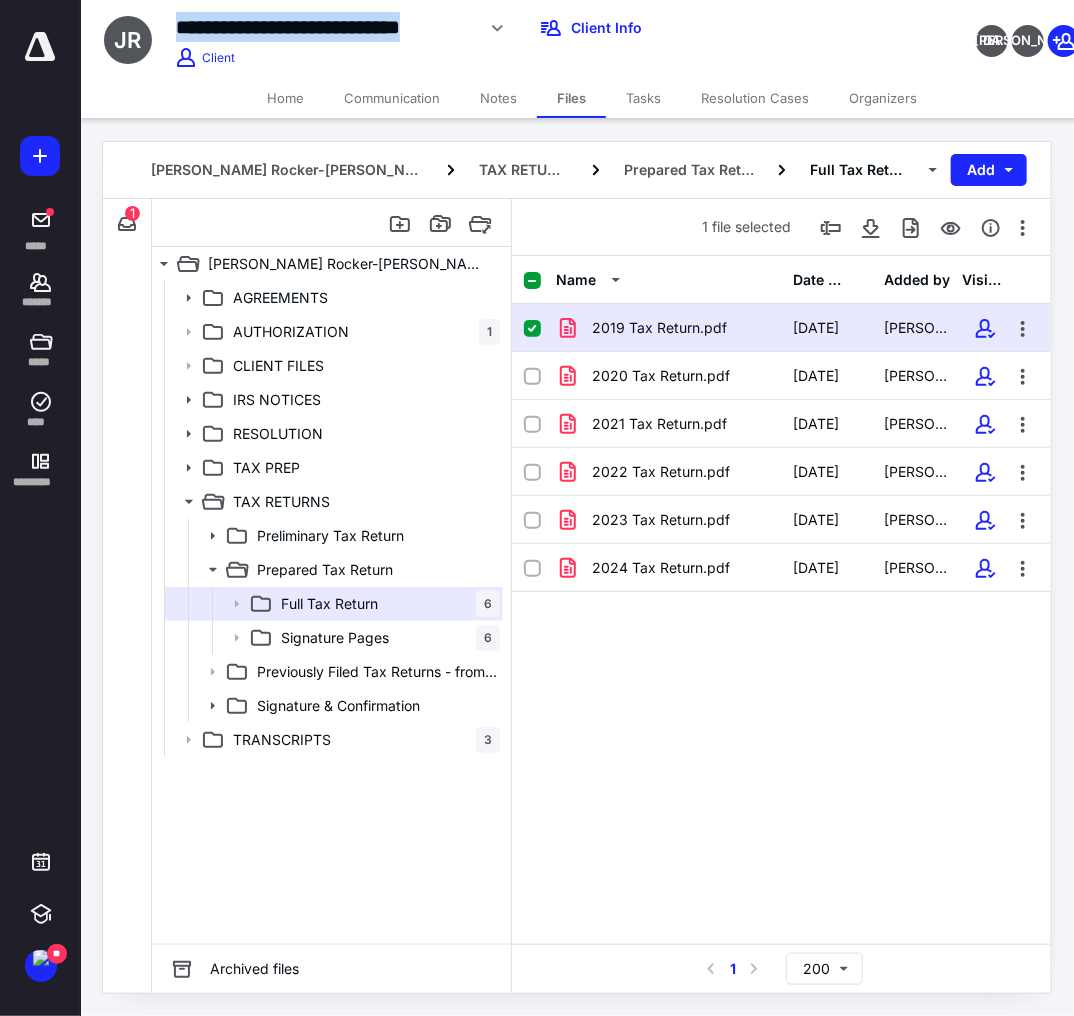 drag, startPoint x: 180, startPoint y: 27, endPoint x: 474, endPoint y: 39, distance: 294.24478 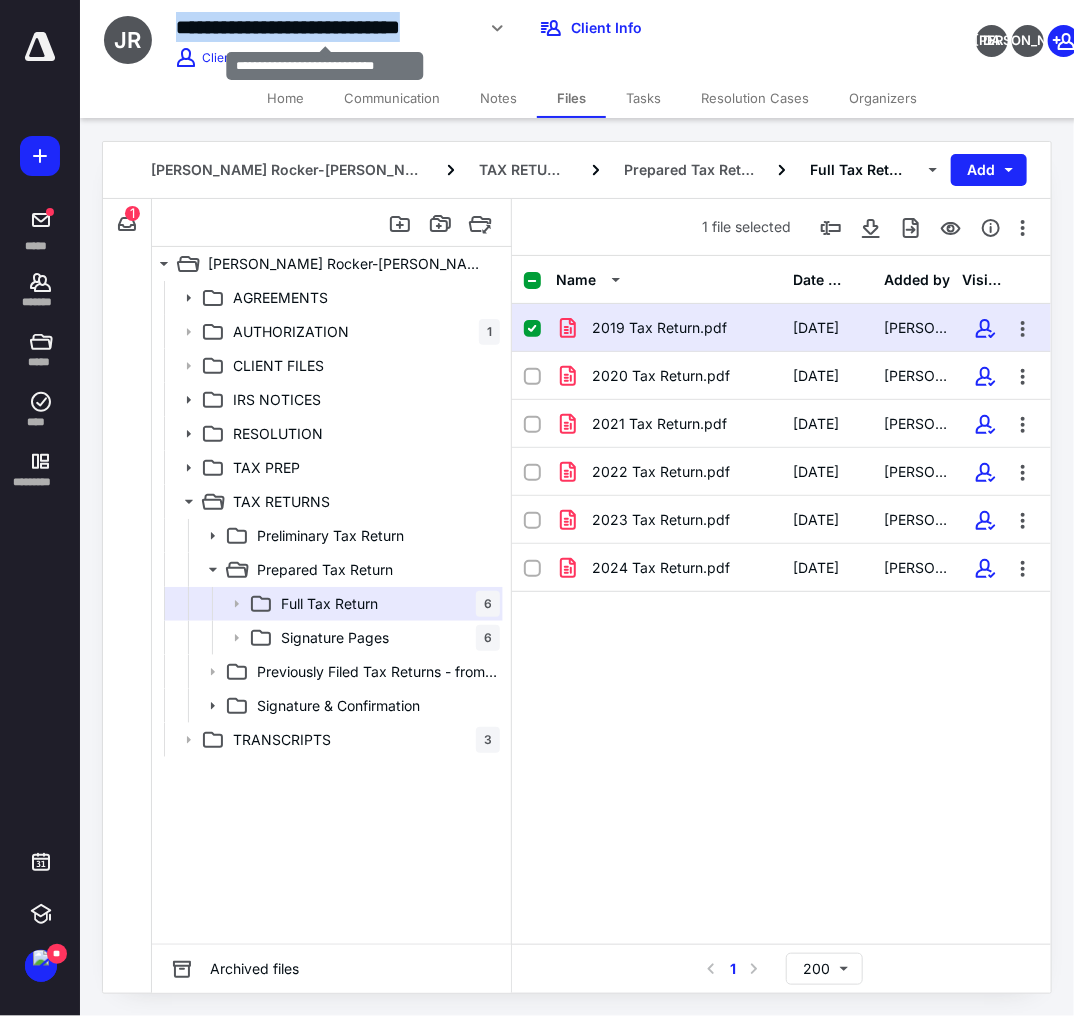 copy on "**********" 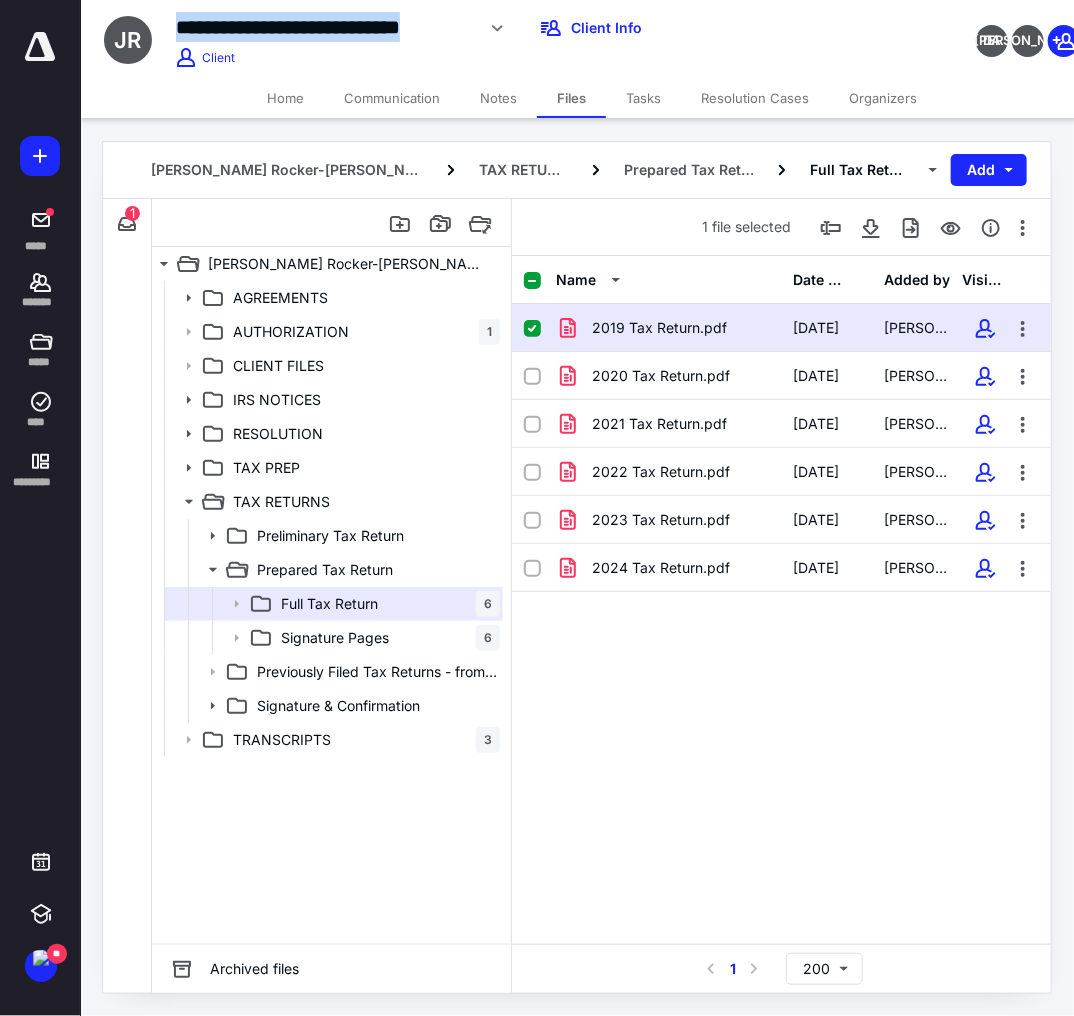 click on "**********" at bounding box center [325, 27] 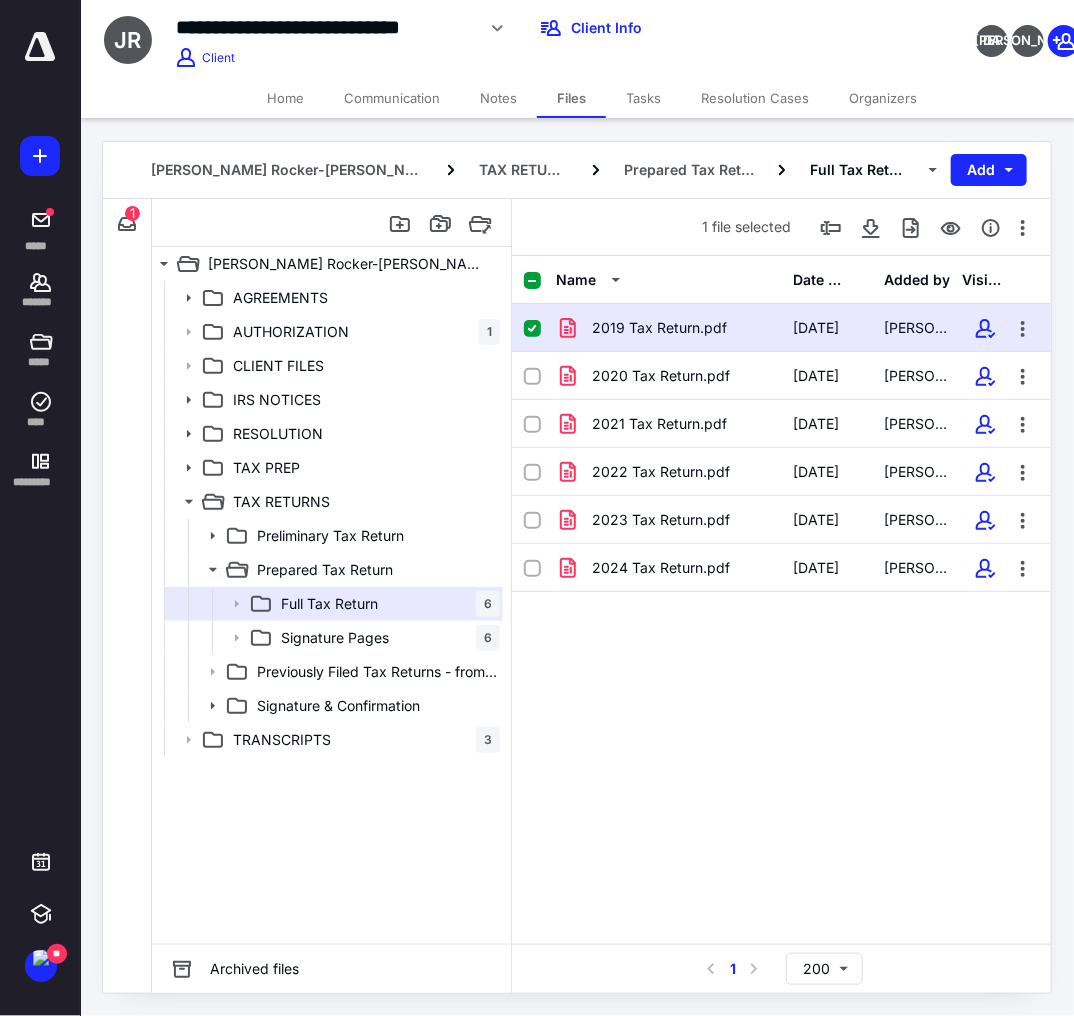 click on "Name Date added Added by Visible 2019 Tax Return.pdf 6/23/2025 Kenneth Lee 2020 Tax Return.pdf 6/23/2025 Kenneth Lee 2021 Tax Return.pdf 6/23/2025 Kenneth Lee 2022 Tax Return.pdf 6/23/2025 Kenneth Lee 2023 Tax Return.pdf 6/24/2025 Kenneth Lee 2024 Tax Return.pdf 6/23/2025 Kenneth Lee" at bounding box center (781, 600) 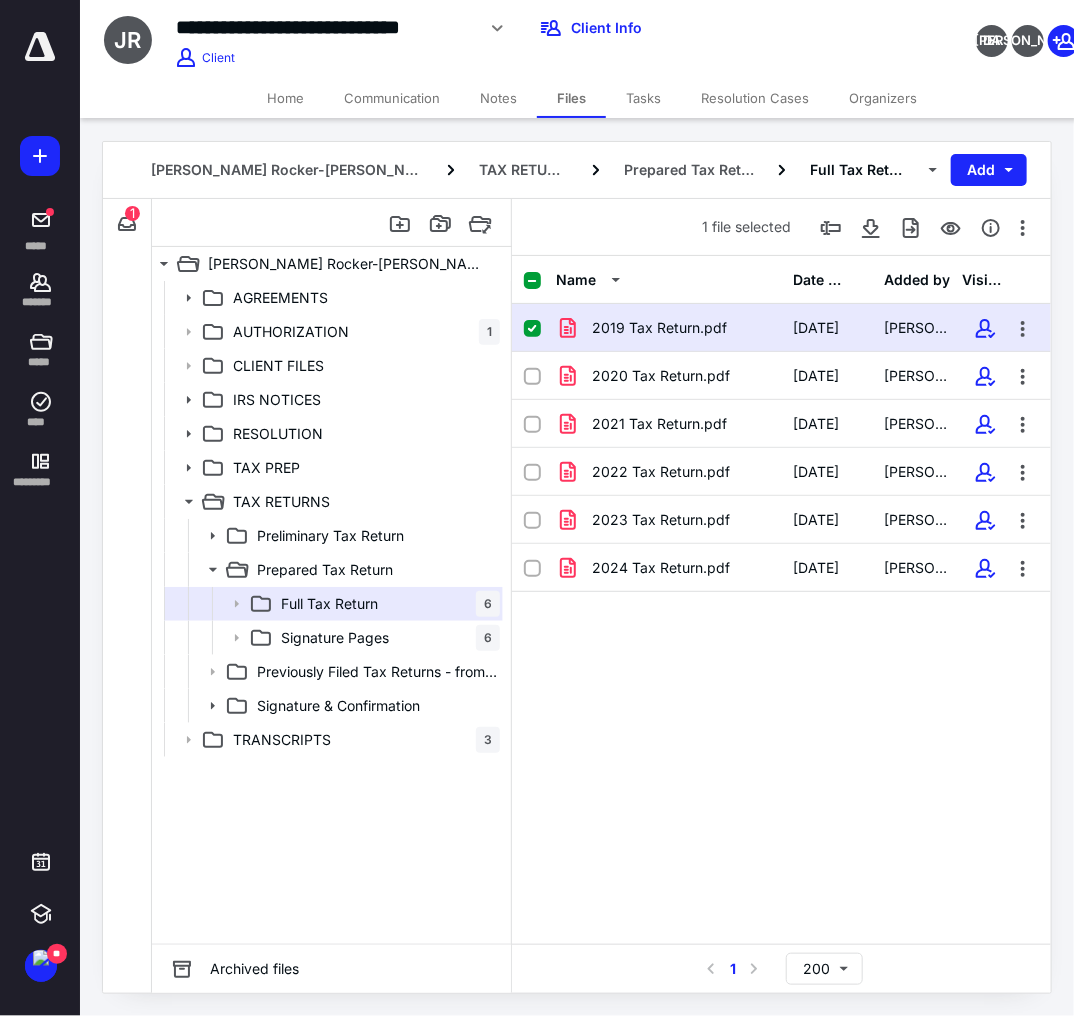 click at bounding box center [532, 329] 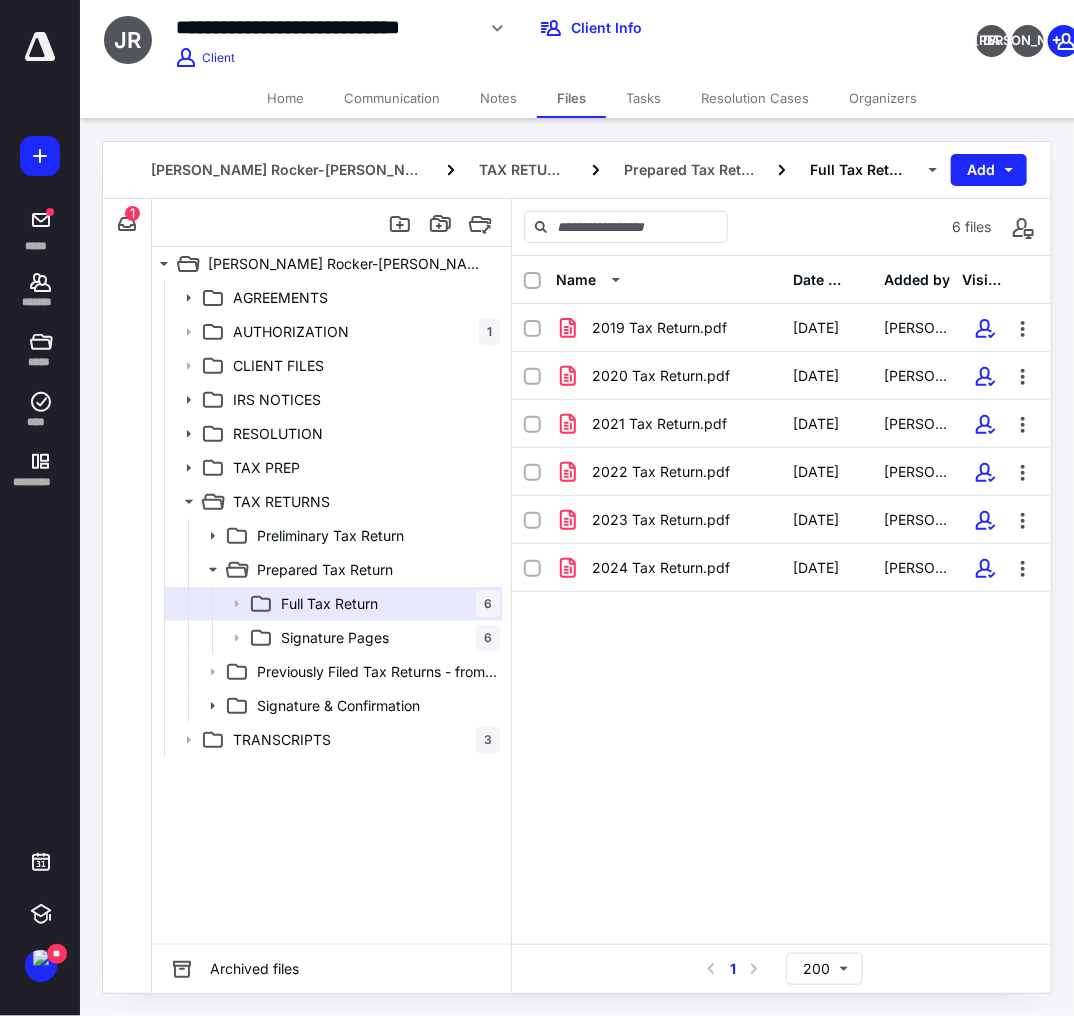 click on "Name Date added Added by Visible 2019 Tax Return.pdf 6/23/2025 Kenneth Lee 2020 Tax Return.pdf 6/23/2025 Kenneth Lee 2021 Tax Return.pdf 6/23/2025 Kenneth Lee 2022 Tax Return.pdf 6/23/2025 Kenneth Lee 2023 Tax Return.pdf 6/24/2025 Kenneth Lee 2024 Tax Return.pdf 6/23/2025 Kenneth Lee" at bounding box center [781, 600] 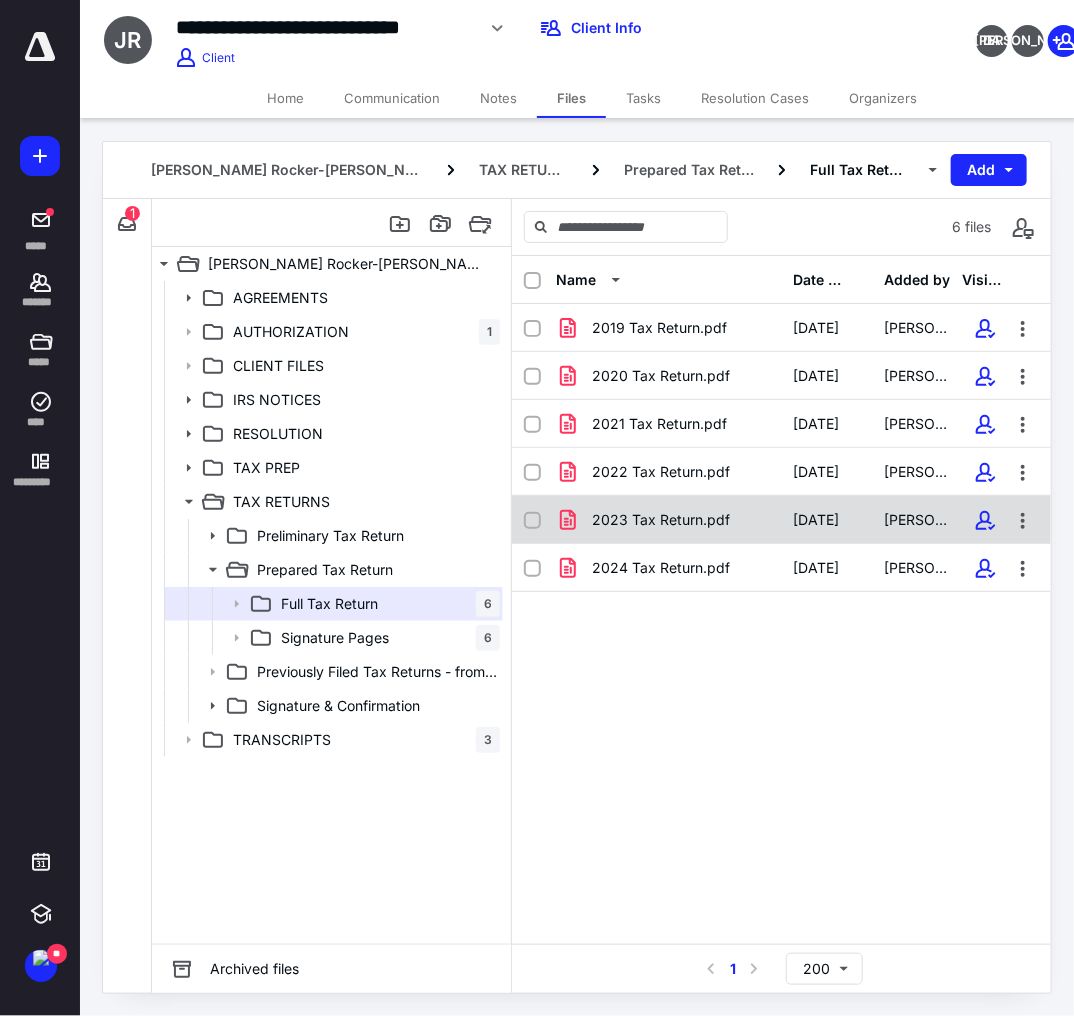 checkbox on "false" 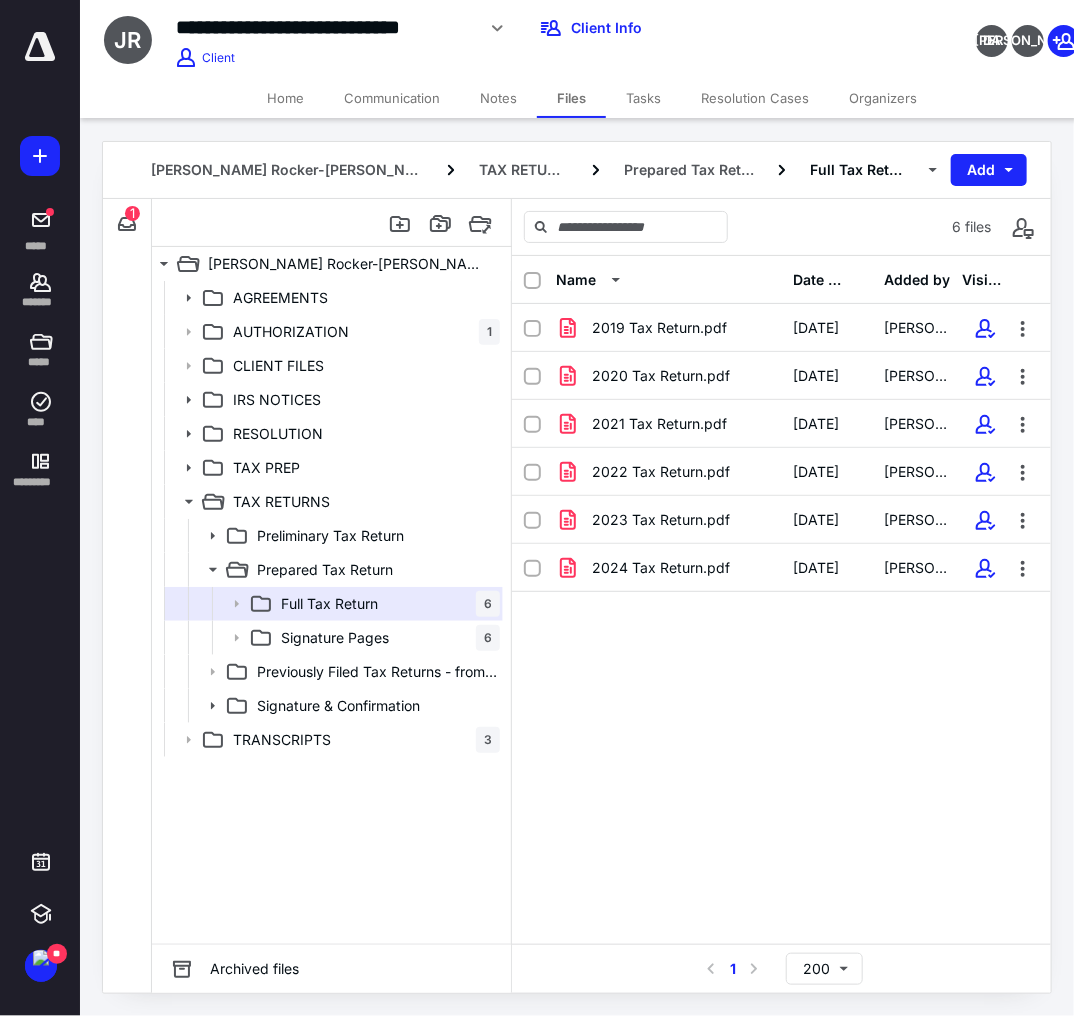 click on "Notes" at bounding box center (498, 98) 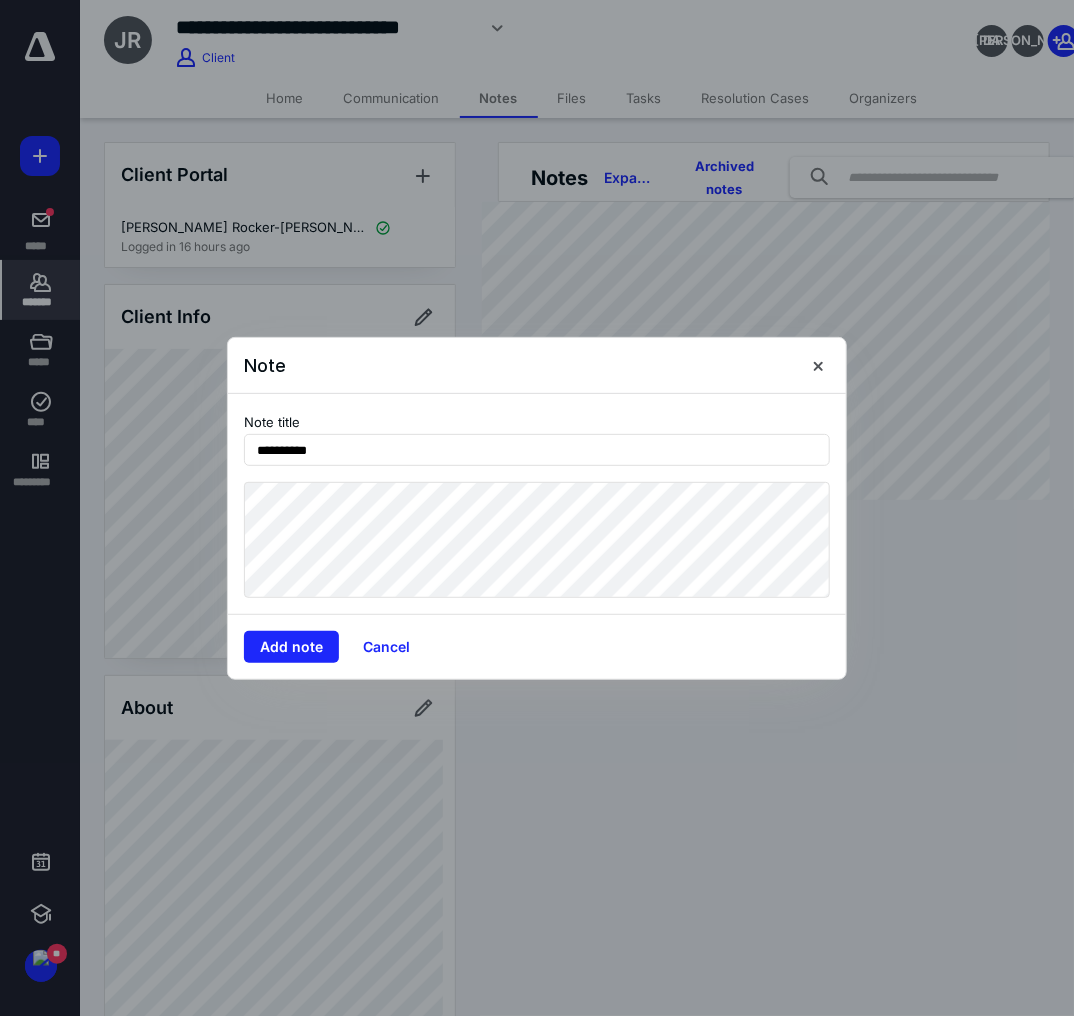 type on "**********" 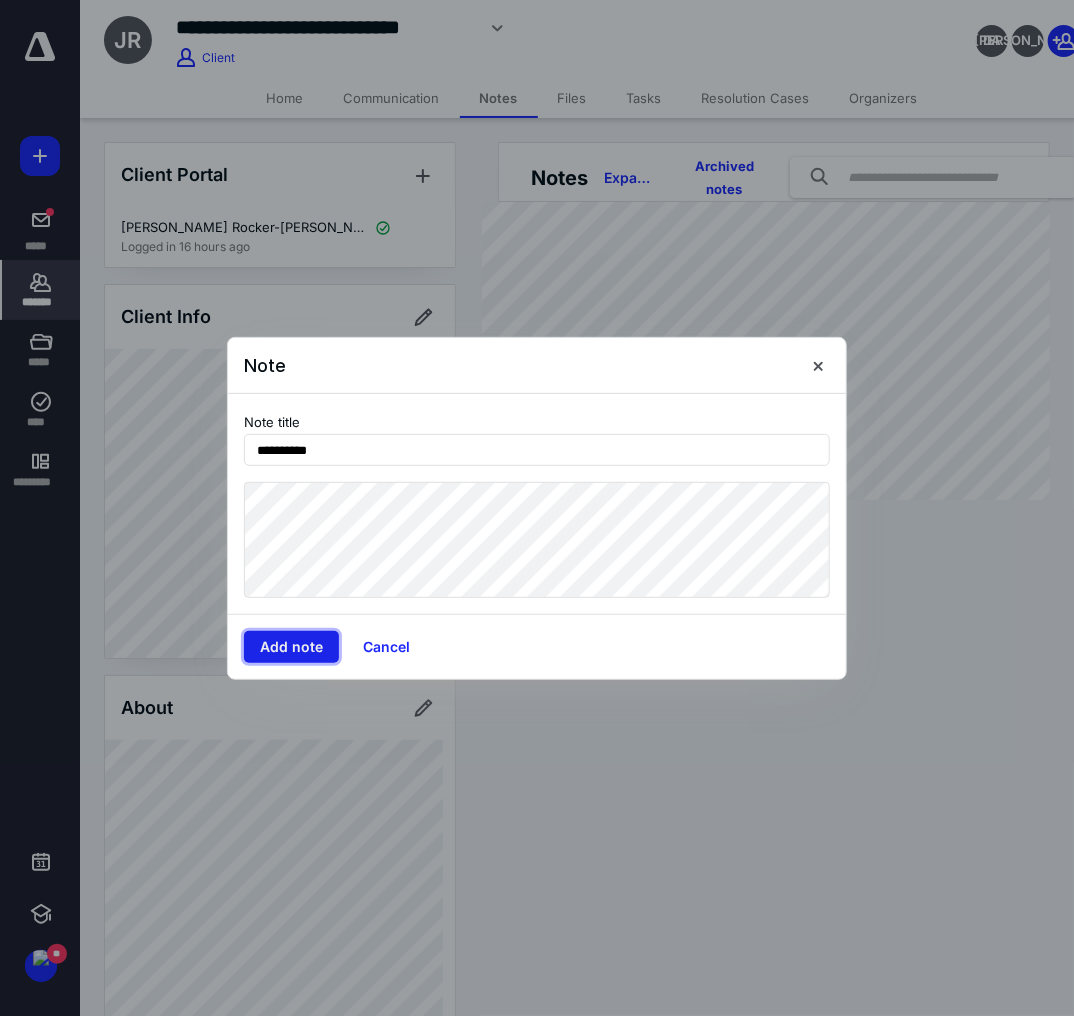 click on "Add note" at bounding box center [291, 647] 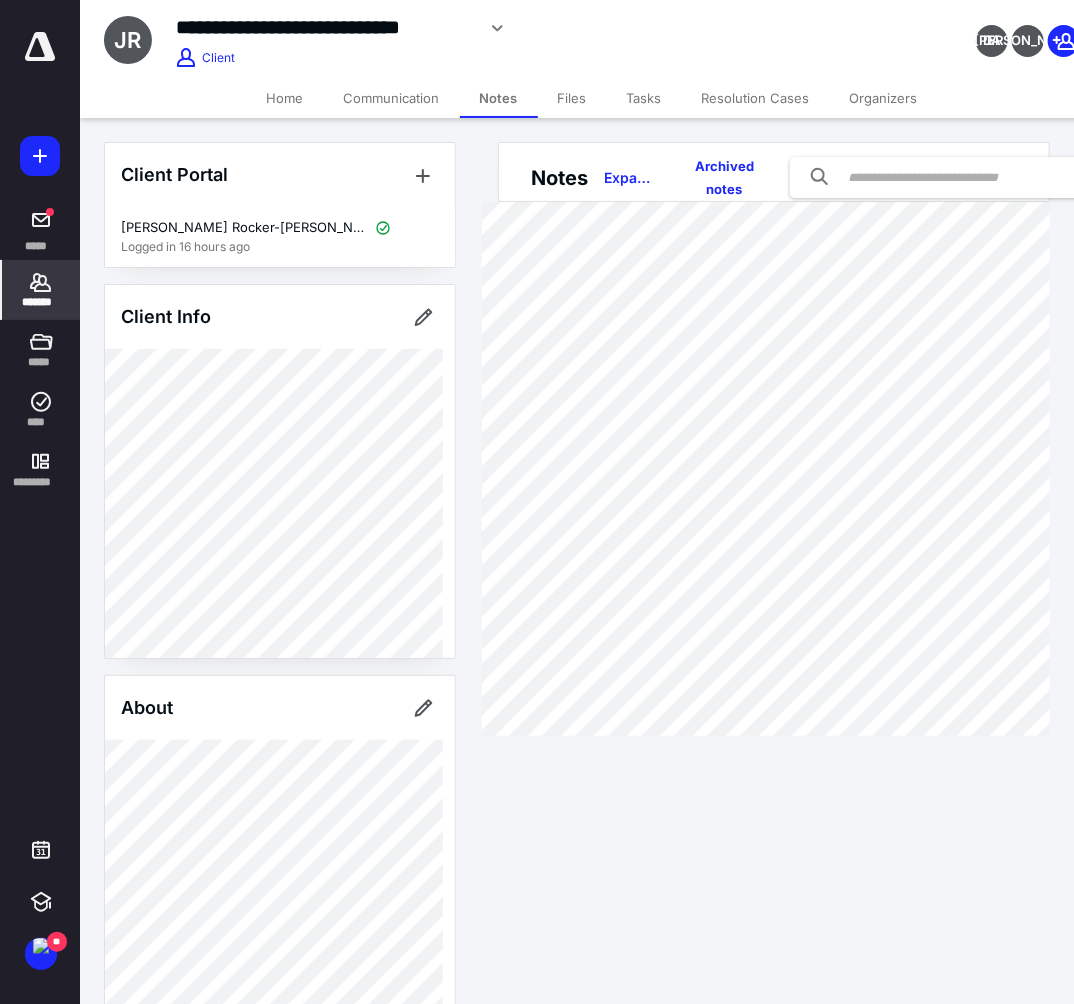 click on "Home" at bounding box center [285, 98] 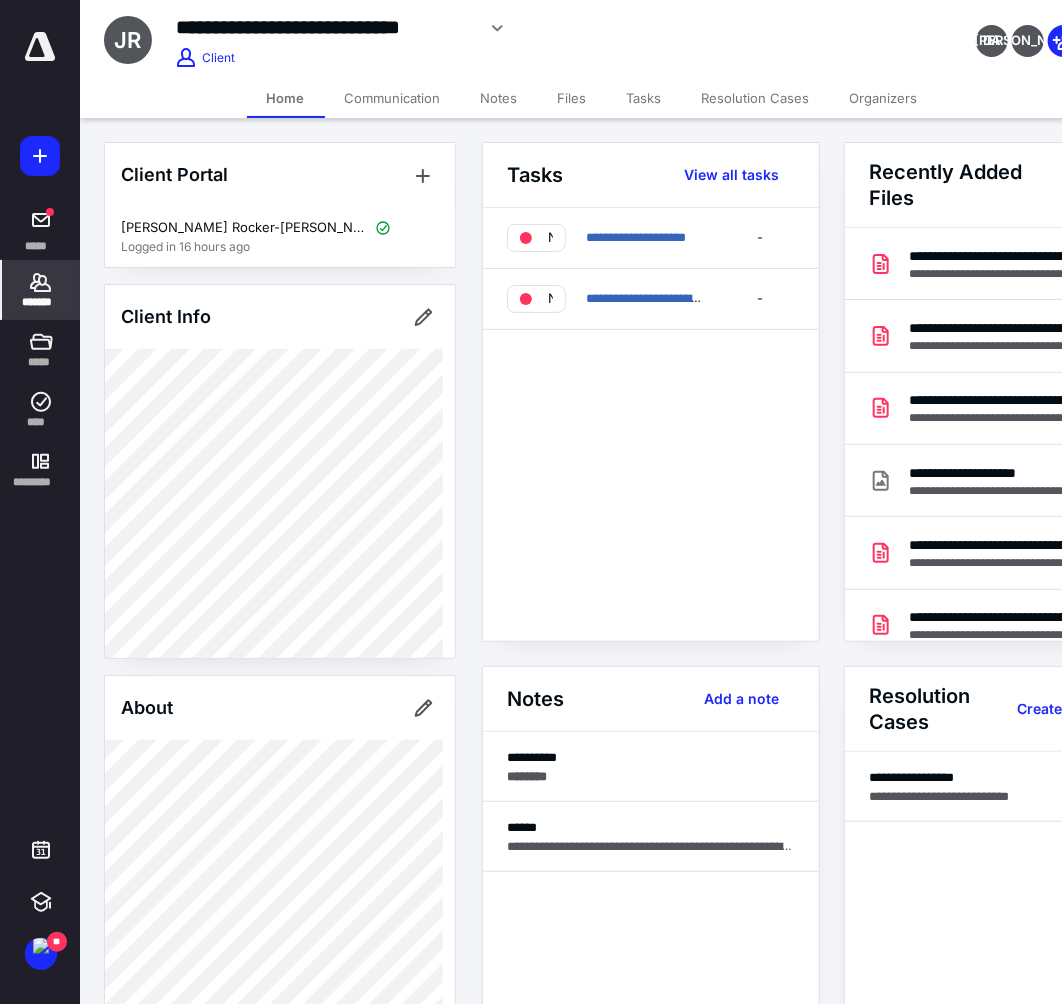 click on "**********" at bounding box center [651, 424] 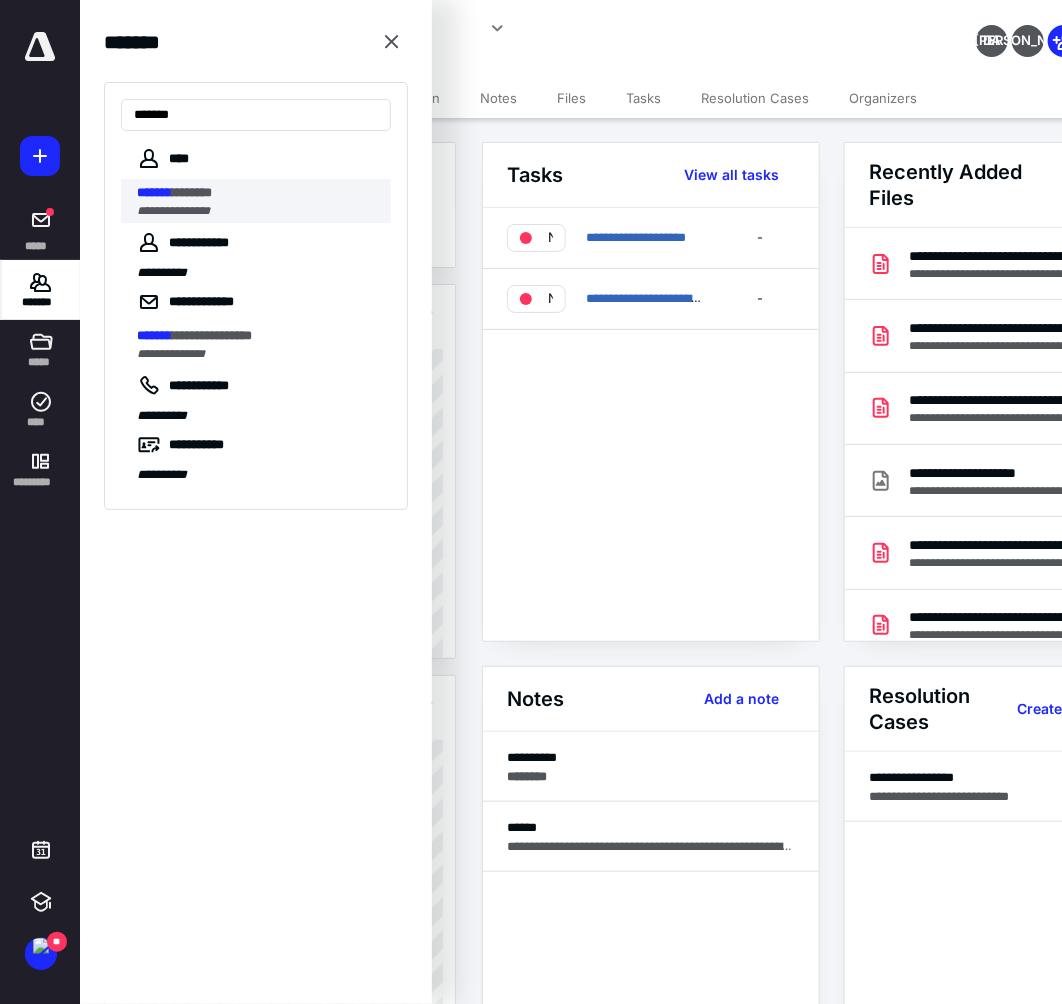 type on "*******" 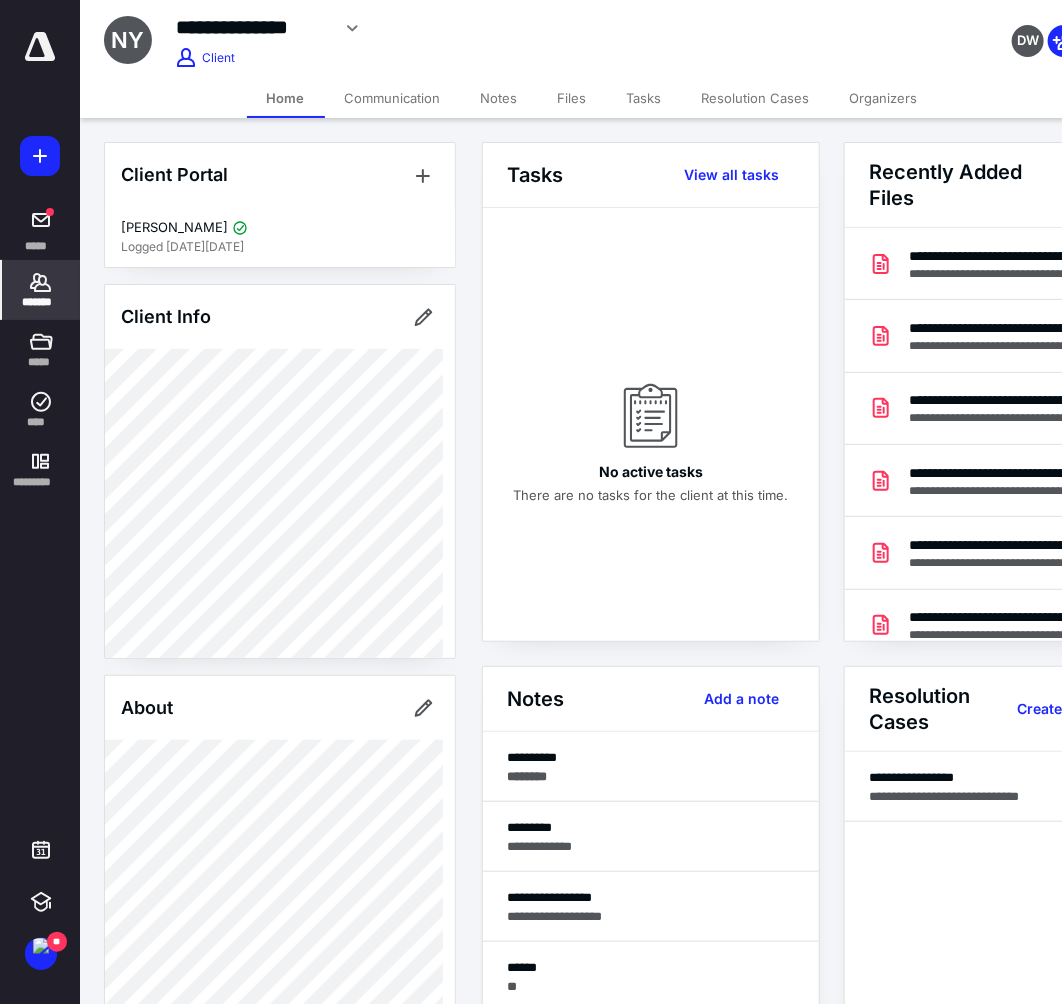 click on "Notes" at bounding box center [499, 98] 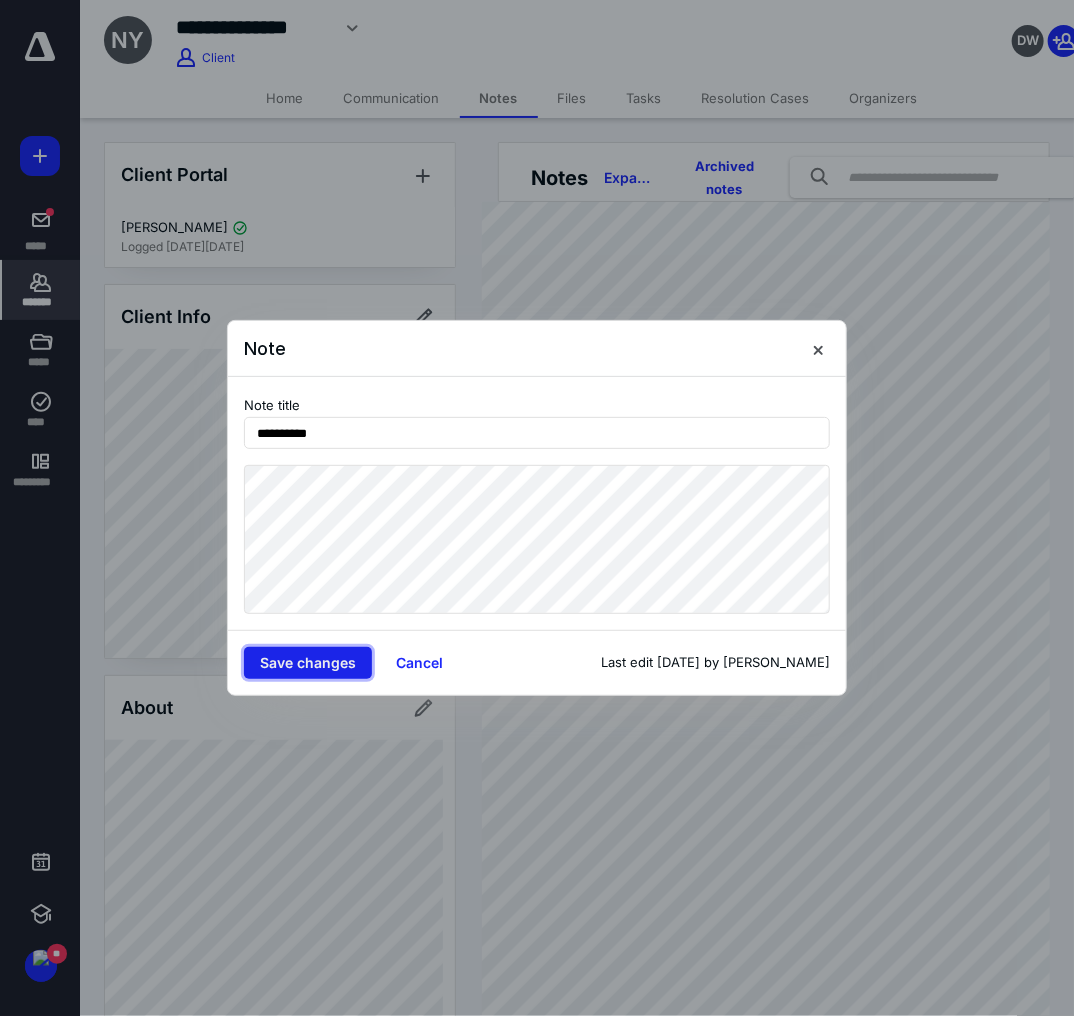 click on "Save changes" at bounding box center (308, 663) 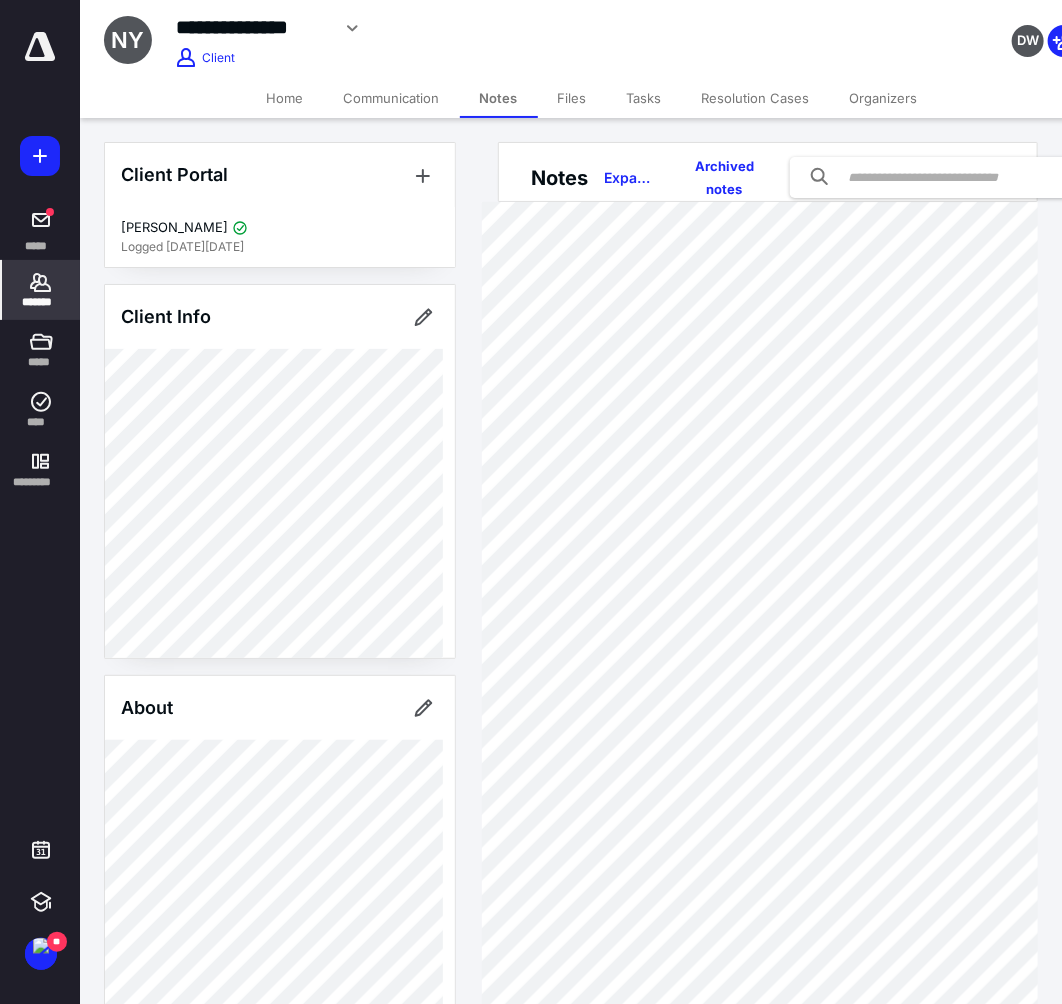 click on "Home" at bounding box center (285, 98) 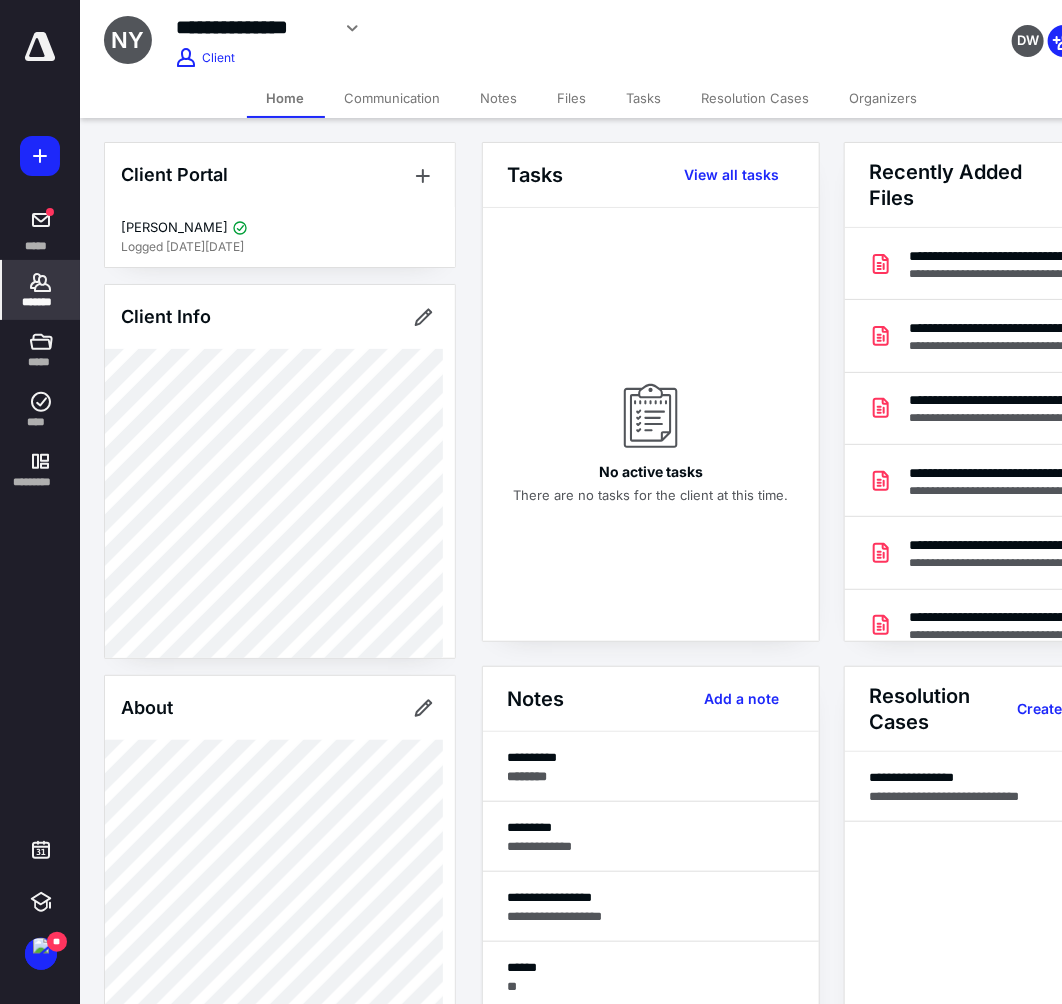 click on "*******" at bounding box center (41, 290) 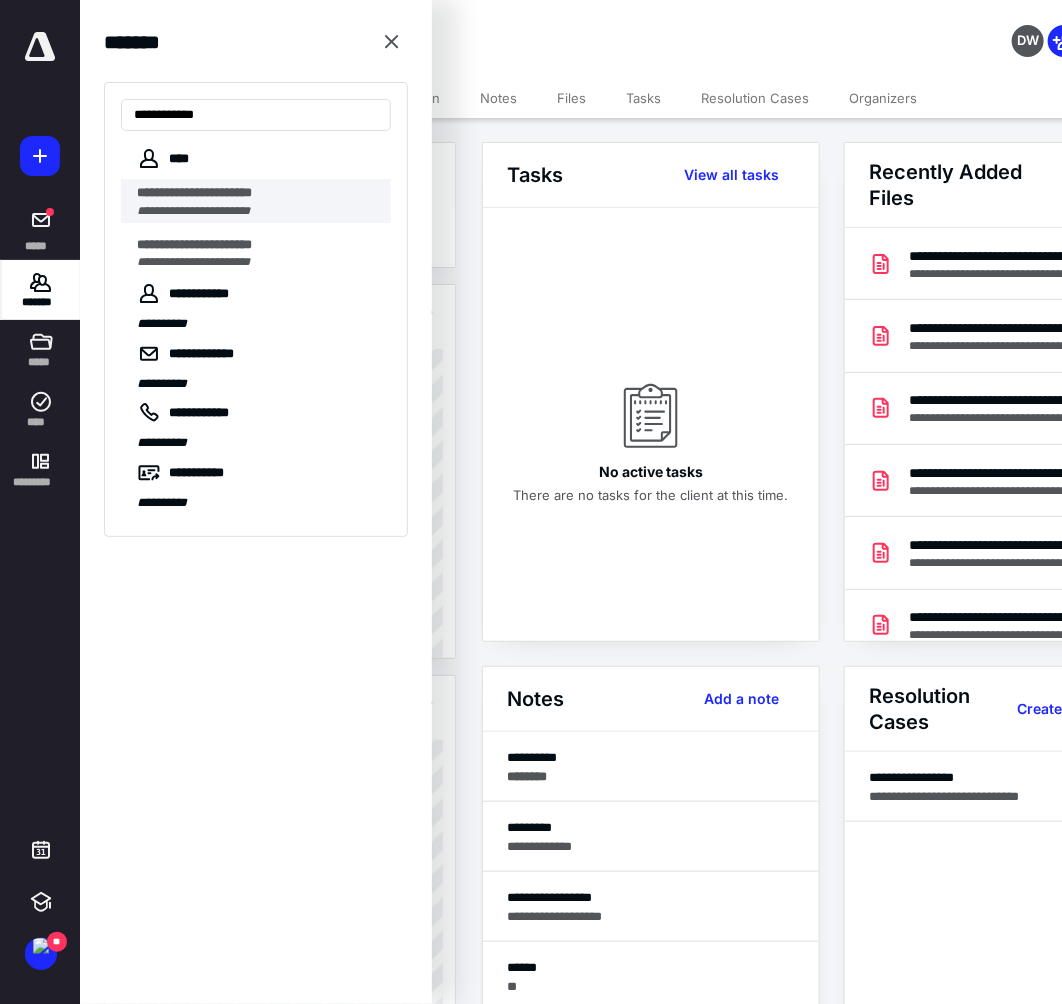 type on "**********" 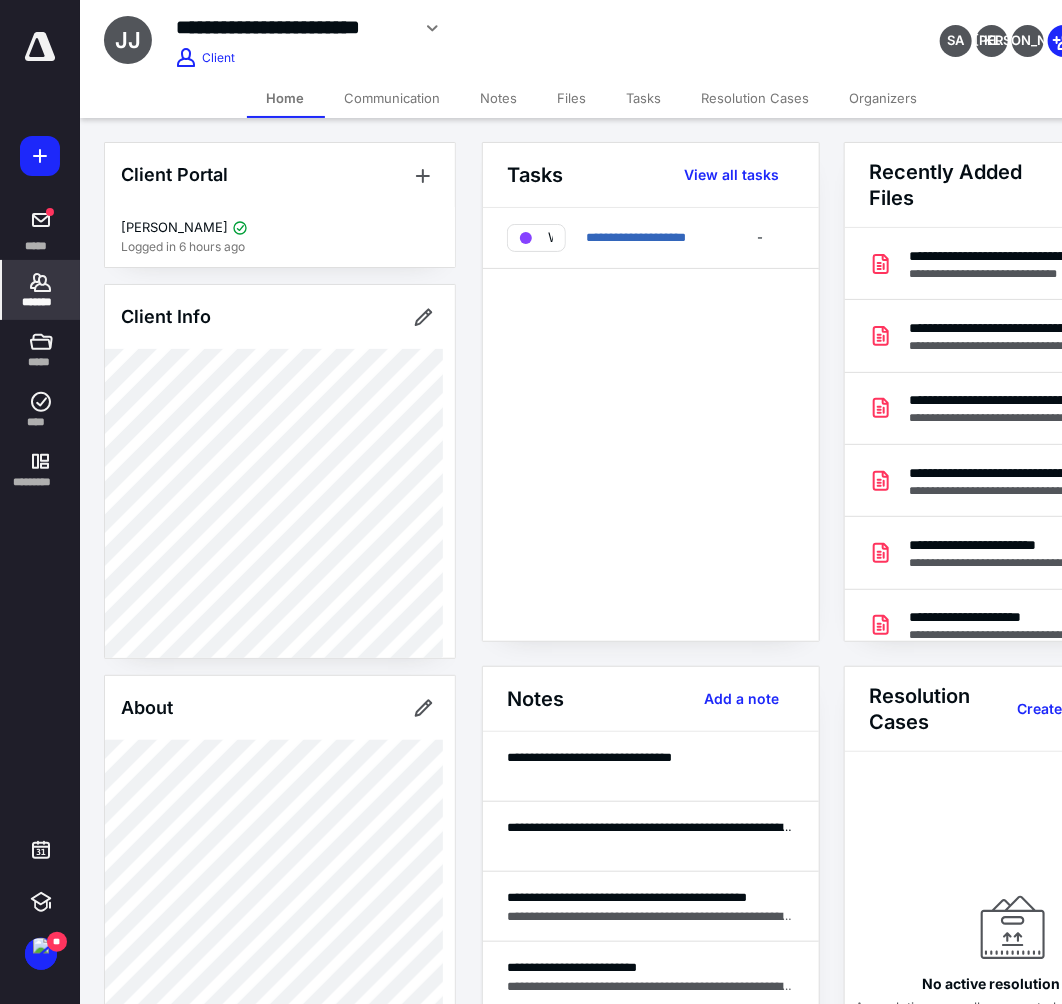 click on "*******" at bounding box center (41, 290) 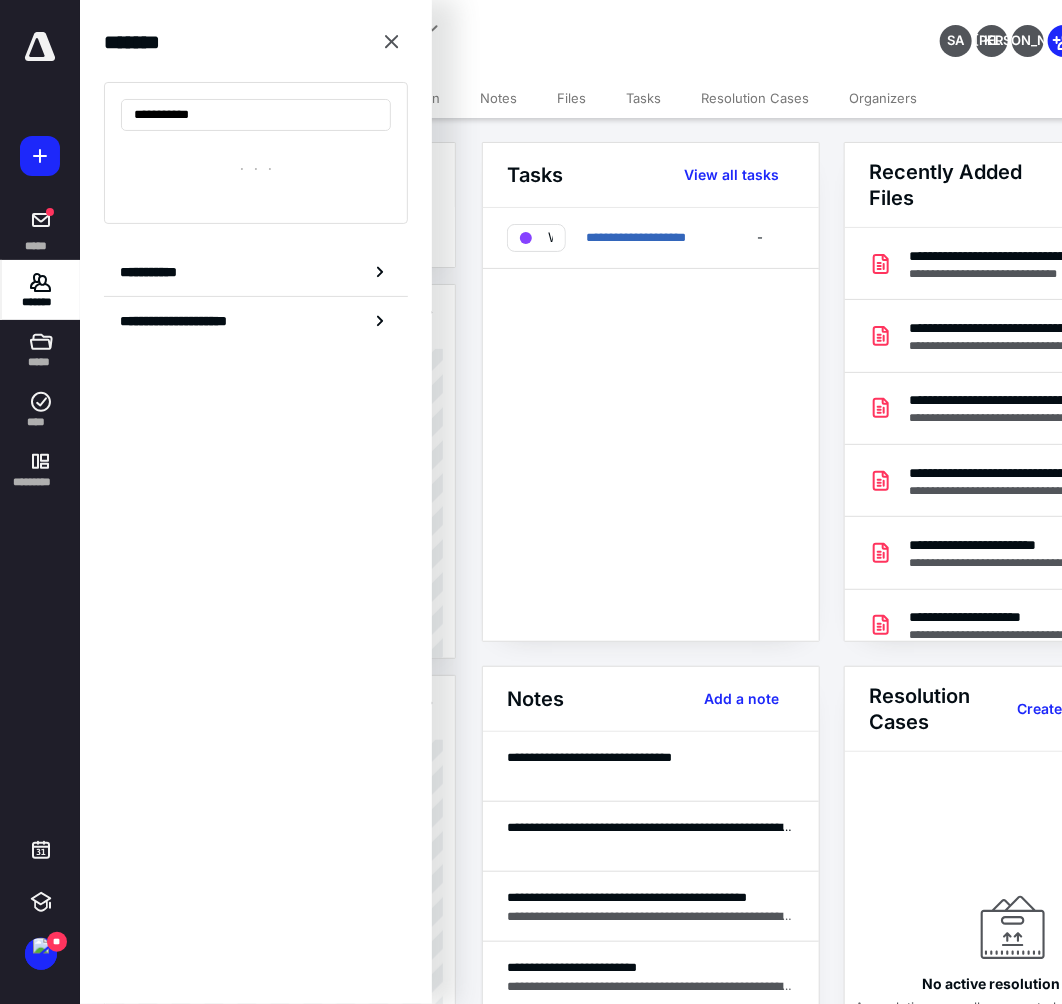 type on "**********" 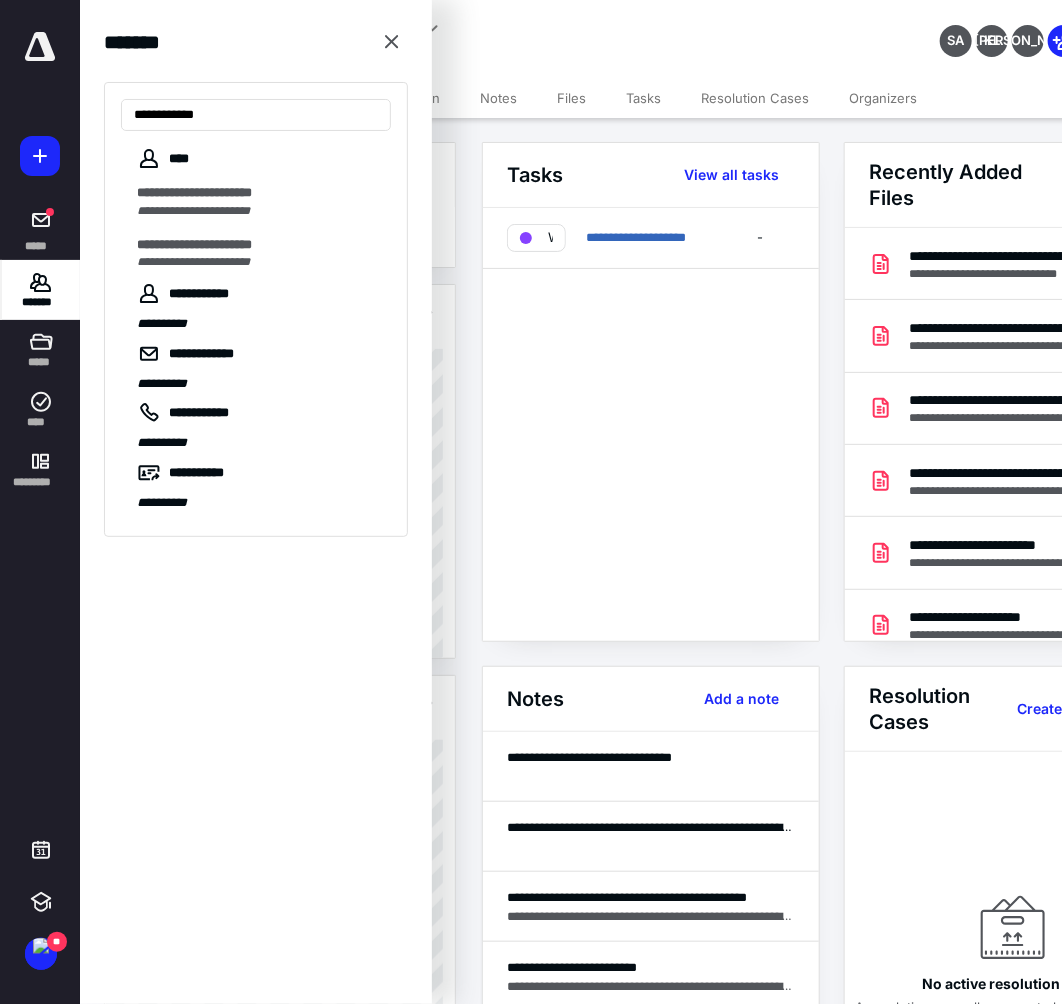 click on "**********" at bounding box center (258, 245) 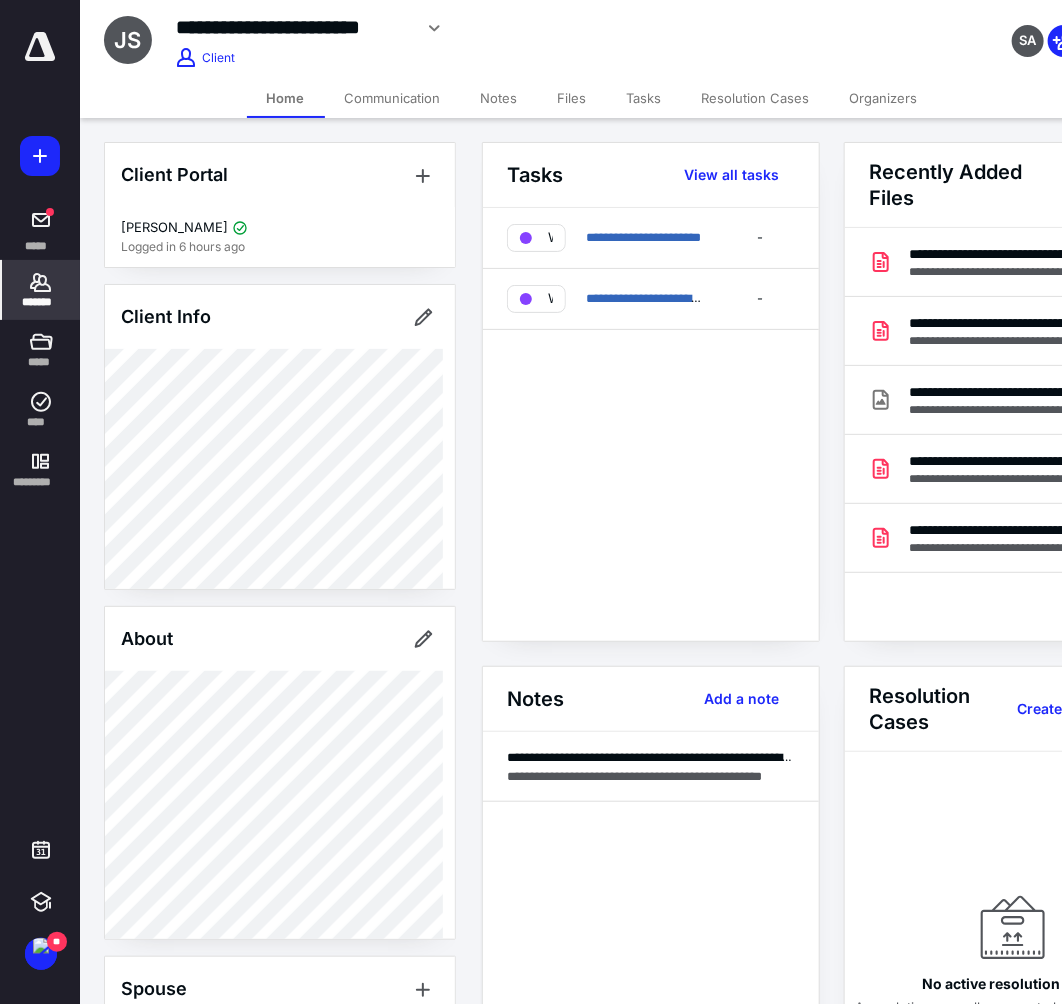 click on "Notes" at bounding box center [499, 98] 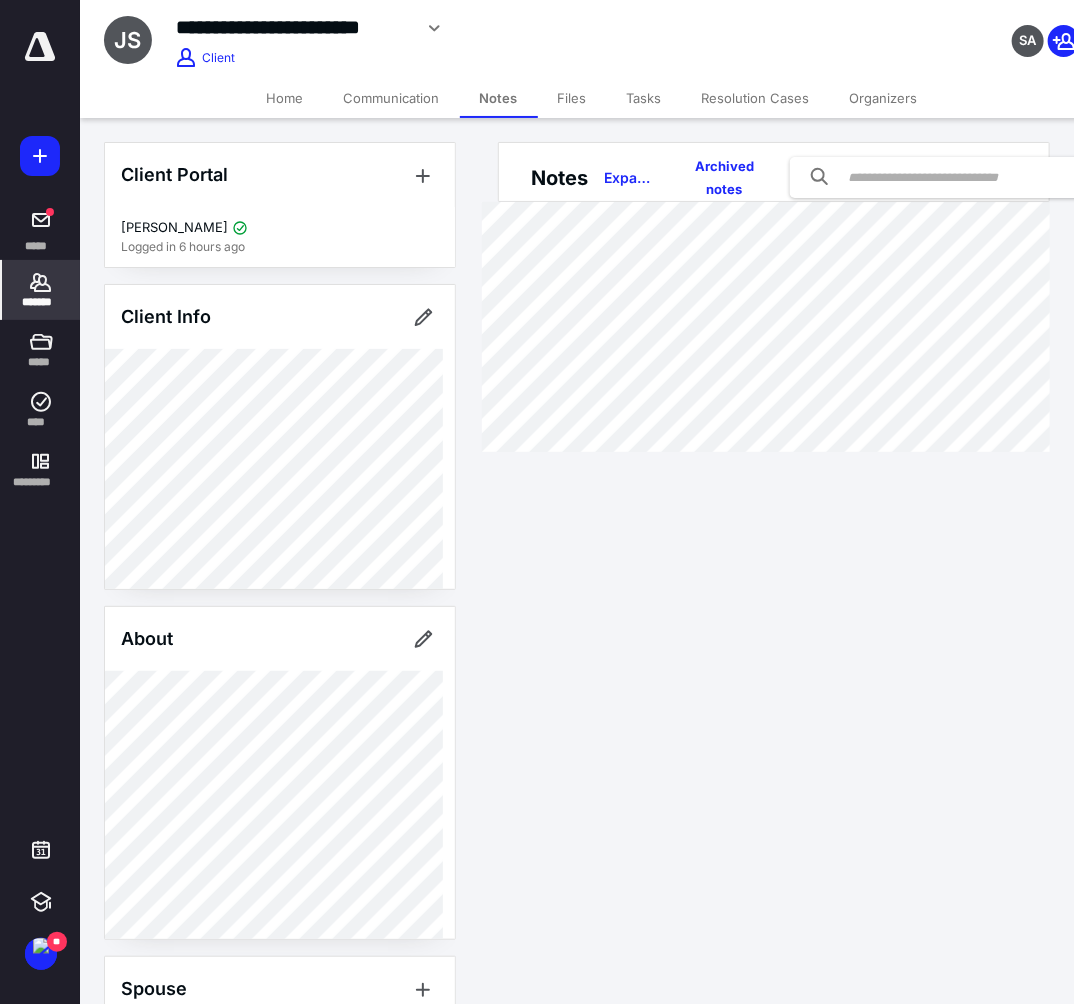 click on "Tasks" at bounding box center (644, 98) 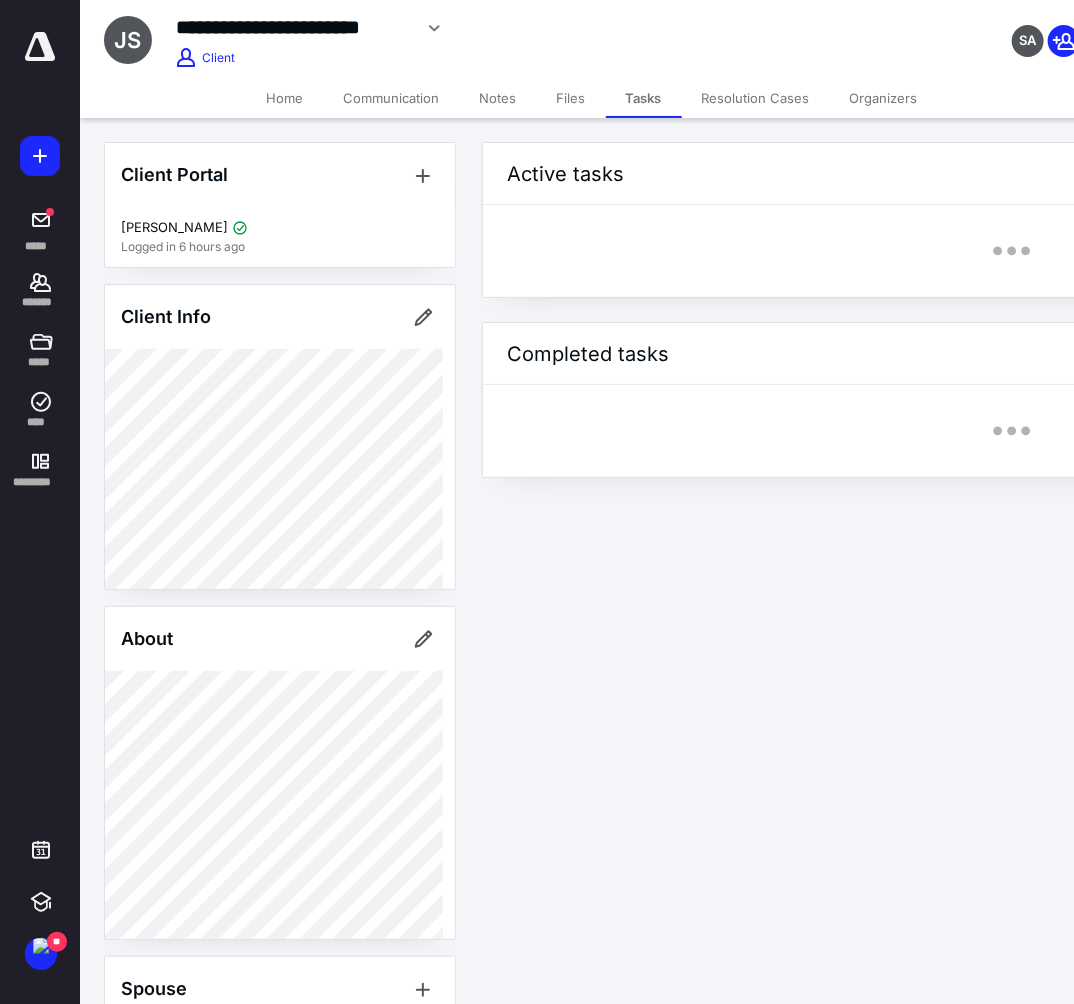 click on "Files" at bounding box center (571, 98) 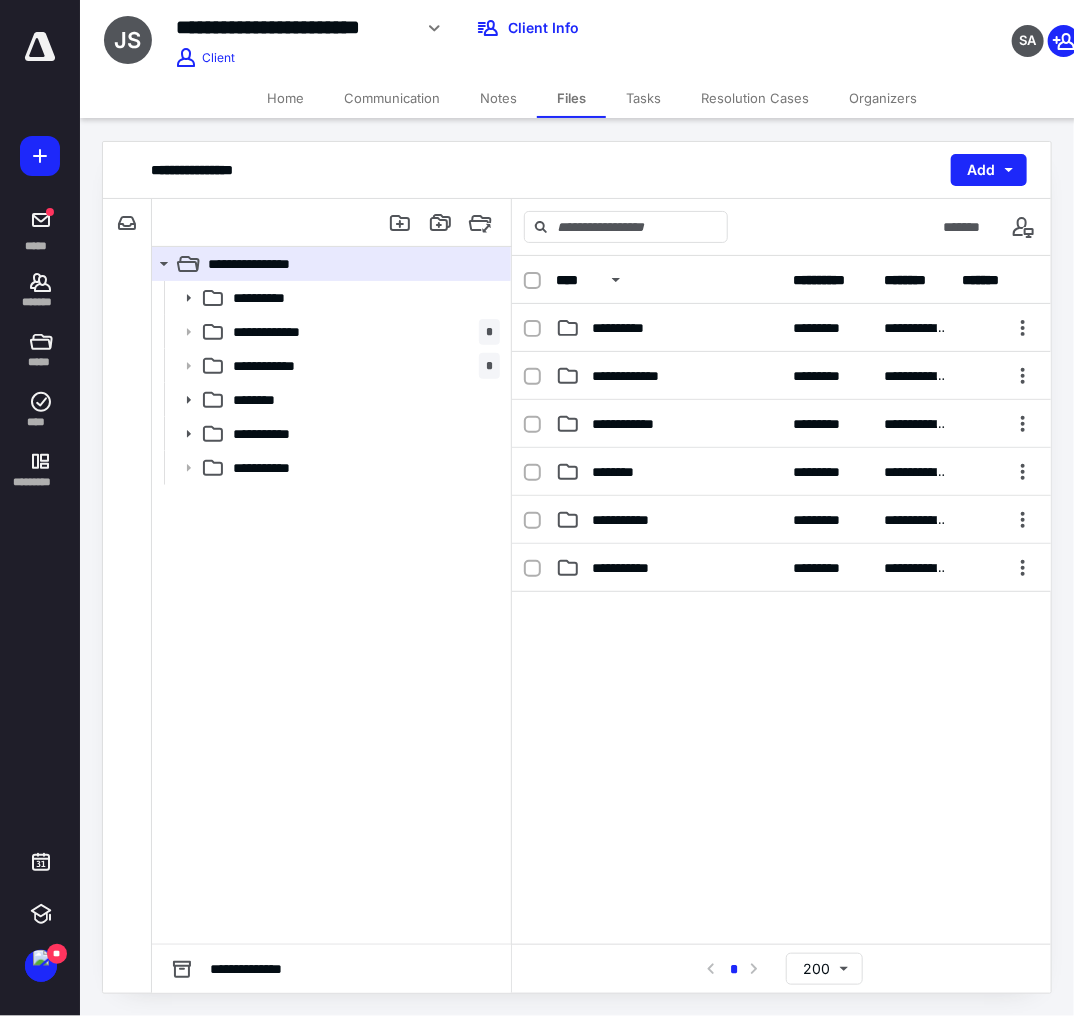 click at bounding box center (781, 742) 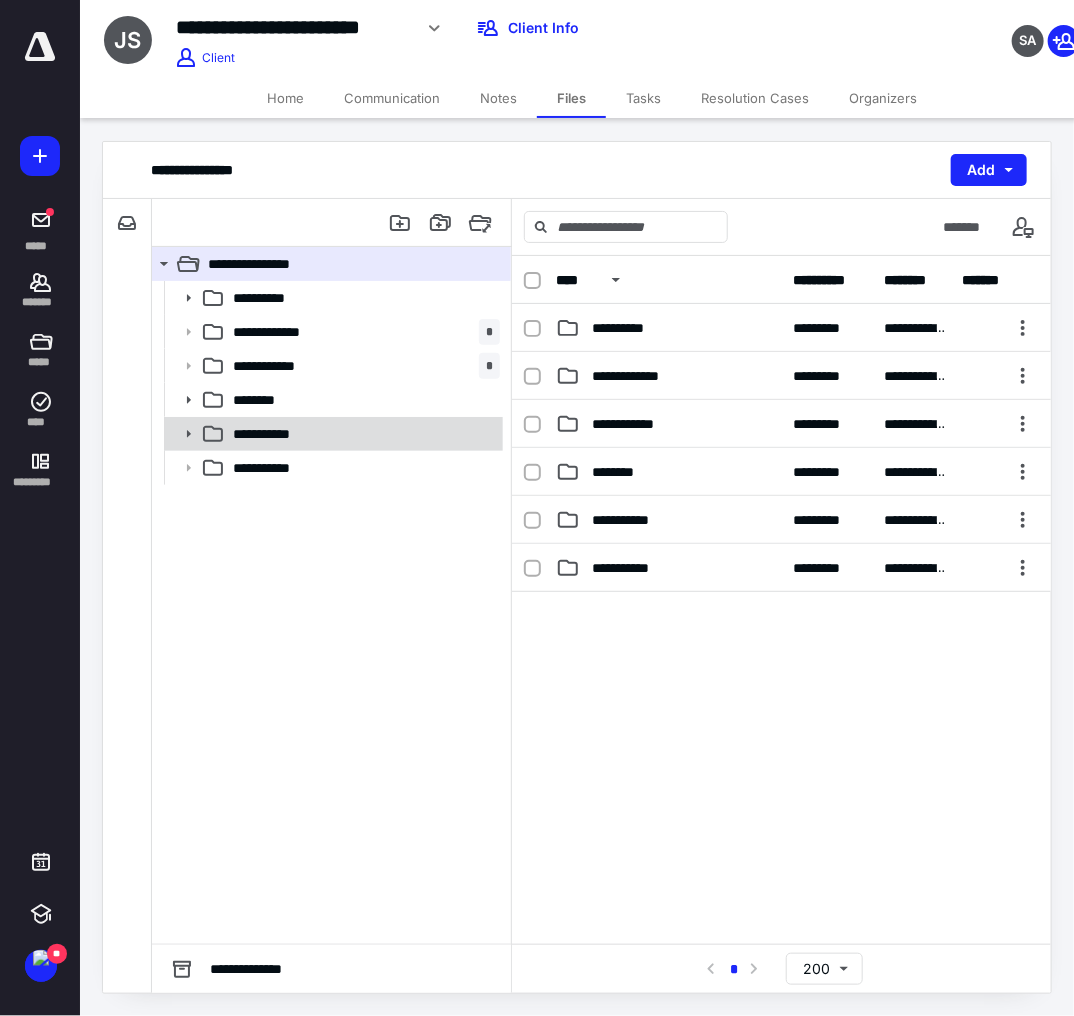 click on "**********" at bounding box center (332, 434) 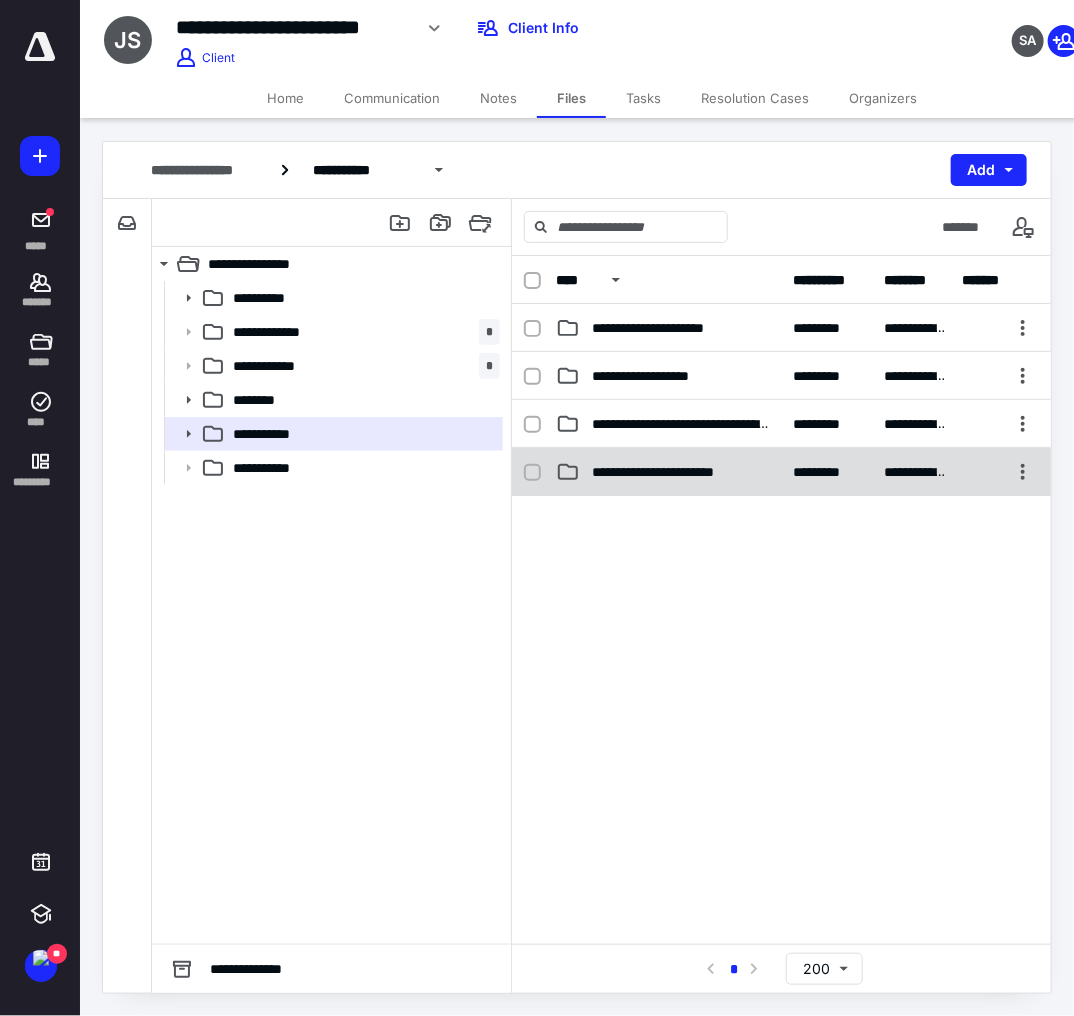 click on "**********" at bounding box center [675, 472] 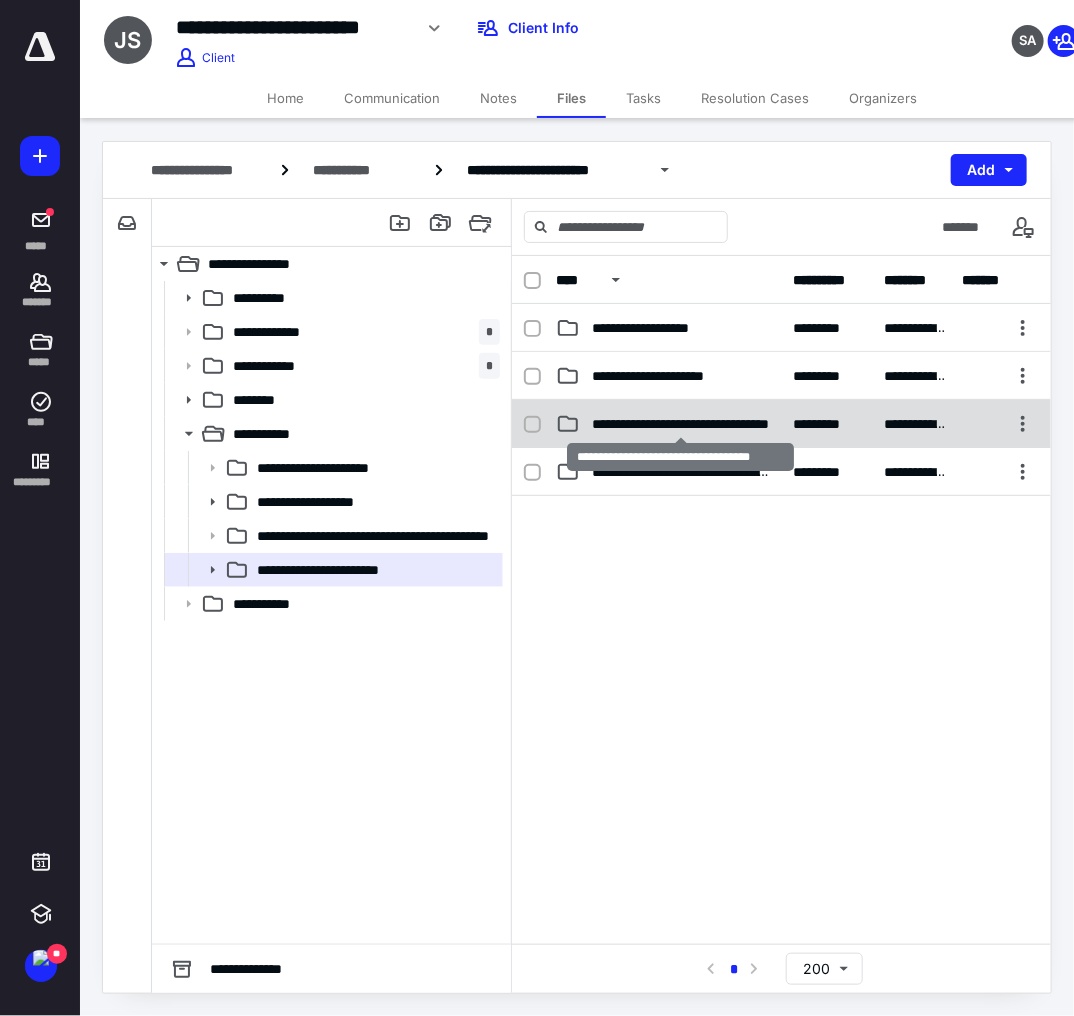 click on "**********" at bounding box center [681, 424] 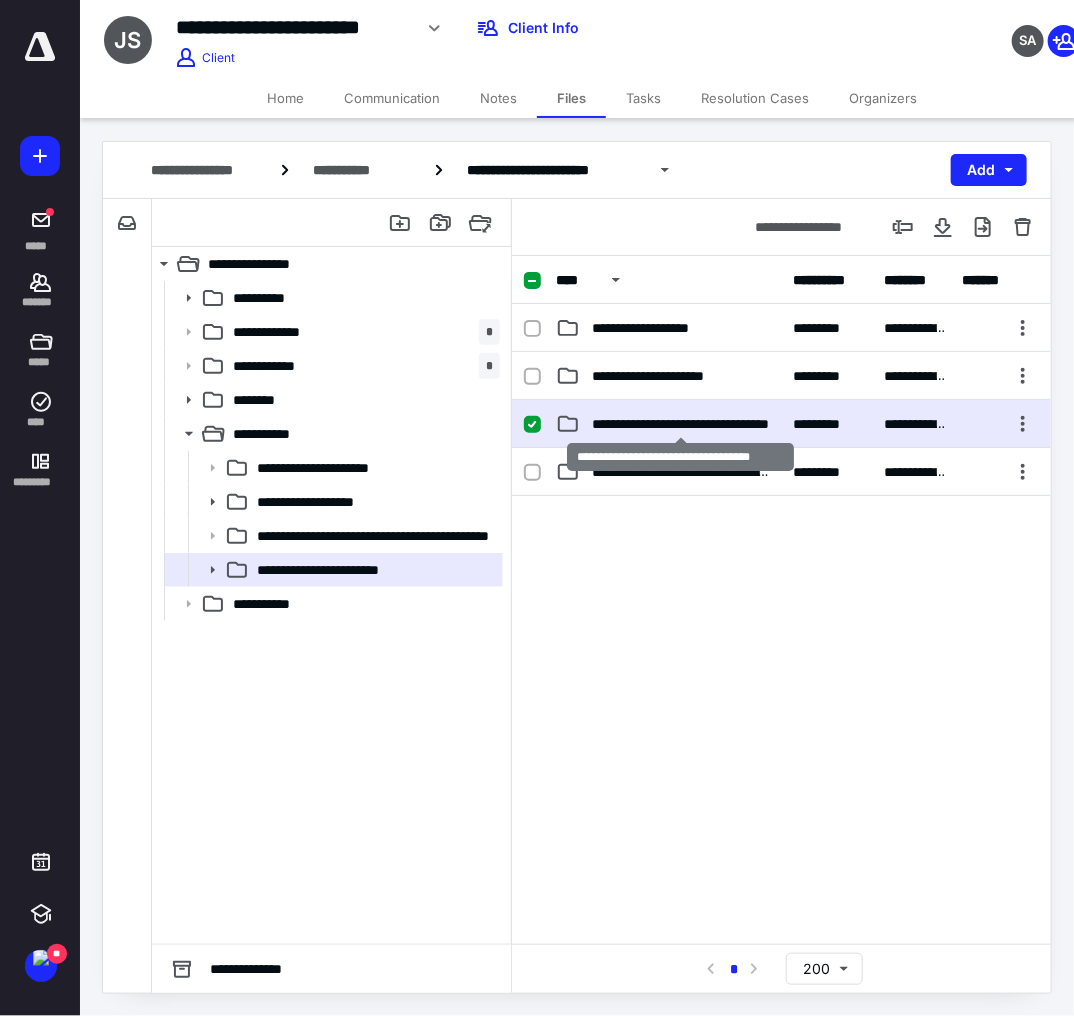 click on "**********" at bounding box center (681, 424) 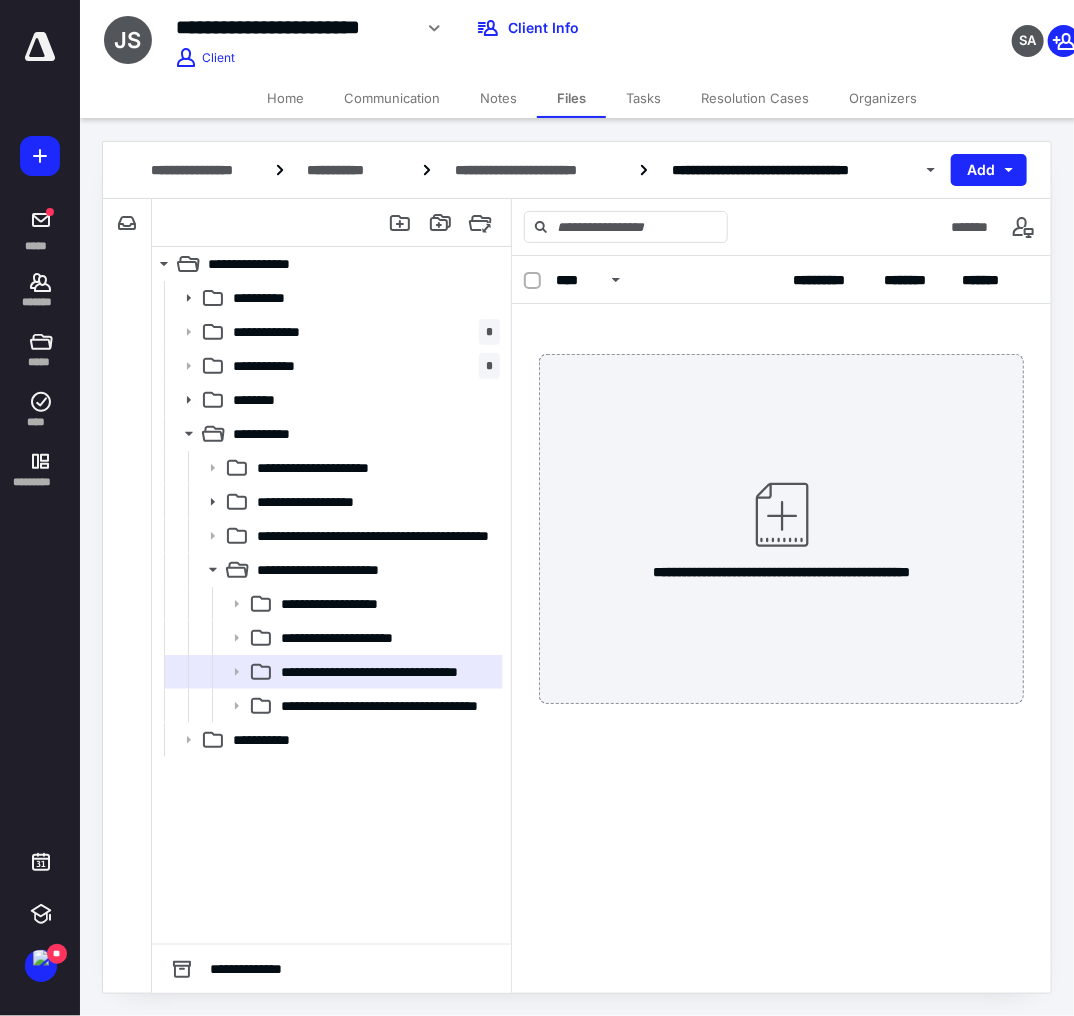 click on "**********" at bounding box center [577, 170] 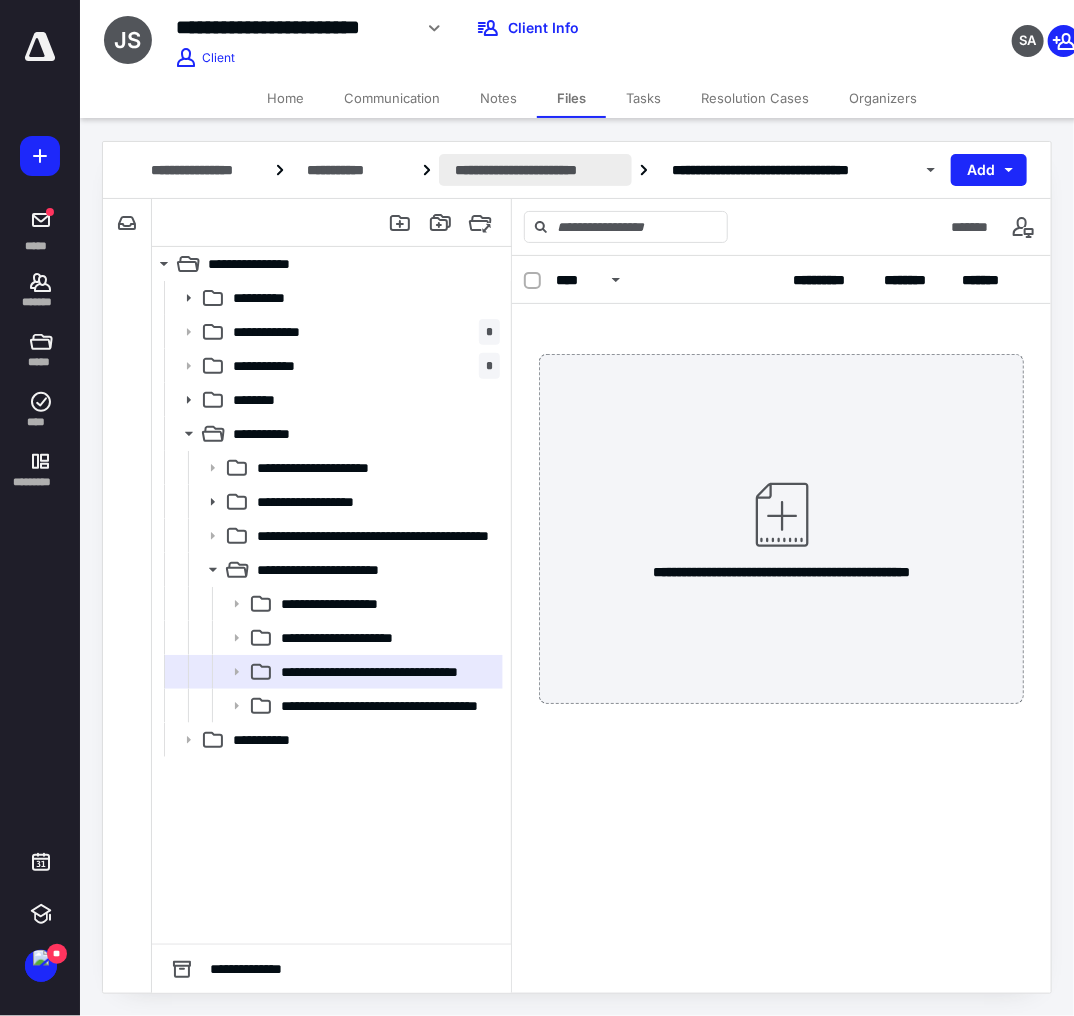 click on "**********" at bounding box center [535, 170] 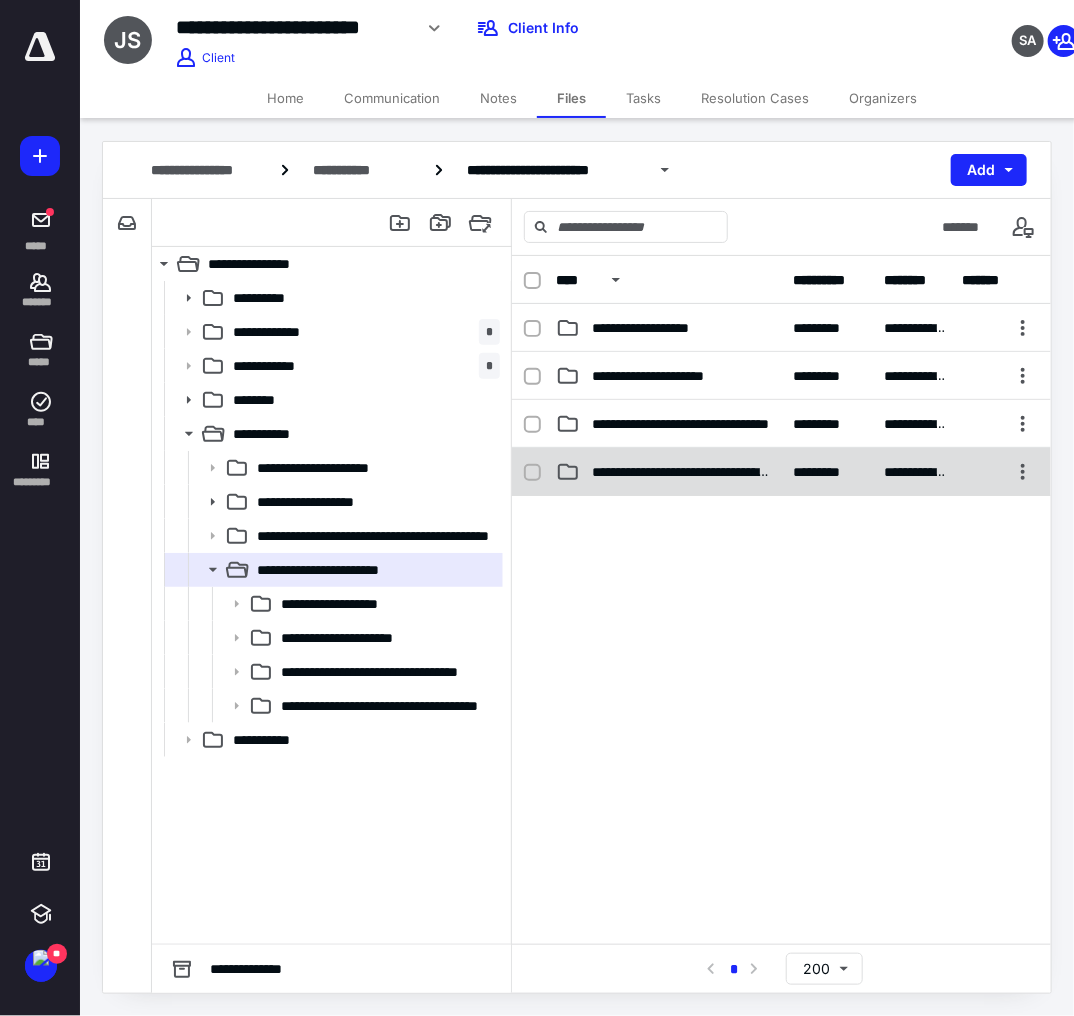 click on "**********" at bounding box center [681, 472] 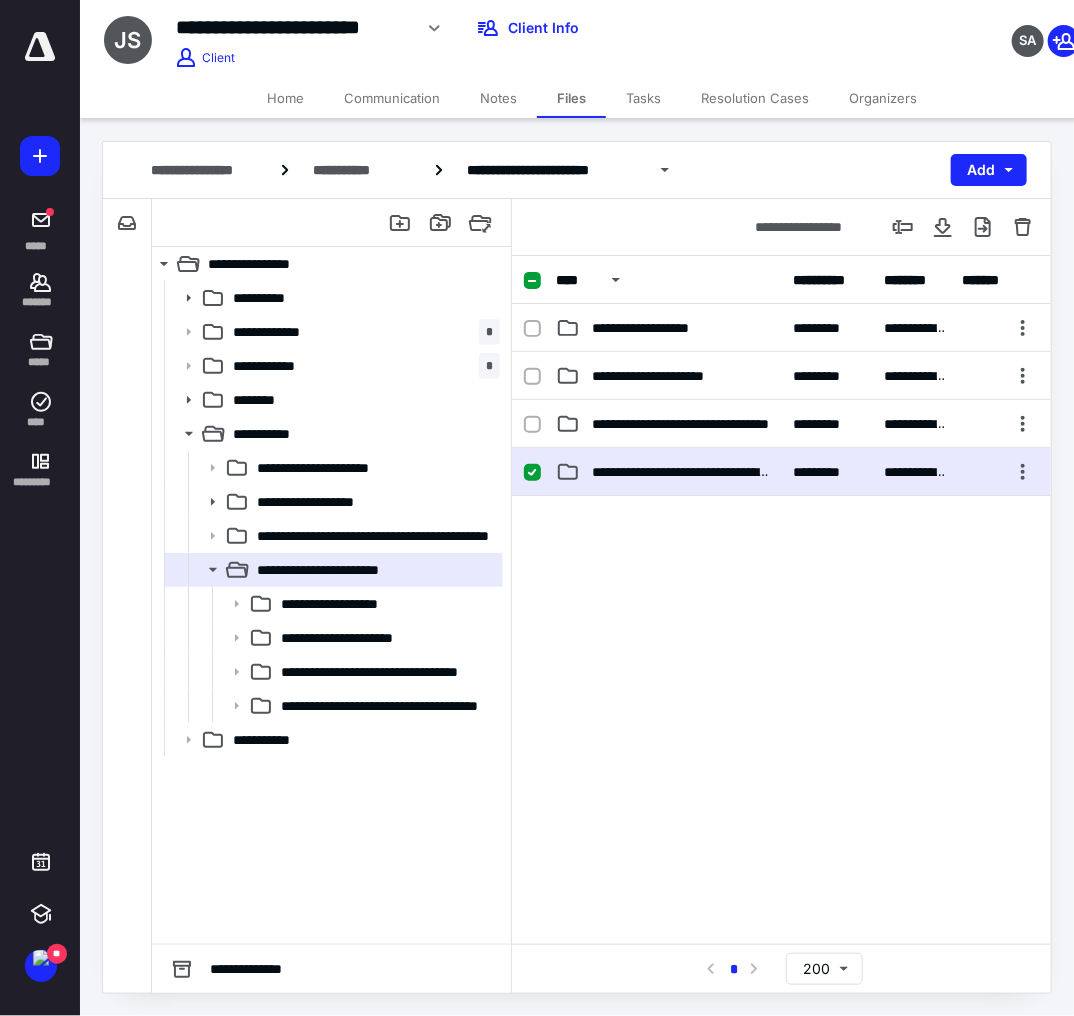 click on "**********" at bounding box center (681, 472) 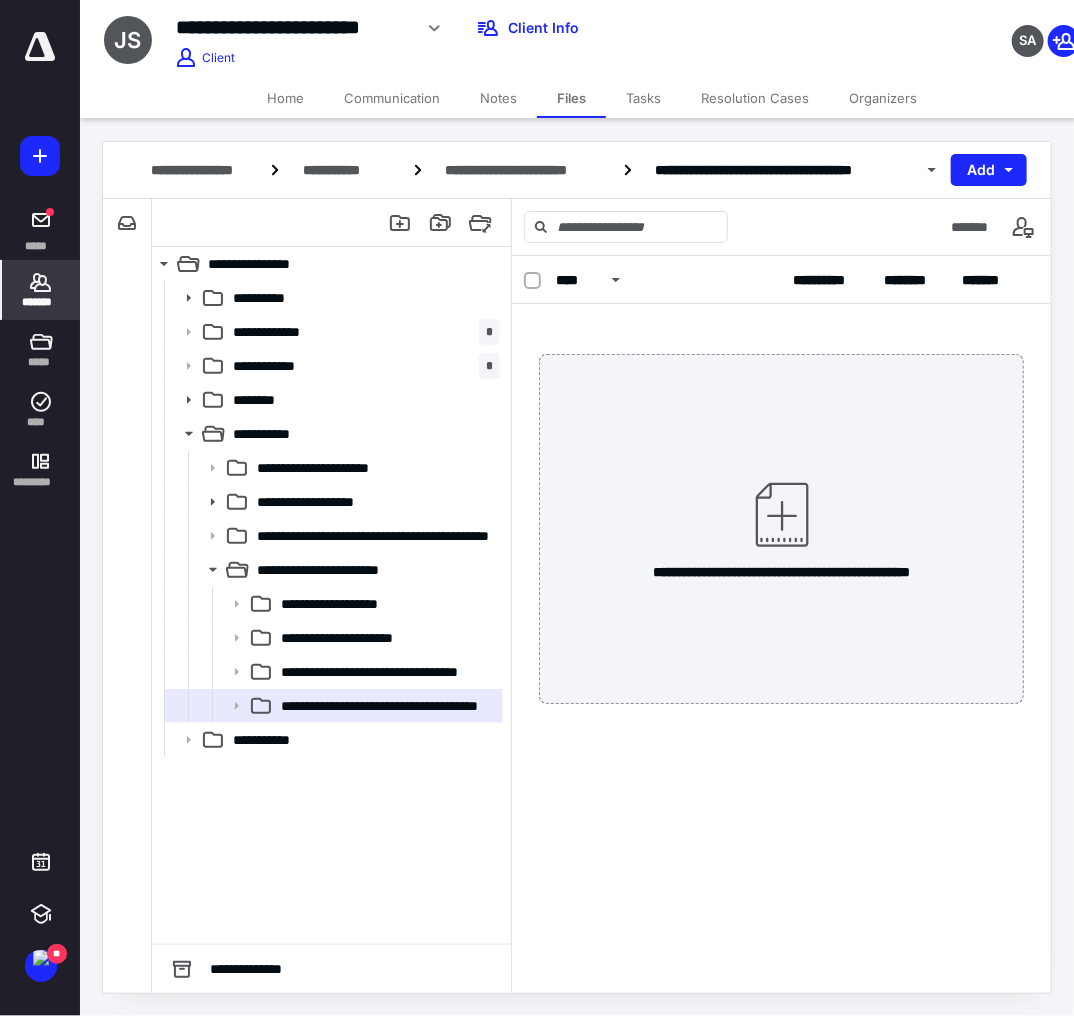 click on "*******" at bounding box center [41, 290] 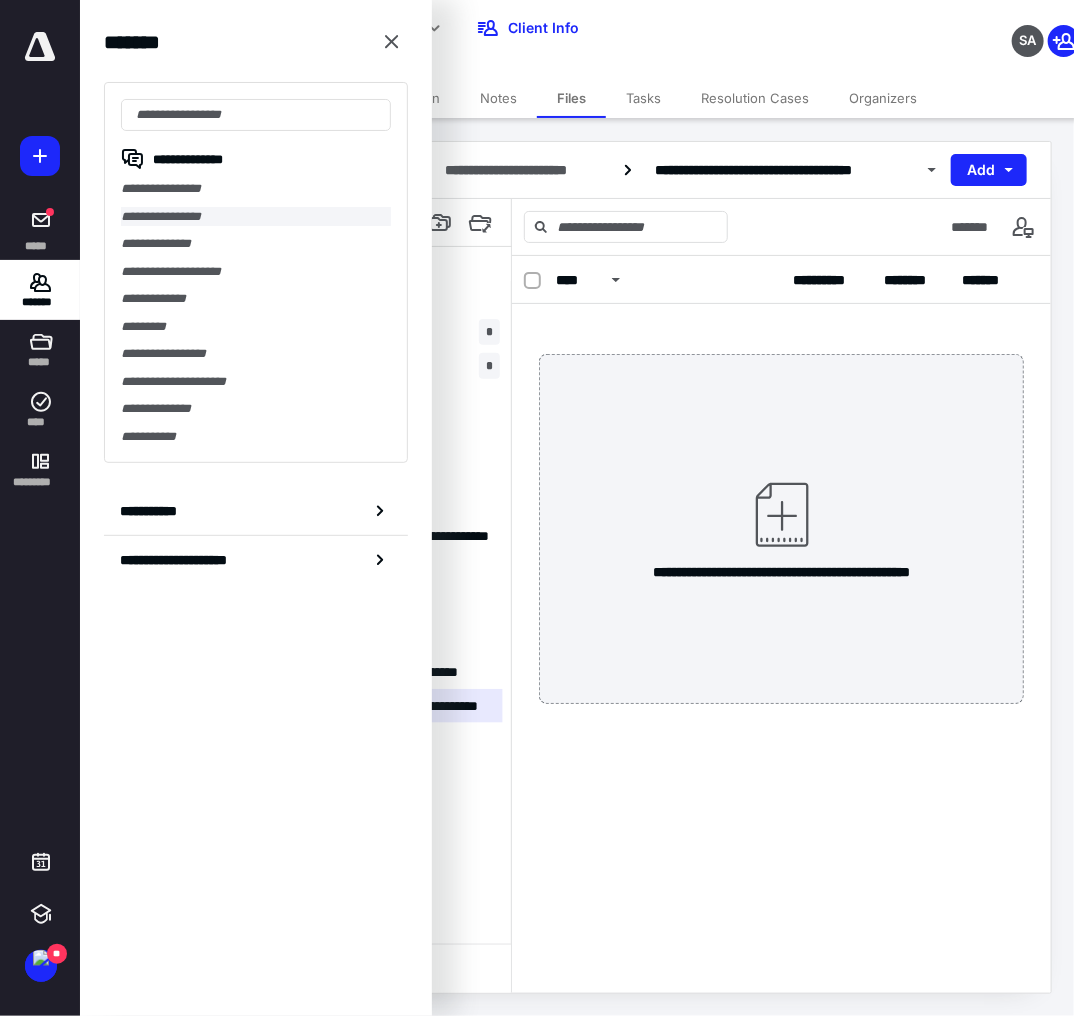 click on "**********" at bounding box center (256, 217) 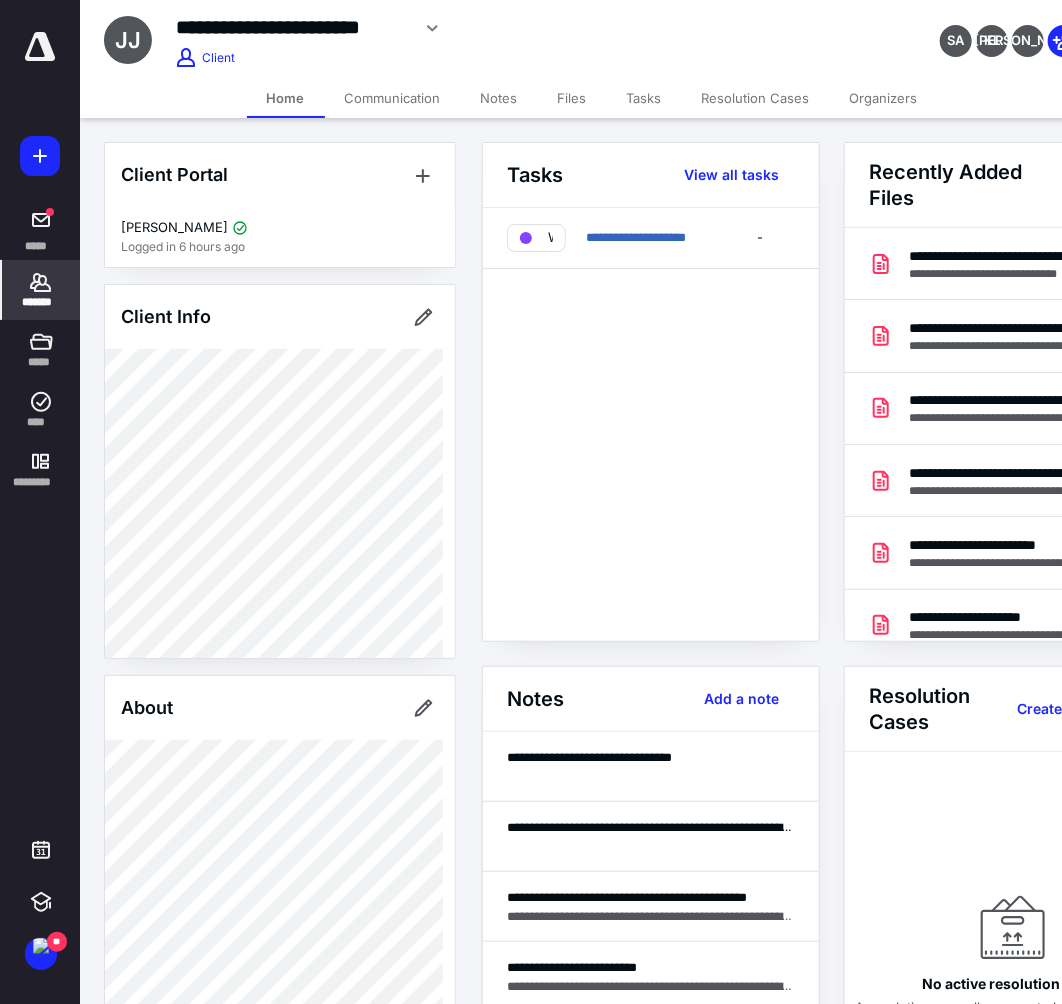 click on "Files" at bounding box center [572, 98] 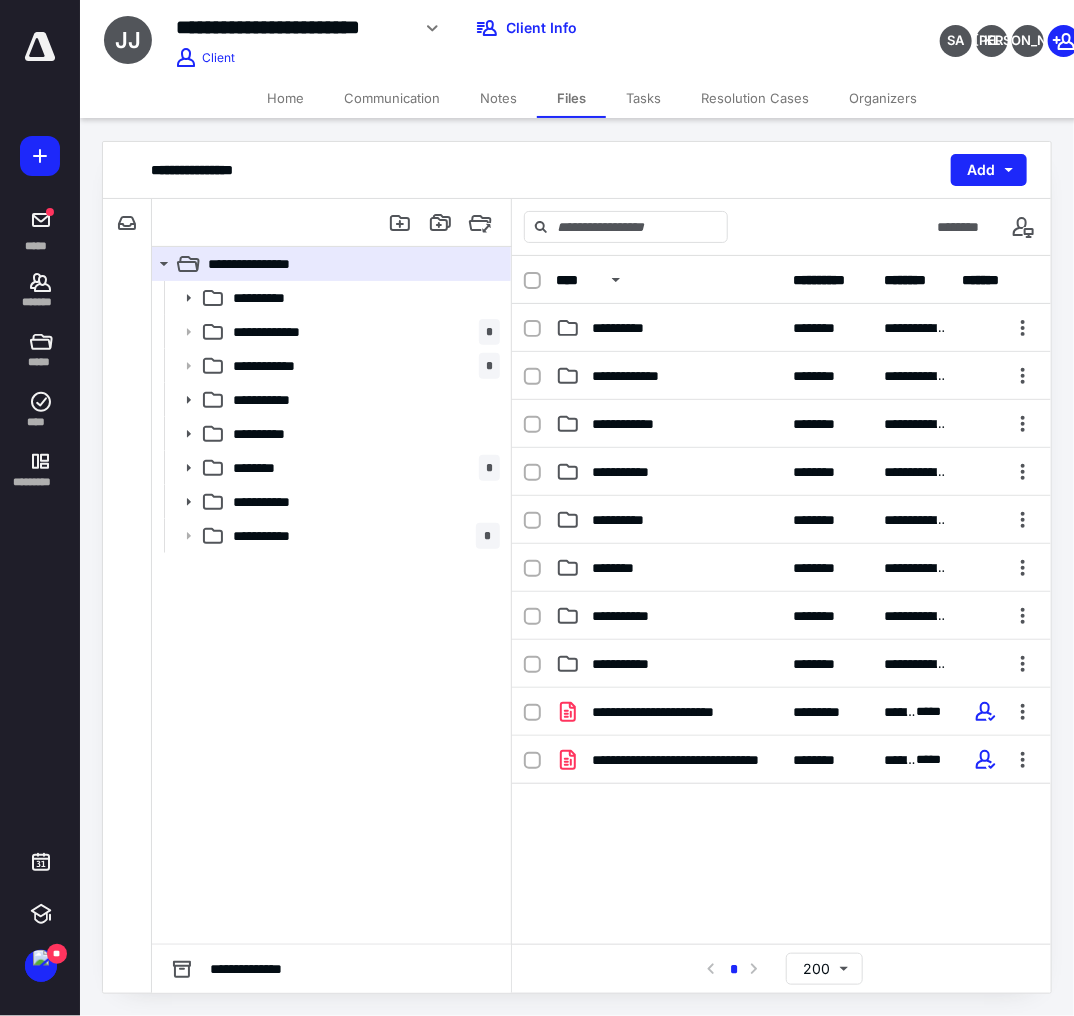 click on "**********" at bounding box center (781, 838) 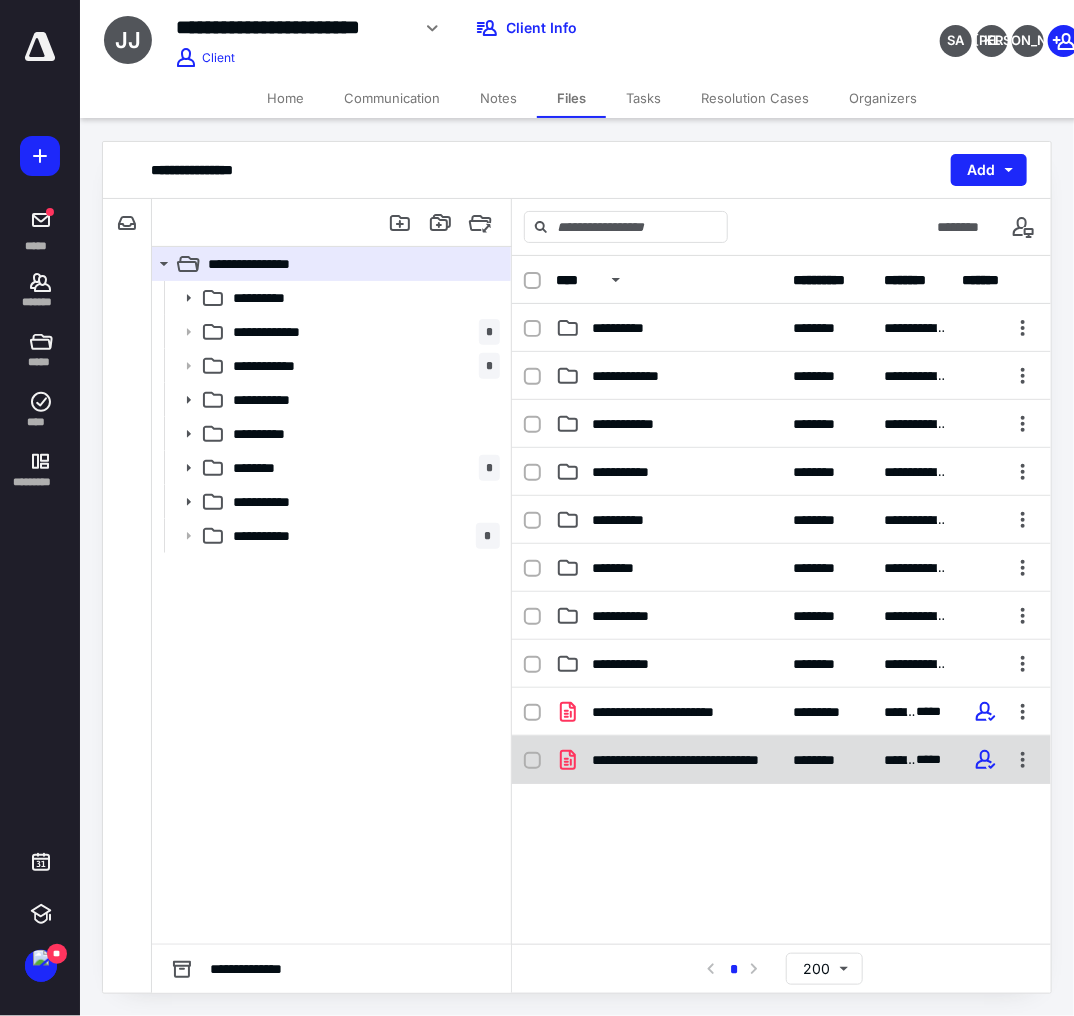 click on "**********" at bounding box center (669, 760) 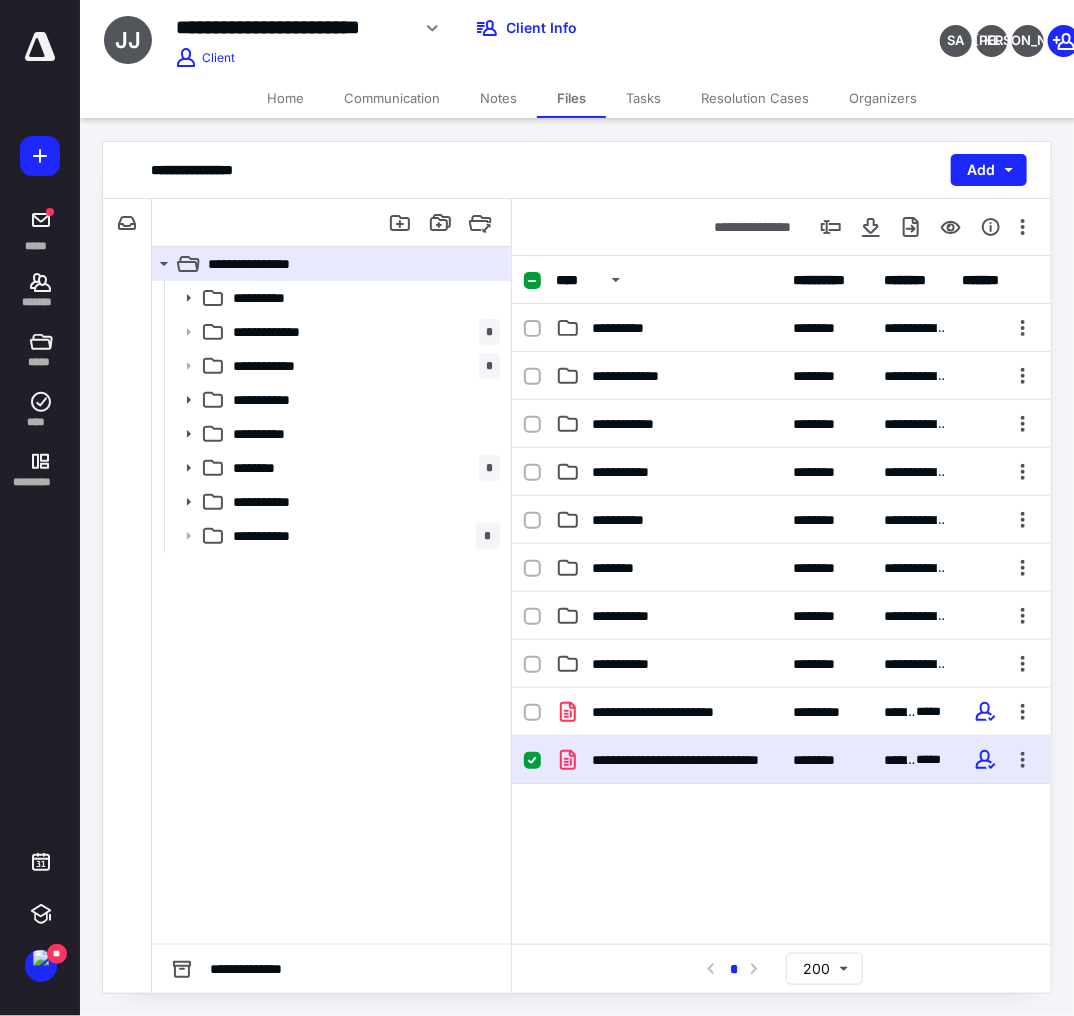 click on "**********" at bounding box center (669, 760) 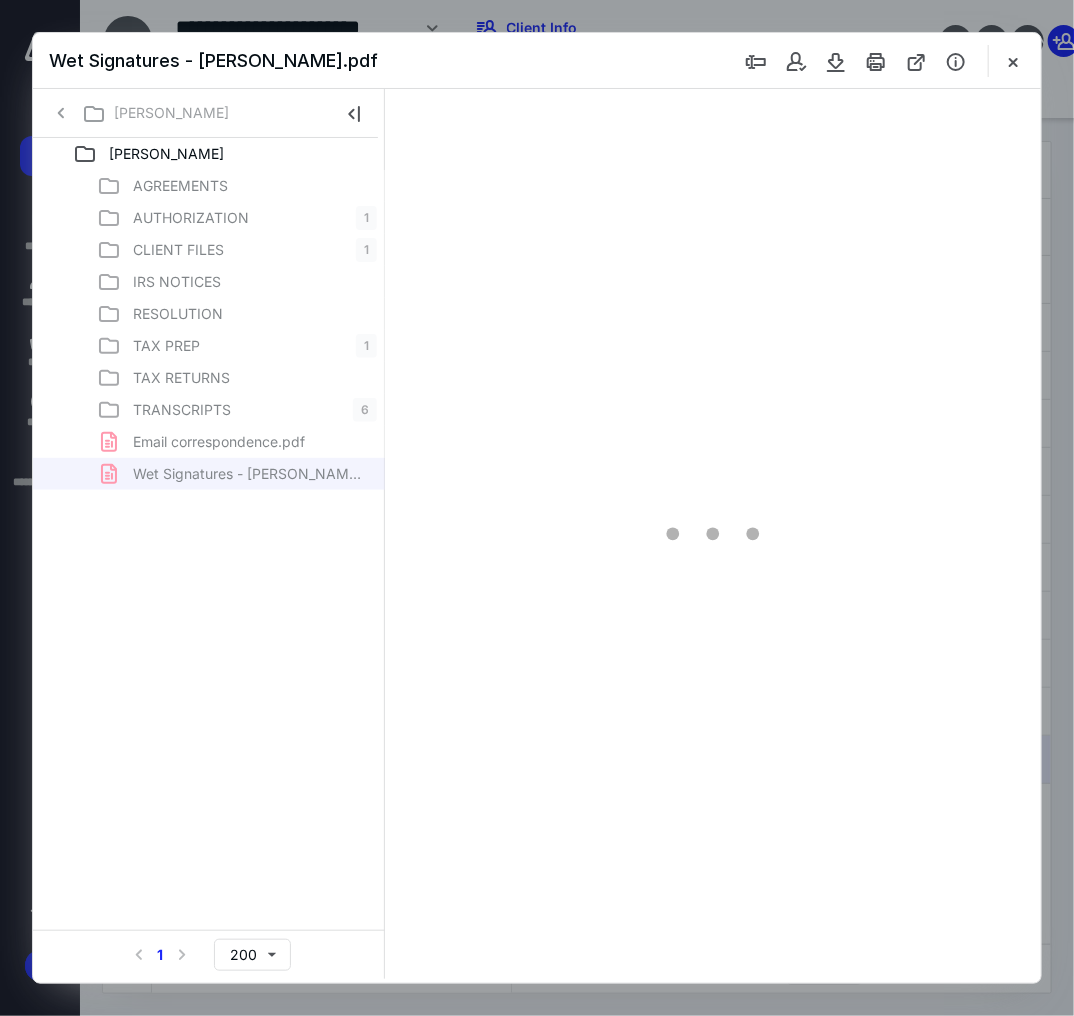 scroll, scrollTop: 0, scrollLeft: 0, axis: both 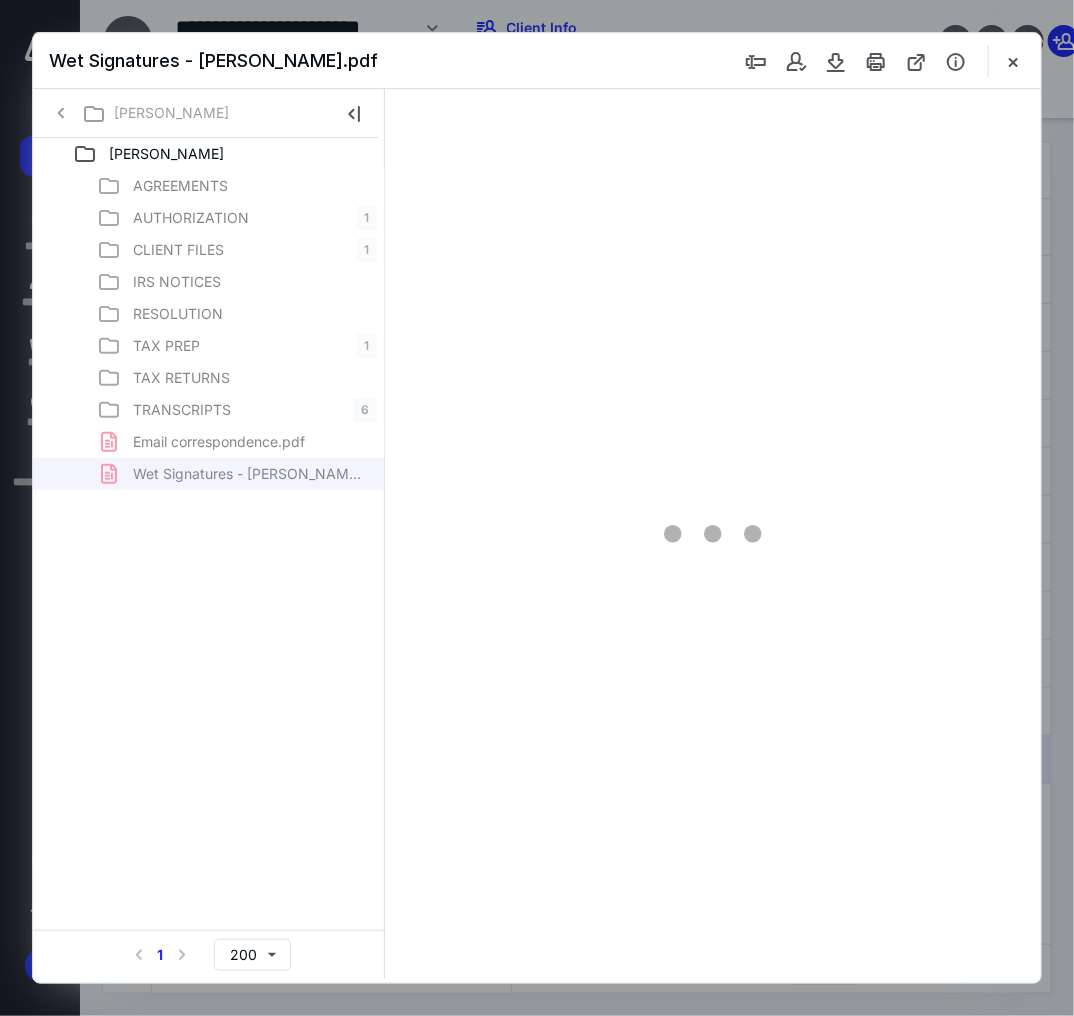 type on "105" 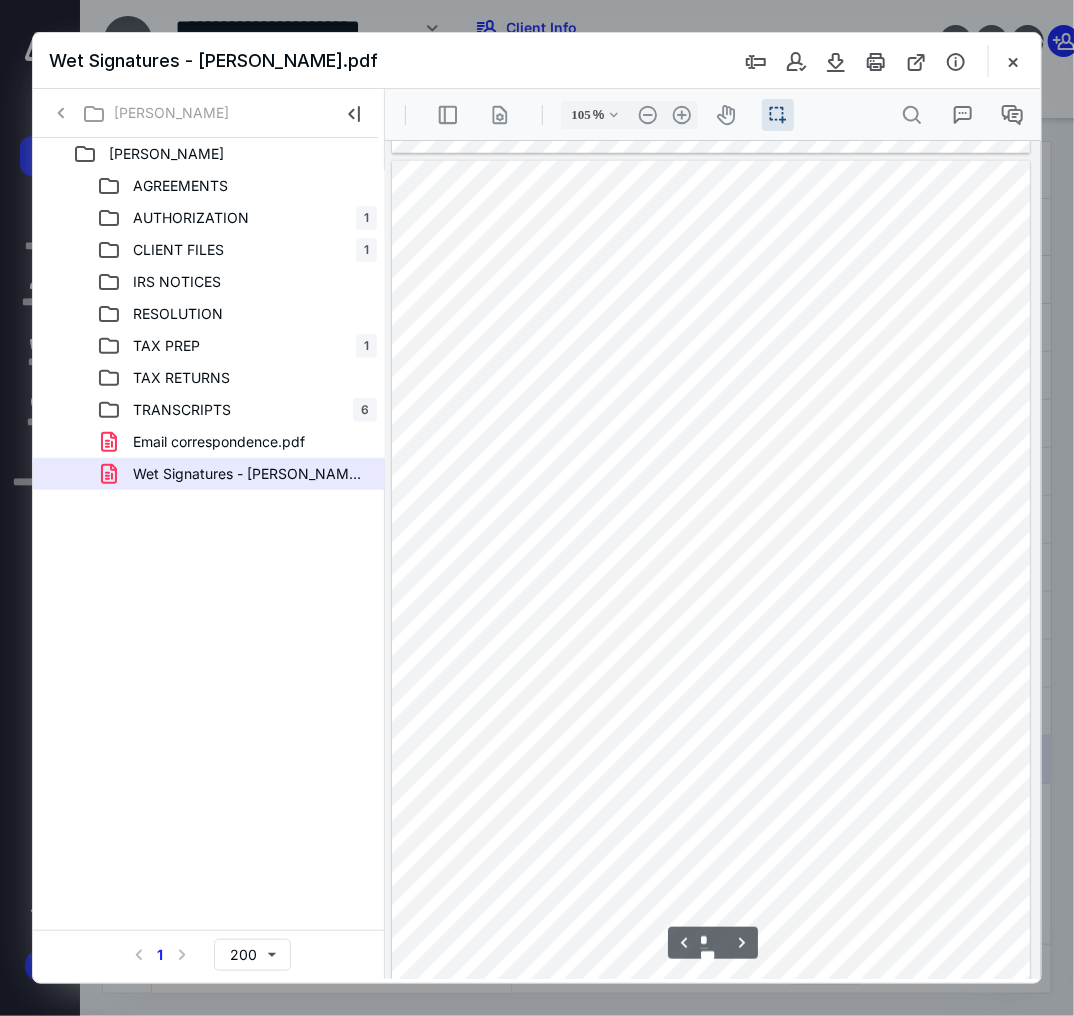 scroll, scrollTop: 936, scrollLeft: 0, axis: vertical 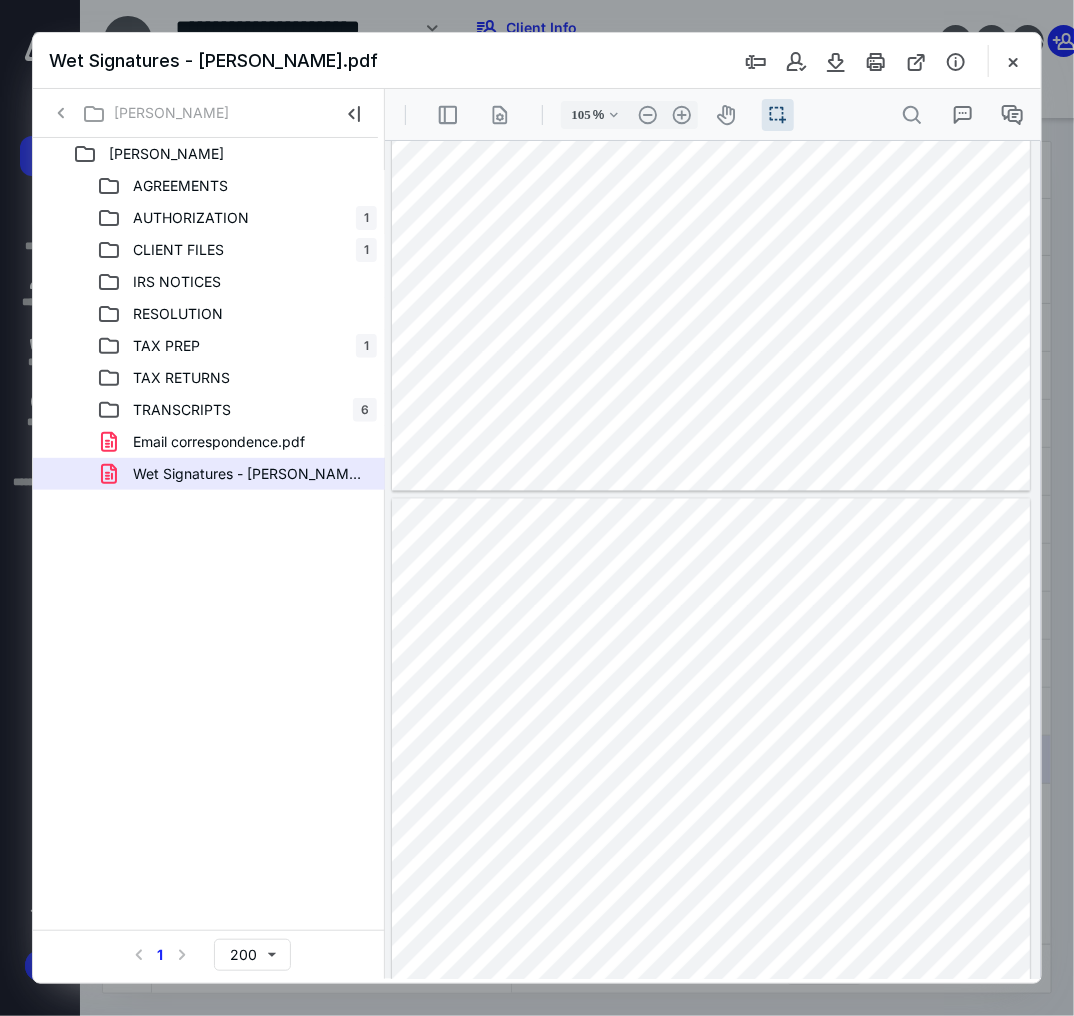 type on "*" 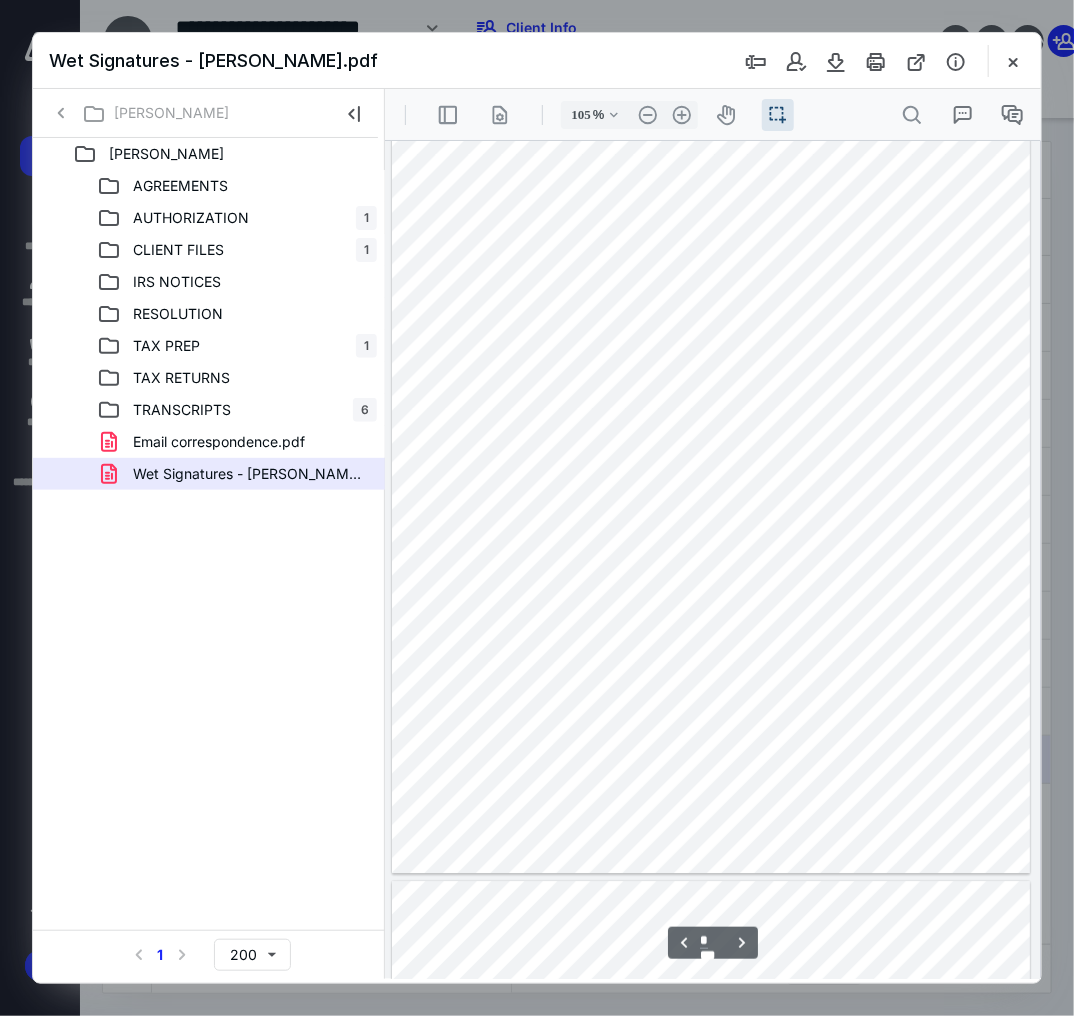 scroll, scrollTop: 1656, scrollLeft: 0, axis: vertical 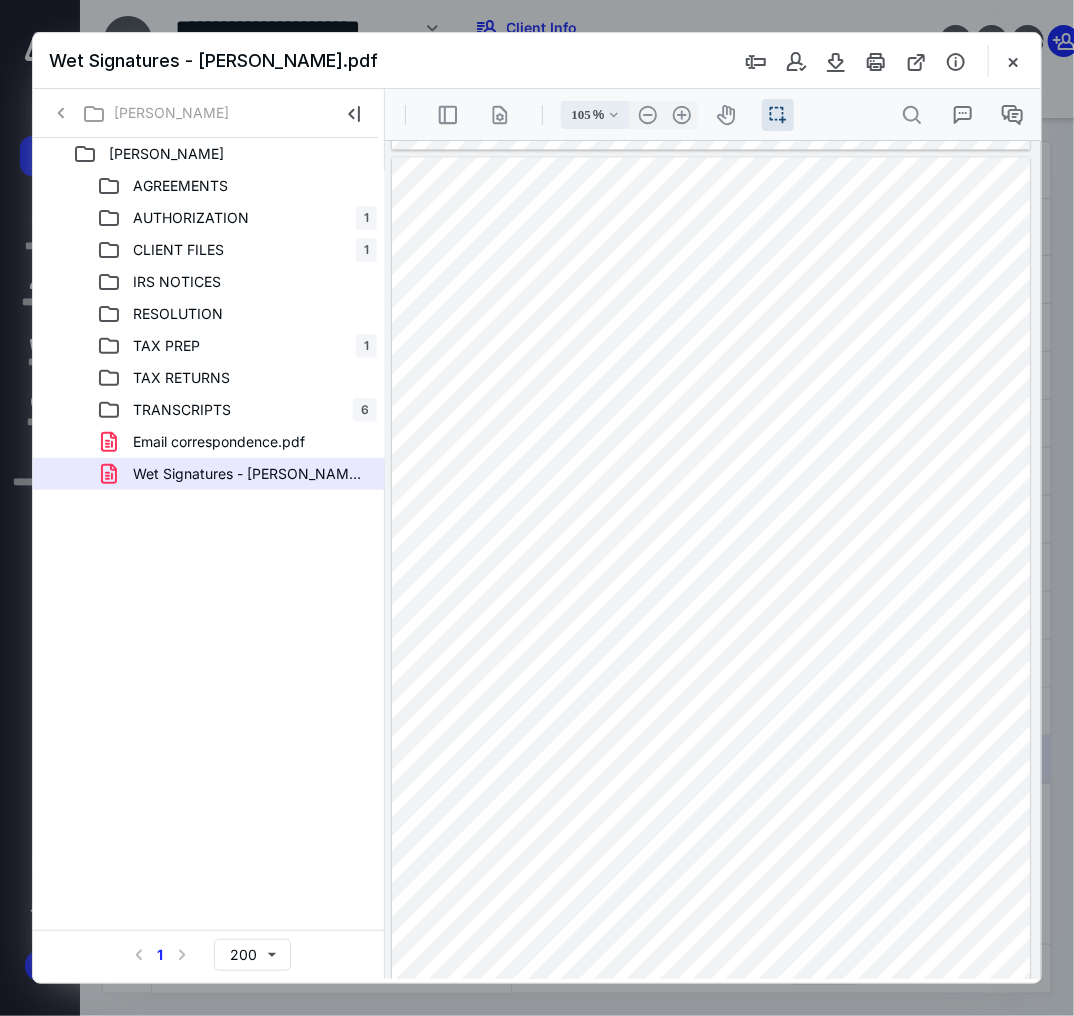 drag, startPoint x: 747, startPoint y: 369, endPoint x: 590, endPoint y: 120, distance: 294.3637 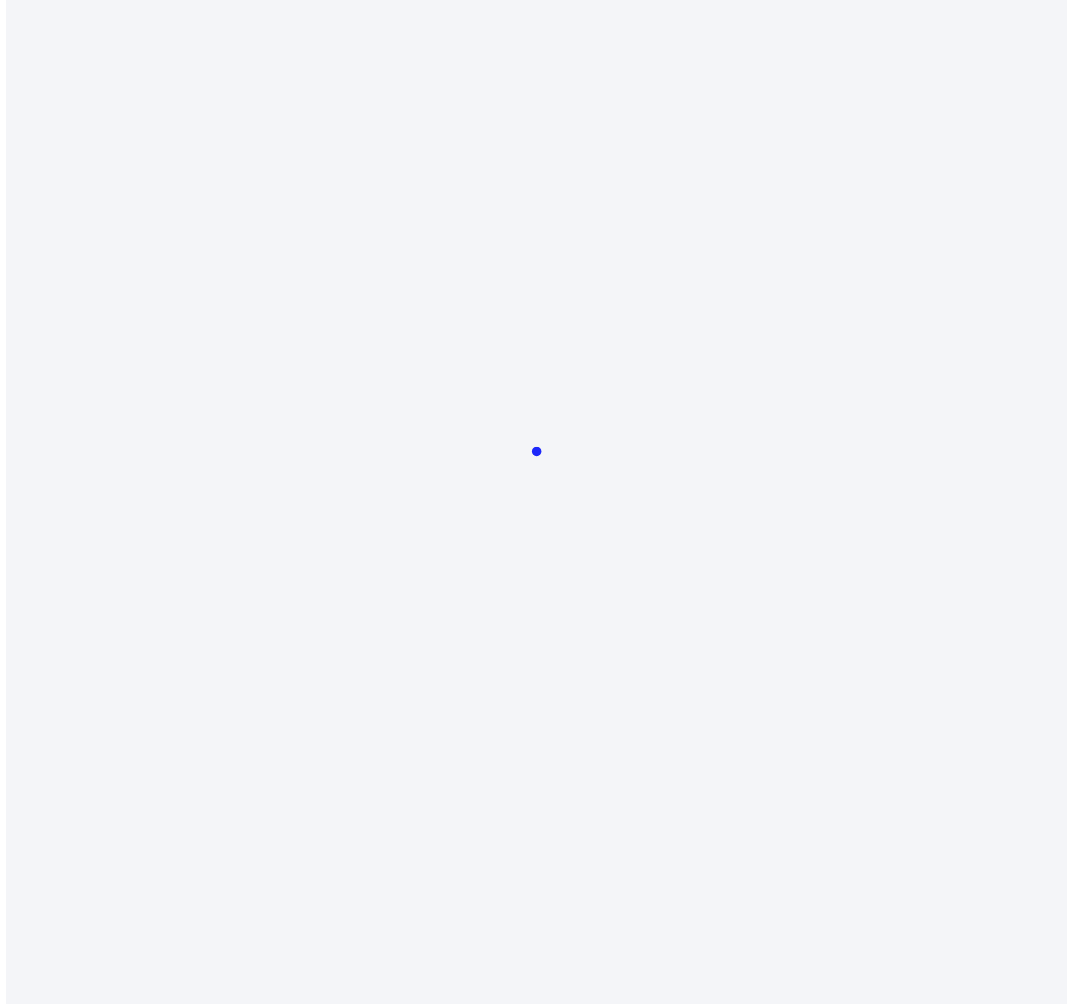 scroll, scrollTop: 0, scrollLeft: 0, axis: both 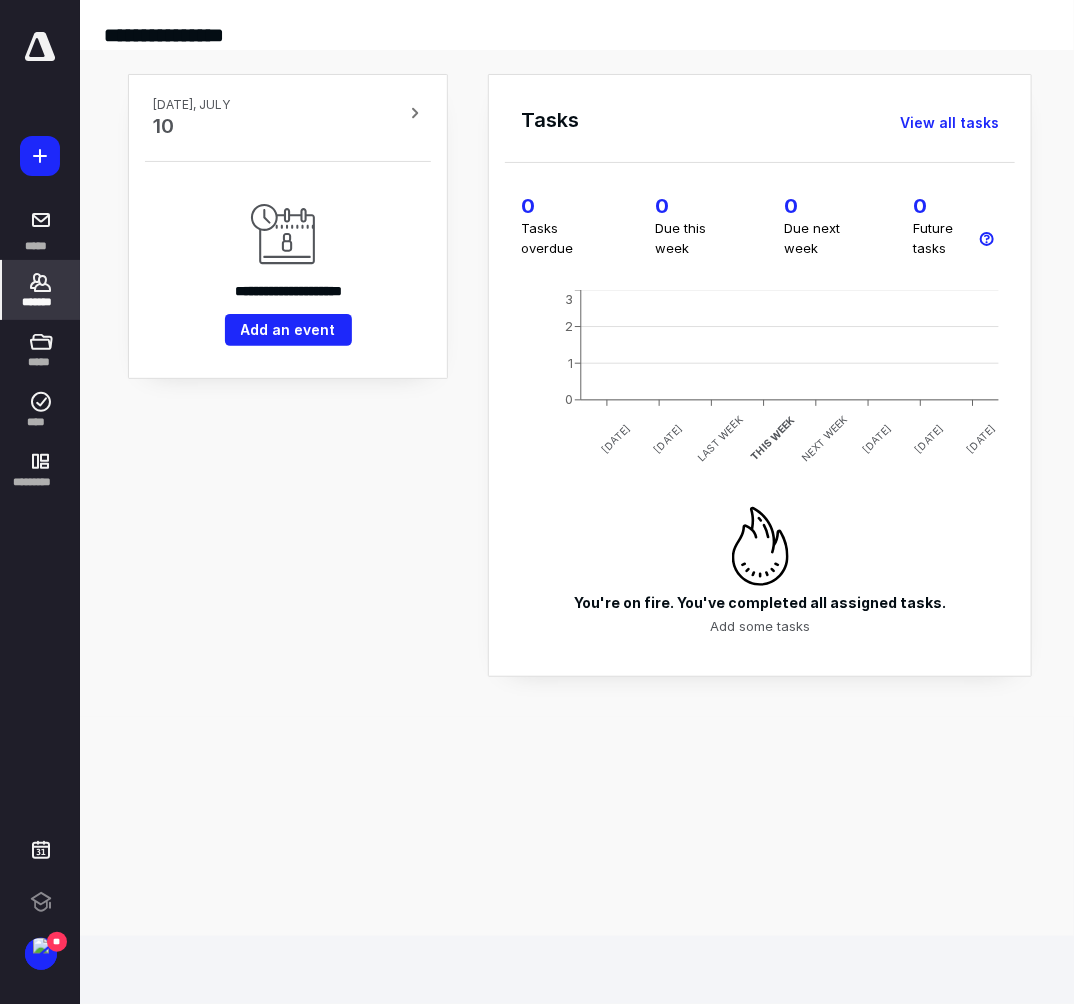 click on "*******" at bounding box center (41, 302) 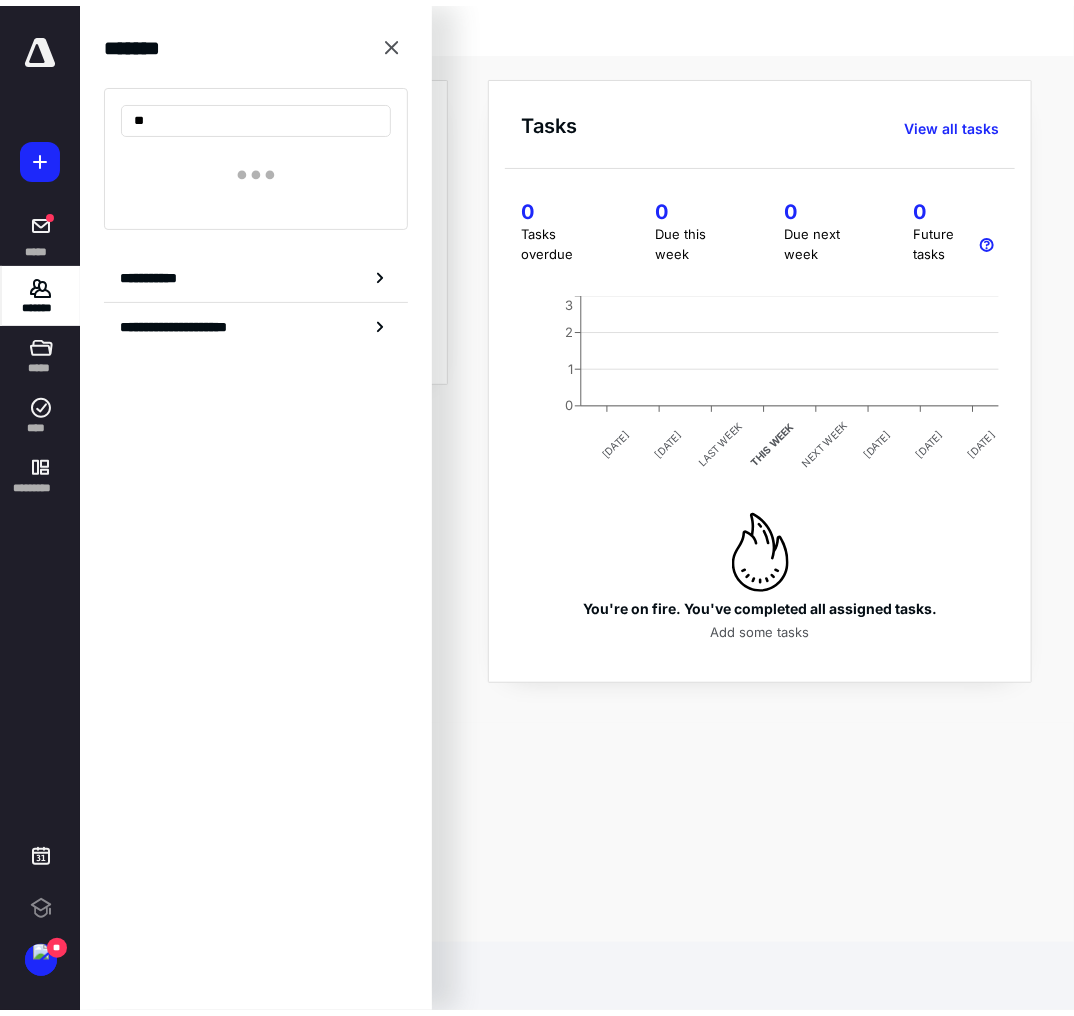 scroll, scrollTop: 0, scrollLeft: 0, axis: both 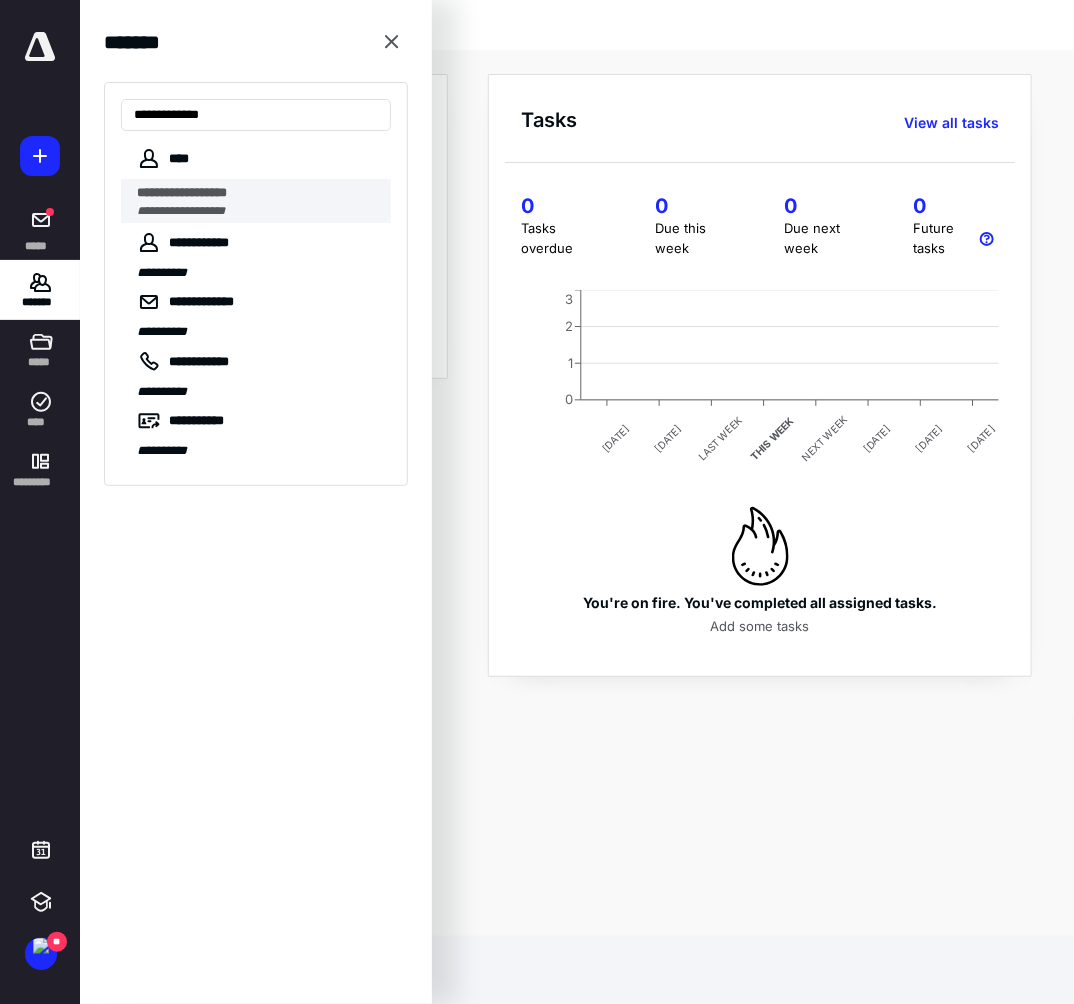 type on "**********" 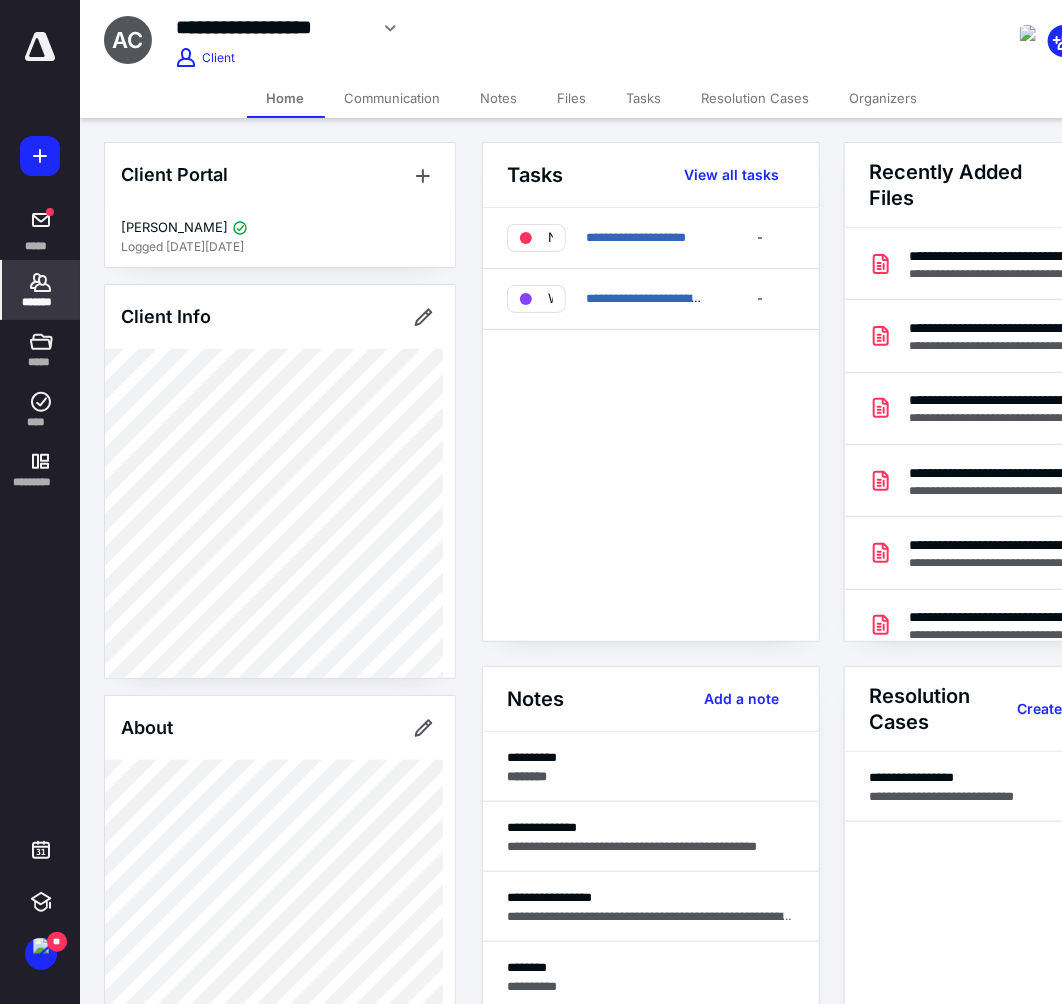 click on "Files" at bounding box center [572, 98] 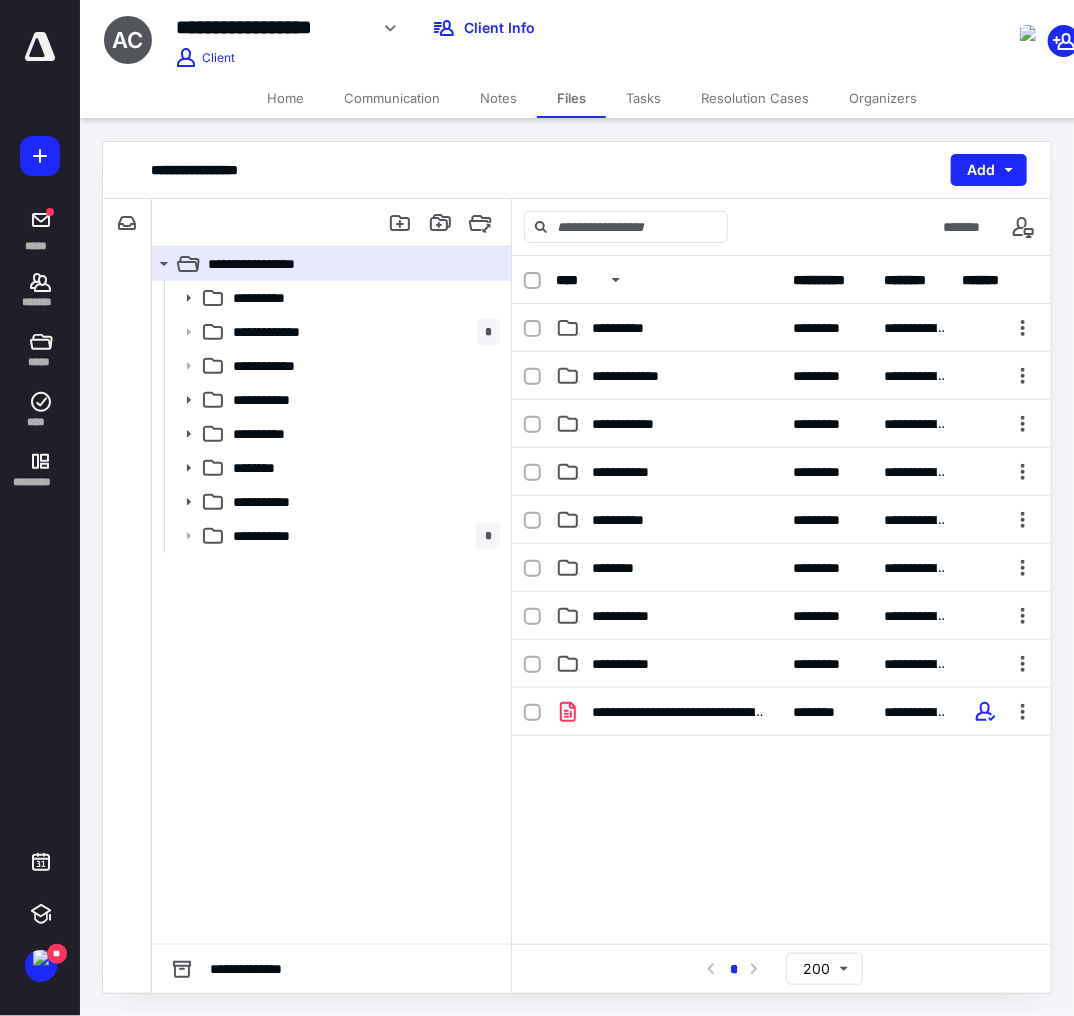 click on "Notes" at bounding box center (498, 98) 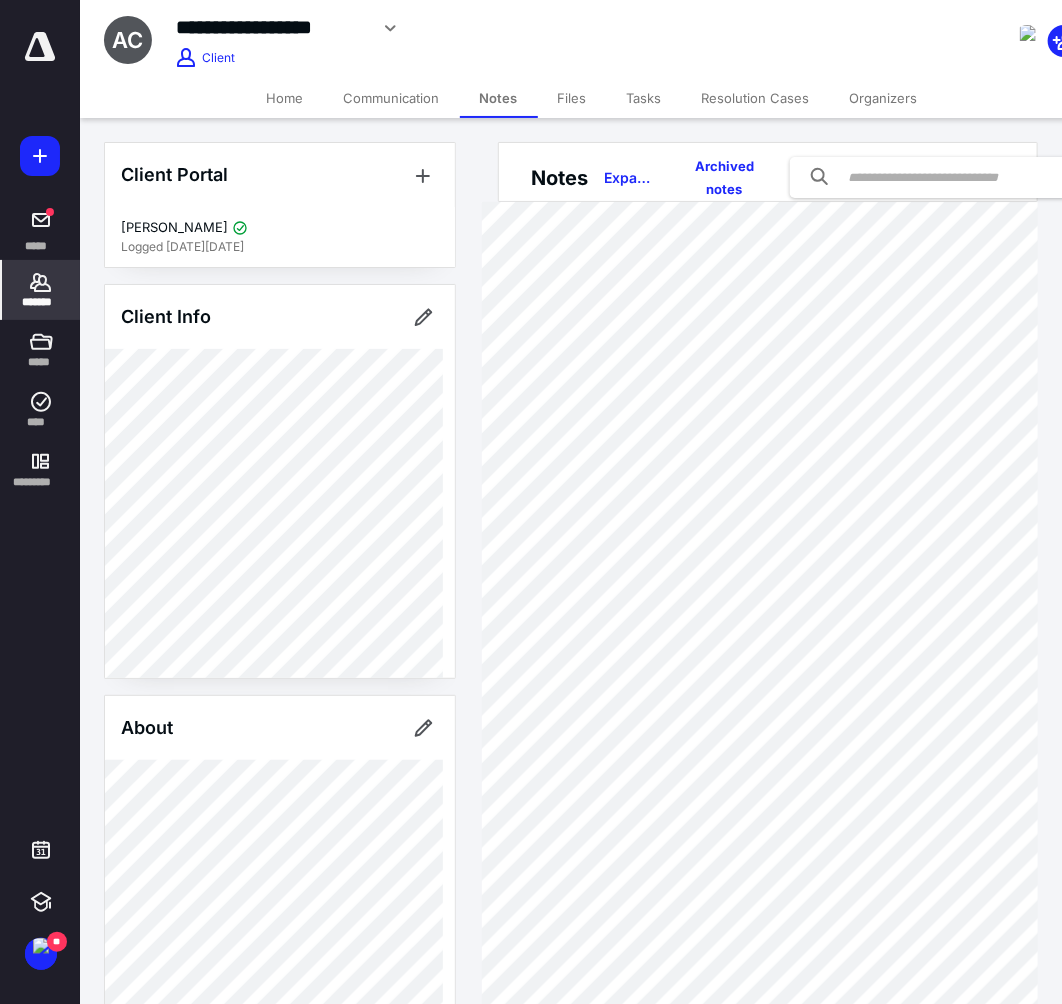 click on "Files" at bounding box center [572, 98] 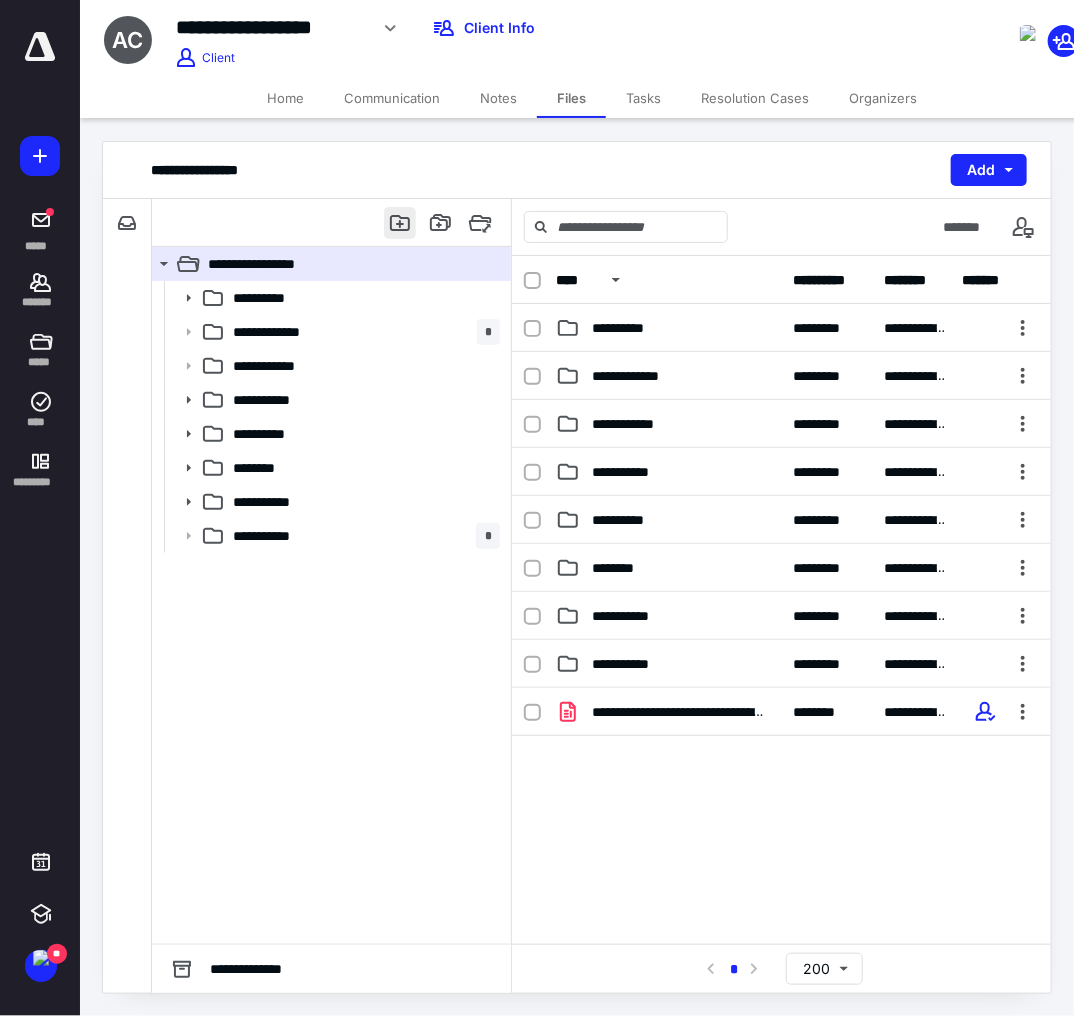 click at bounding box center [400, 223] 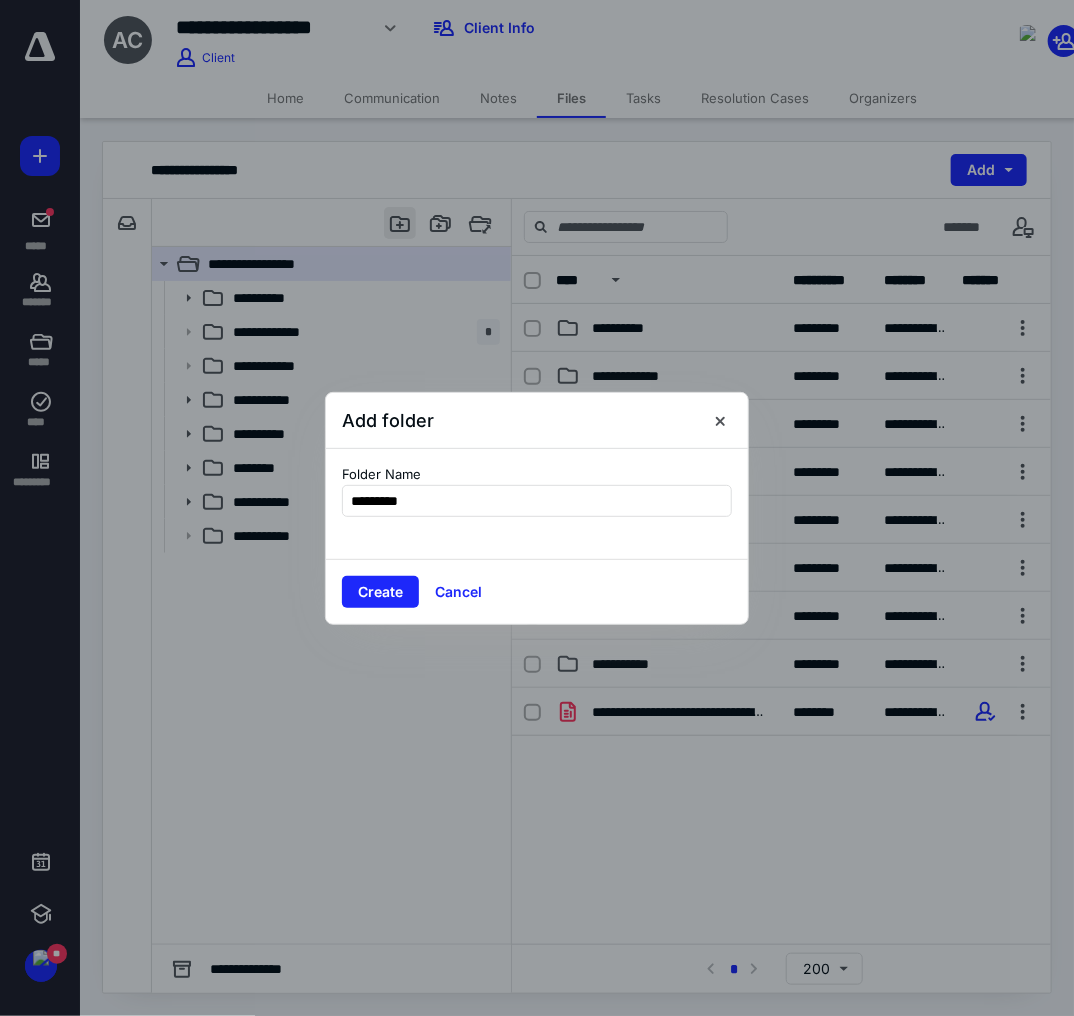 type on "**********" 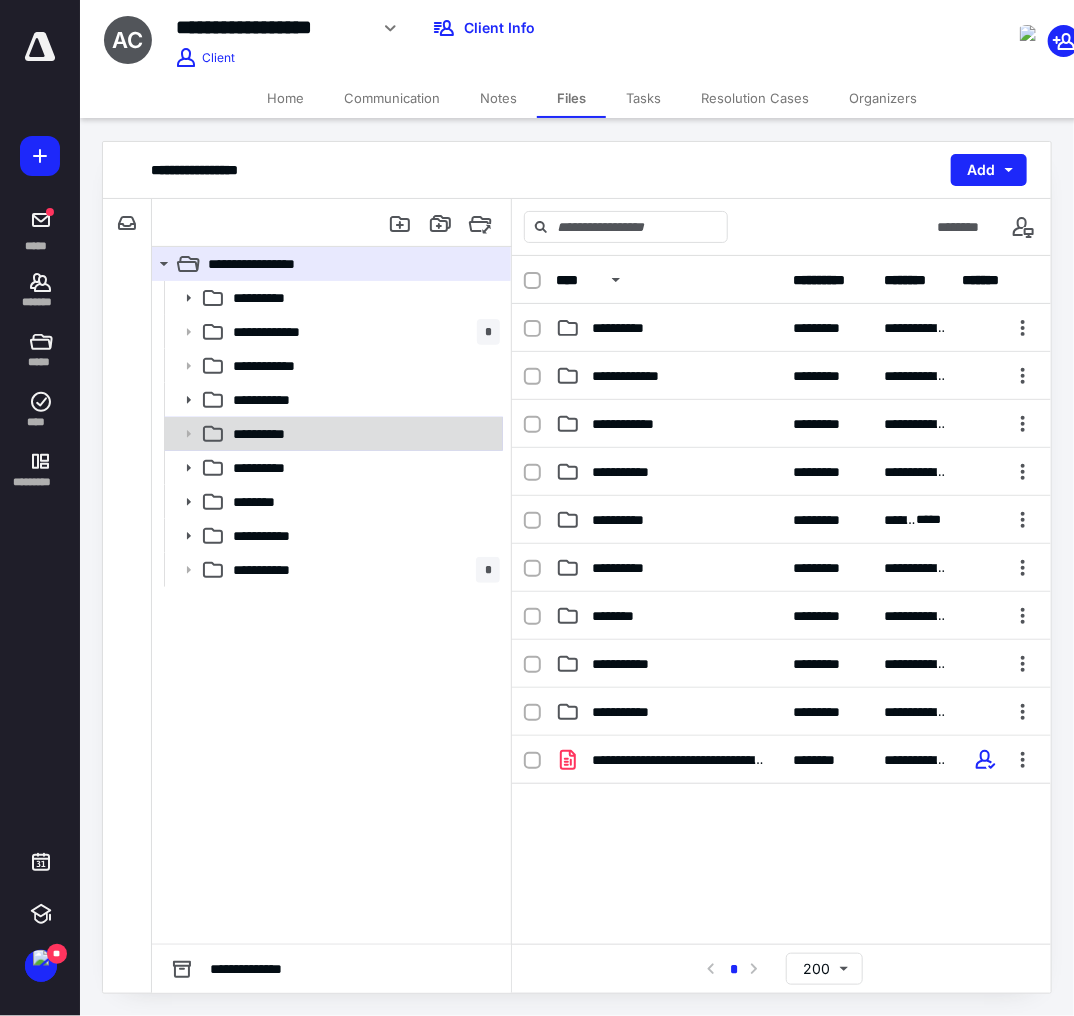 click on "**********" at bounding box center [362, 434] 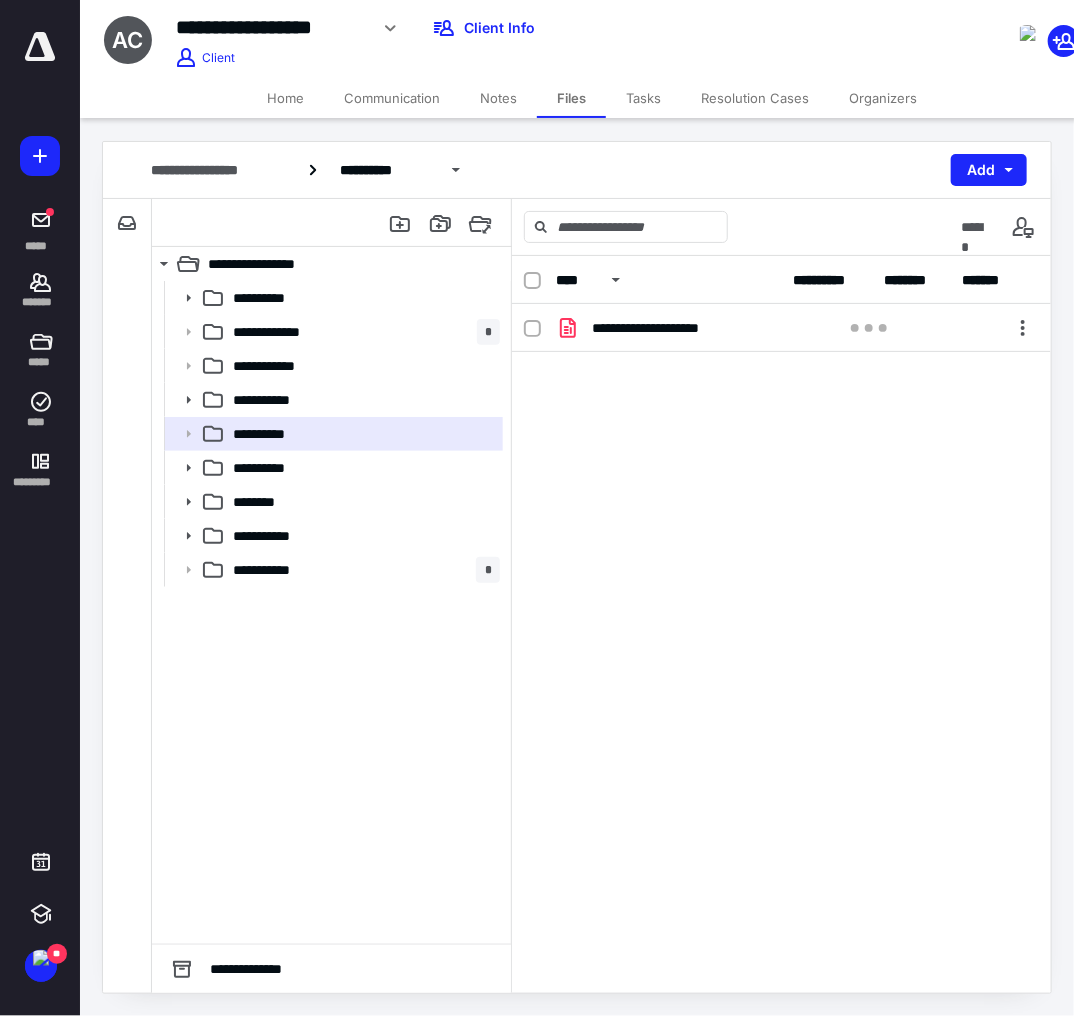 click on "**********" at bounding box center (781, 454) 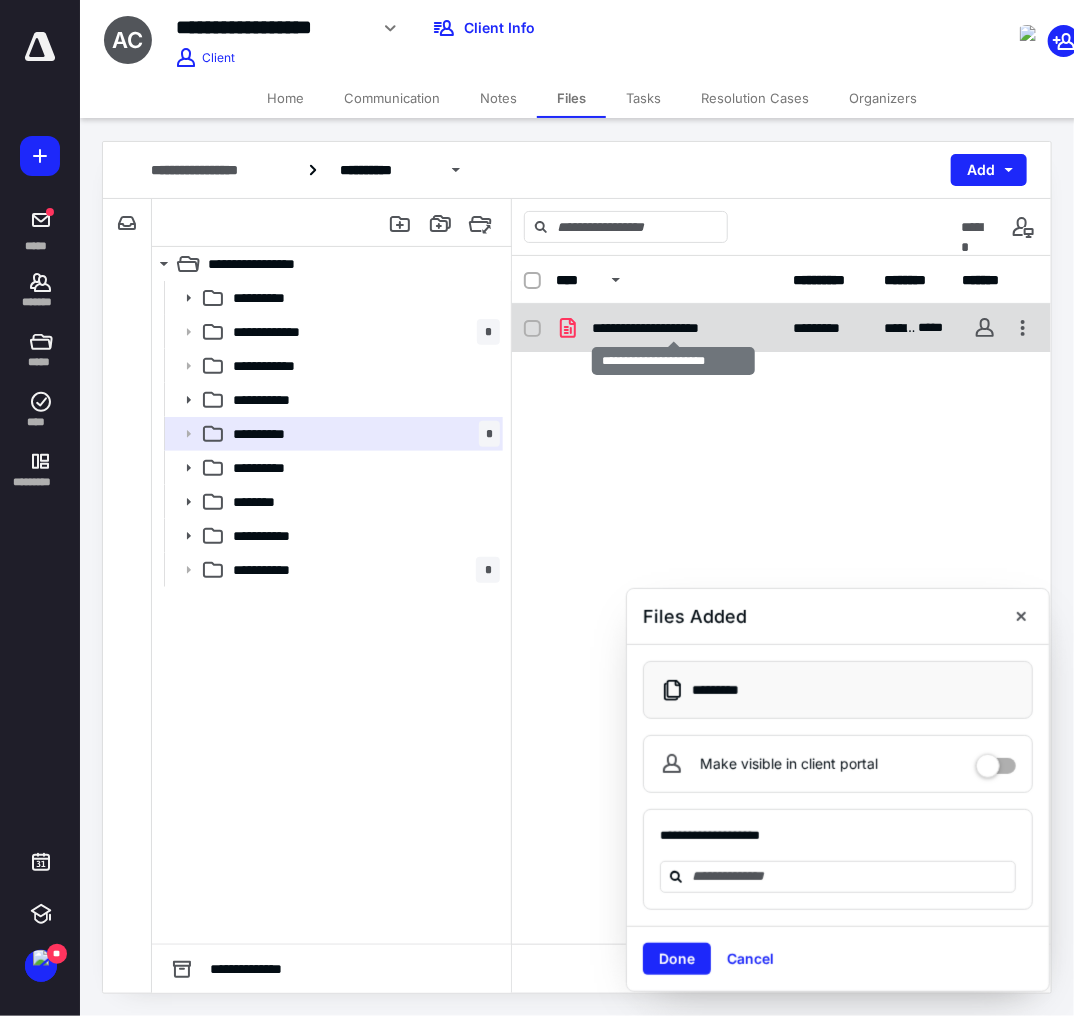 checkbox on "true" 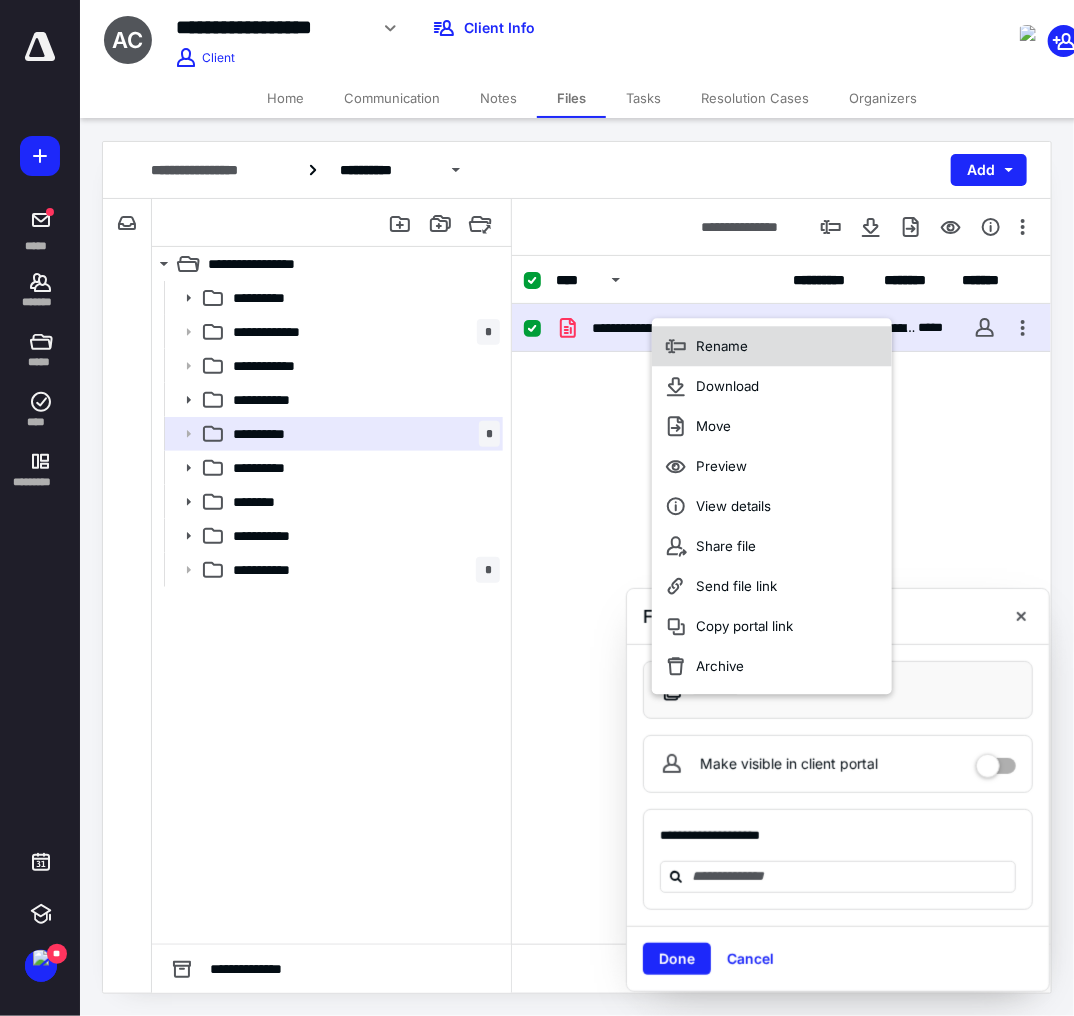 click on "Rename" at bounding box center [722, 346] 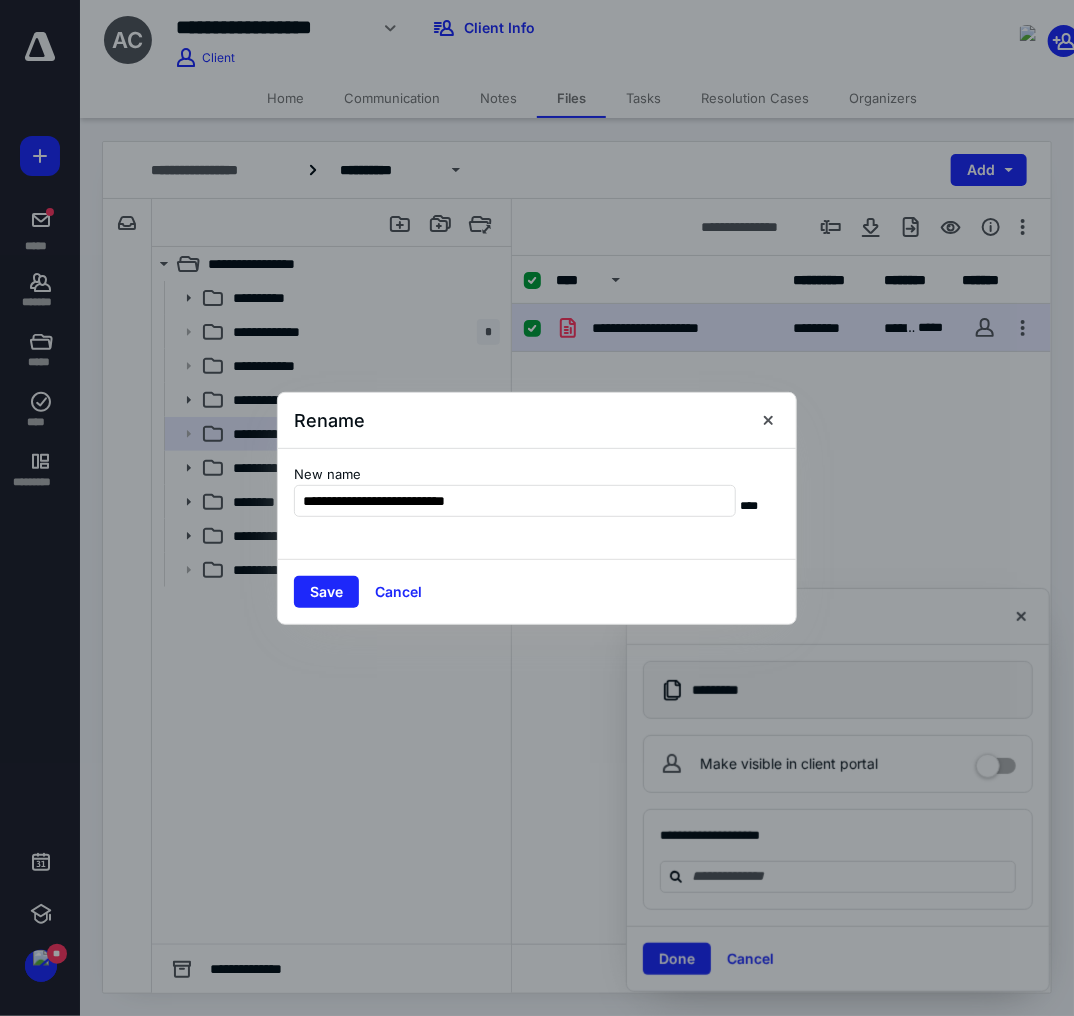 type on "**********" 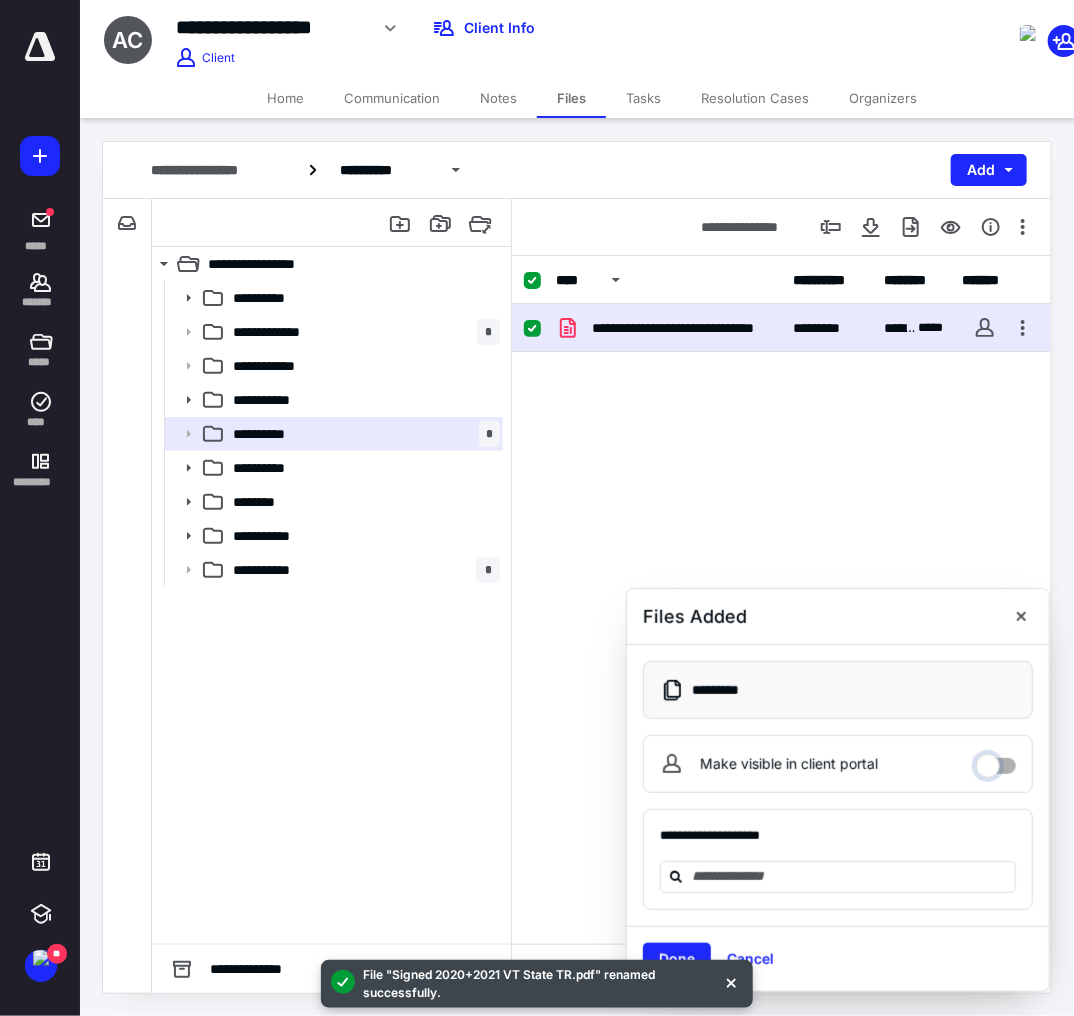 click on "Make visible in client portal" at bounding box center [996, 761] 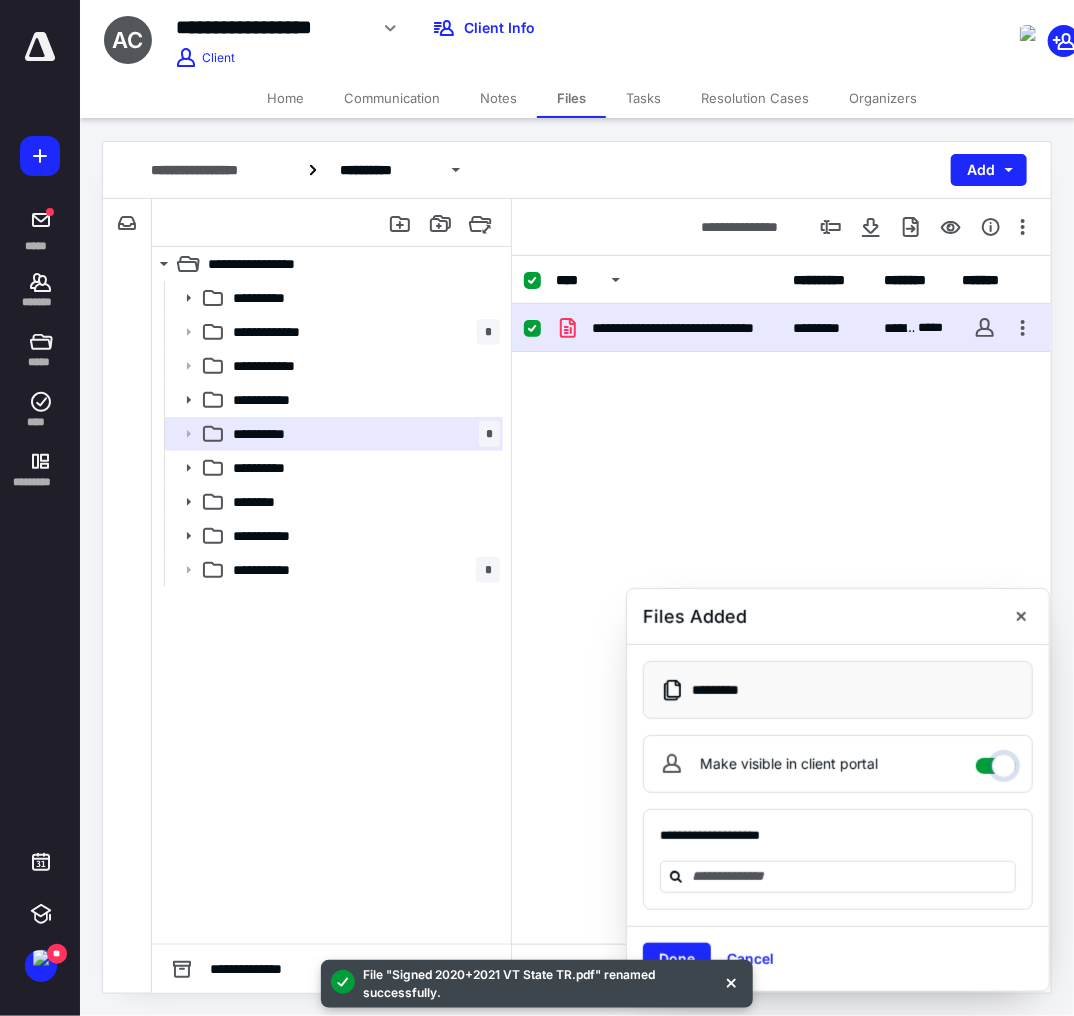 checkbox on "****" 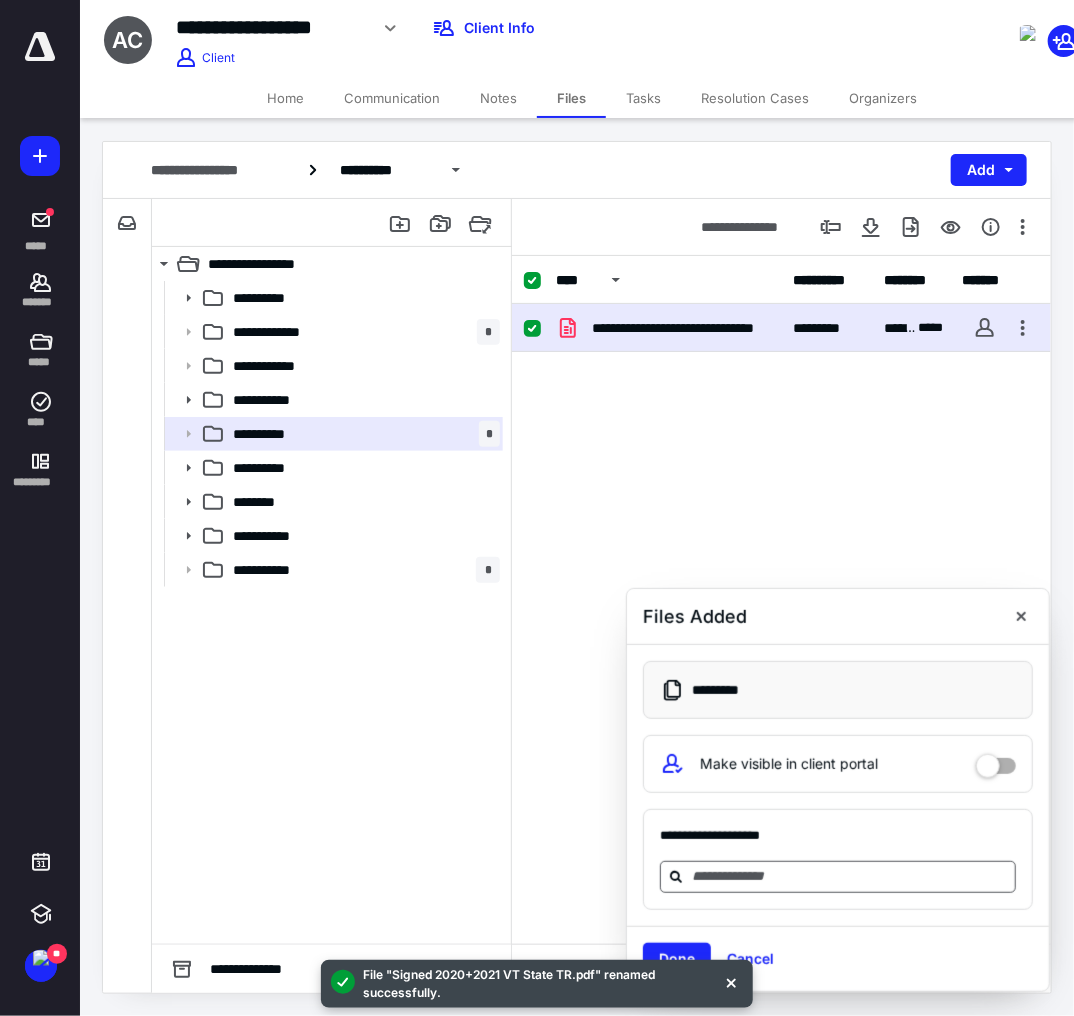 click at bounding box center [850, 876] 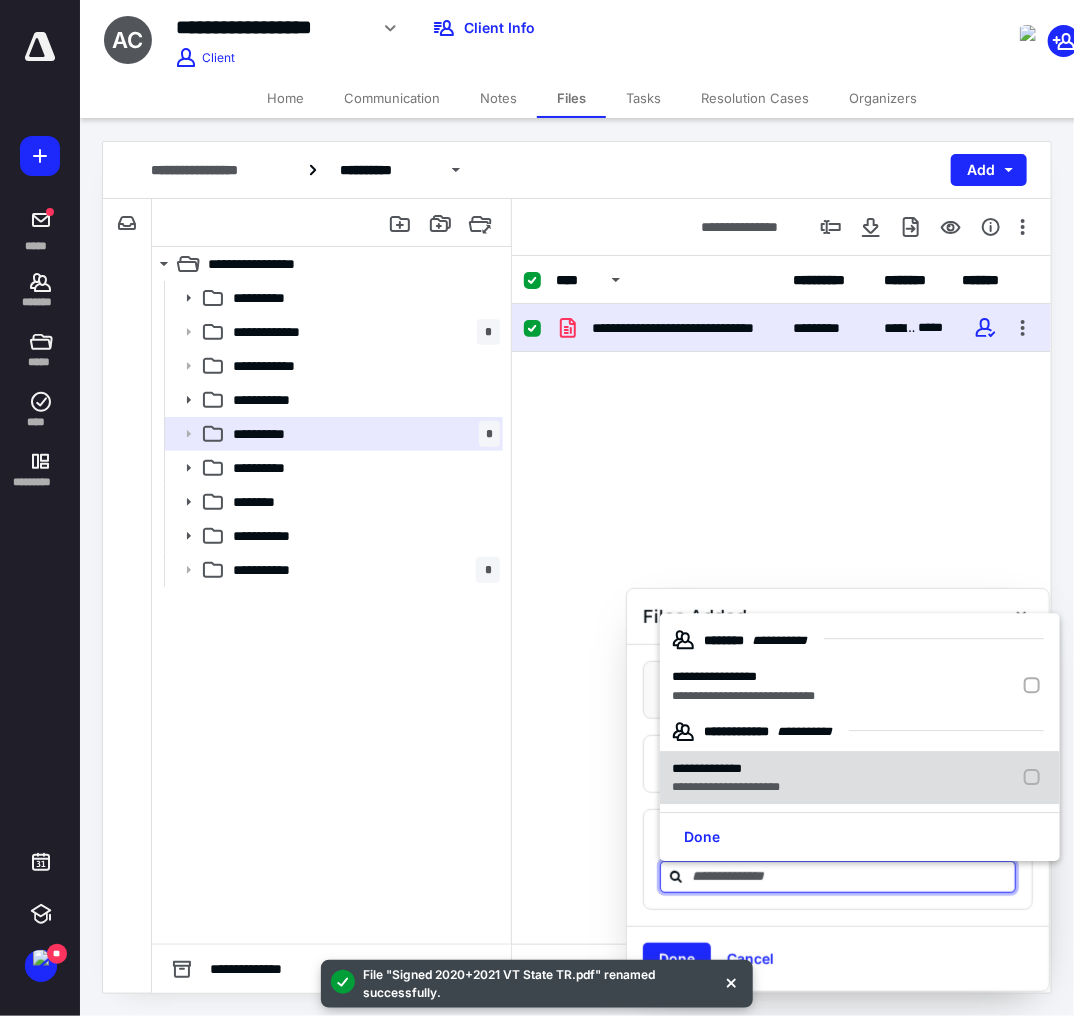 click on "**********" at bounding box center (860, 778) 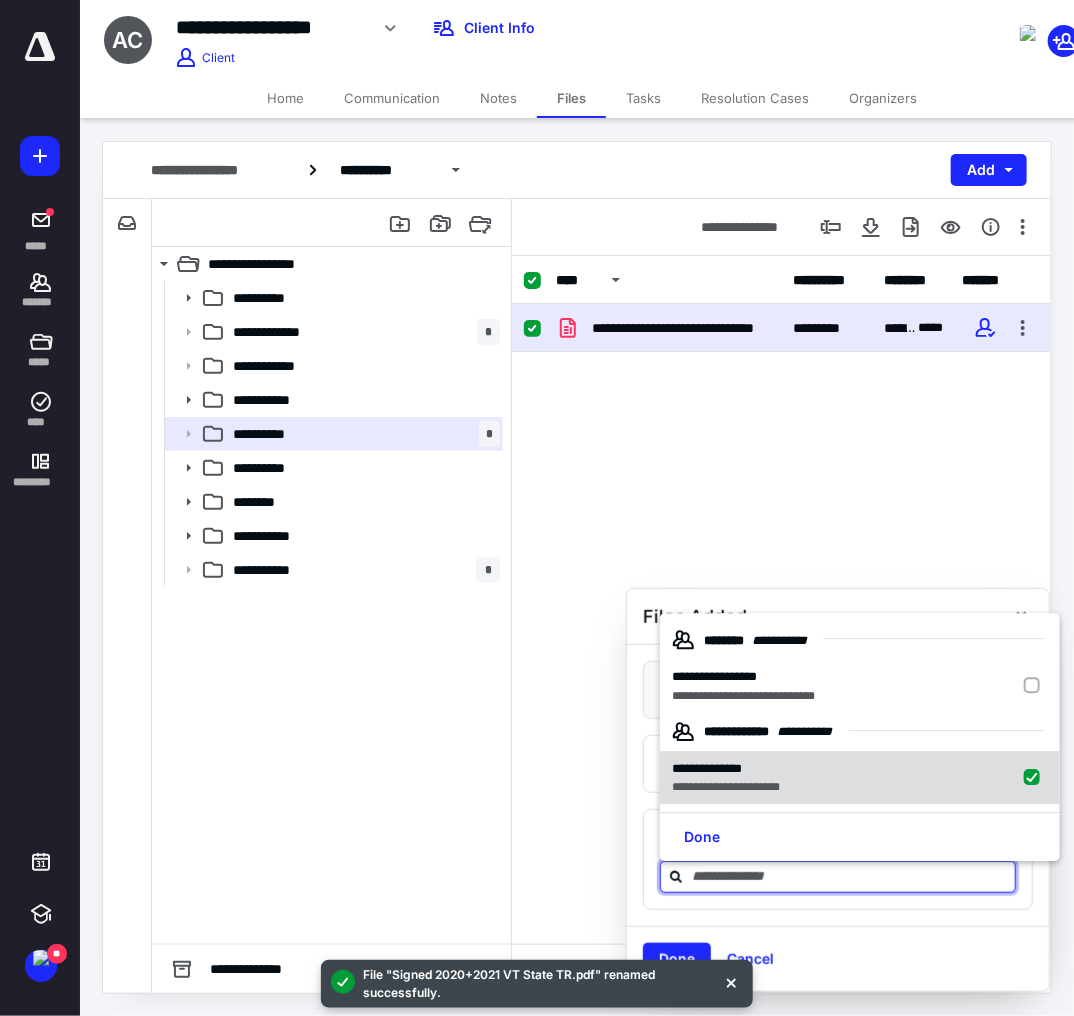 checkbox on "true" 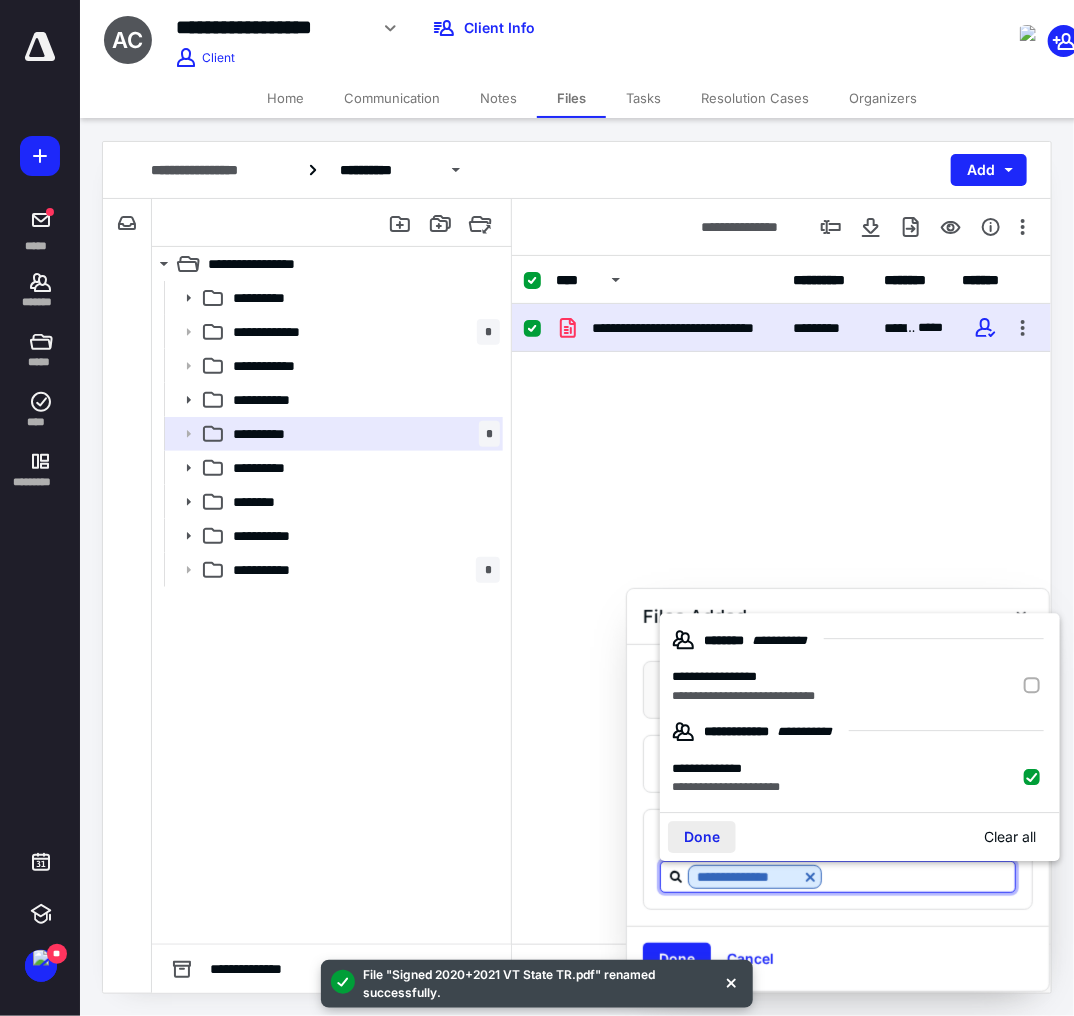 click on "Done" at bounding box center [702, 837] 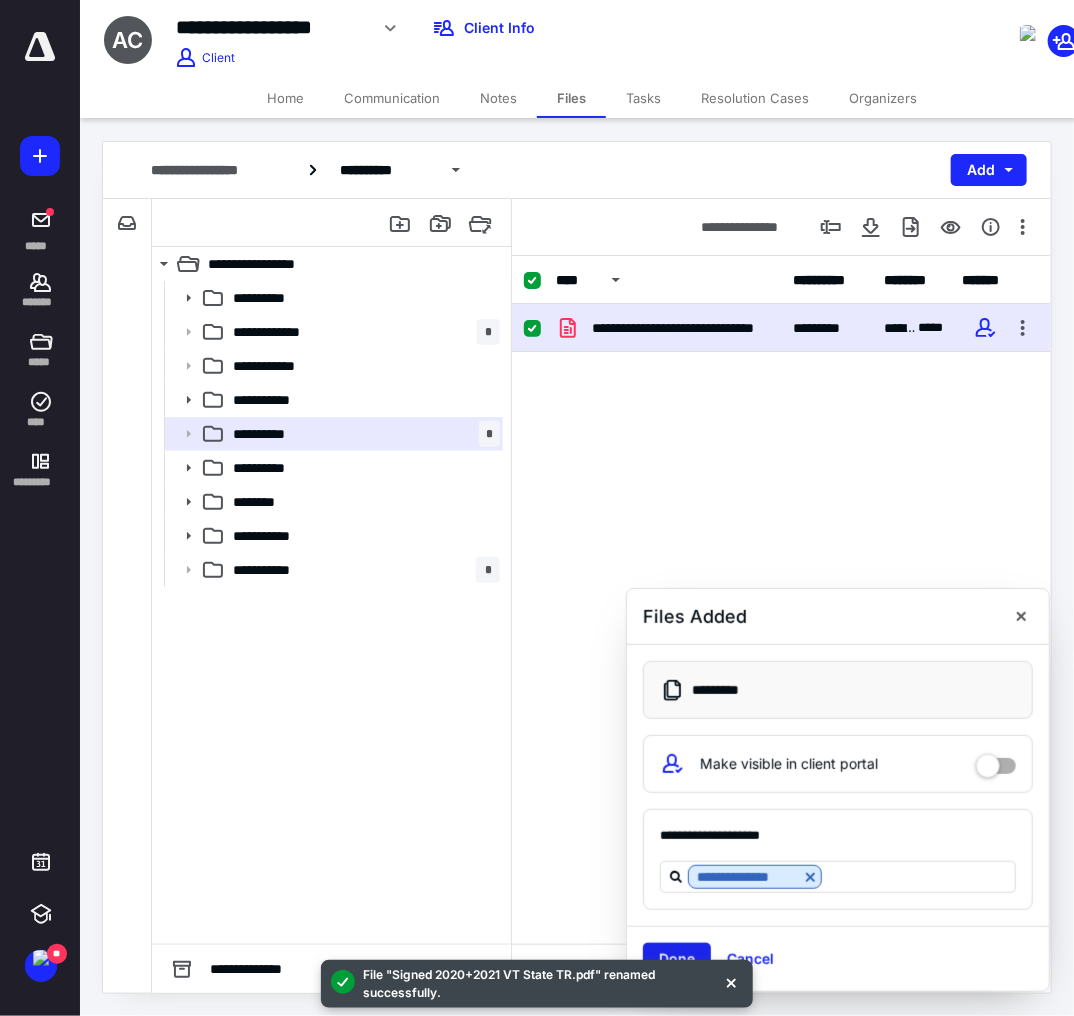 click on "Done" at bounding box center (677, 959) 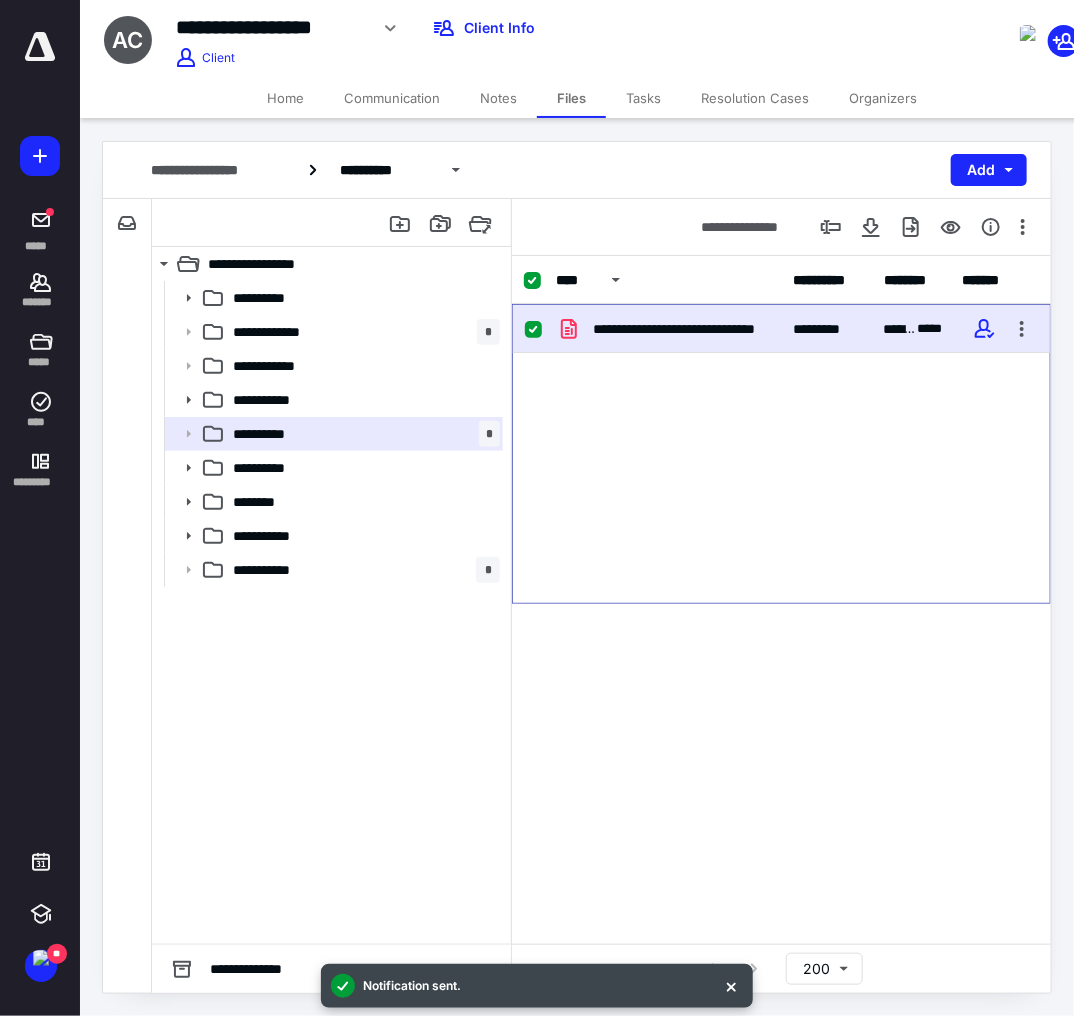 checkbox on "false" 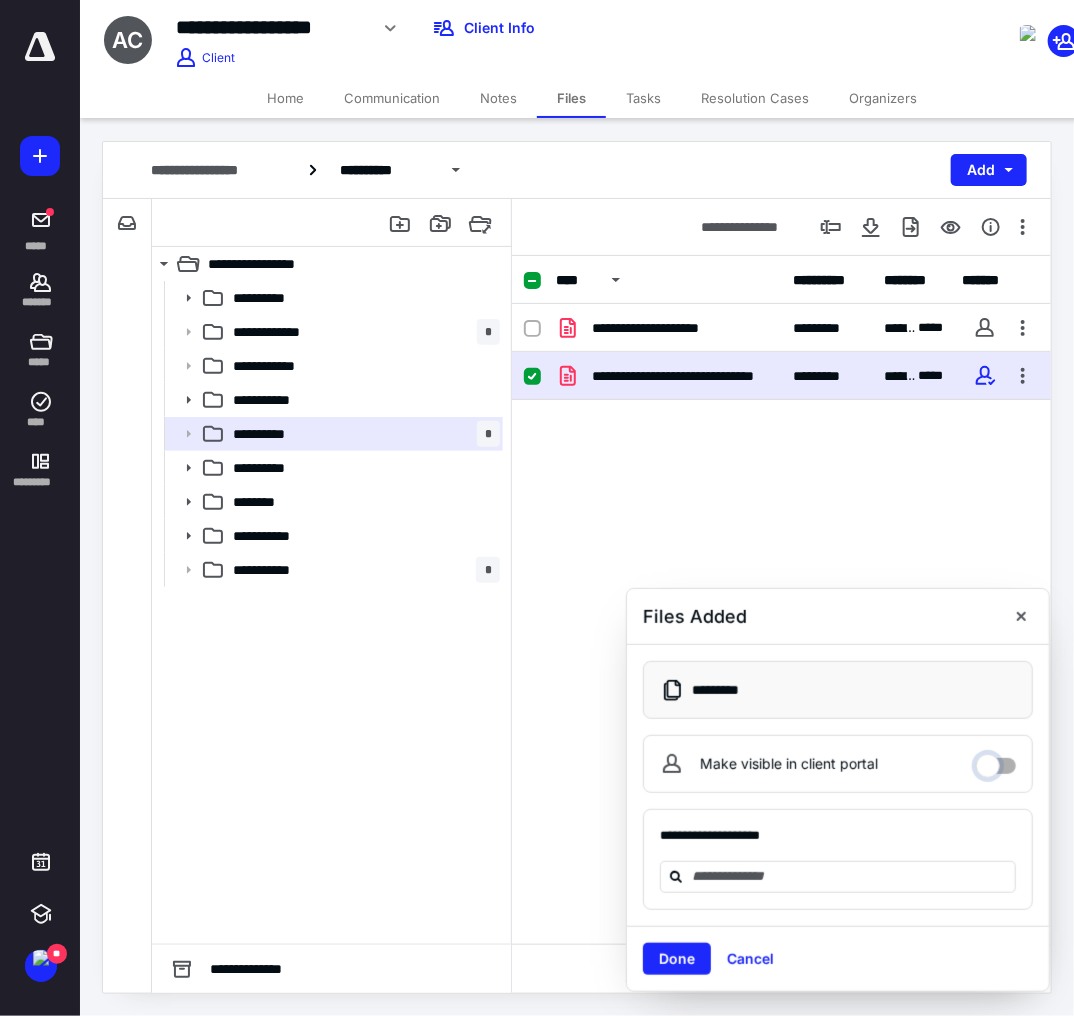 click on "Make visible in client portal" at bounding box center [996, 761] 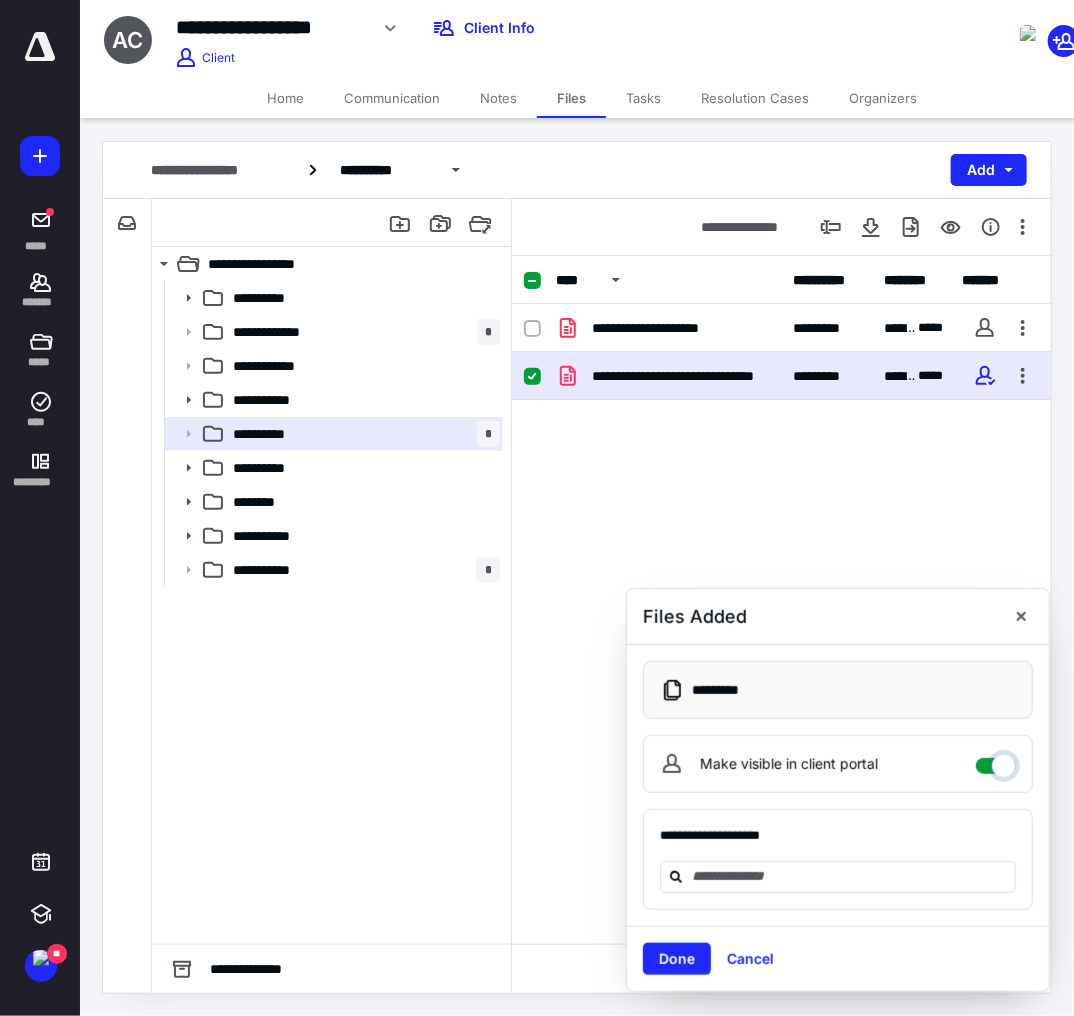 checkbox on "****" 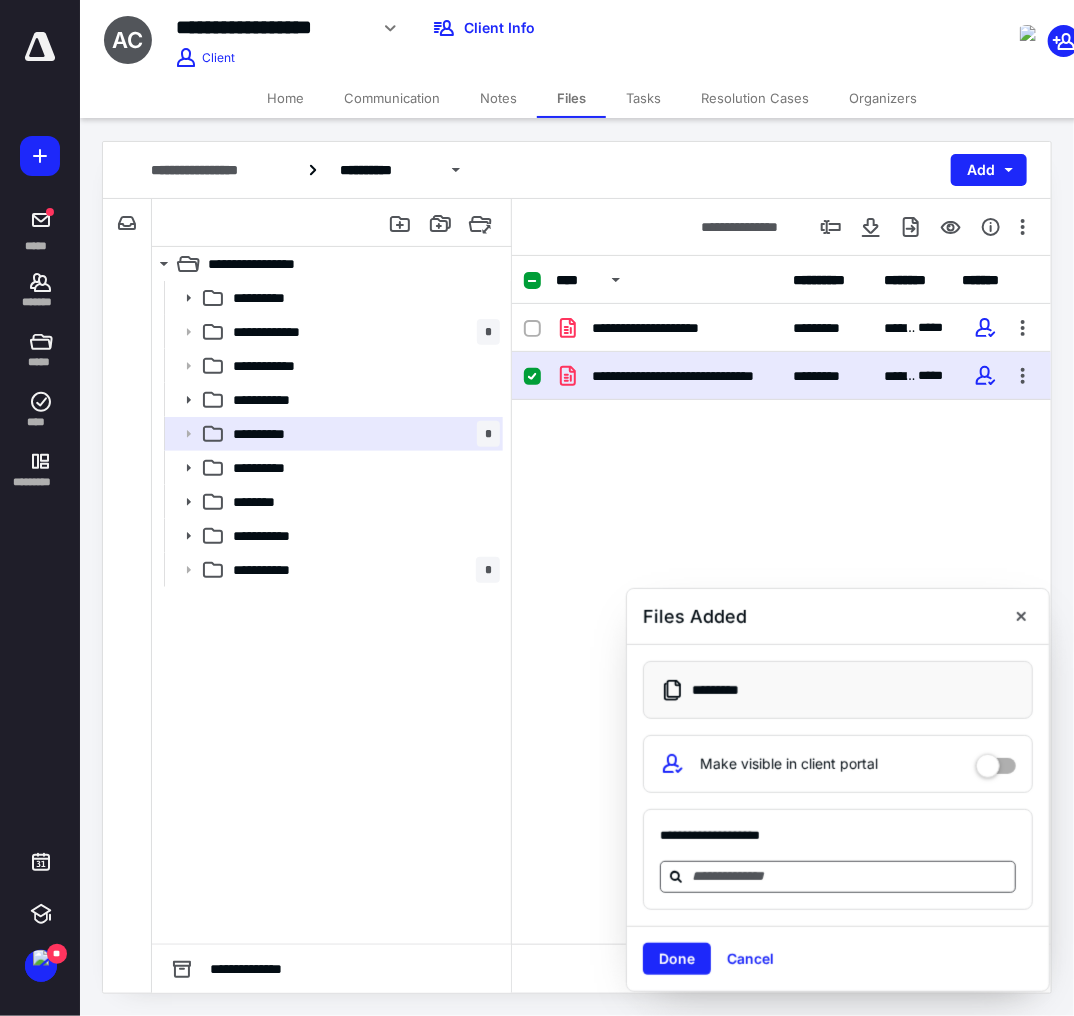 click at bounding box center (850, 876) 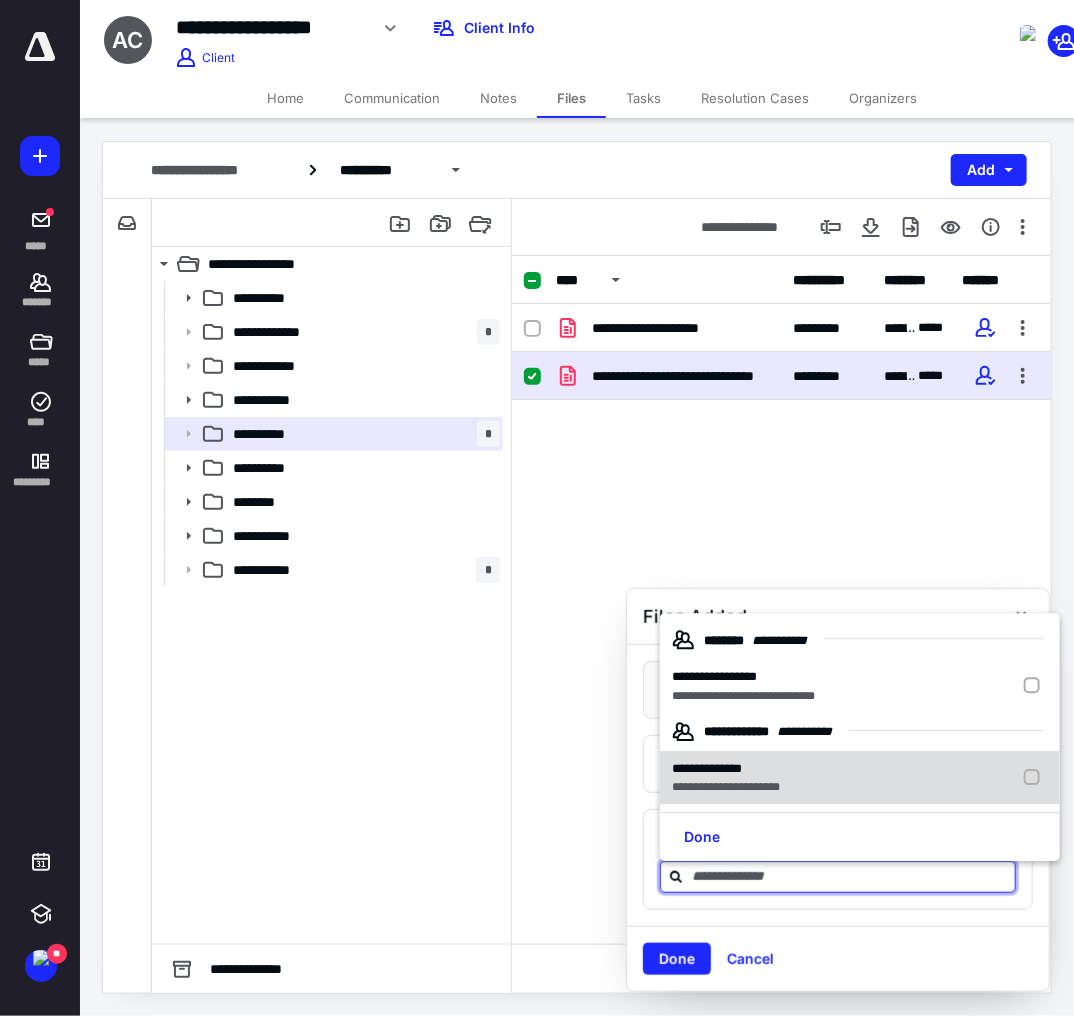 click on "**********" at bounding box center (726, 787) 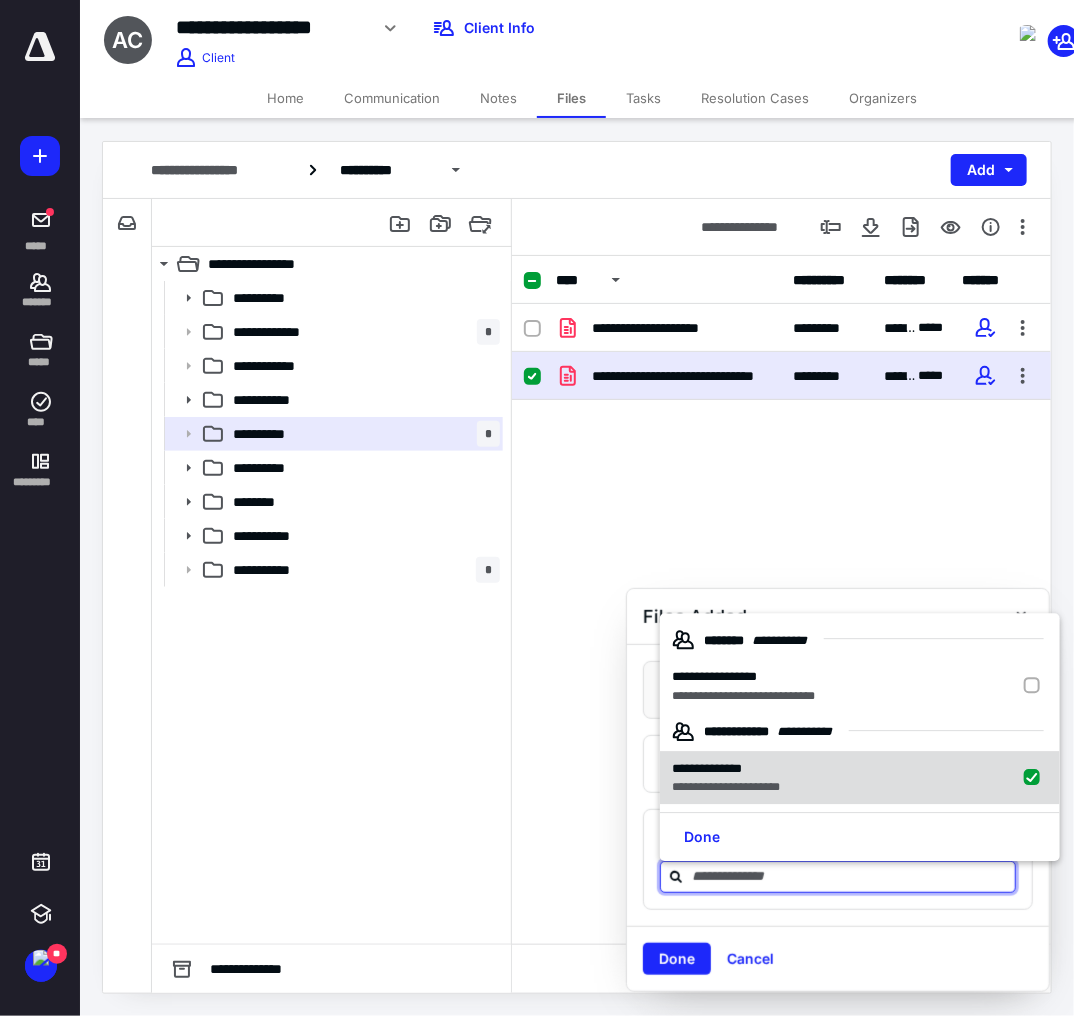 checkbox on "true" 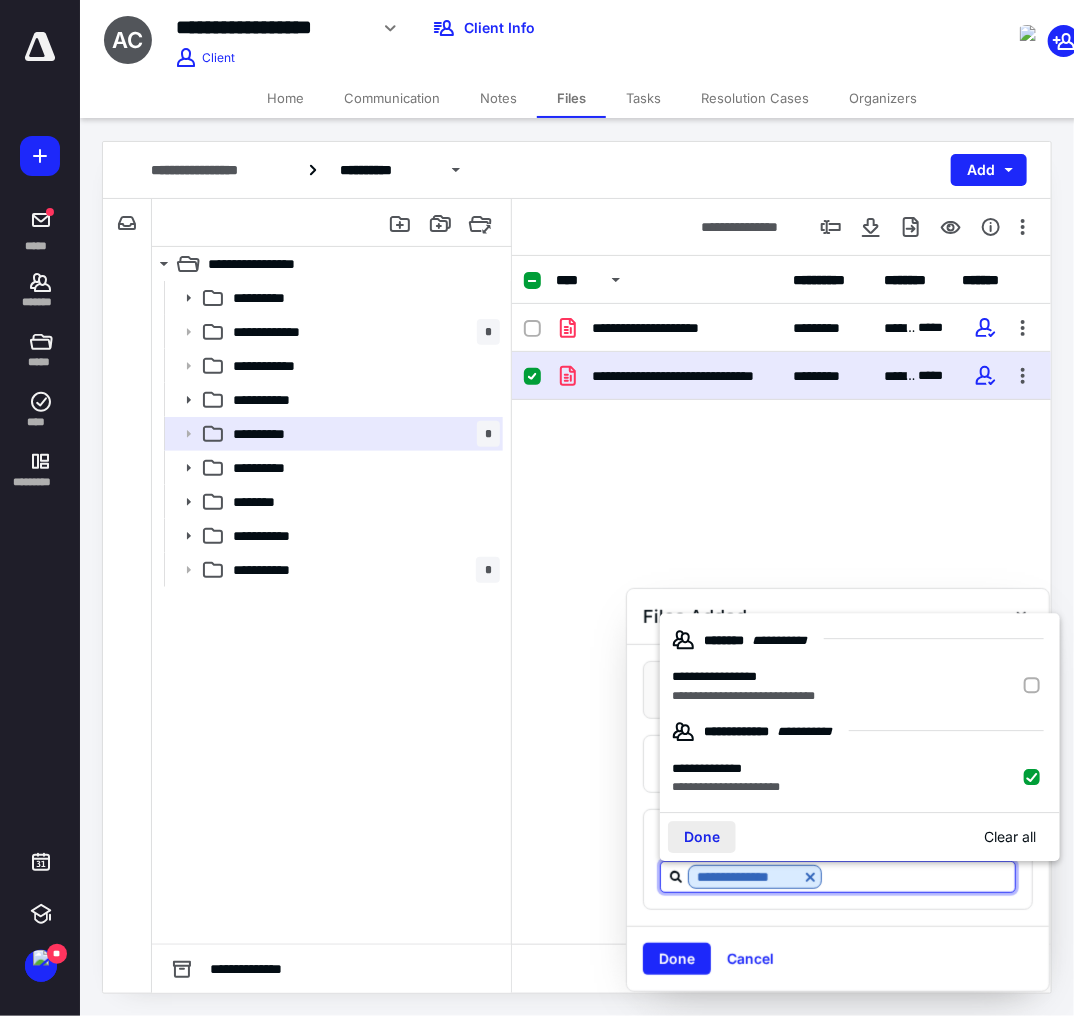 click on "Done" at bounding box center [702, 837] 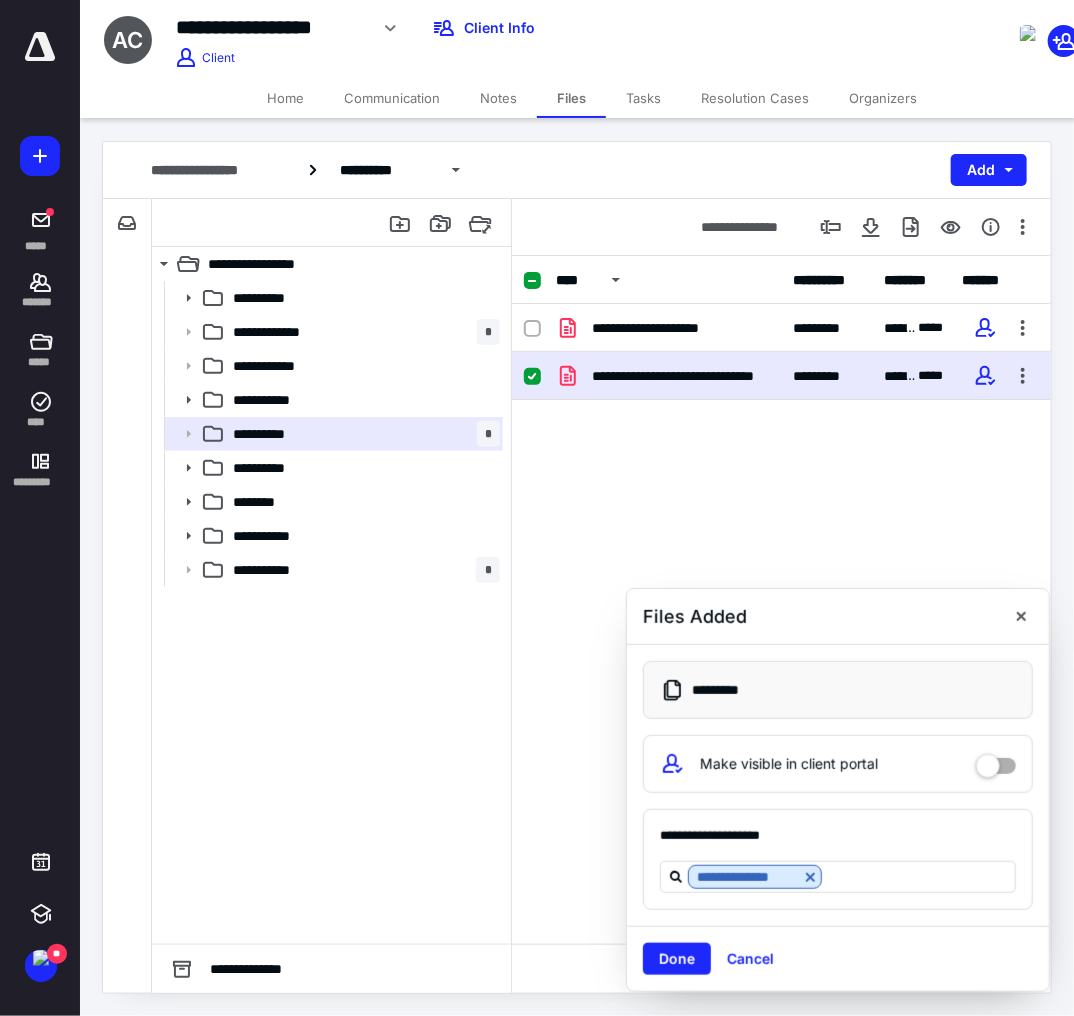 click on "Done" at bounding box center [677, 959] 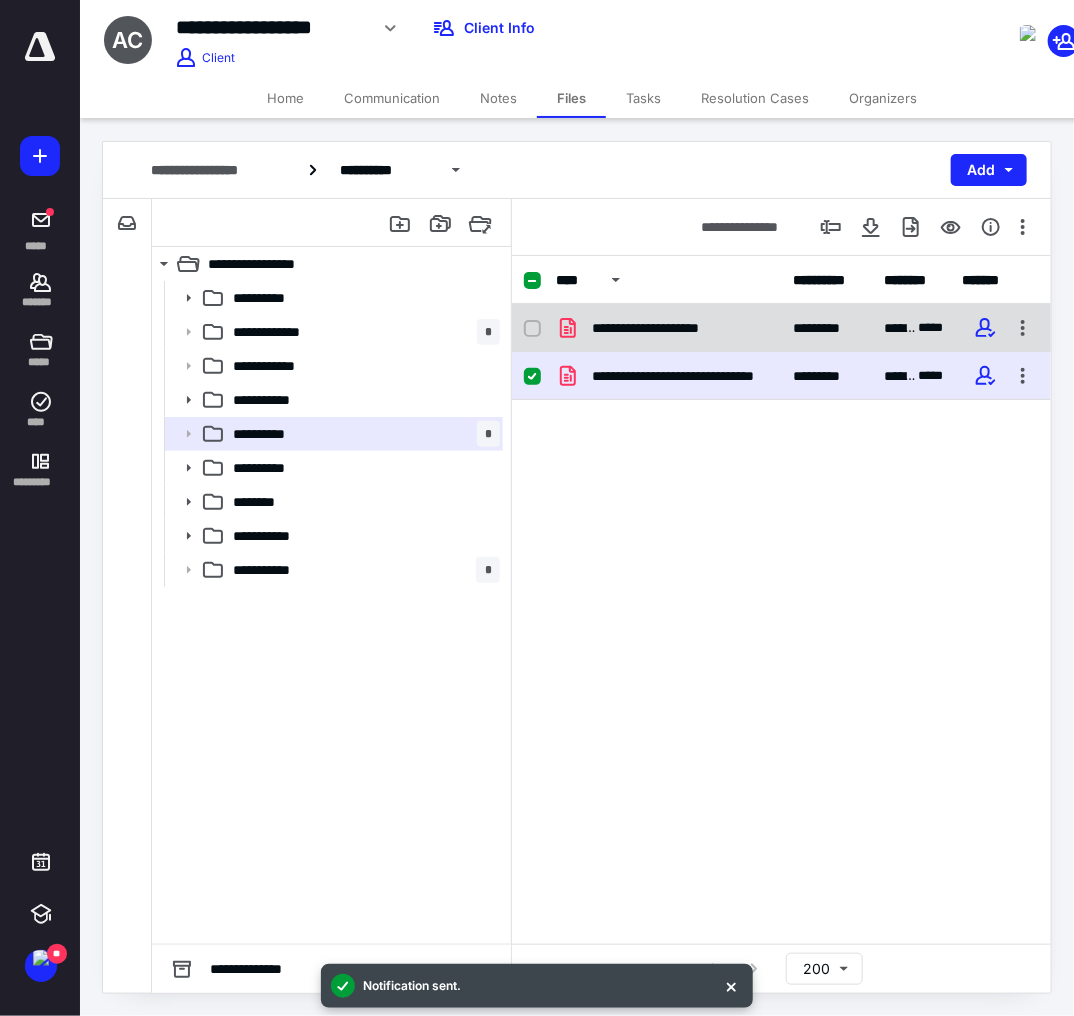 click on "**********" at bounding box center [673, 328] 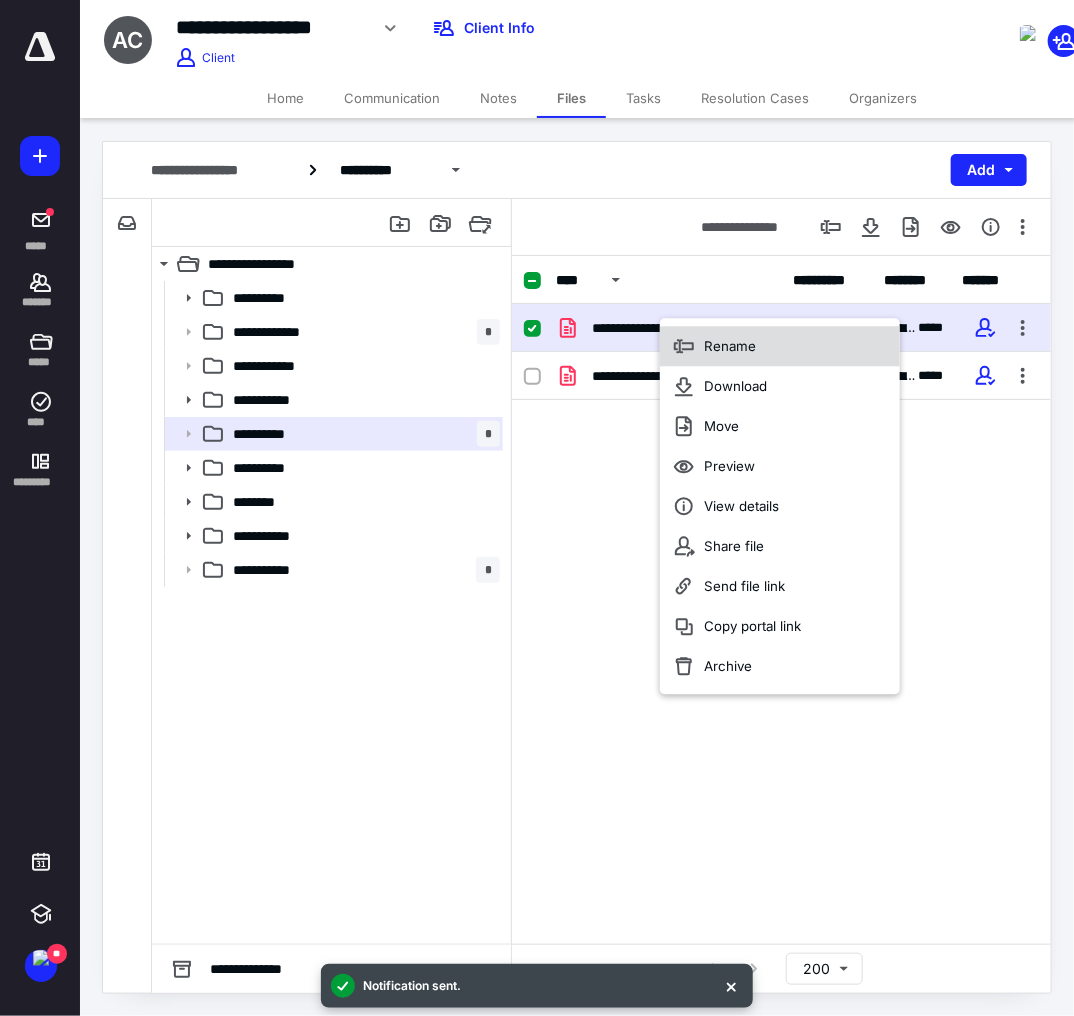 click on "Rename" at bounding box center [730, 346] 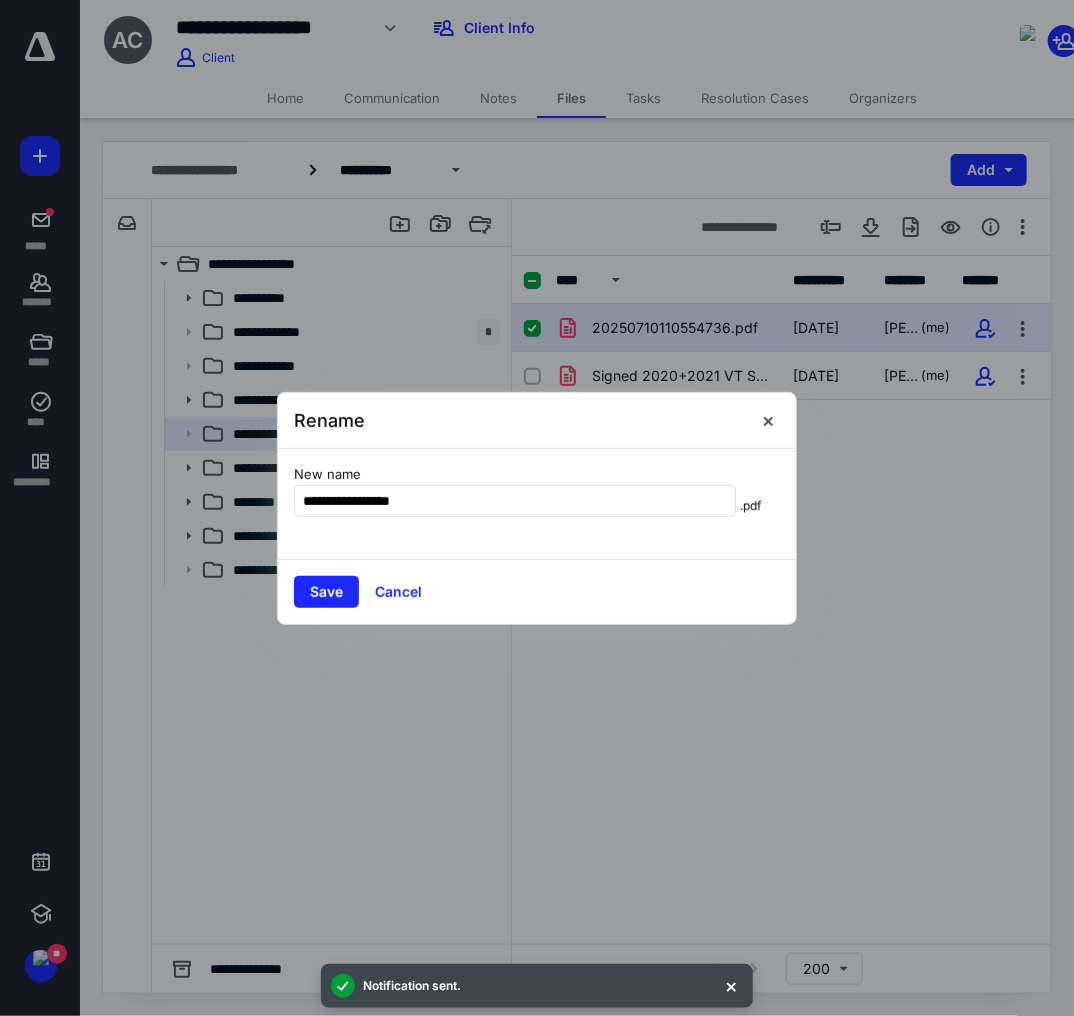 type on "**********" 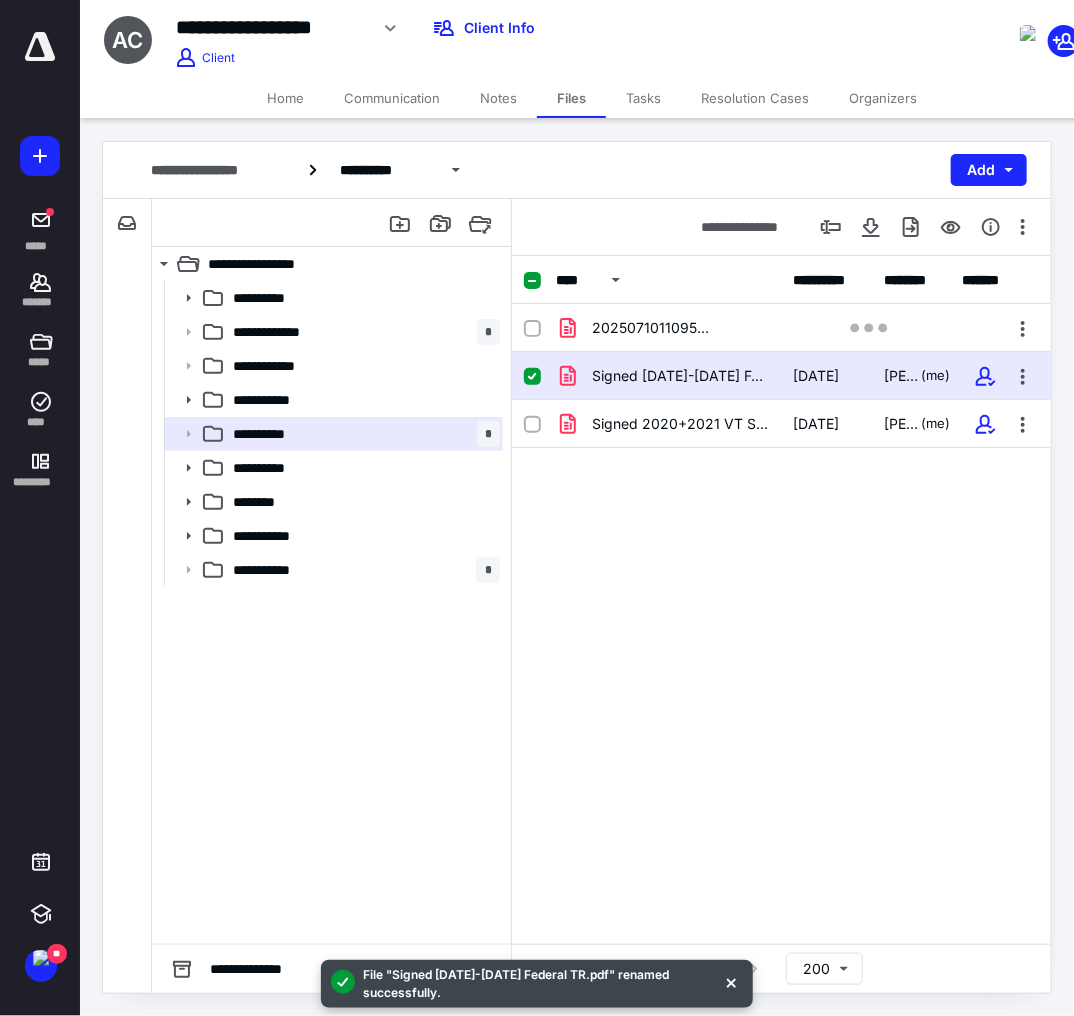 click on "20250710110953457.pdf Signed 2019-2021 Federal TR.pdf 7/10/2025 Andrew Estabridis  (me) Signed 2020+2021 VT State TR.pdf 7/10/2025 Andrew Estabridis  (me)" at bounding box center [781, 454] 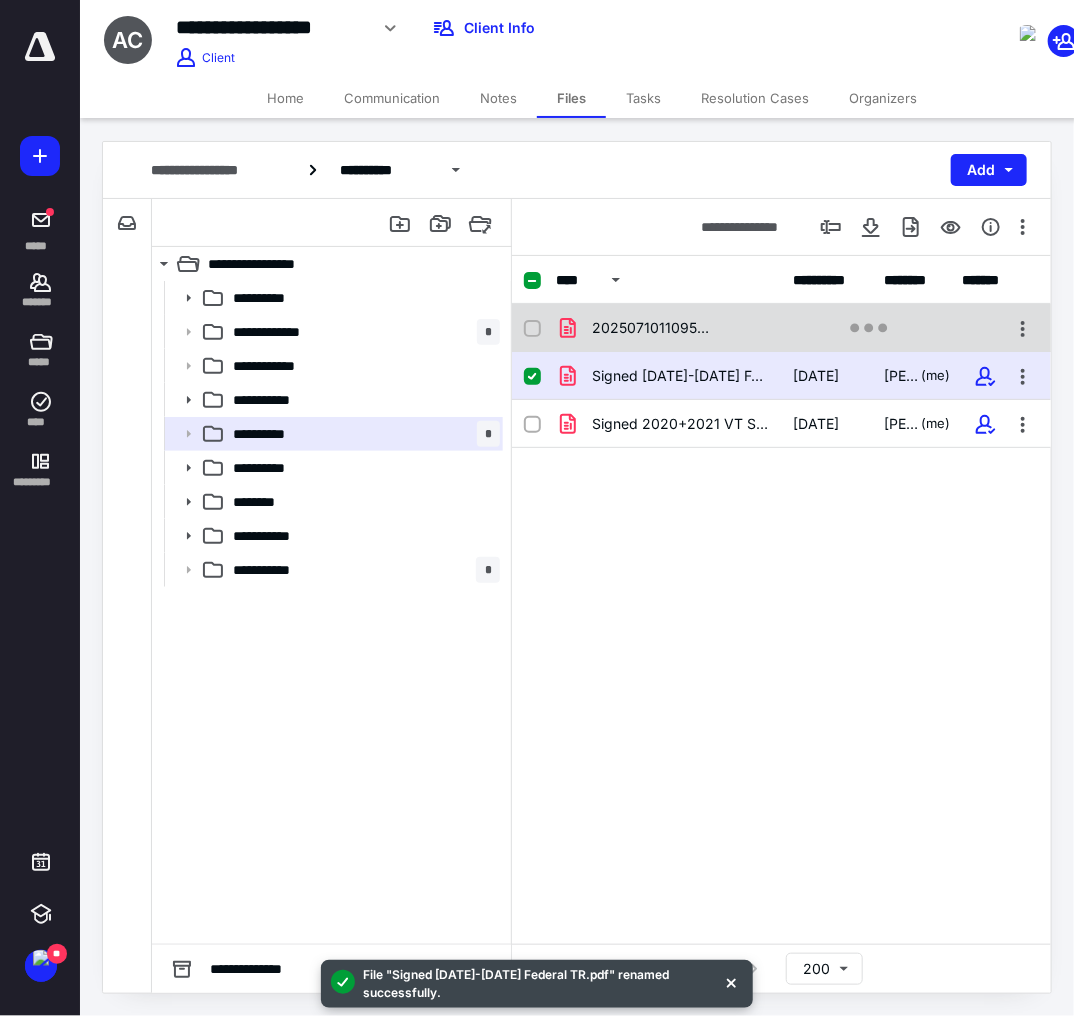 click on "20250710110953457.pdf" at bounding box center (781, 328) 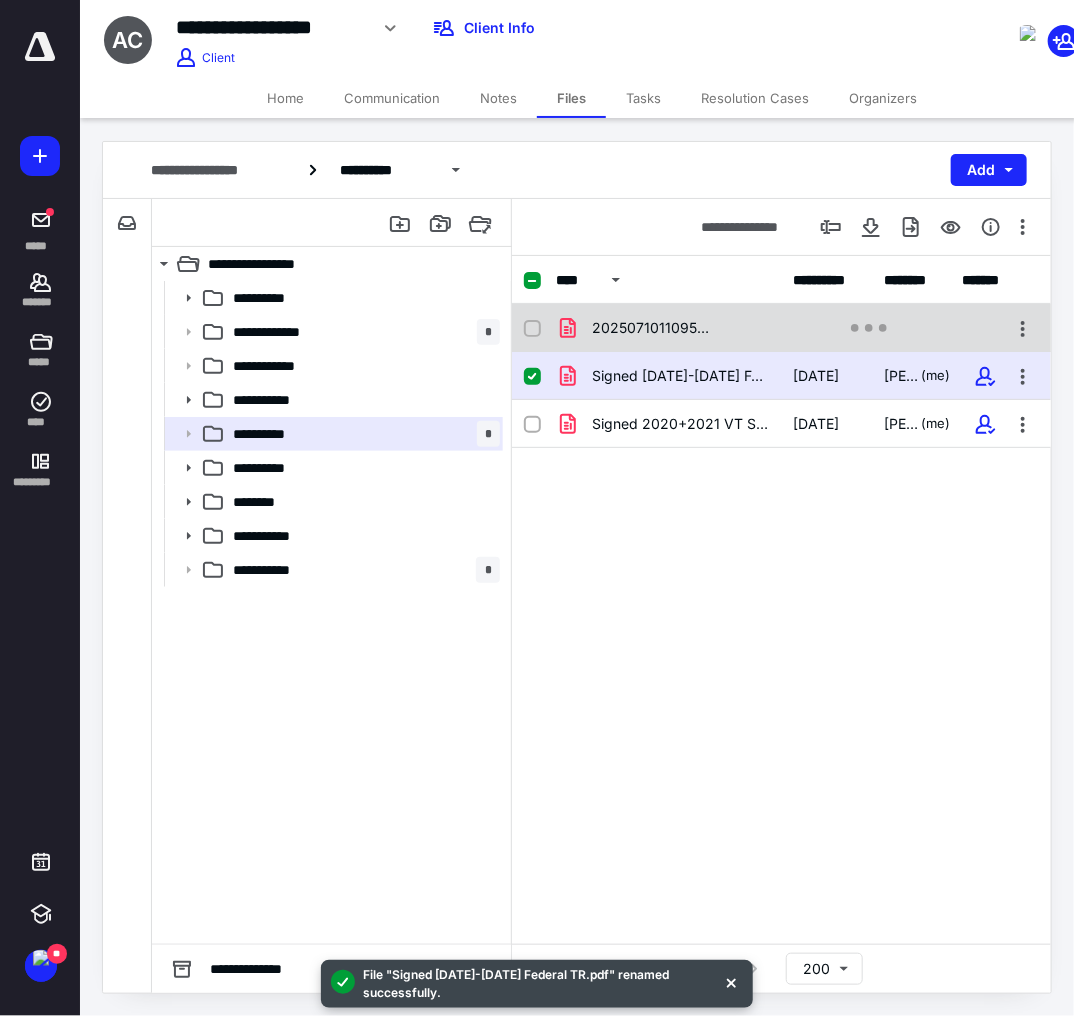checkbox on "false" 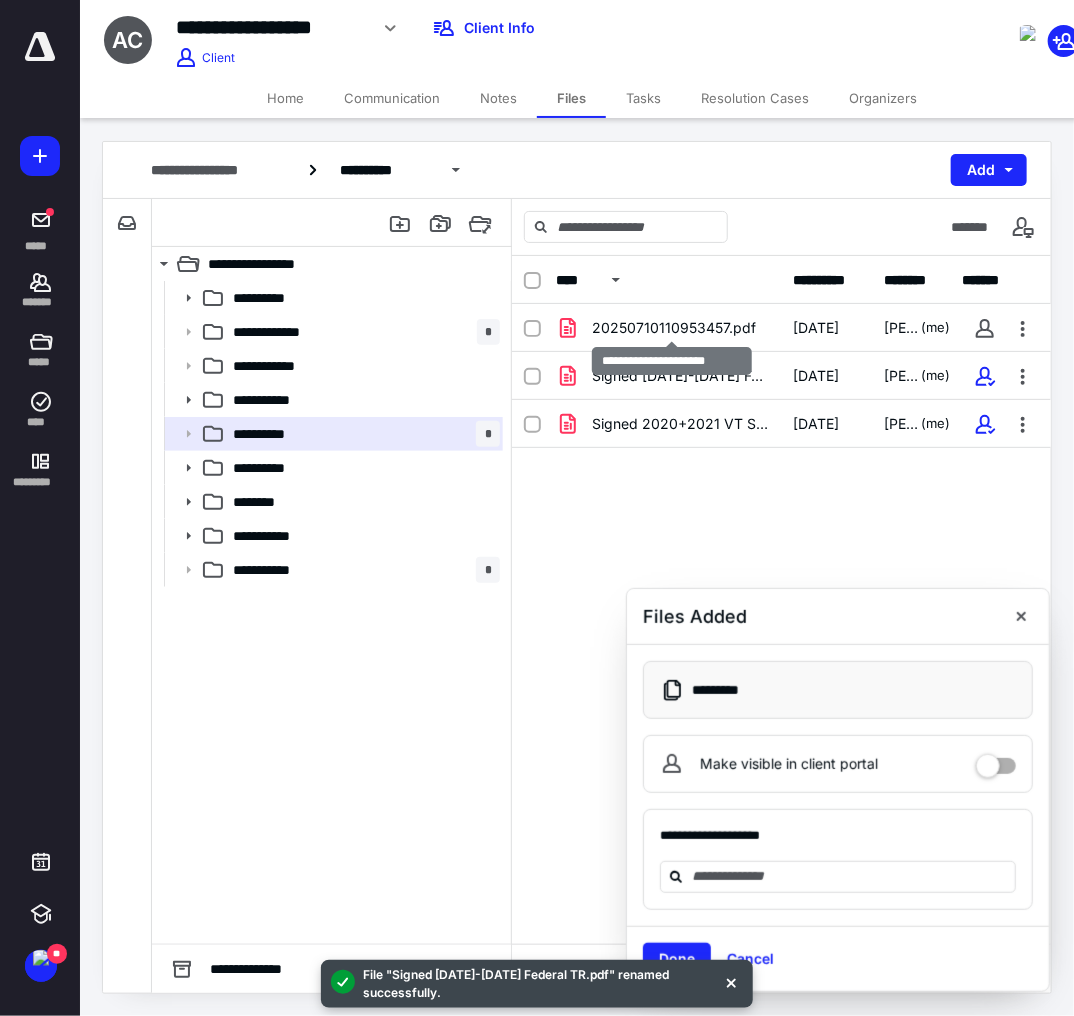 checkbox on "true" 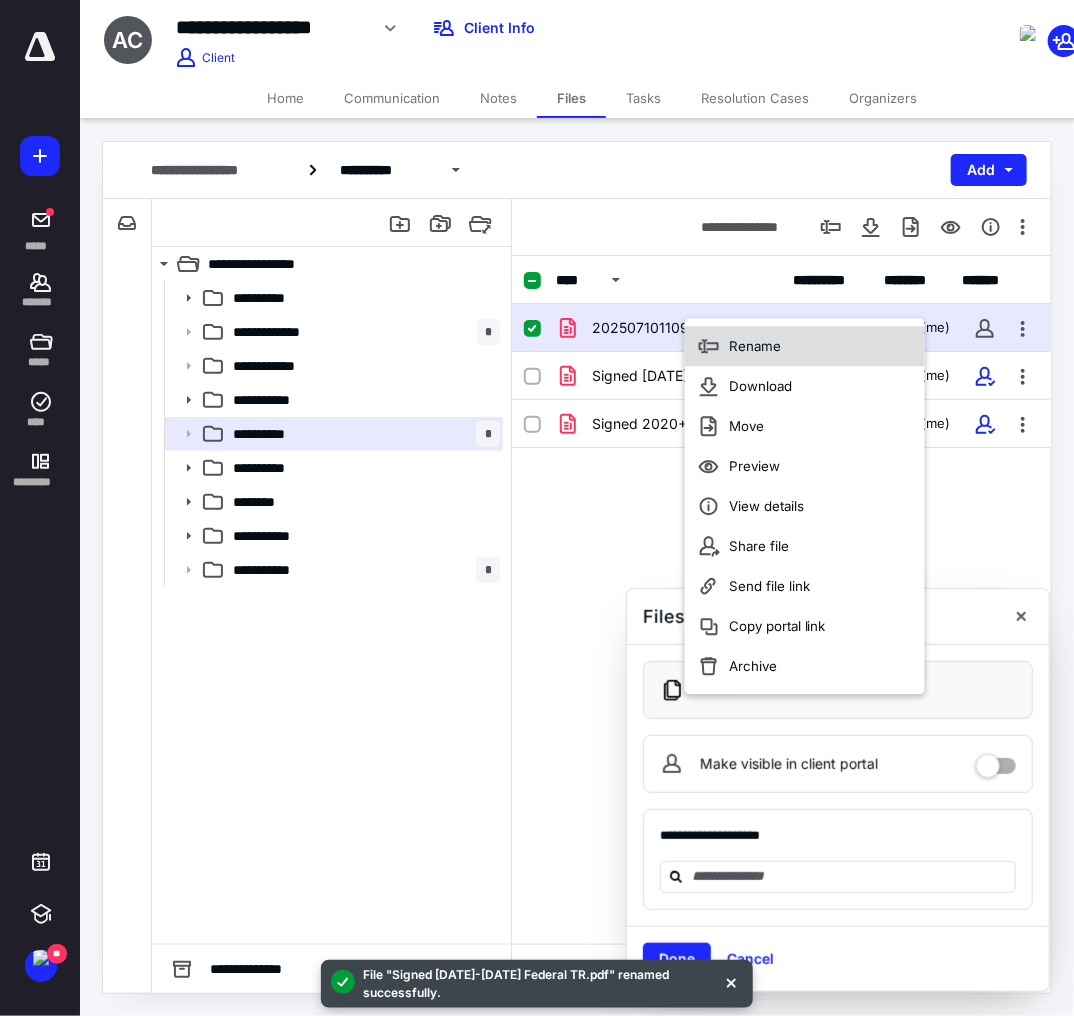 click on "Rename" at bounding box center [805, 346] 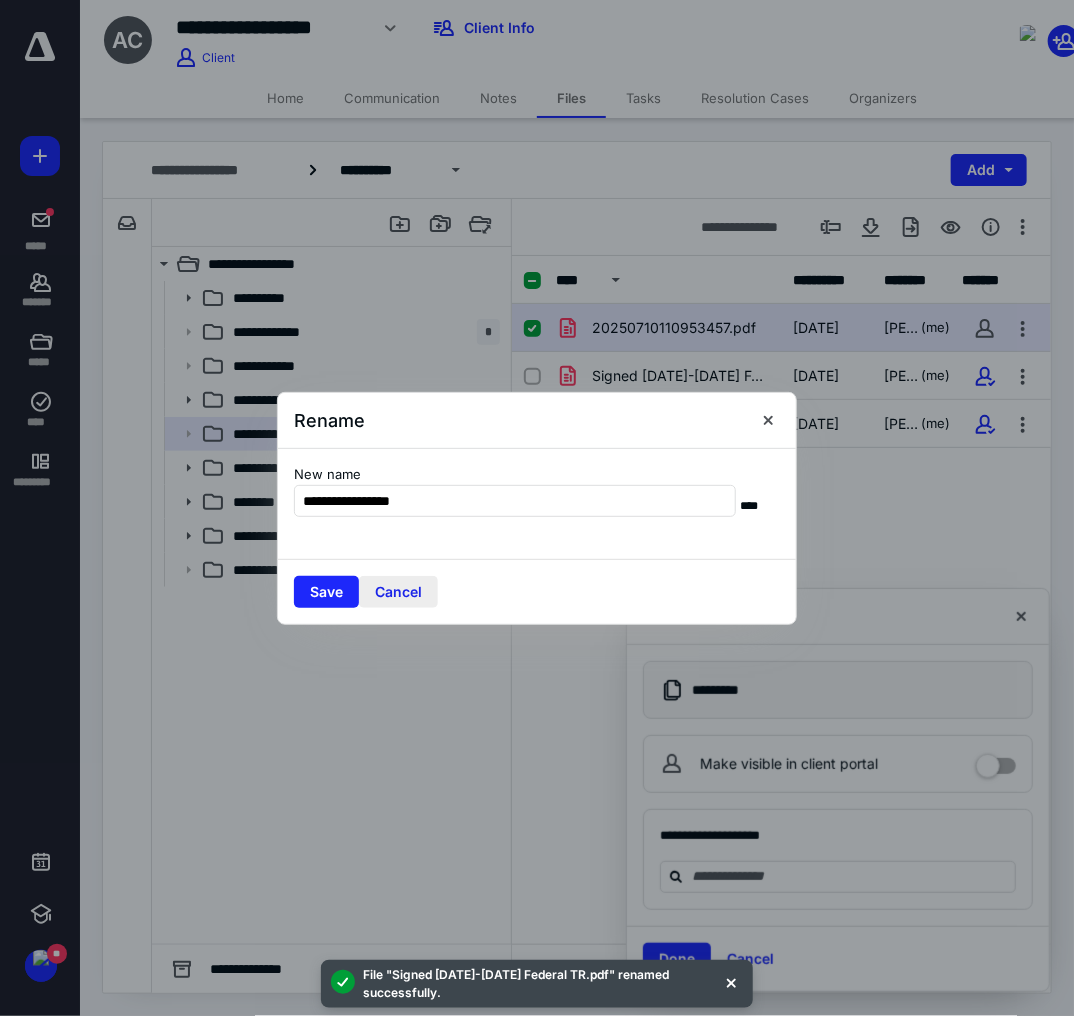click on "Cancel" at bounding box center [398, 592] 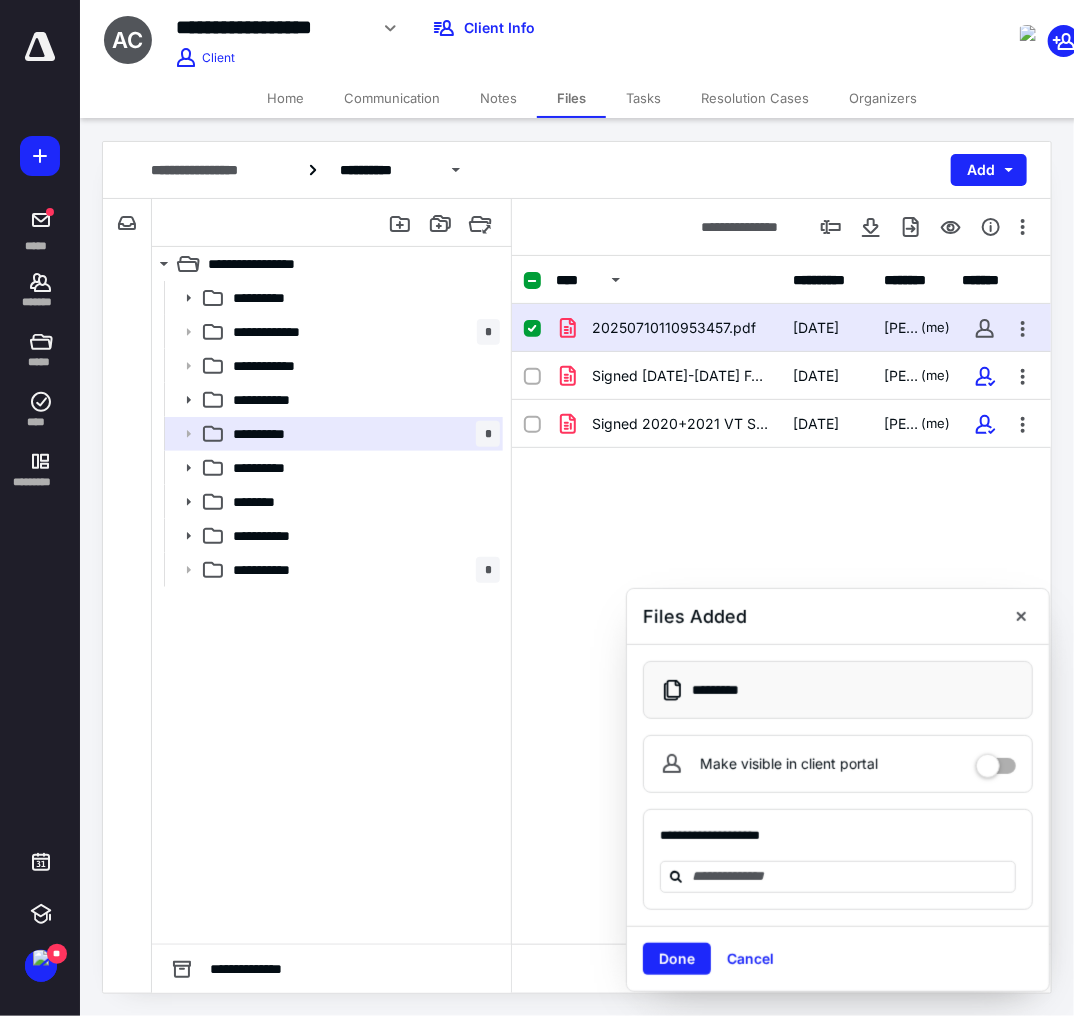 click on "20250710110953457.pdf 7/10/2025 Andrew Estabridis  (me)" at bounding box center [781, 328] 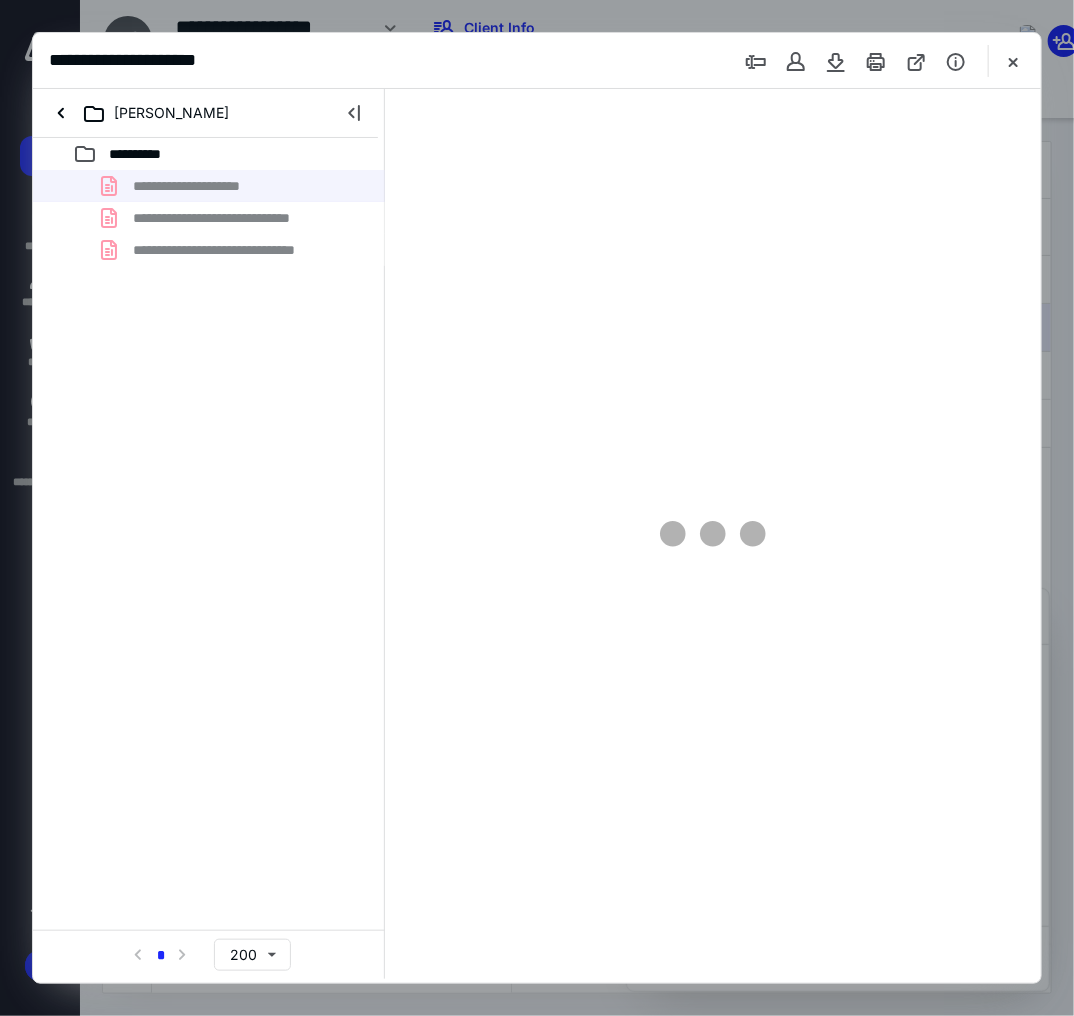 scroll, scrollTop: 0, scrollLeft: 0, axis: both 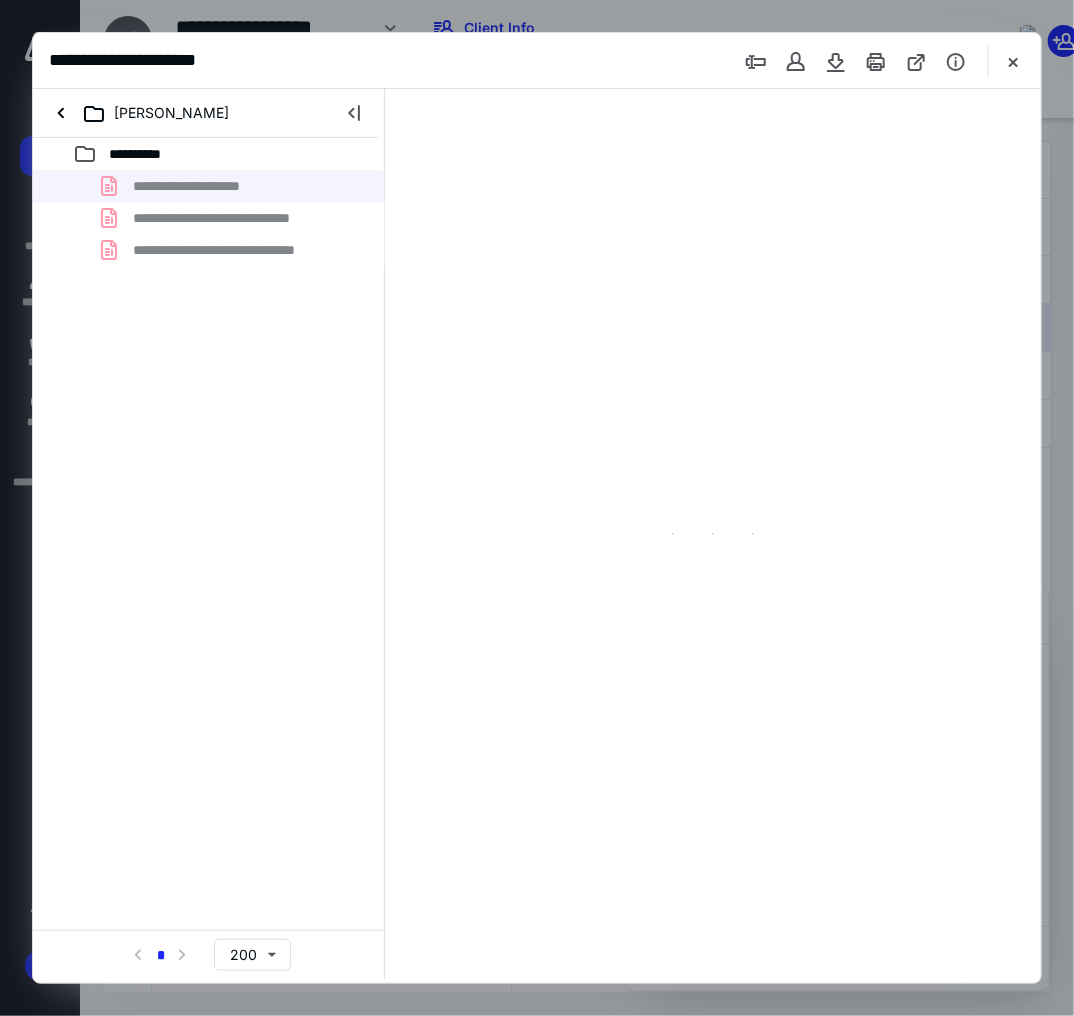 type on "105" 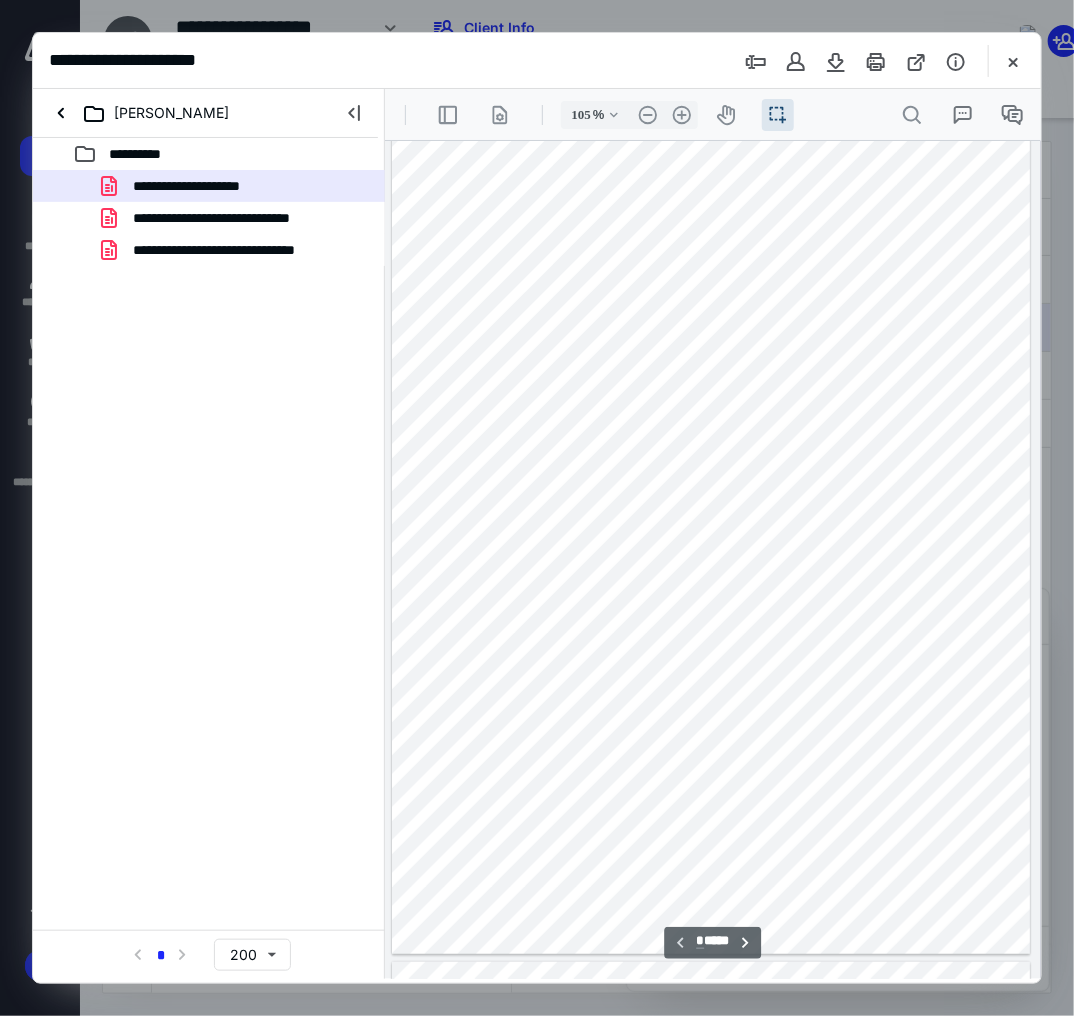 scroll, scrollTop: 0, scrollLeft: 0, axis: both 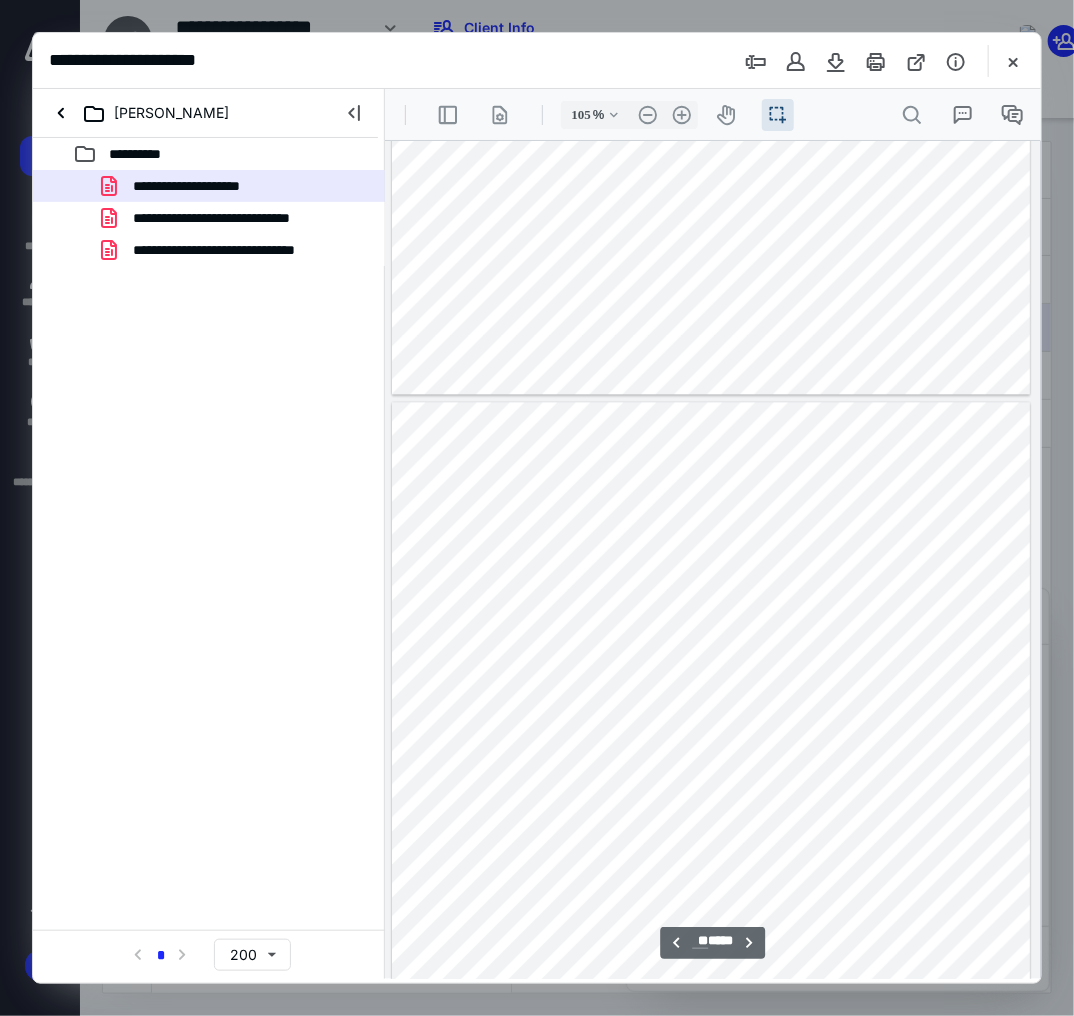 type on "**" 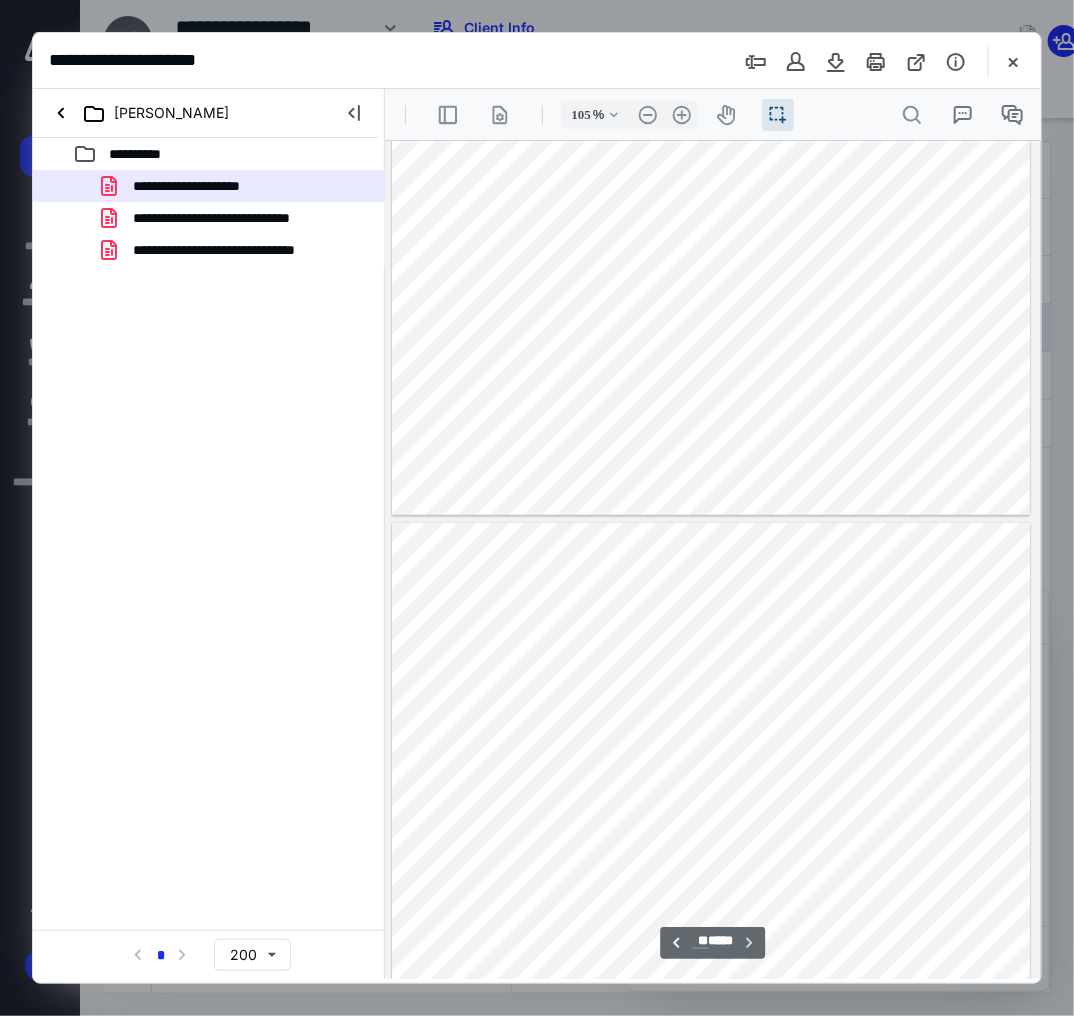scroll, scrollTop: 14173, scrollLeft: 0, axis: vertical 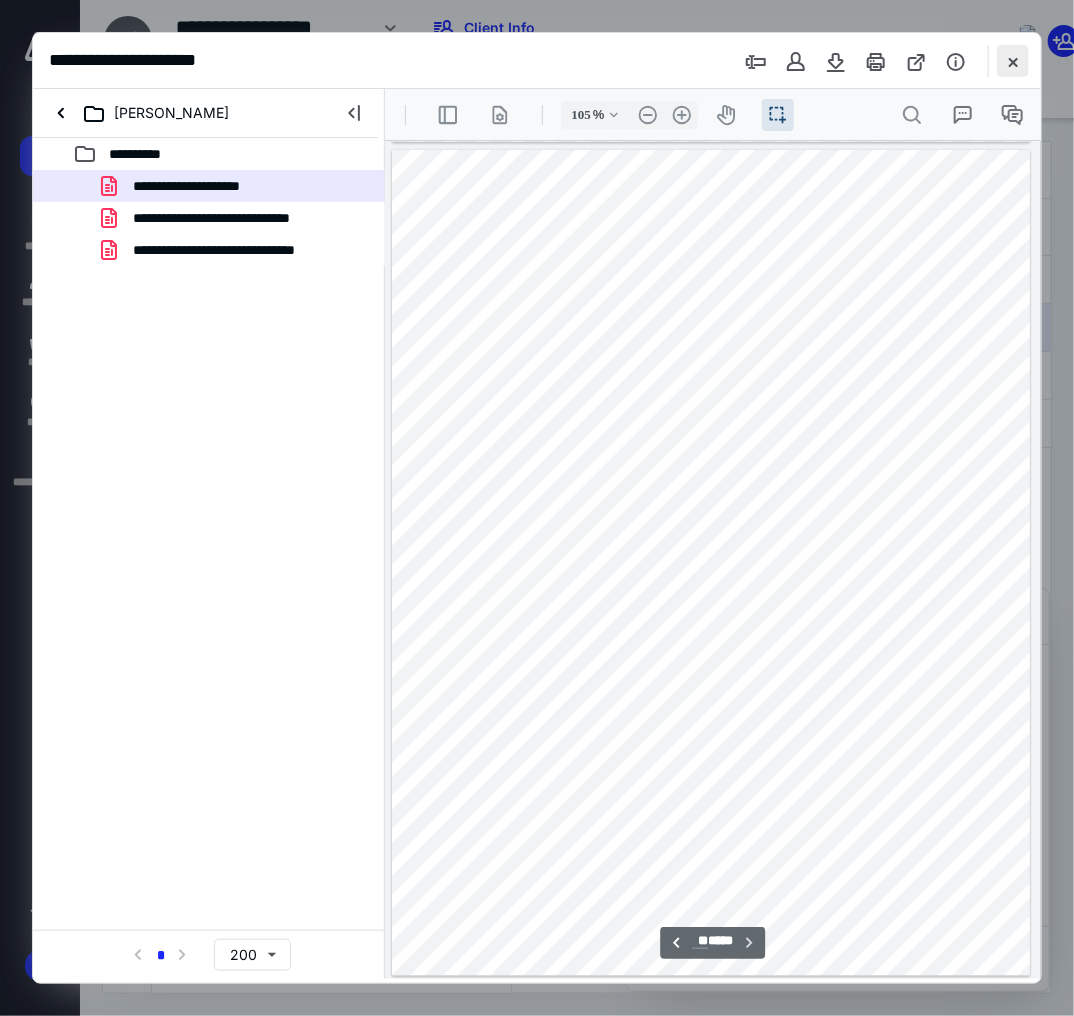 click at bounding box center [1013, 61] 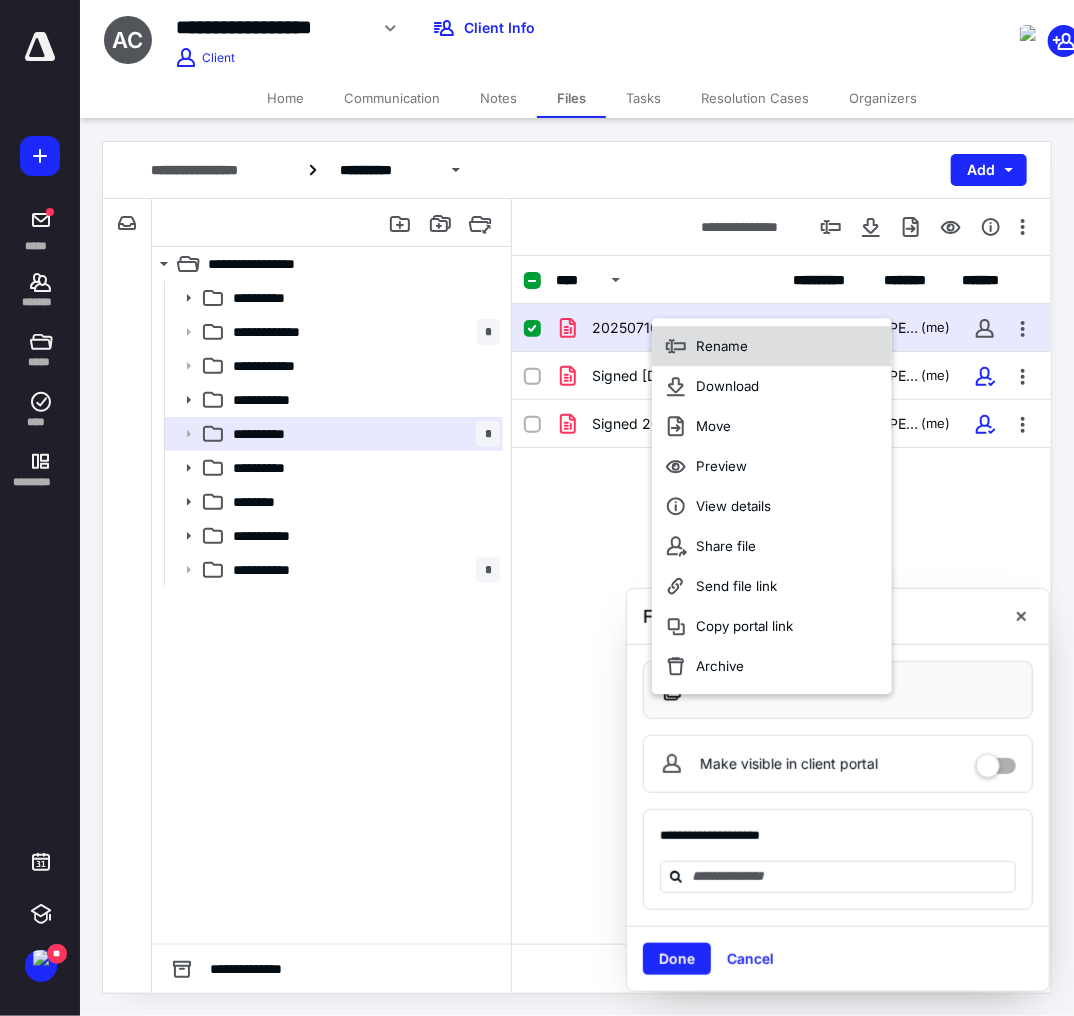 click on "Rename" at bounding box center (722, 346) 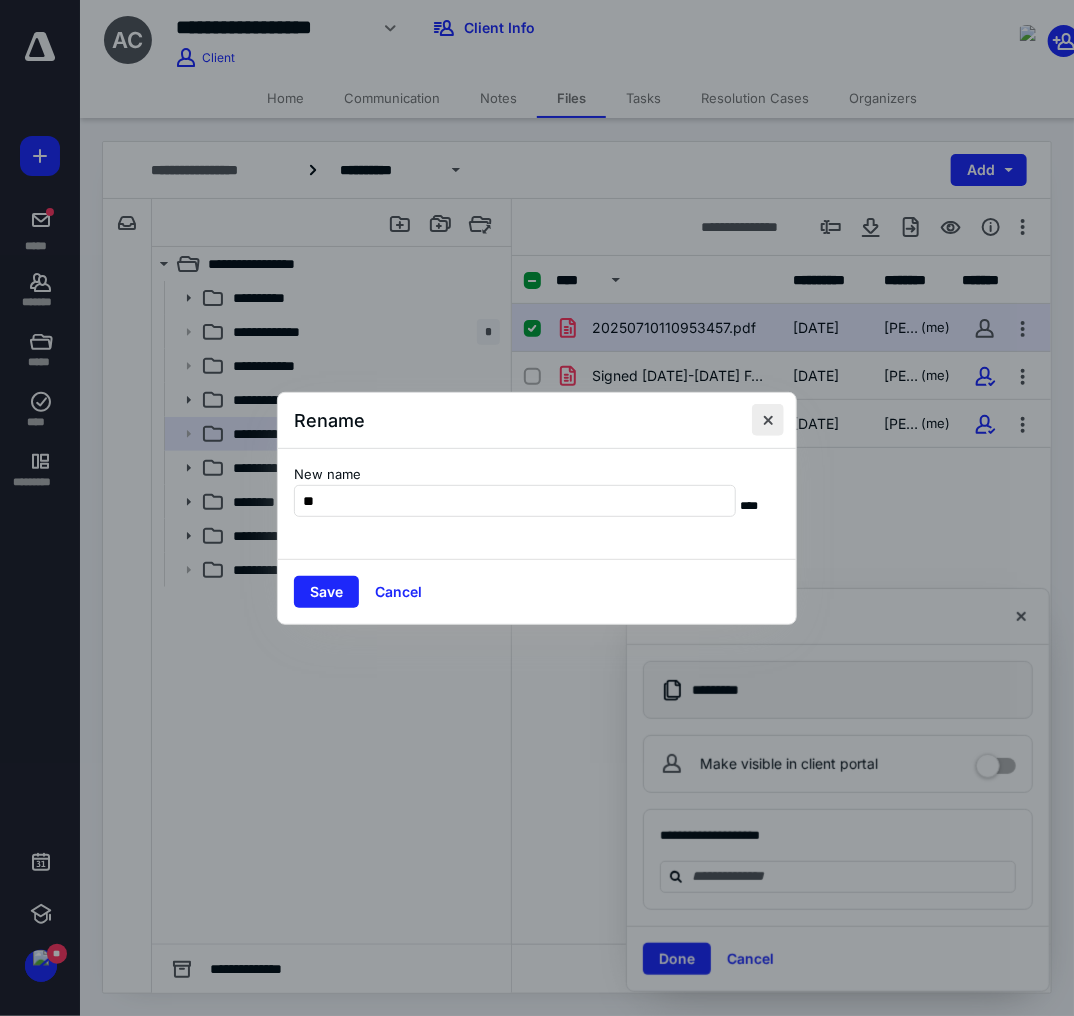 type on "**" 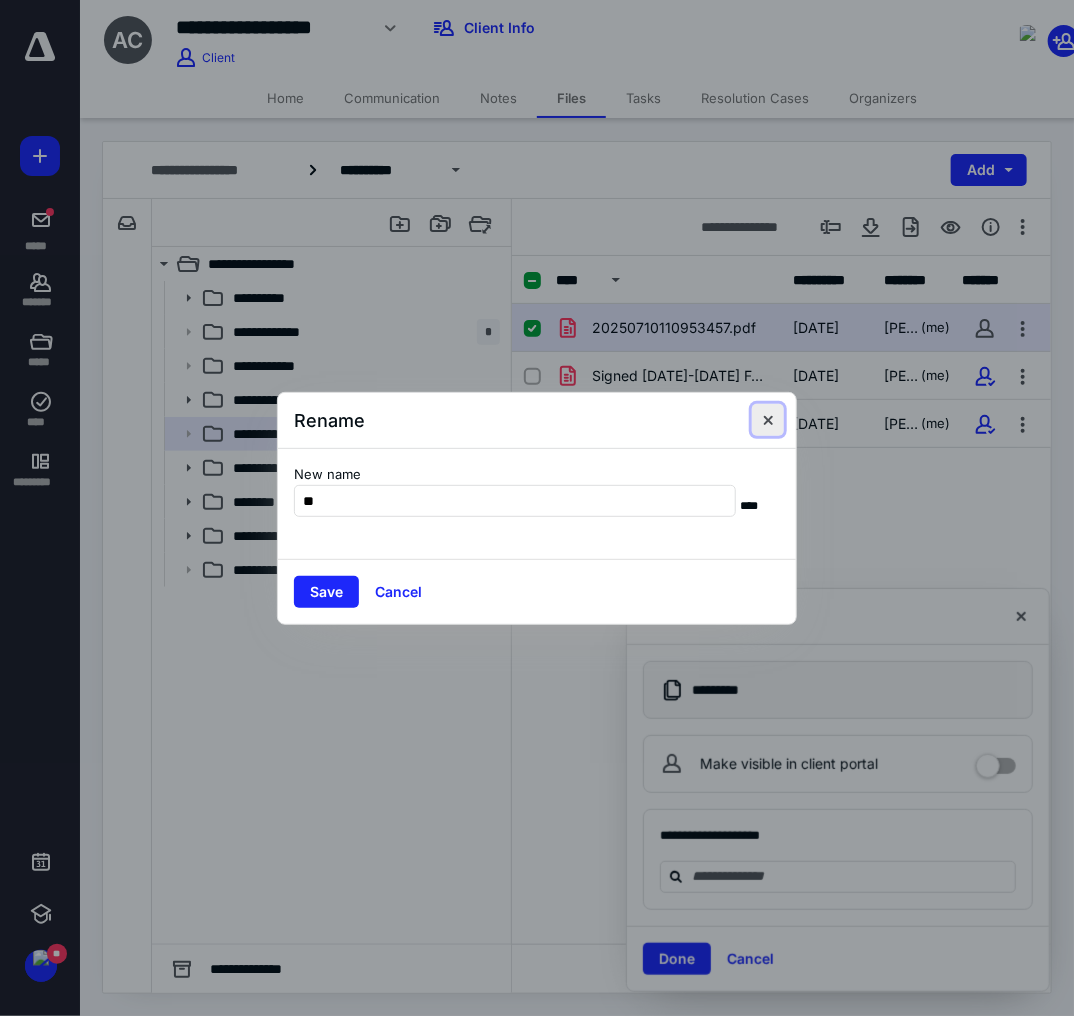 click at bounding box center (768, 420) 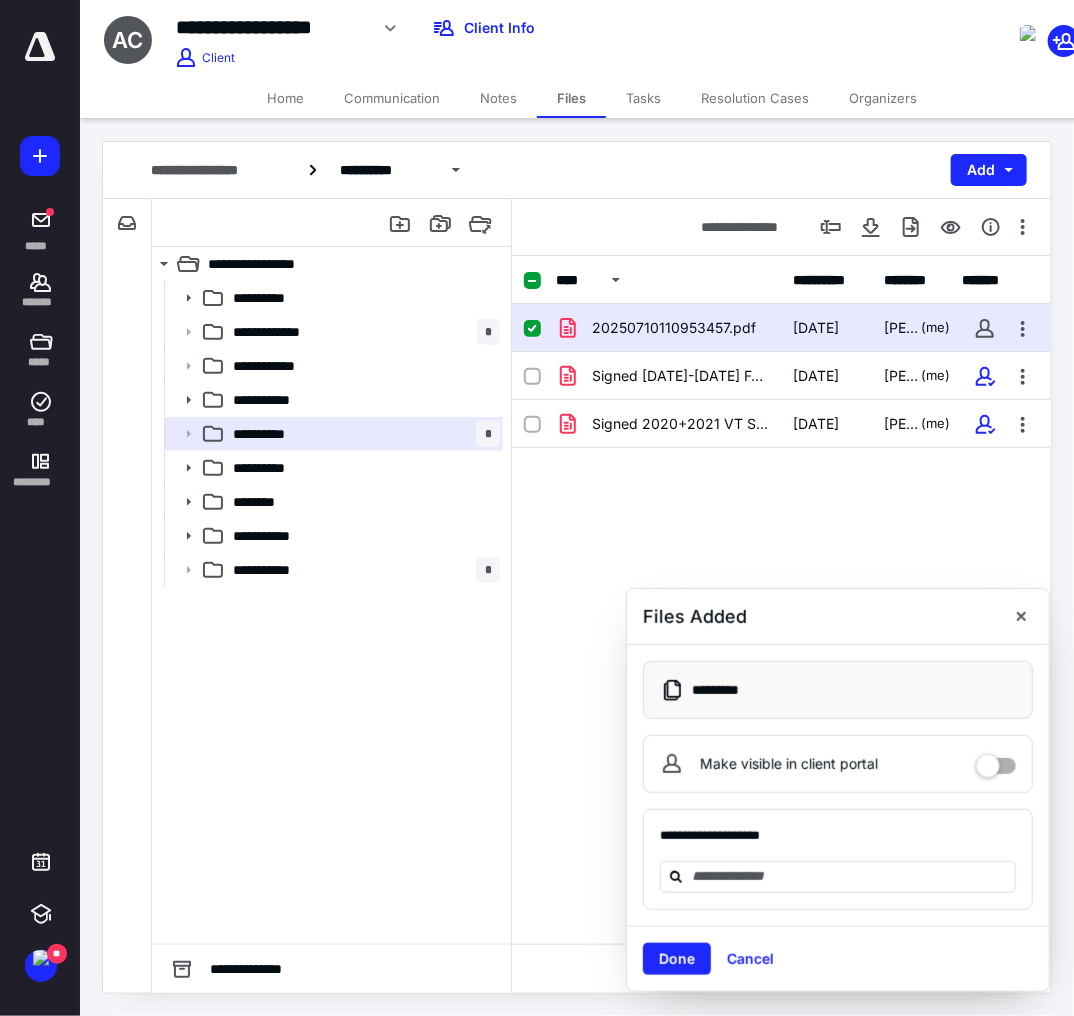 click on "20250710110953457.pdf" at bounding box center (674, 328) 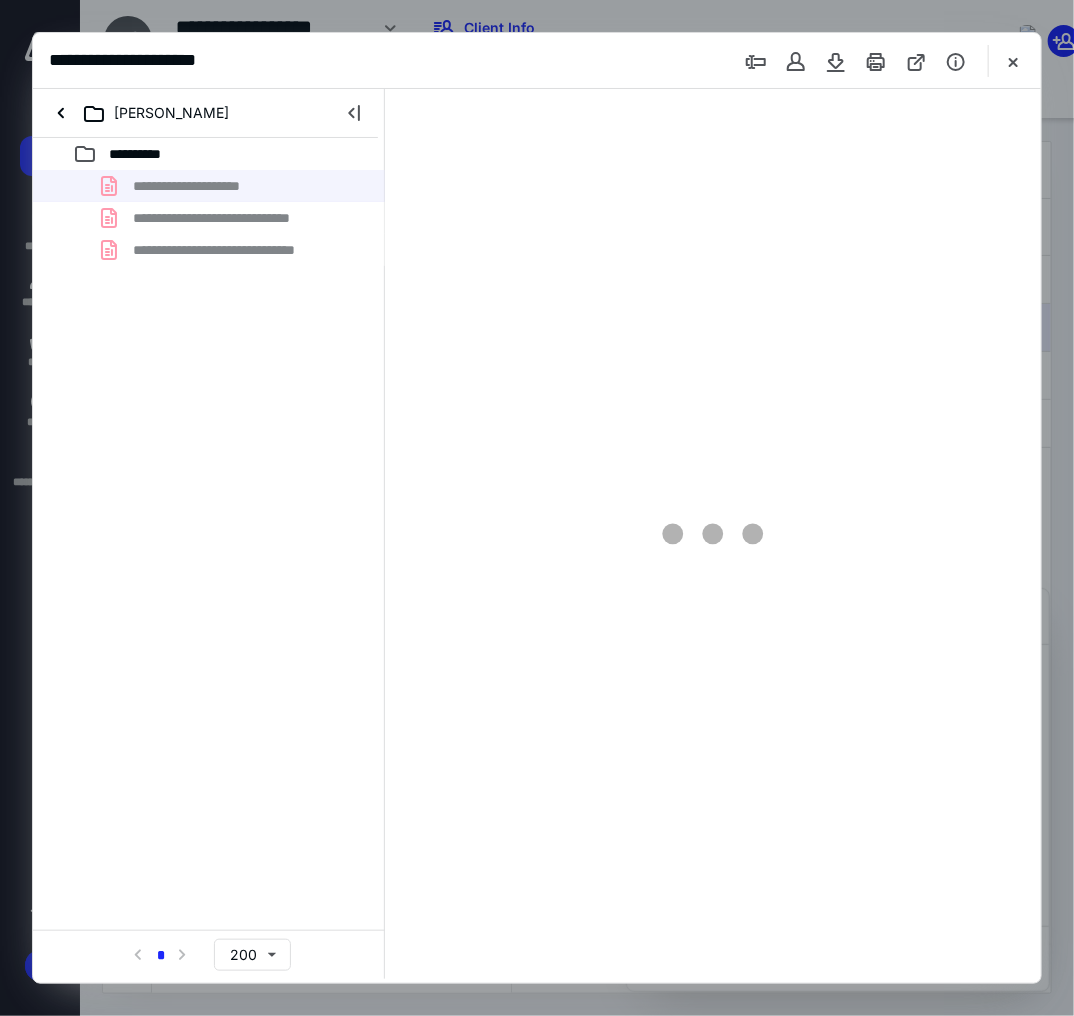 scroll, scrollTop: 0, scrollLeft: 0, axis: both 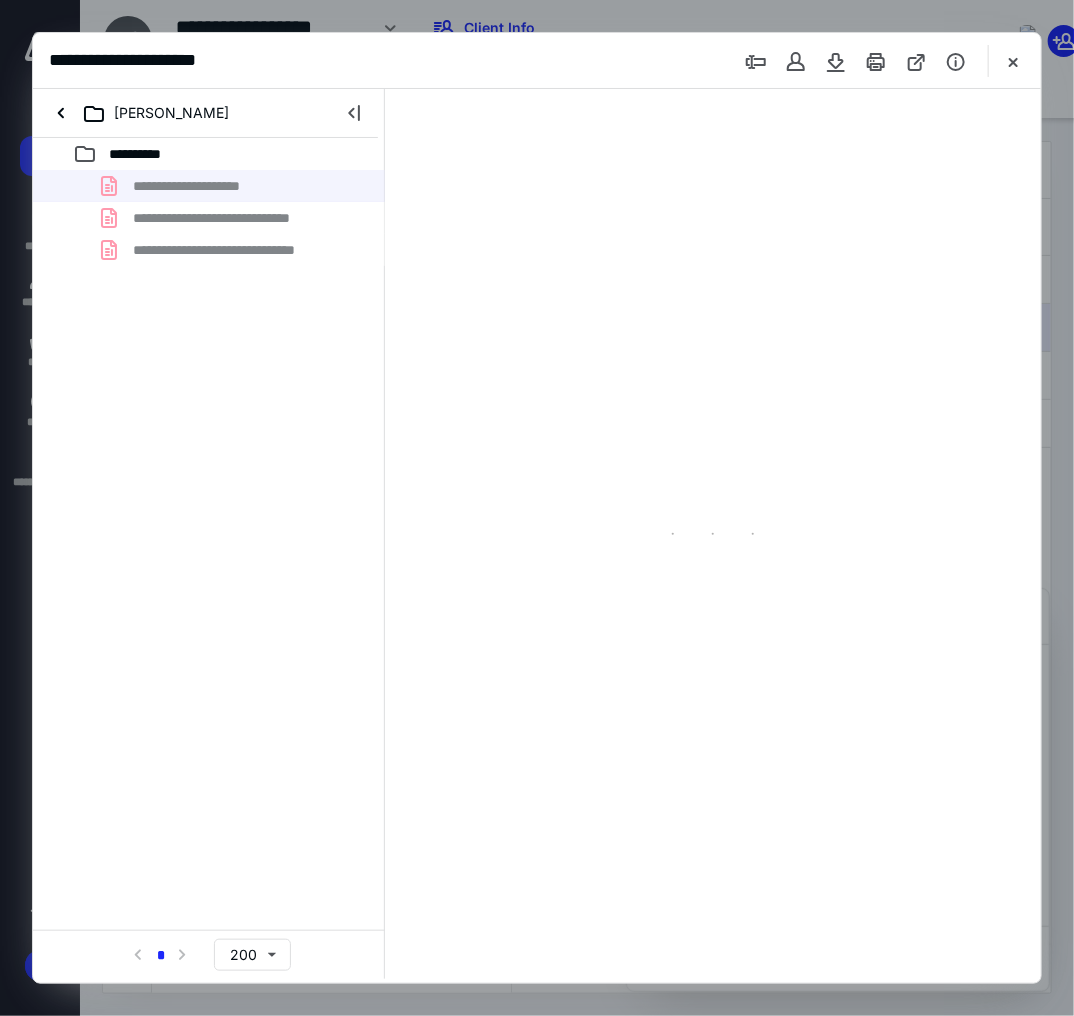 type on "105" 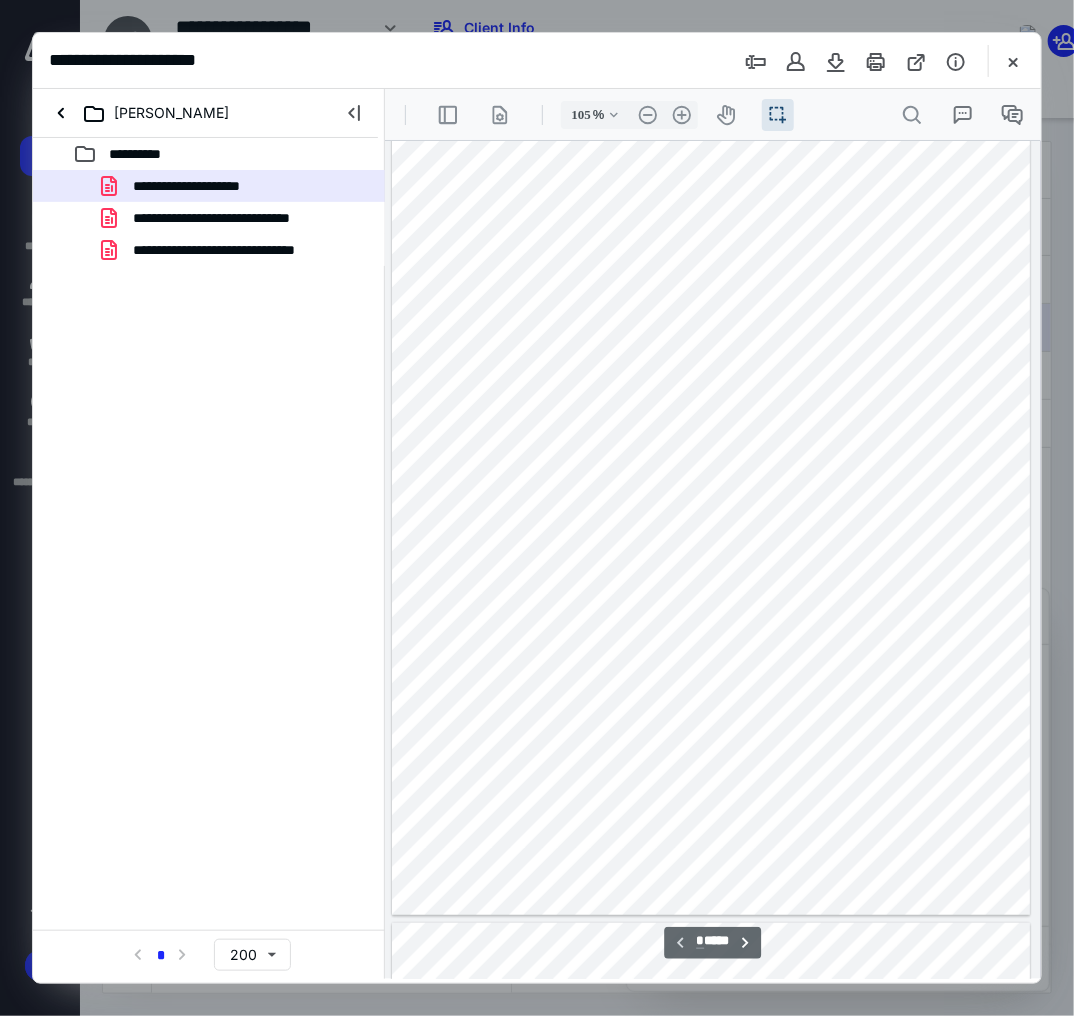 scroll, scrollTop: 0, scrollLeft: 0, axis: both 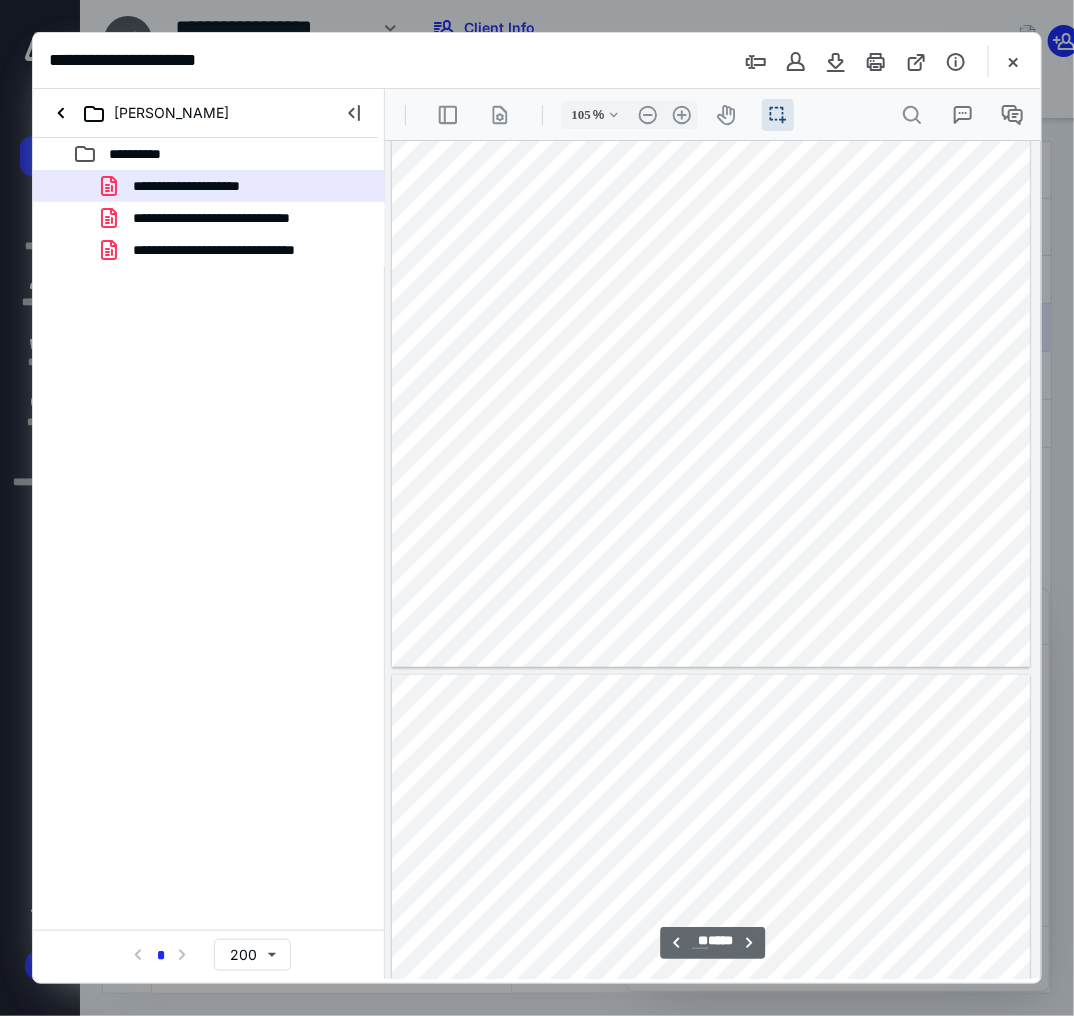 type on "**" 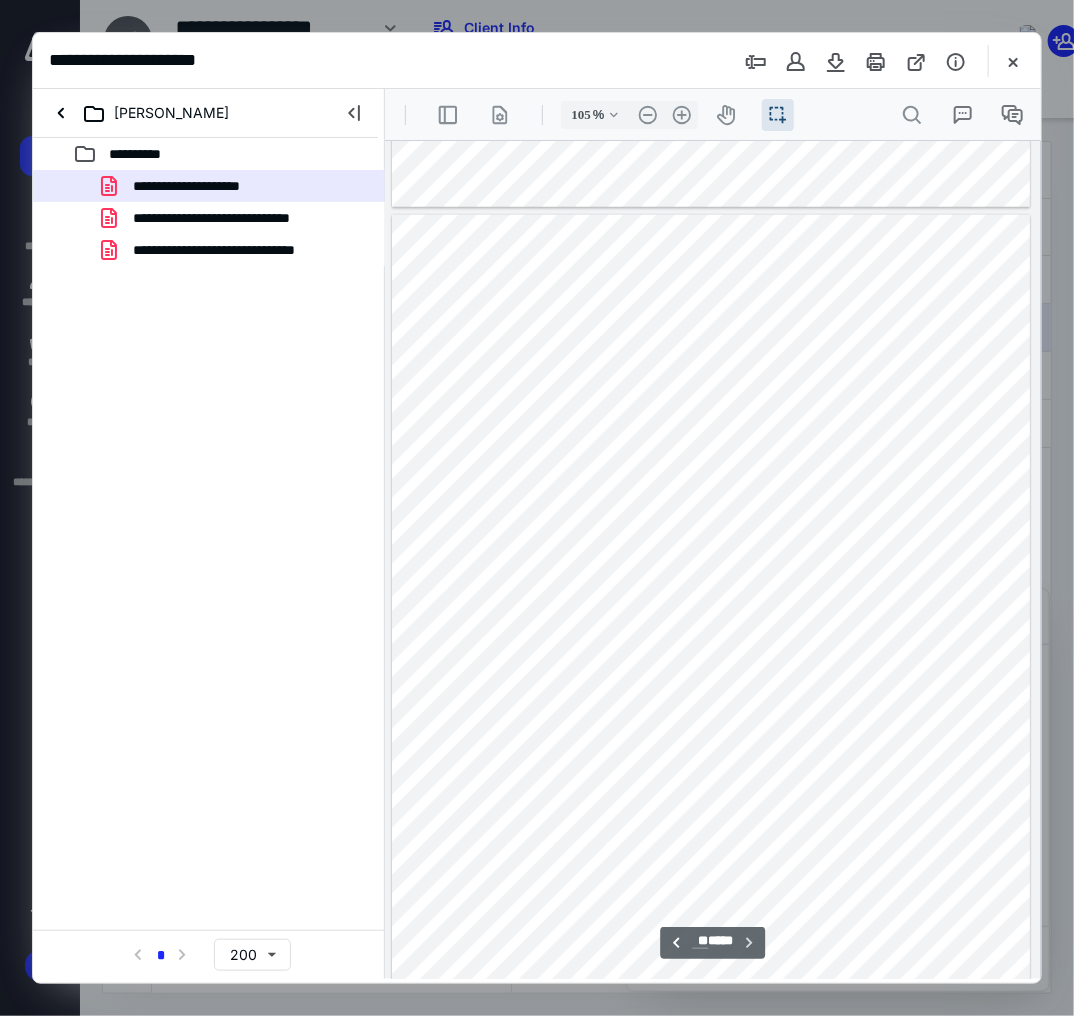 scroll, scrollTop: 14173, scrollLeft: 0, axis: vertical 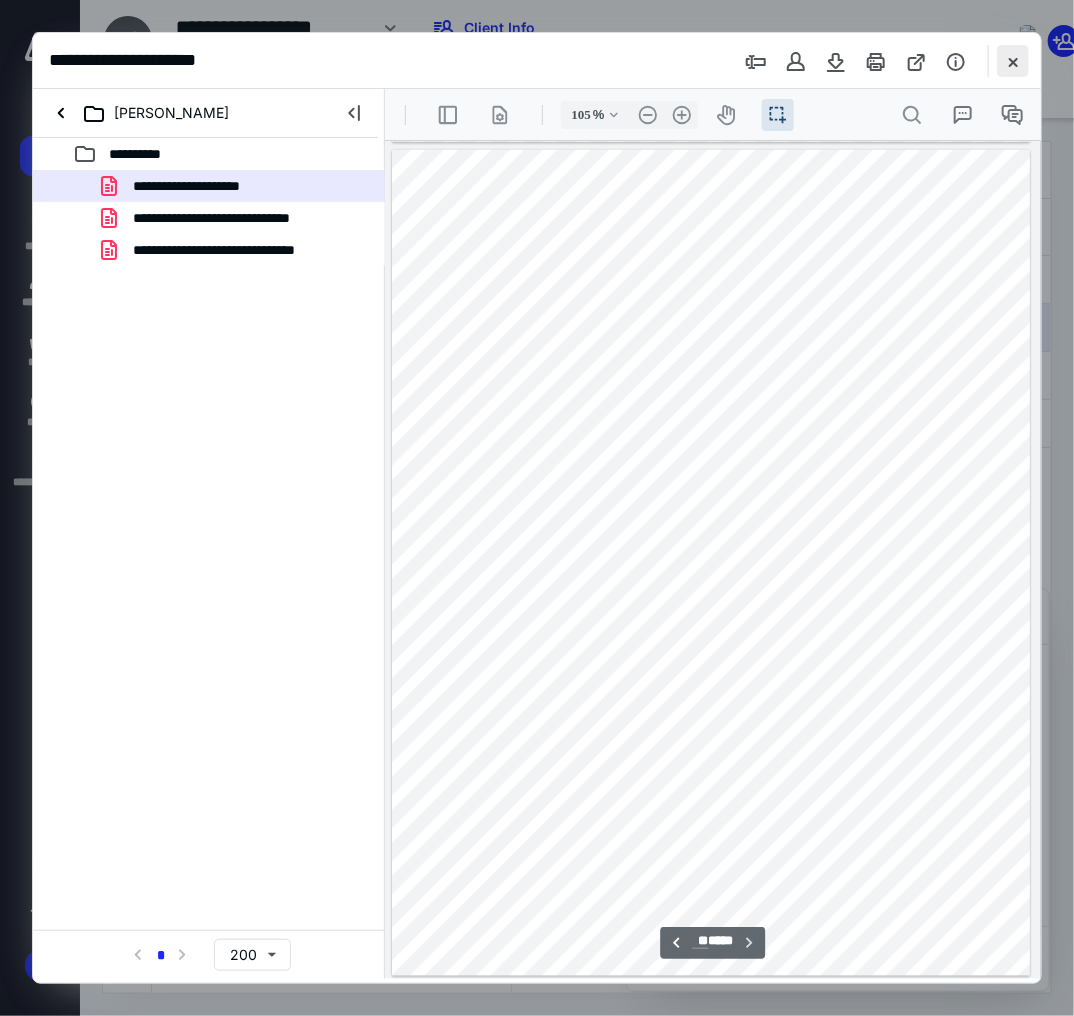 click at bounding box center (1013, 61) 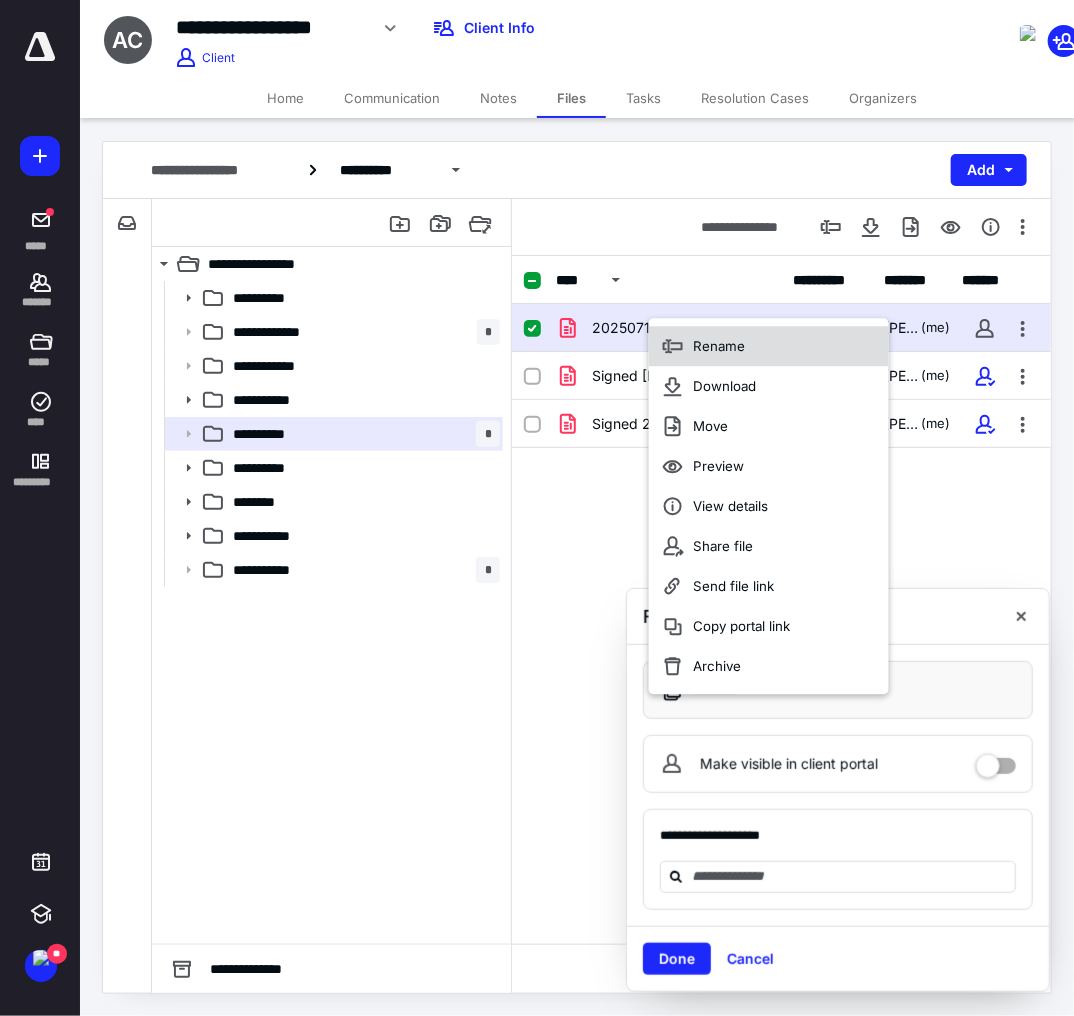 click on "Rename" at bounding box center (719, 346) 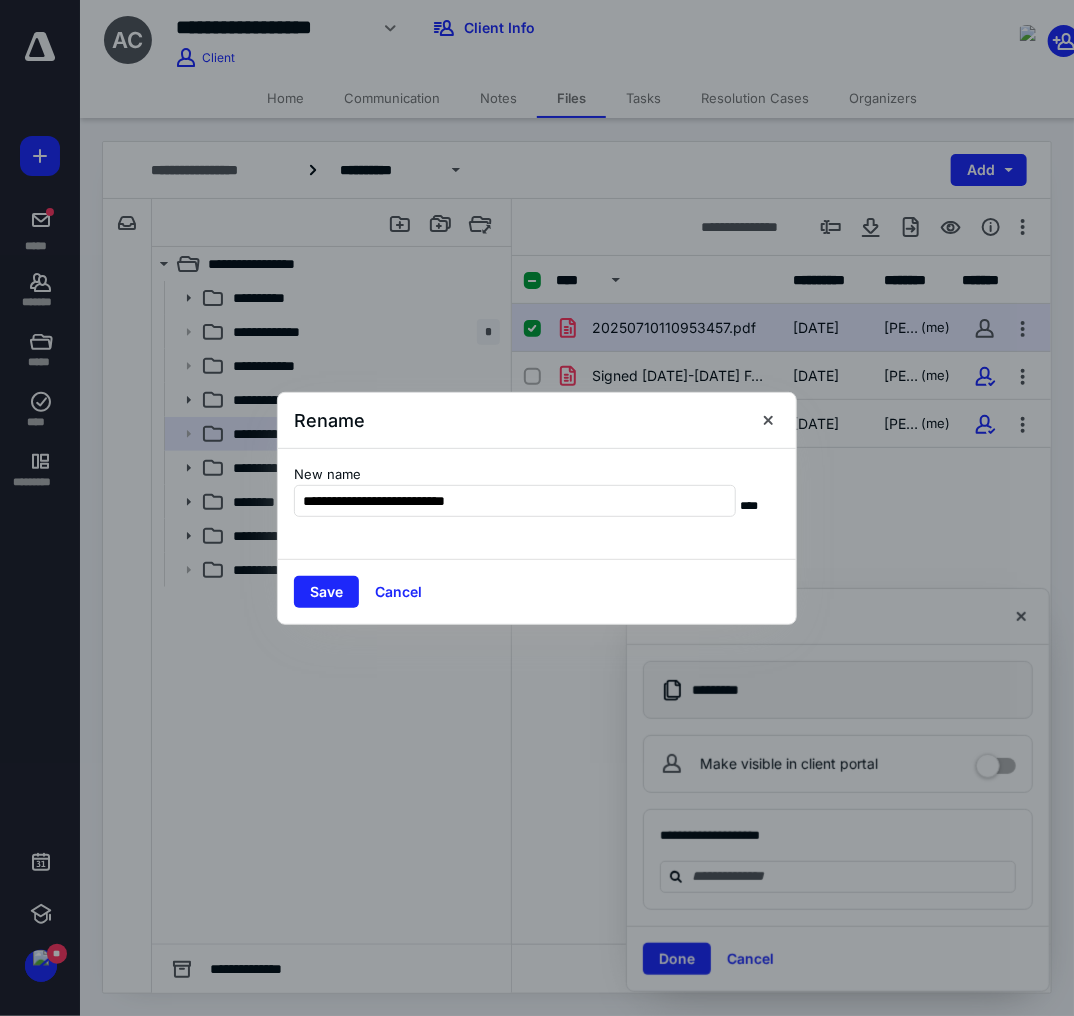 type on "**********" 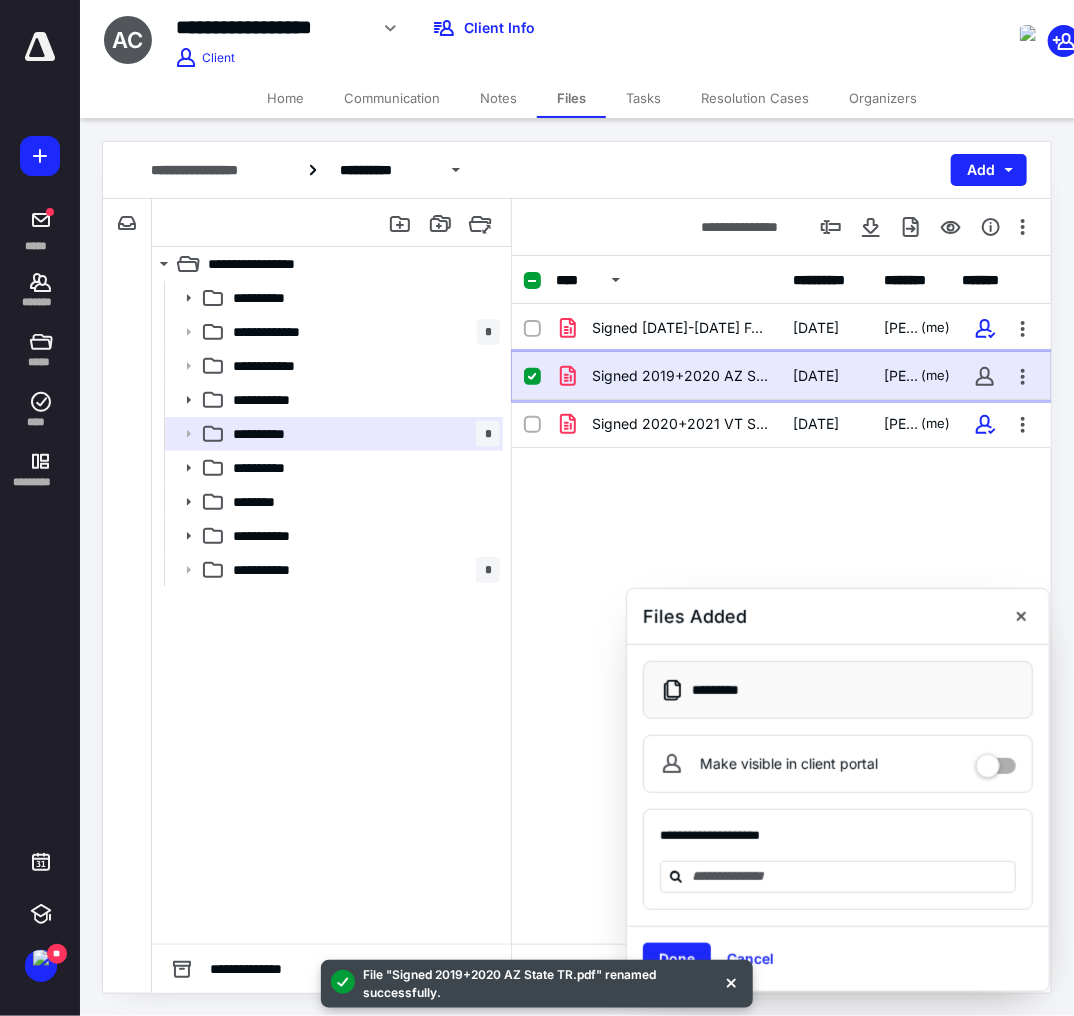 click on "Signed 2019+2020 AZ State TR.pdf" at bounding box center [681, 376] 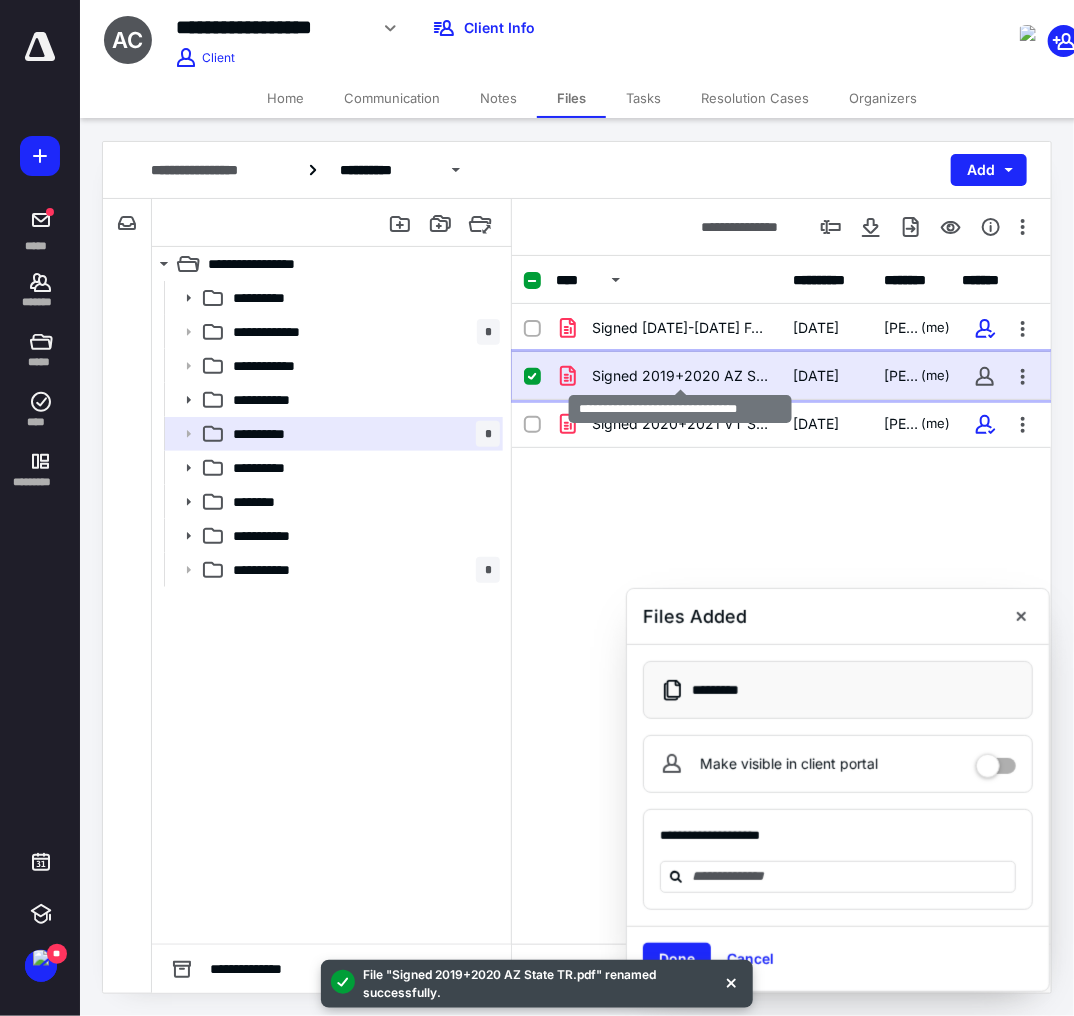 click on "Signed 2019+2020 AZ State TR.pdf" at bounding box center (681, 376) 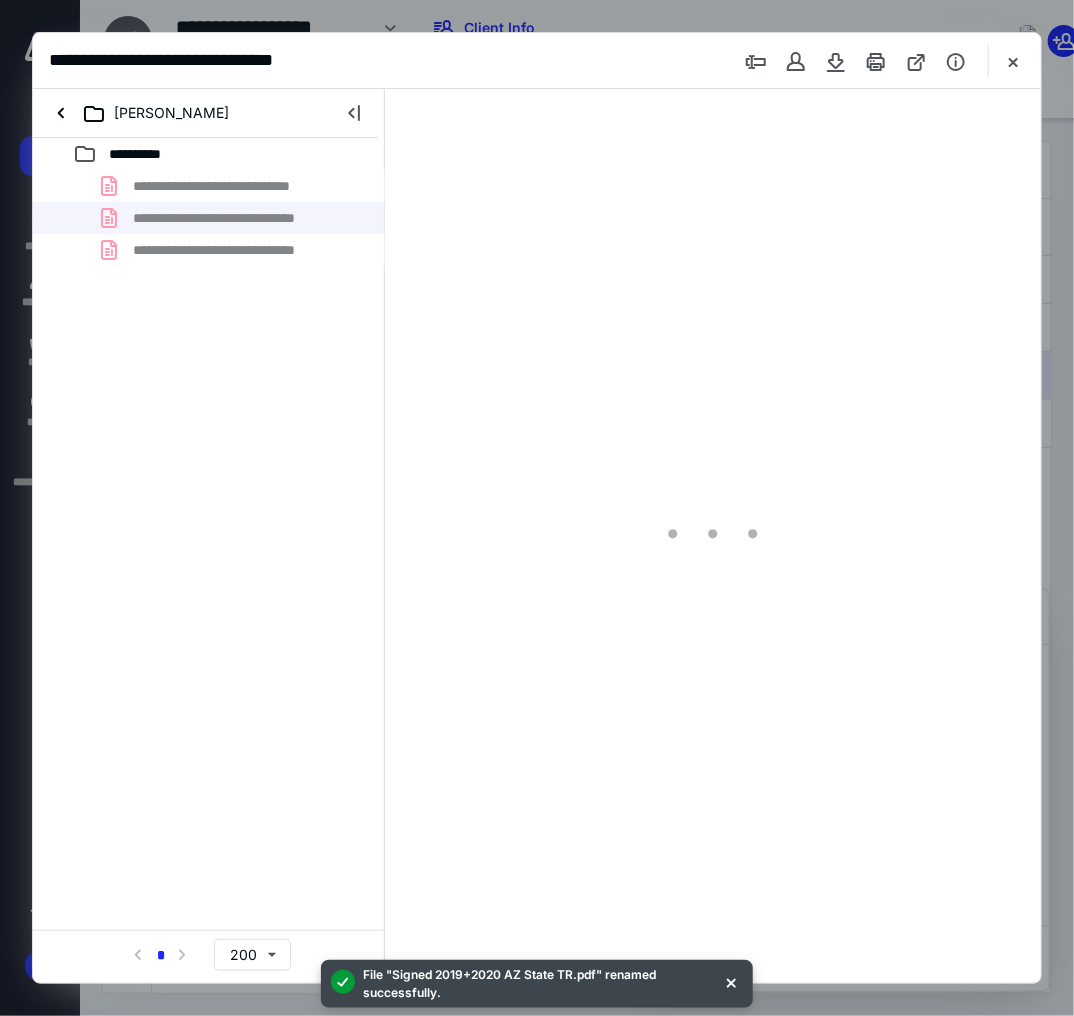 scroll, scrollTop: 0, scrollLeft: 0, axis: both 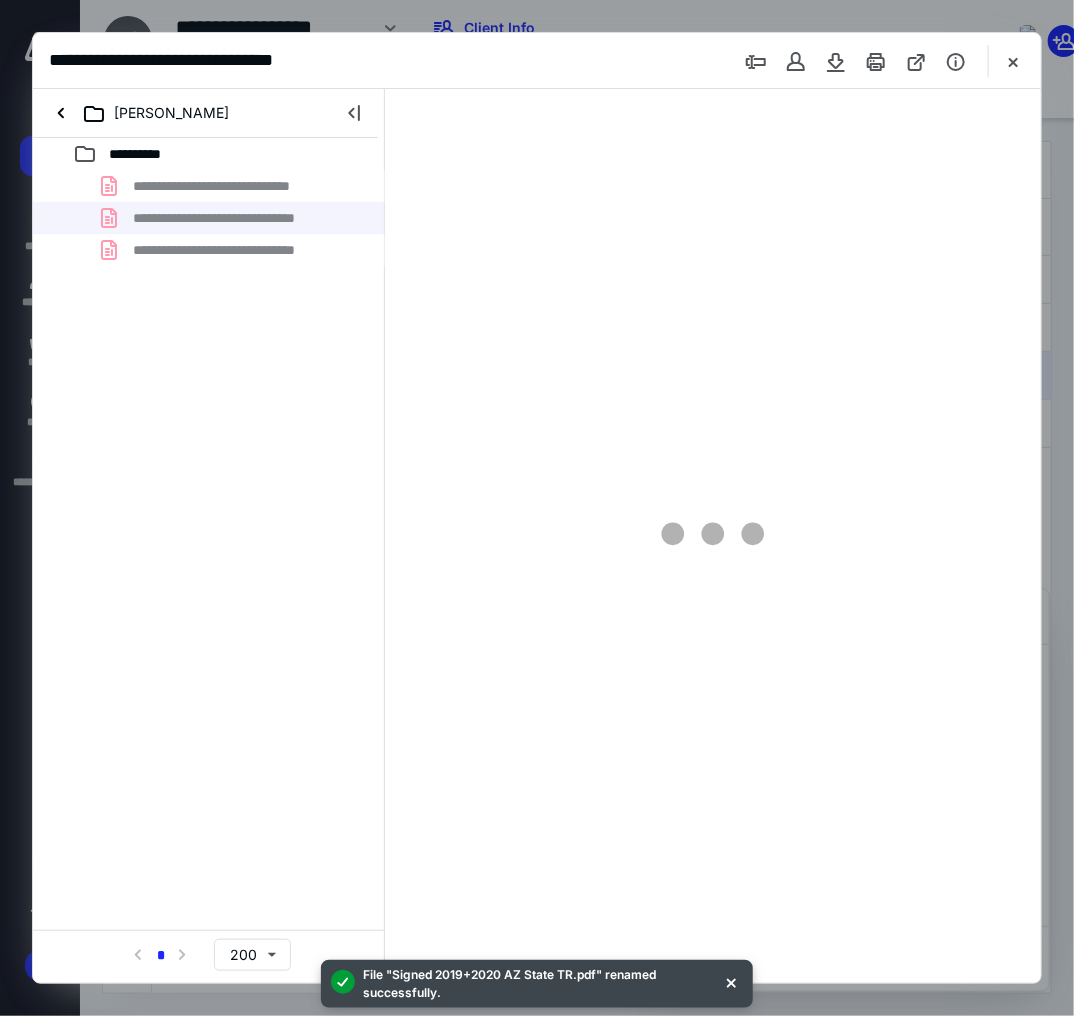 type on "105" 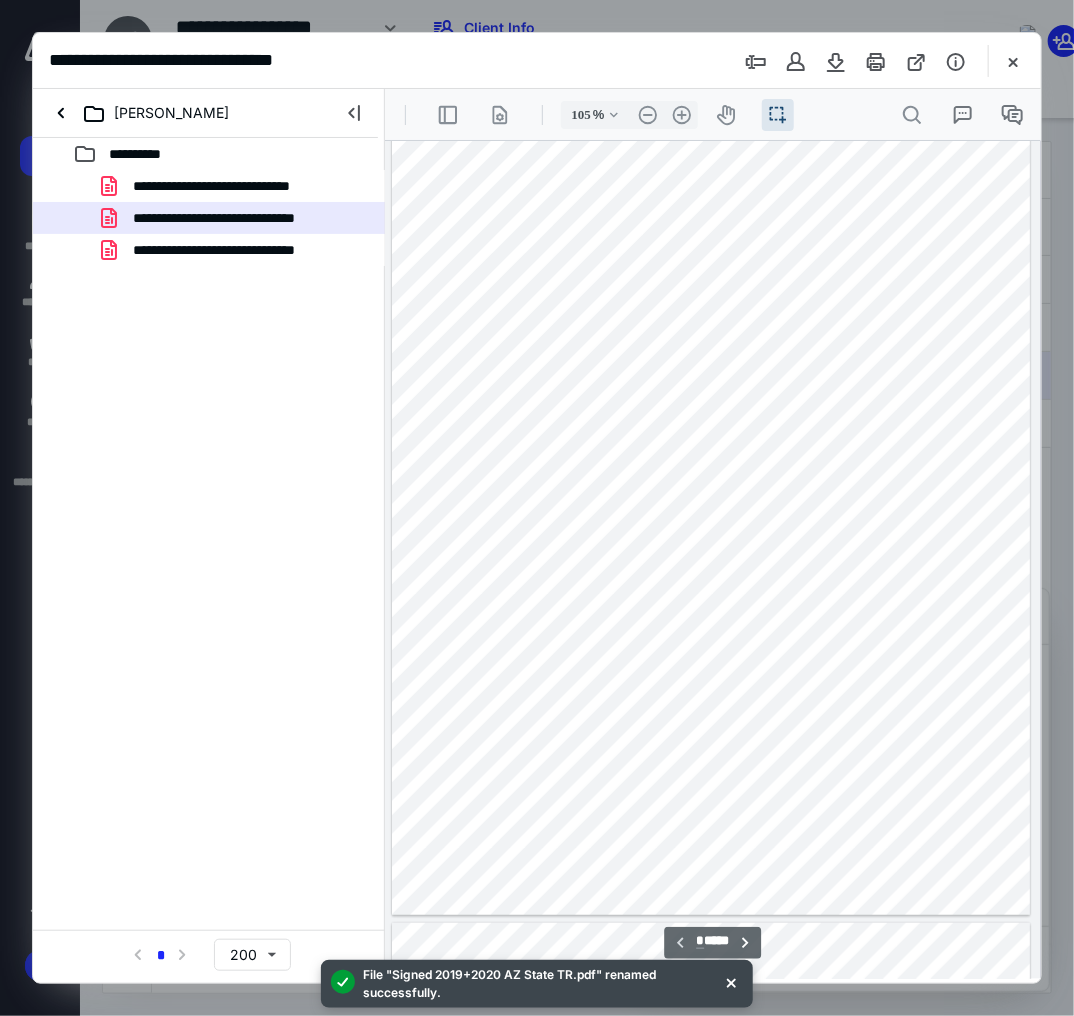scroll, scrollTop: 0, scrollLeft: 0, axis: both 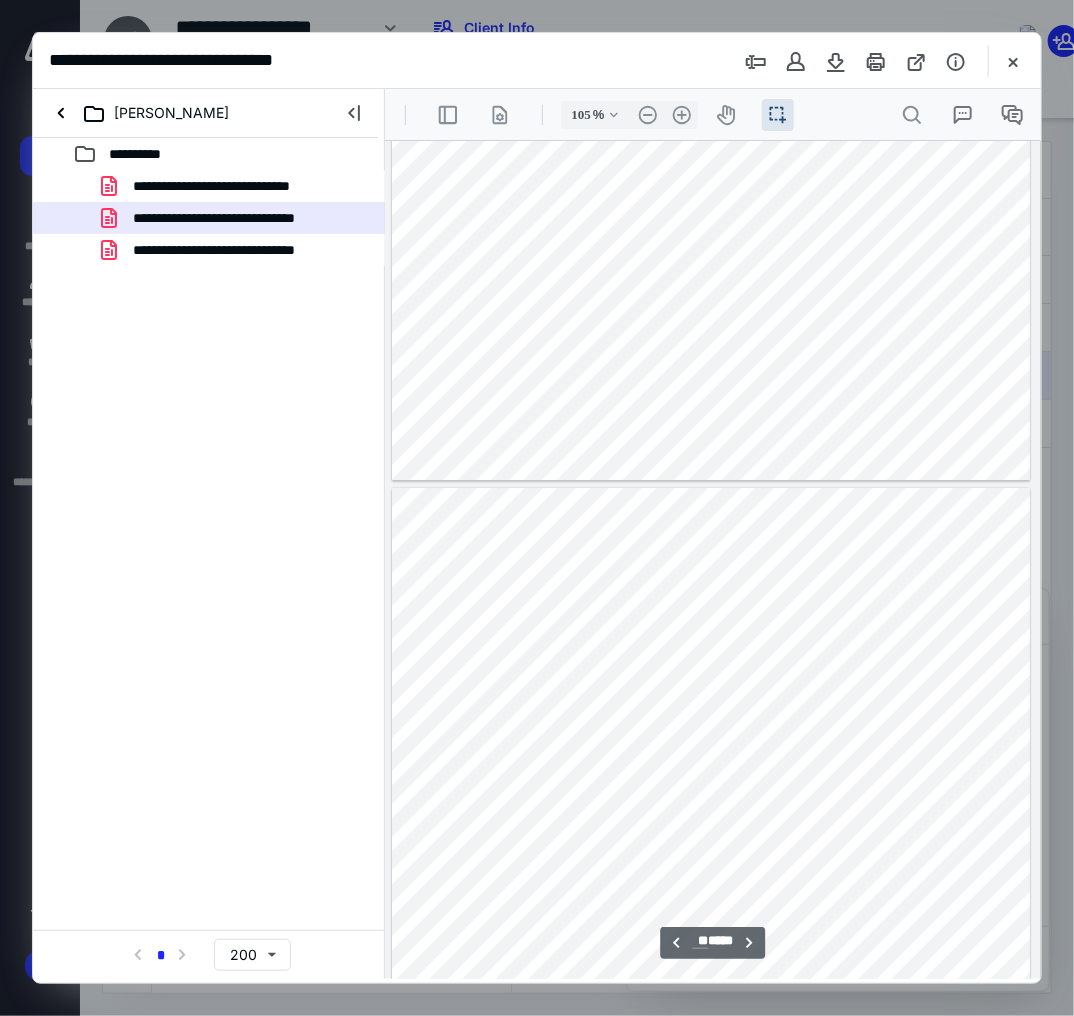 type on "**" 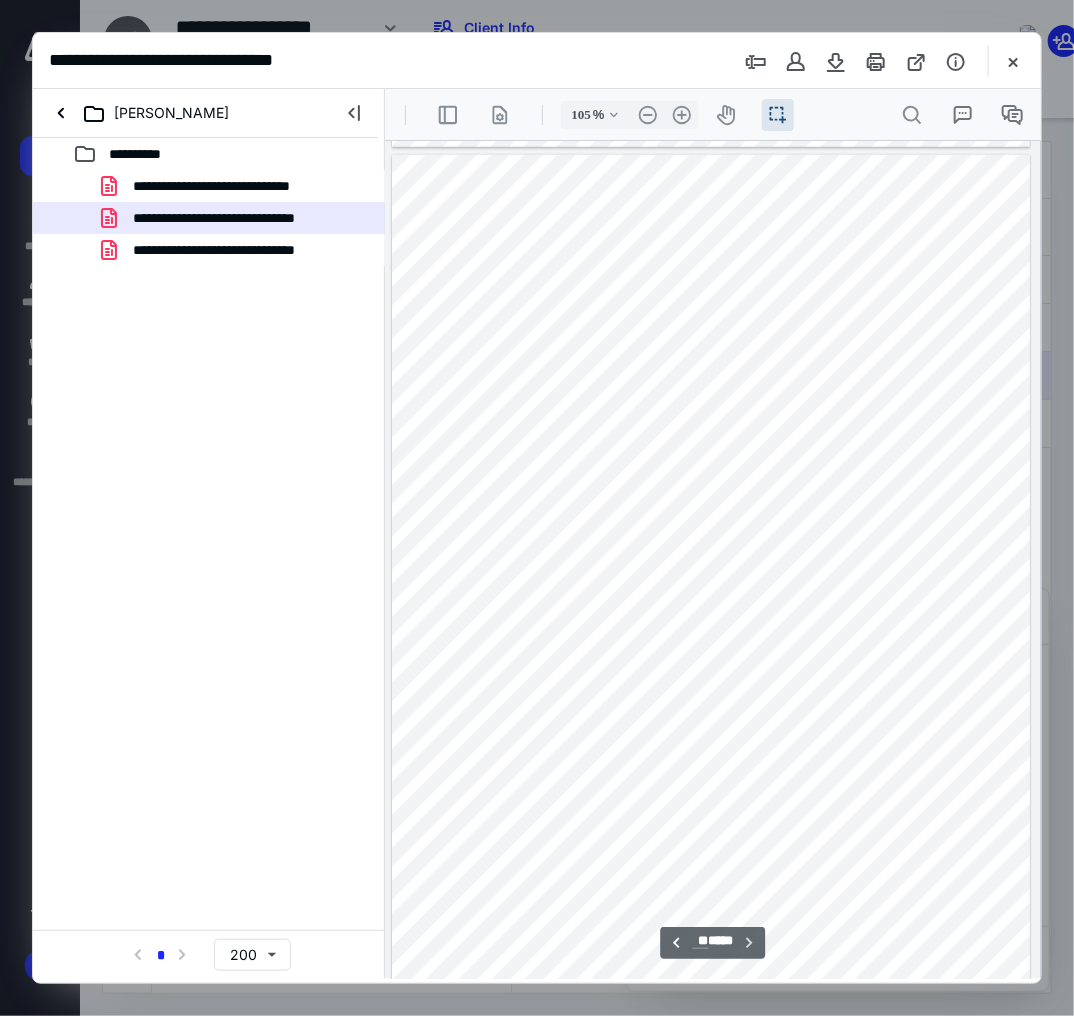 scroll, scrollTop: 14173, scrollLeft: 0, axis: vertical 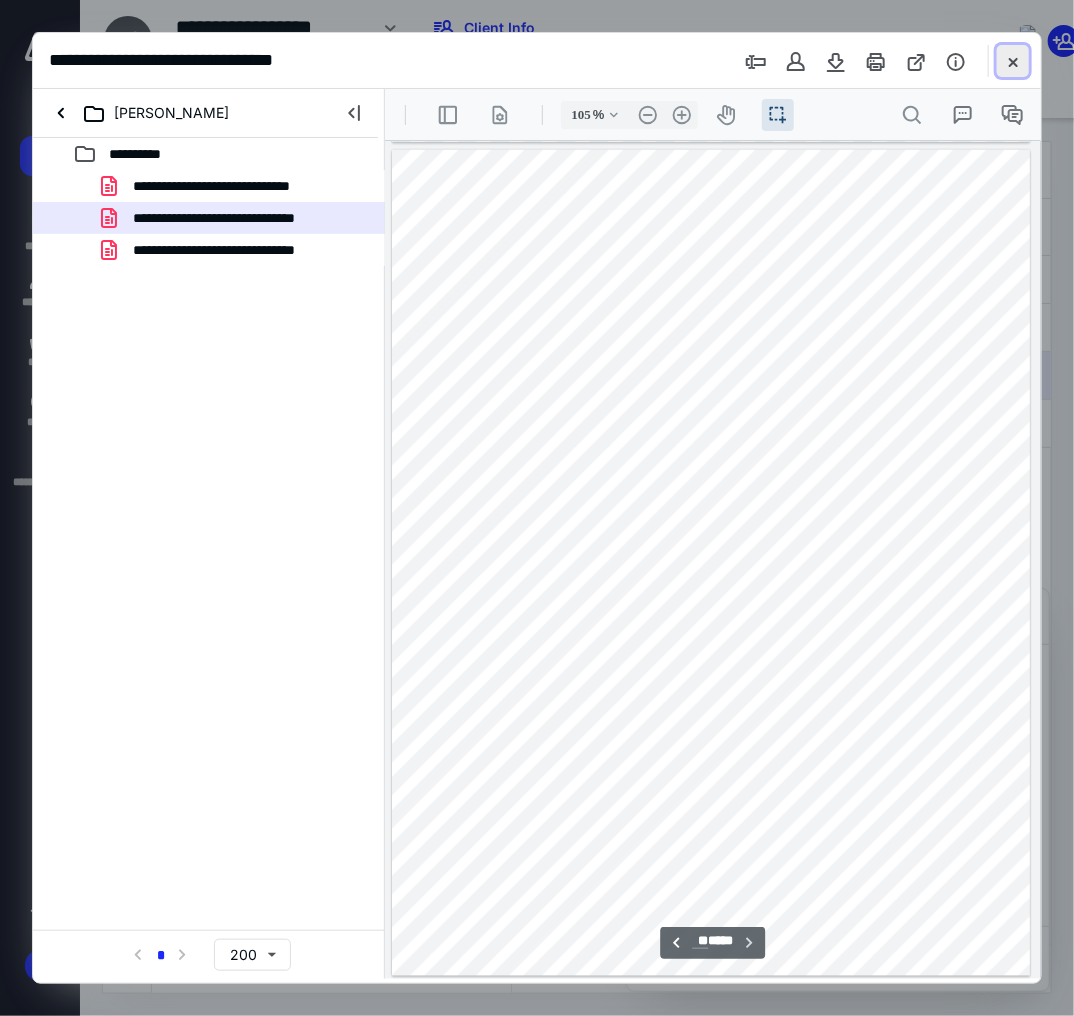 click at bounding box center [1013, 61] 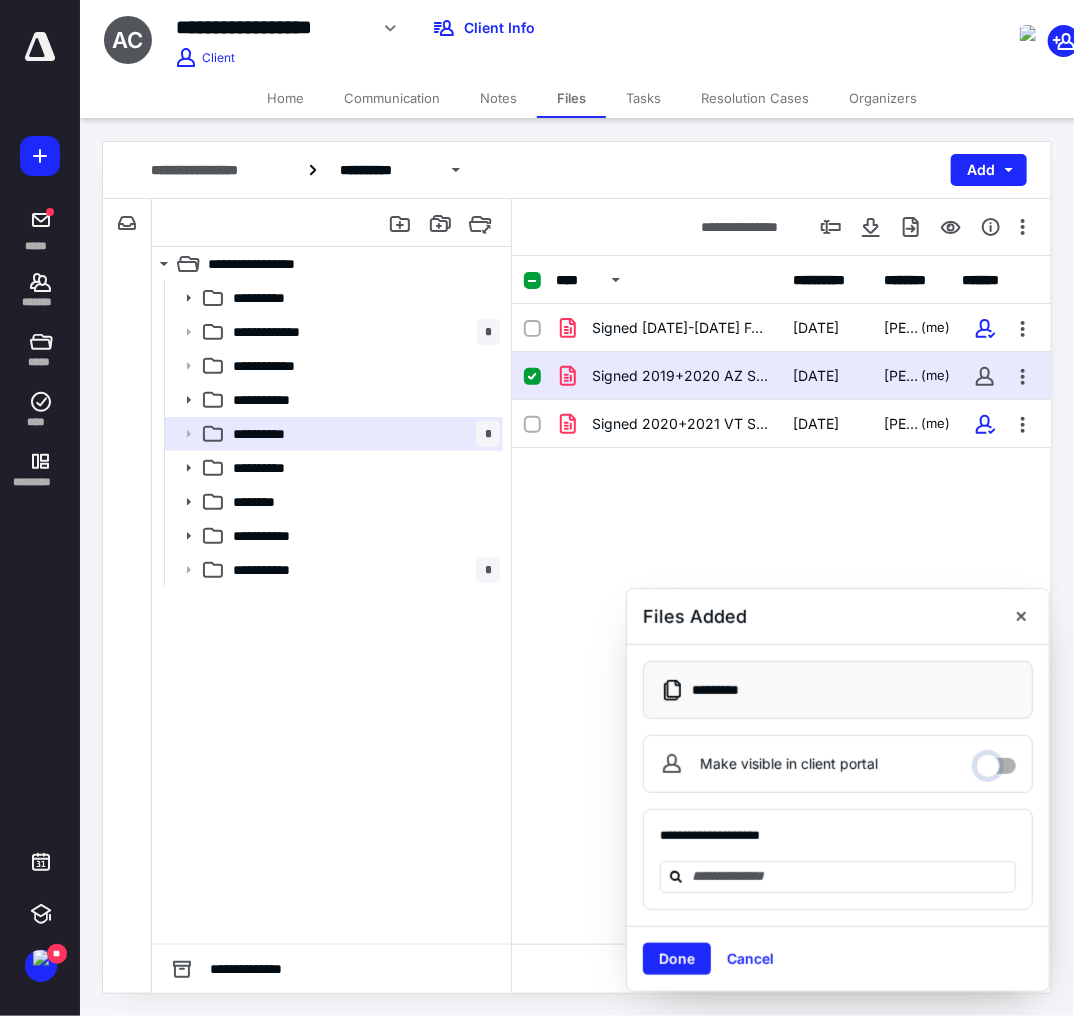 click on "Make visible in client portal" at bounding box center [996, 761] 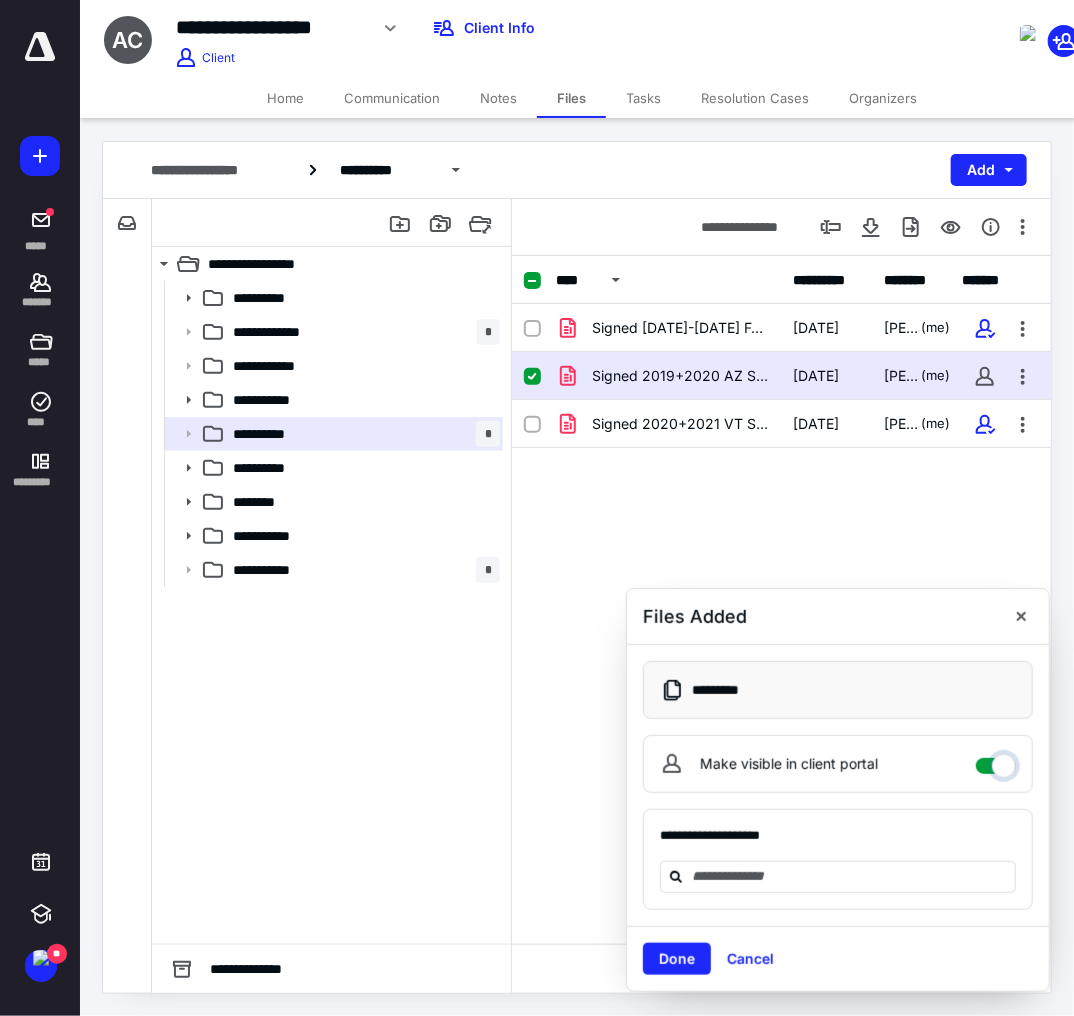 checkbox on "****" 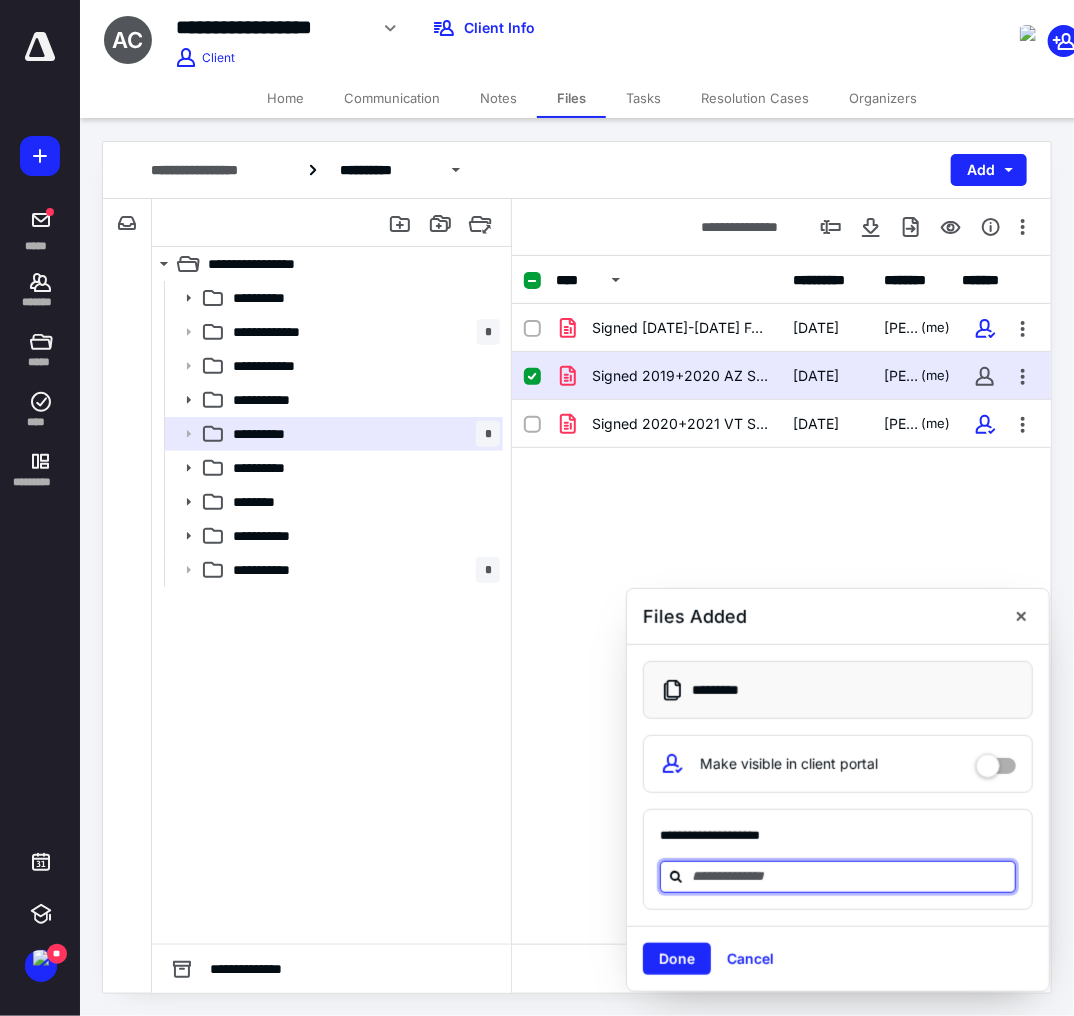 drag, startPoint x: 856, startPoint y: 865, endPoint x: 863, endPoint y: 880, distance: 16.552946 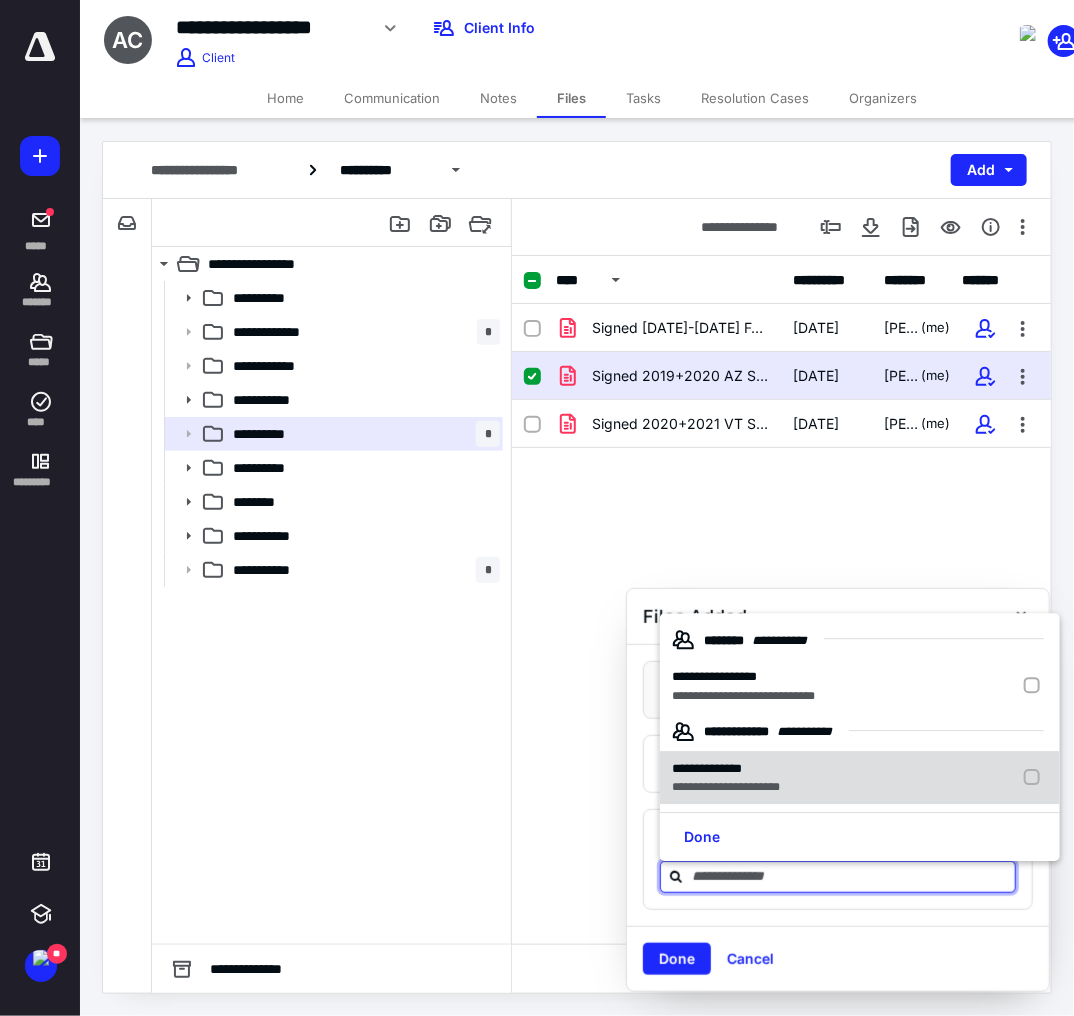 click on "**********" at bounding box center (726, 787) 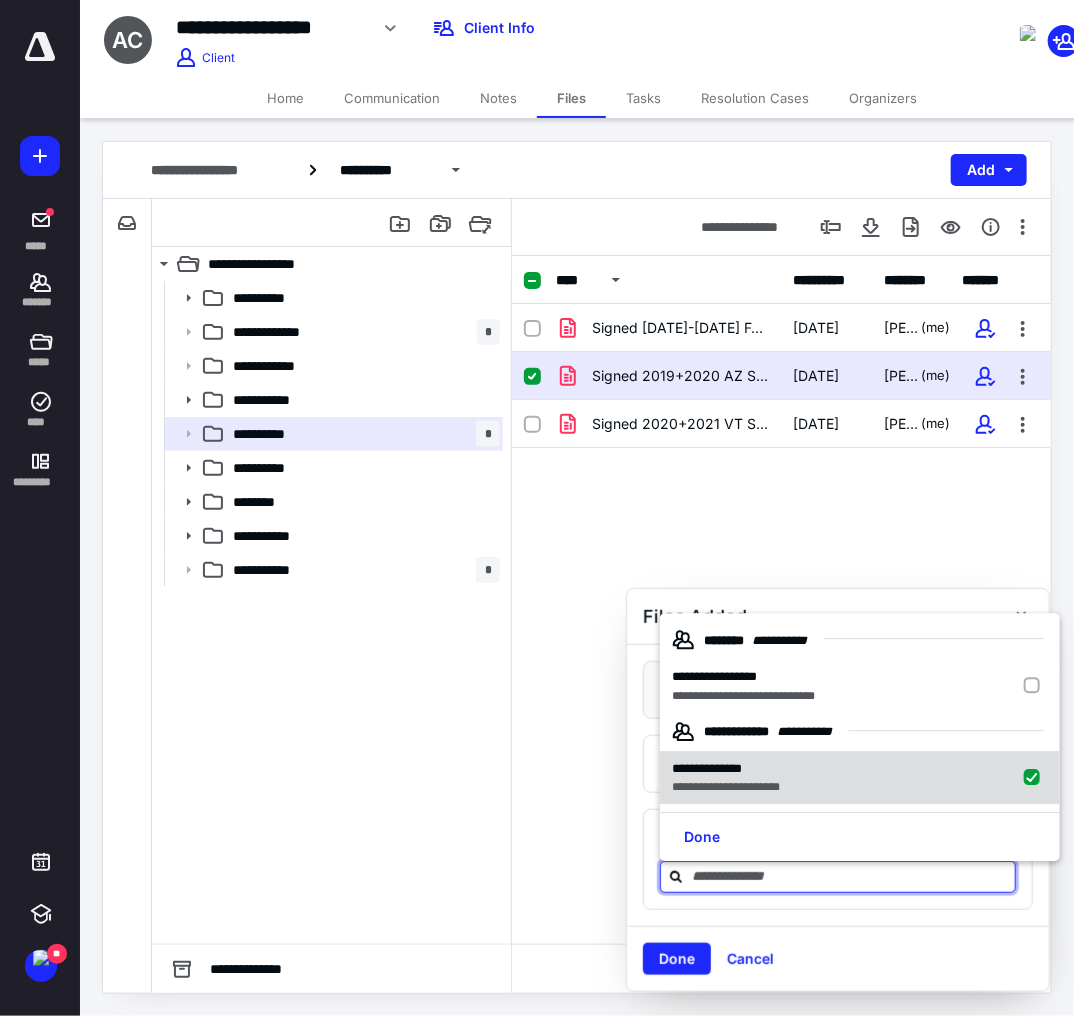 checkbox on "true" 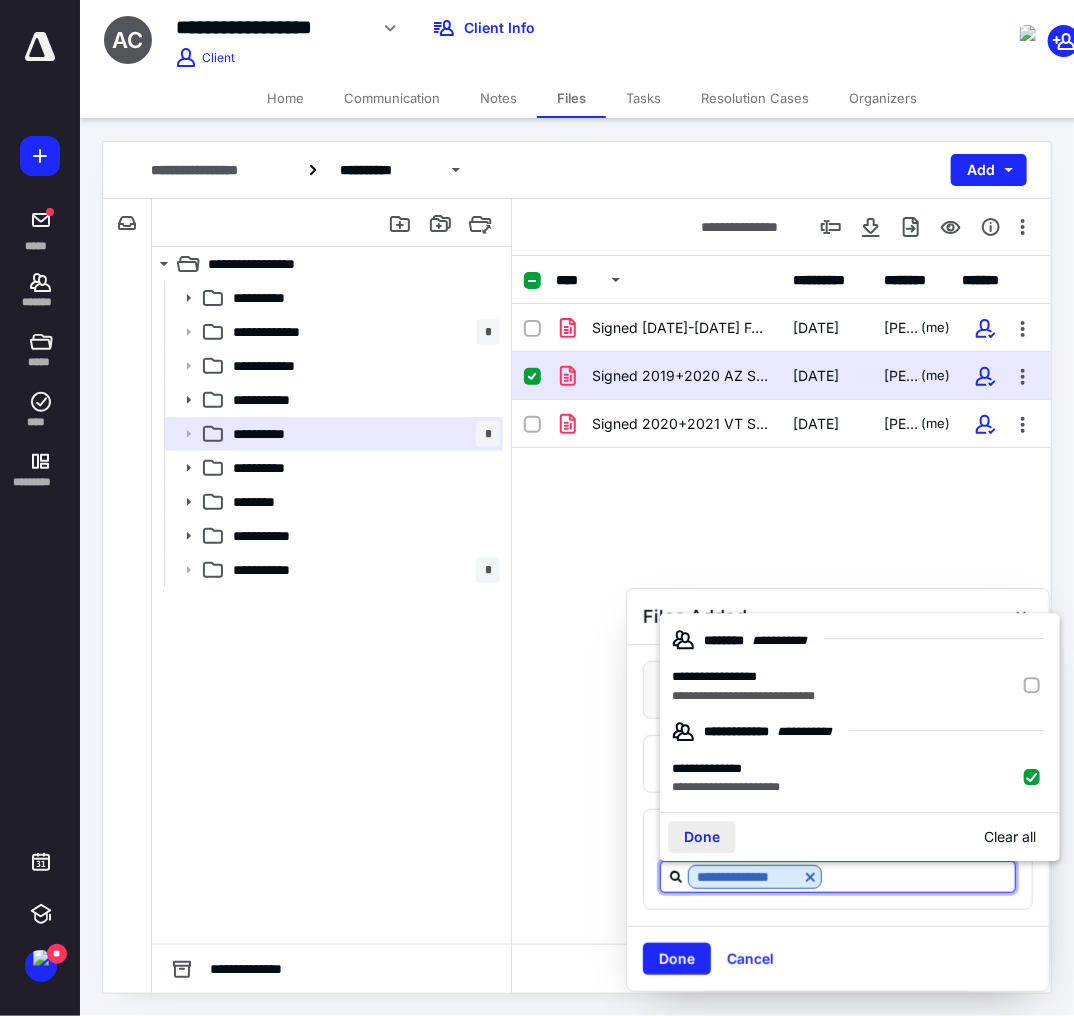 click on "Done" at bounding box center (702, 837) 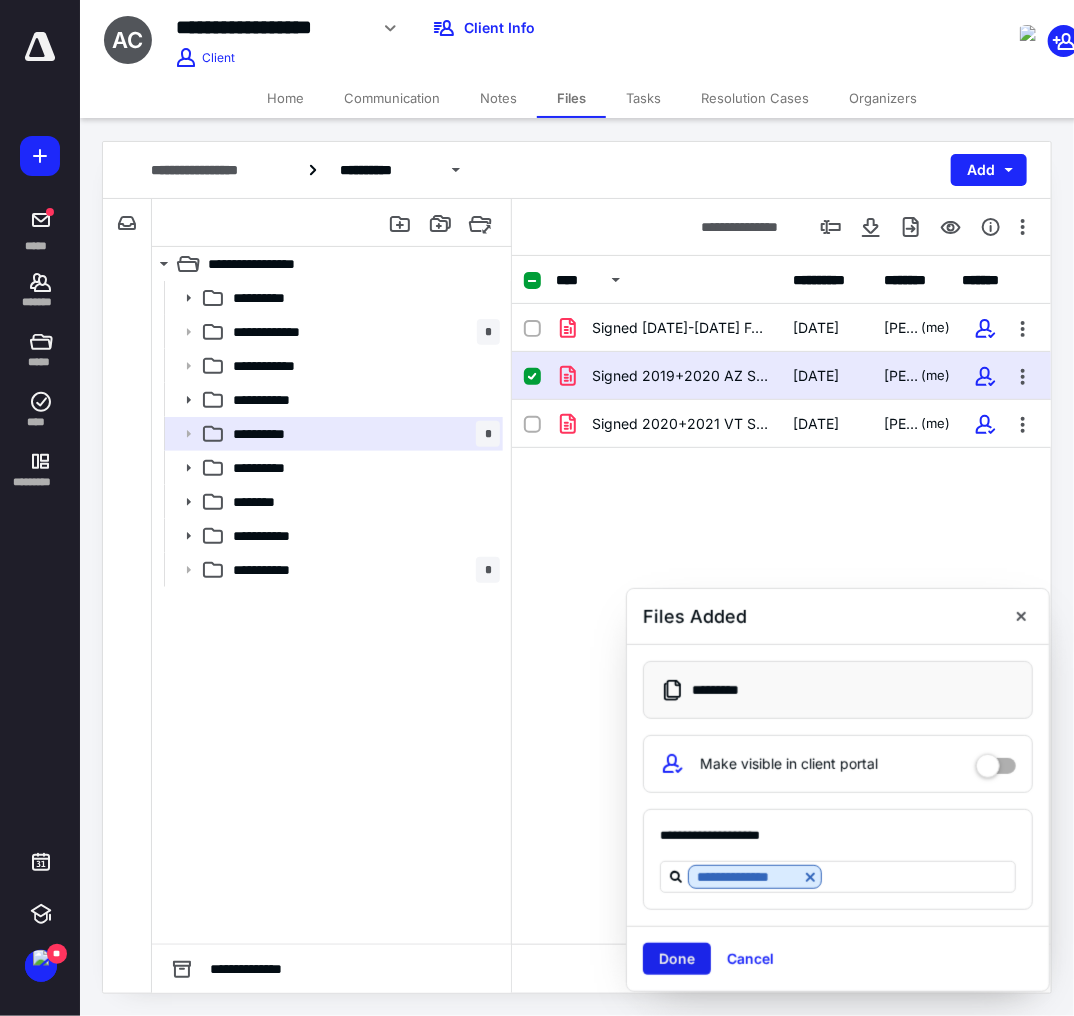 click on "Done" at bounding box center [677, 959] 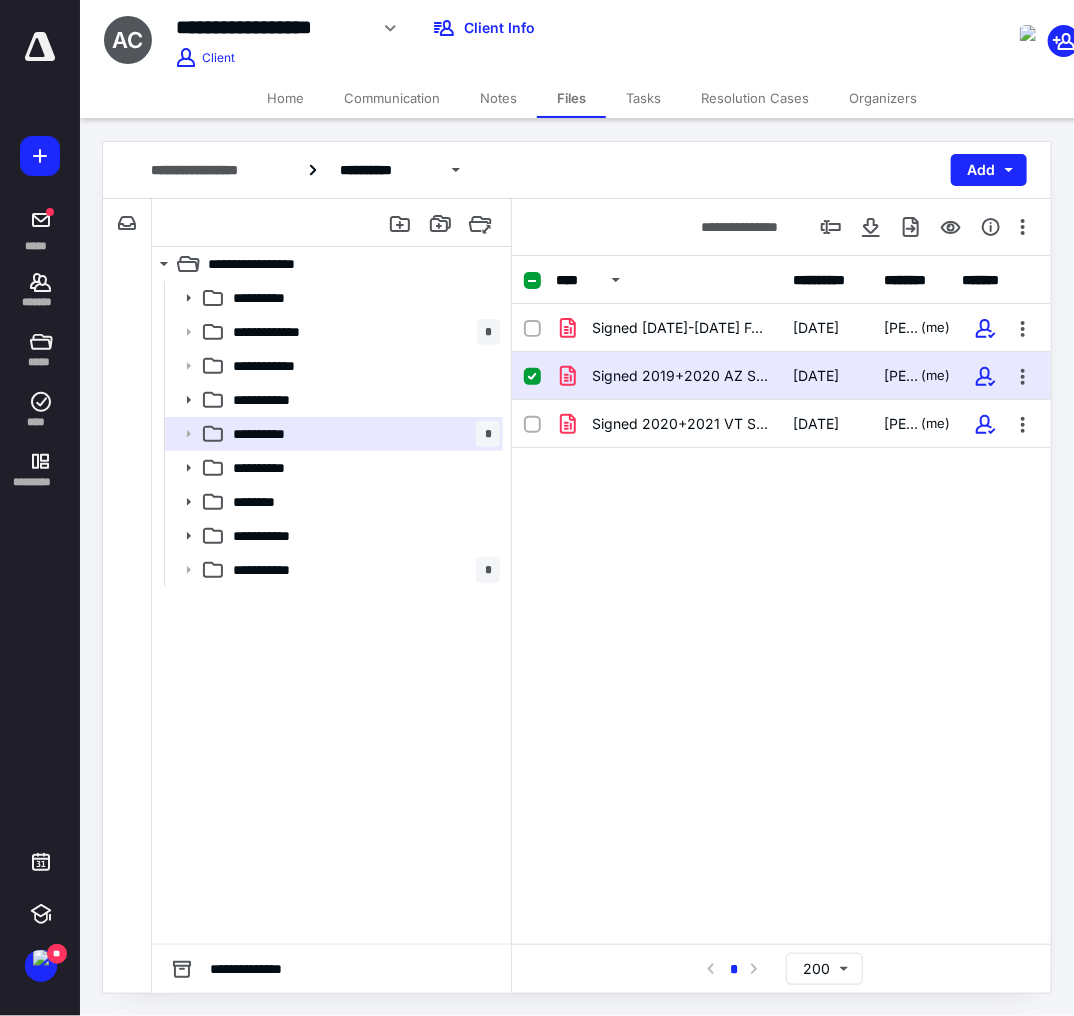 click on "Signed 2019-2021 Federal TR.pdf 7/10/2025 Andrew Estabridis  (me) Signed 2019+2020 AZ State TR.pdf 7/10/2025 Andrew Estabridis  (me) Signed 2020+2021 VT State TR.pdf 7/10/2025 Andrew Estabridis  (me)" at bounding box center [781, 454] 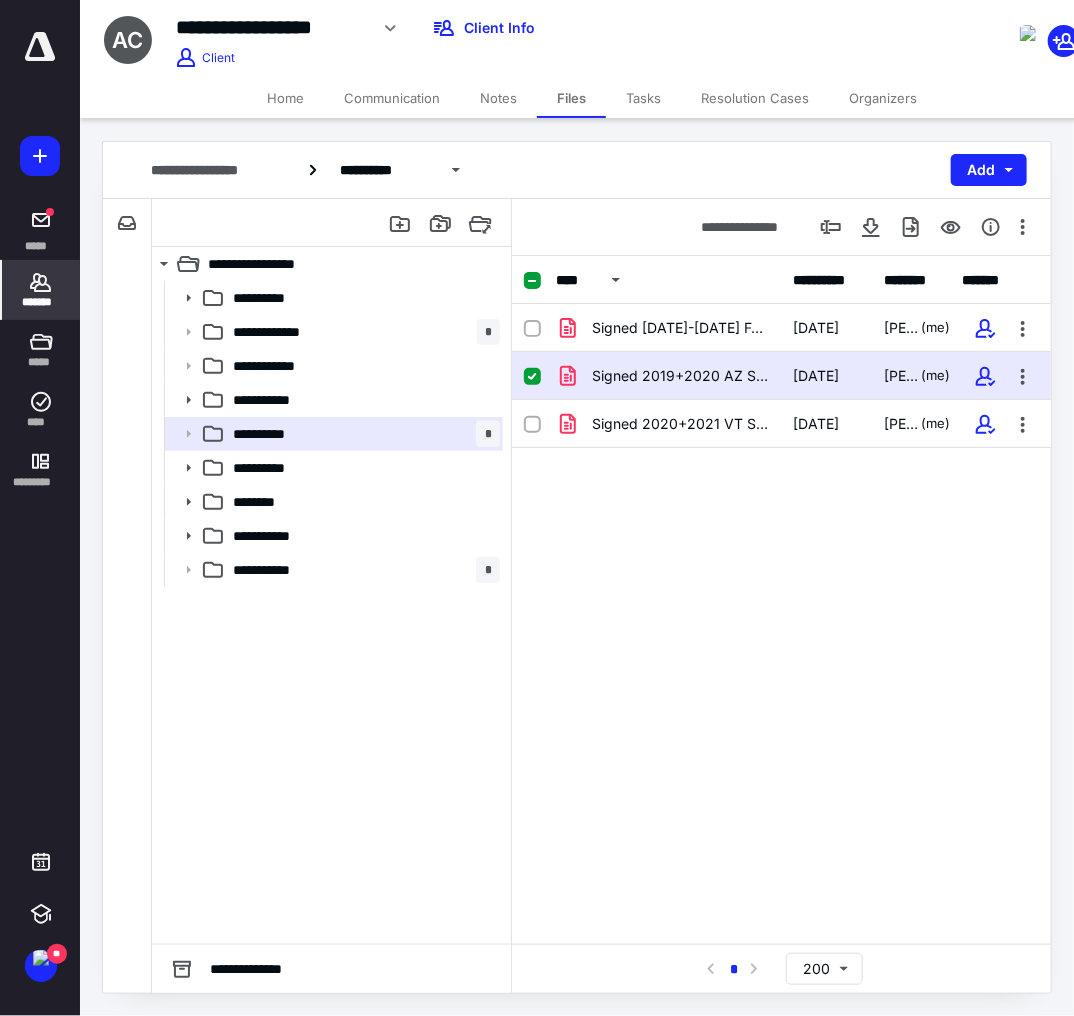click on "*******" at bounding box center [41, 302] 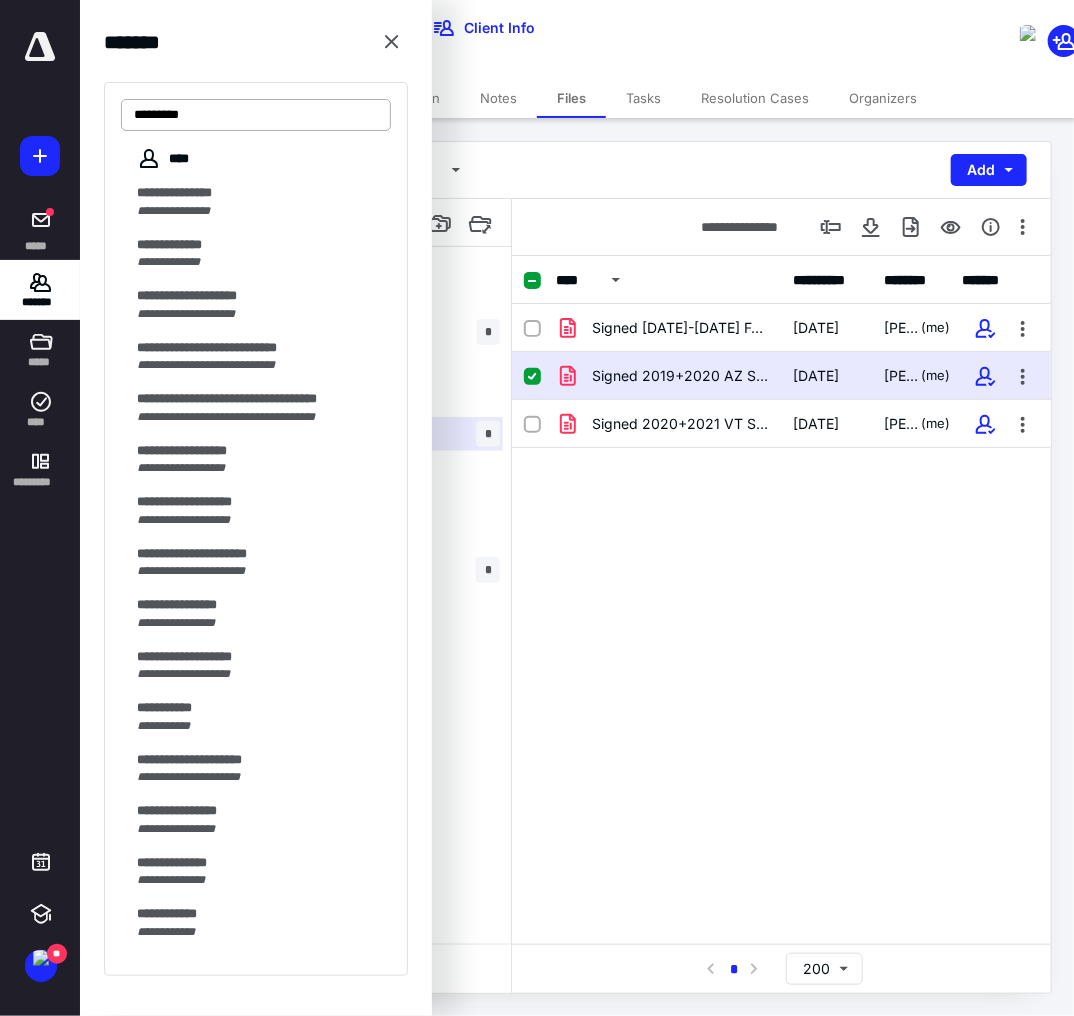 click on "*********" at bounding box center [256, 115] 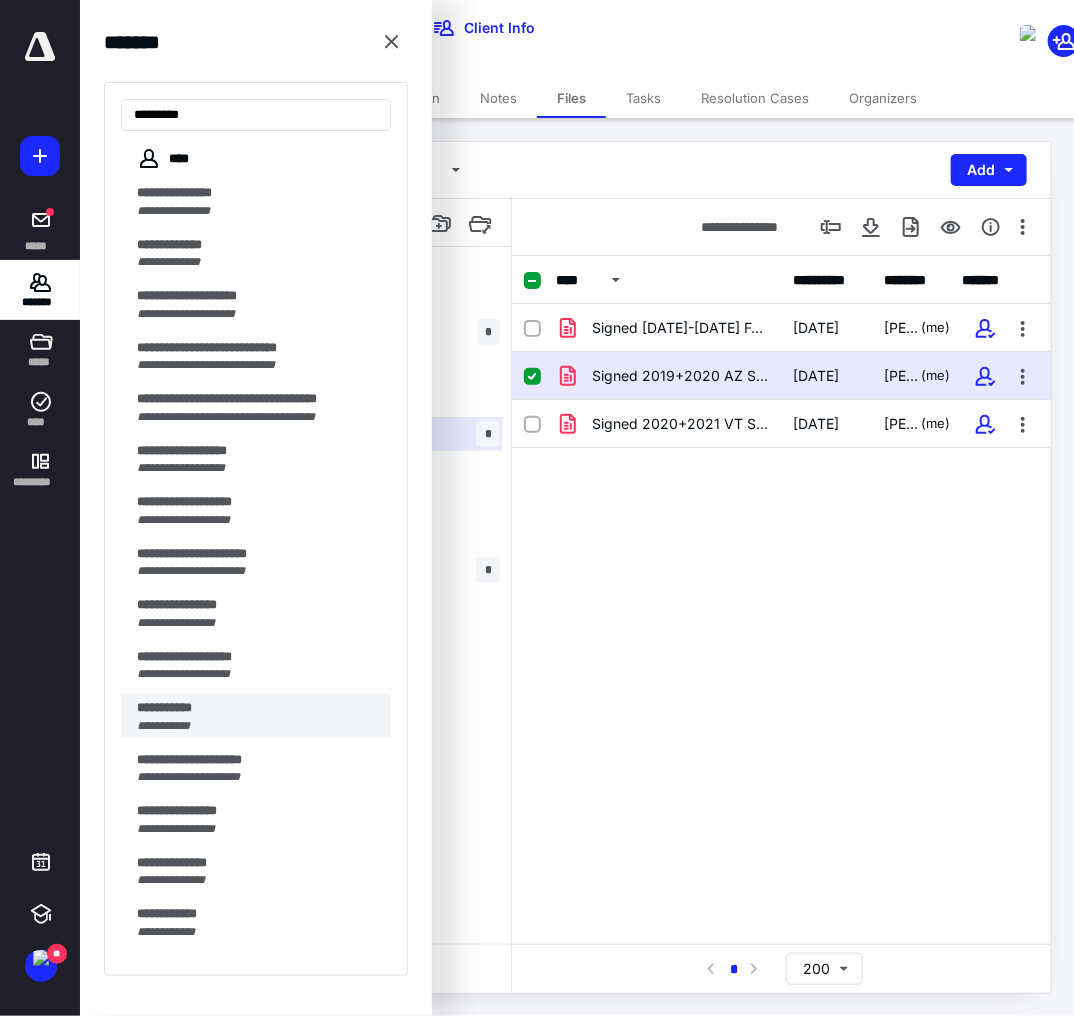 type on "*********" 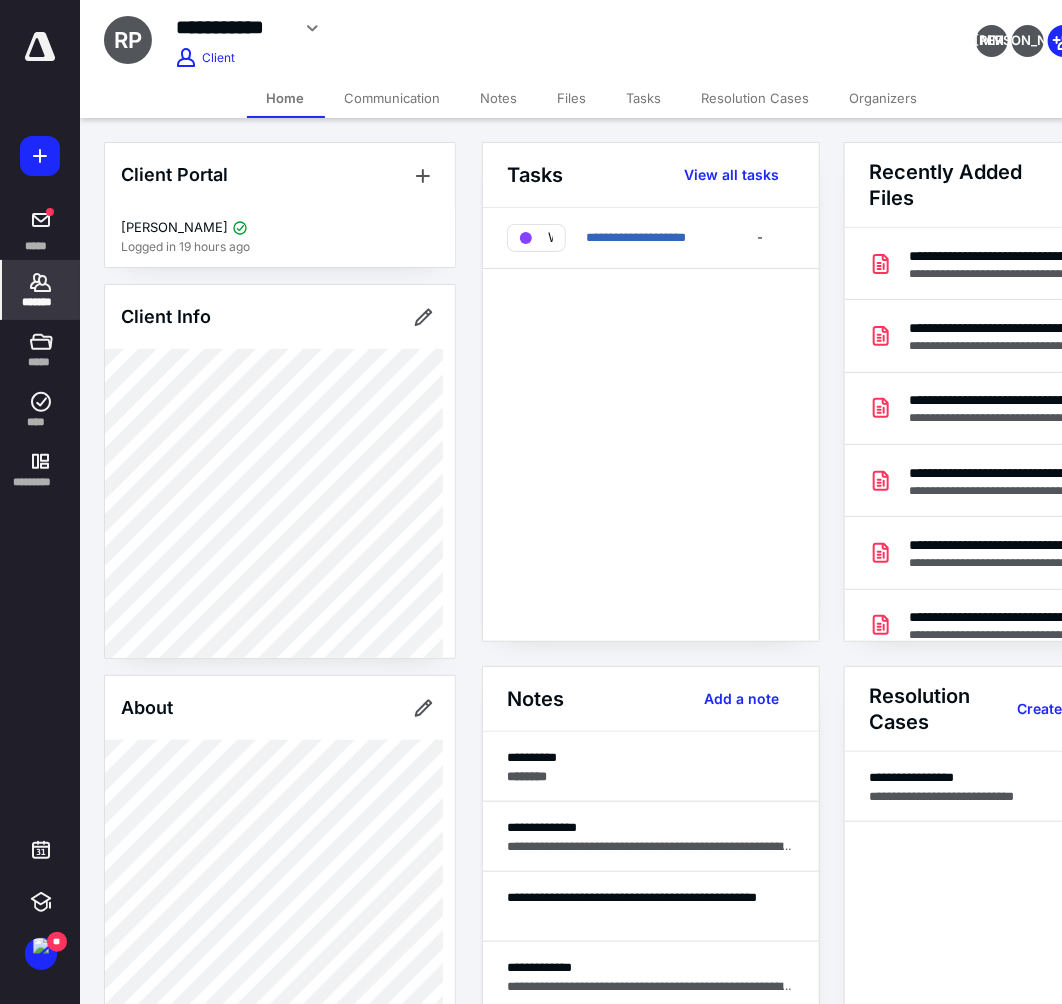 click on "Files" at bounding box center [572, 98] 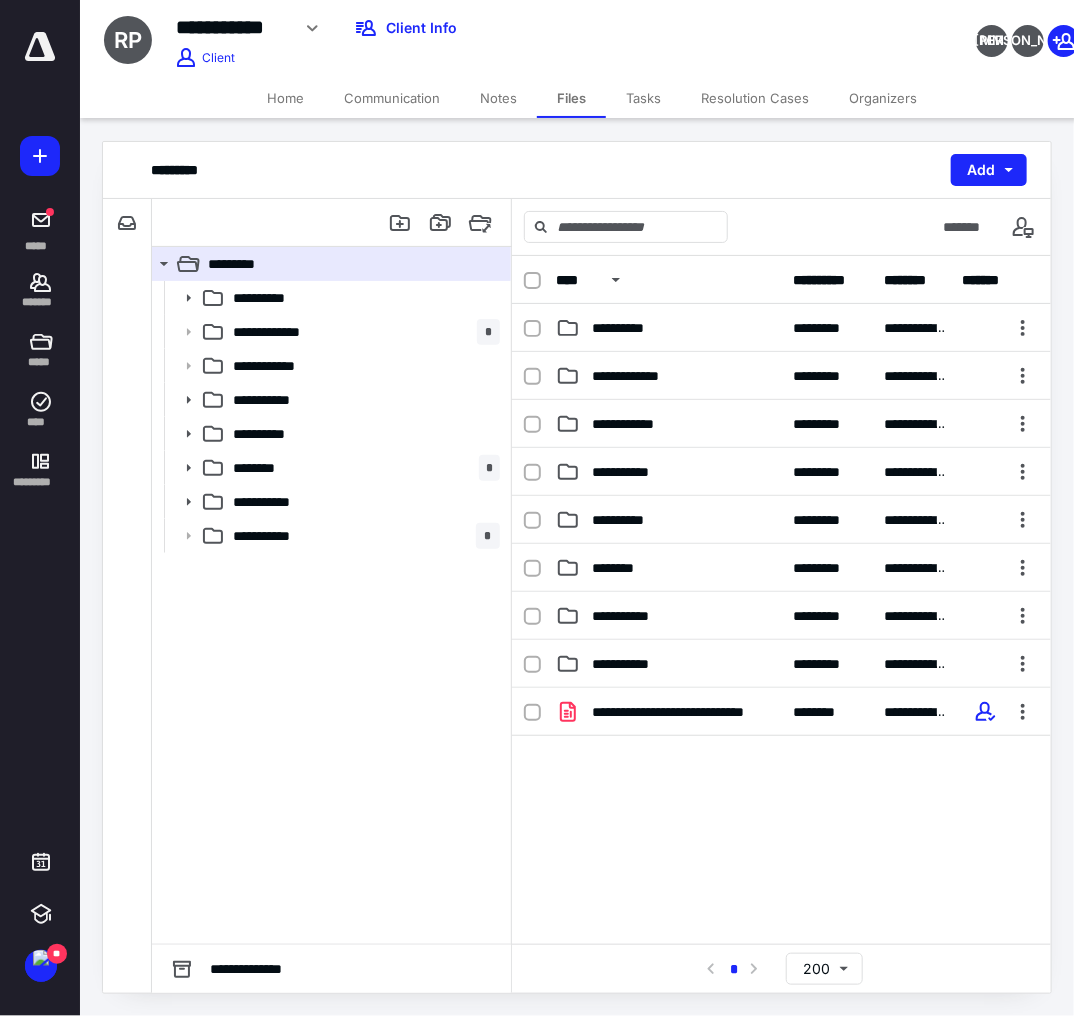 click on "**********" at bounding box center (781, 838) 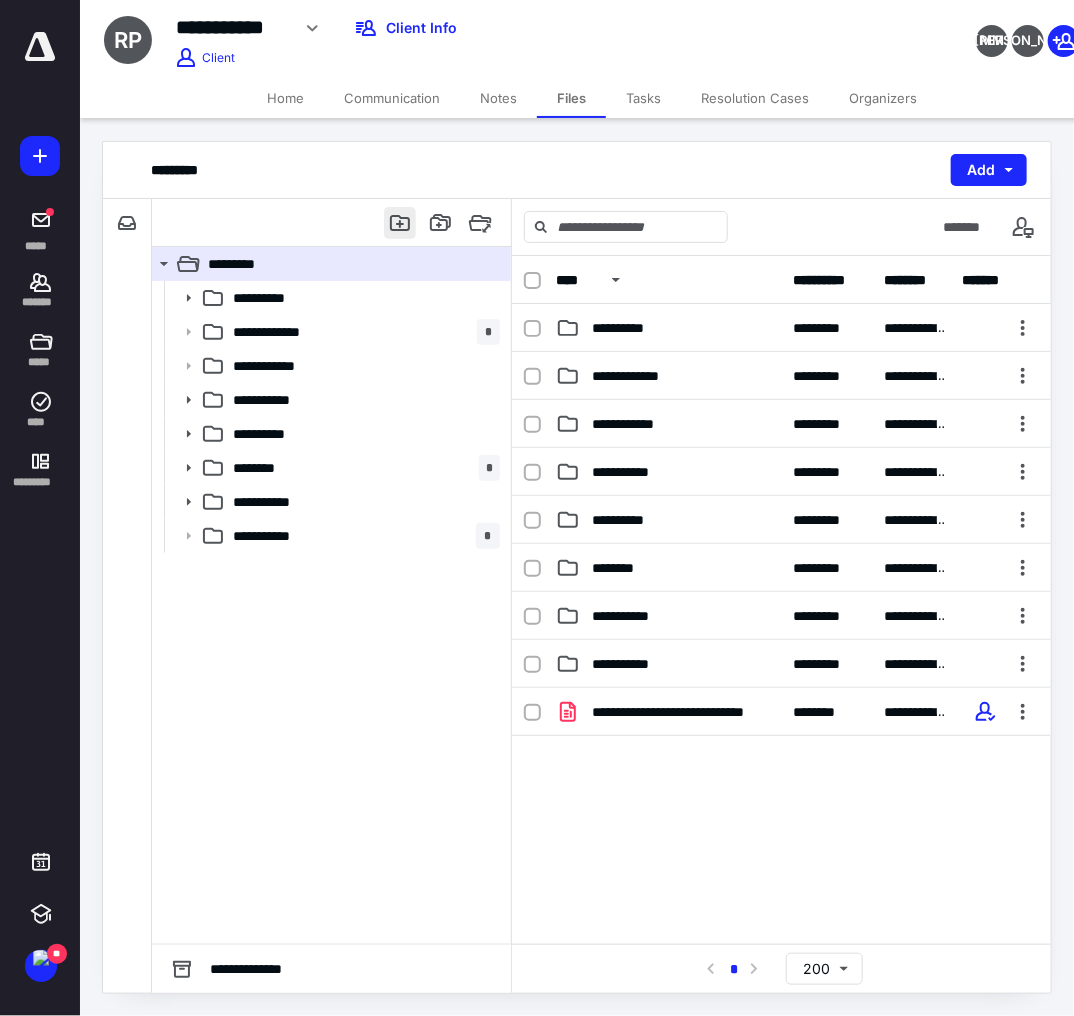 click at bounding box center (400, 223) 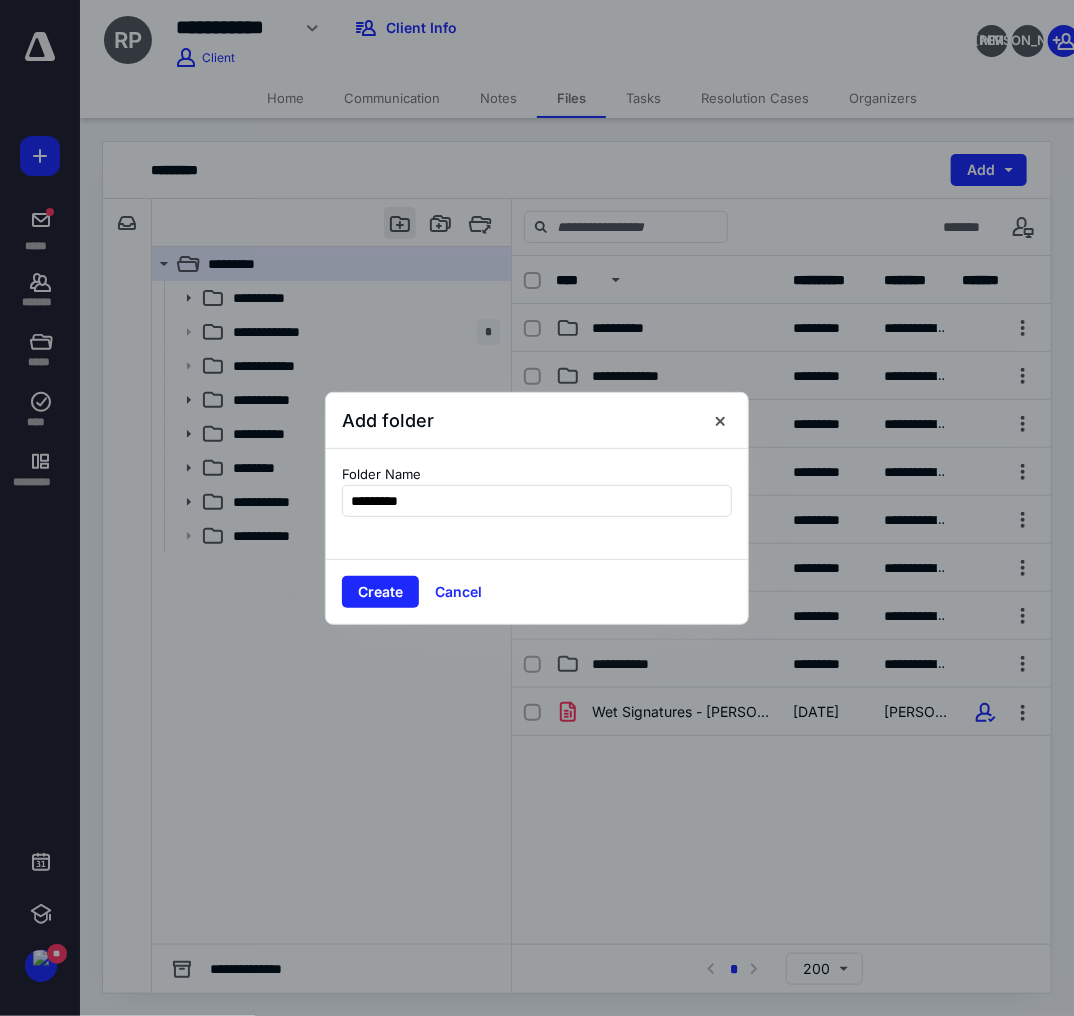 type on "**********" 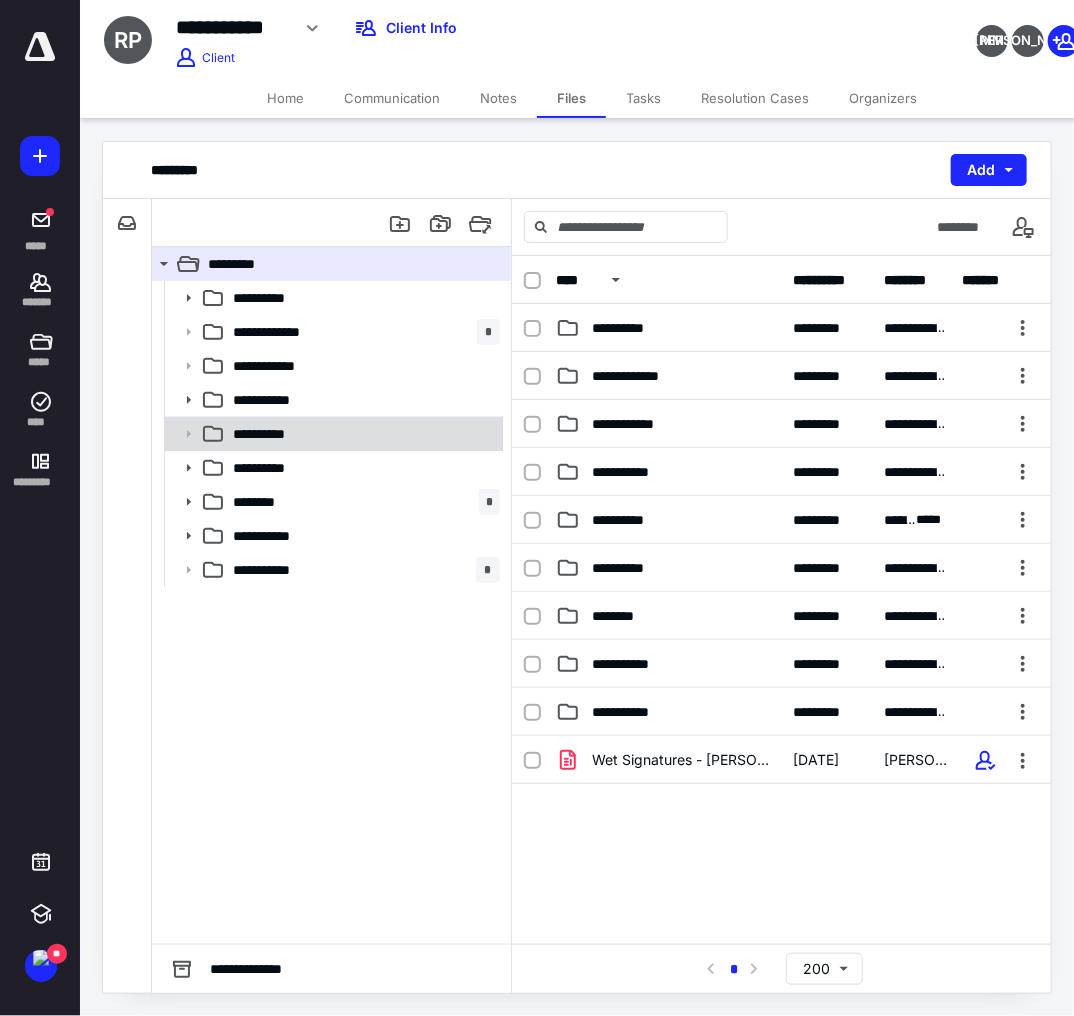 click on "**********" at bounding box center (362, 434) 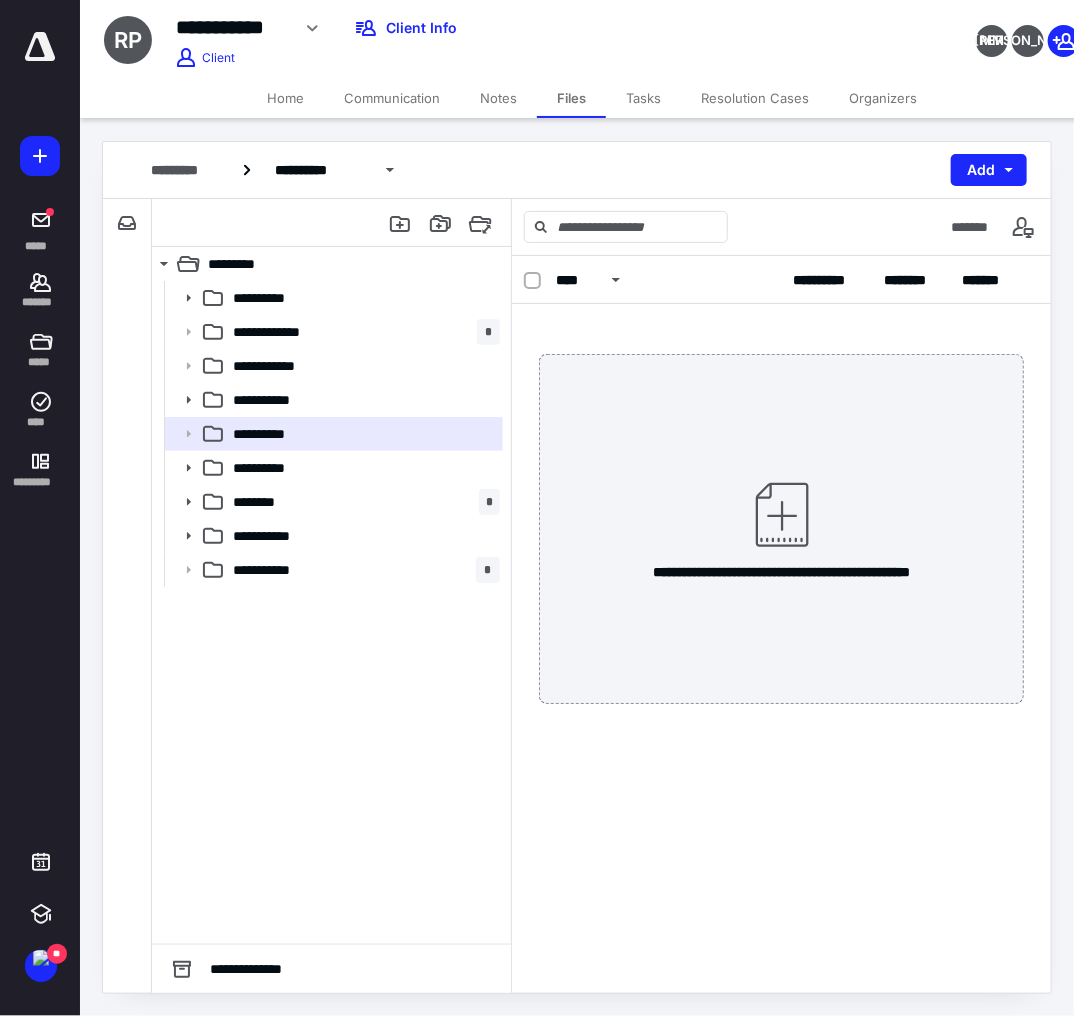 click on "MM JO" at bounding box center (922, 28) 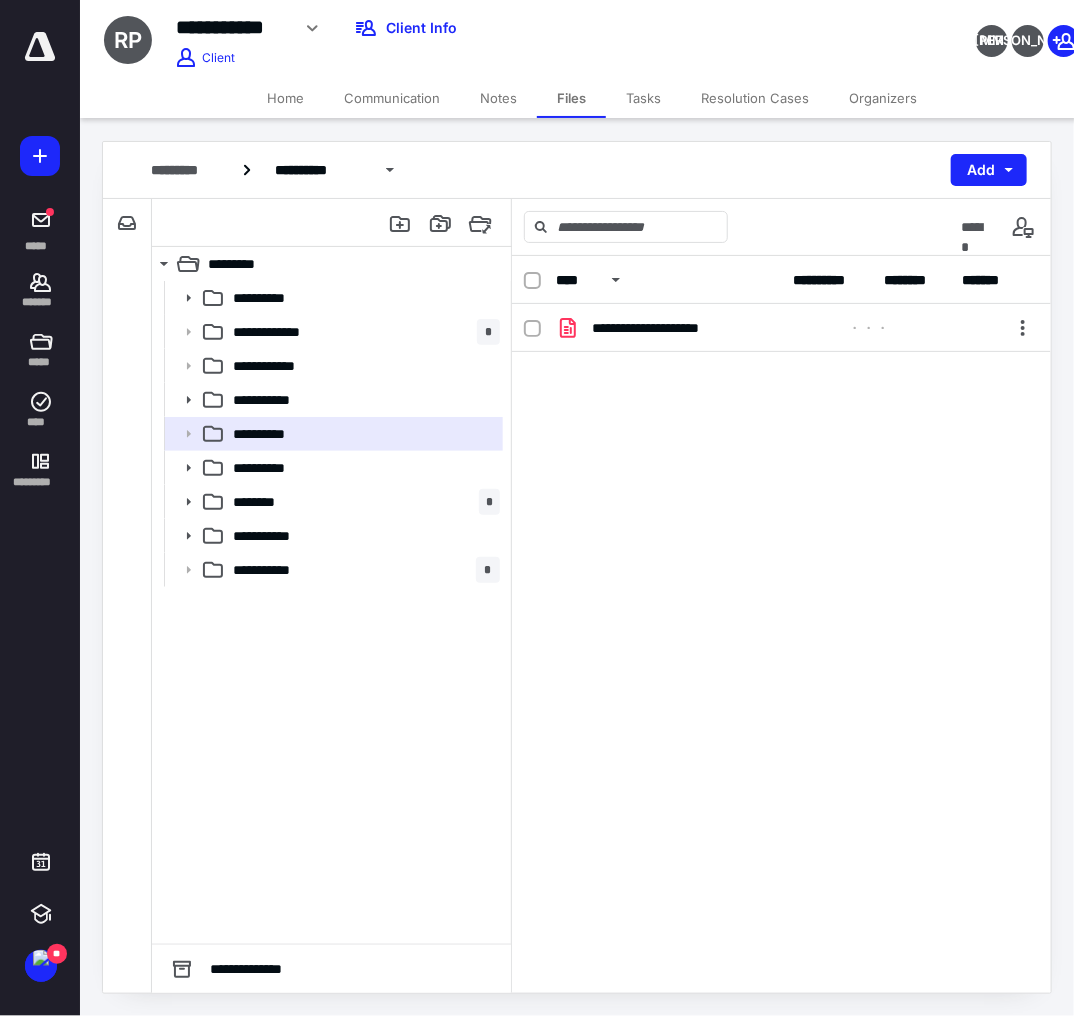 click on "**********" at bounding box center [781, 454] 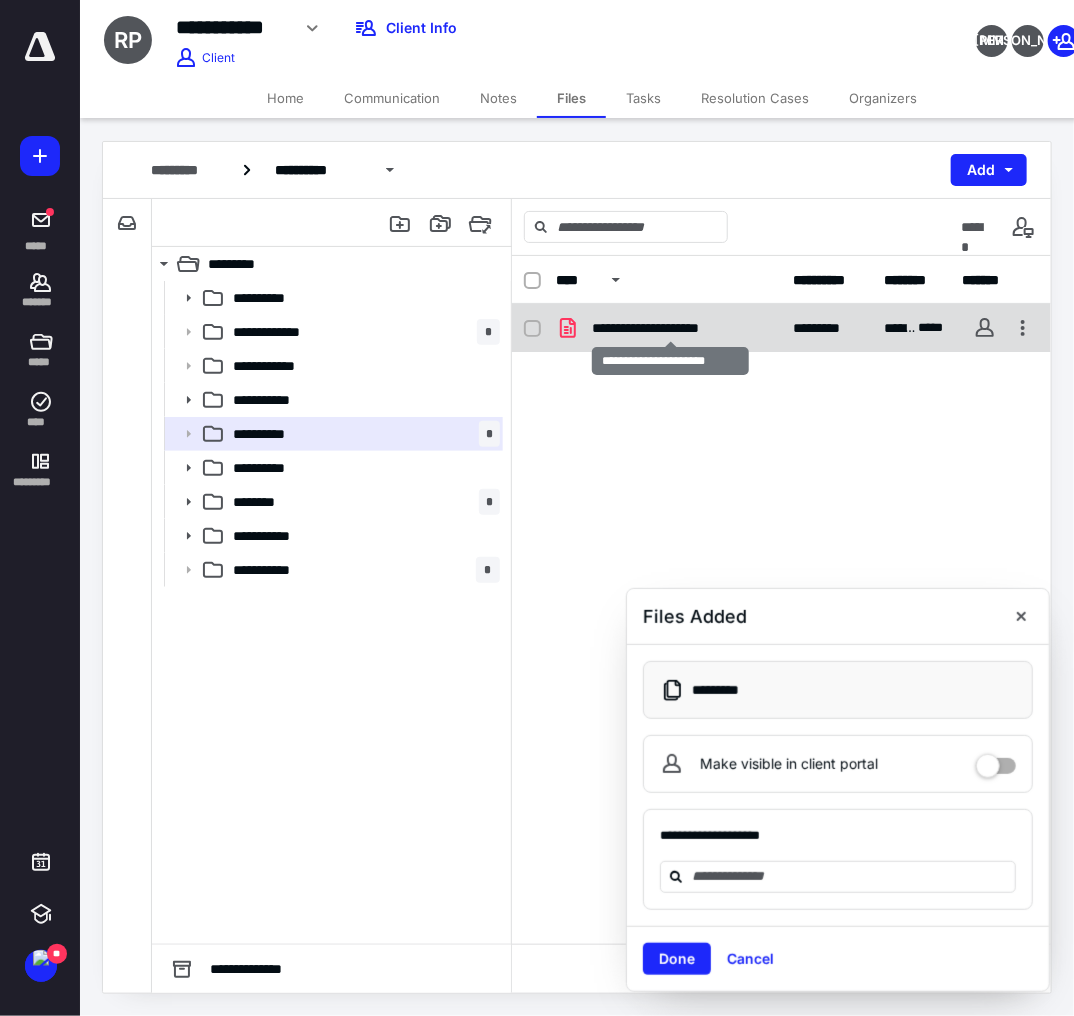 checkbox on "true" 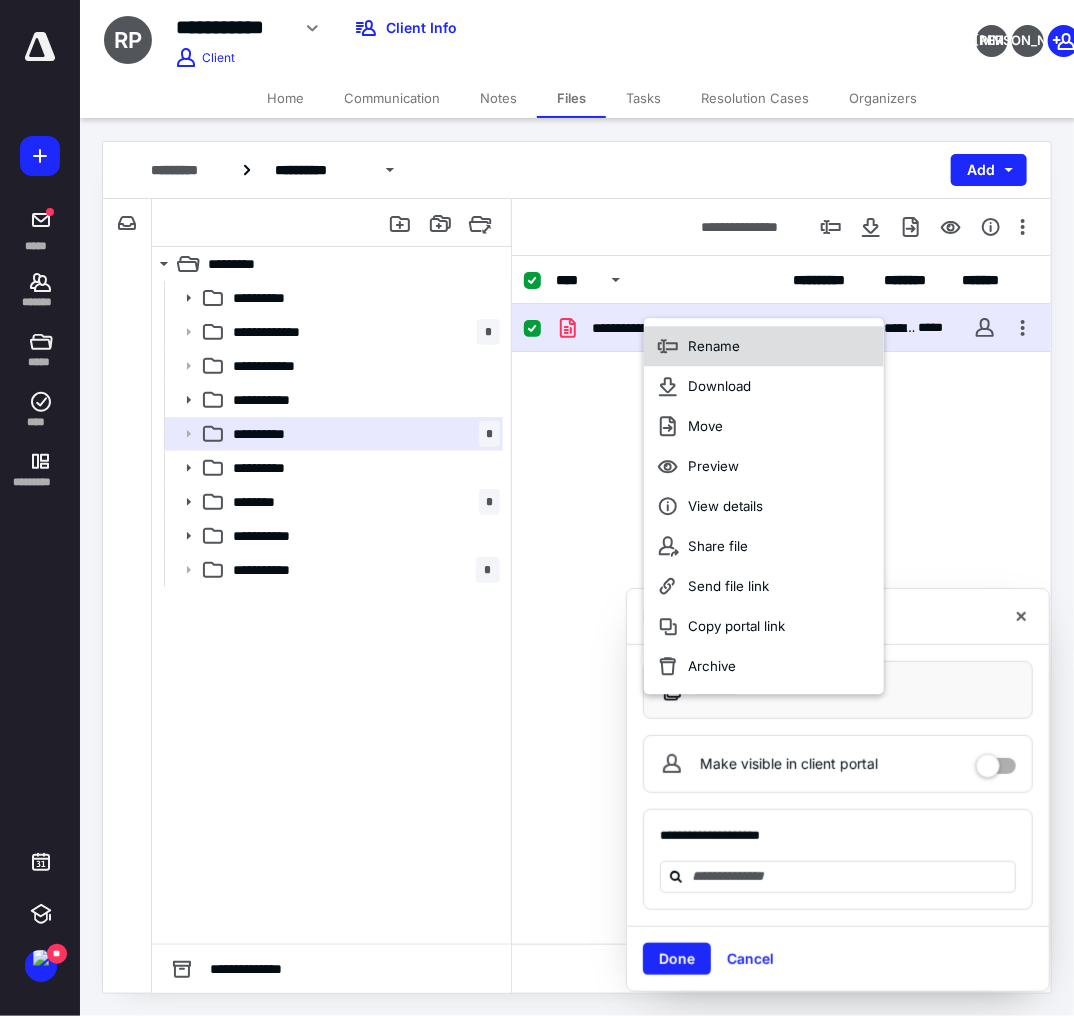 click on "Rename" at bounding box center (714, 346) 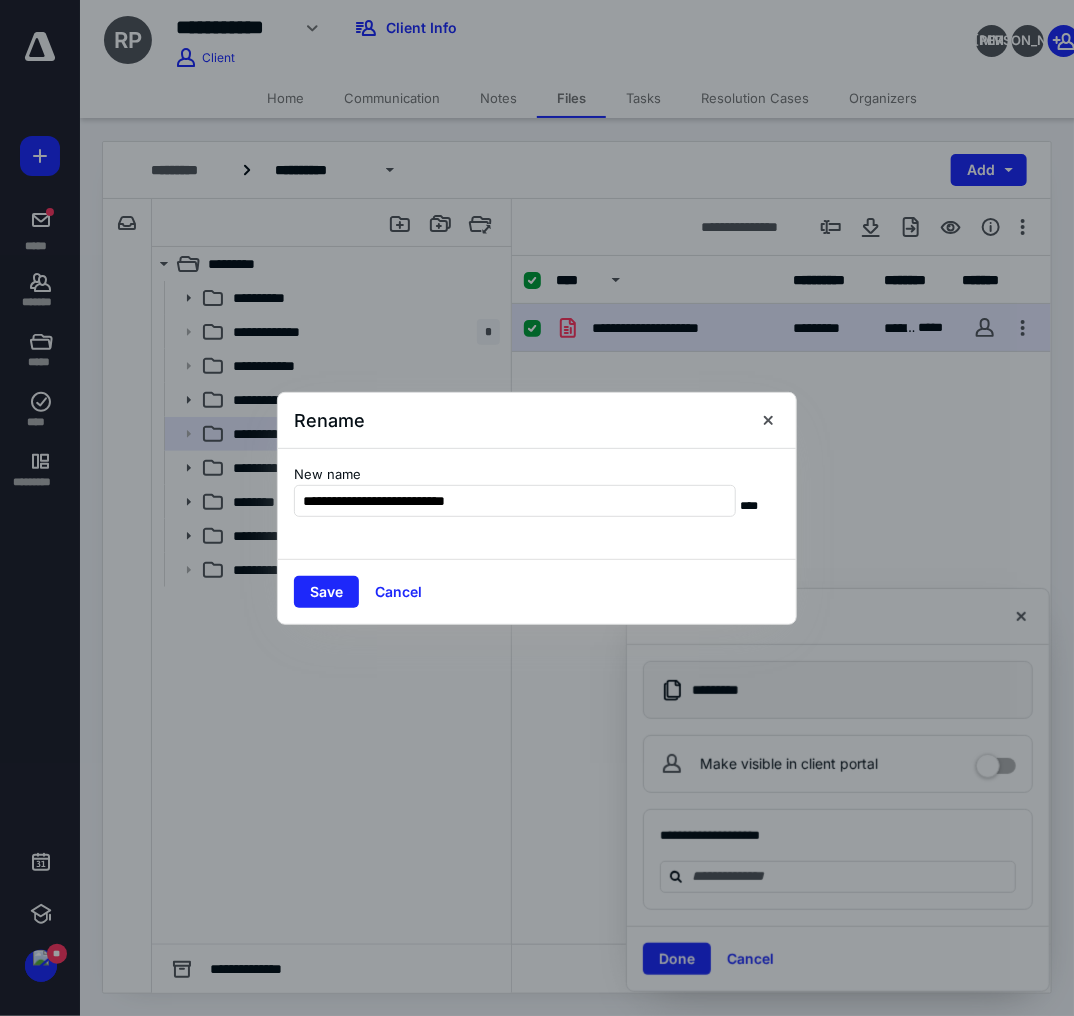type on "**********" 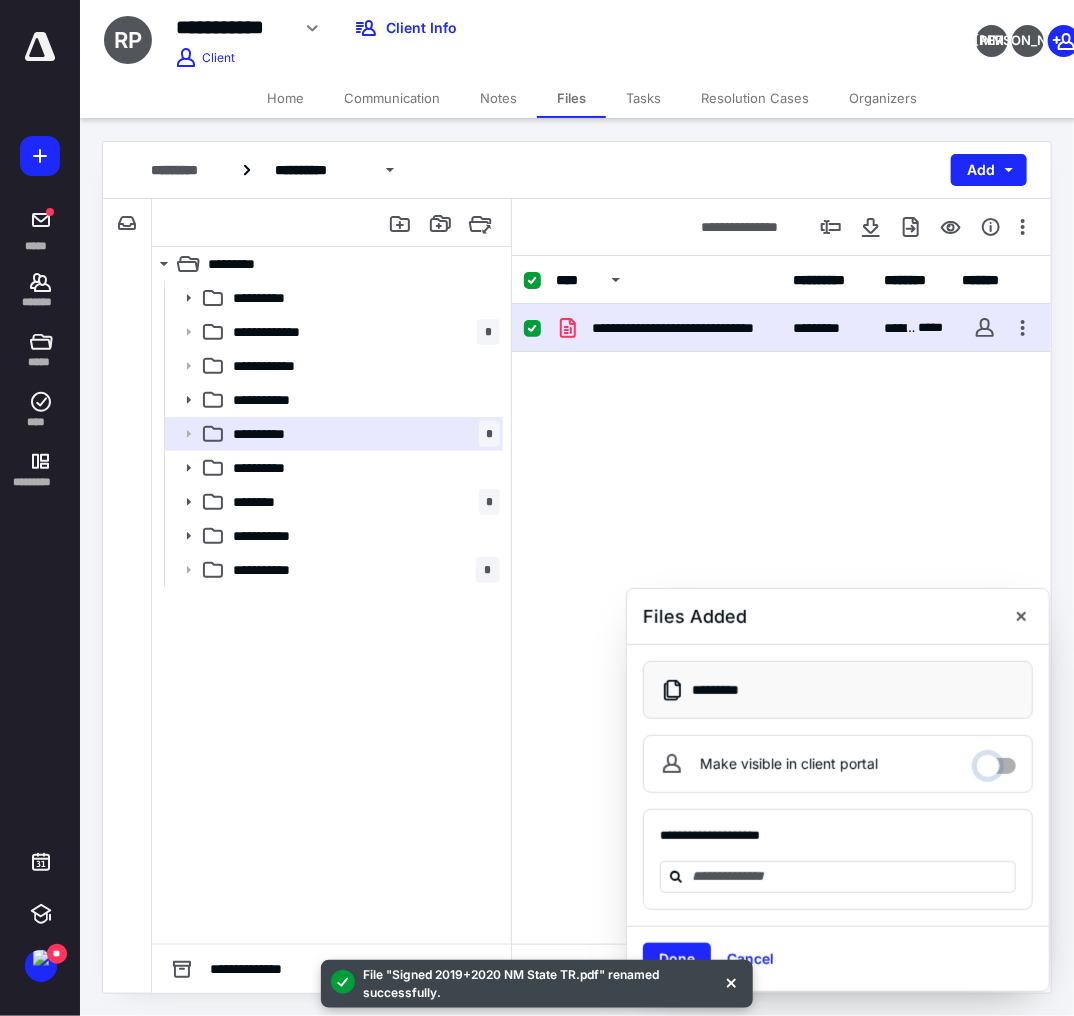 click on "Make visible in client portal" at bounding box center [996, 761] 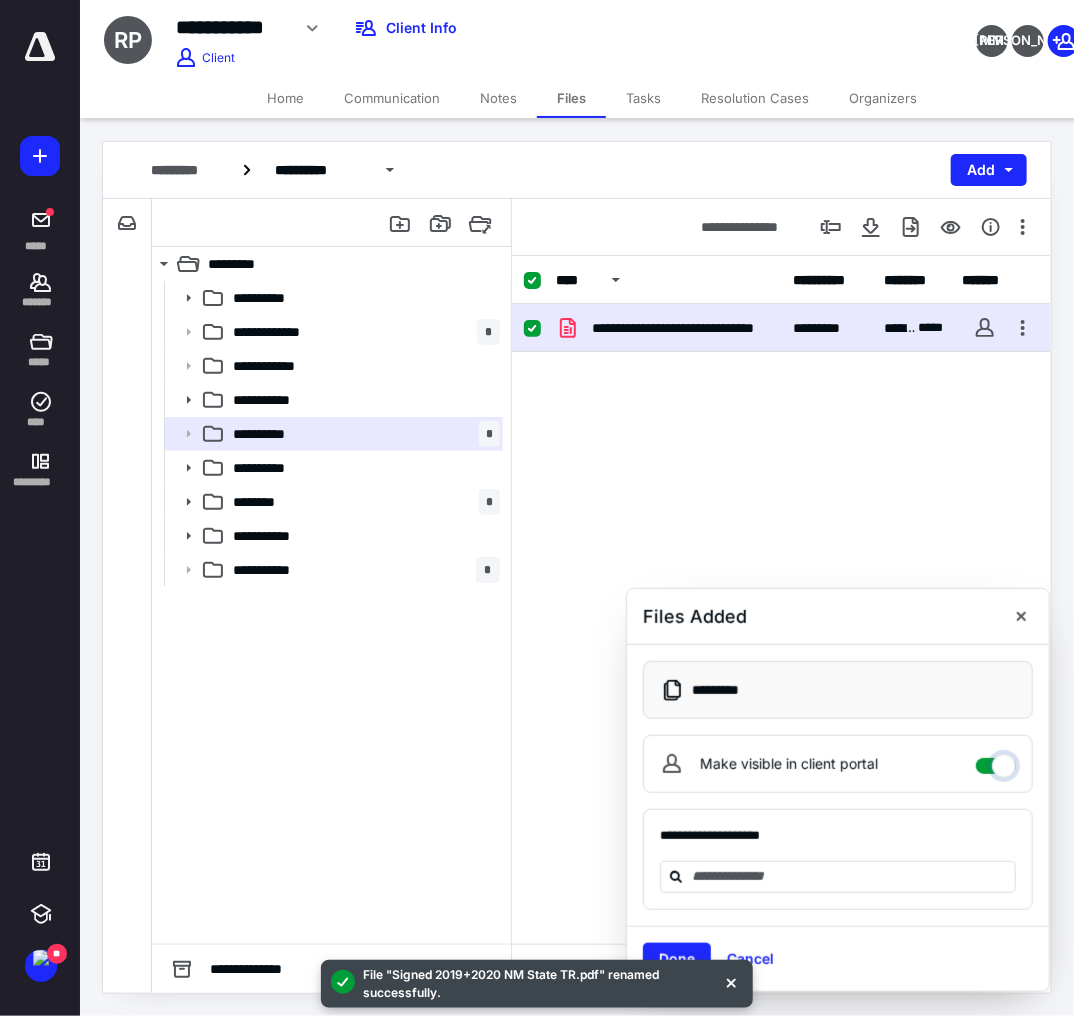 checkbox on "****" 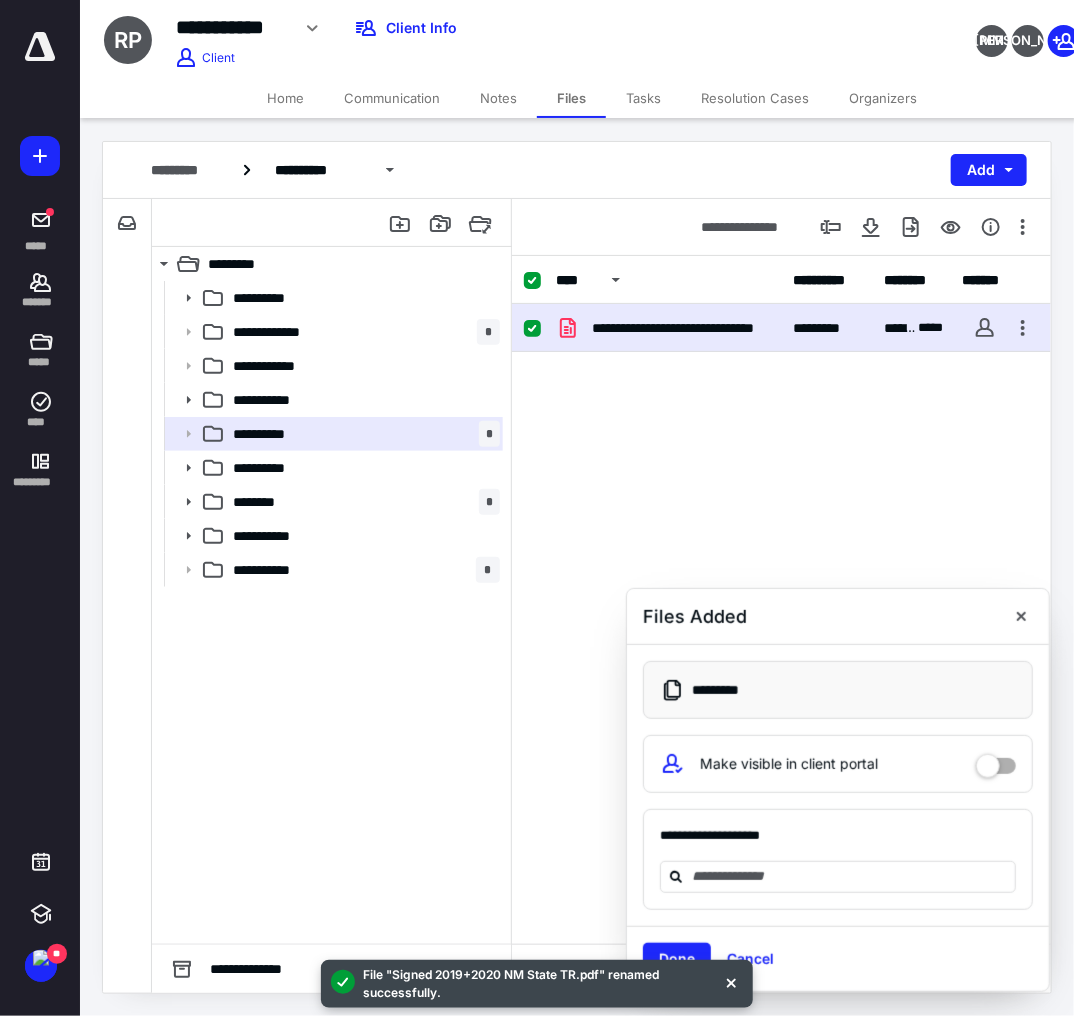click on "**********" at bounding box center (838, 844) 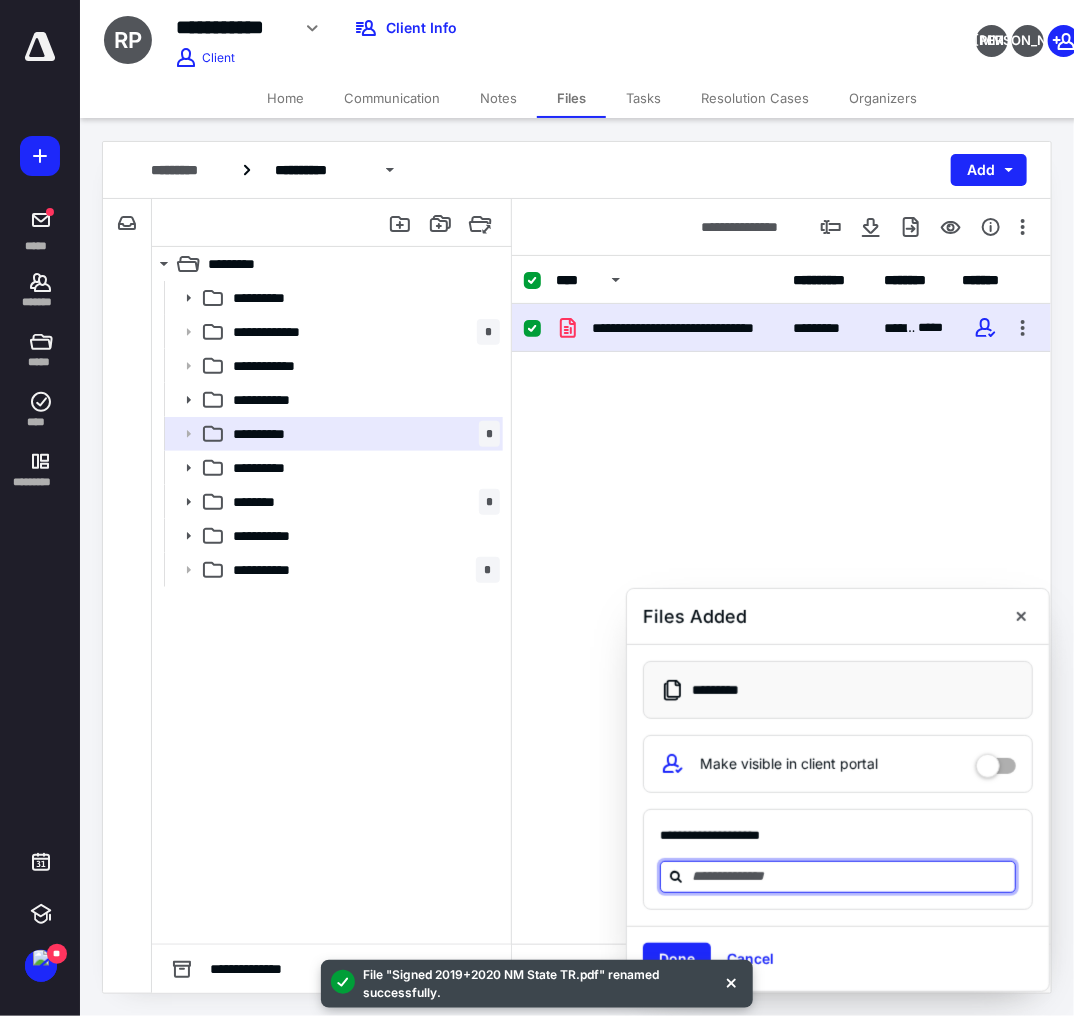 click at bounding box center [850, 876] 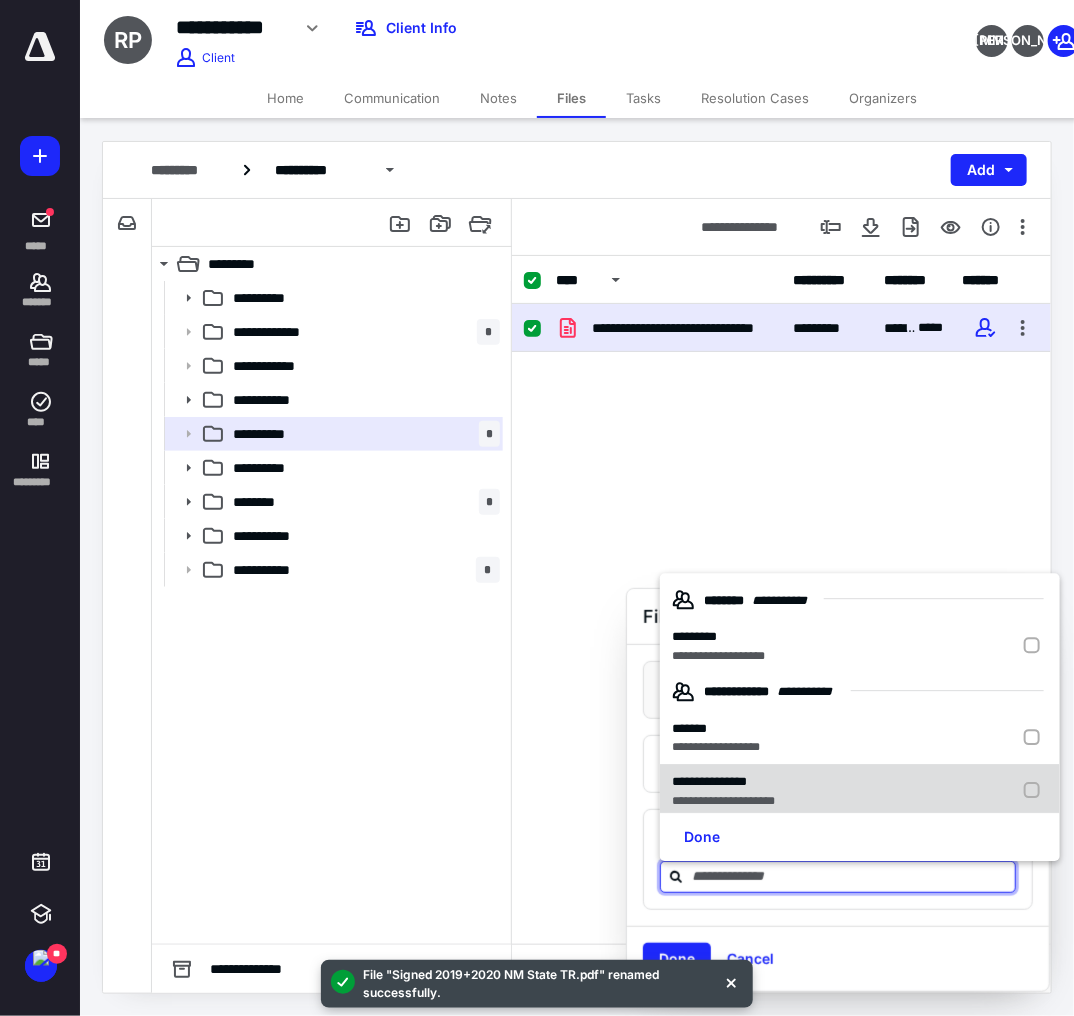 click on "**********" at bounding box center (723, 782) 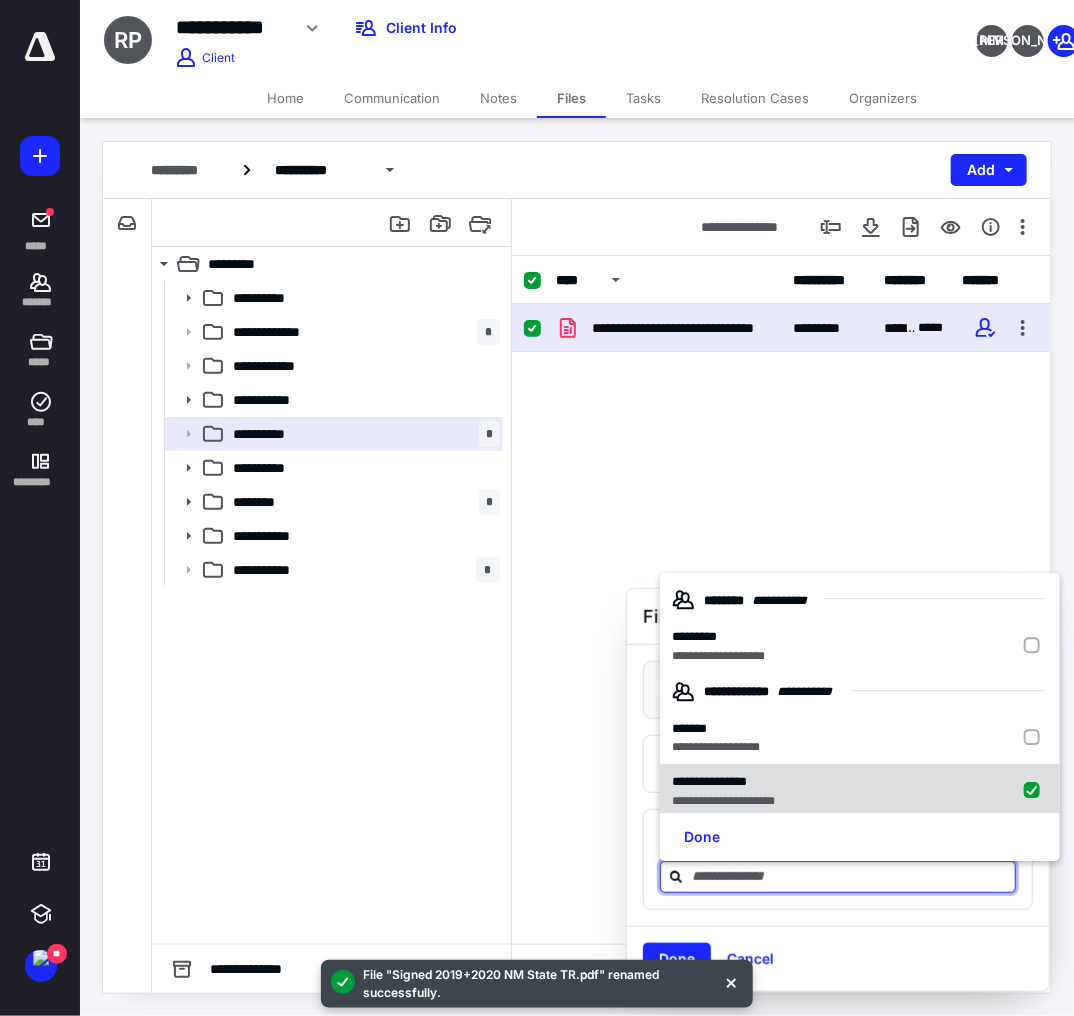 checkbox on "true" 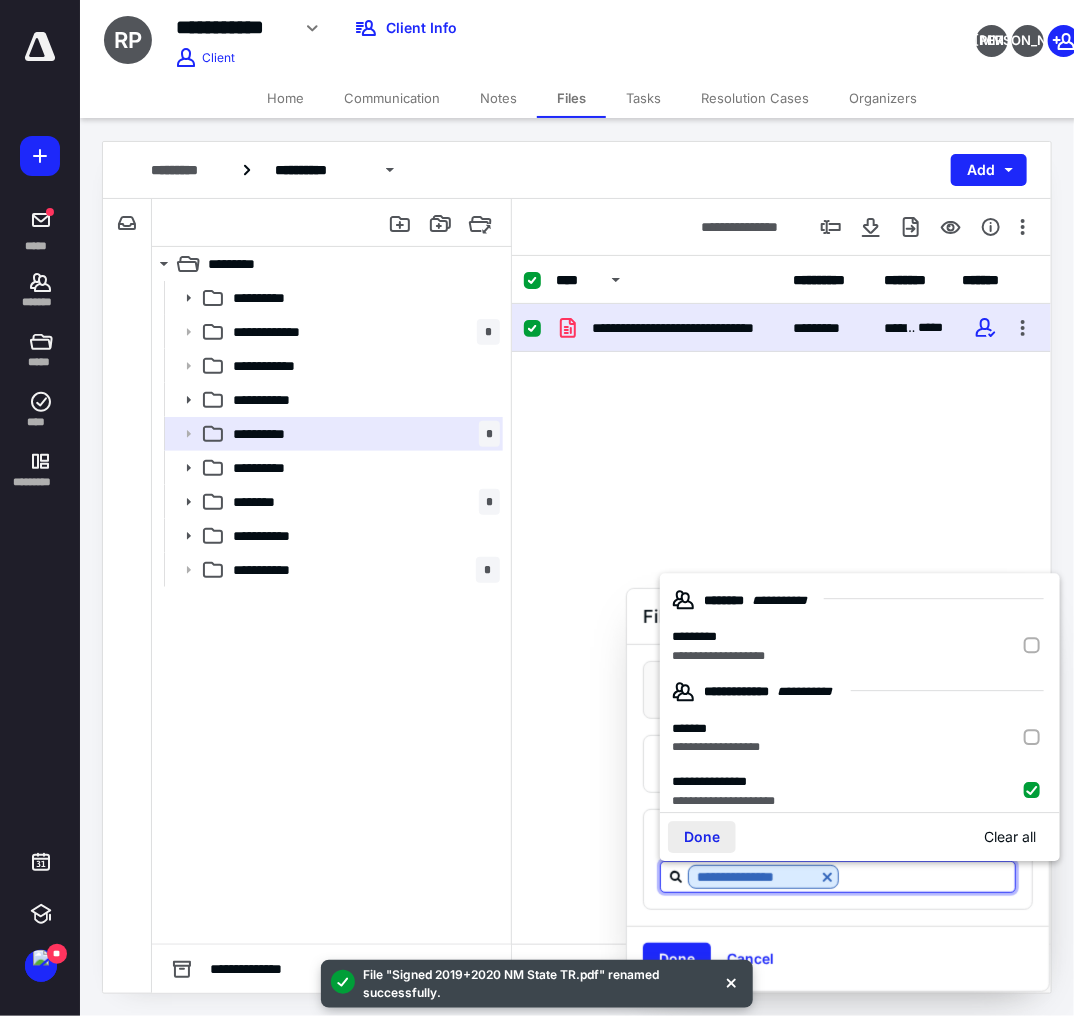 click on "Done" at bounding box center (702, 837) 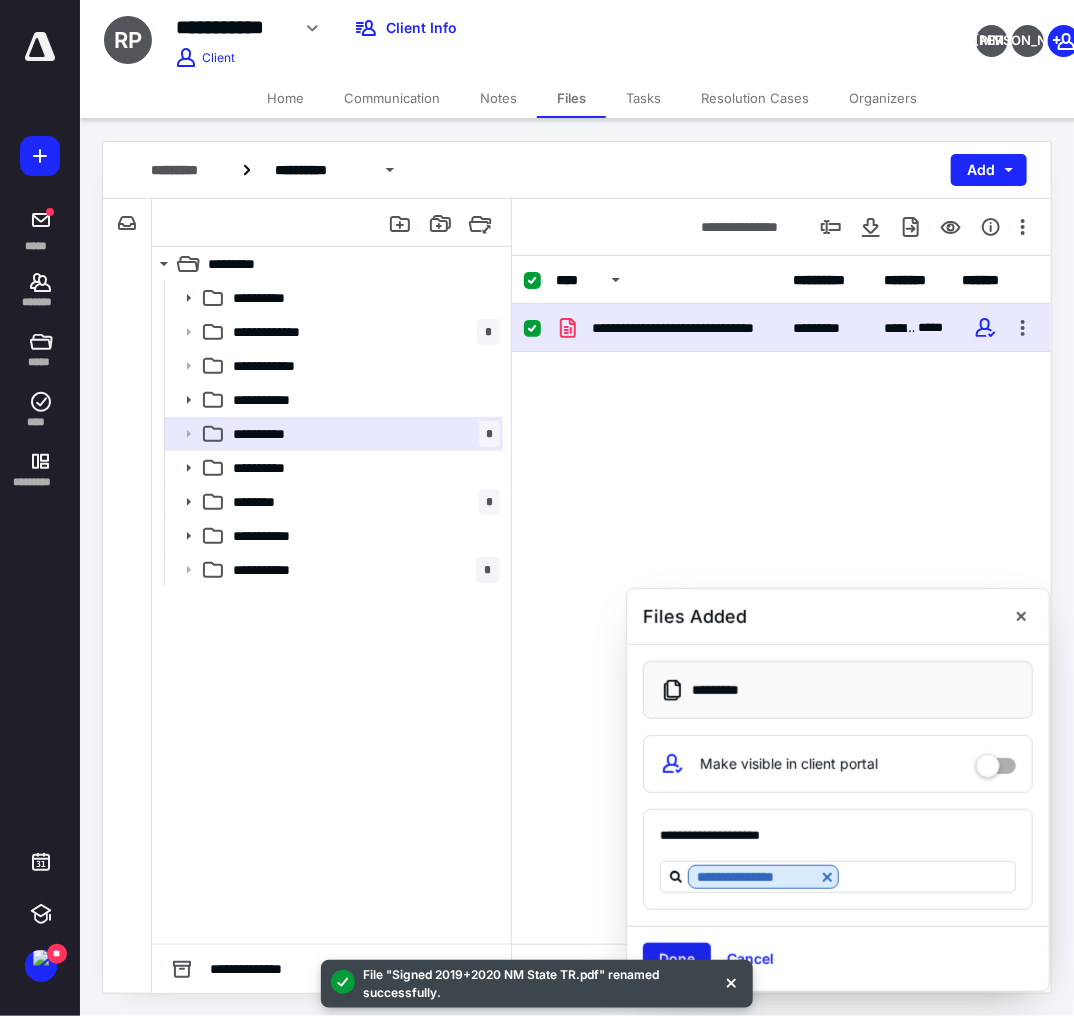click on "Done" at bounding box center (677, 959) 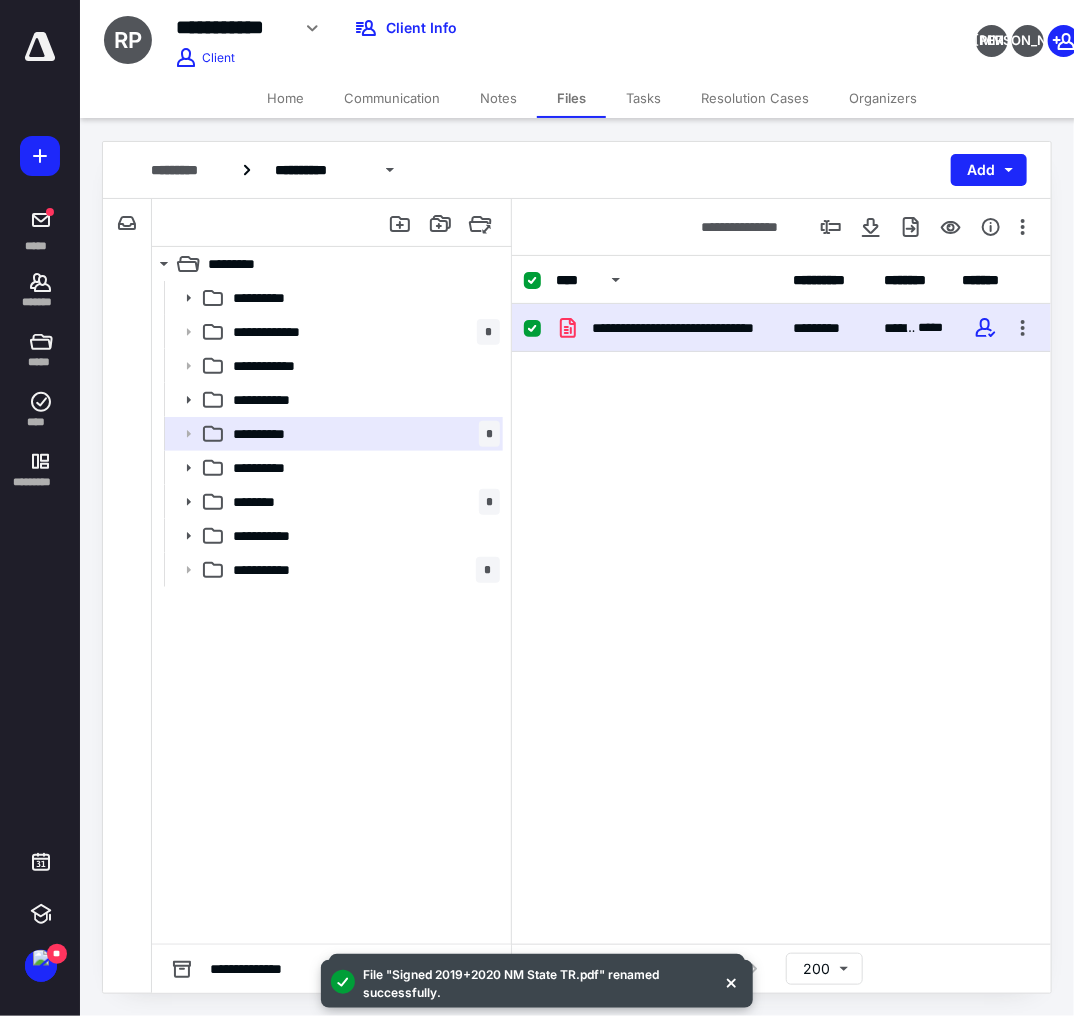 click on "**********" at bounding box center (781, 328) 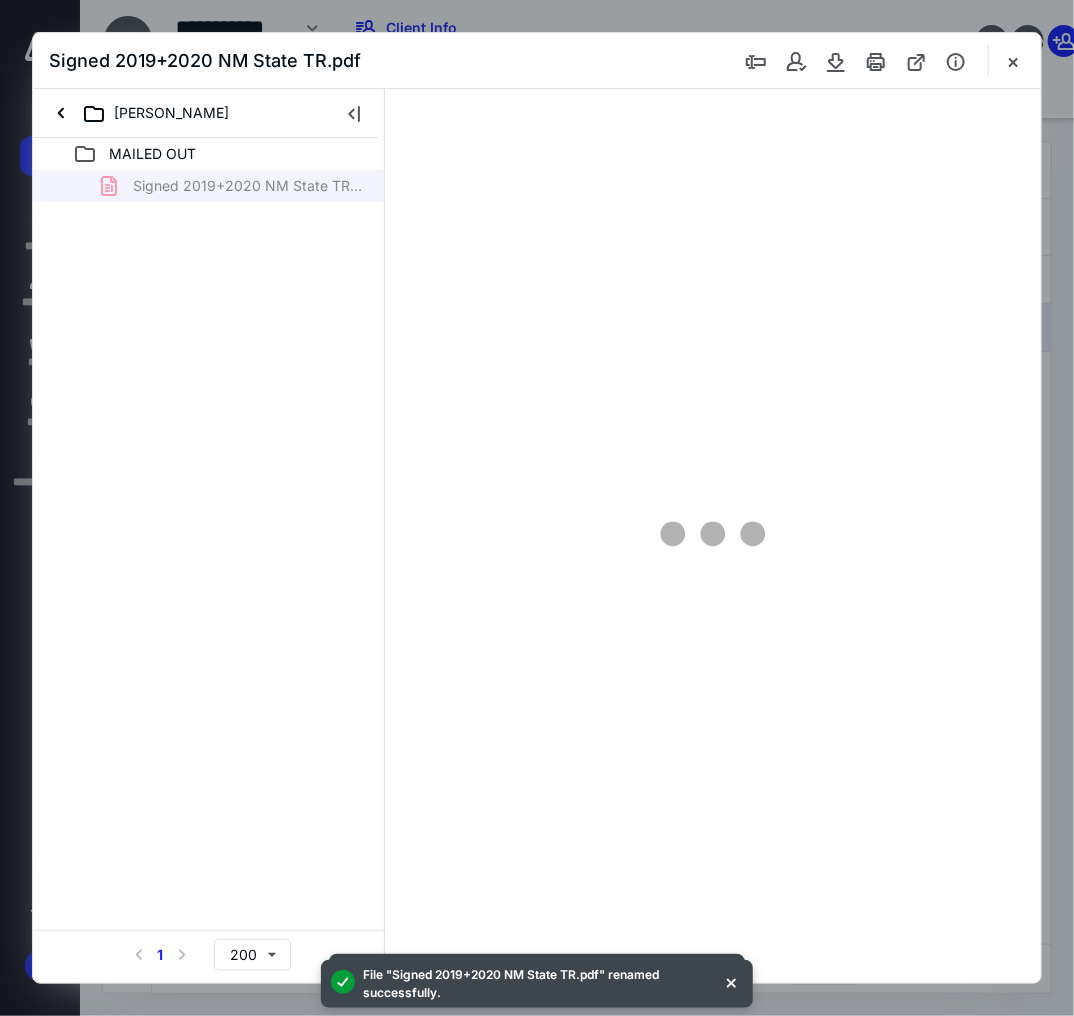 scroll, scrollTop: 0, scrollLeft: 0, axis: both 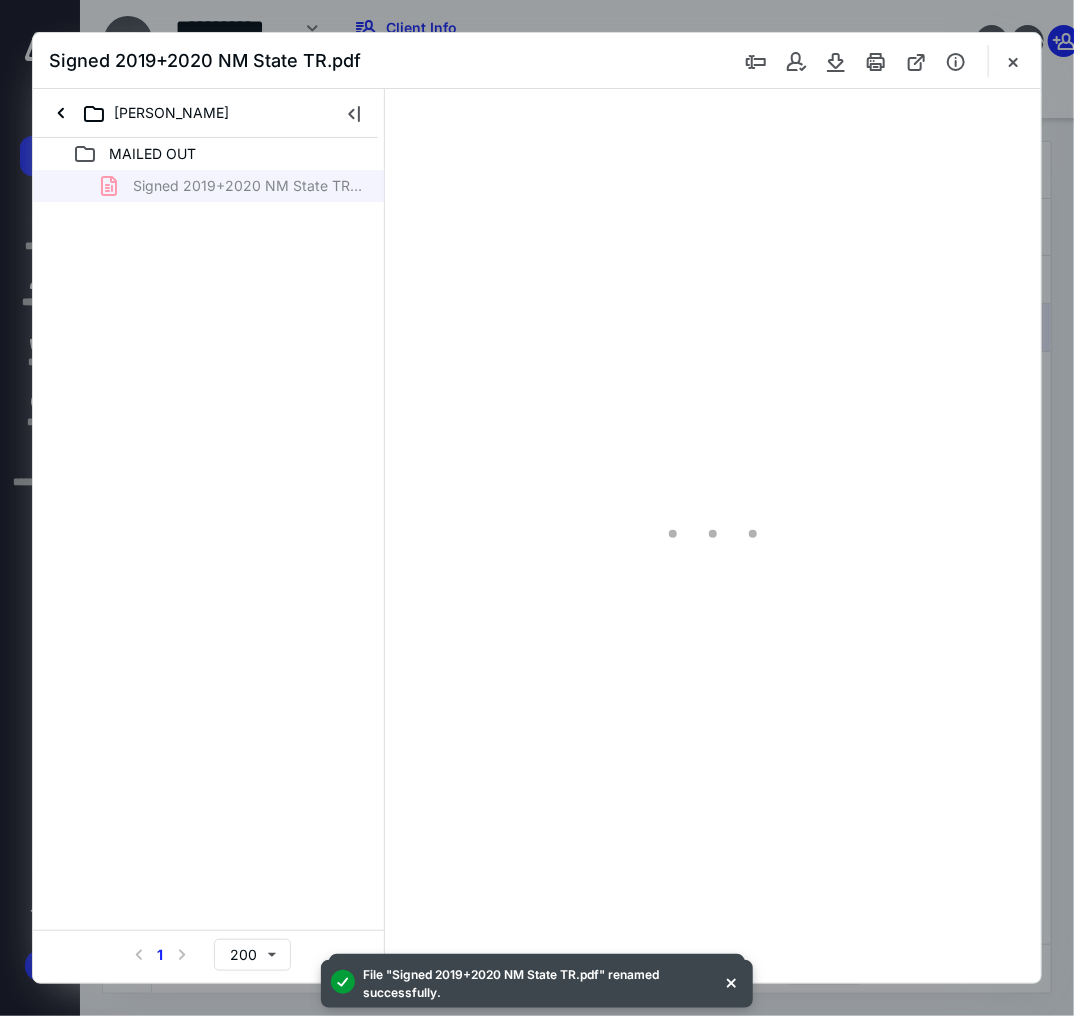 type on "105" 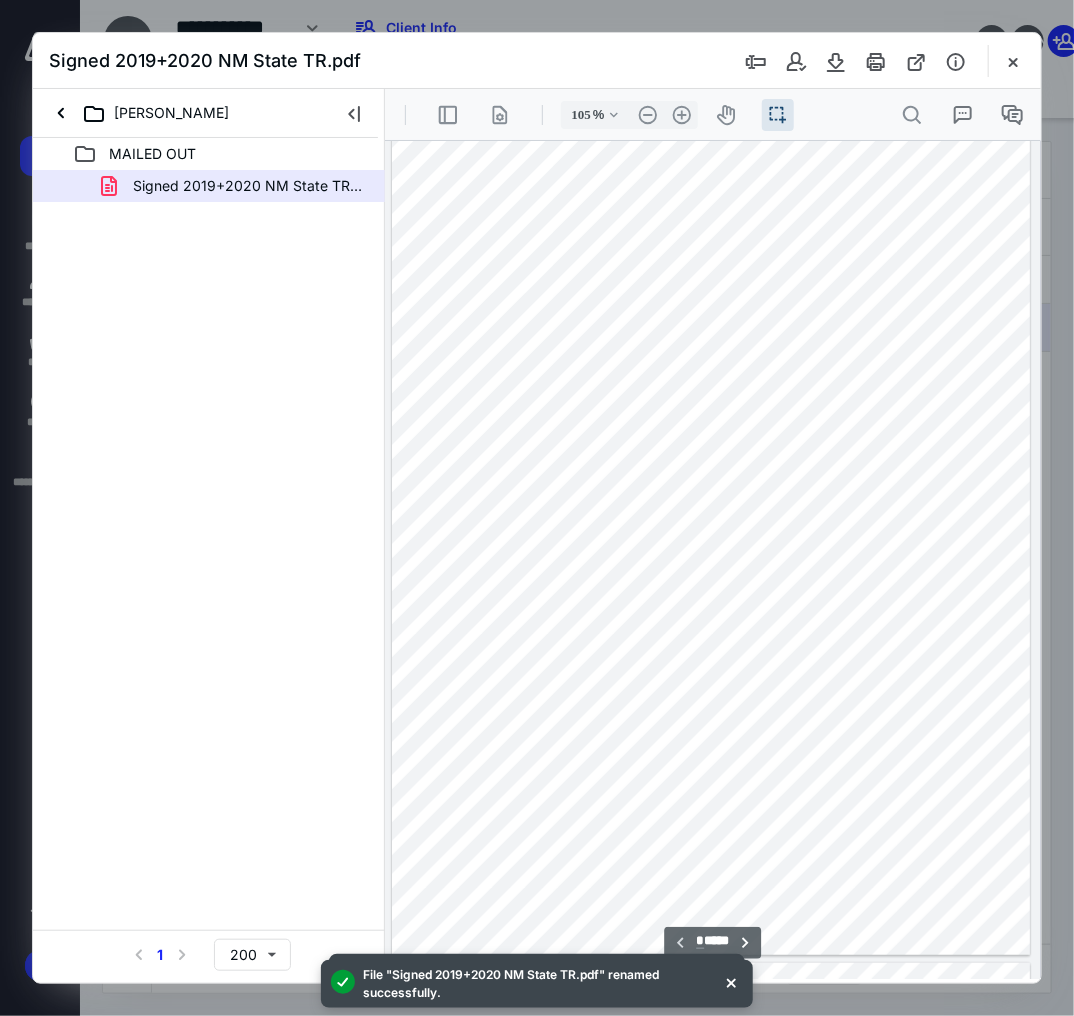 scroll, scrollTop: 0, scrollLeft: 0, axis: both 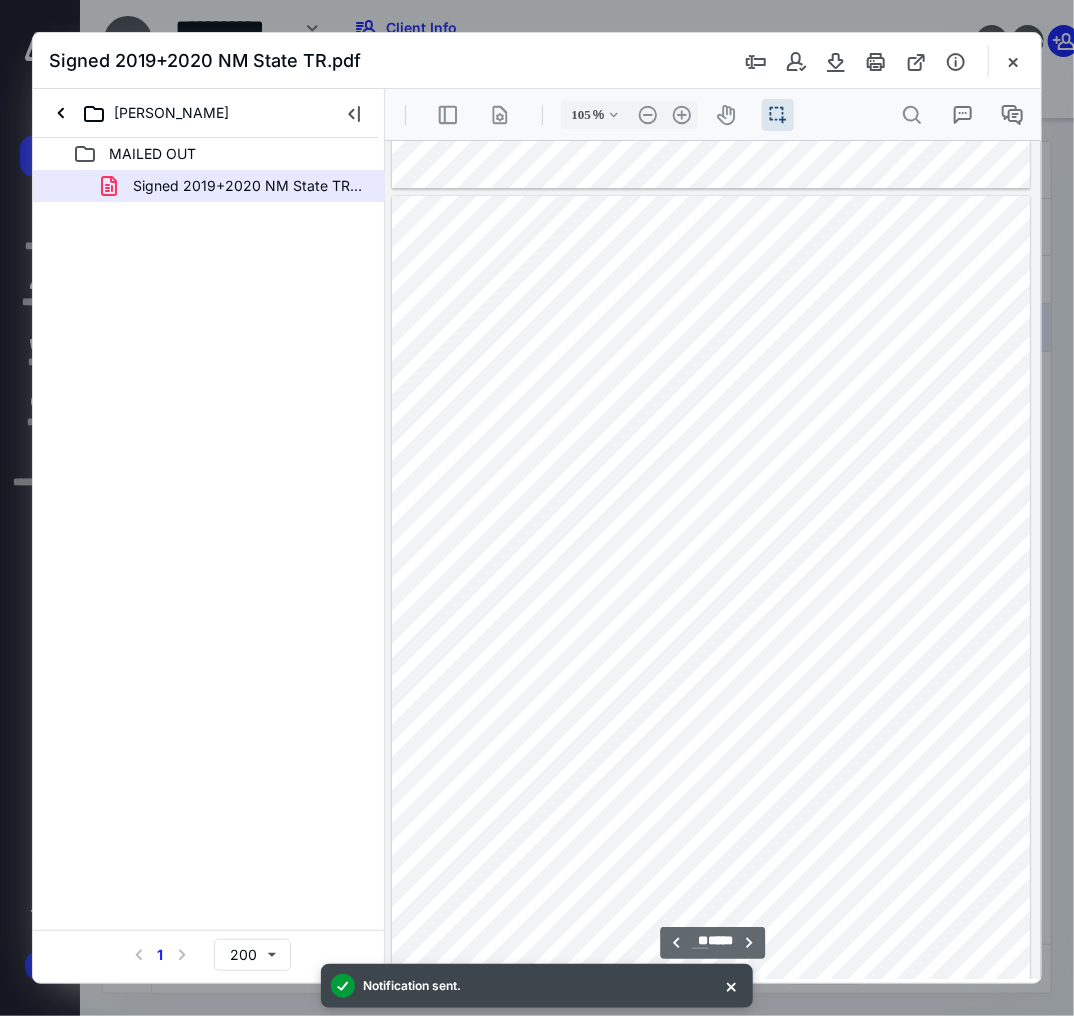 type on "**" 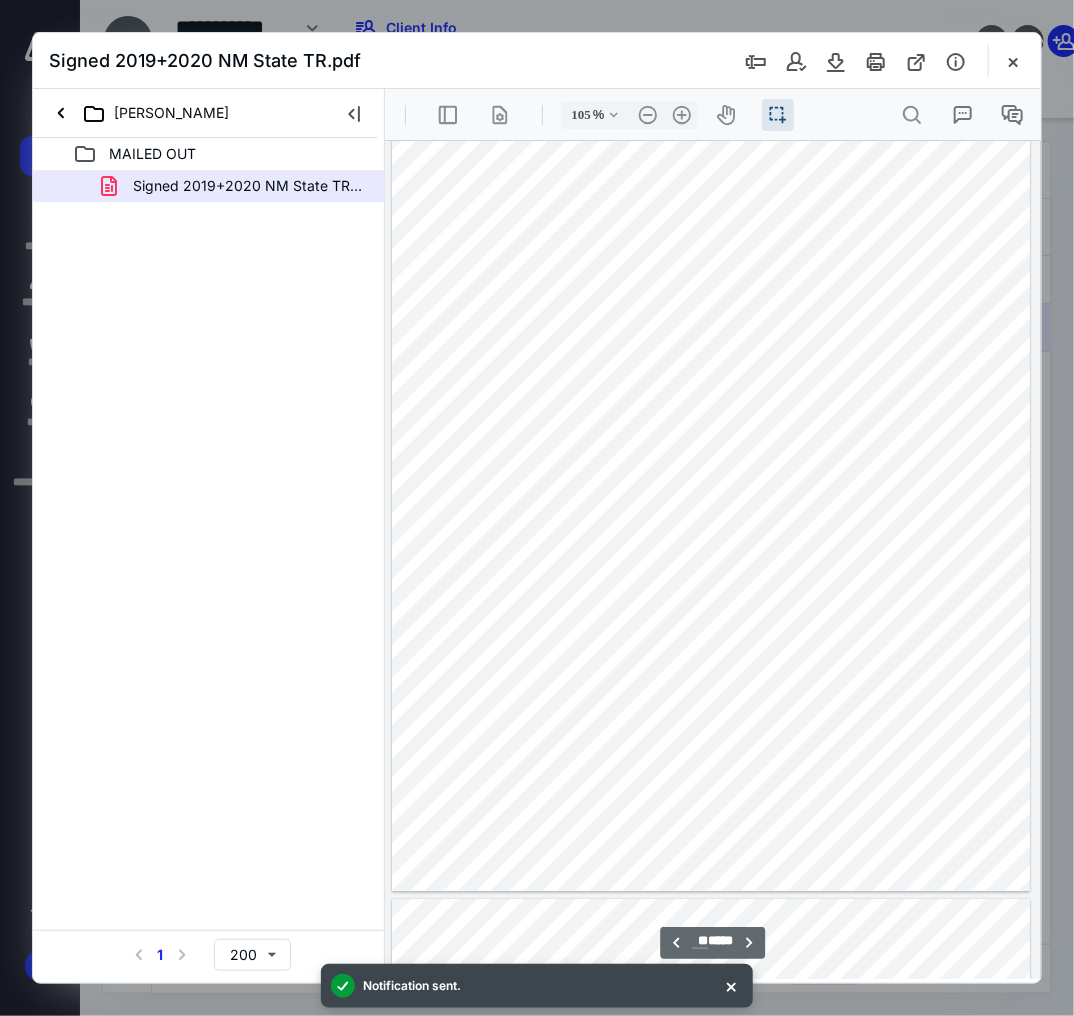 scroll, scrollTop: 12173, scrollLeft: 0, axis: vertical 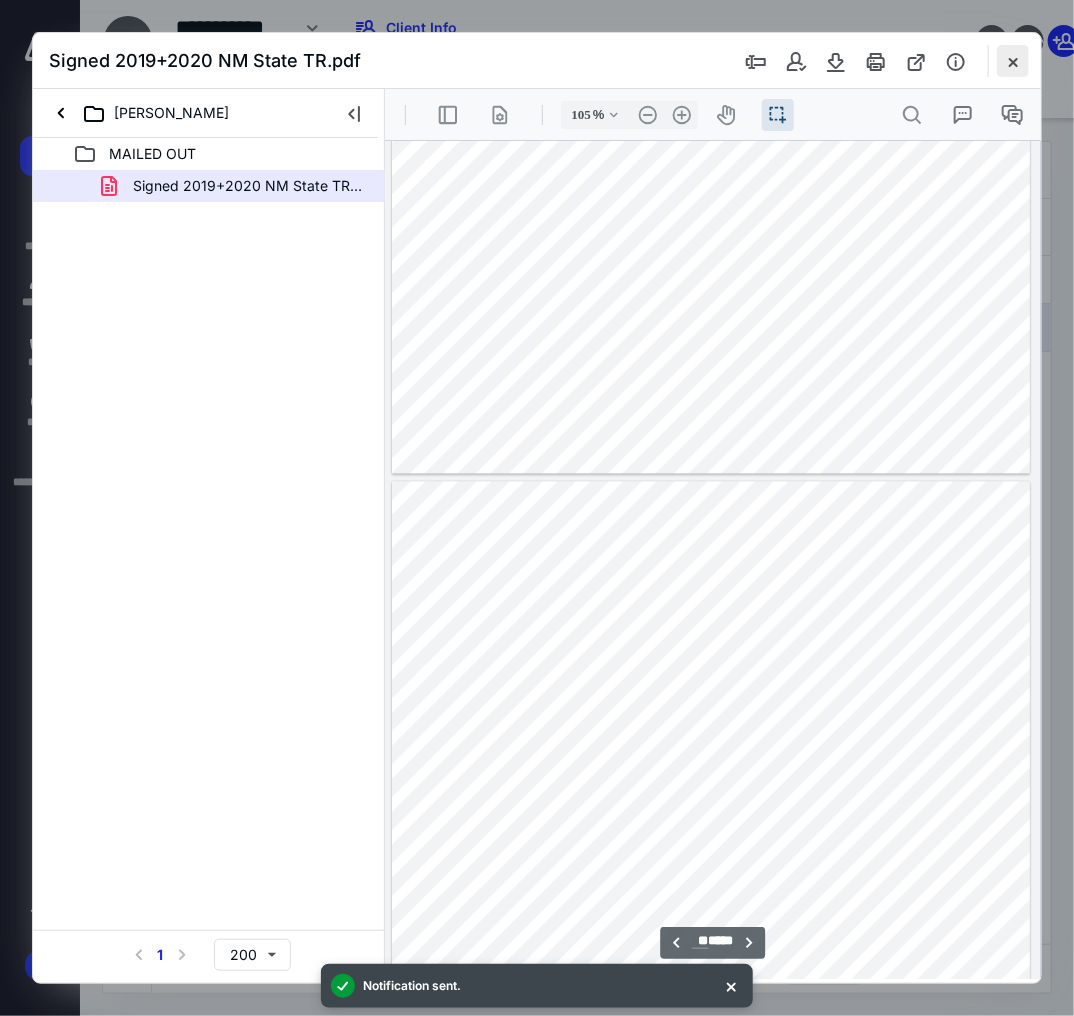 click at bounding box center (1013, 61) 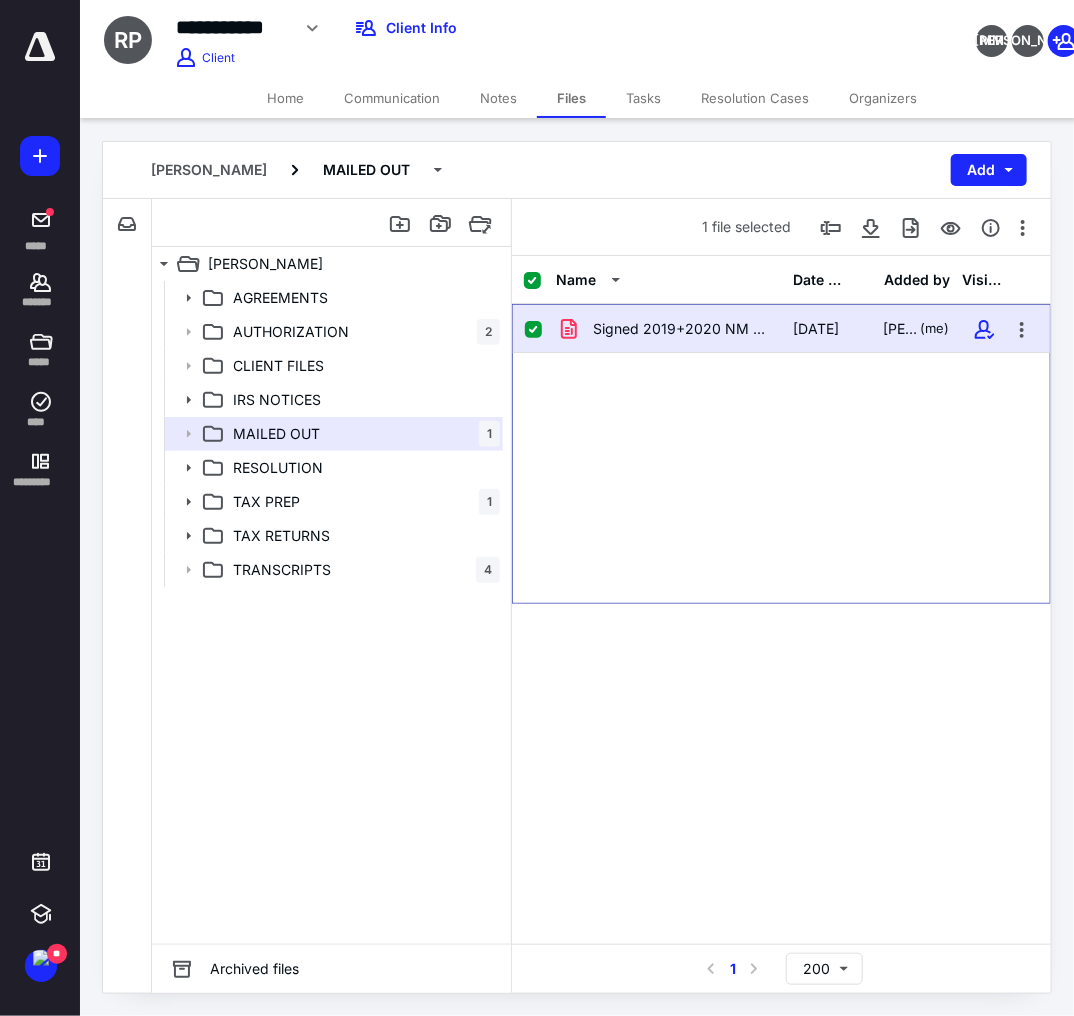 checkbox on "false" 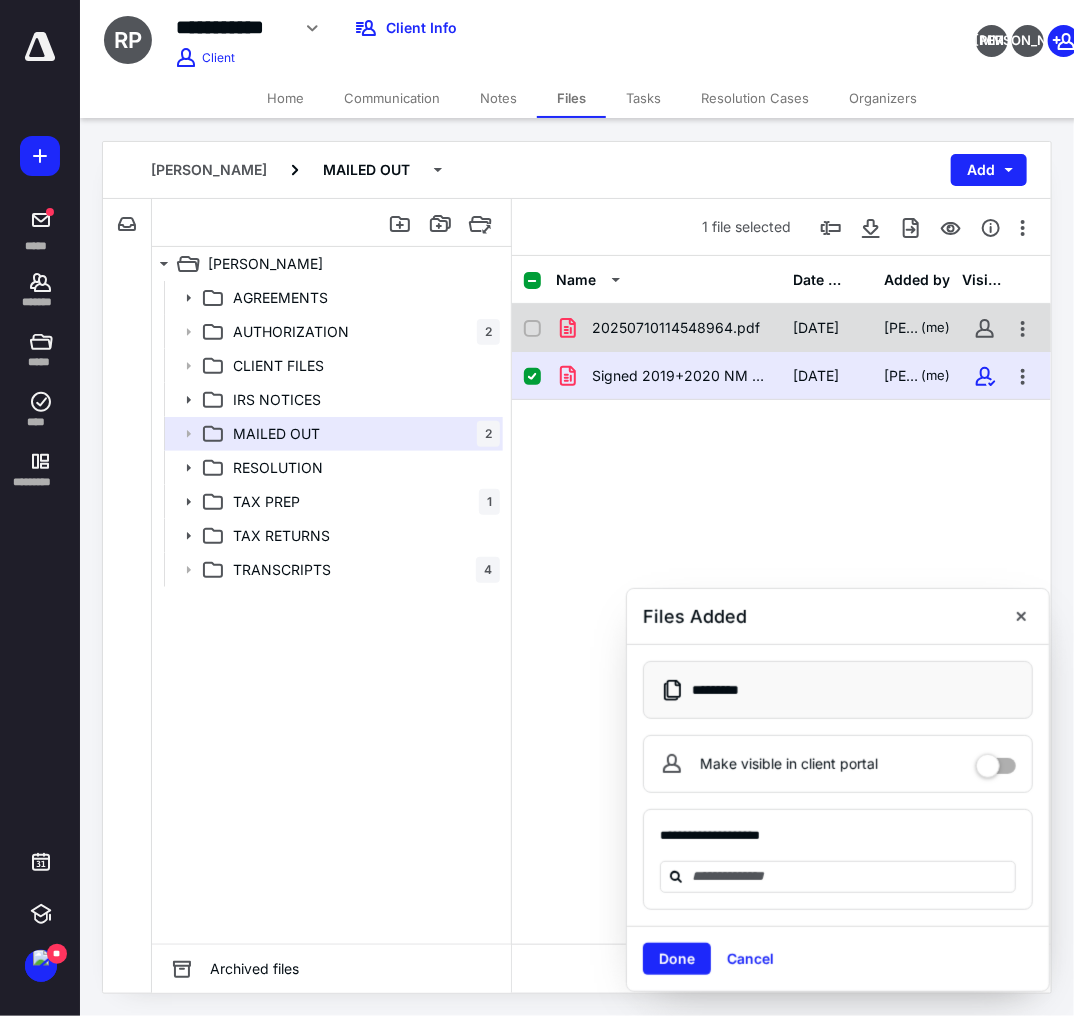 click on "20250710114548964.pdf" at bounding box center (676, 328) 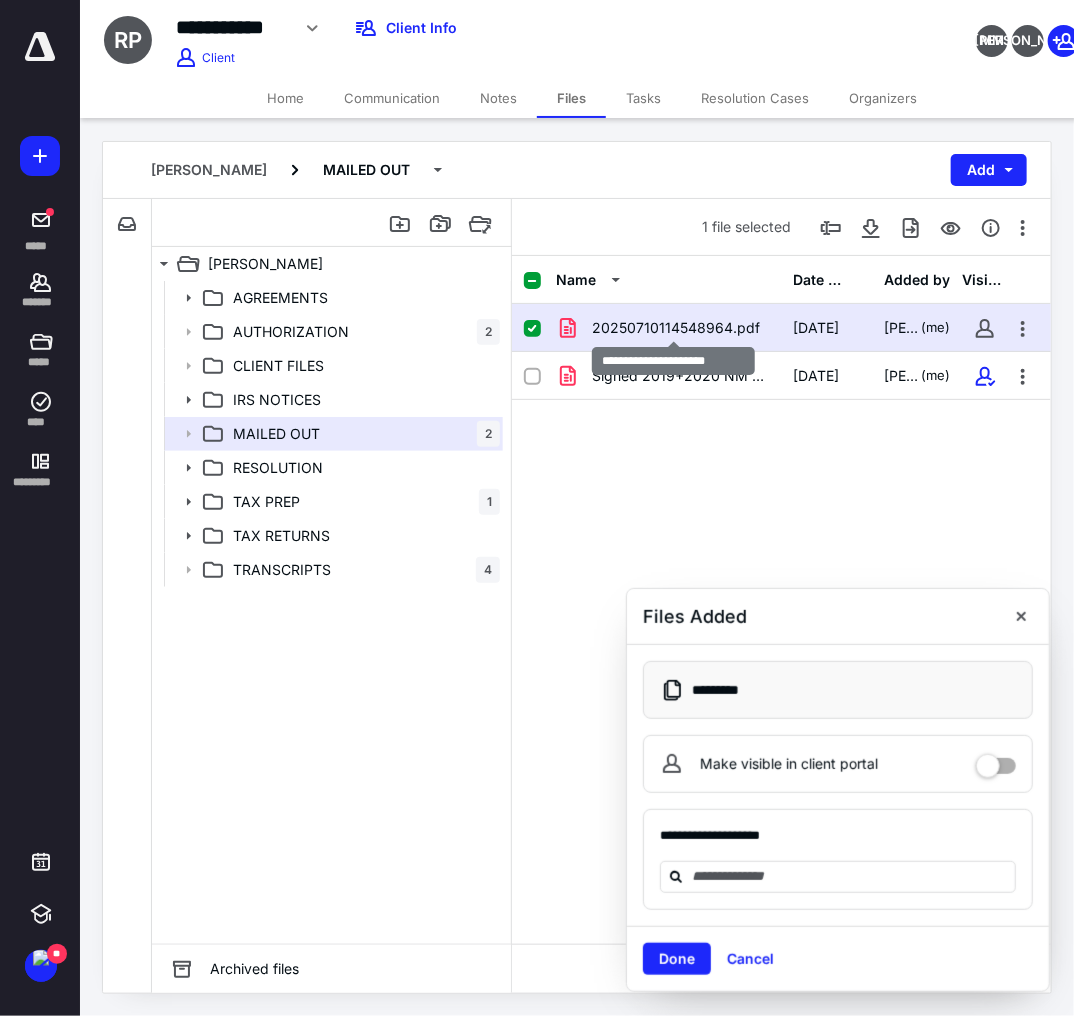 click on "20250710114548964.pdf" at bounding box center [676, 328] 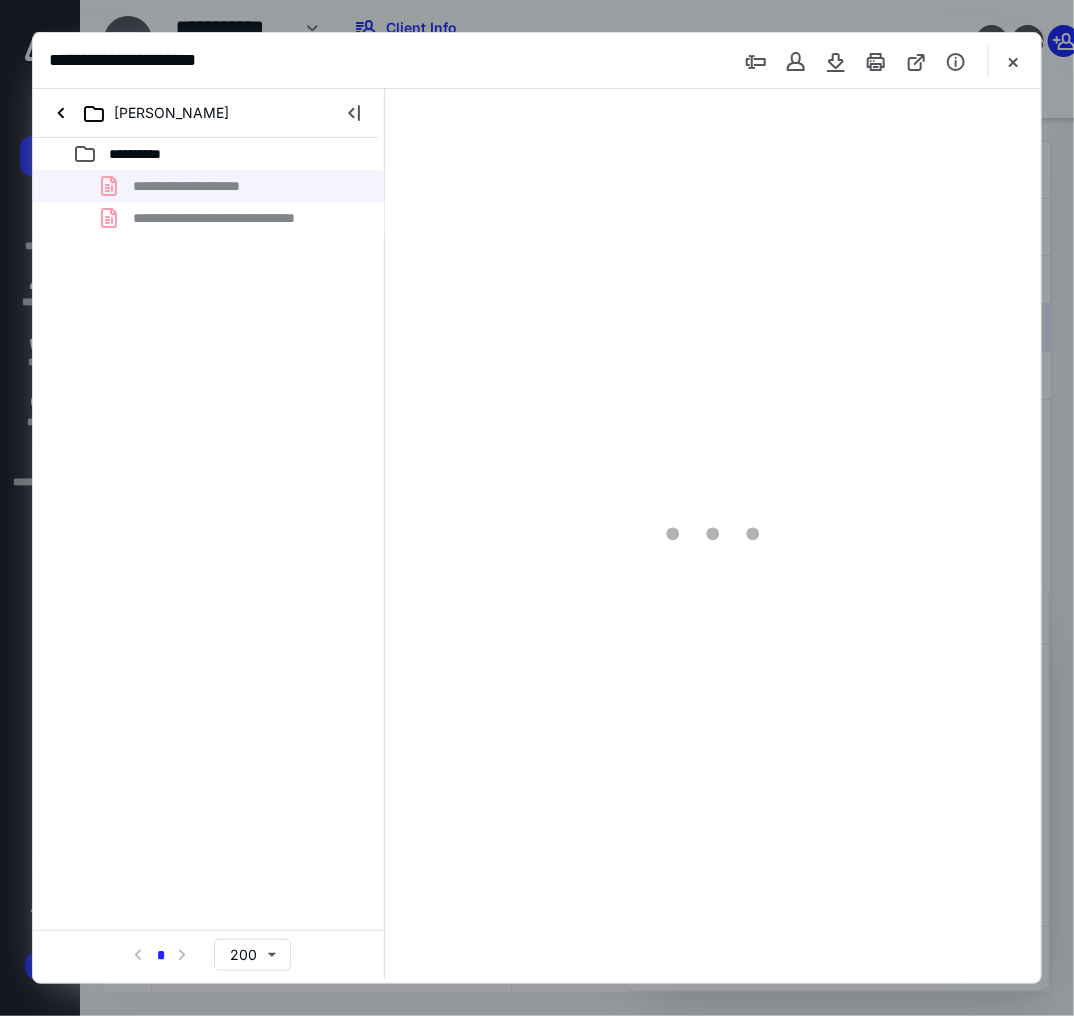 scroll, scrollTop: 0, scrollLeft: 0, axis: both 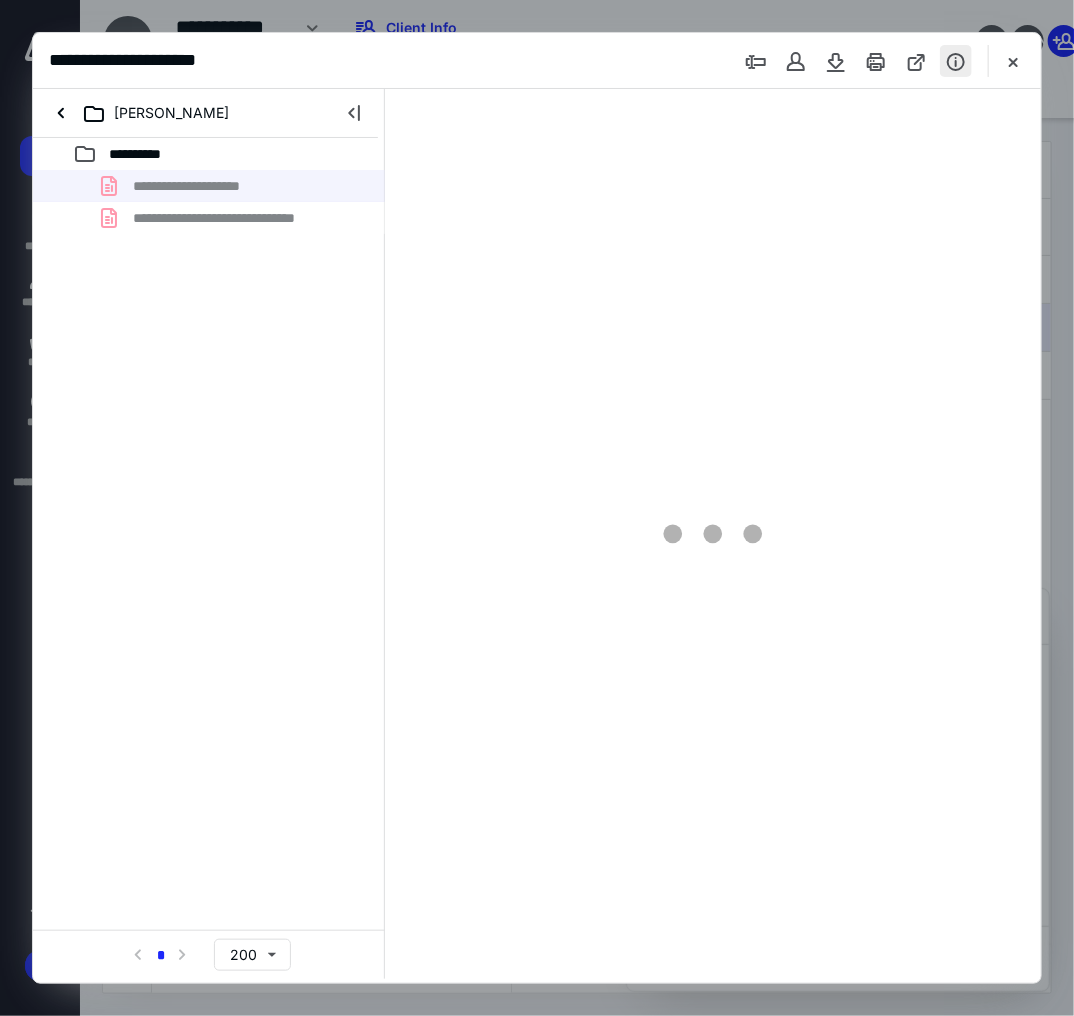 type on "105" 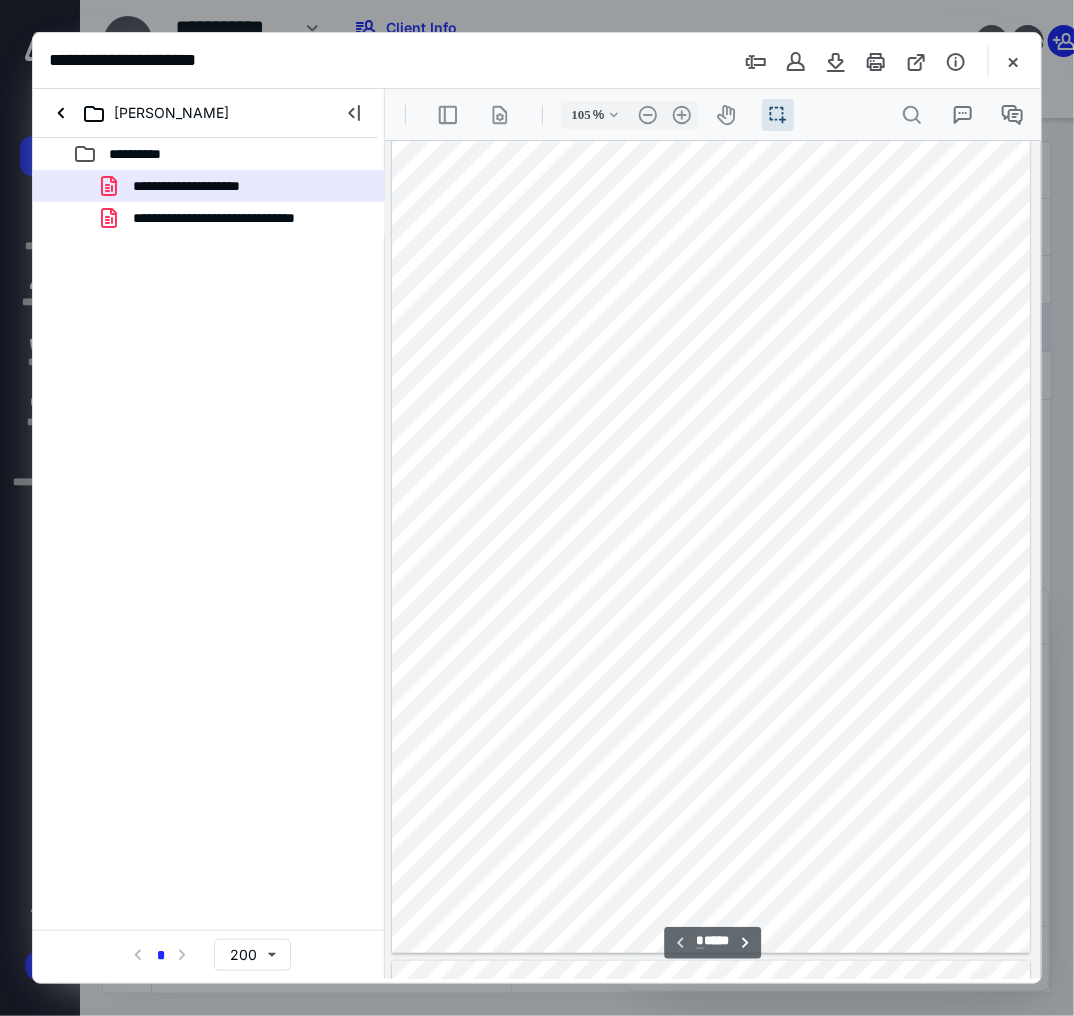 scroll, scrollTop: 0, scrollLeft: 0, axis: both 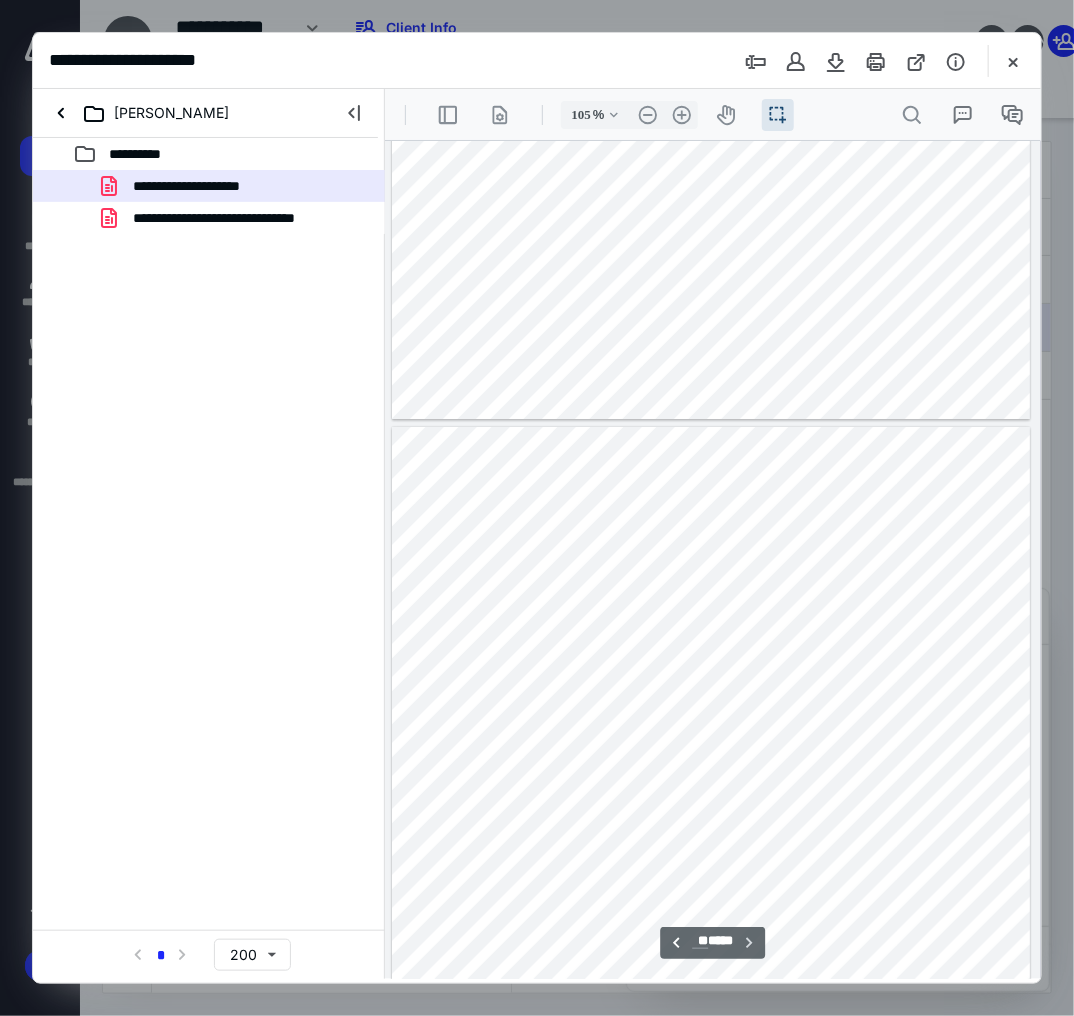 type on "**" 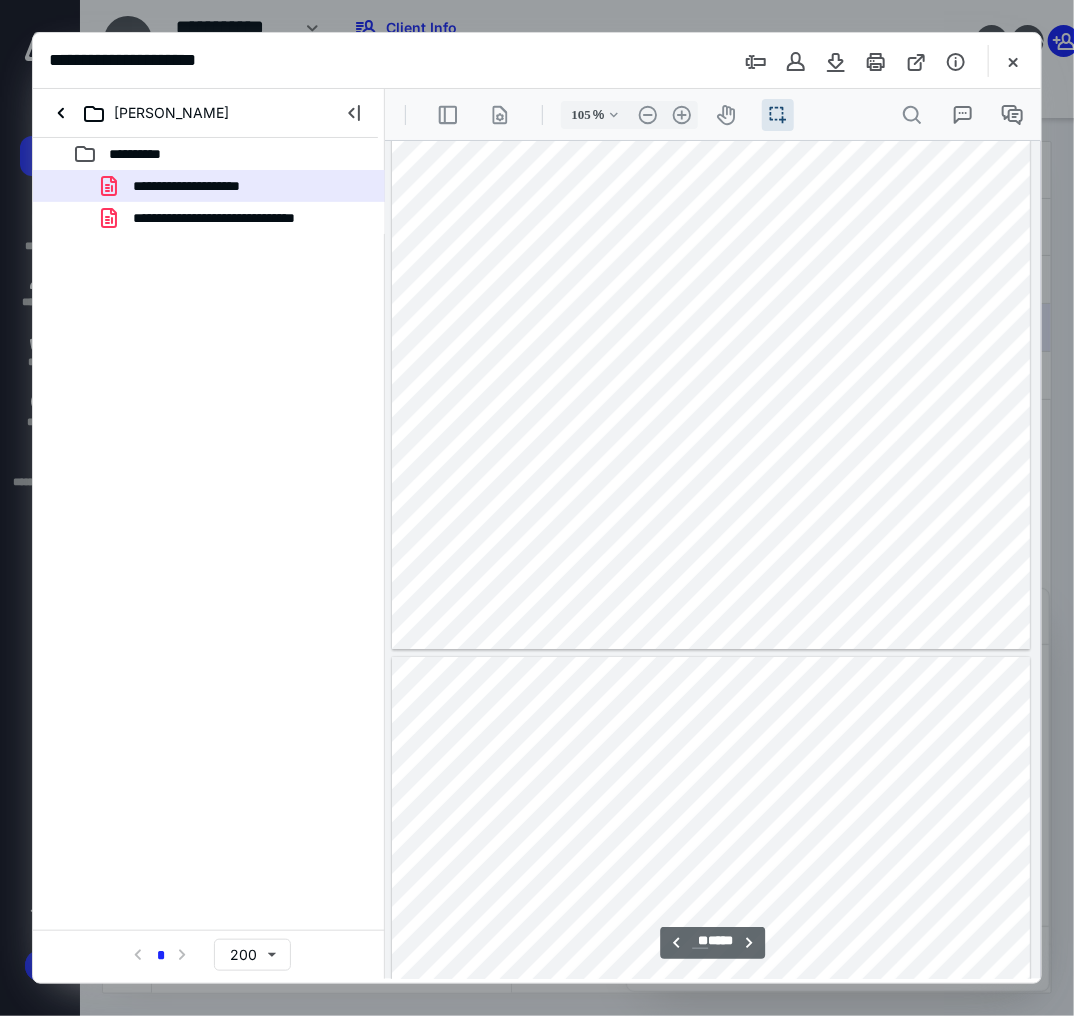 scroll, scrollTop: 10240, scrollLeft: 0, axis: vertical 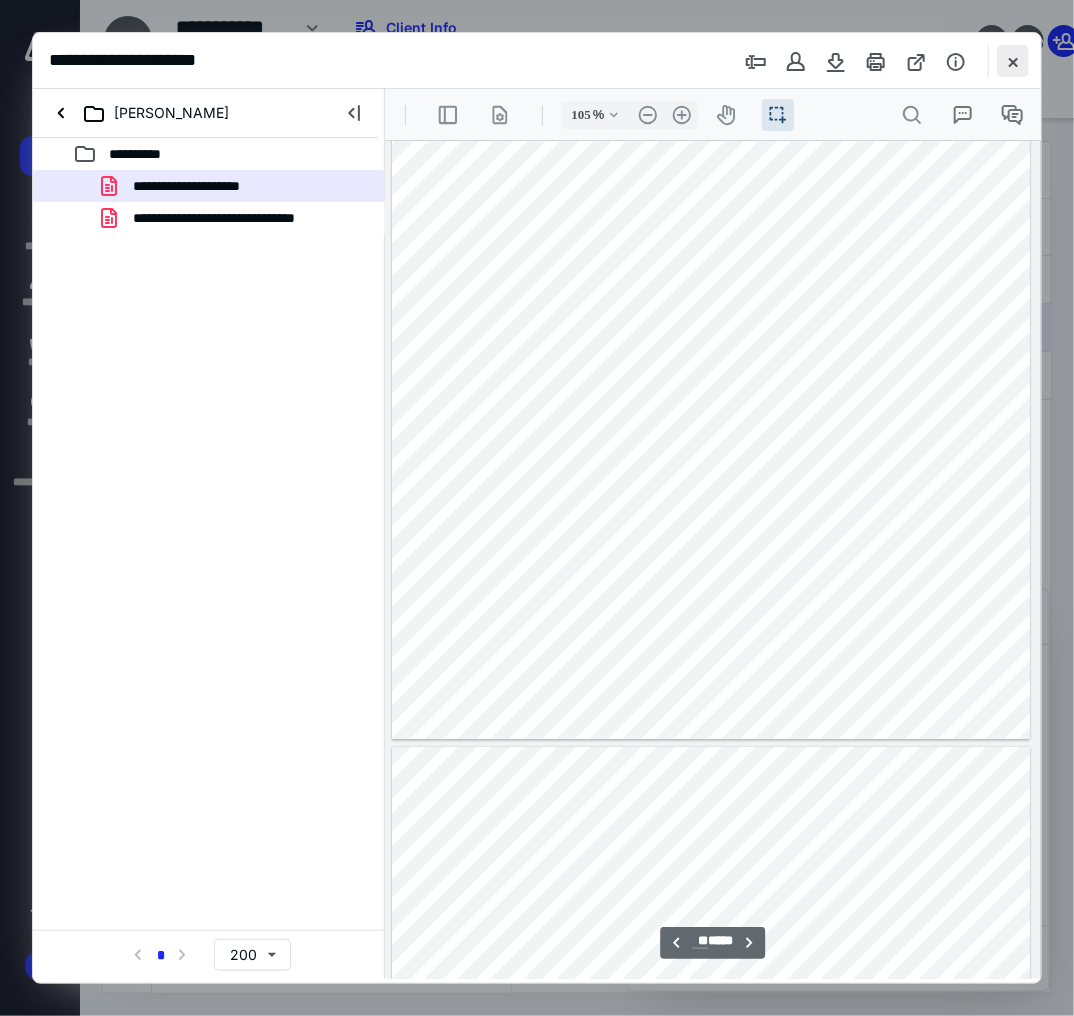 click at bounding box center [1013, 61] 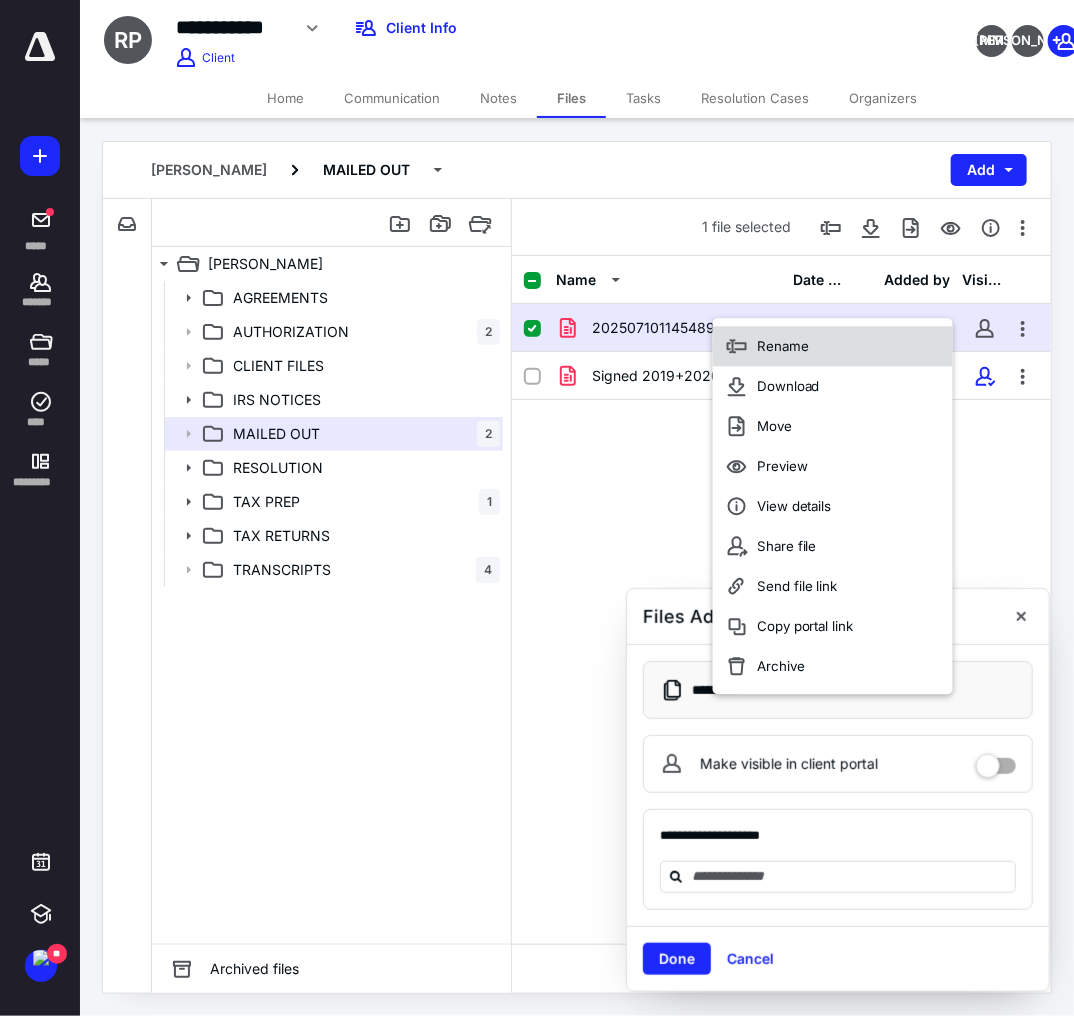 click on "Rename" at bounding box center [833, 346] 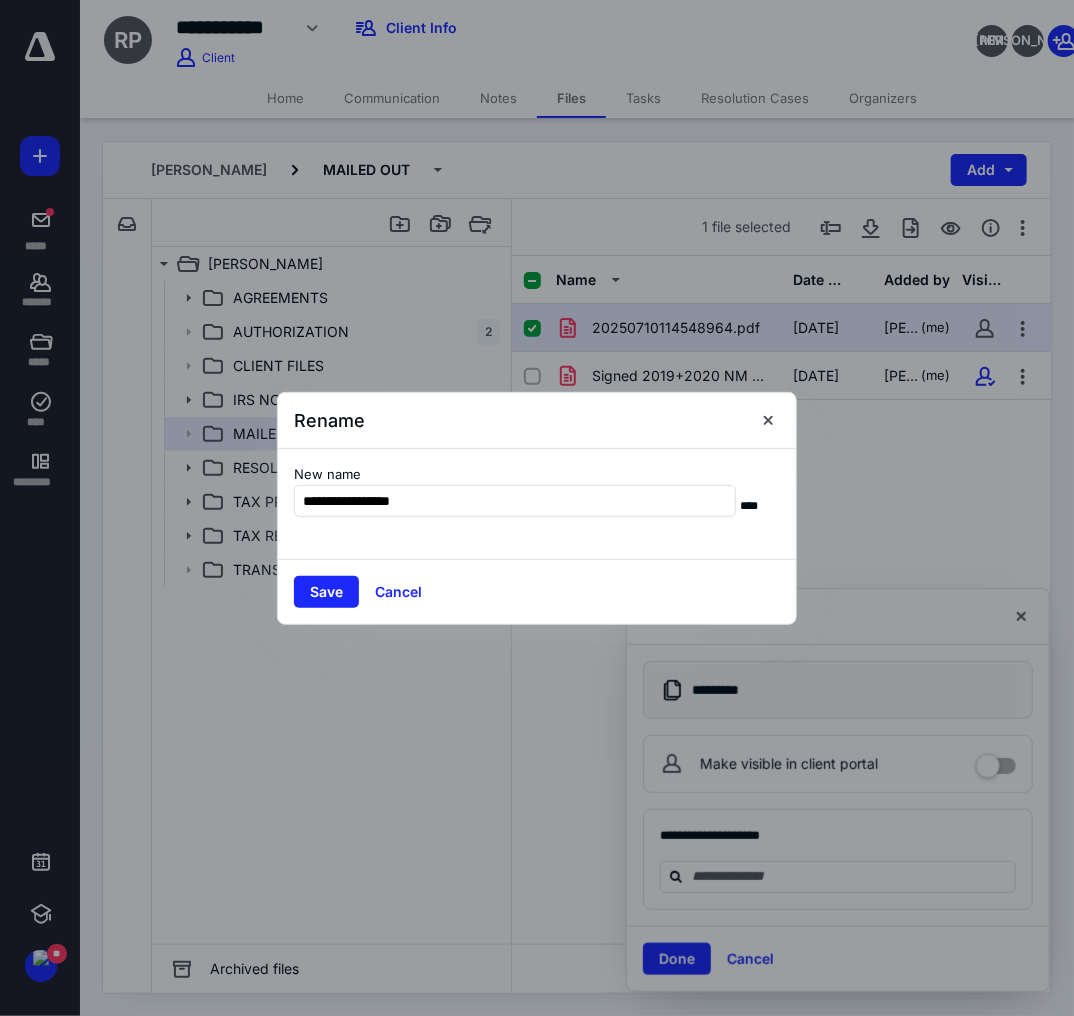 type on "**********" 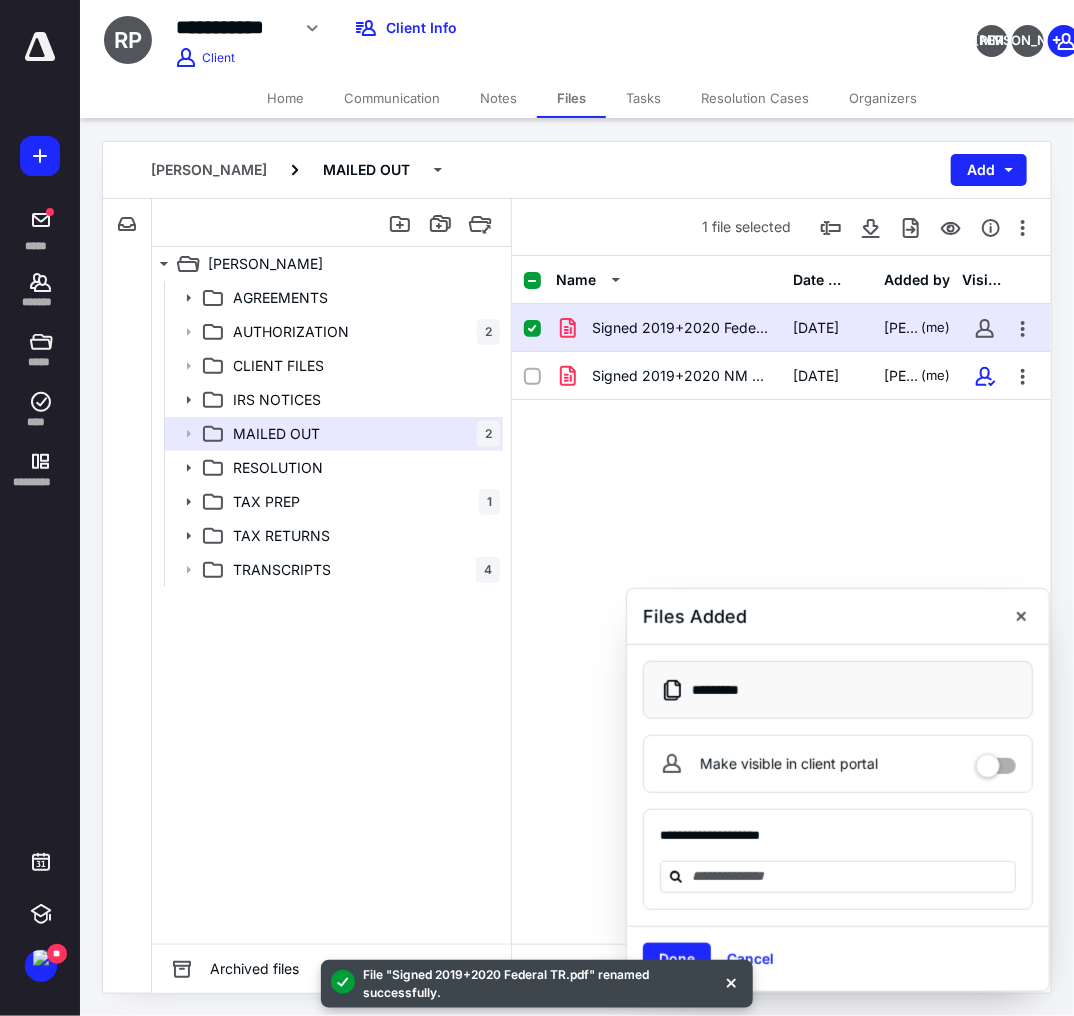 click at bounding box center [996, 764] 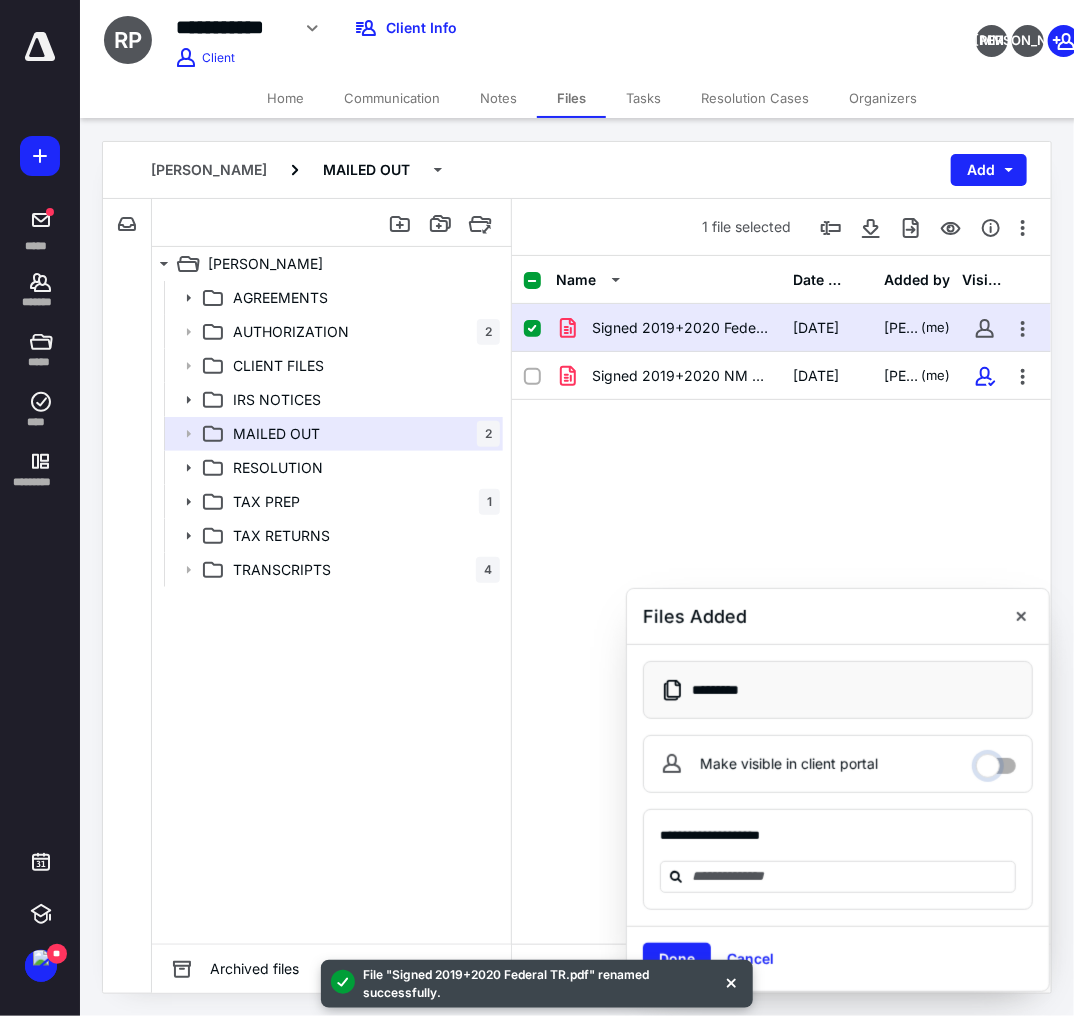 click on "Make visible in client portal" at bounding box center [996, 761] 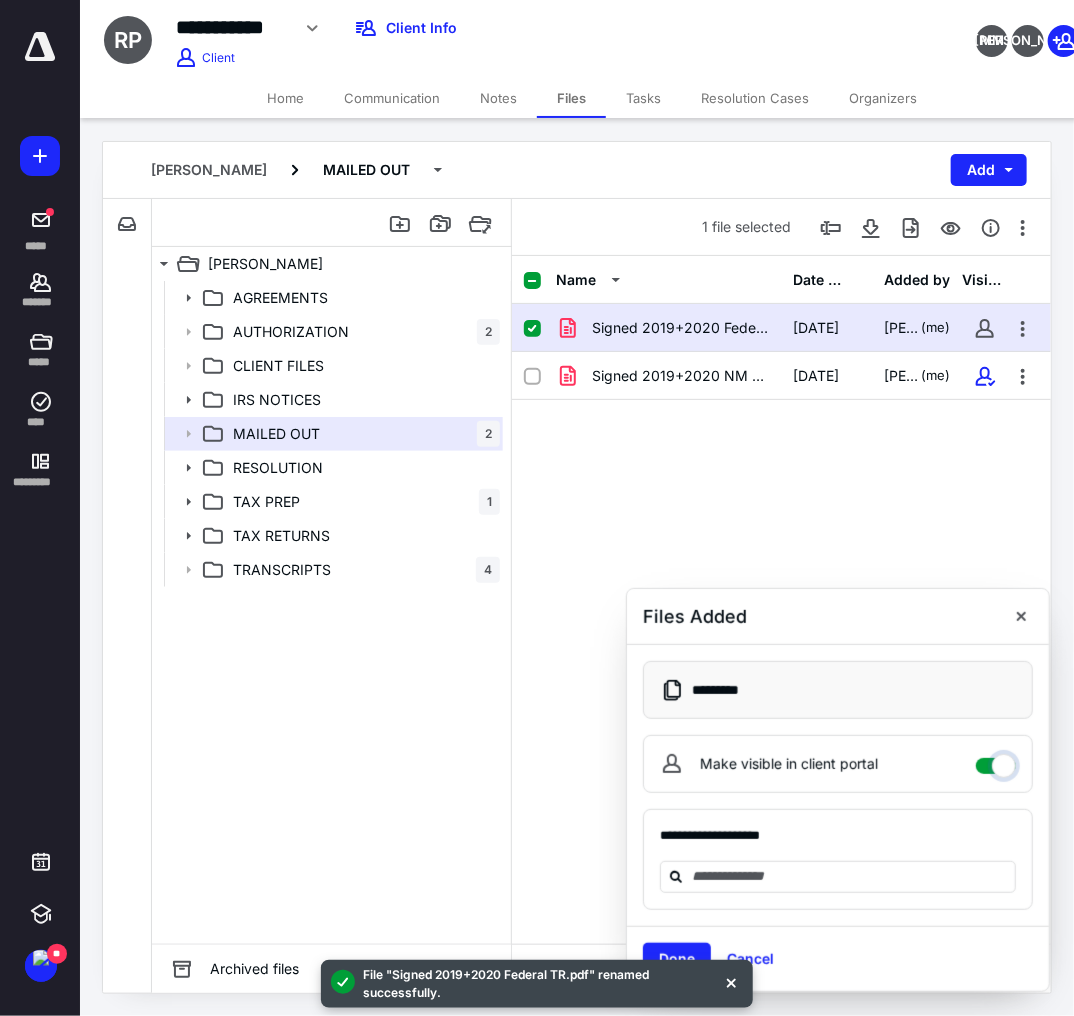 checkbox on "****" 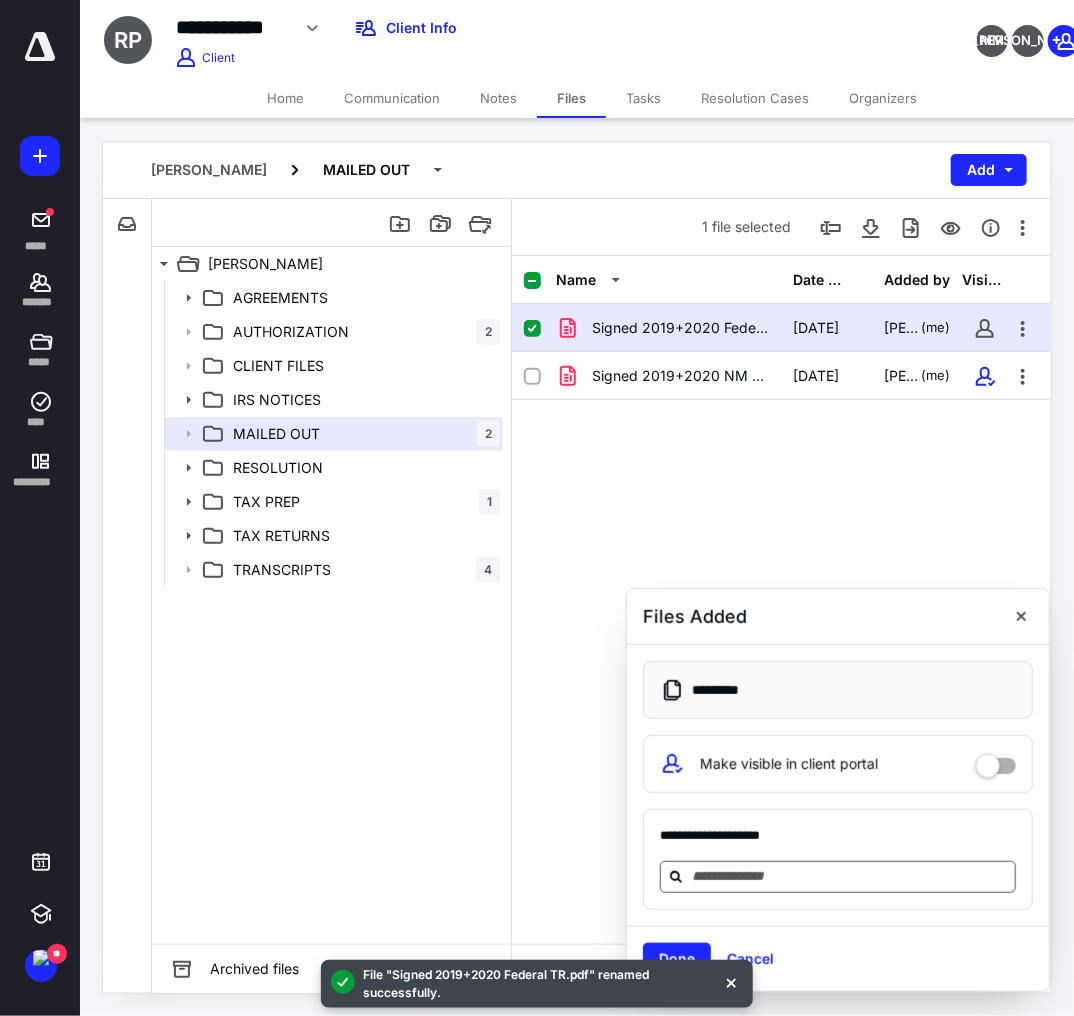 click at bounding box center [850, 876] 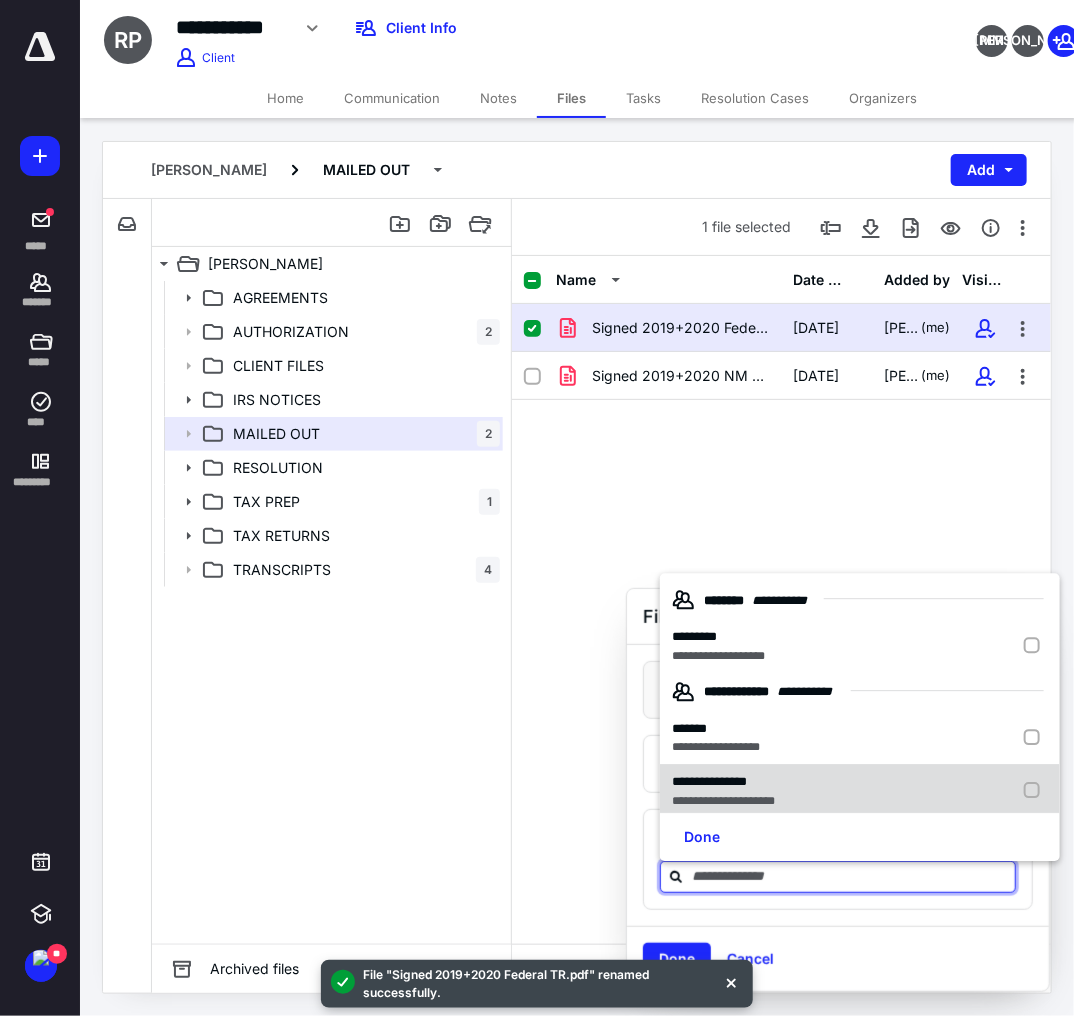 click on "**********" at bounding box center [723, 782] 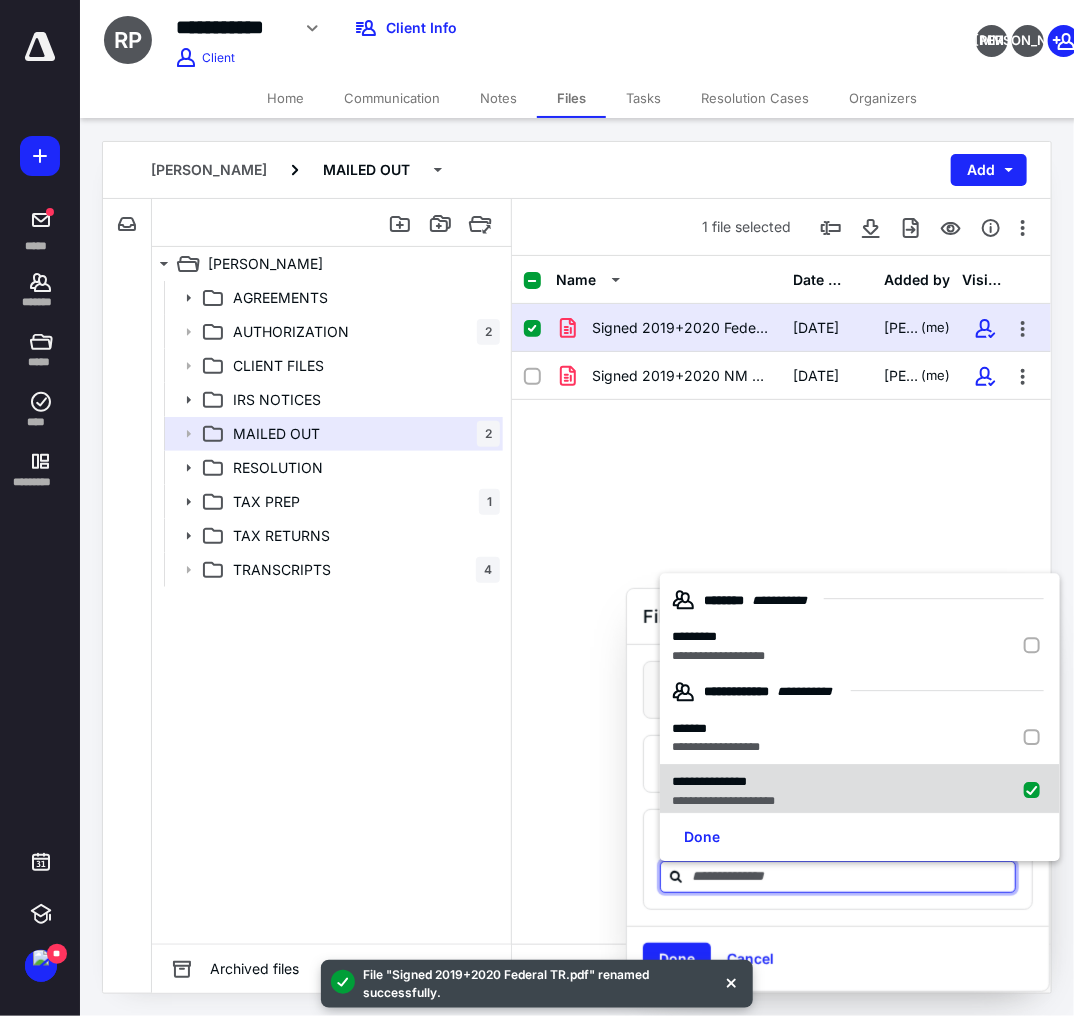 checkbox on "true" 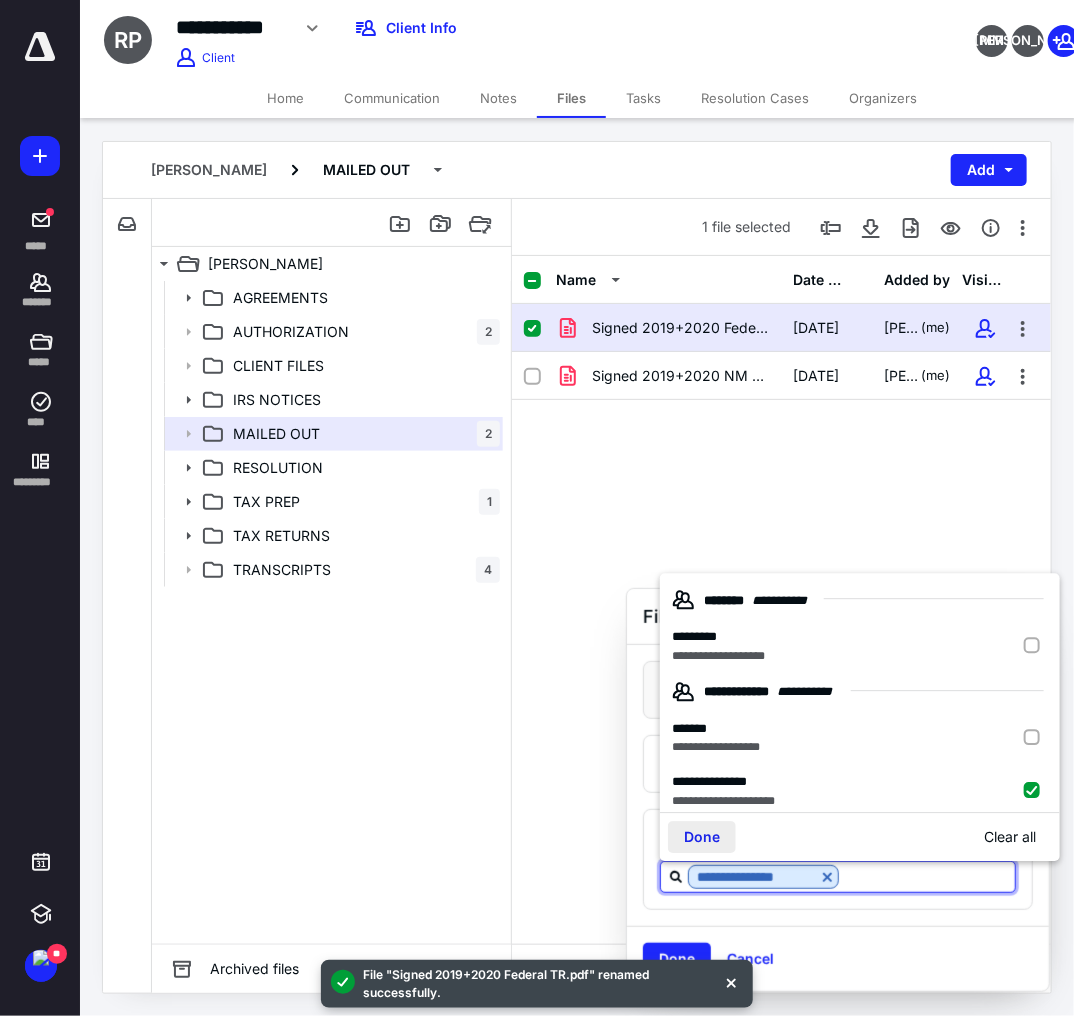 click on "Done" at bounding box center (702, 837) 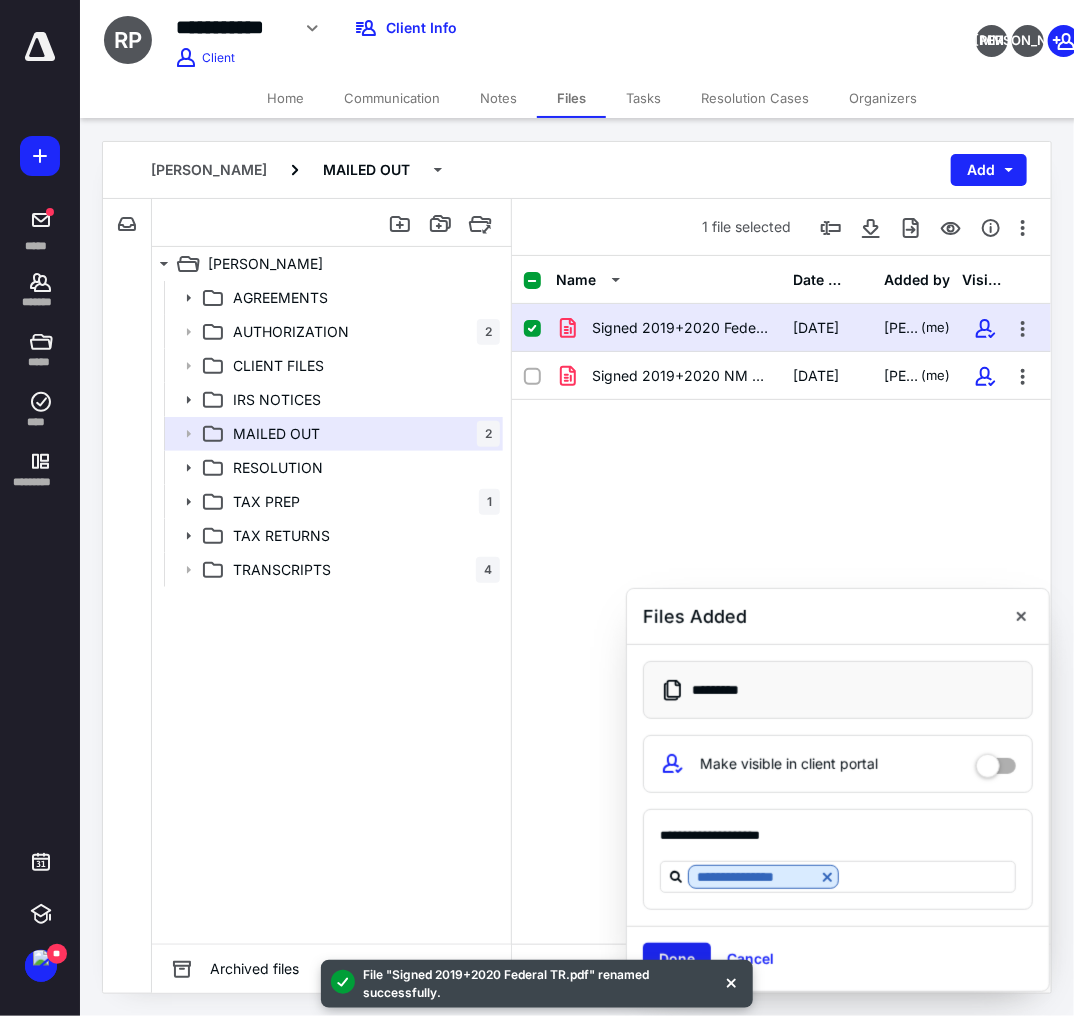 click on "Done Cancel" at bounding box center [838, 958] 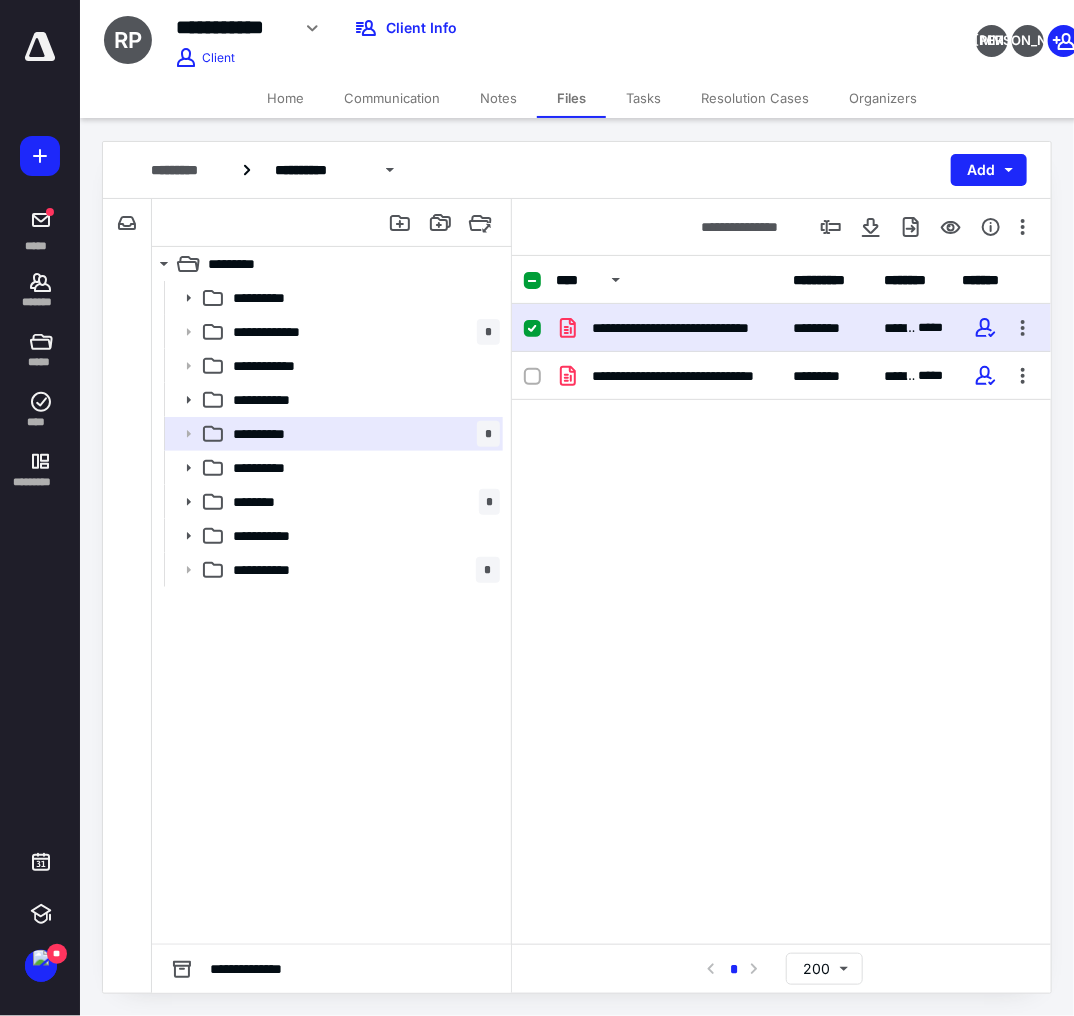 scroll, scrollTop: 0, scrollLeft: 0, axis: both 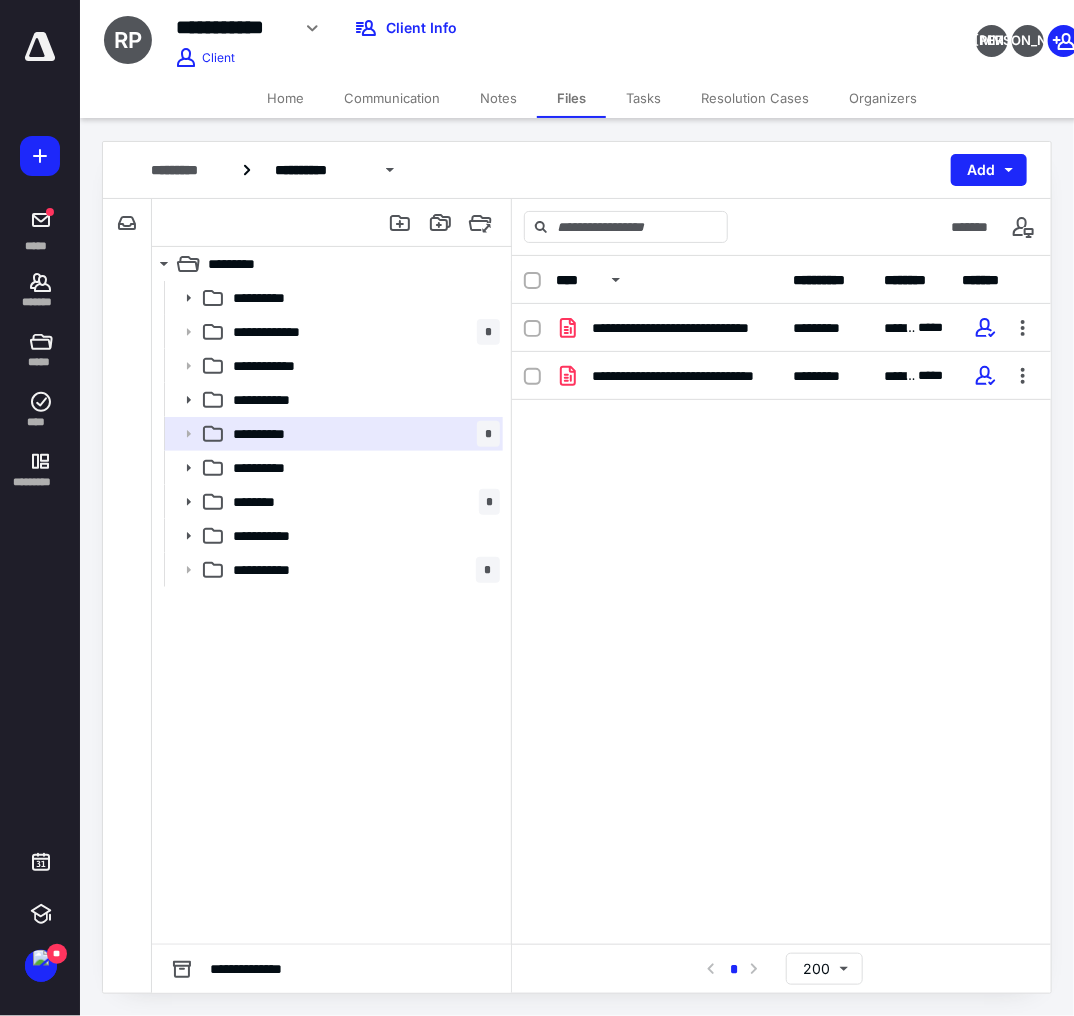click on "**********" at bounding box center (781, 600) 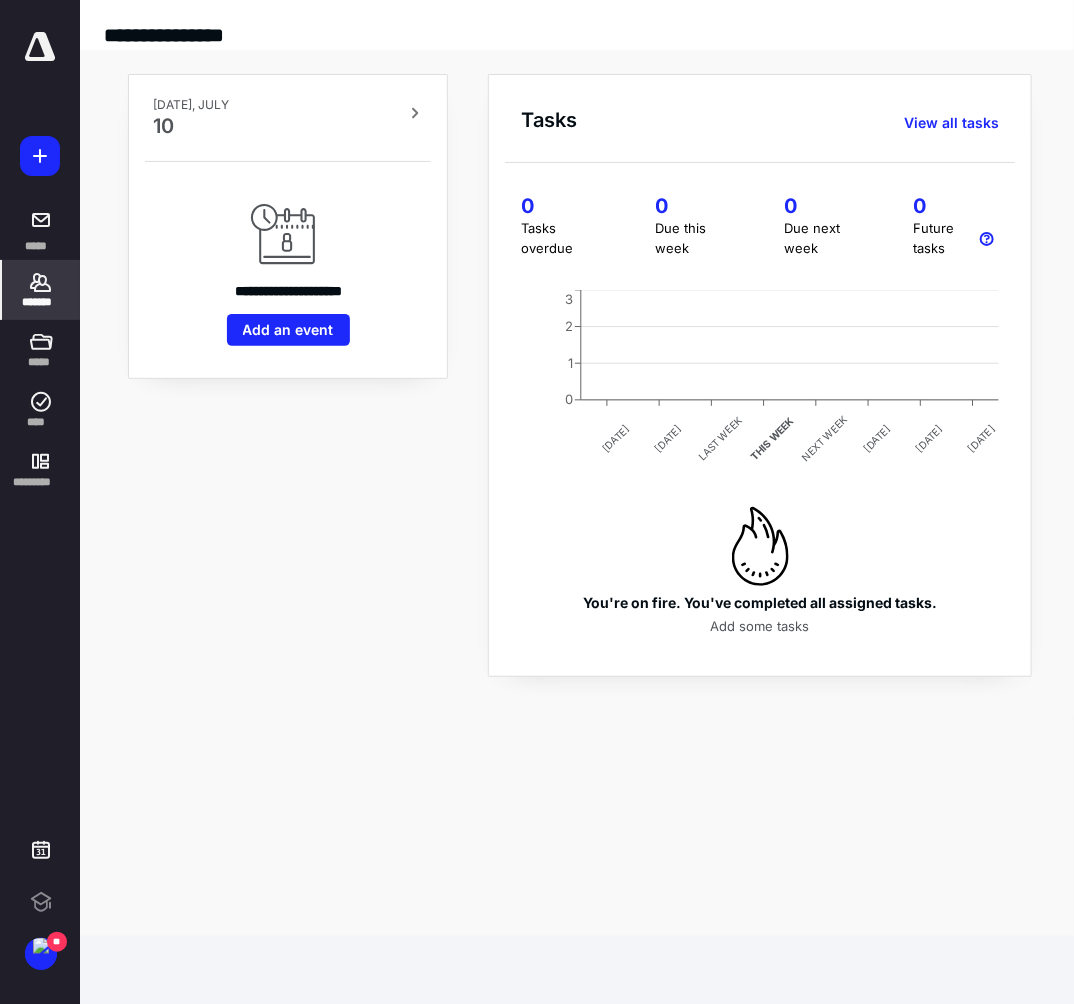 scroll, scrollTop: 0, scrollLeft: 0, axis: both 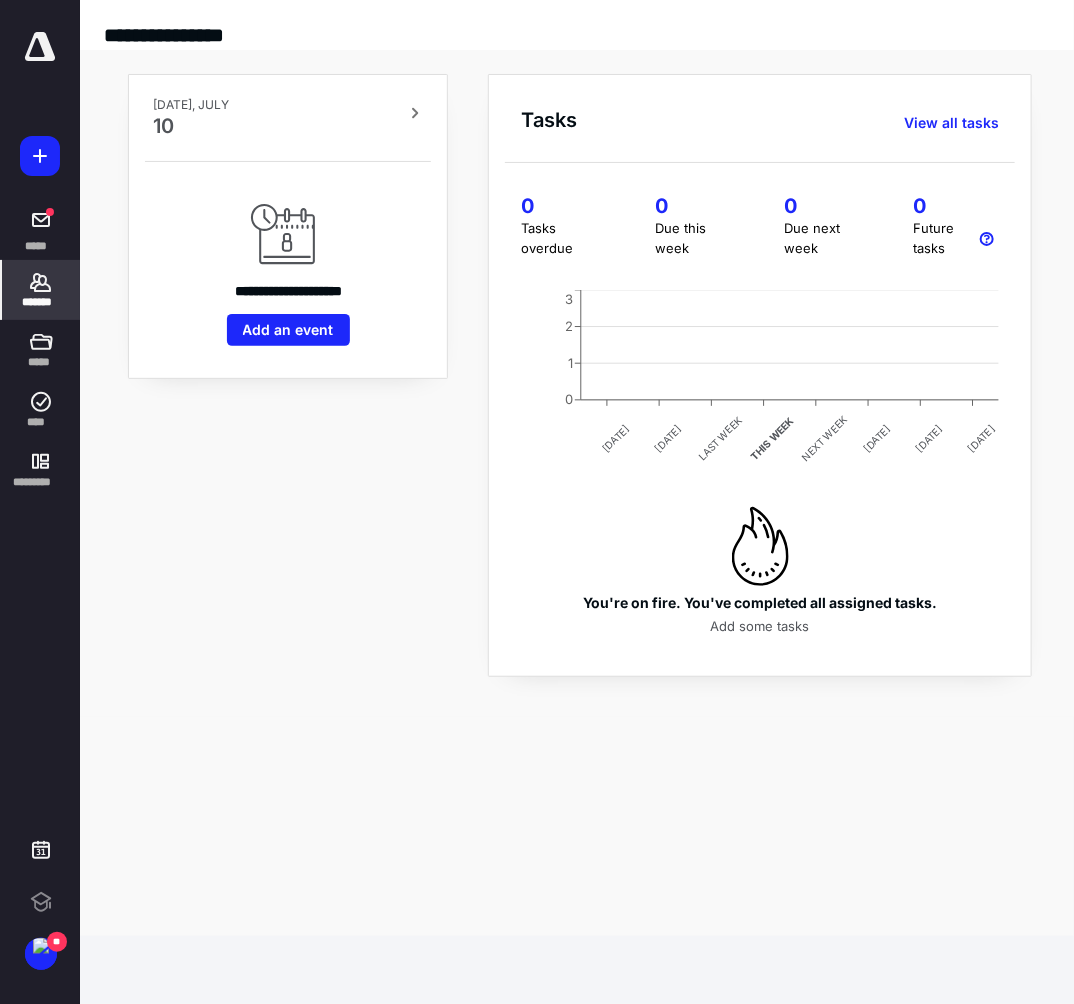click on "*******" at bounding box center [41, 290] 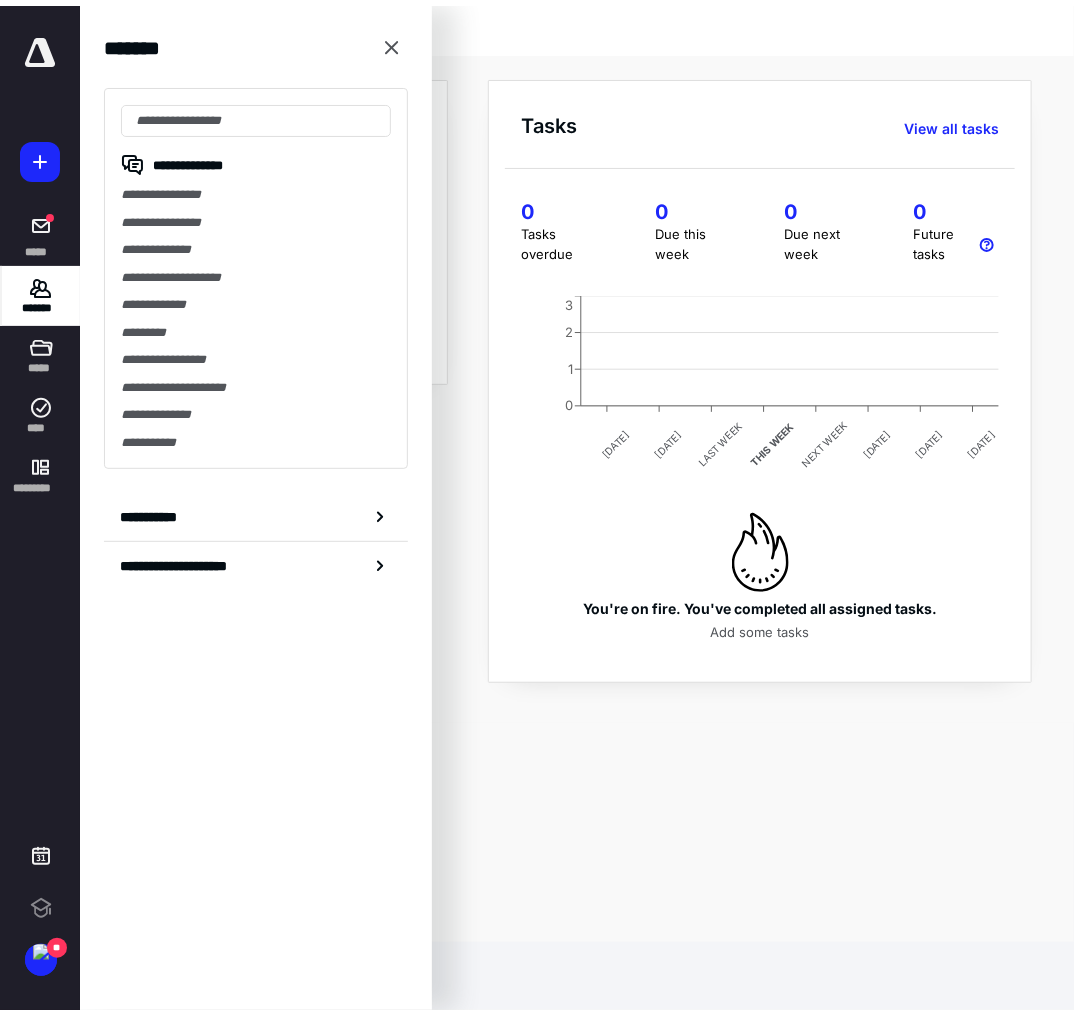 scroll, scrollTop: 0, scrollLeft: 0, axis: both 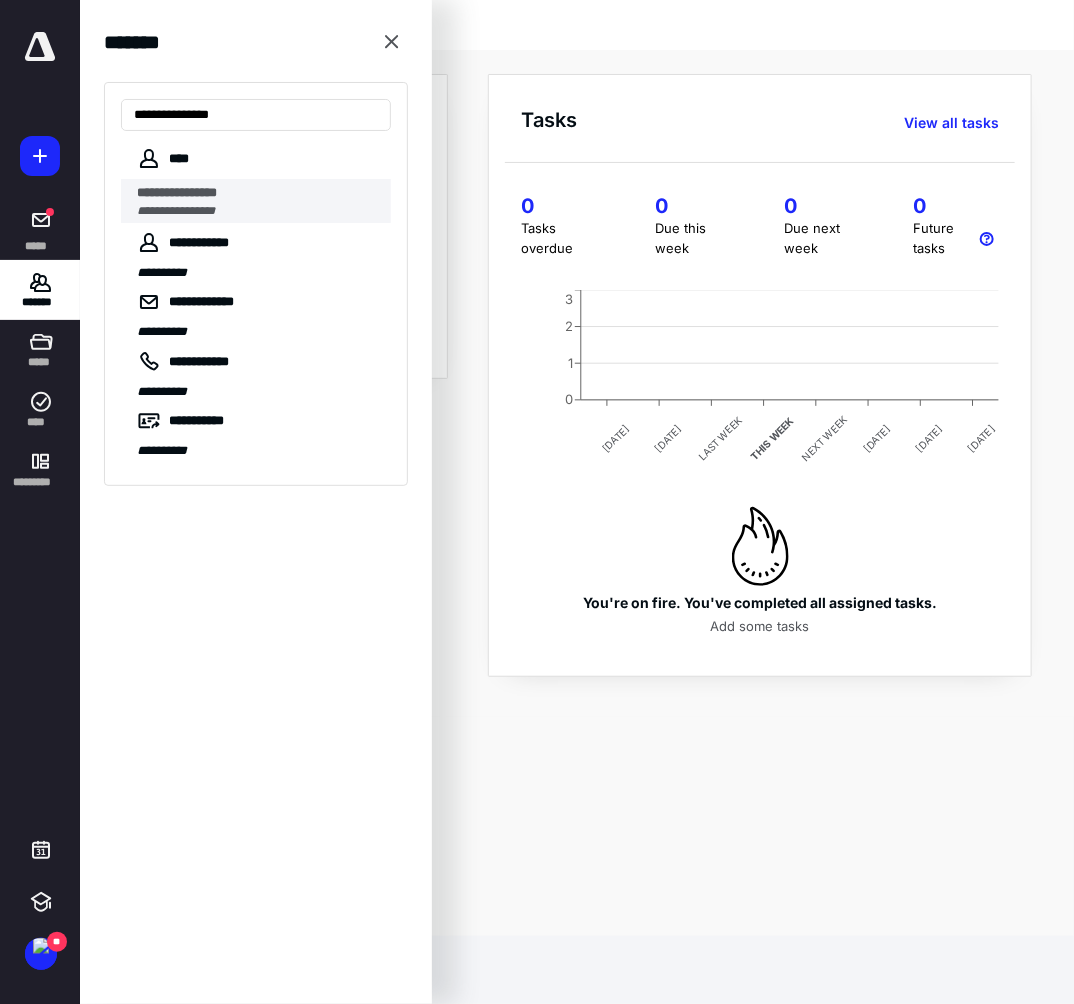 type on "**********" 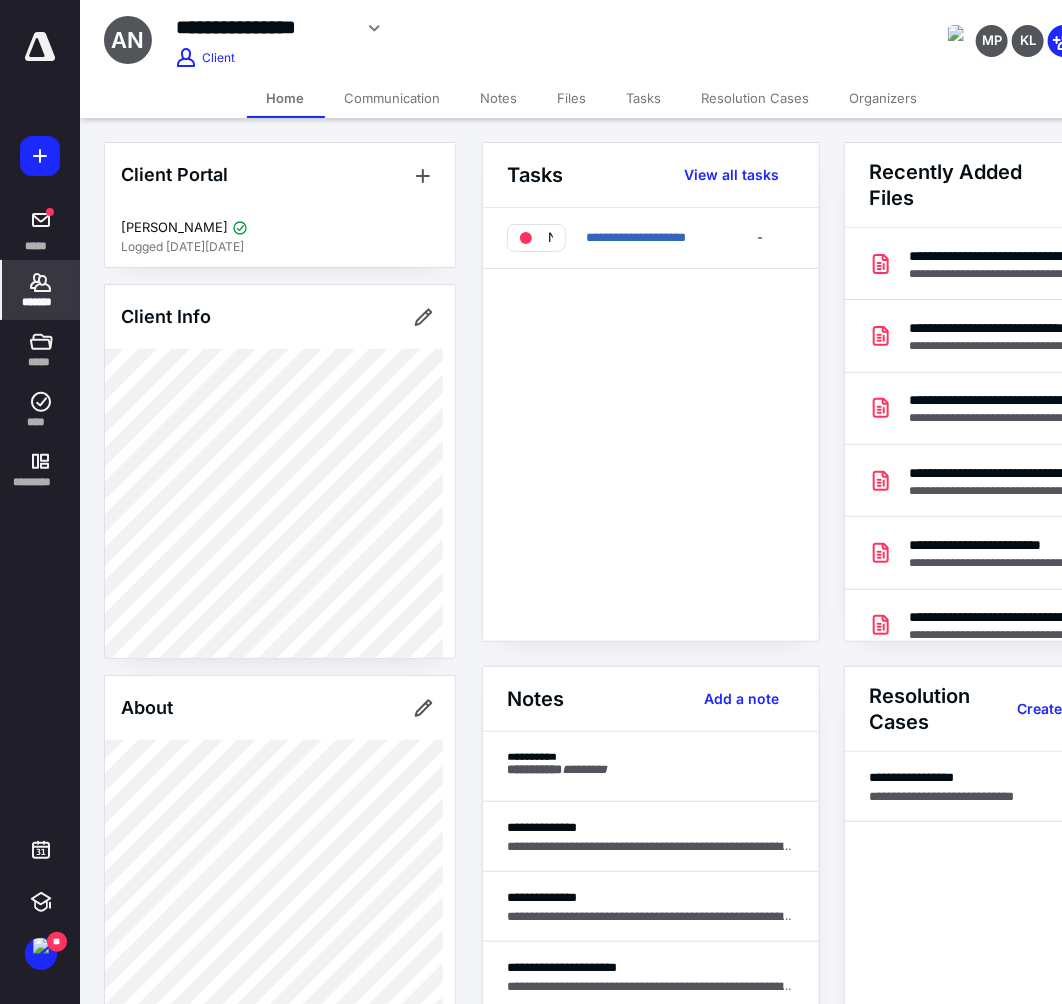 click on "Files" at bounding box center (572, 98) 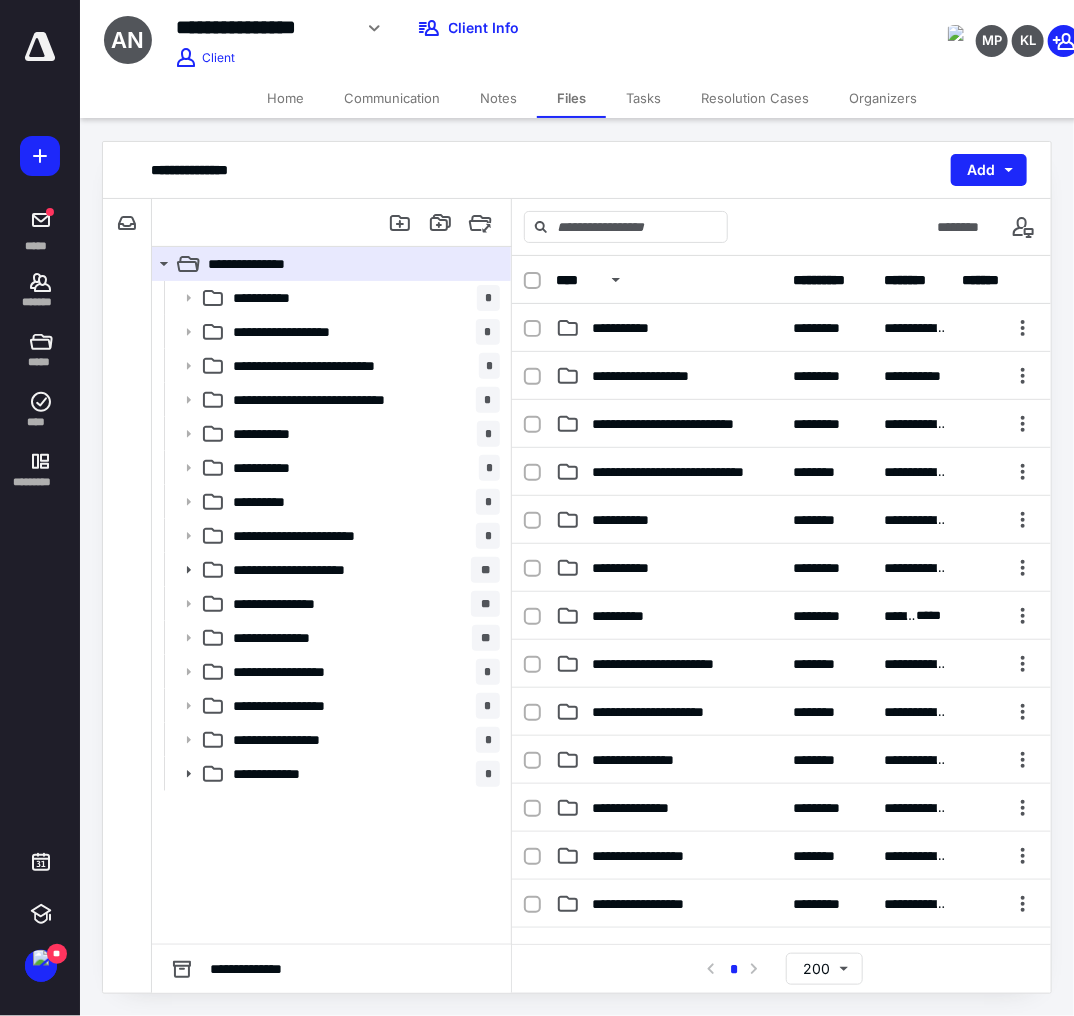 scroll, scrollTop: 376, scrollLeft: 0, axis: vertical 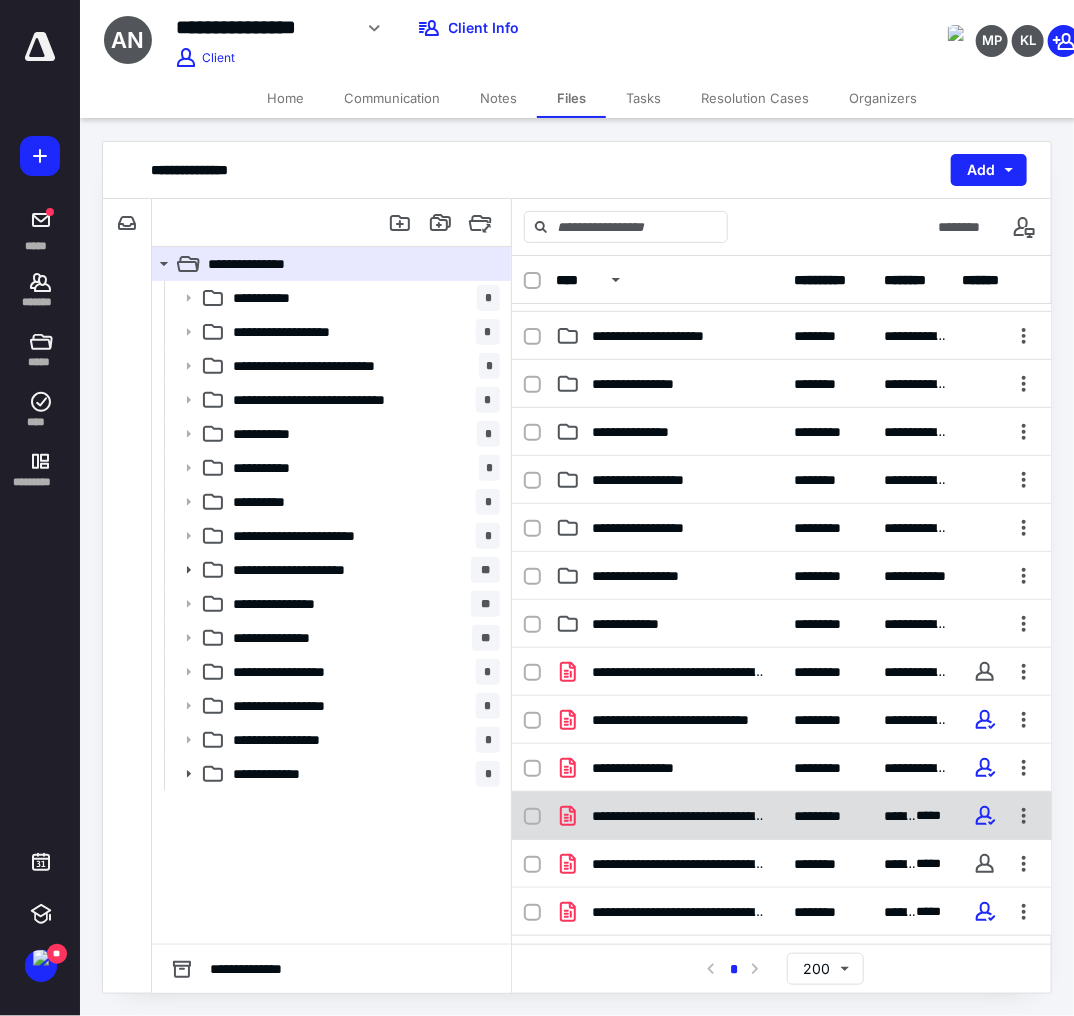 click on "**********" at bounding box center [678, 816] 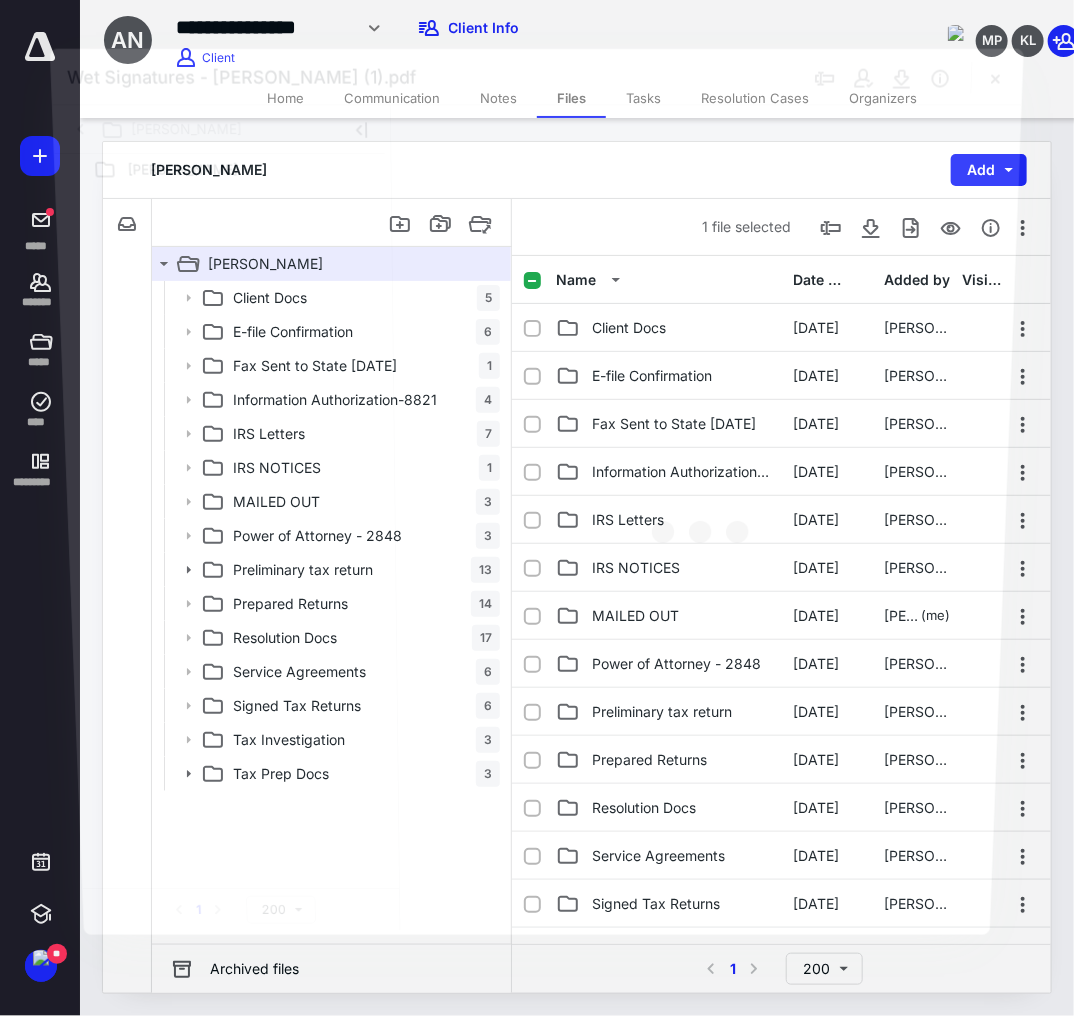 scroll, scrollTop: 376, scrollLeft: 0, axis: vertical 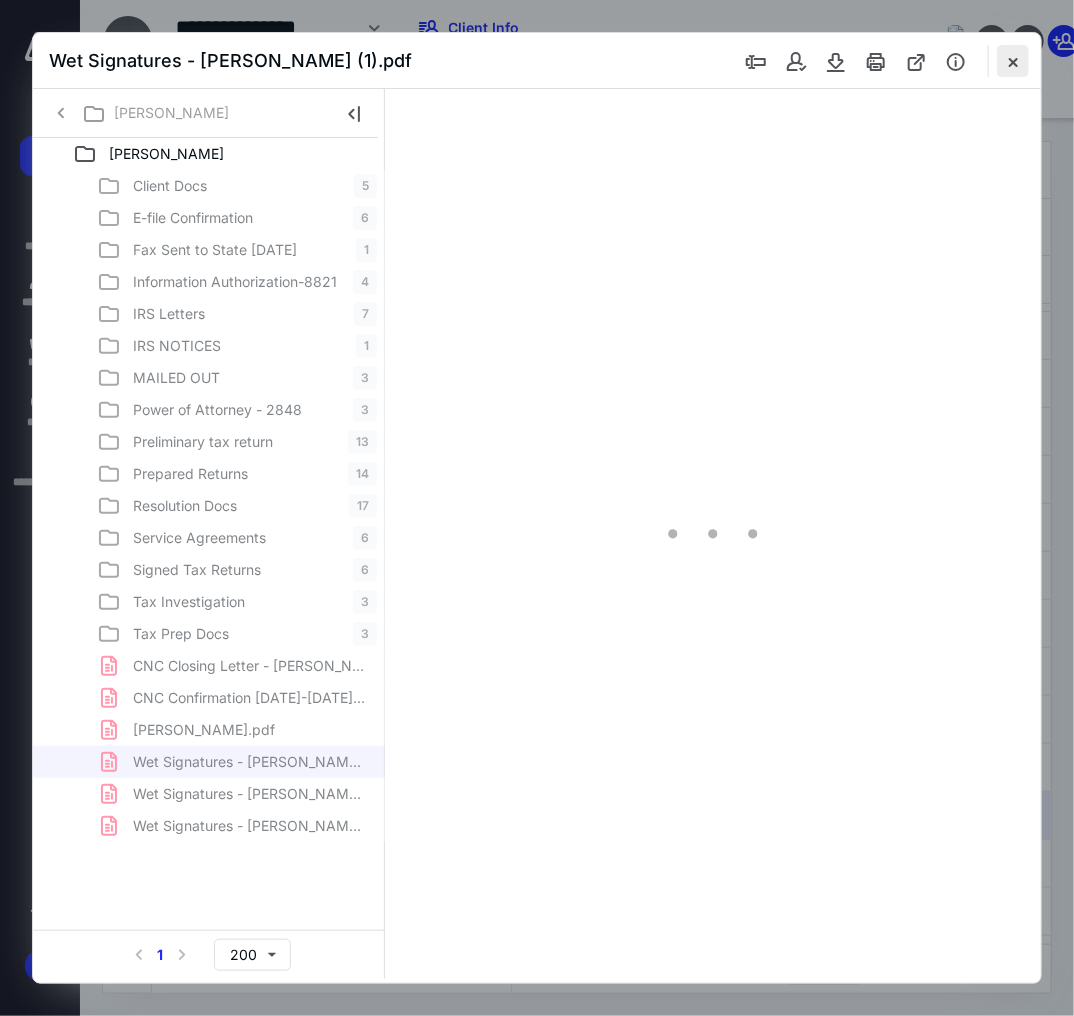 type on "104" 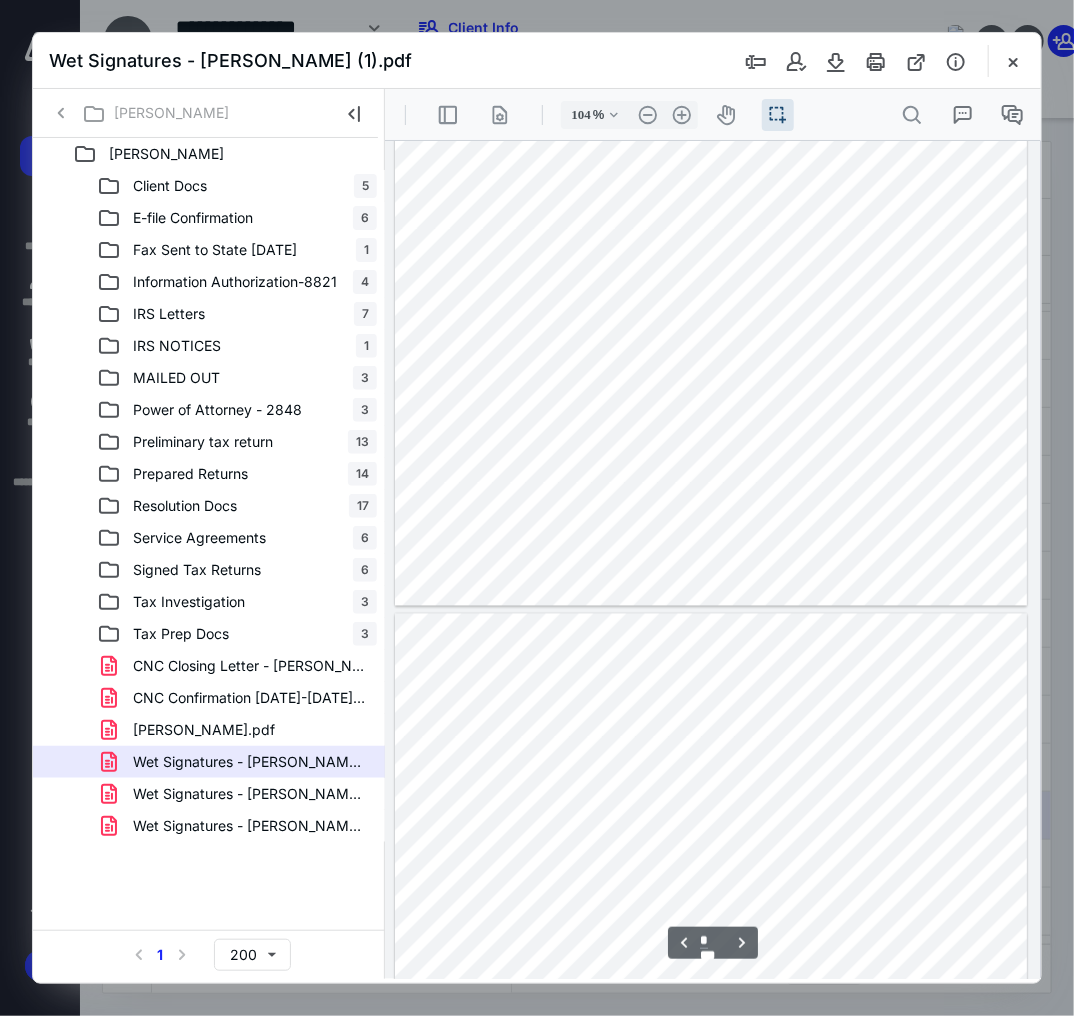 type on "*" 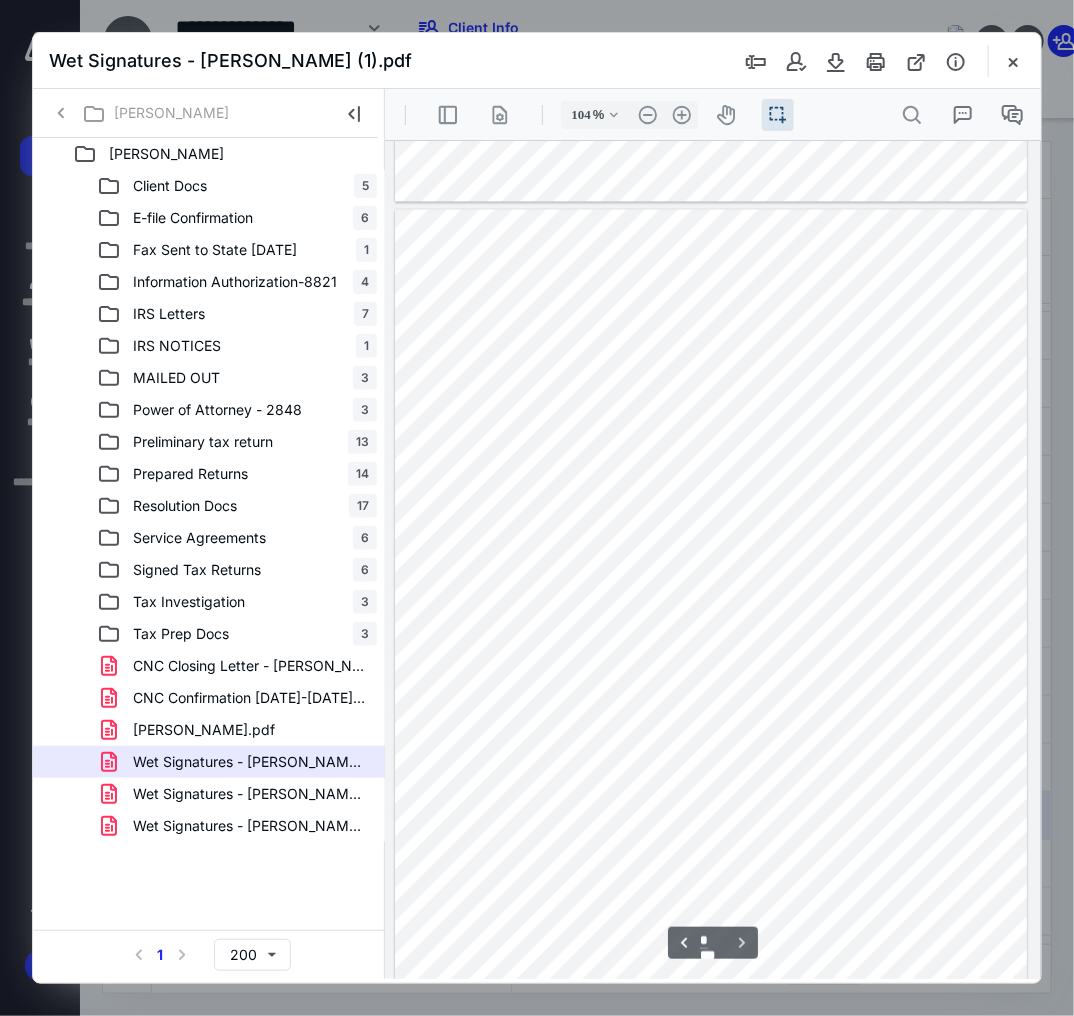 scroll, scrollTop: 1640, scrollLeft: 0, axis: vertical 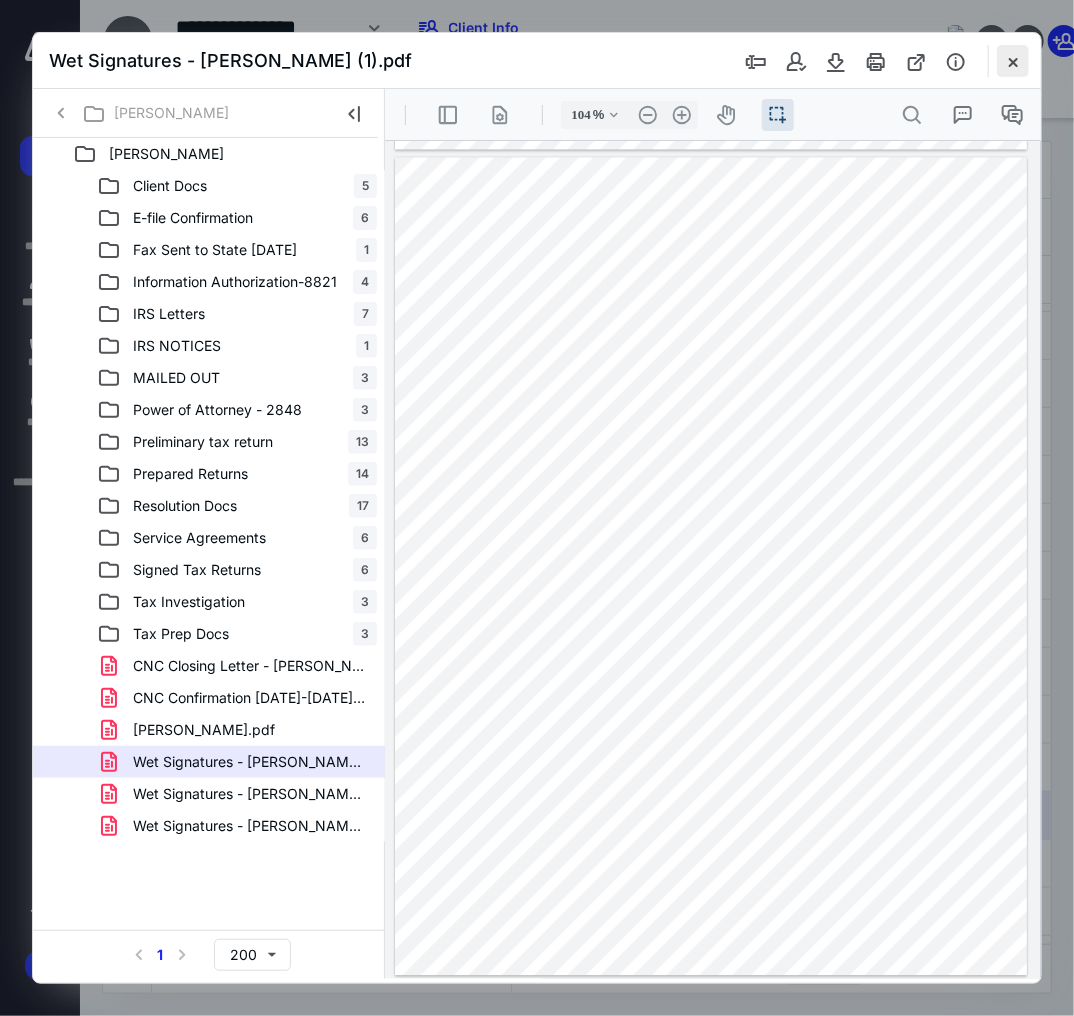 click at bounding box center [1013, 61] 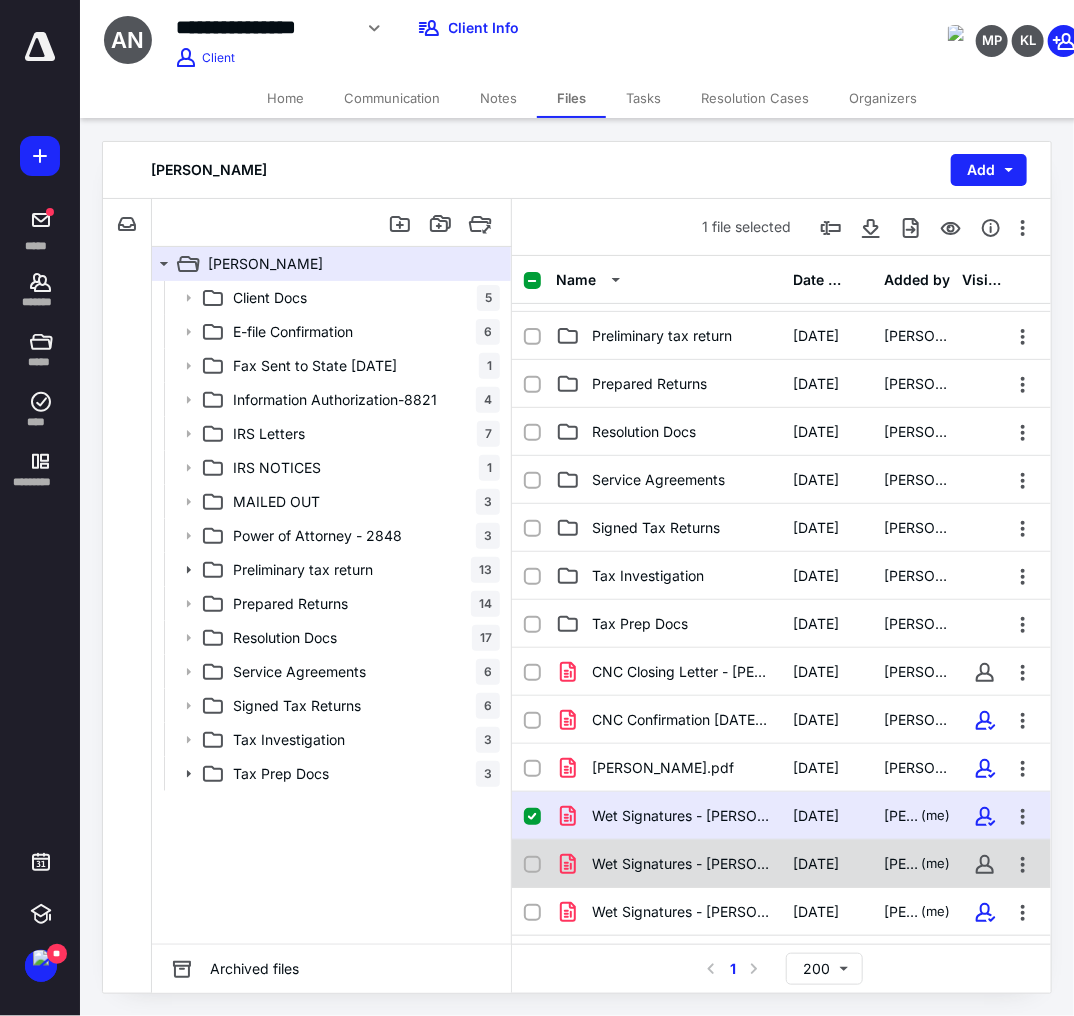 click on "Wet Signatures - Anthony Newborn (2).pdf" at bounding box center (681, 864) 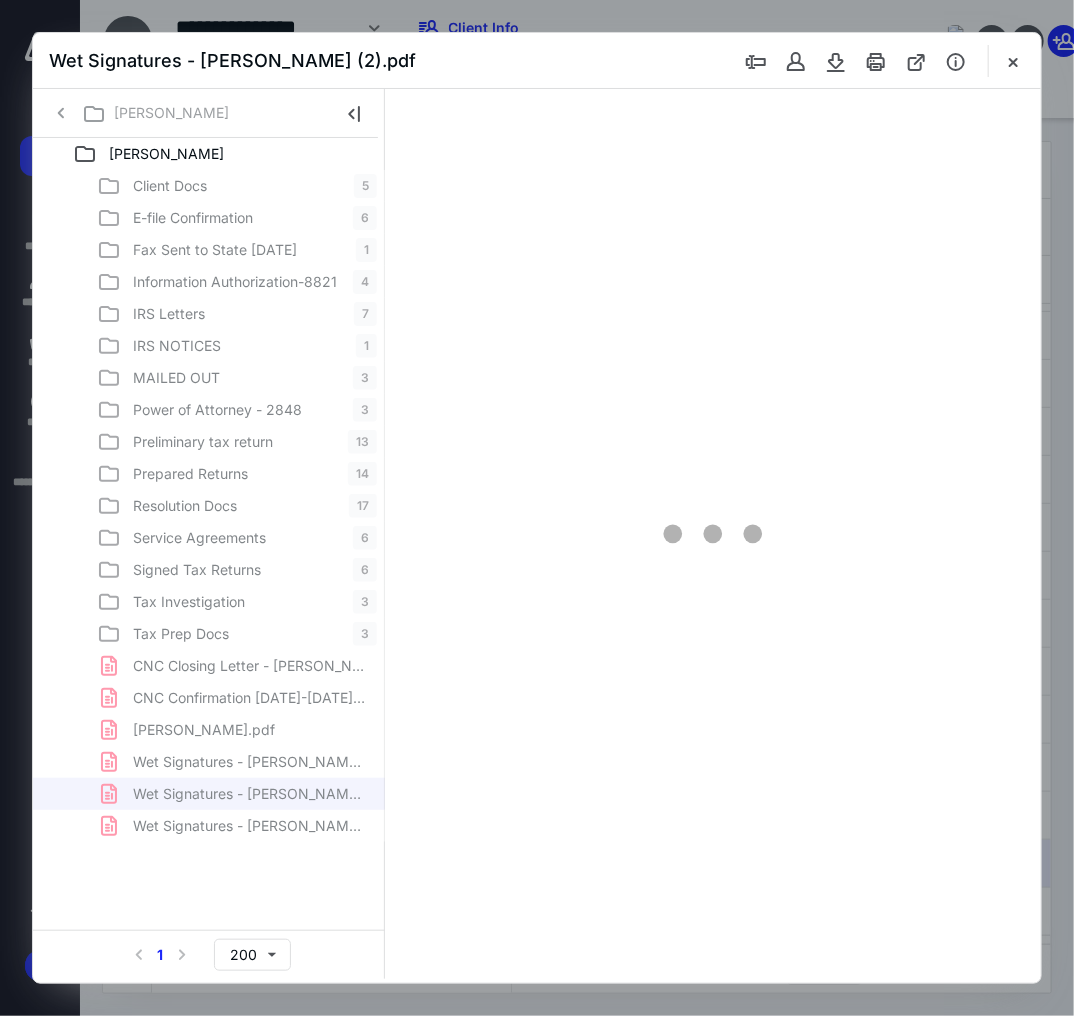 scroll, scrollTop: 0, scrollLeft: 0, axis: both 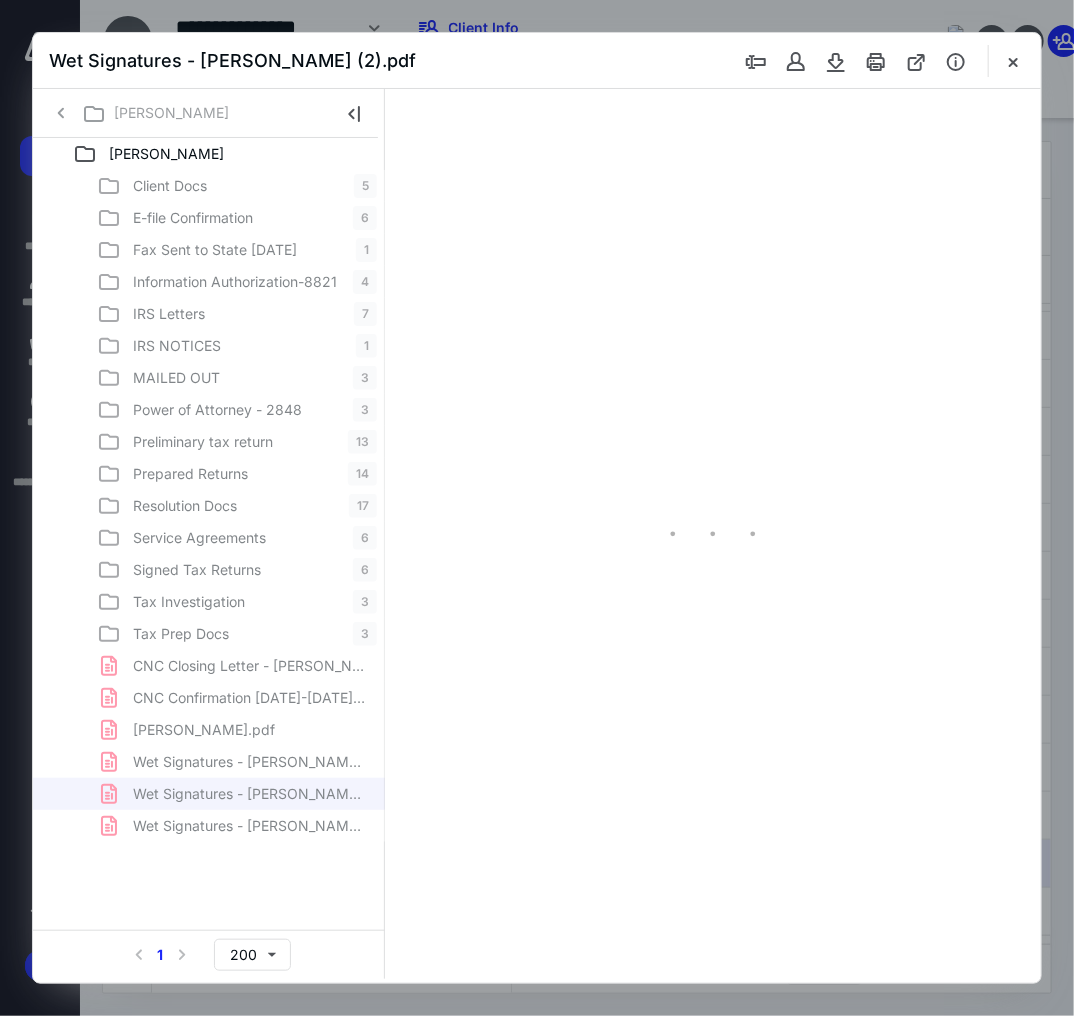 type on "105" 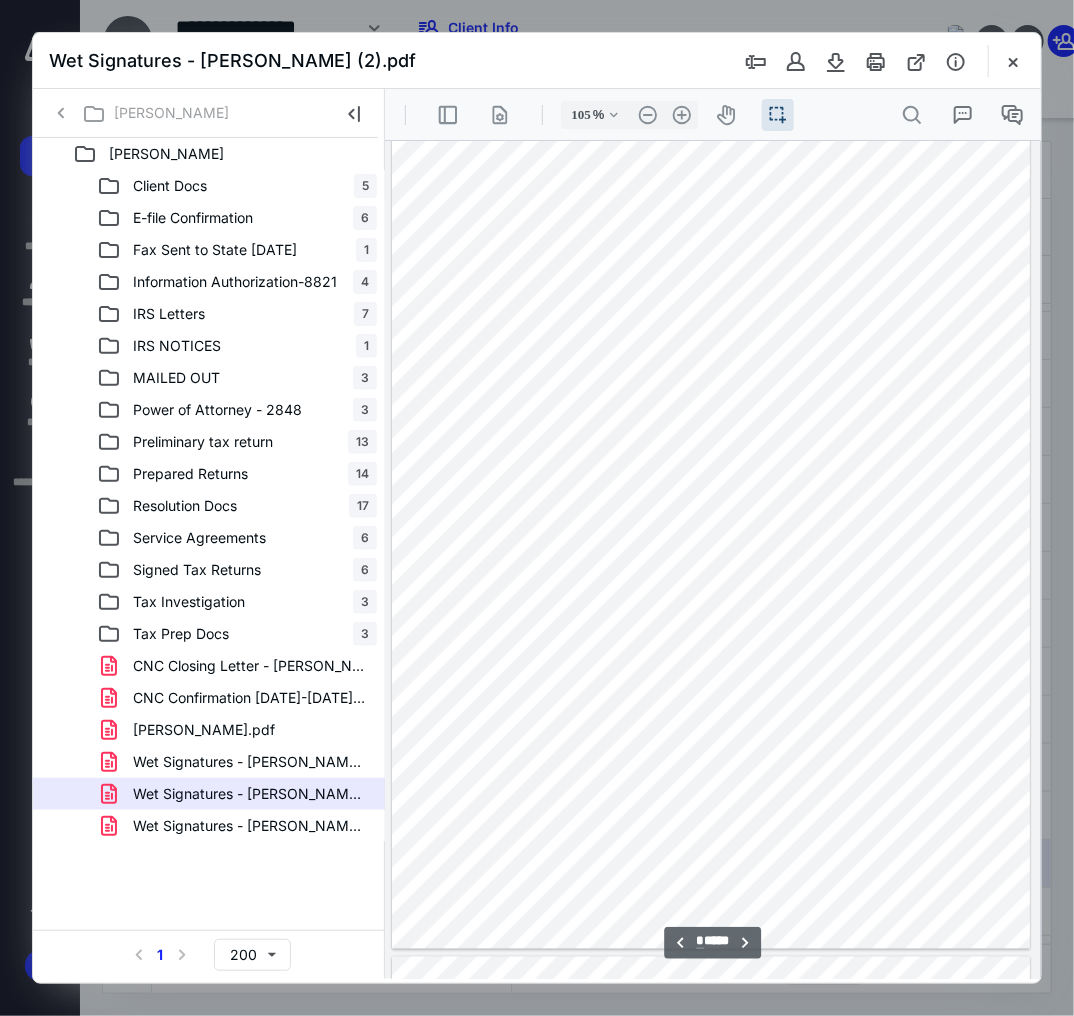 scroll, scrollTop: 1496, scrollLeft: 0, axis: vertical 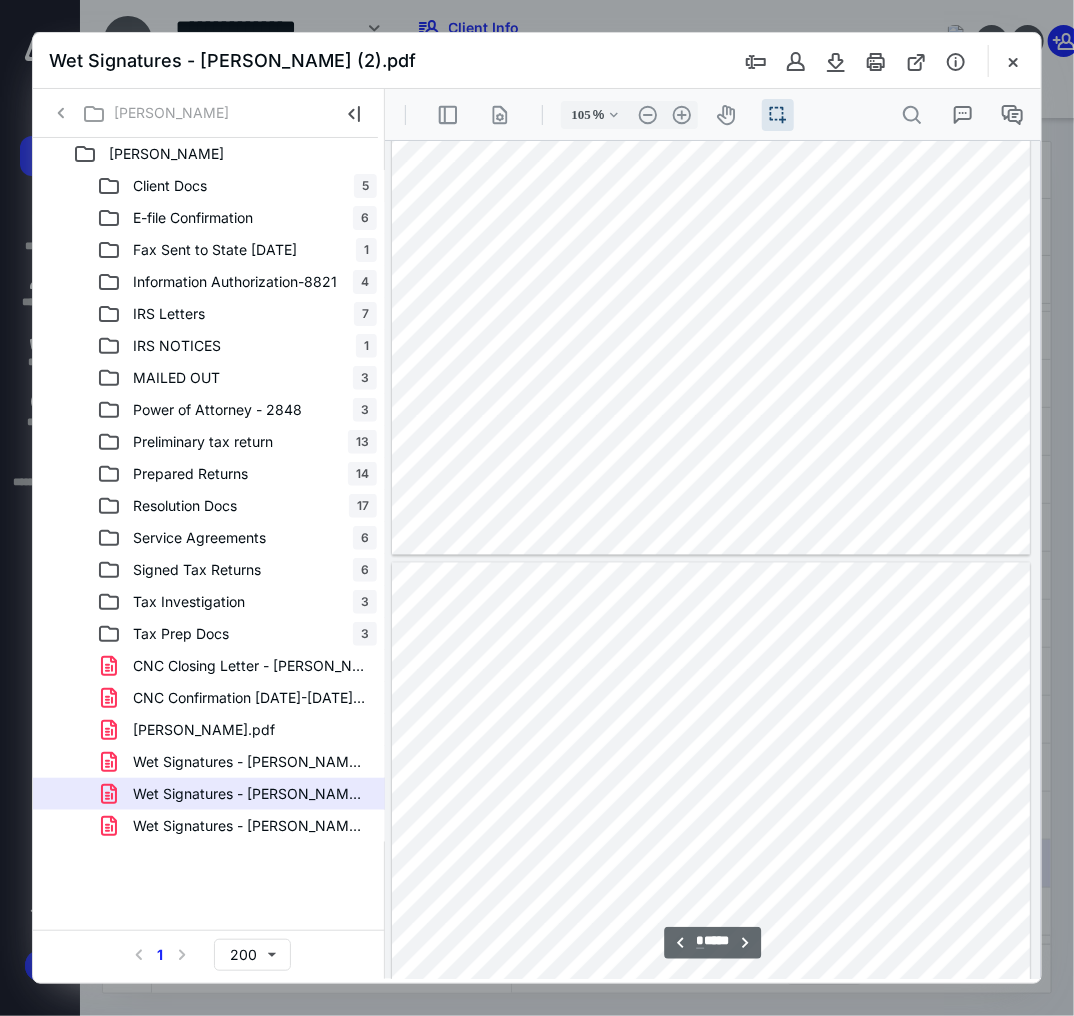 type on "*" 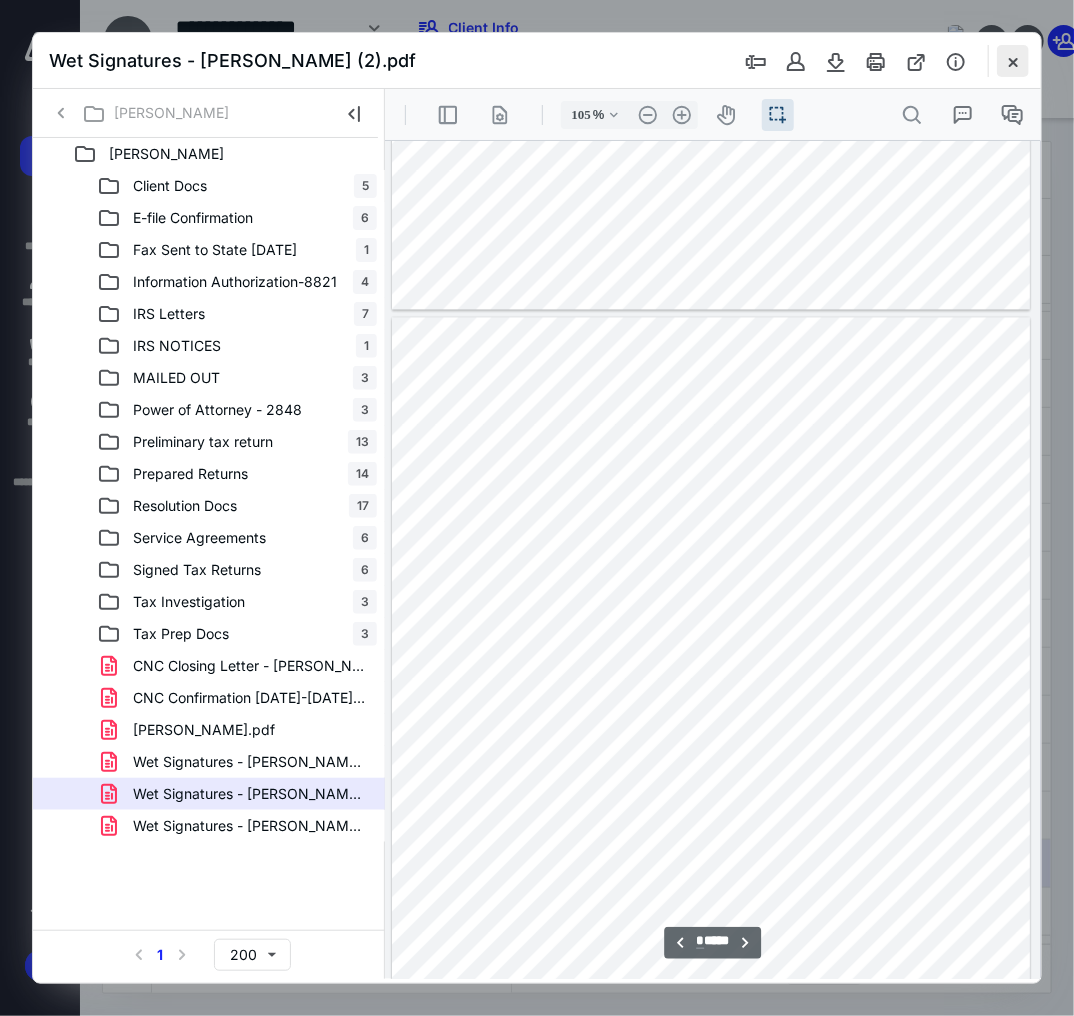 click at bounding box center (1013, 61) 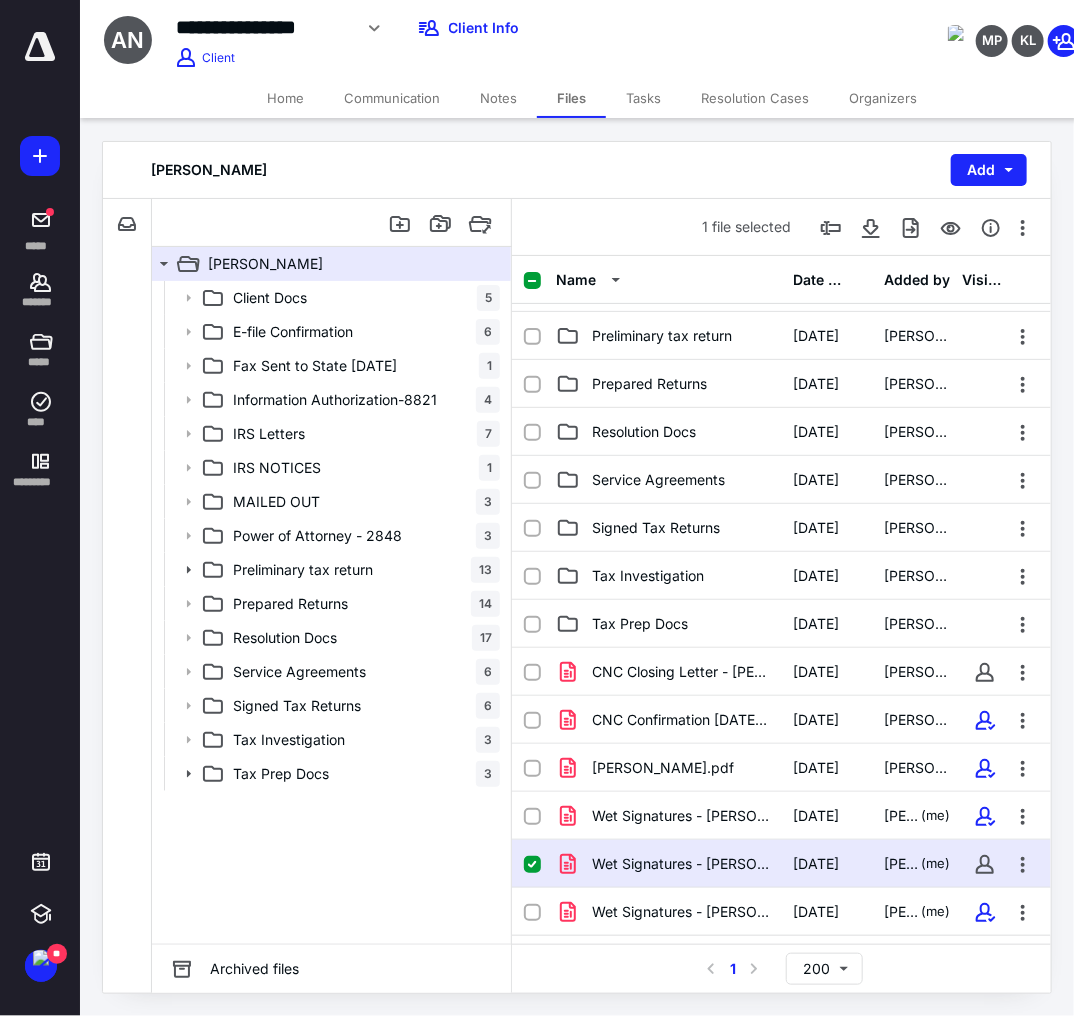 click on "Notes" at bounding box center [498, 98] 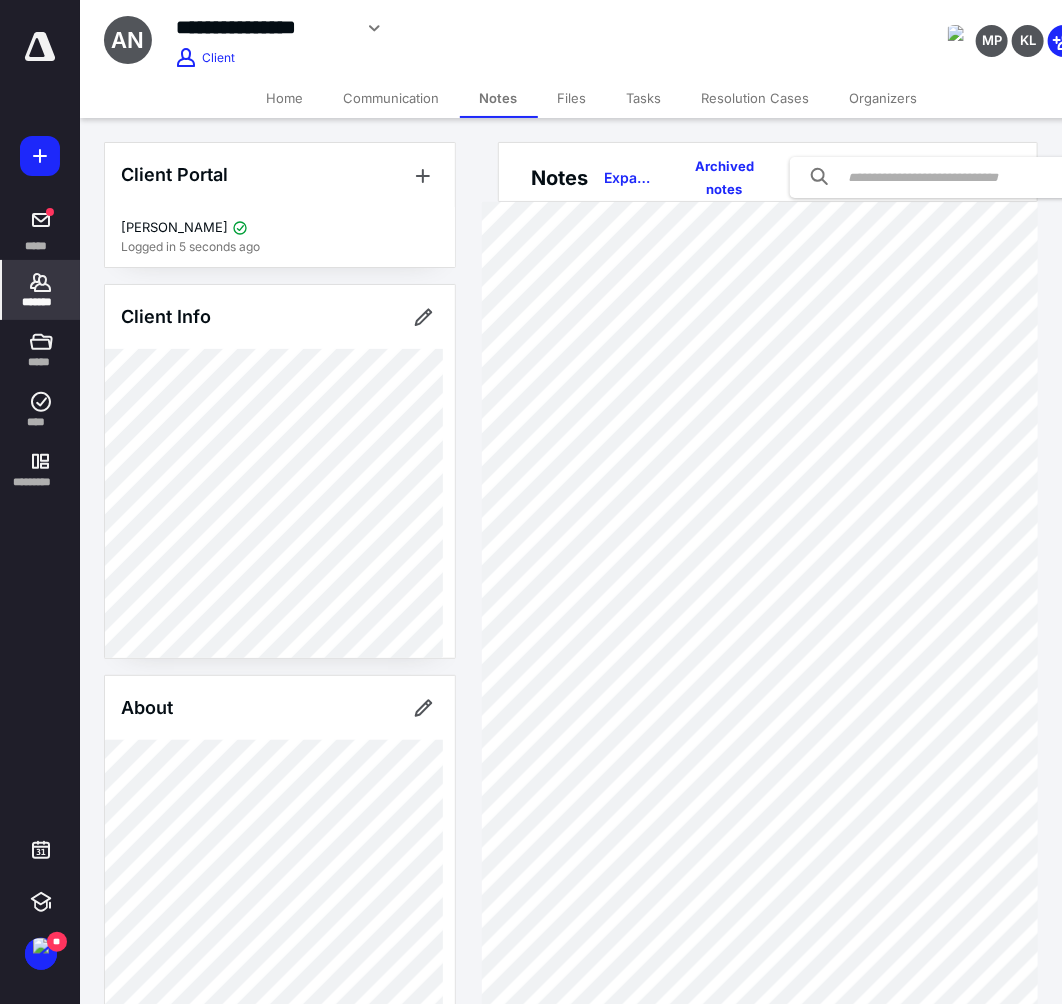 click on "Files" at bounding box center (572, 98) 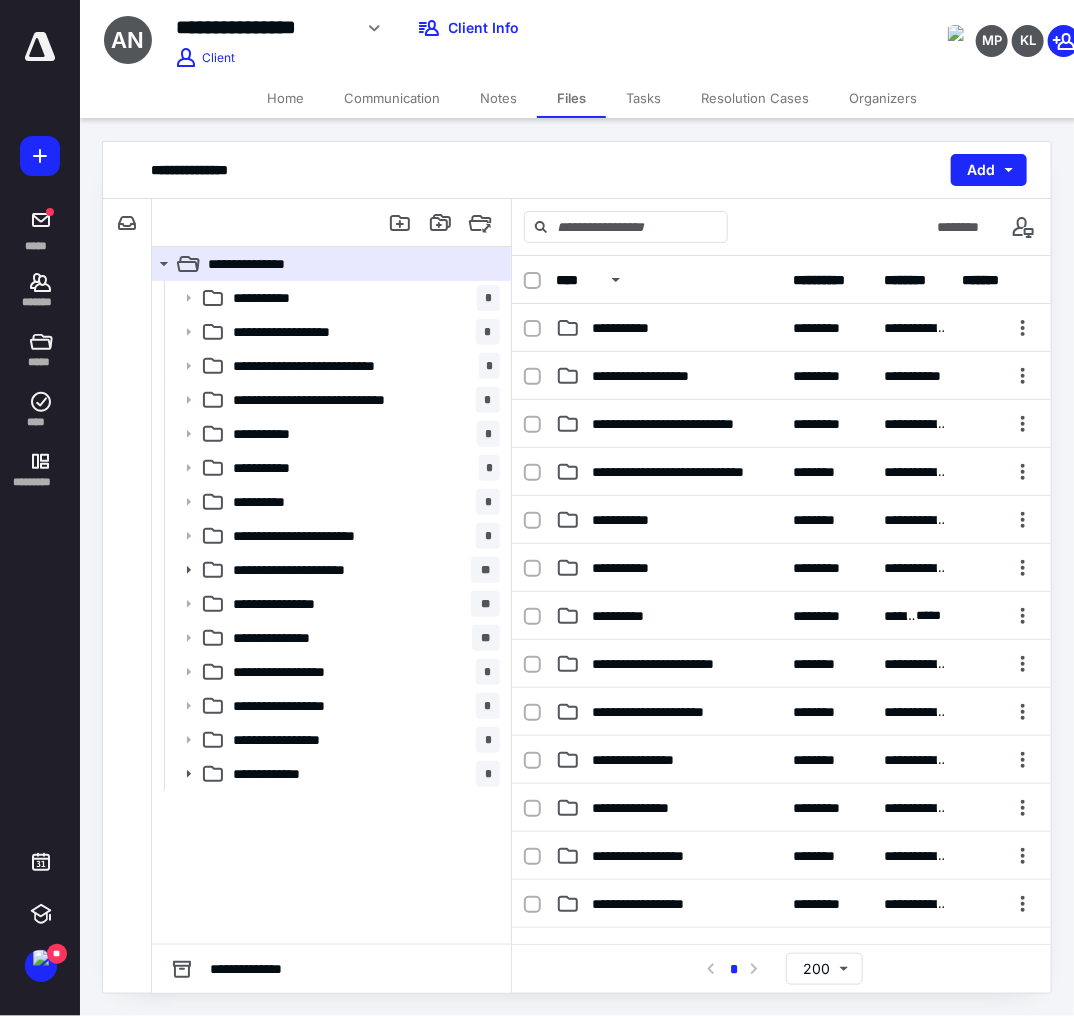 scroll, scrollTop: 376, scrollLeft: 0, axis: vertical 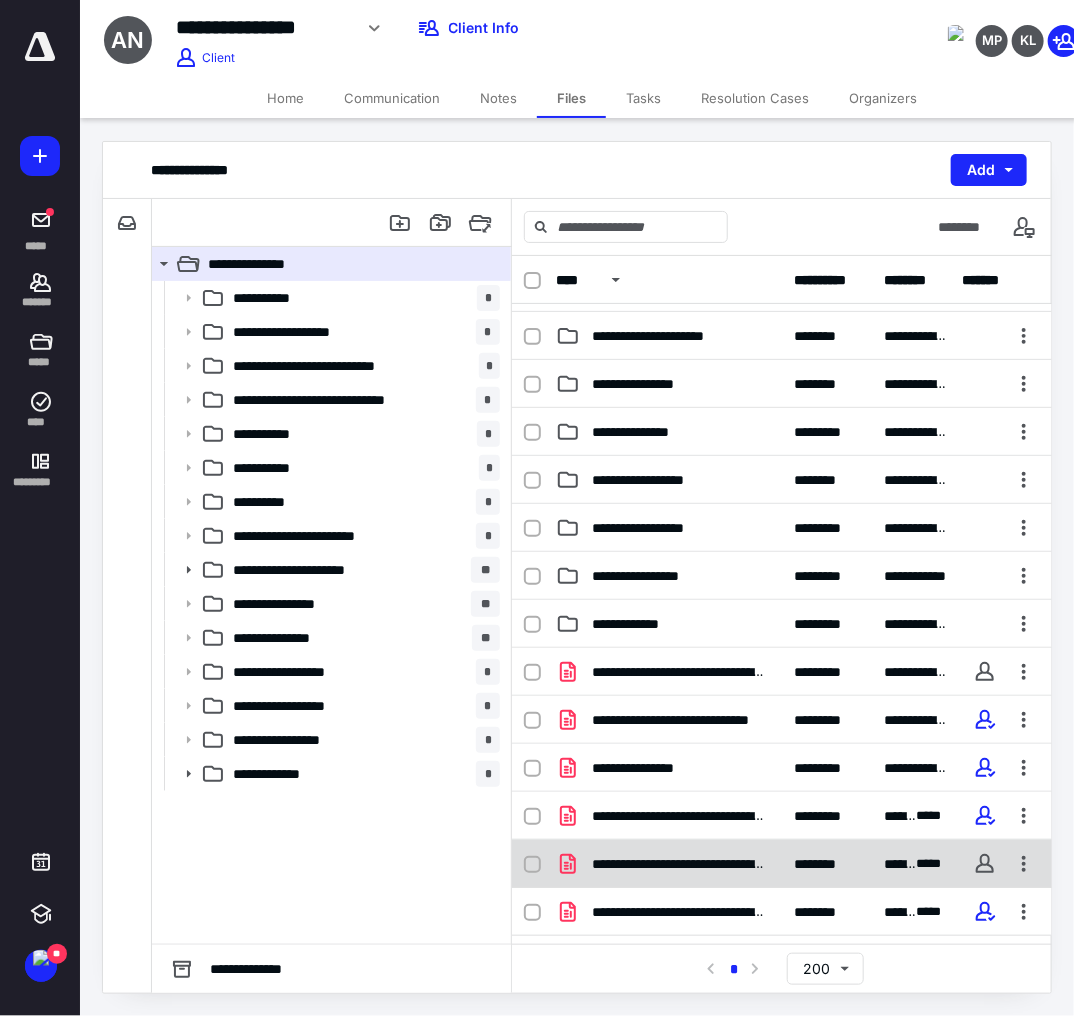 click on "**********" at bounding box center (678, 864) 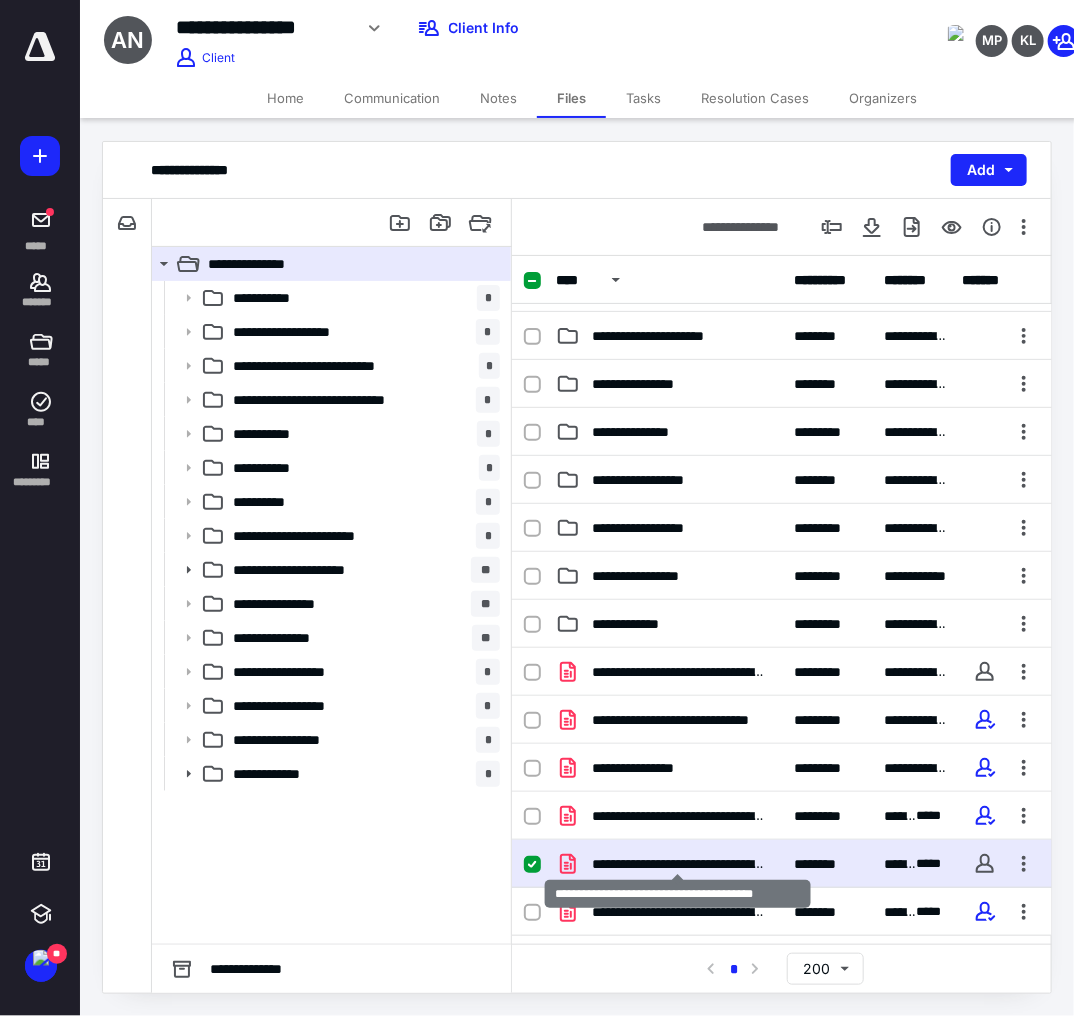 click on "**********" at bounding box center [678, 864] 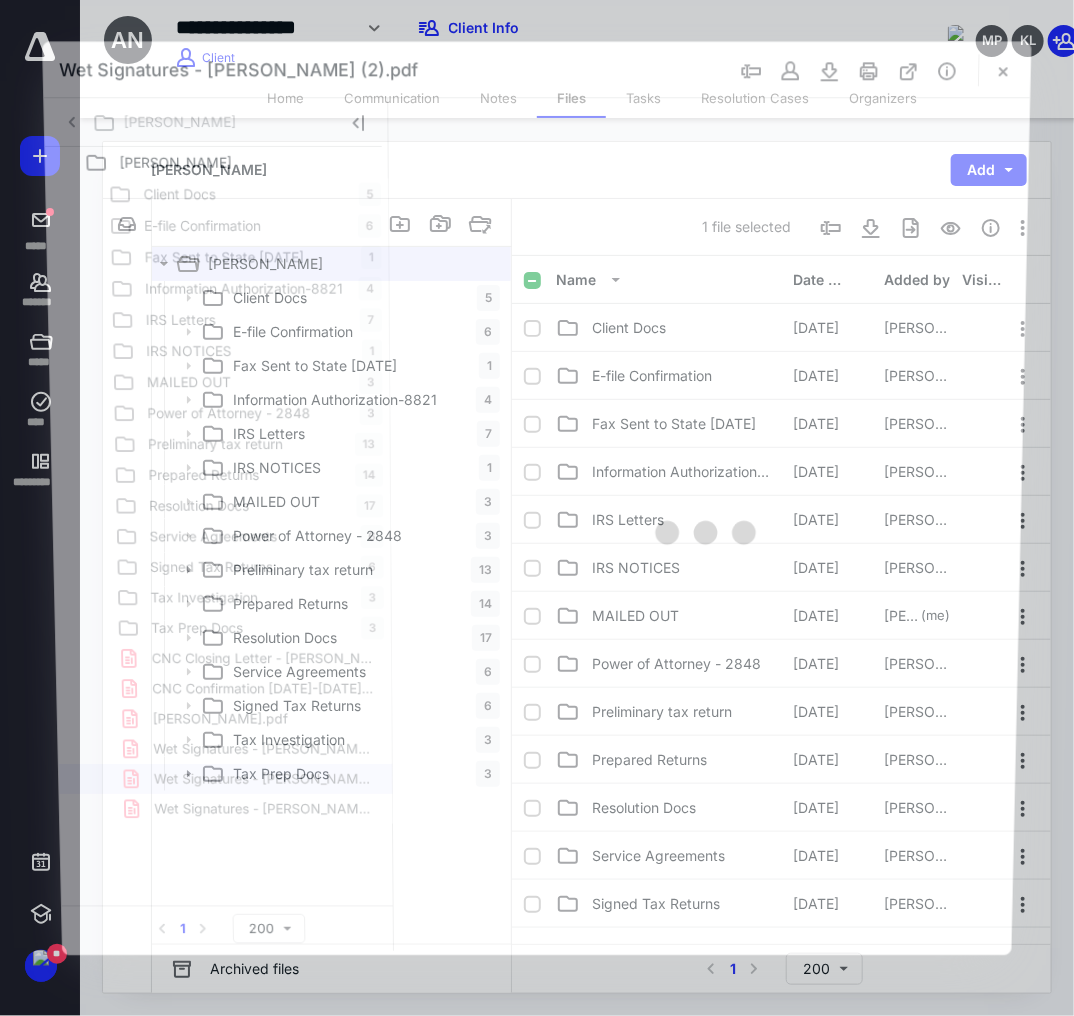 scroll, scrollTop: 0, scrollLeft: 0, axis: both 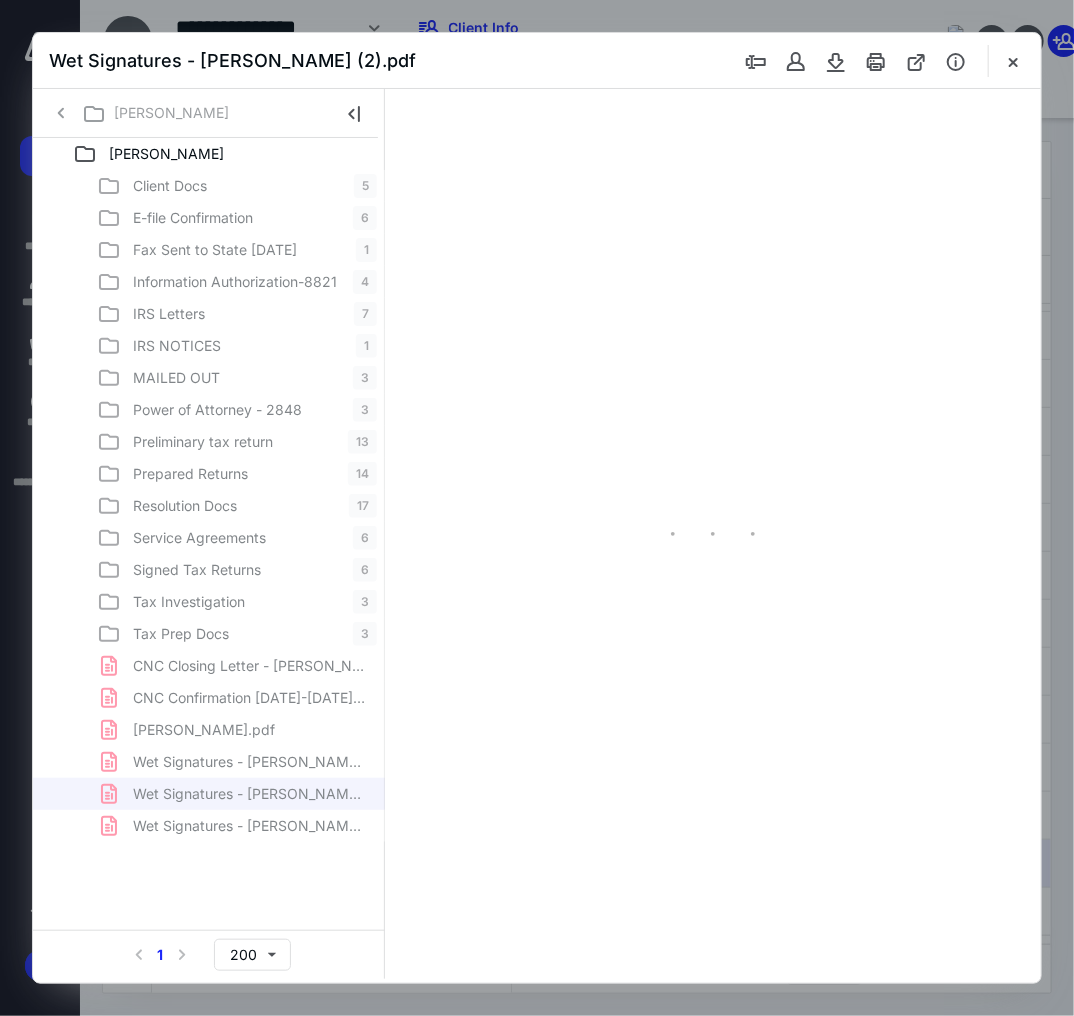 type on "105" 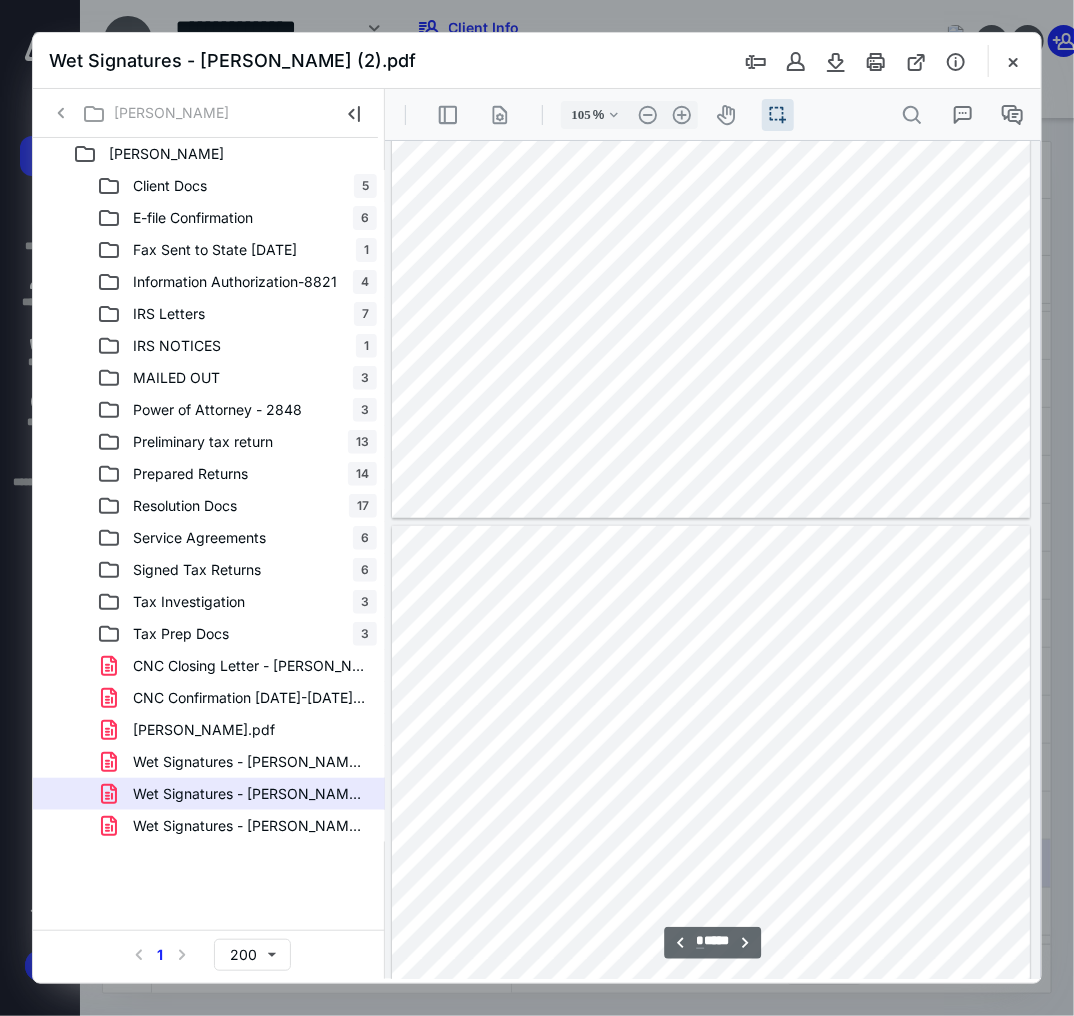 scroll, scrollTop: 856, scrollLeft: 0, axis: vertical 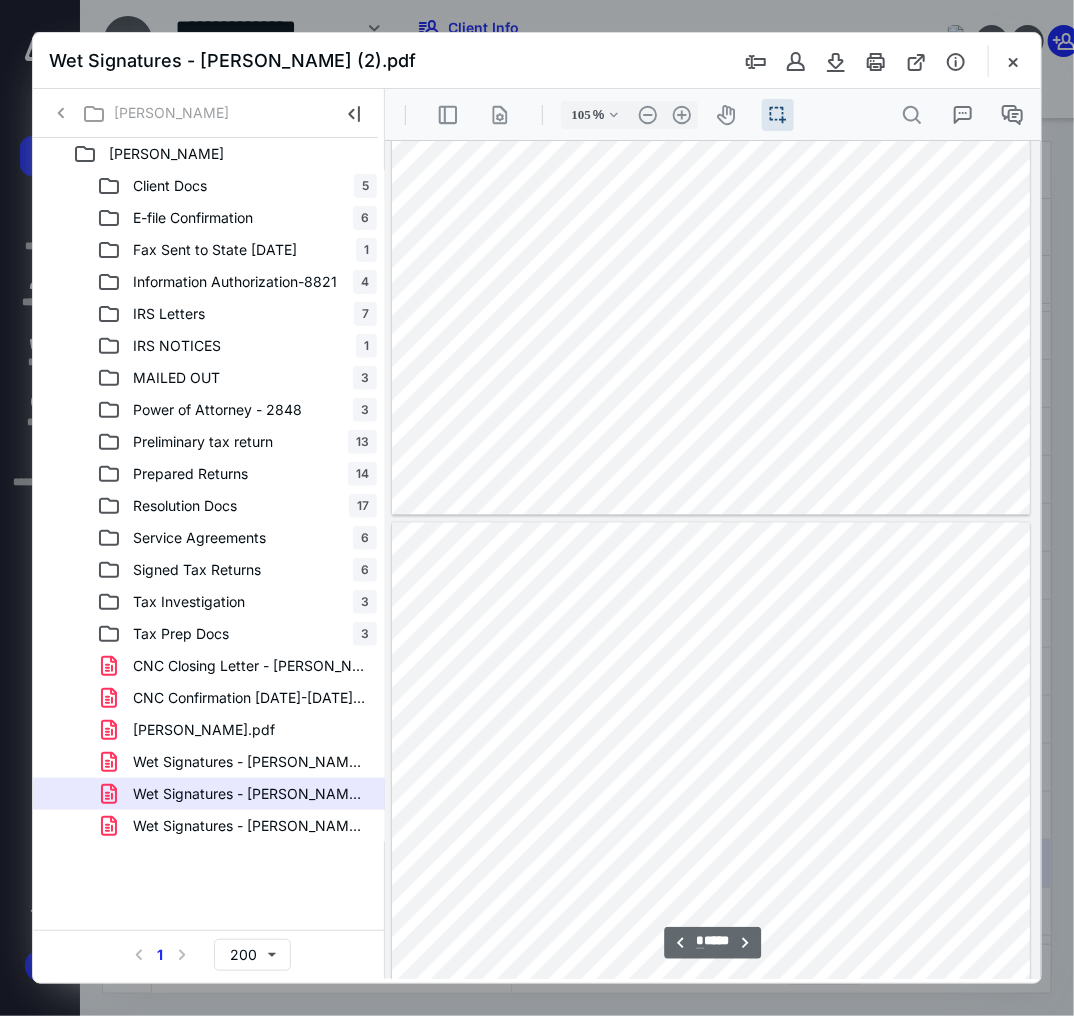 type on "*" 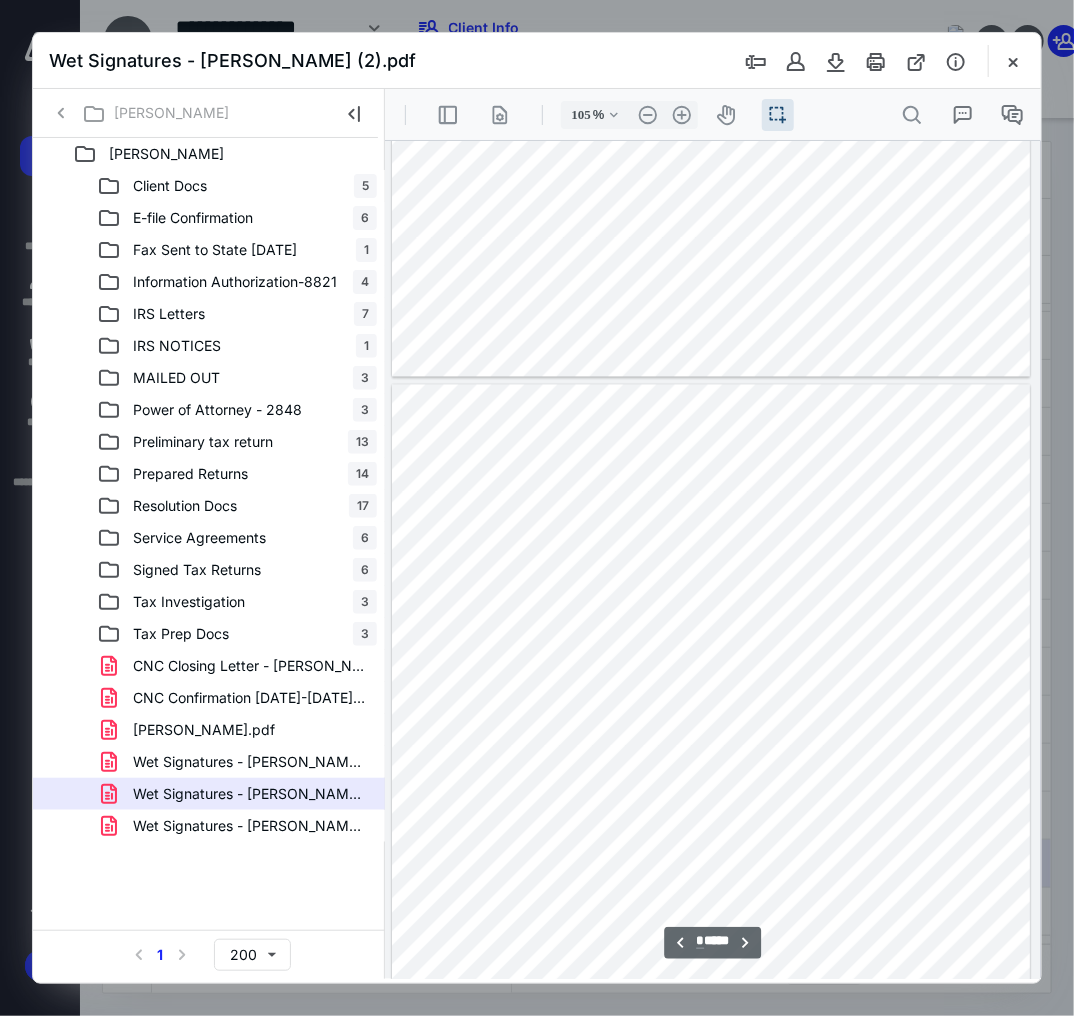 scroll, scrollTop: 1496, scrollLeft: 0, axis: vertical 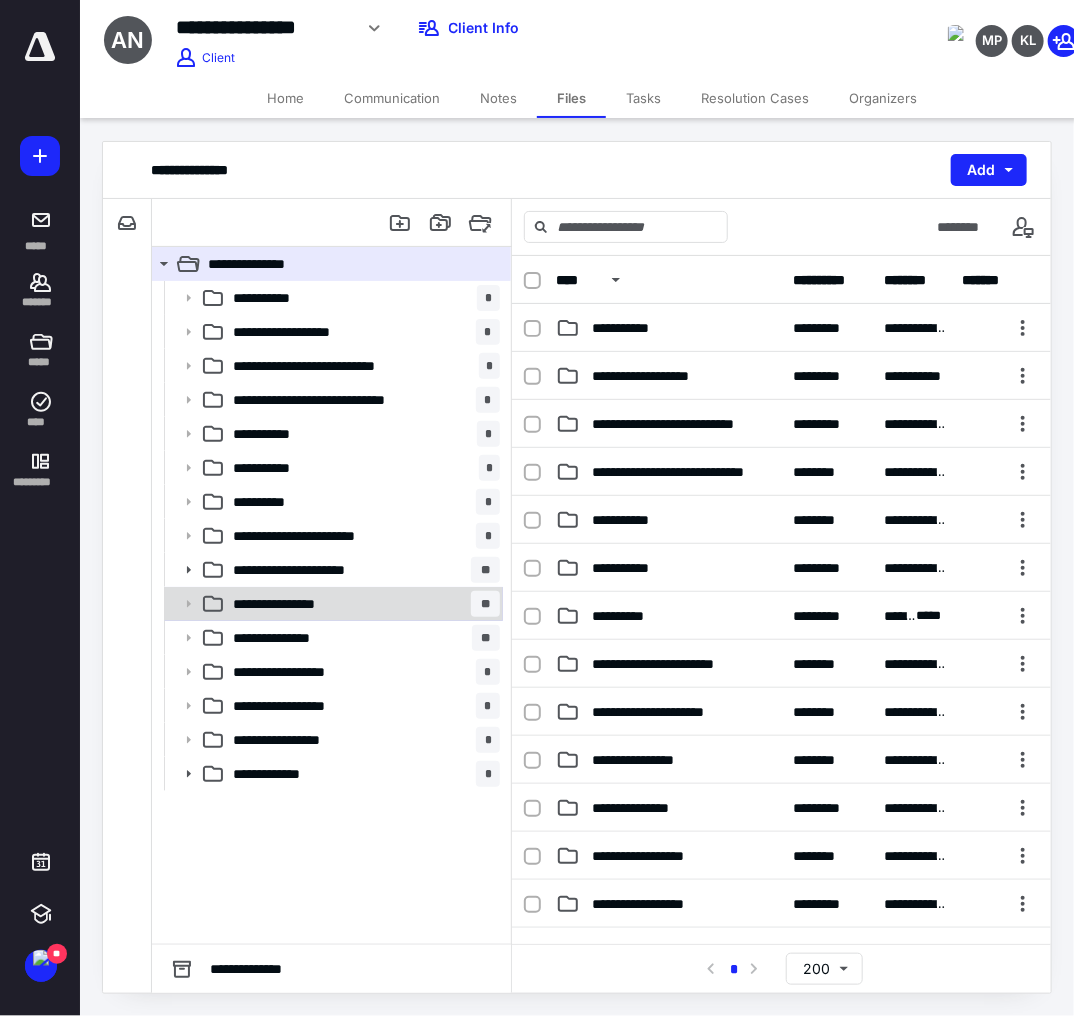 click on "**********" at bounding box center [362, 604] 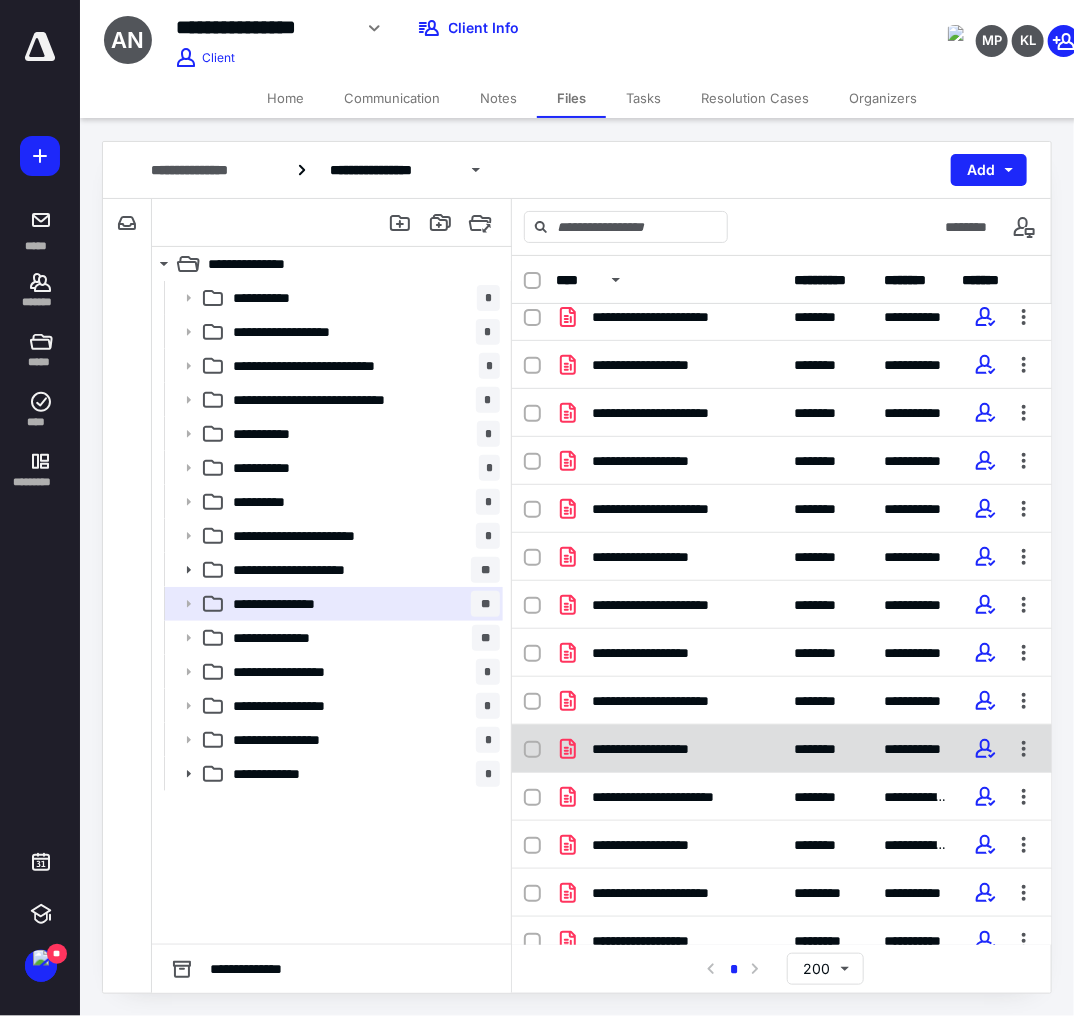 scroll, scrollTop: 28, scrollLeft: 0, axis: vertical 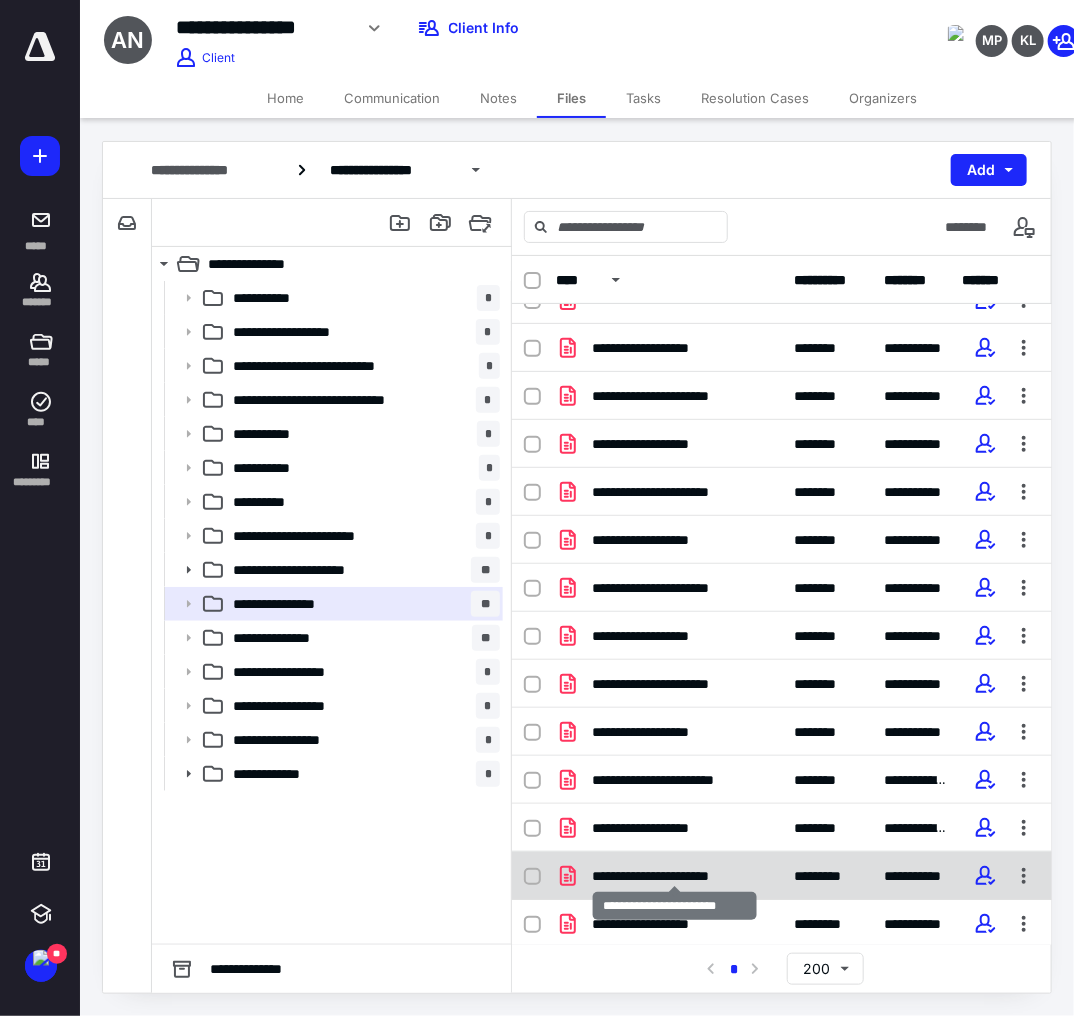 click on "**********" at bounding box center [675, 876] 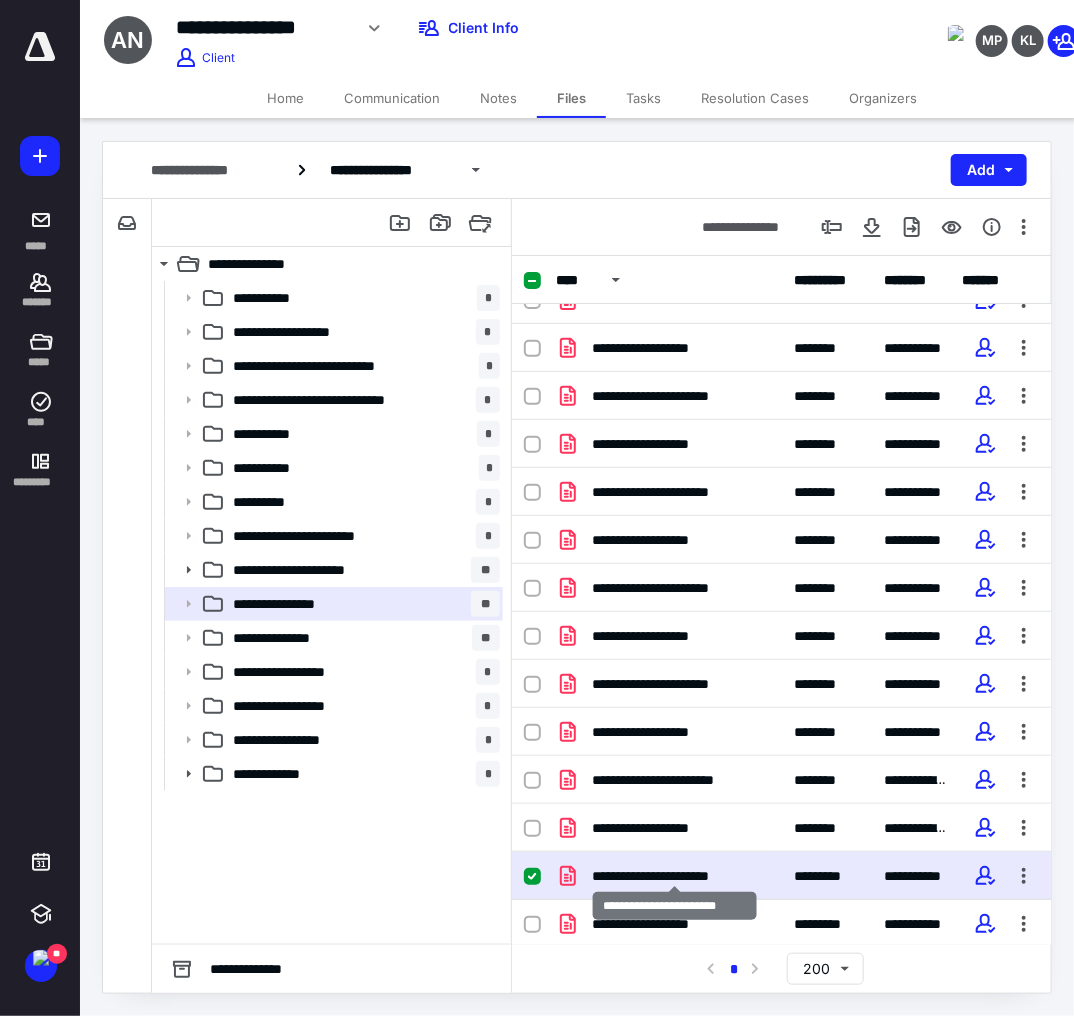 click on "**********" at bounding box center [675, 876] 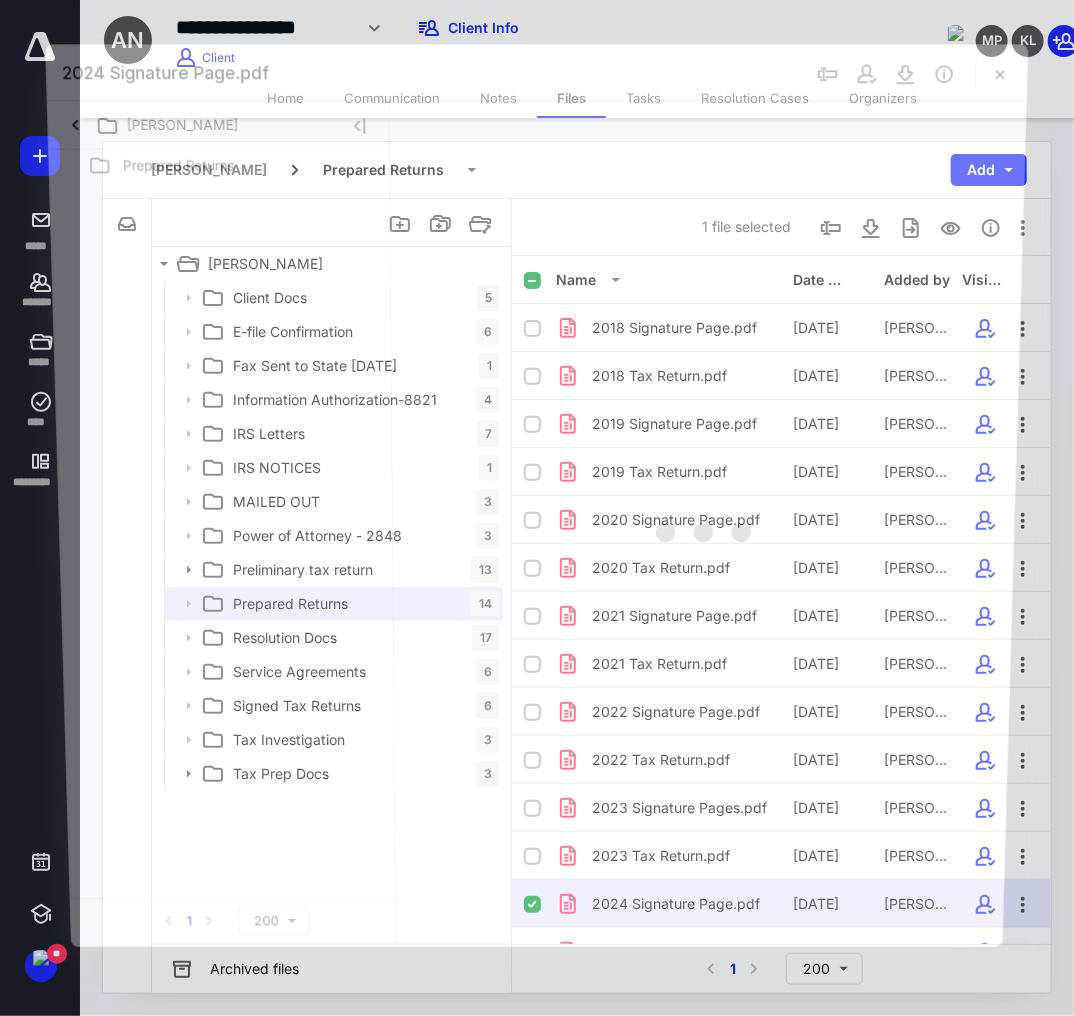 scroll, scrollTop: 28, scrollLeft: 0, axis: vertical 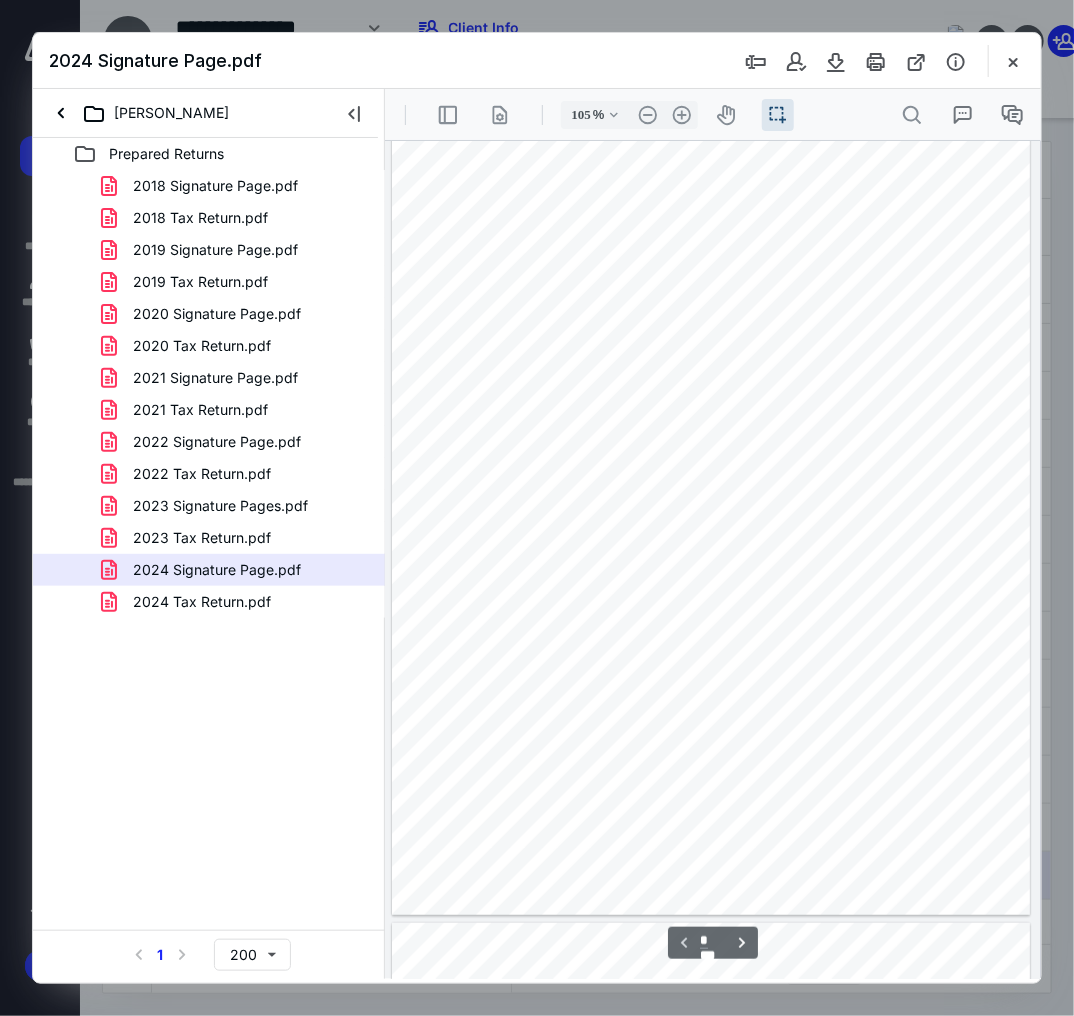 type on "104" 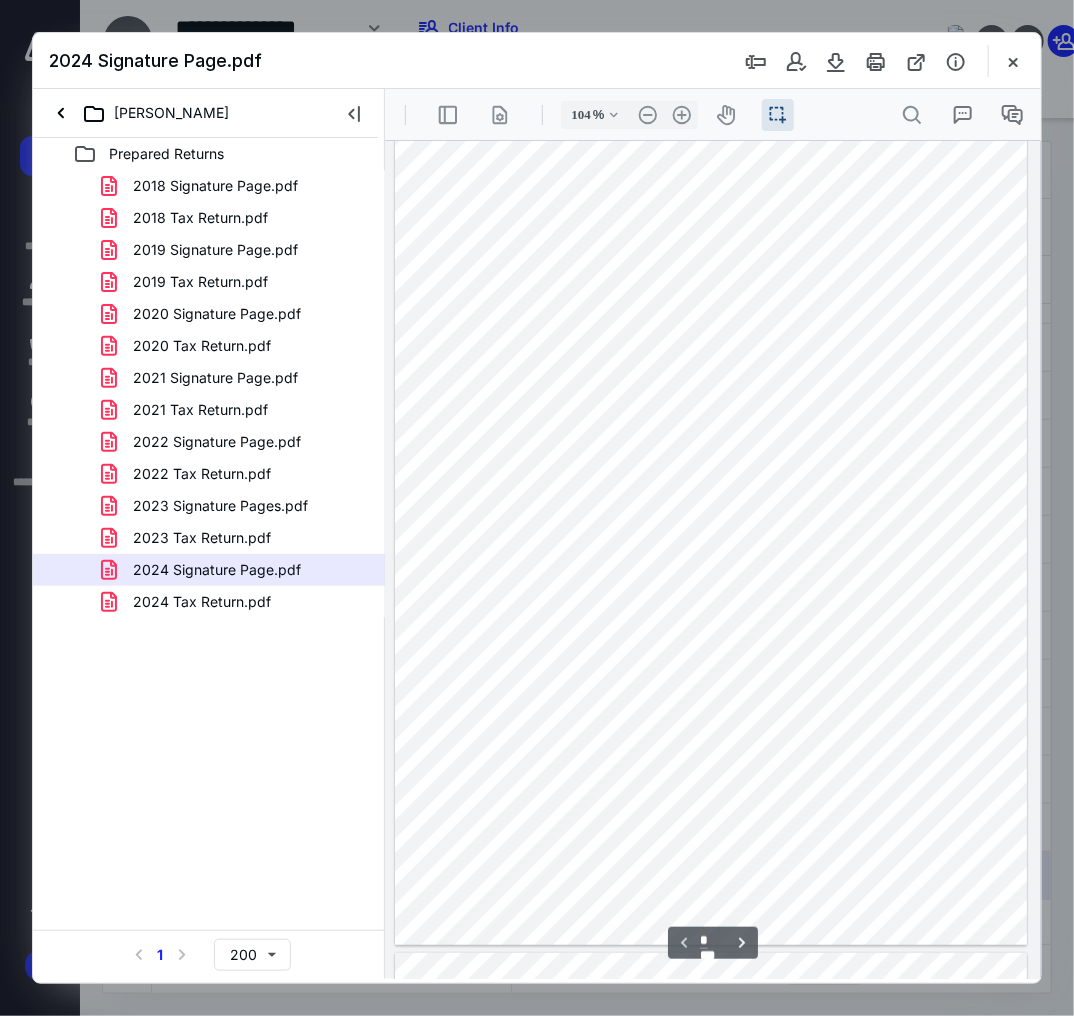 scroll, scrollTop: 0, scrollLeft: 0, axis: both 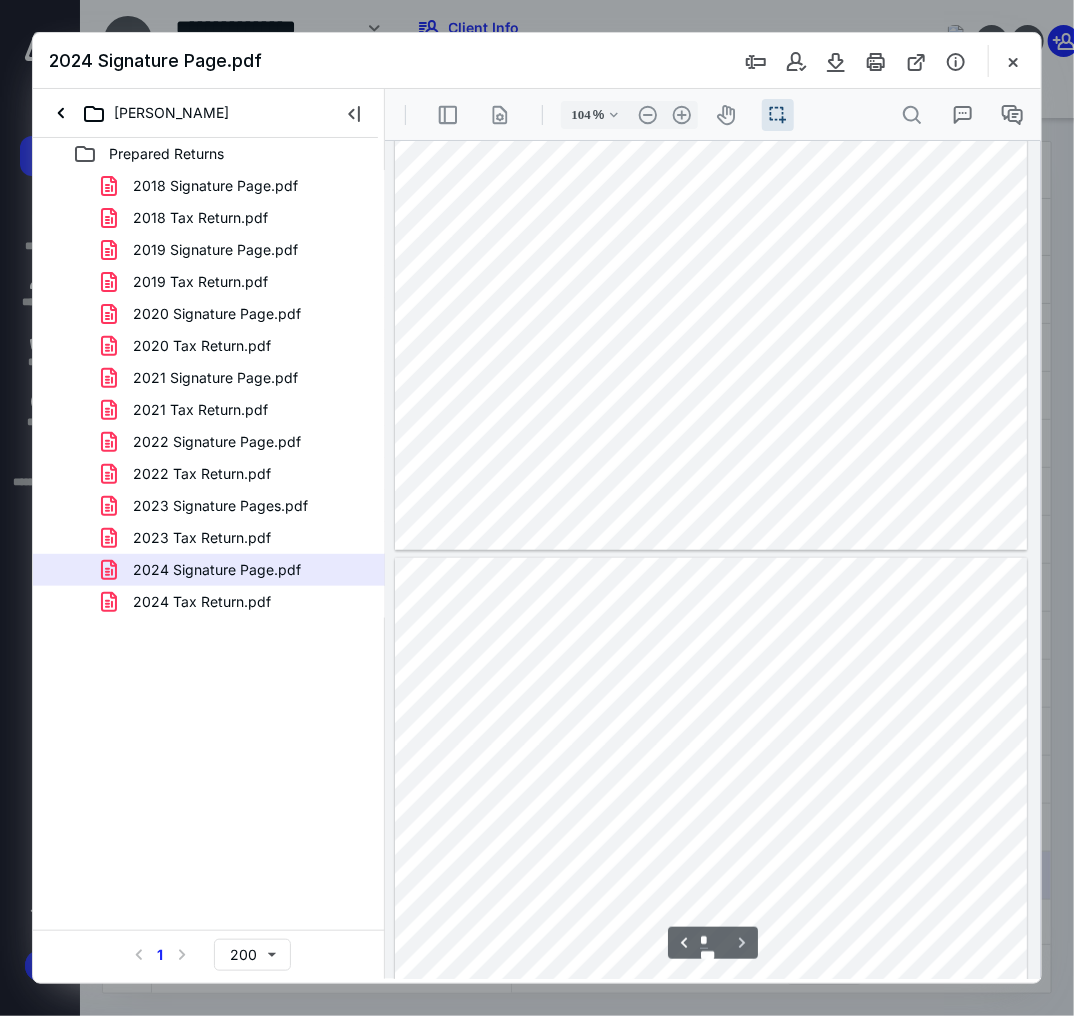 type on "*" 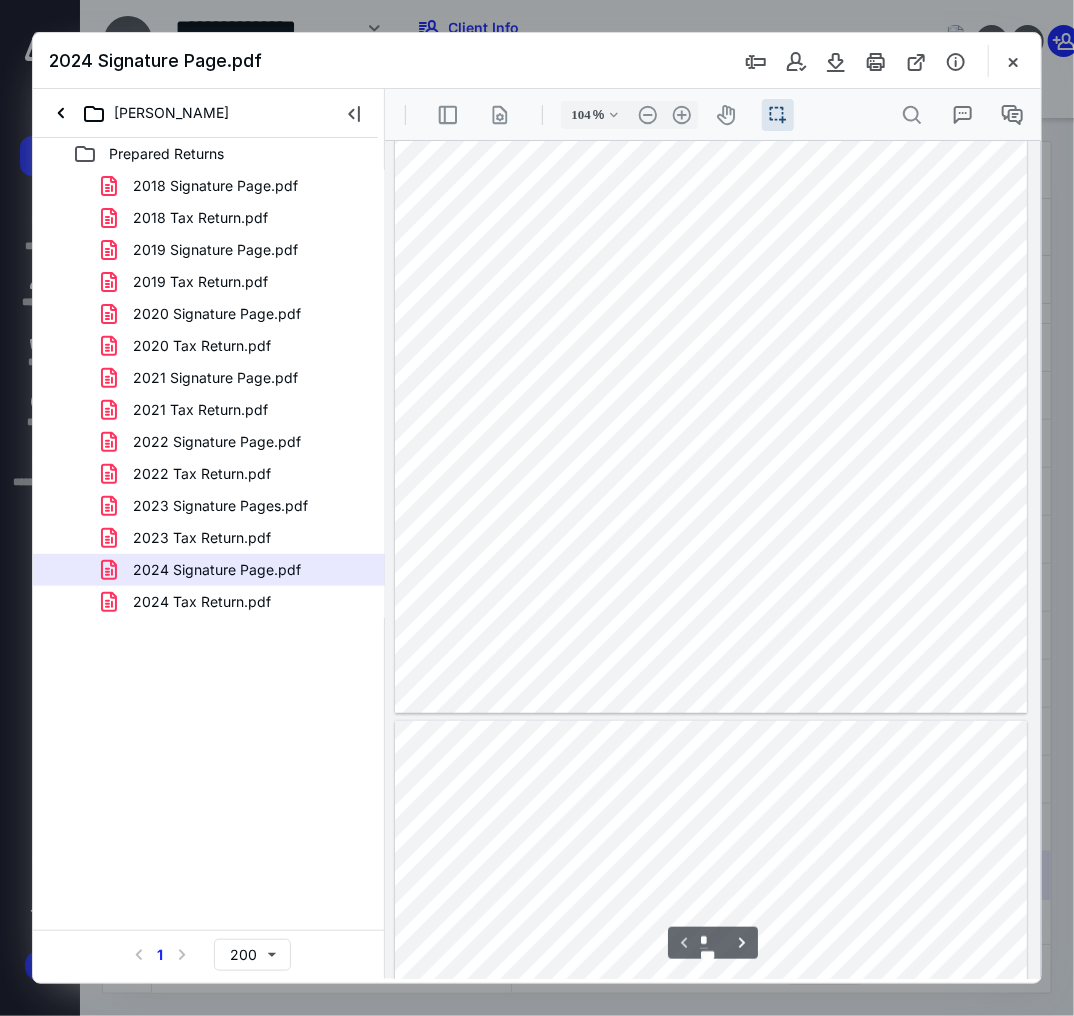scroll, scrollTop: 0, scrollLeft: 0, axis: both 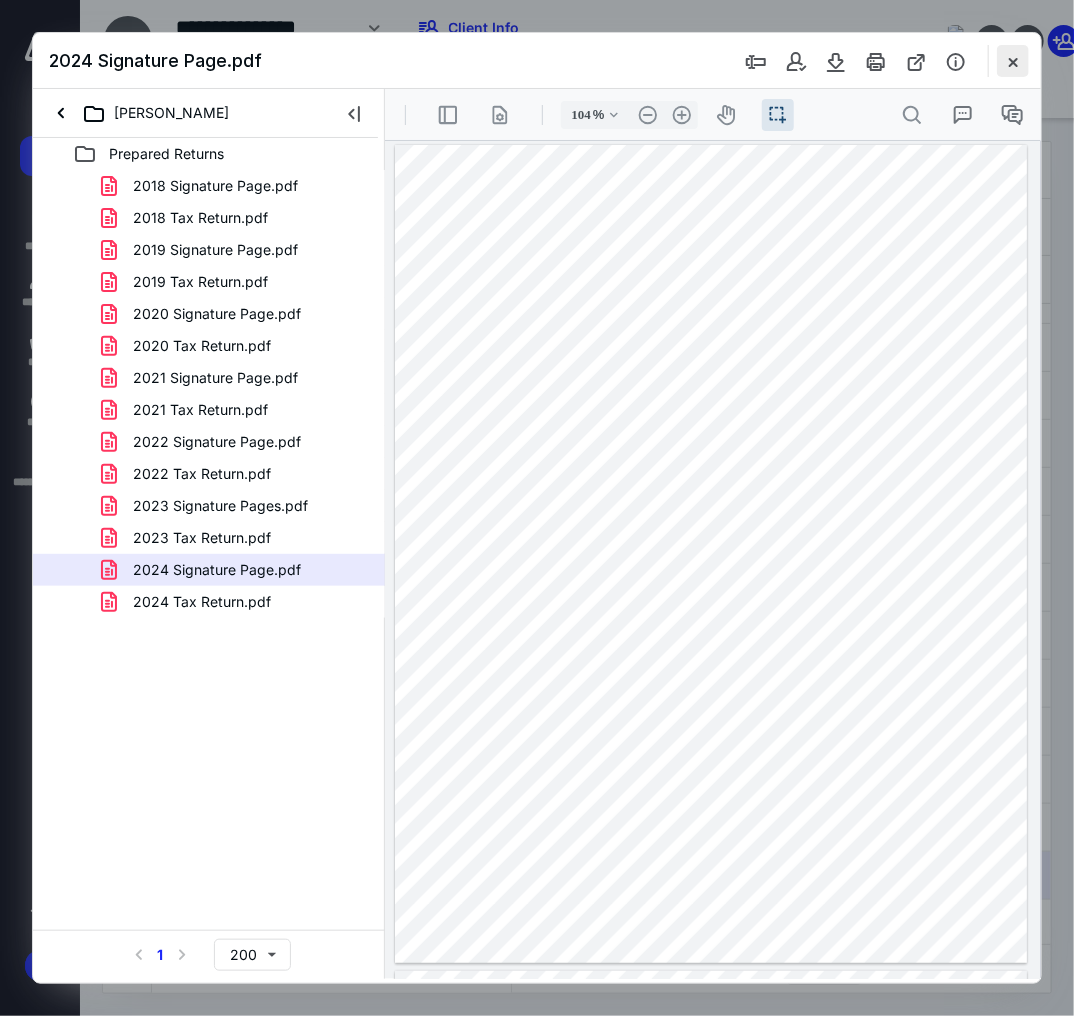 click at bounding box center [1013, 61] 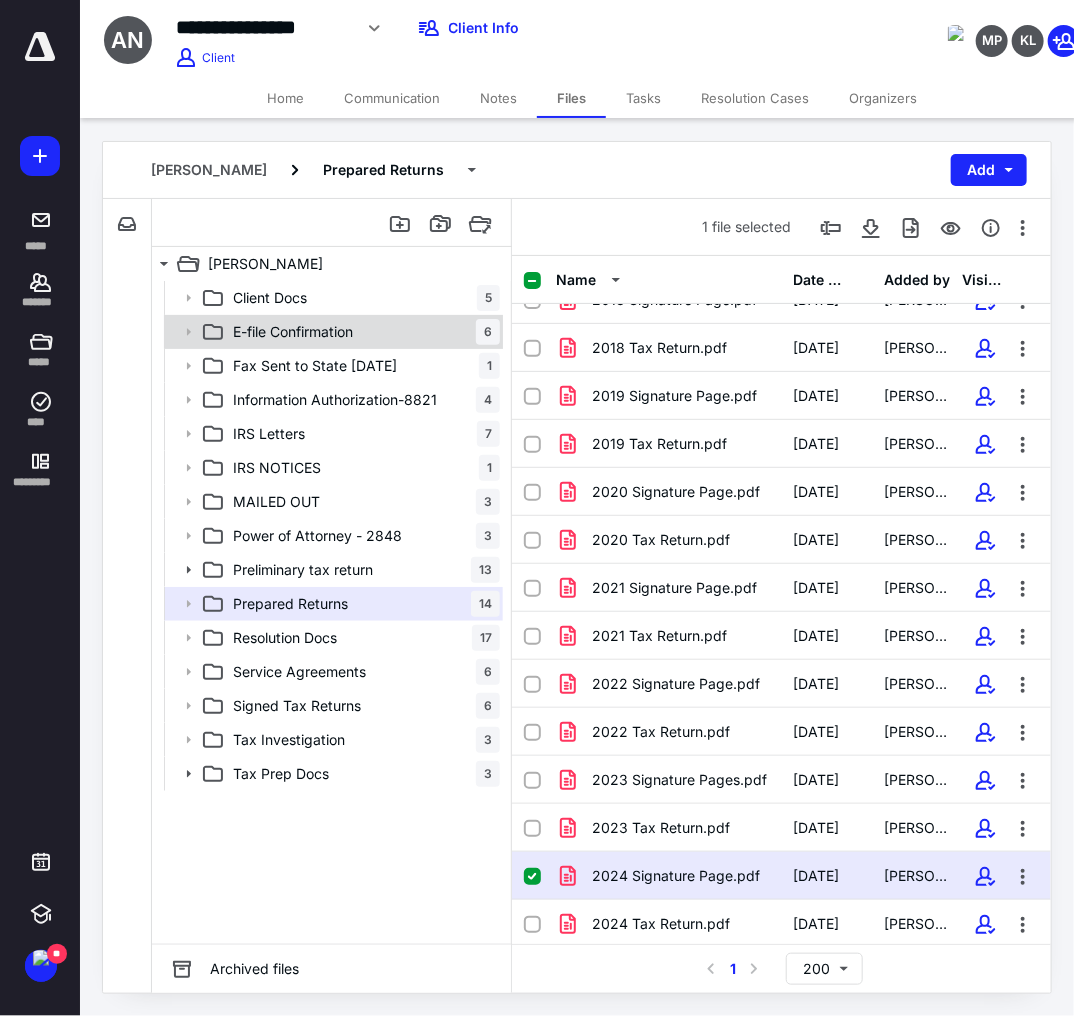 click on "E-file Confirmation 6" at bounding box center [362, 332] 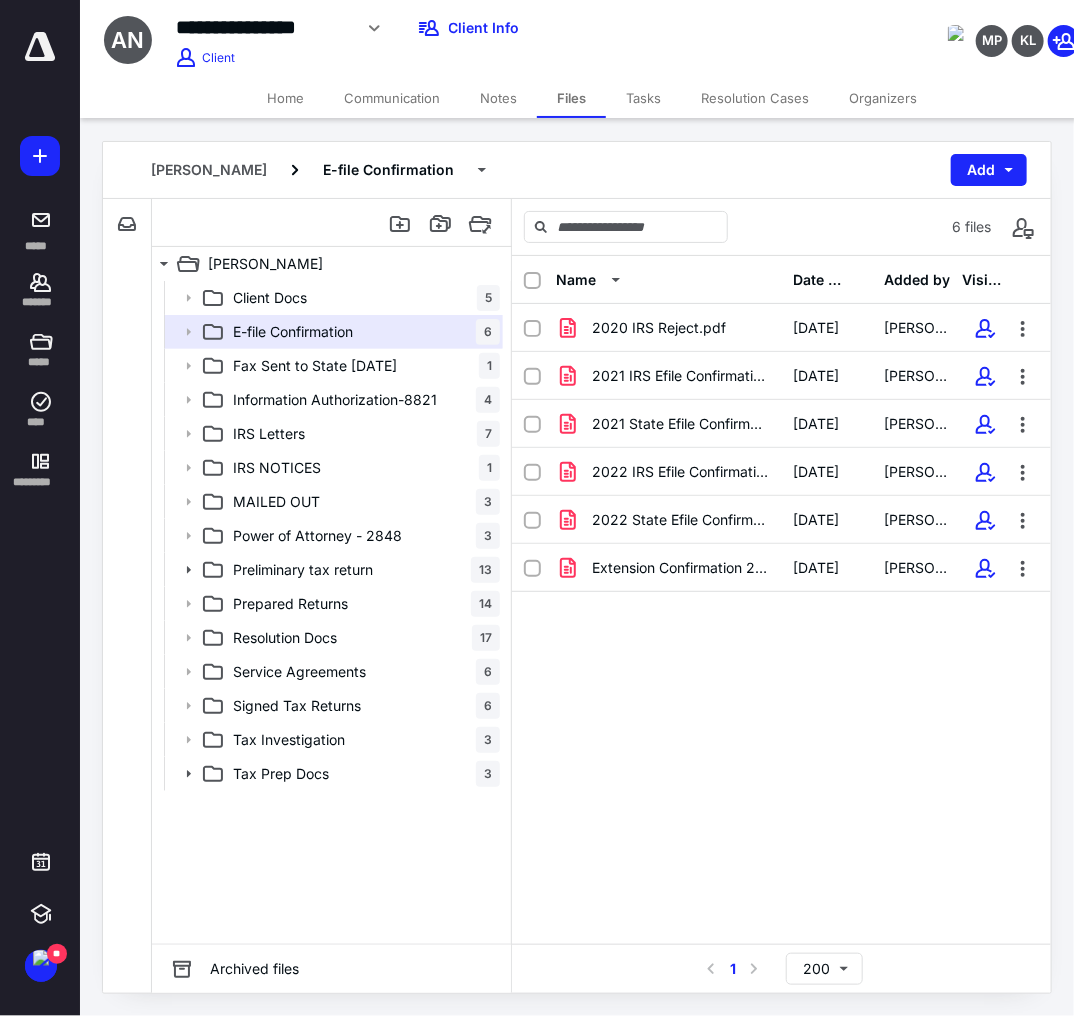 click on "Name Date added Added by Visible 2020 IRS Reject.pdf [DATE] [PERSON_NAME] 2021 IRS Efile Confirmation.pdf [DATE] [PERSON_NAME] 2021 State Efile Confirmation.pdf [DATE] [PERSON_NAME] 2022 IRS Efile Confirmation.pdf [DATE] [PERSON_NAME] 2022 State Efile Confirmation.pdf [DATE] [PERSON_NAME] Extension Confirmation 2024.pdf [DATE] [PERSON_NAME]" at bounding box center [781, 600] 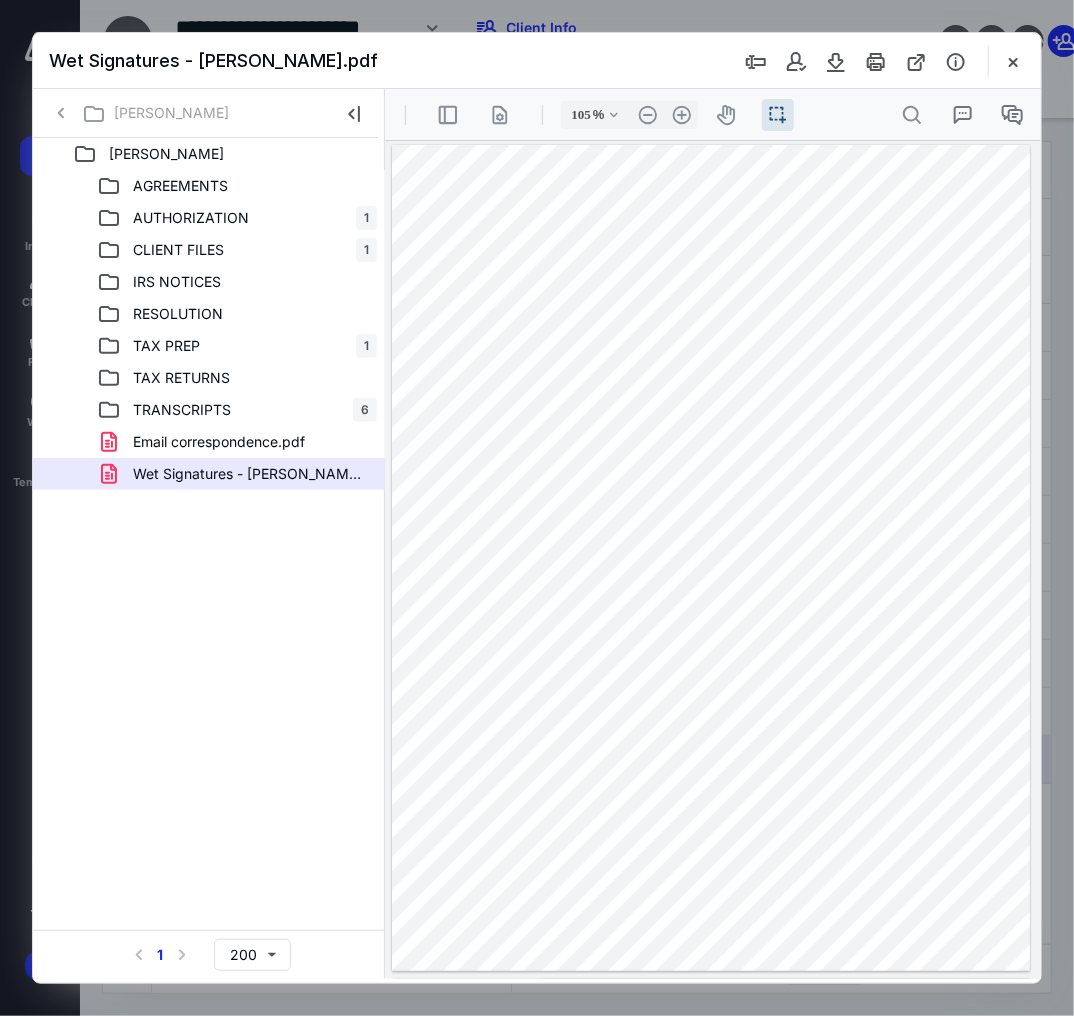 scroll, scrollTop: 0, scrollLeft: 0, axis: both 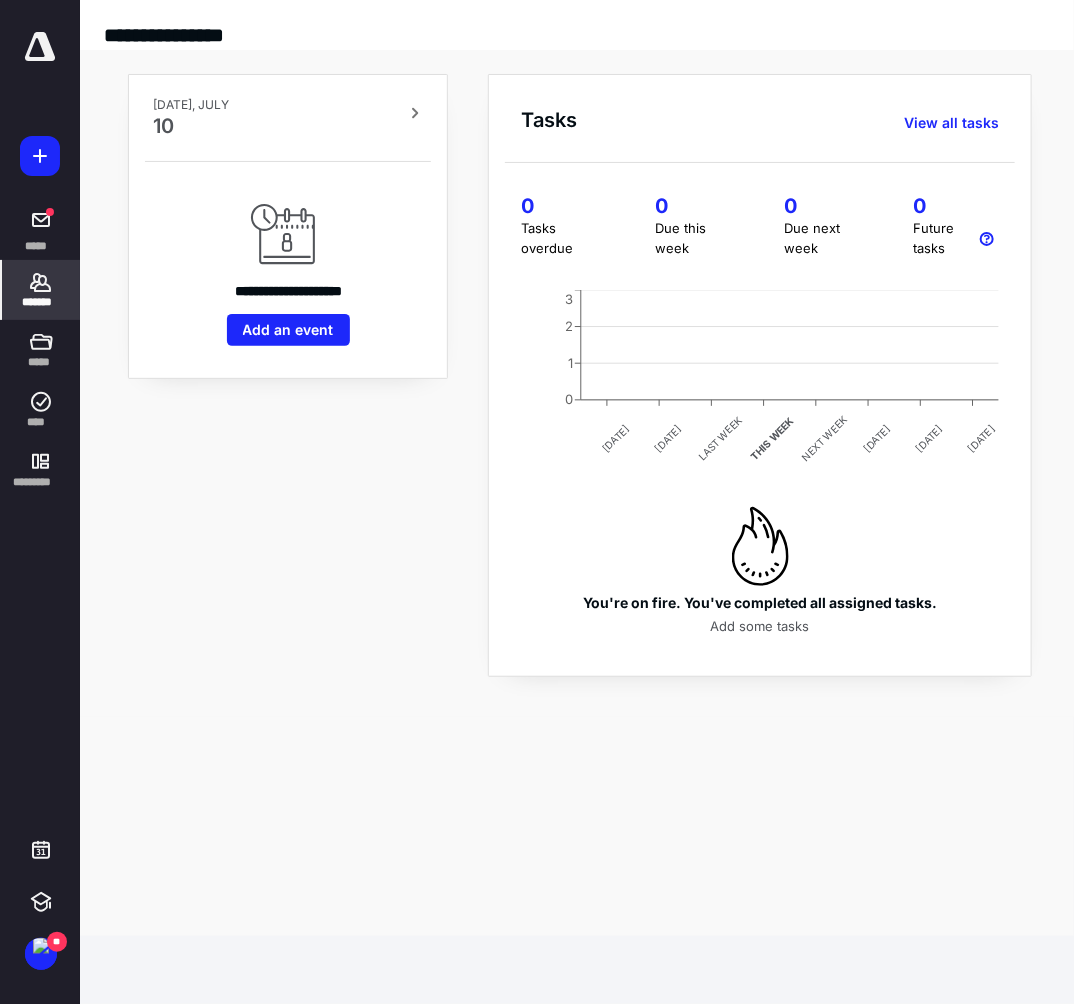 click 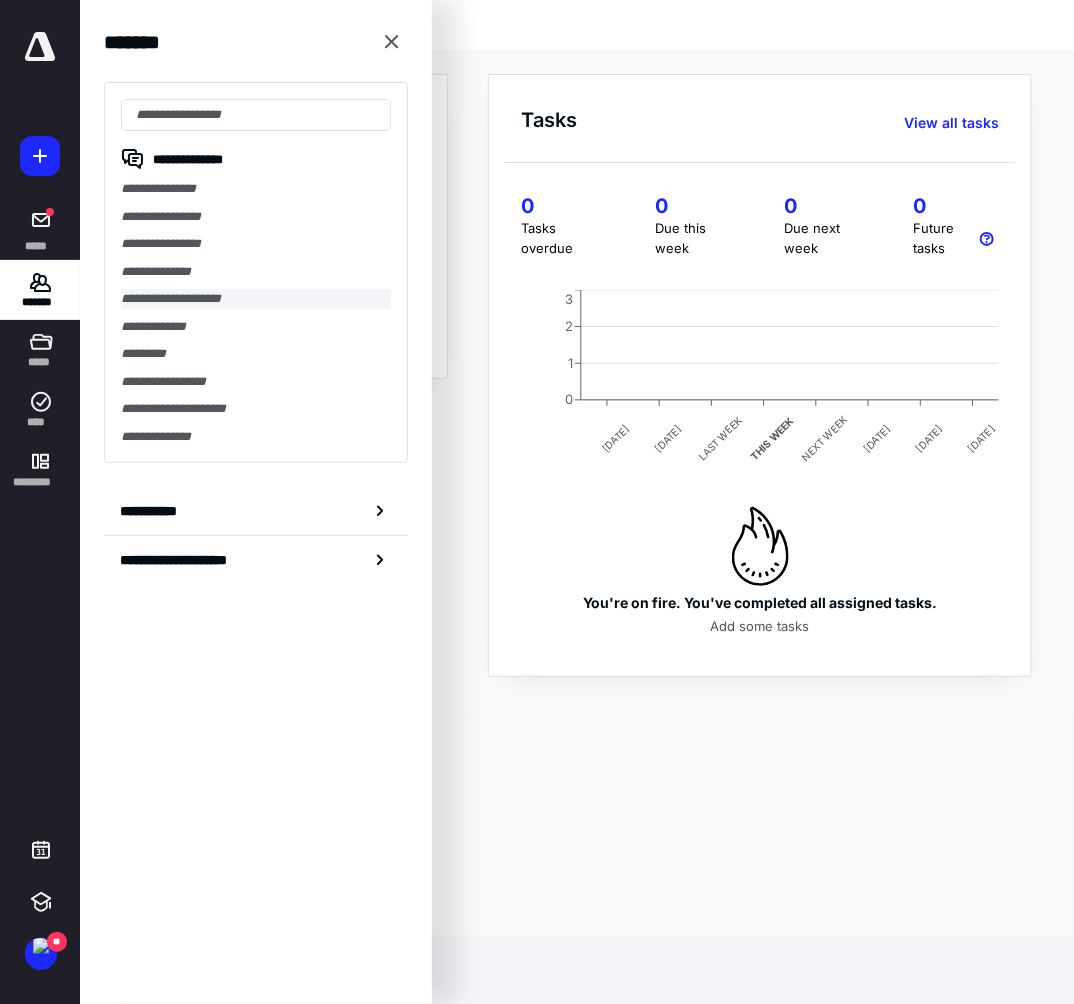 click on "**********" at bounding box center [256, 299] 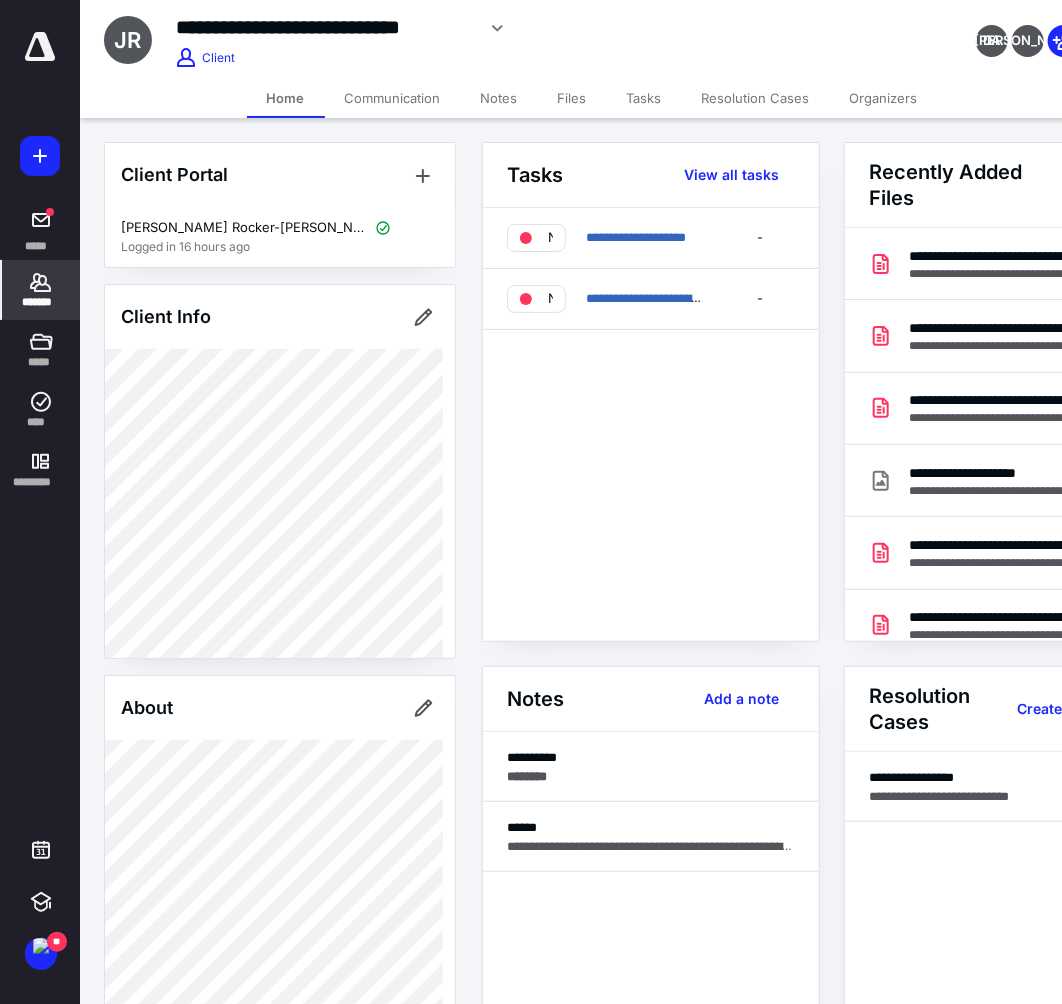 click on "Files" at bounding box center [572, 98] 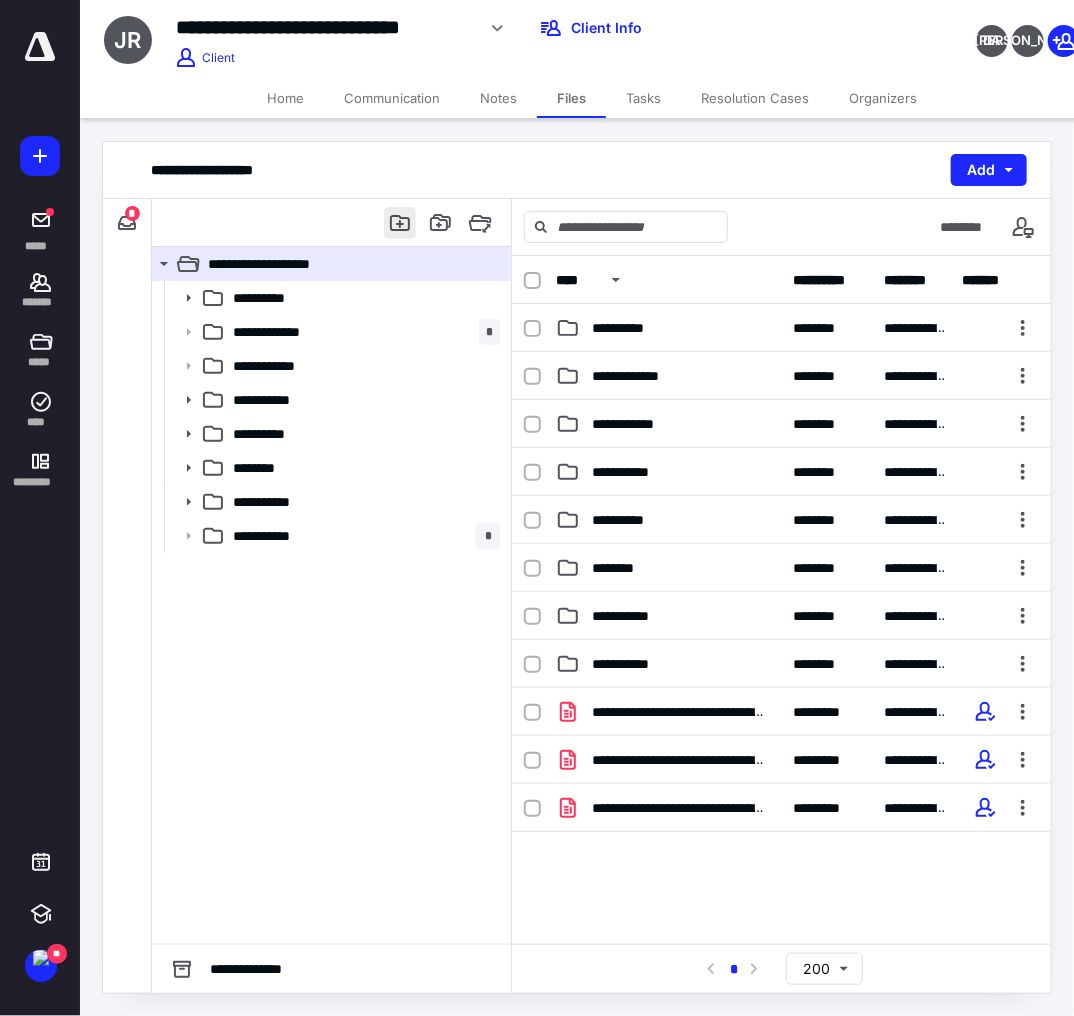 click at bounding box center (400, 223) 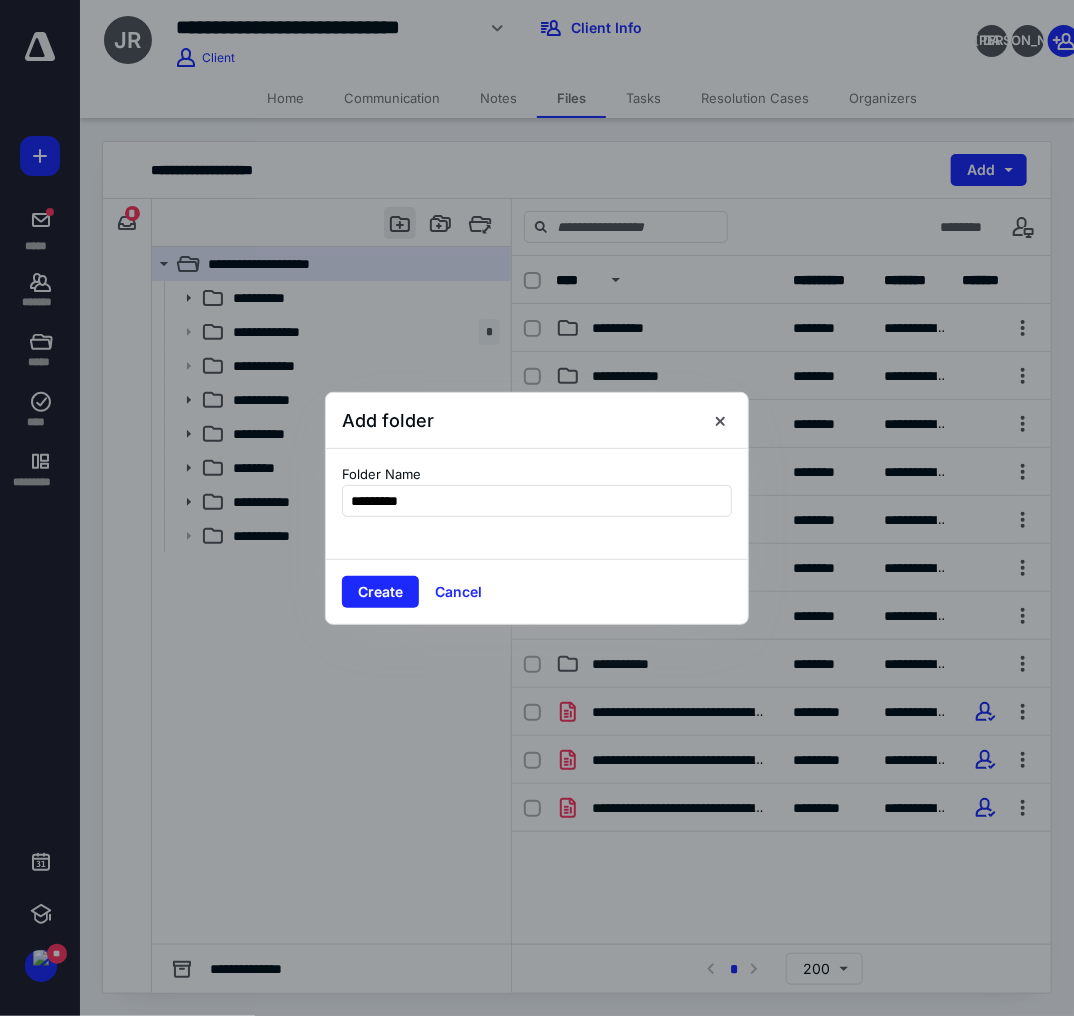 type on "**********" 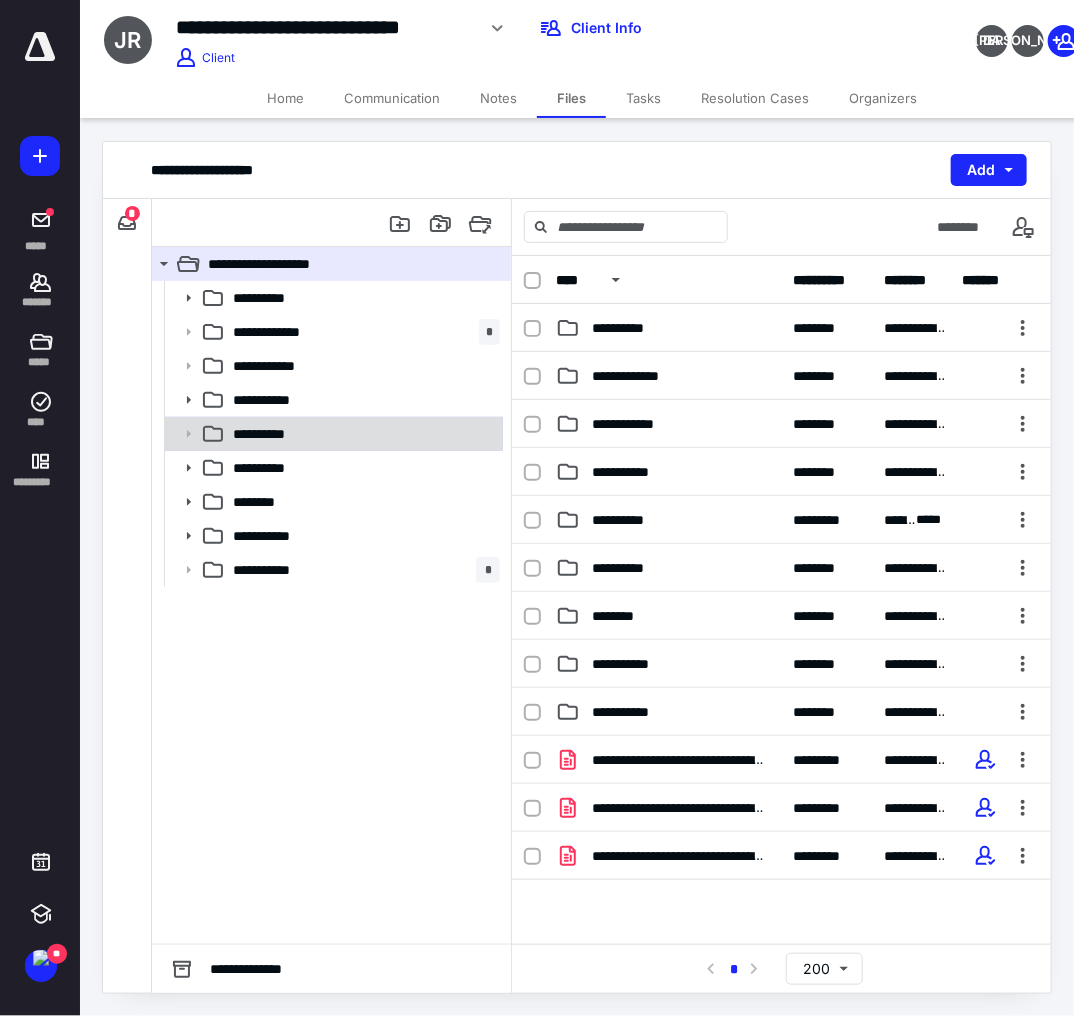 click on "**********" at bounding box center [362, 434] 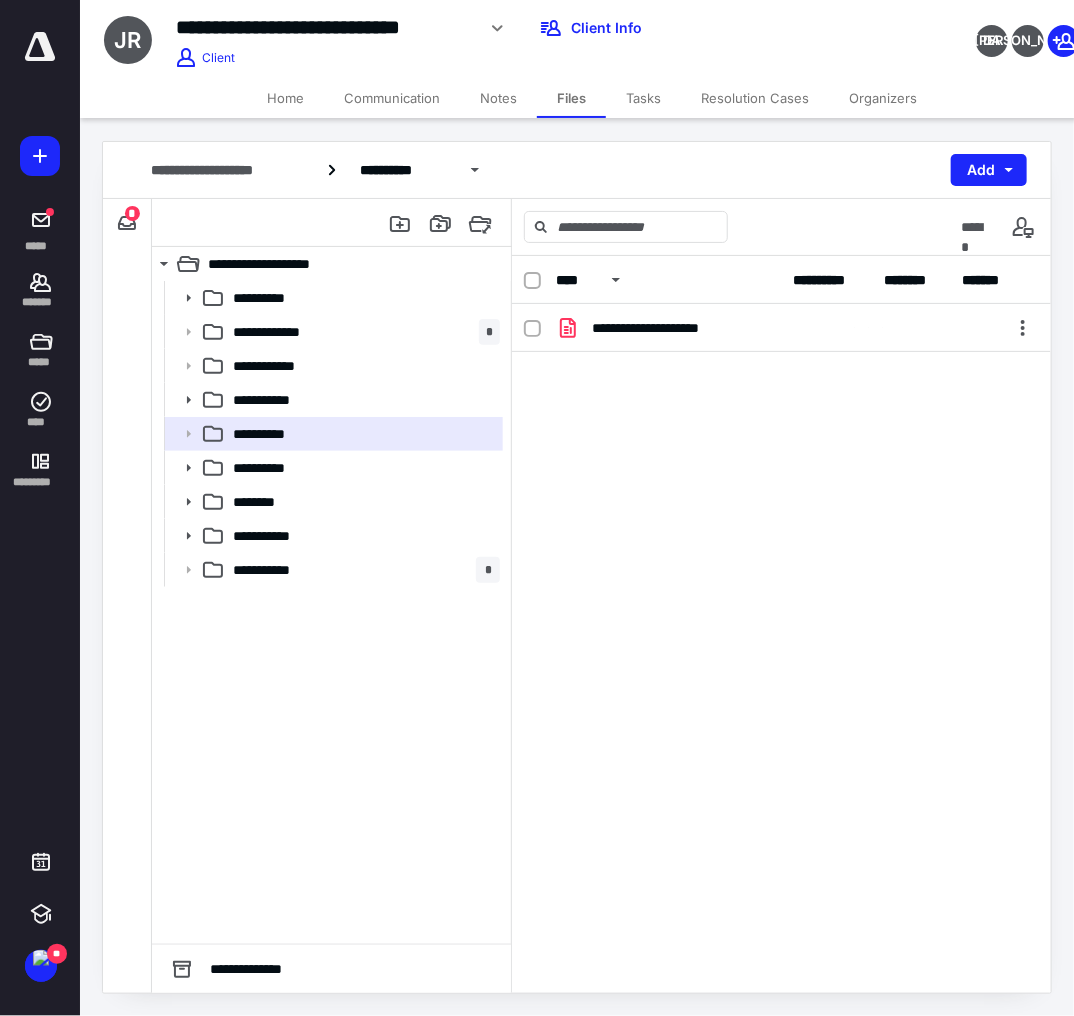 click on "**********" at bounding box center (781, 454) 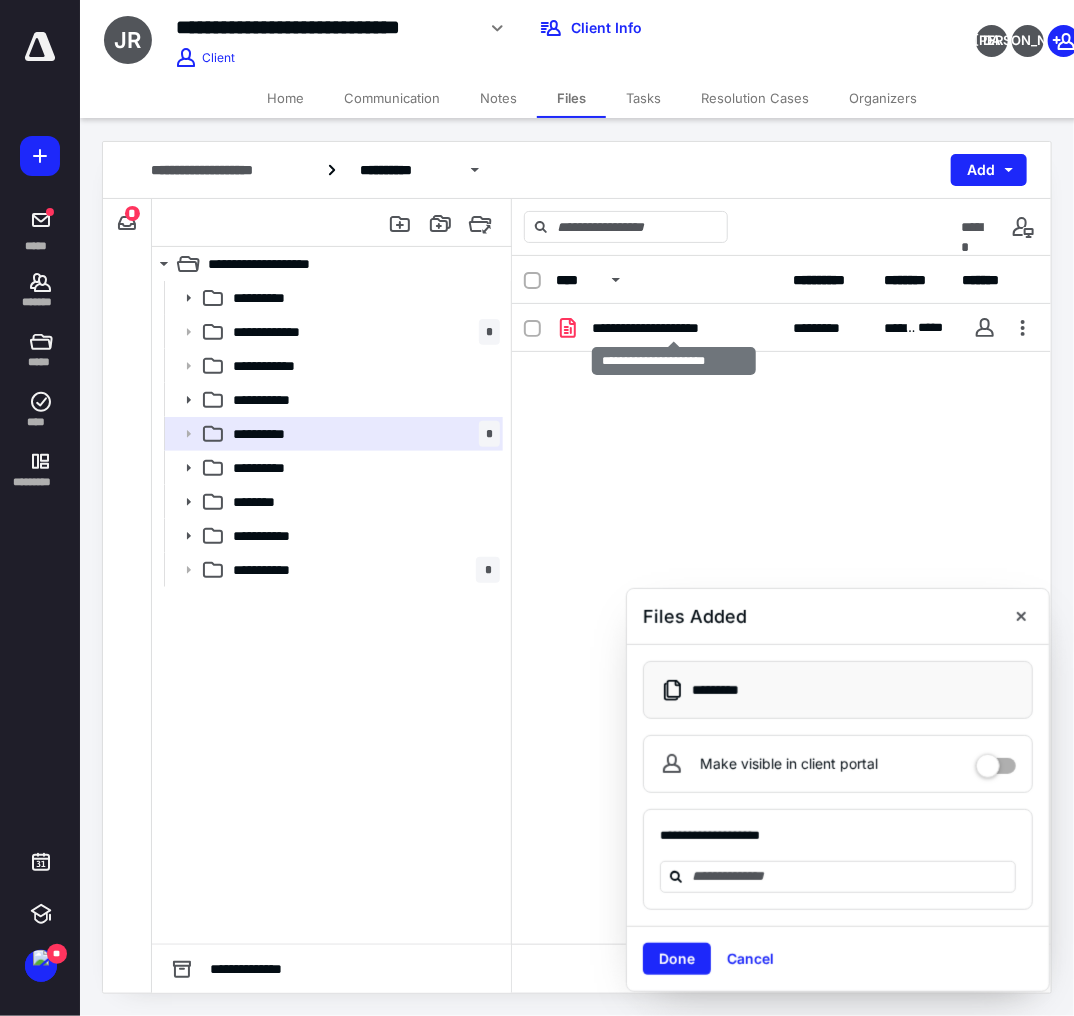 checkbox on "true" 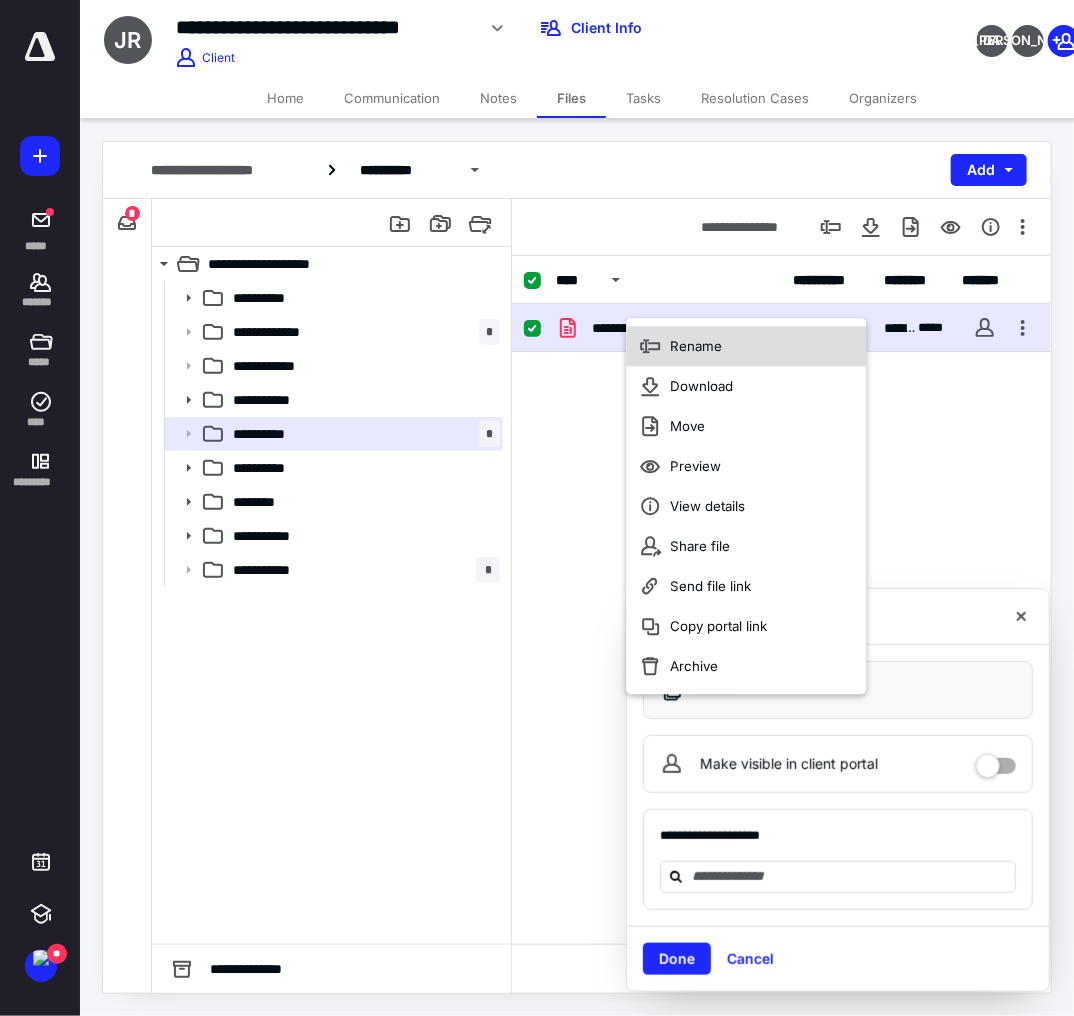 click 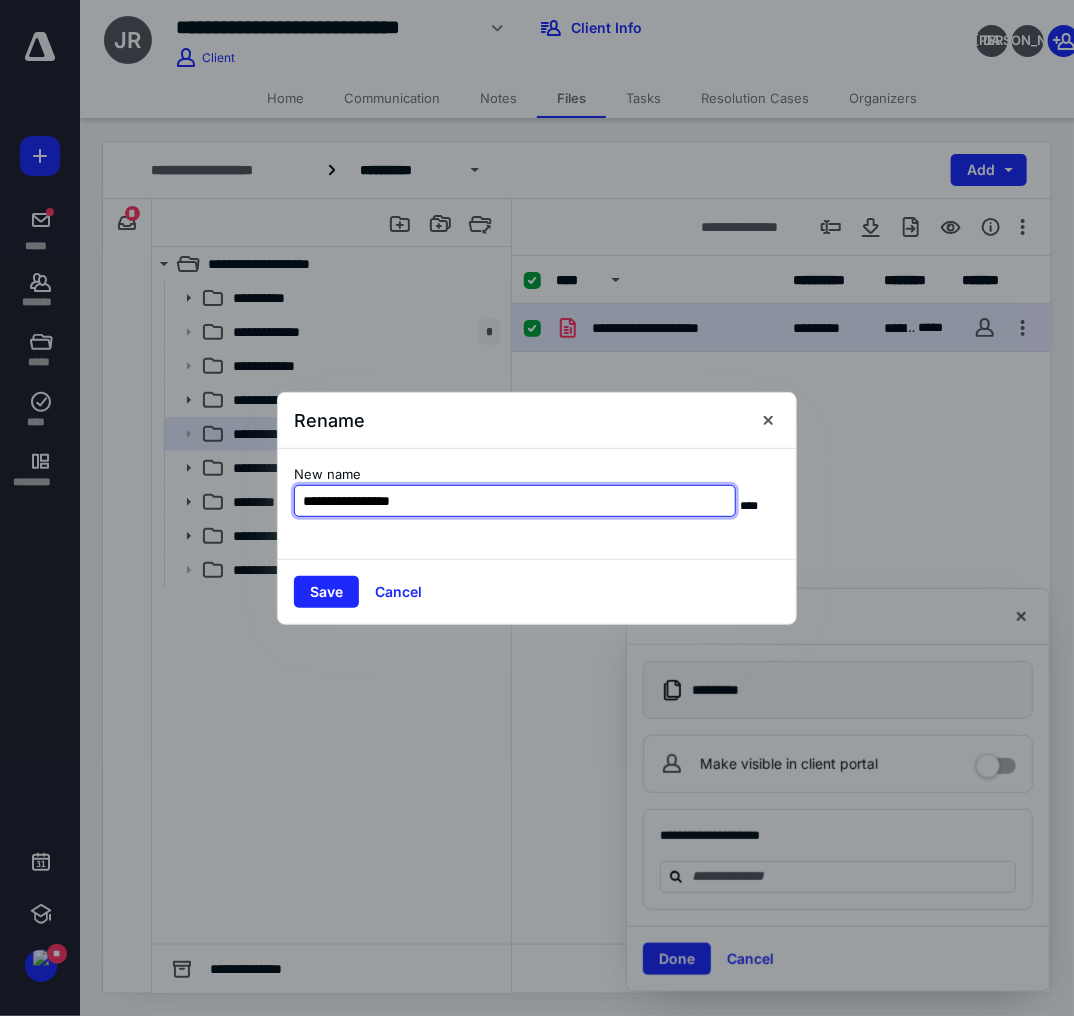 click on "**********" at bounding box center (515, 501) 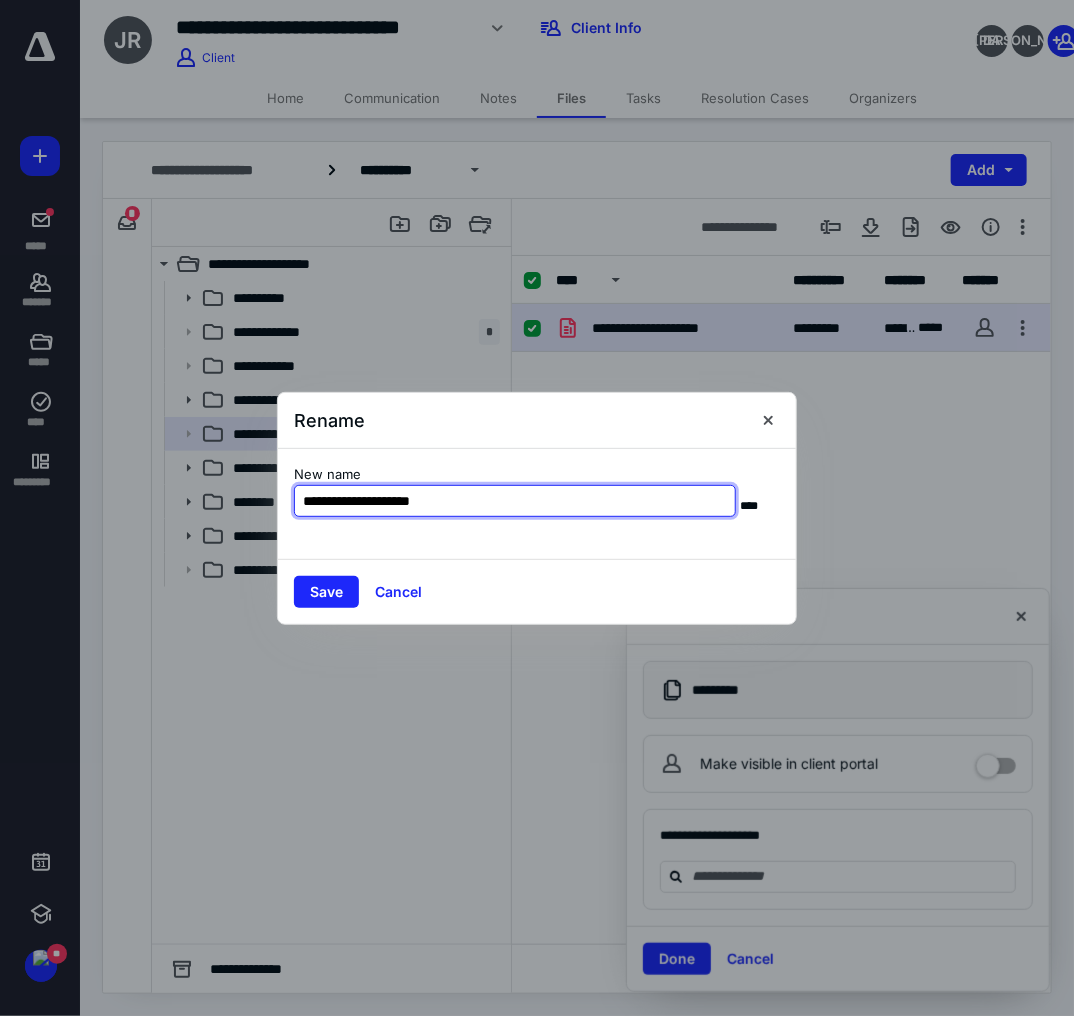type on "**********" 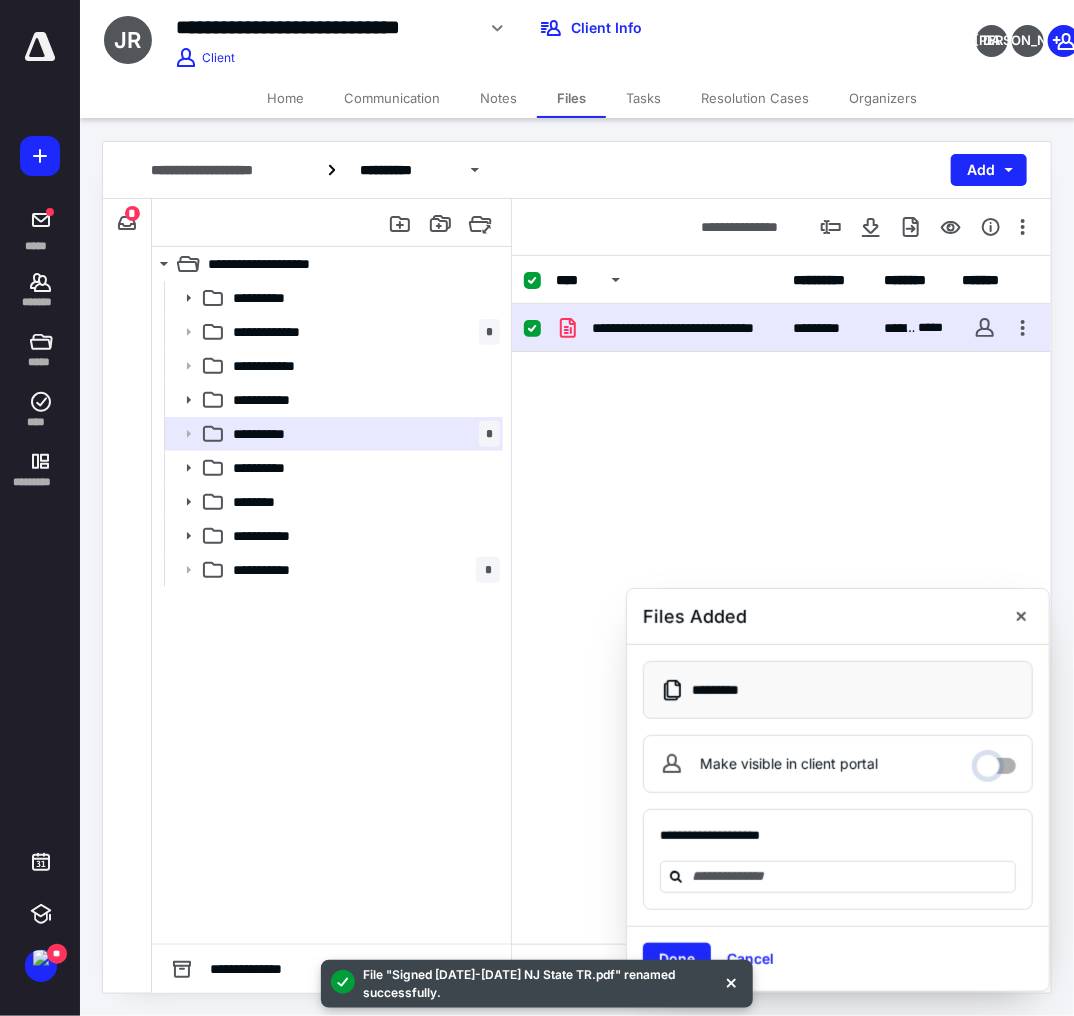 click on "Make visible in client portal" at bounding box center [996, 761] 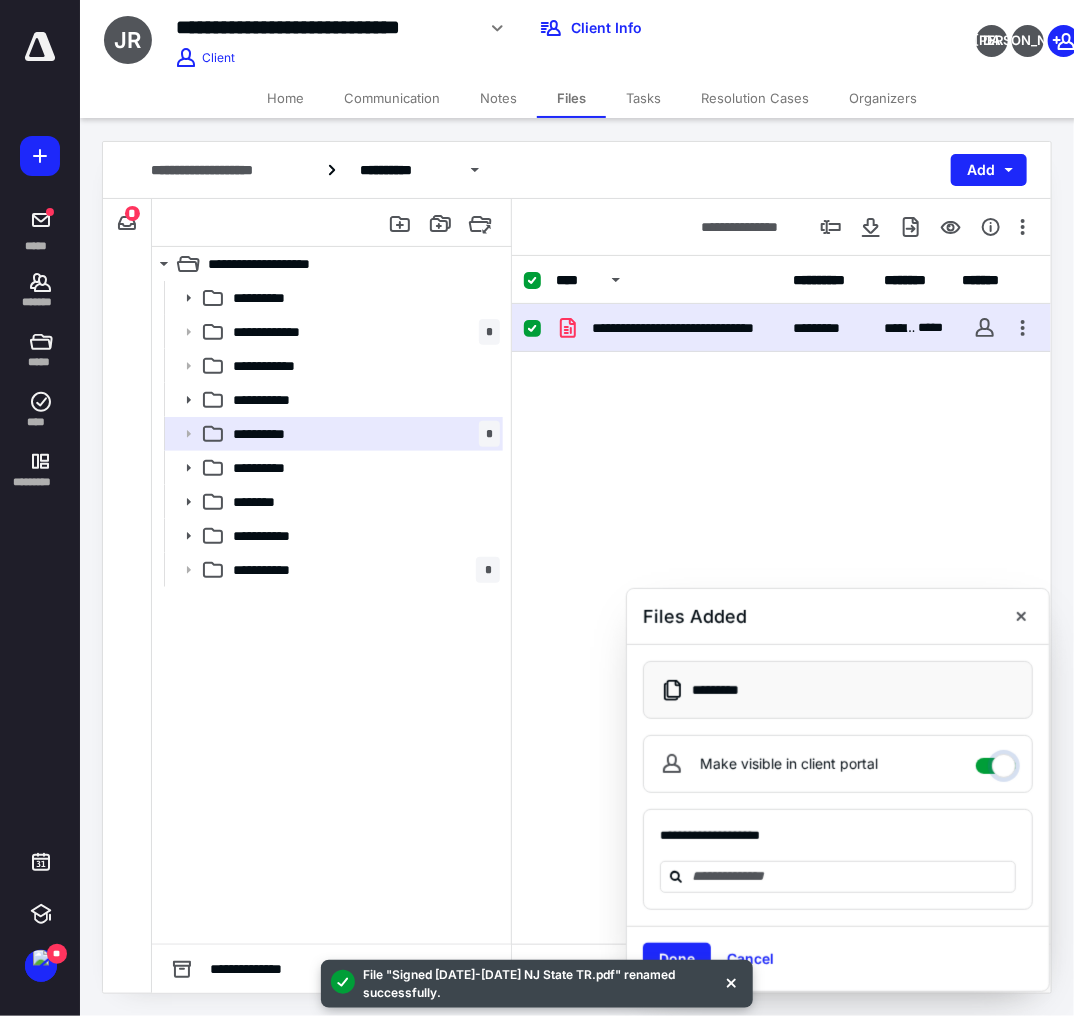checkbox on "****" 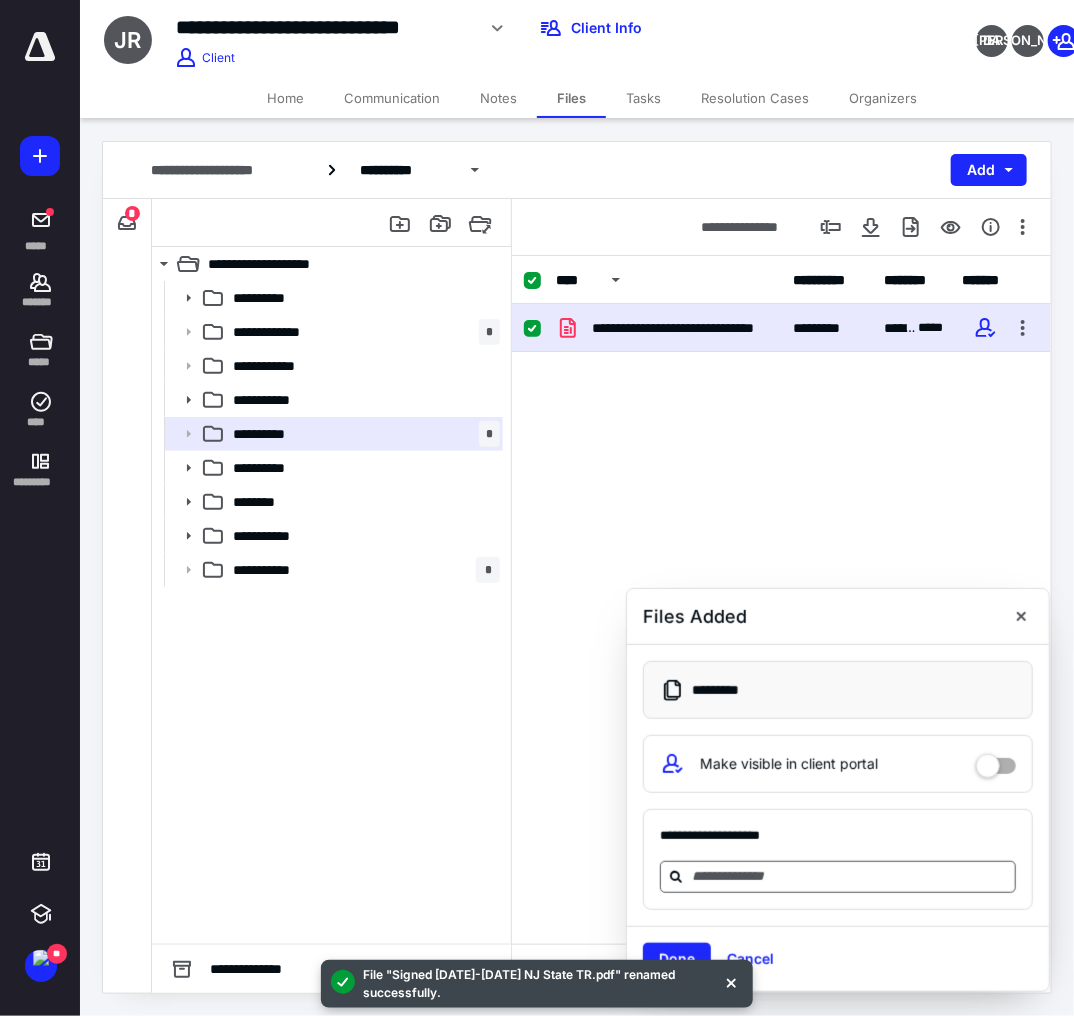 click at bounding box center (850, 877) 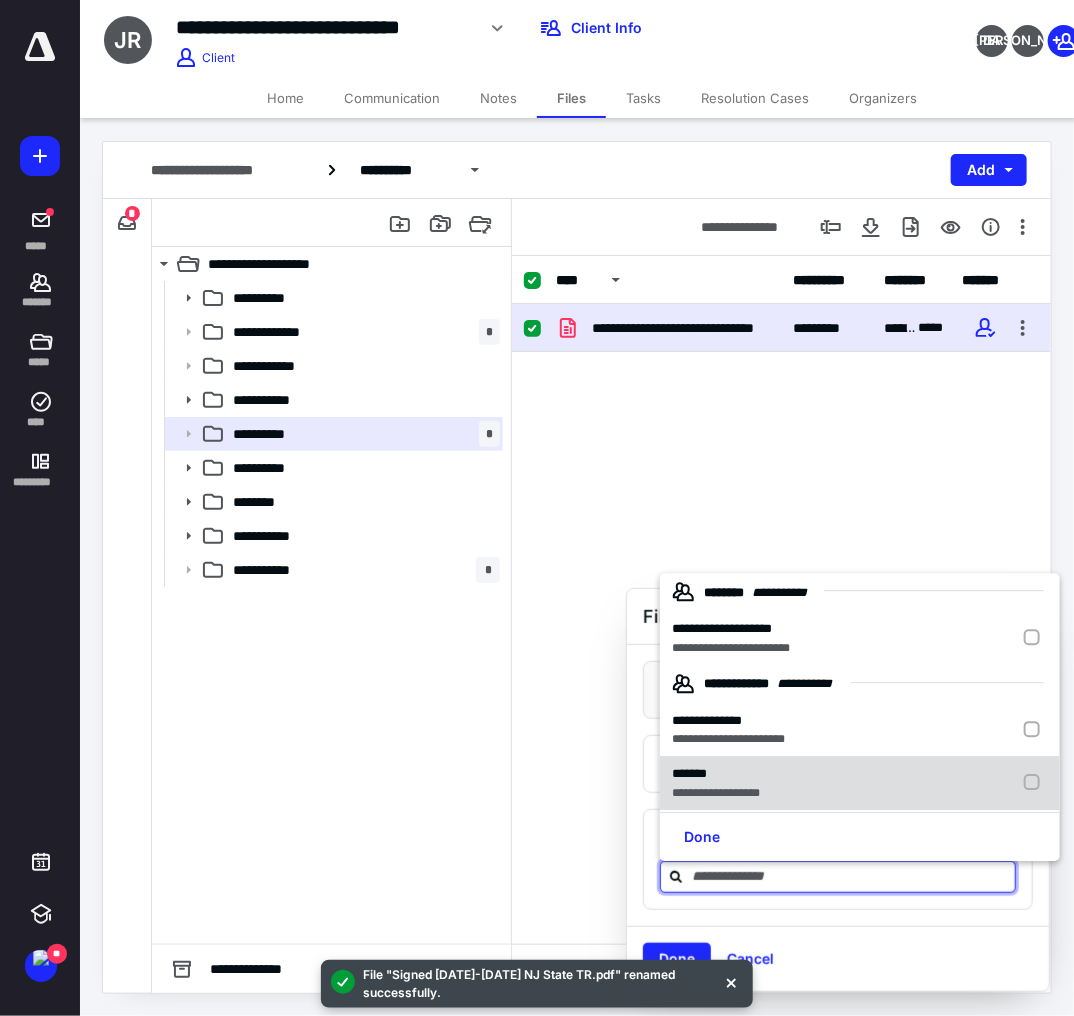 scroll, scrollTop: 12, scrollLeft: 0, axis: vertical 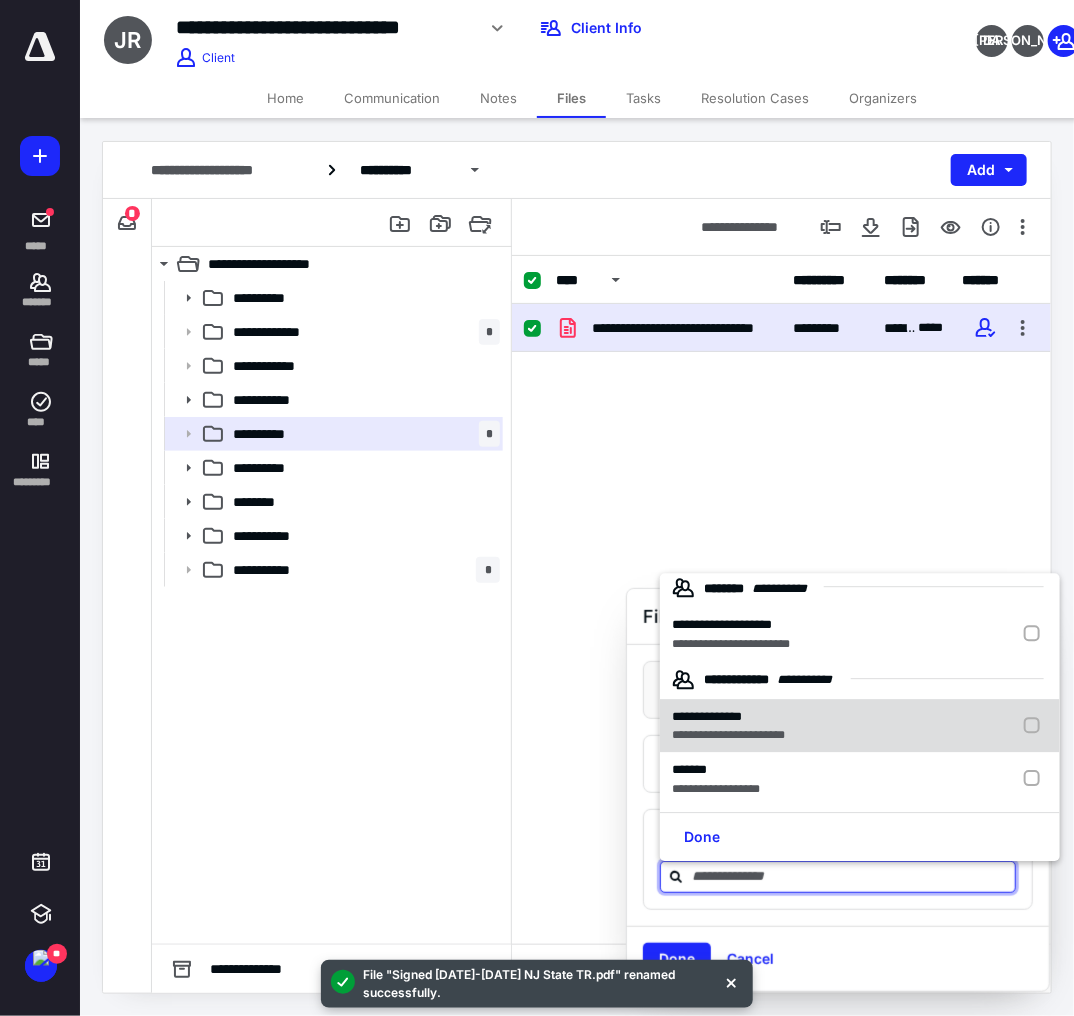 click on "**********" at bounding box center [707, 716] 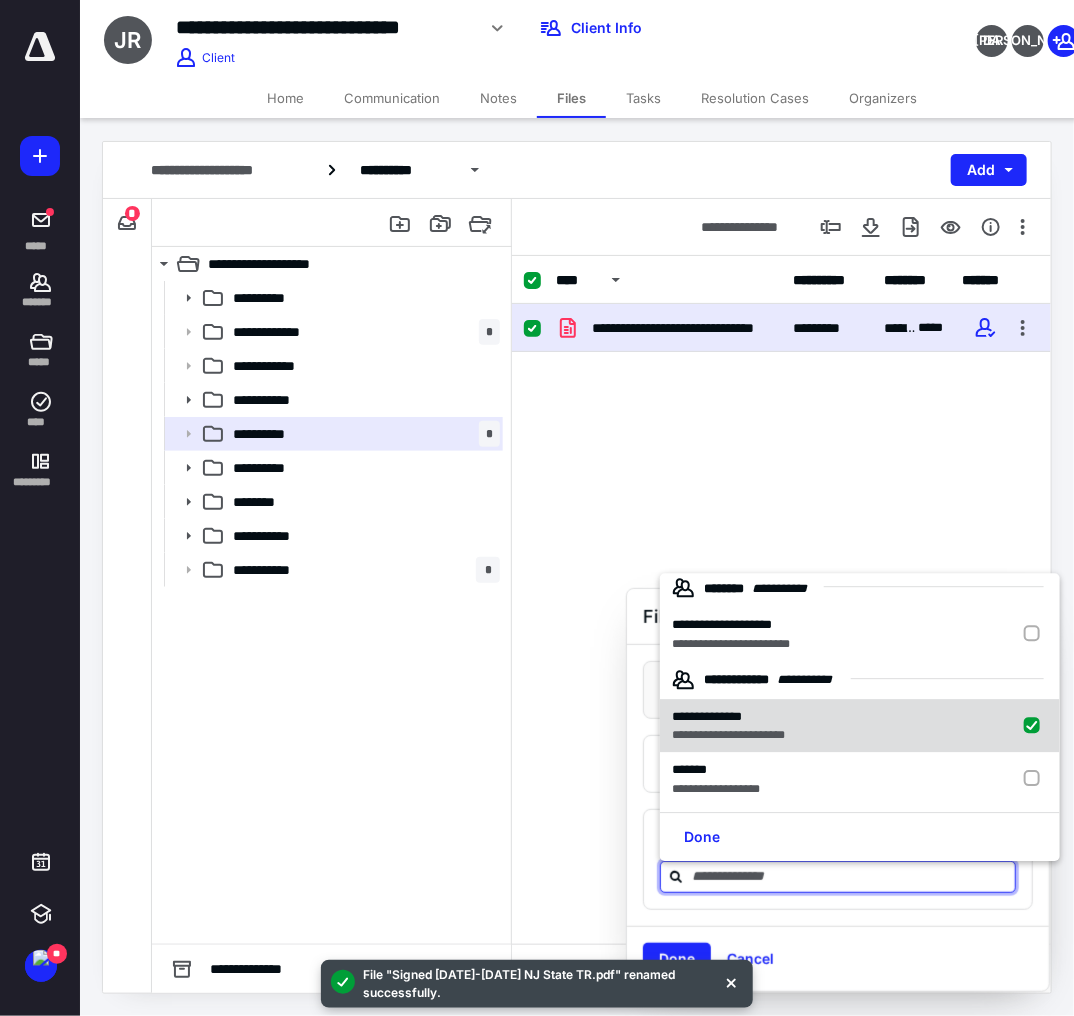 checkbox on "true" 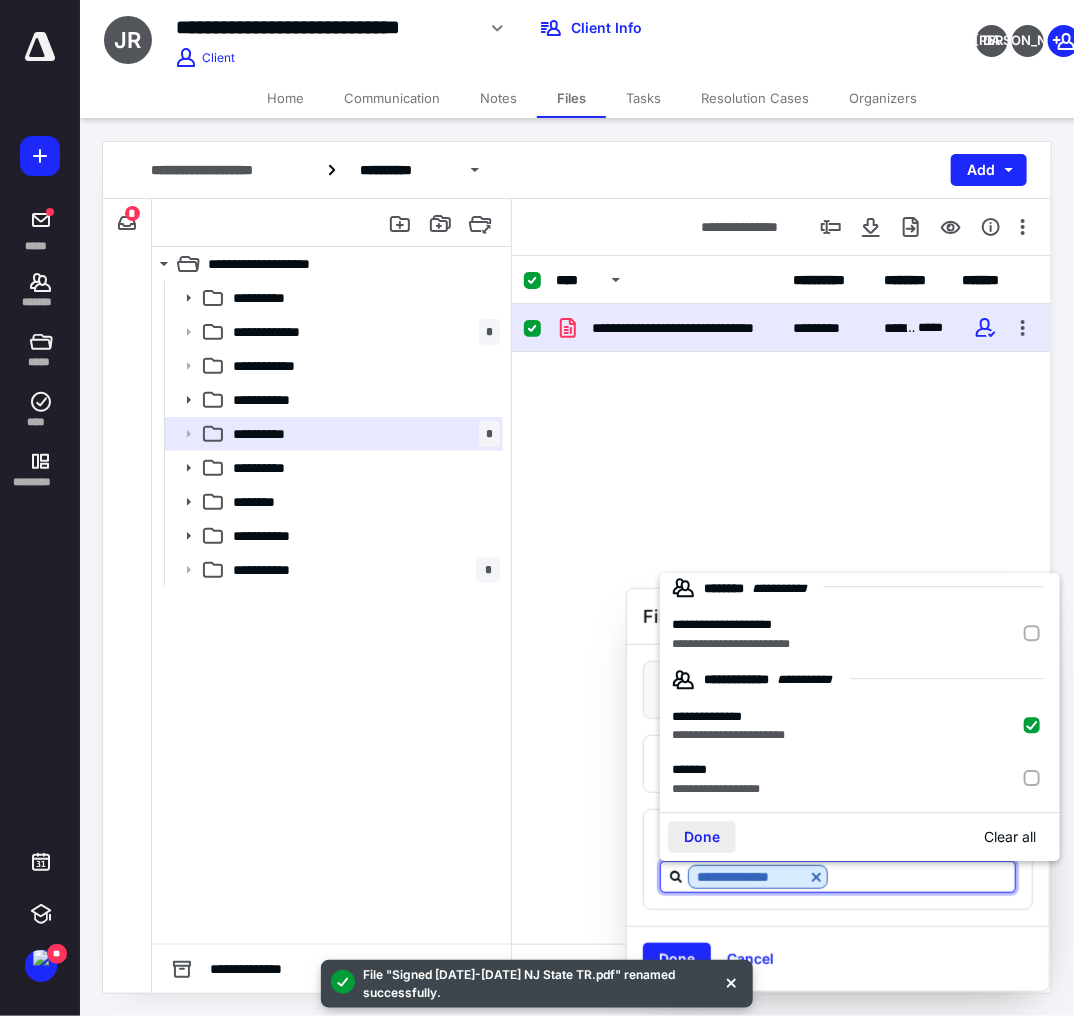 click on "Done" at bounding box center [702, 838] 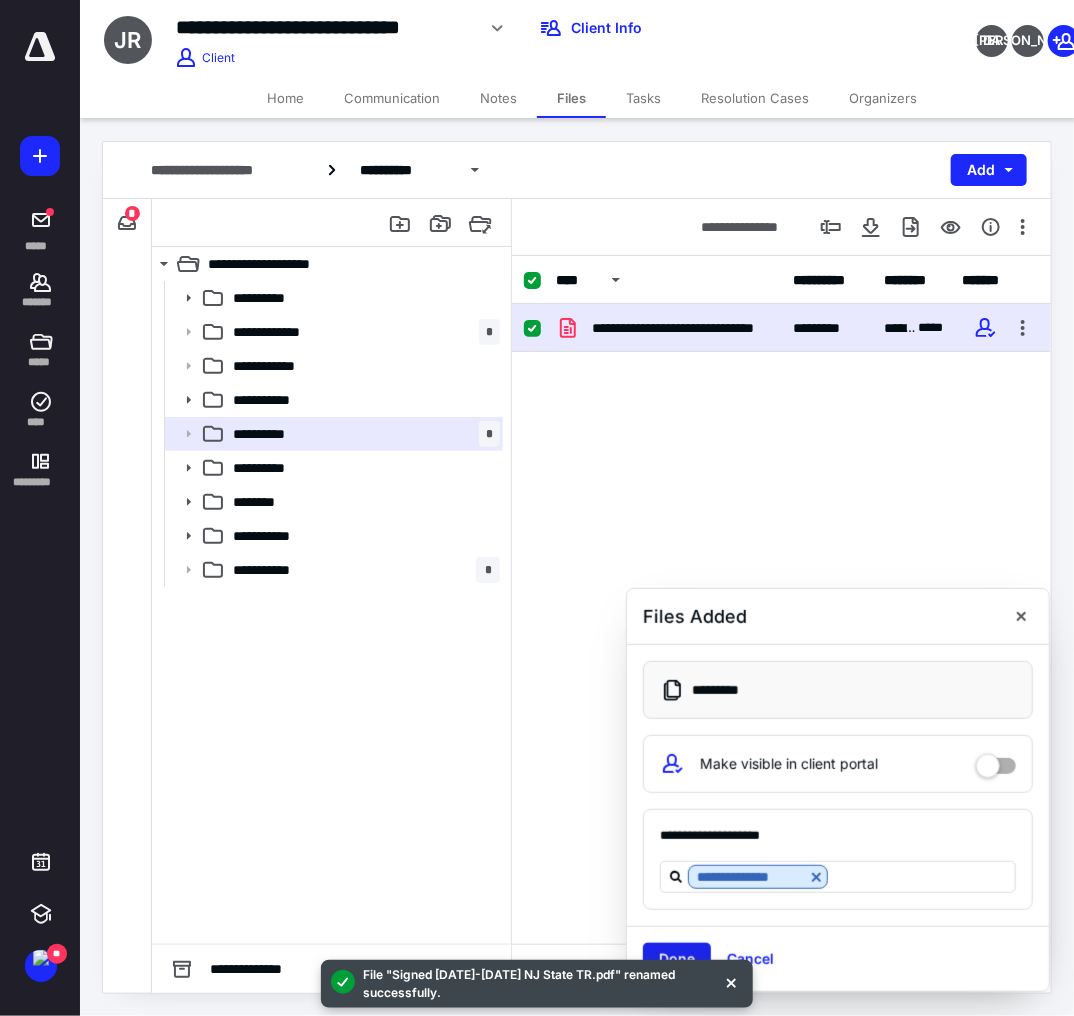 click on "Done" at bounding box center [677, 959] 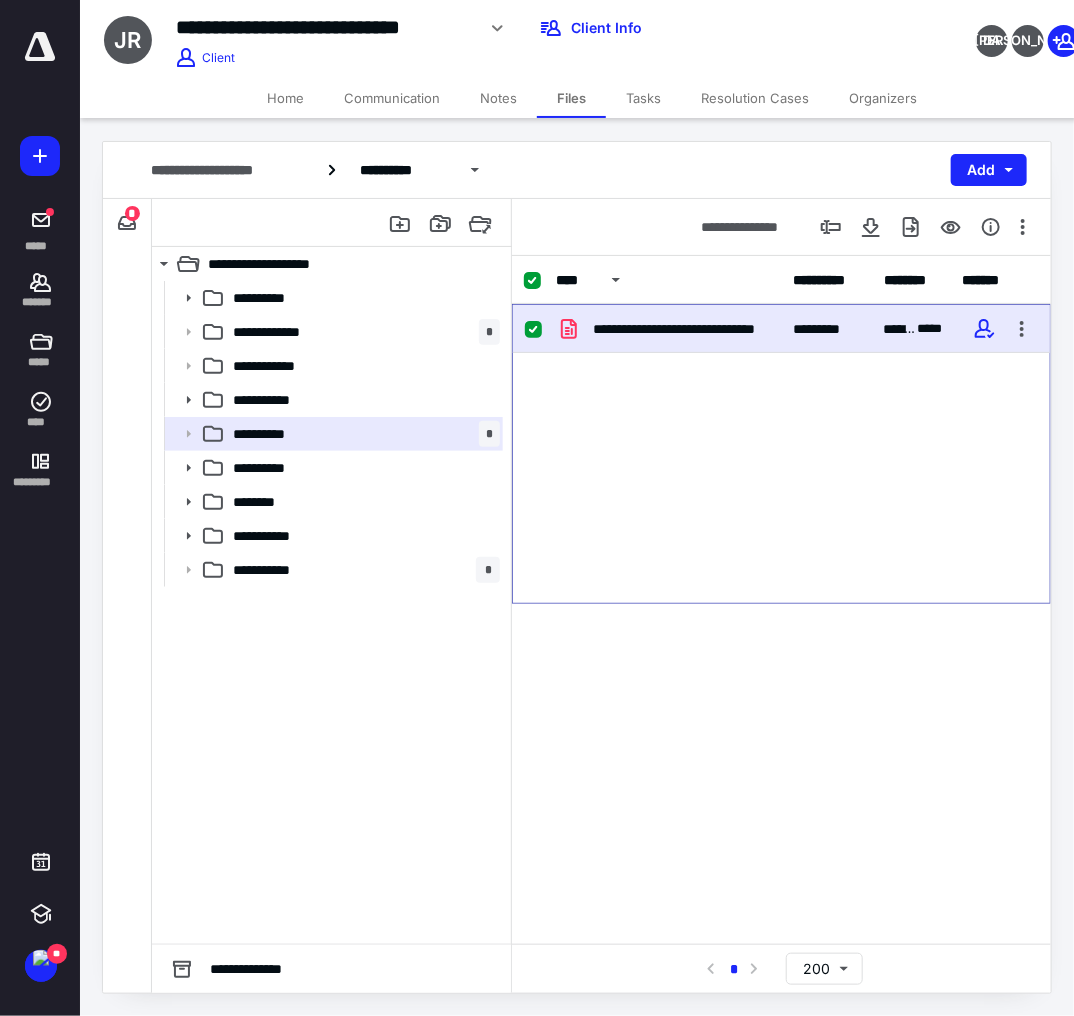 checkbox on "false" 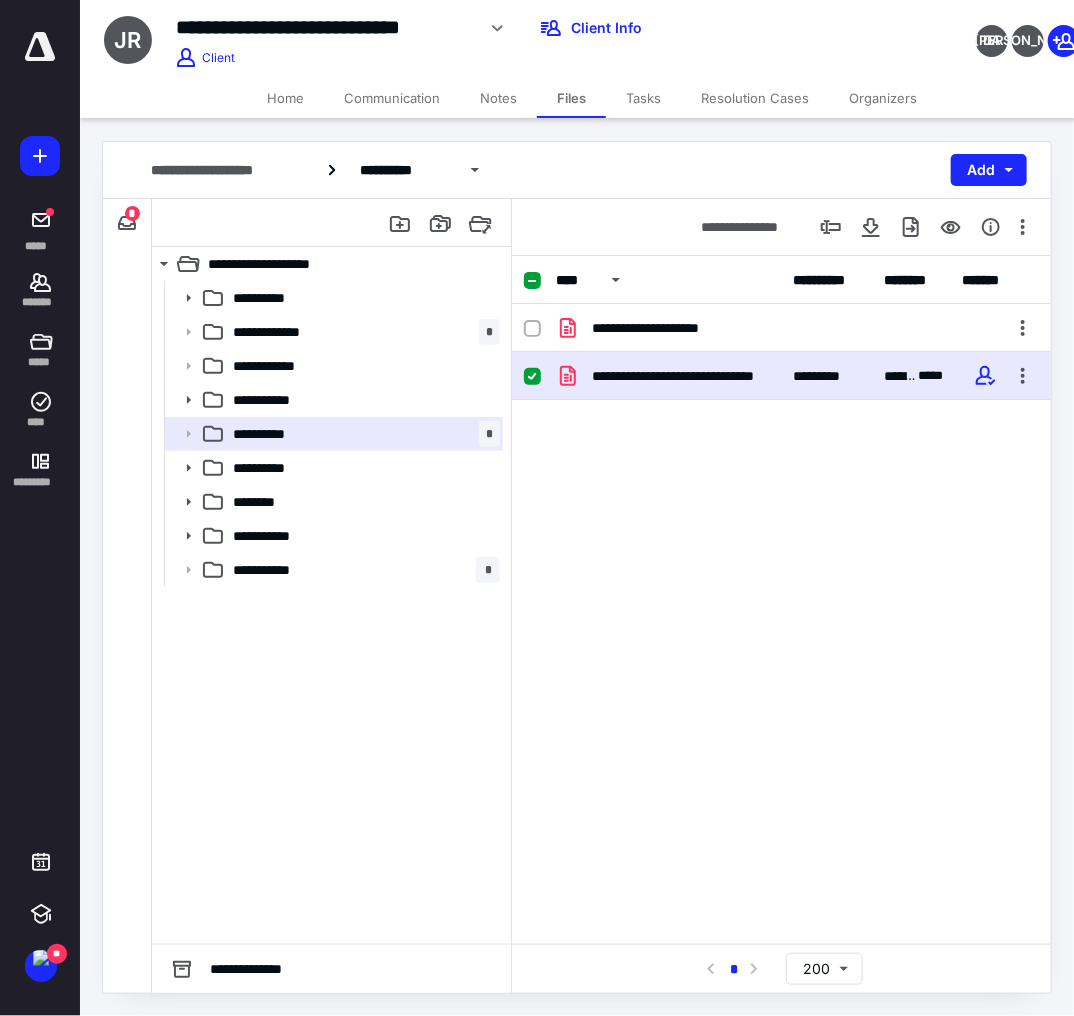 click on "**********" at bounding box center (781, 454) 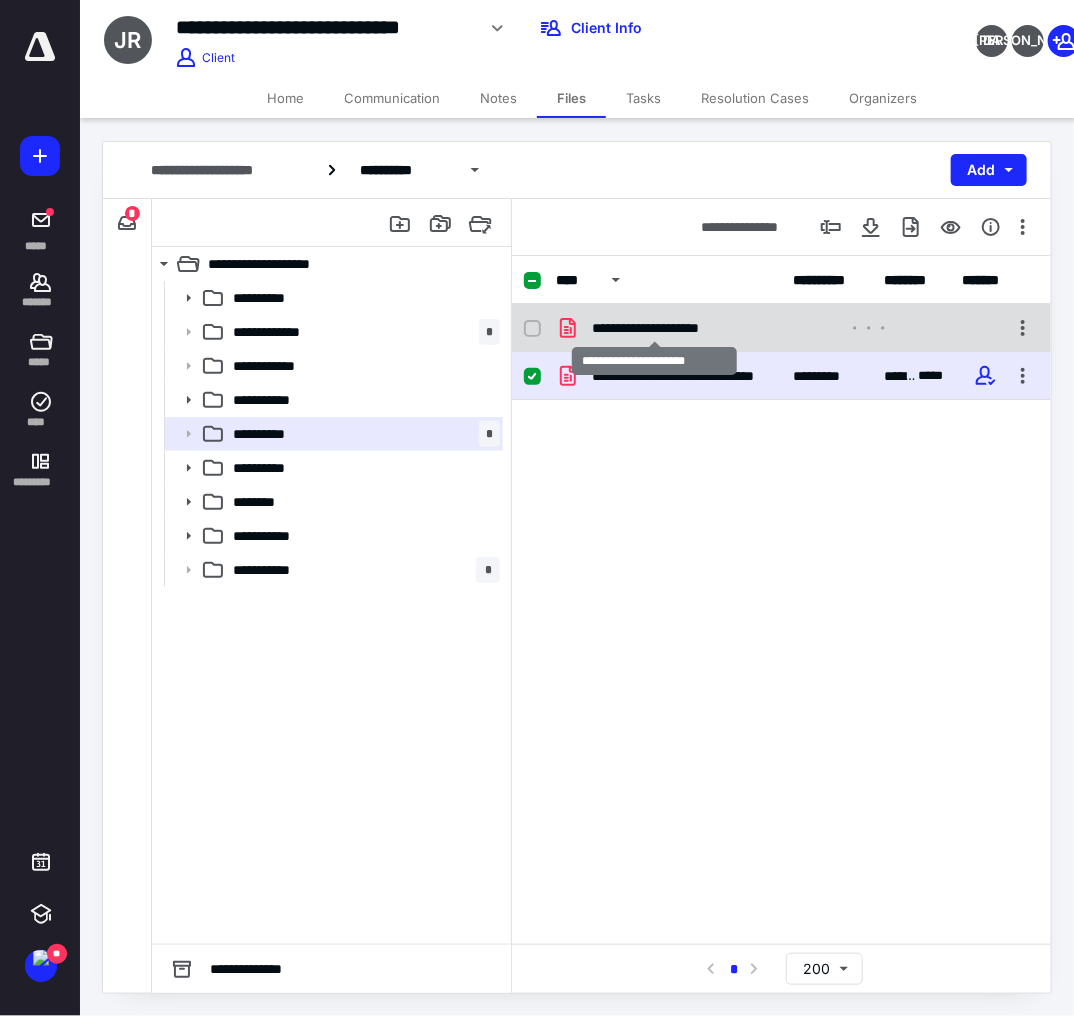 click on "**********" at bounding box center [655, 328] 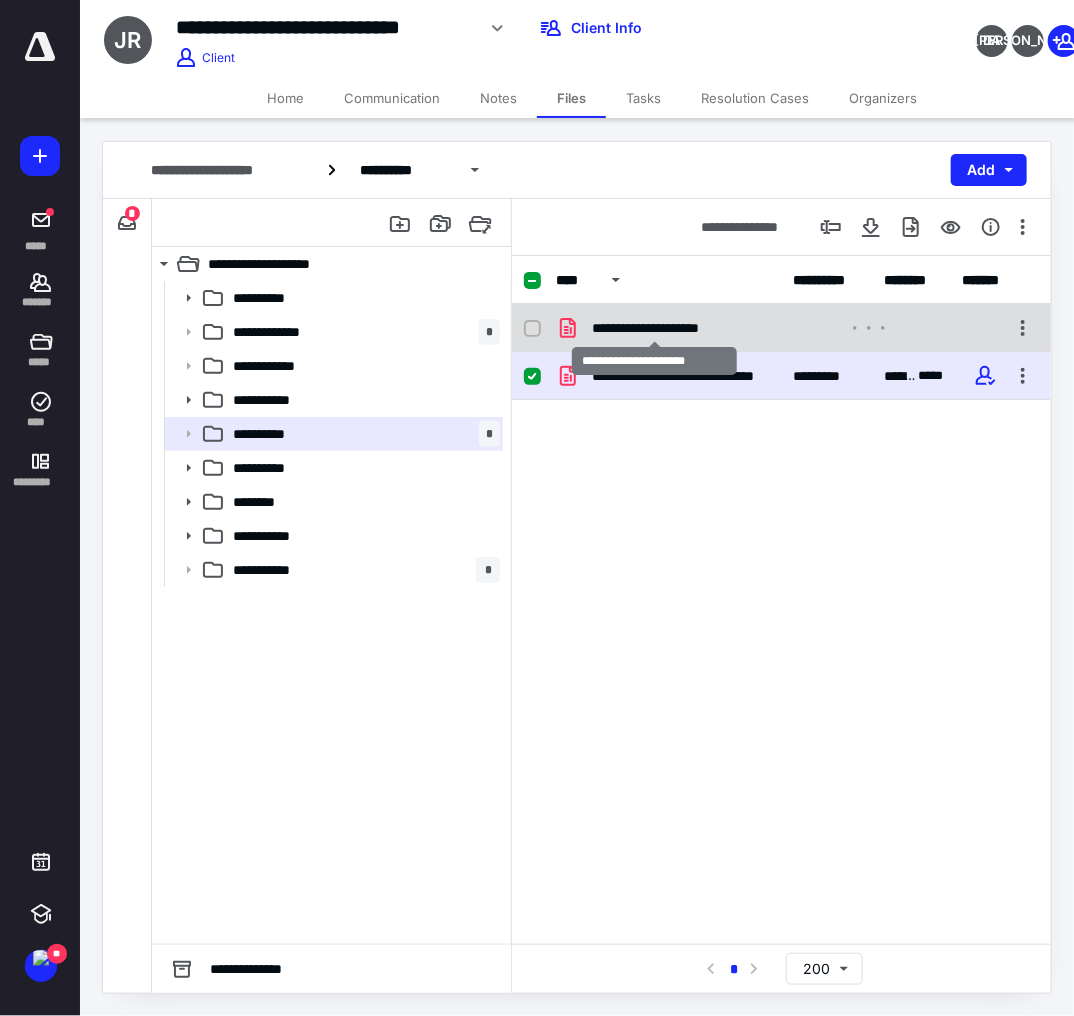 checkbox on "false" 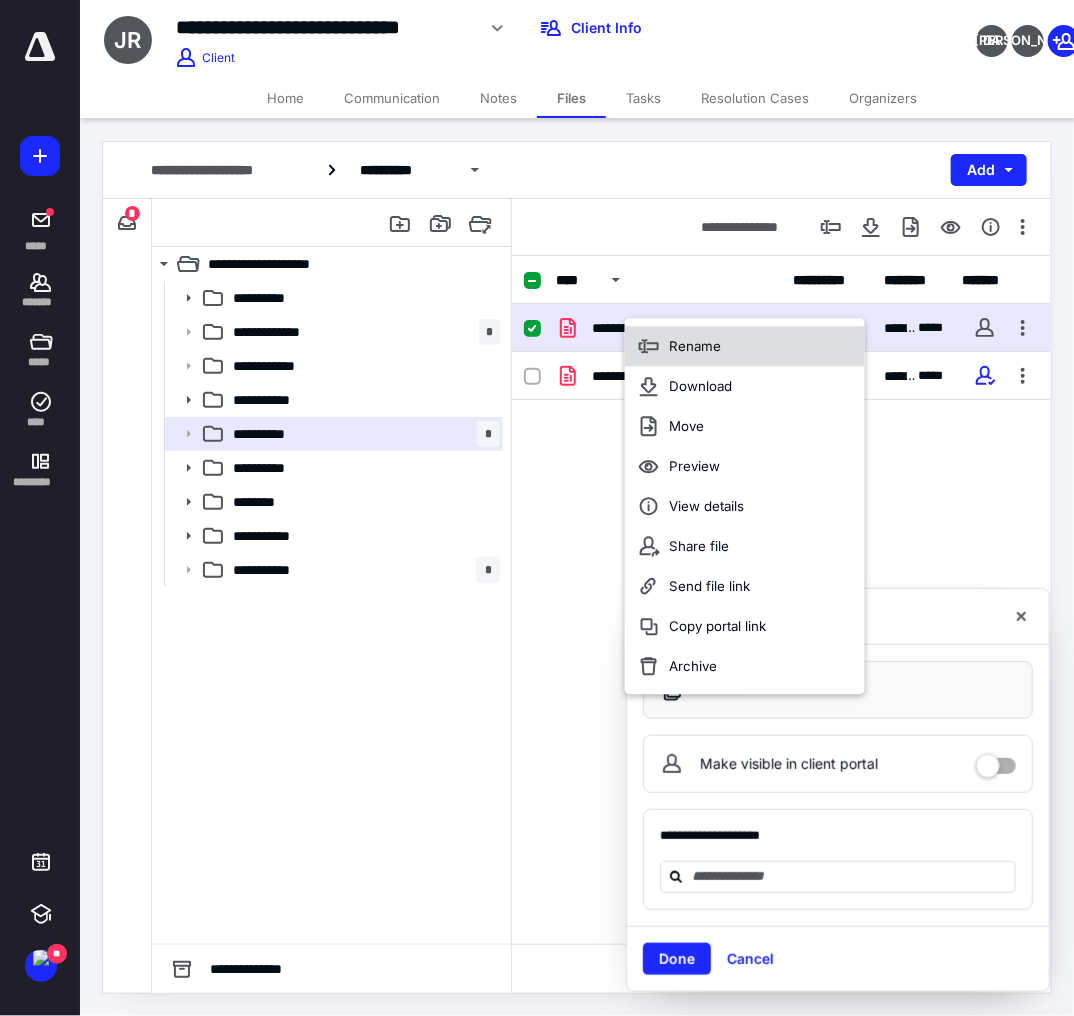 click 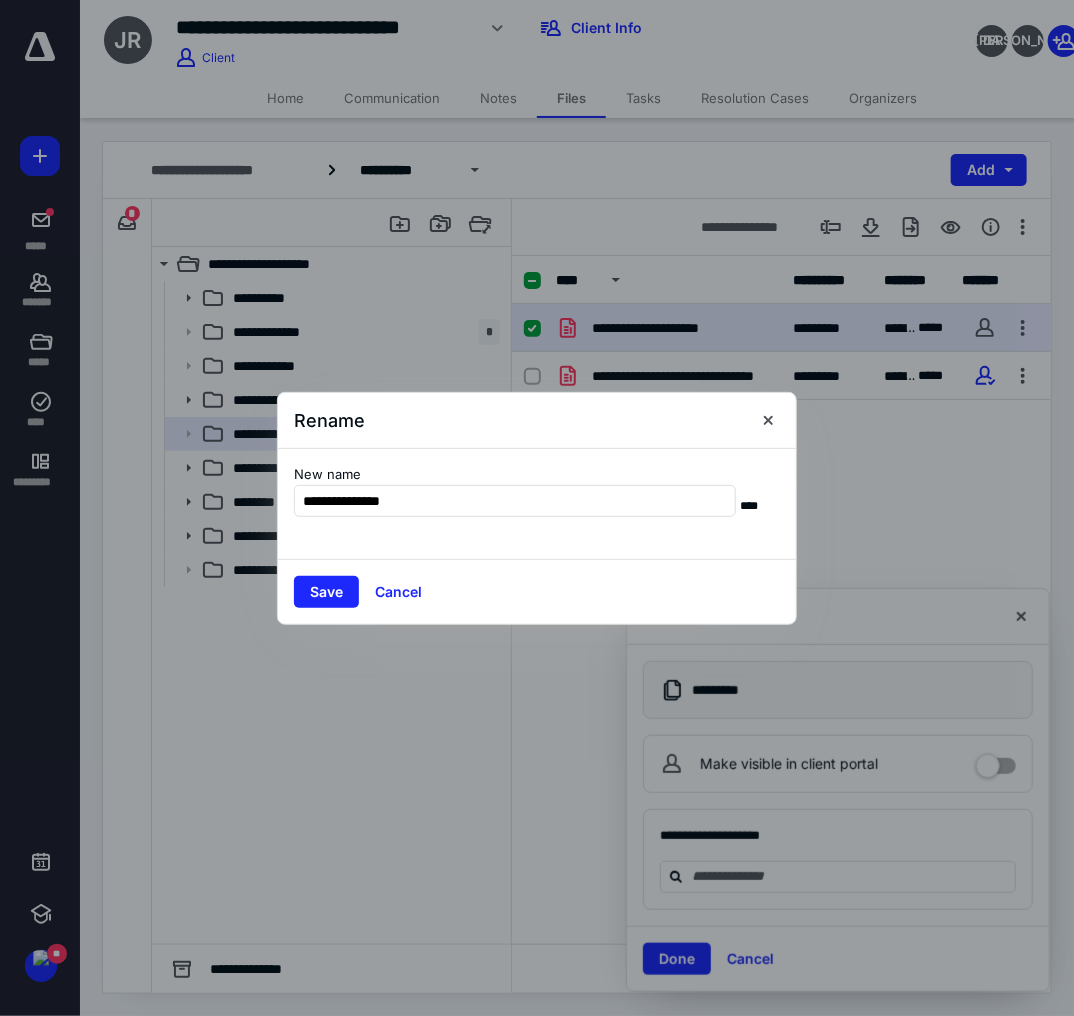 type on "**********" 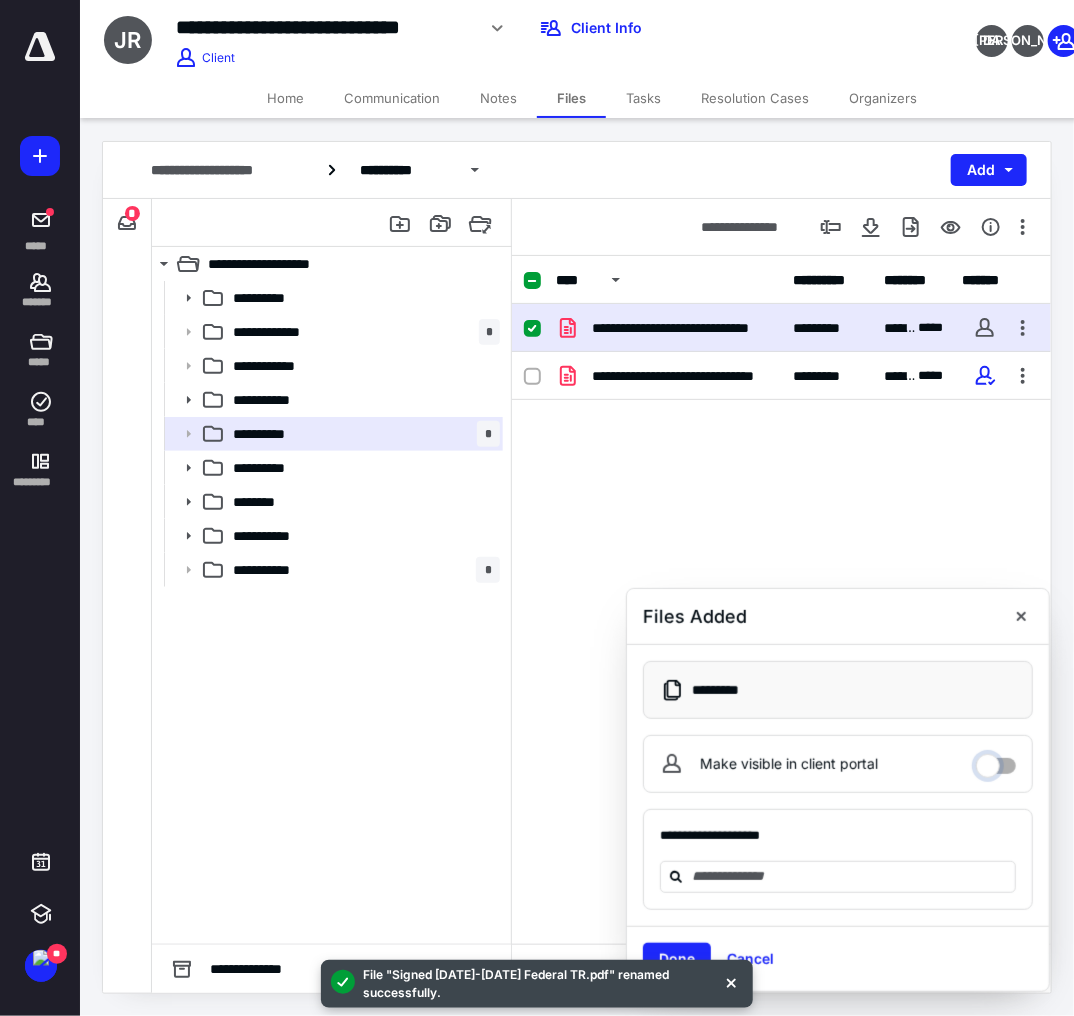 click on "Make visible in client portal" at bounding box center (996, 761) 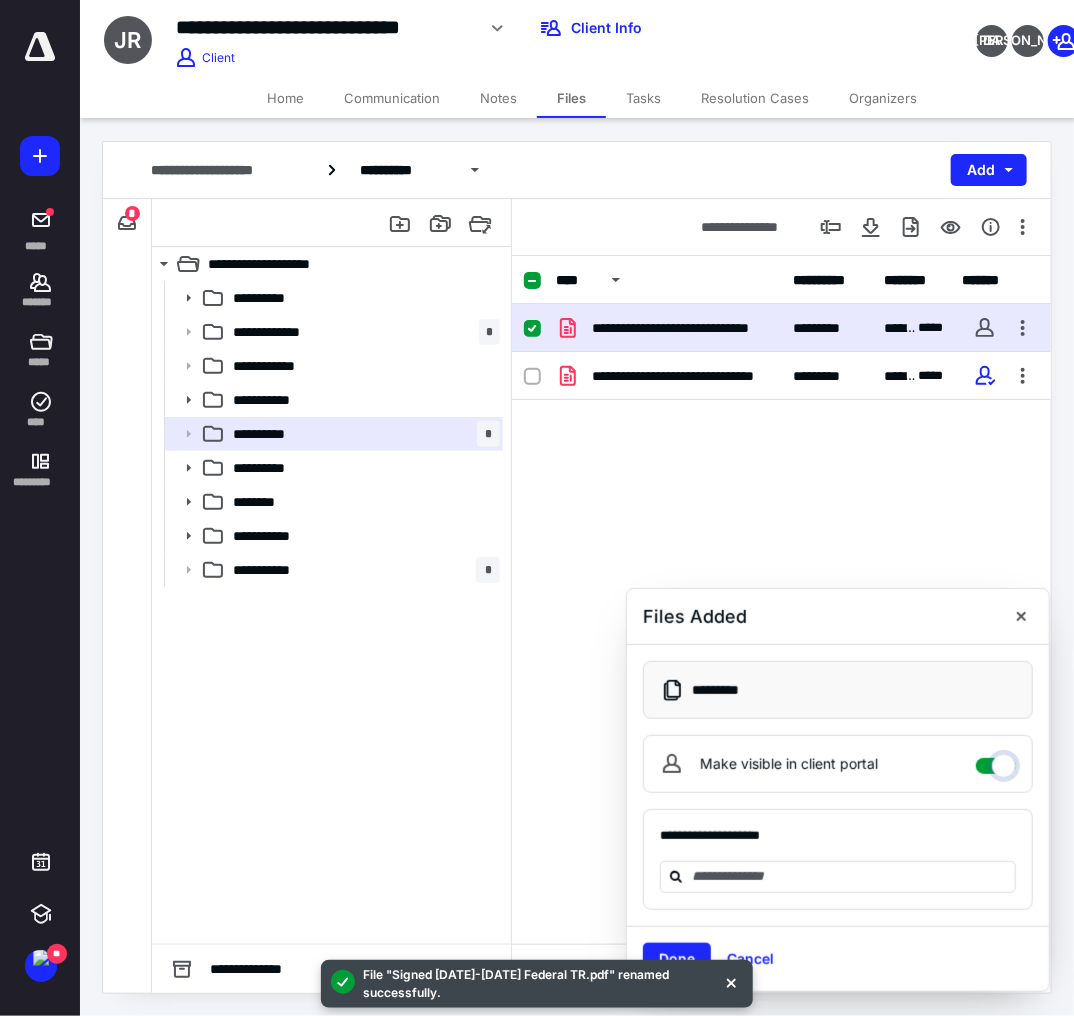 checkbox on "****" 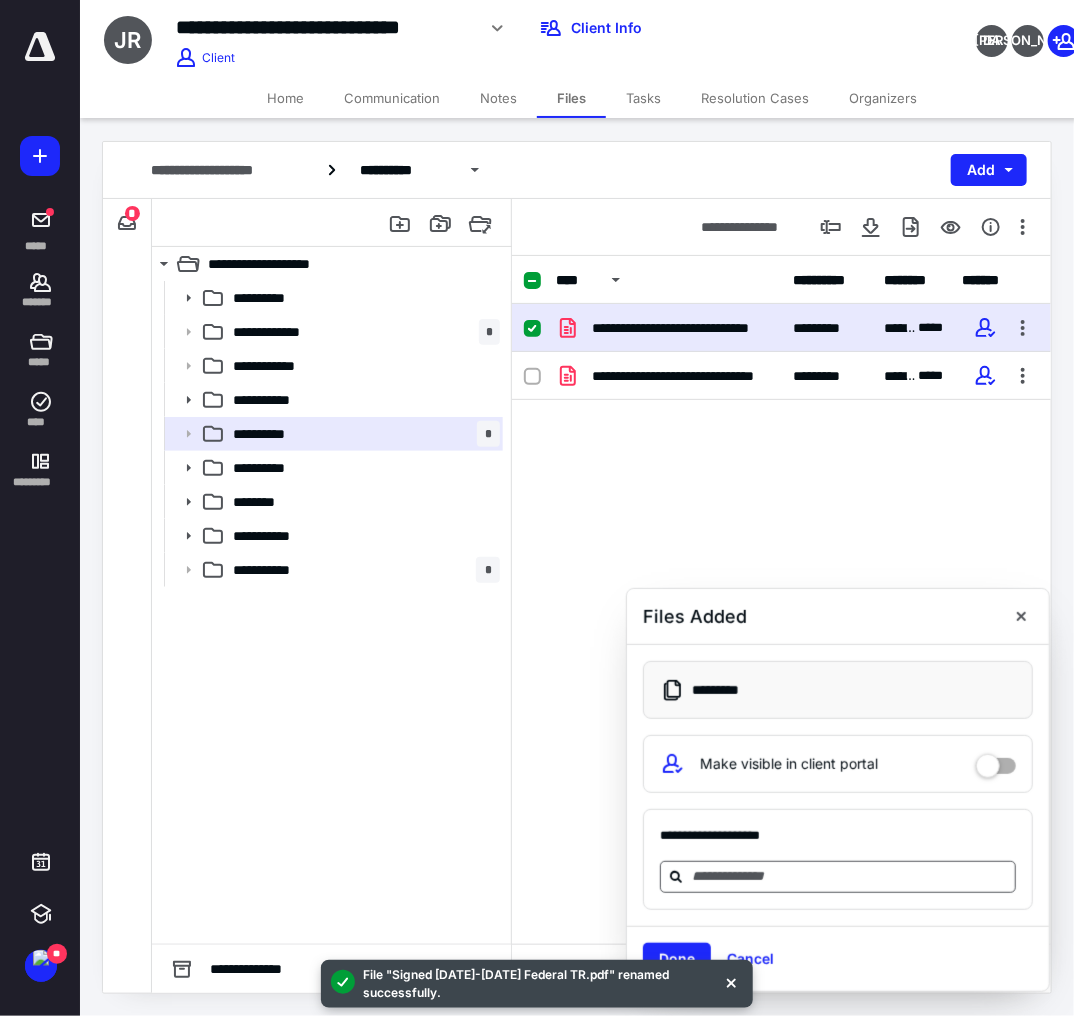 click at bounding box center (850, 876) 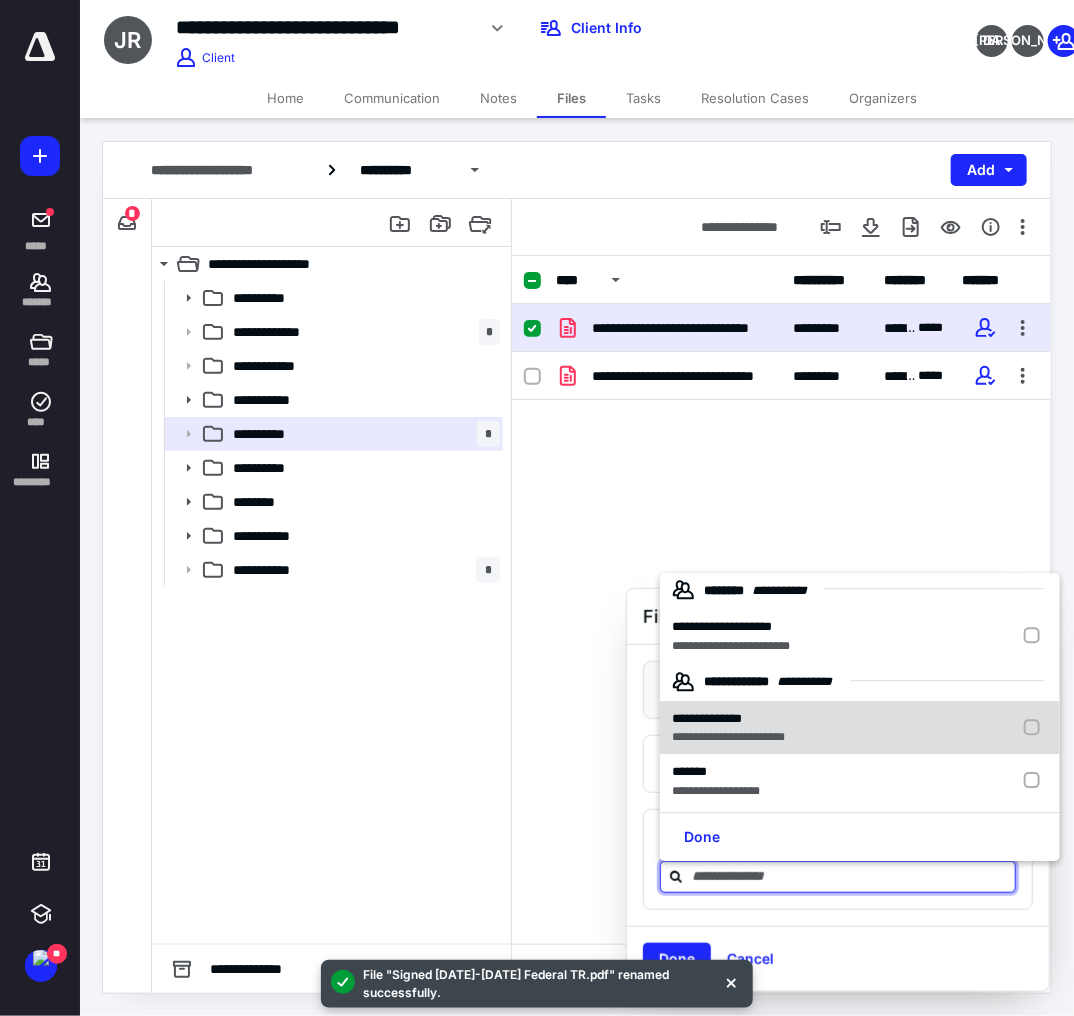 scroll, scrollTop: 12, scrollLeft: 0, axis: vertical 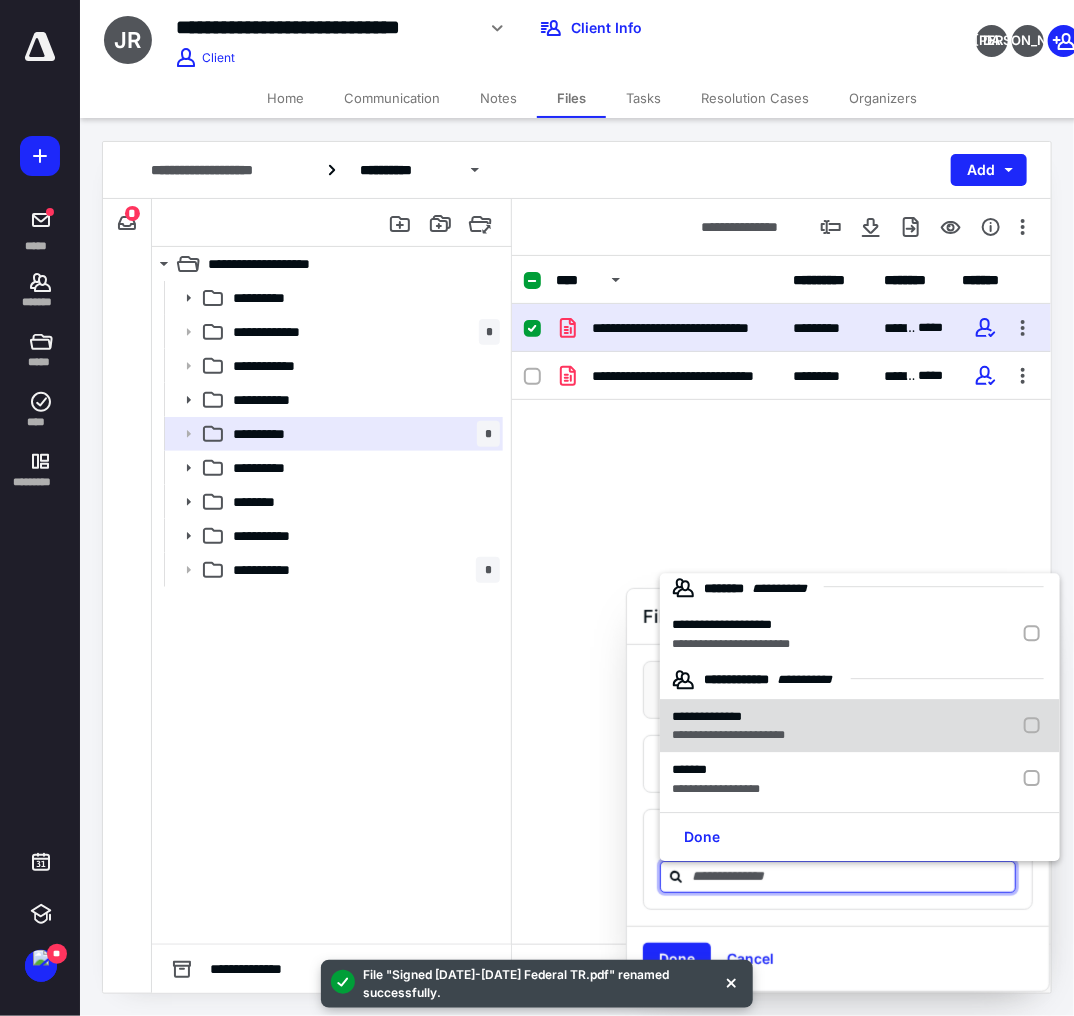click on "**********" at bounding box center [707, 716] 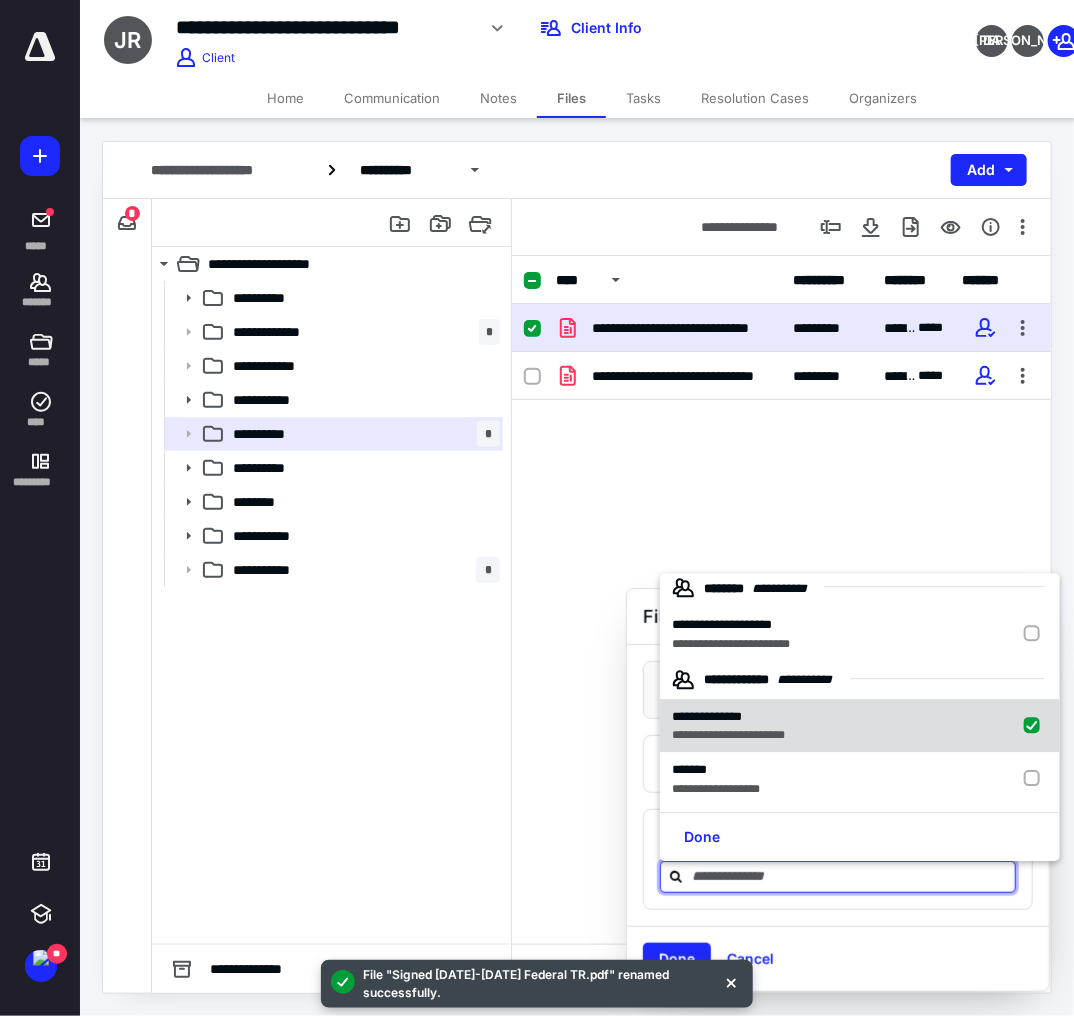 checkbox on "true" 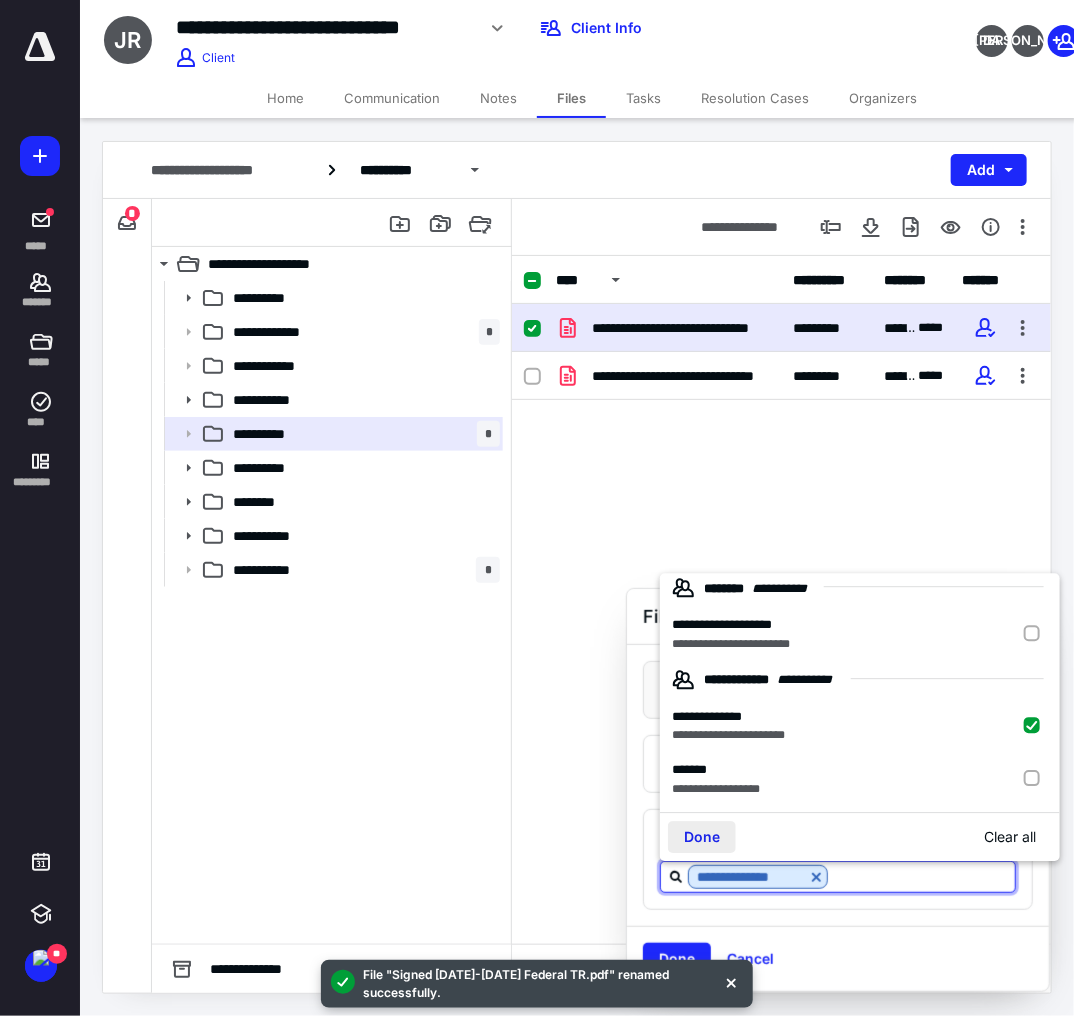 click on "Done" at bounding box center (702, 838) 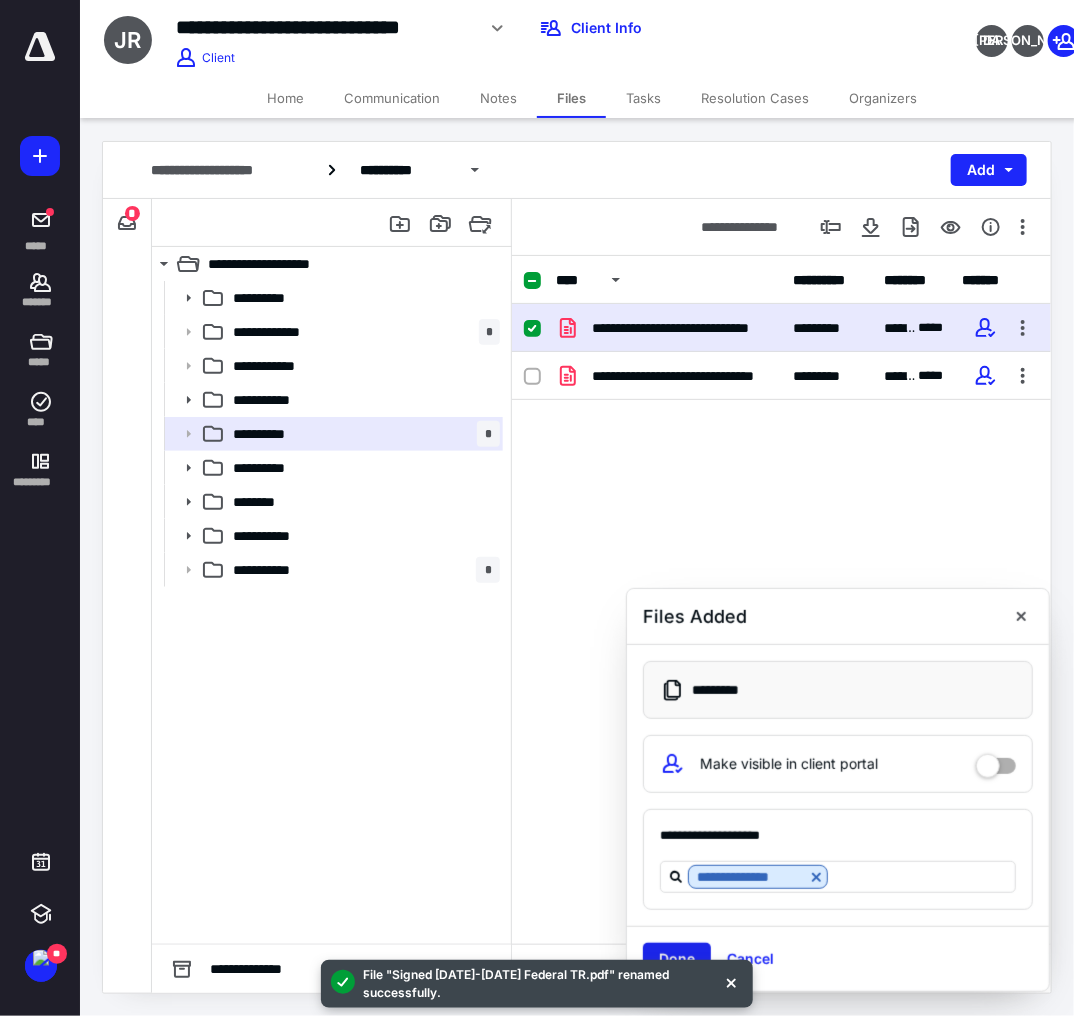 click on "Done" at bounding box center (677, 959) 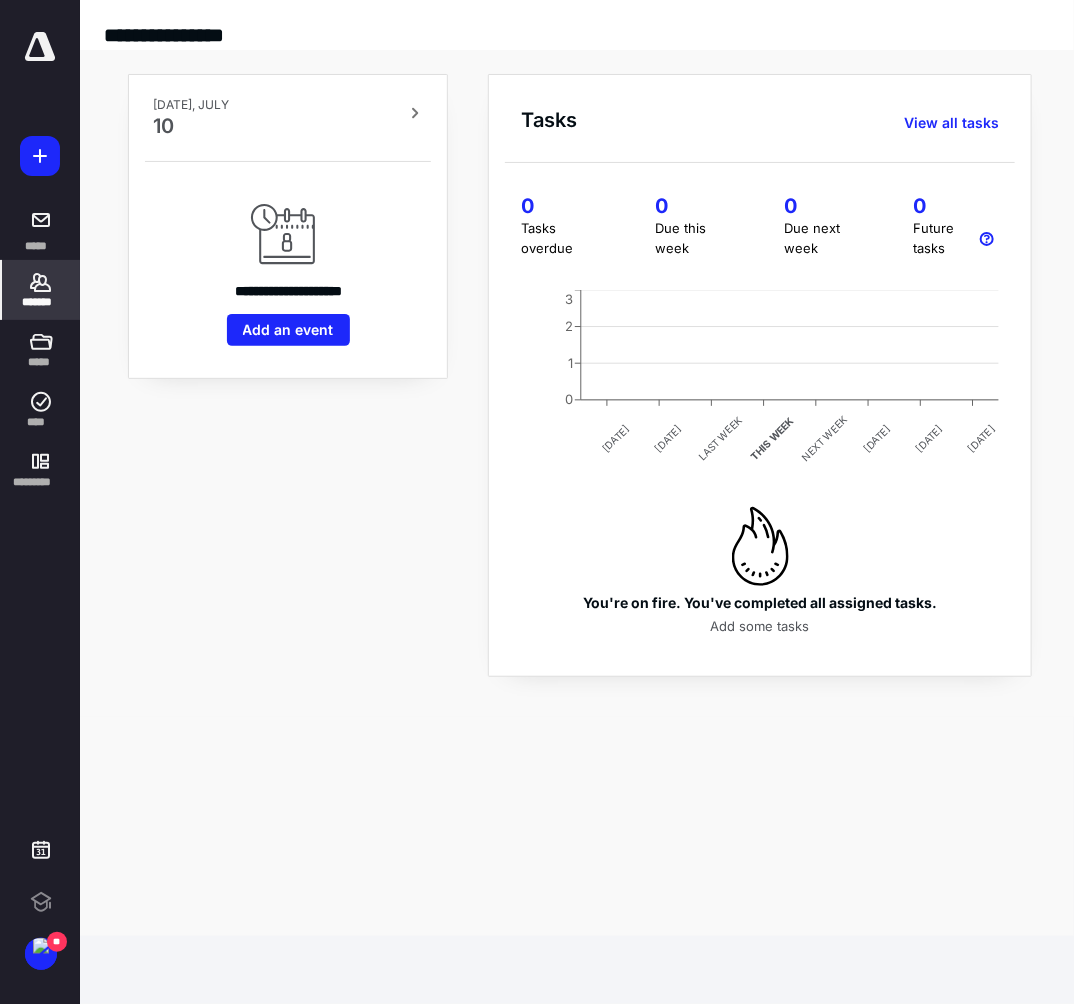 scroll, scrollTop: 0, scrollLeft: 0, axis: both 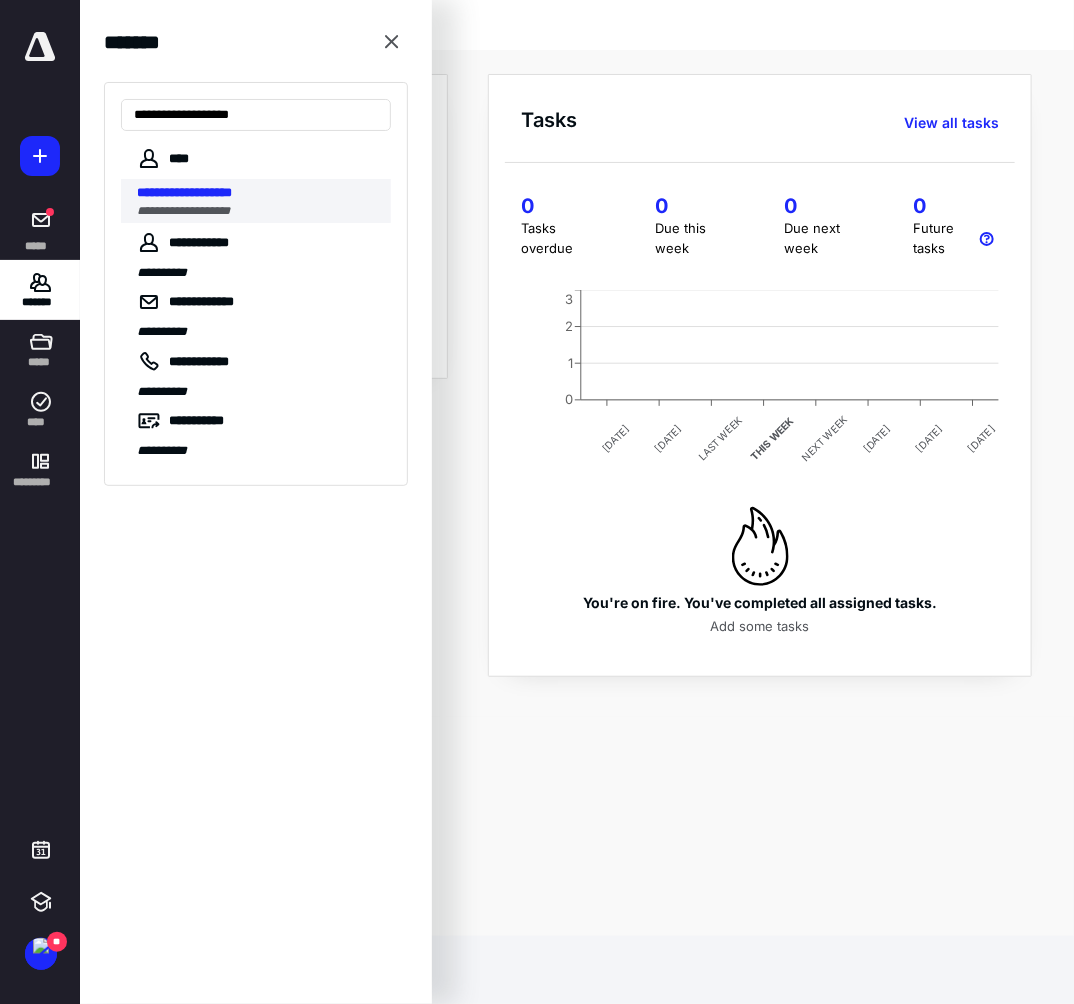 type on "**********" 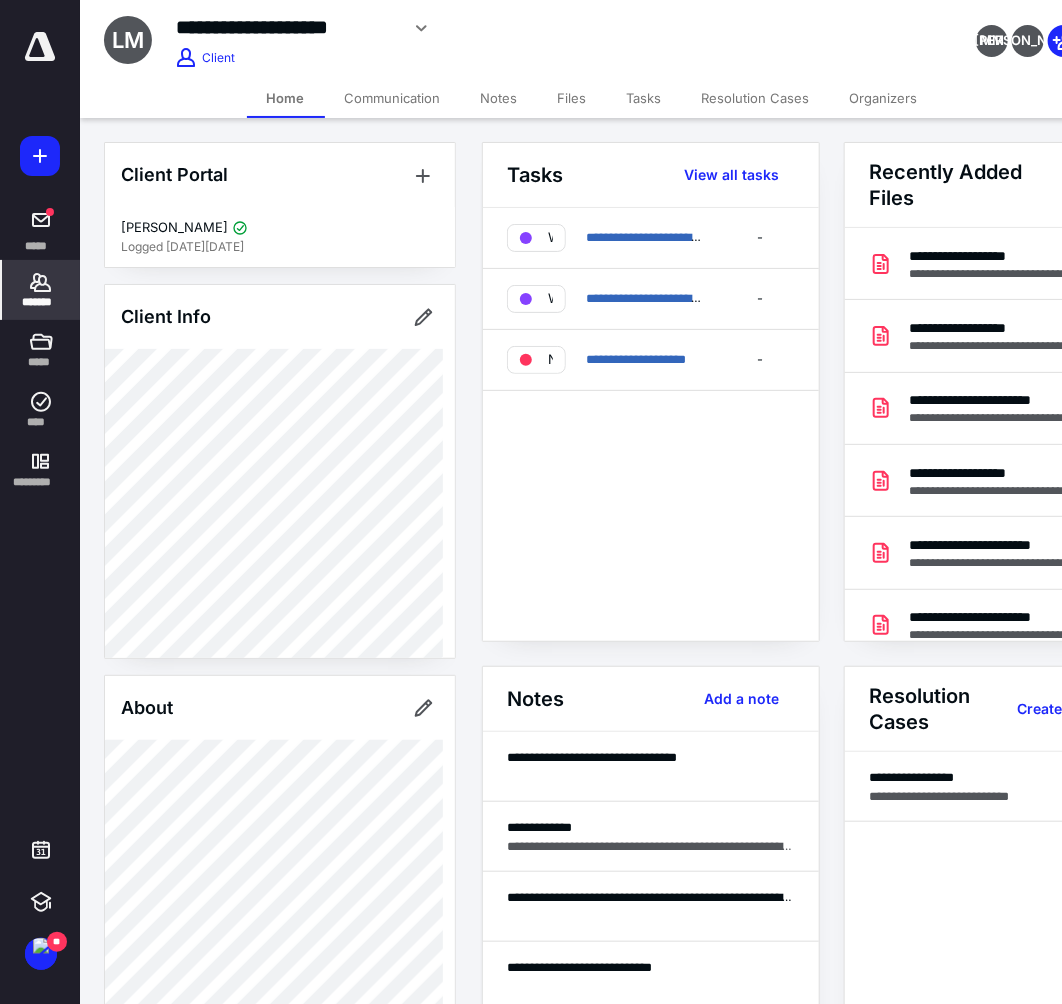 click on "Files" at bounding box center (572, 98) 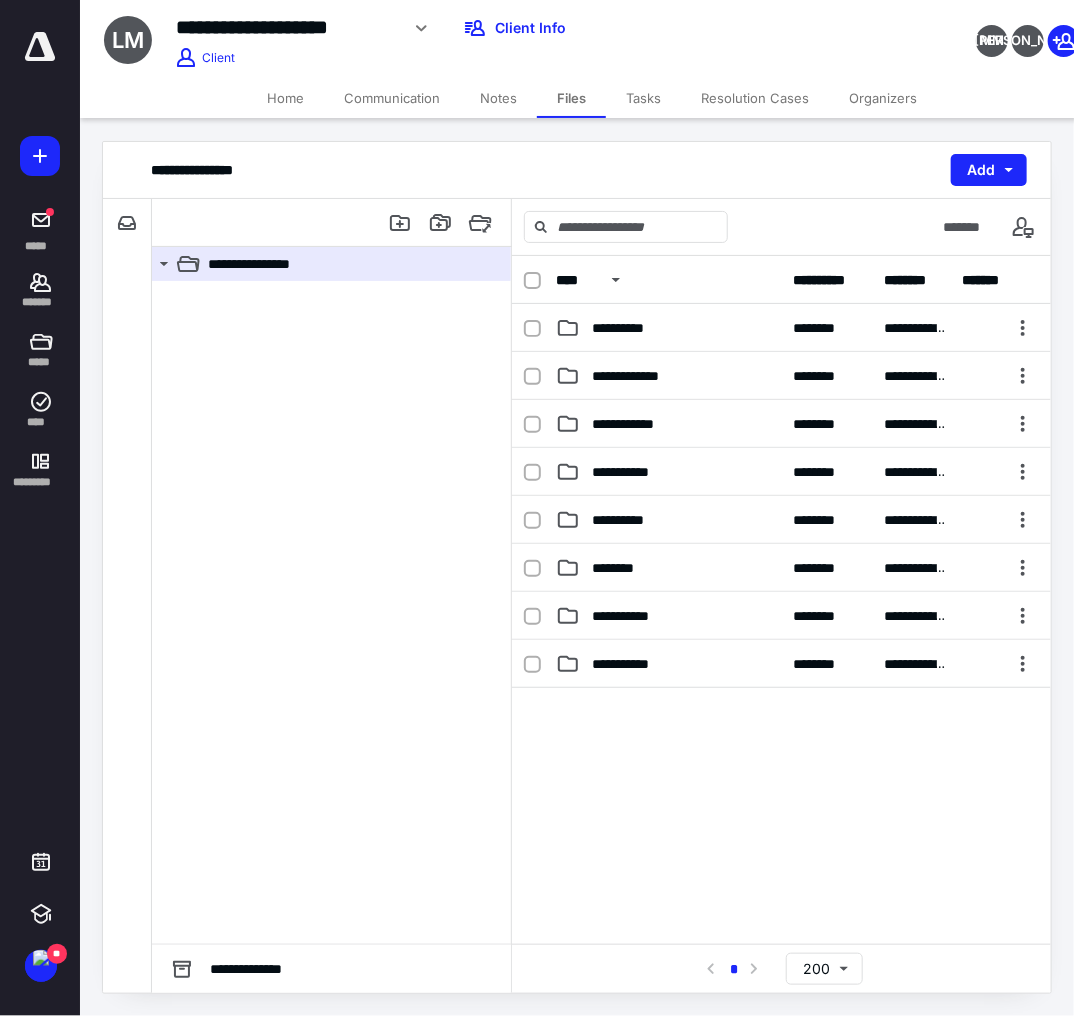 click at bounding box center [331, 612] 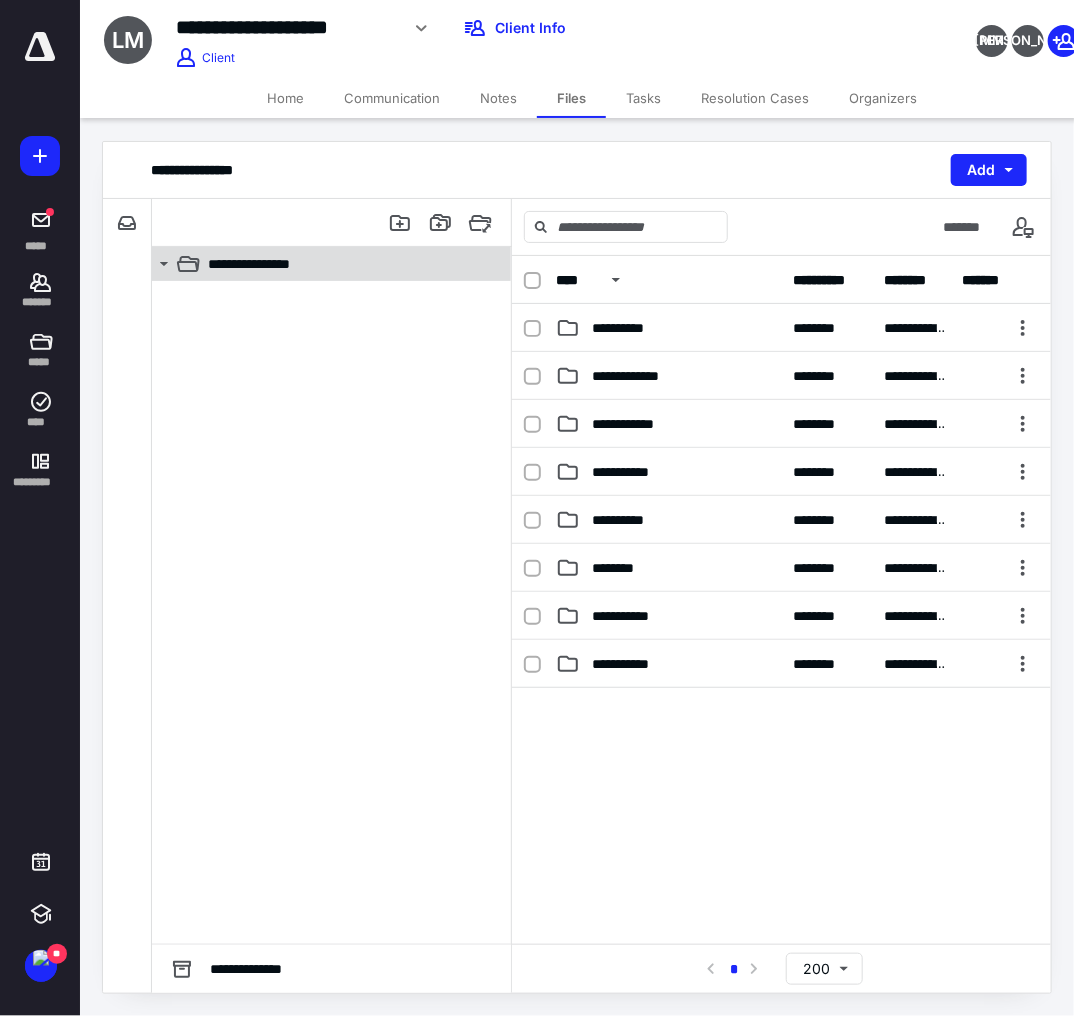 click on "**********" at bounding box center (320, 264) 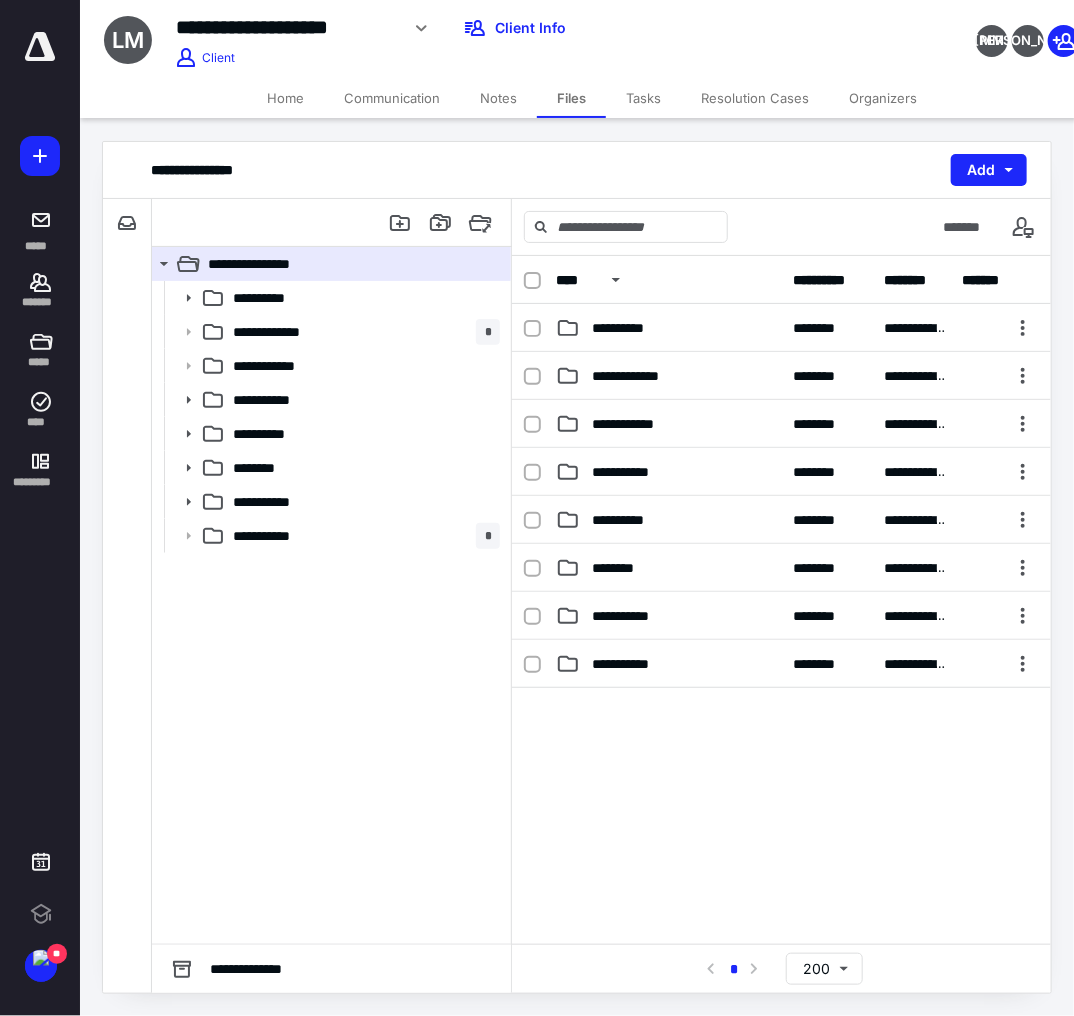scroll, scrollTop: 0, scrollLeft: 0, axis: both 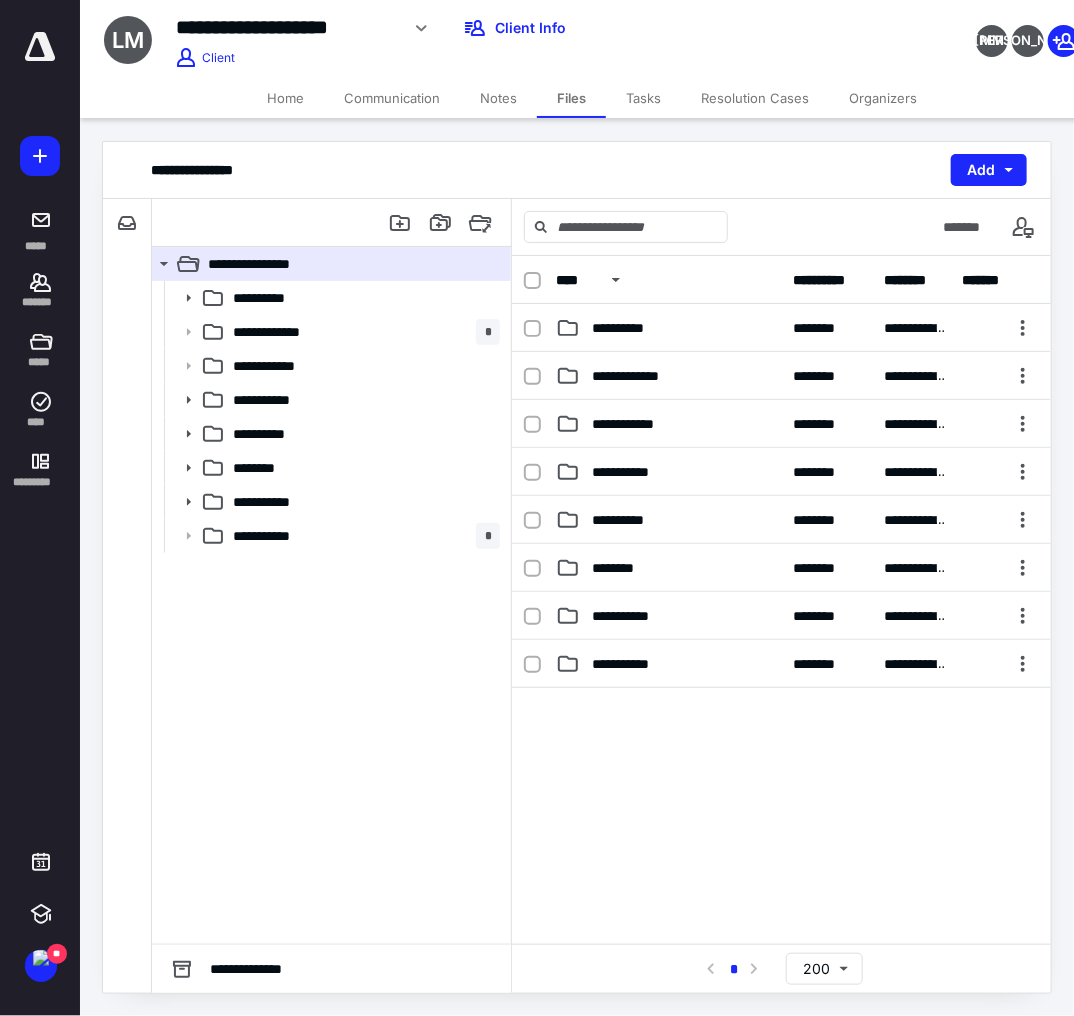 click at bounding box center (781, 838) 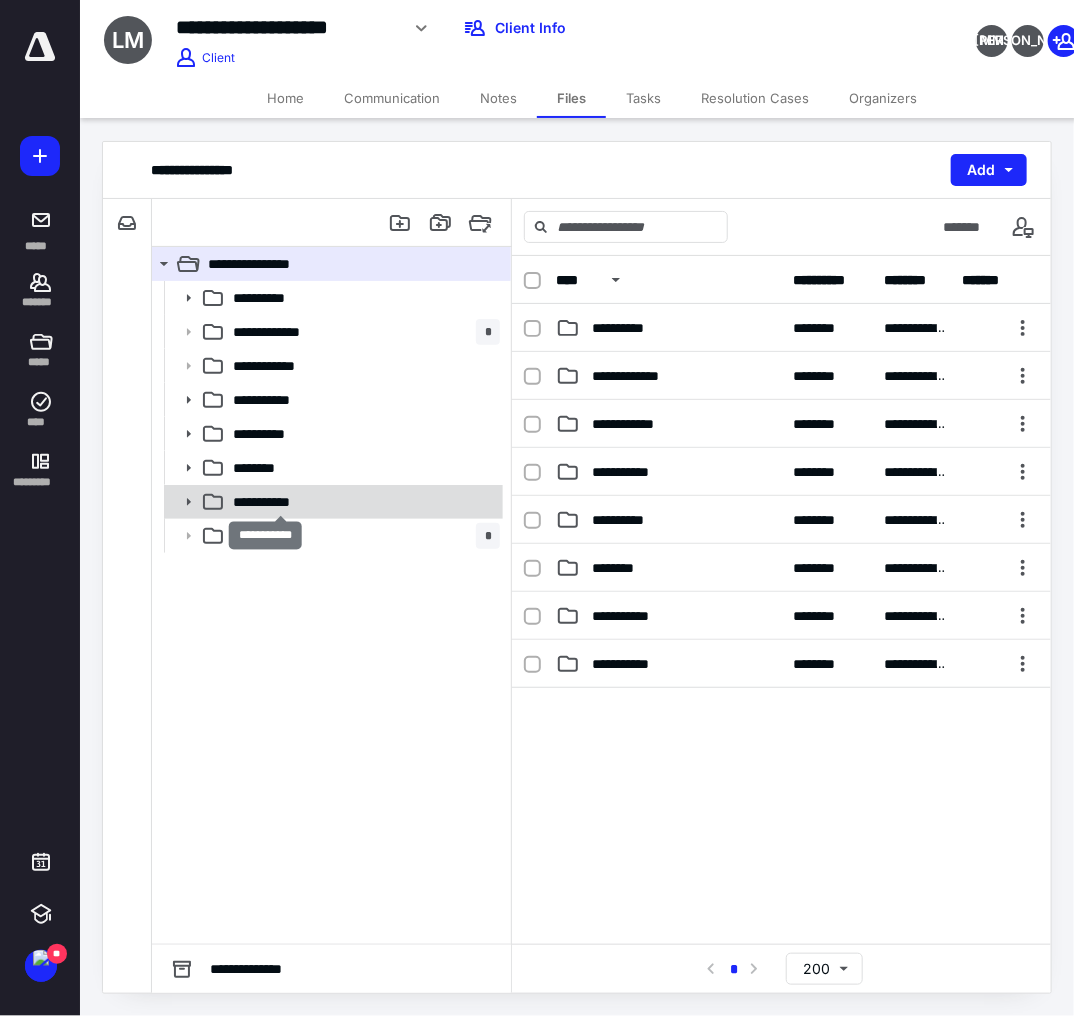 click on "**********" at bounding box center (281, 502) 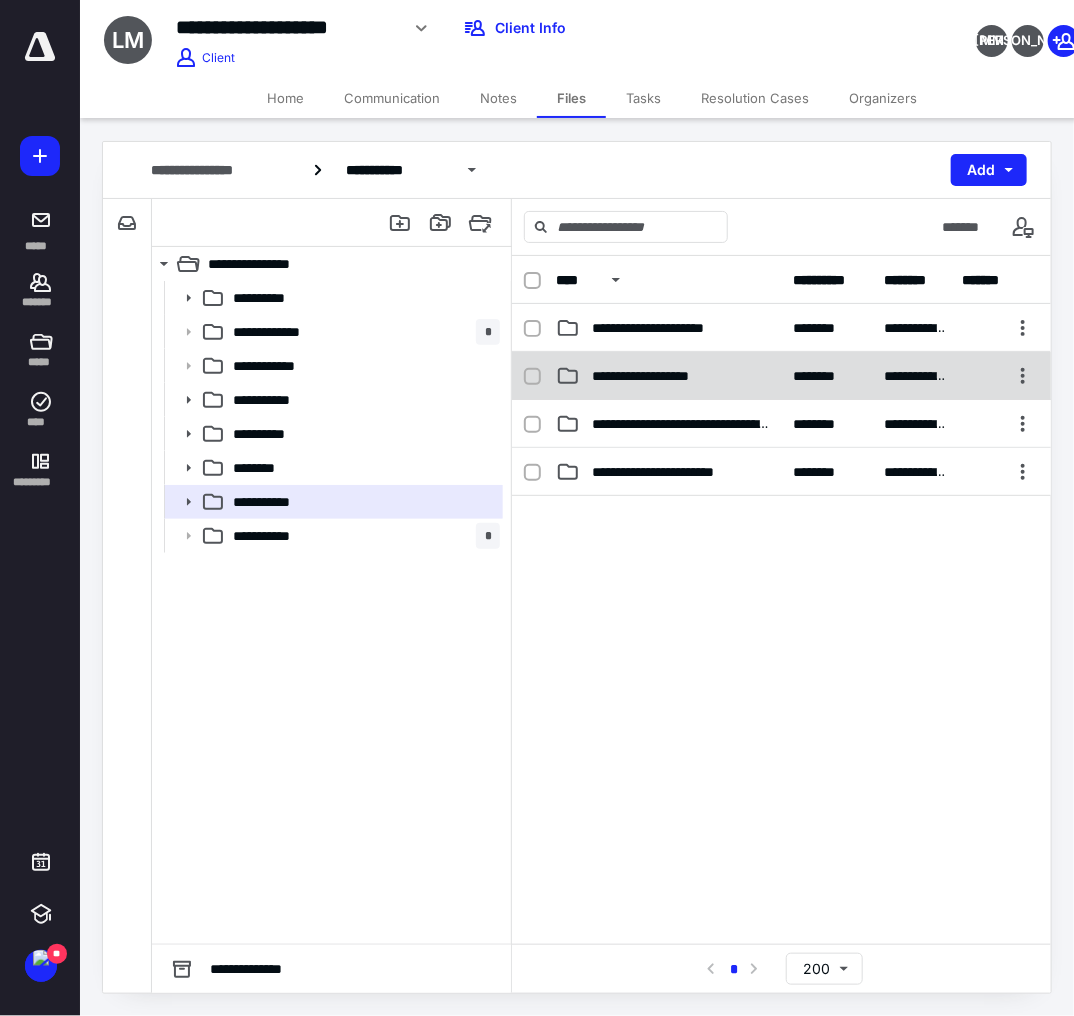 click on "**********" at bounding box center [669, 376] 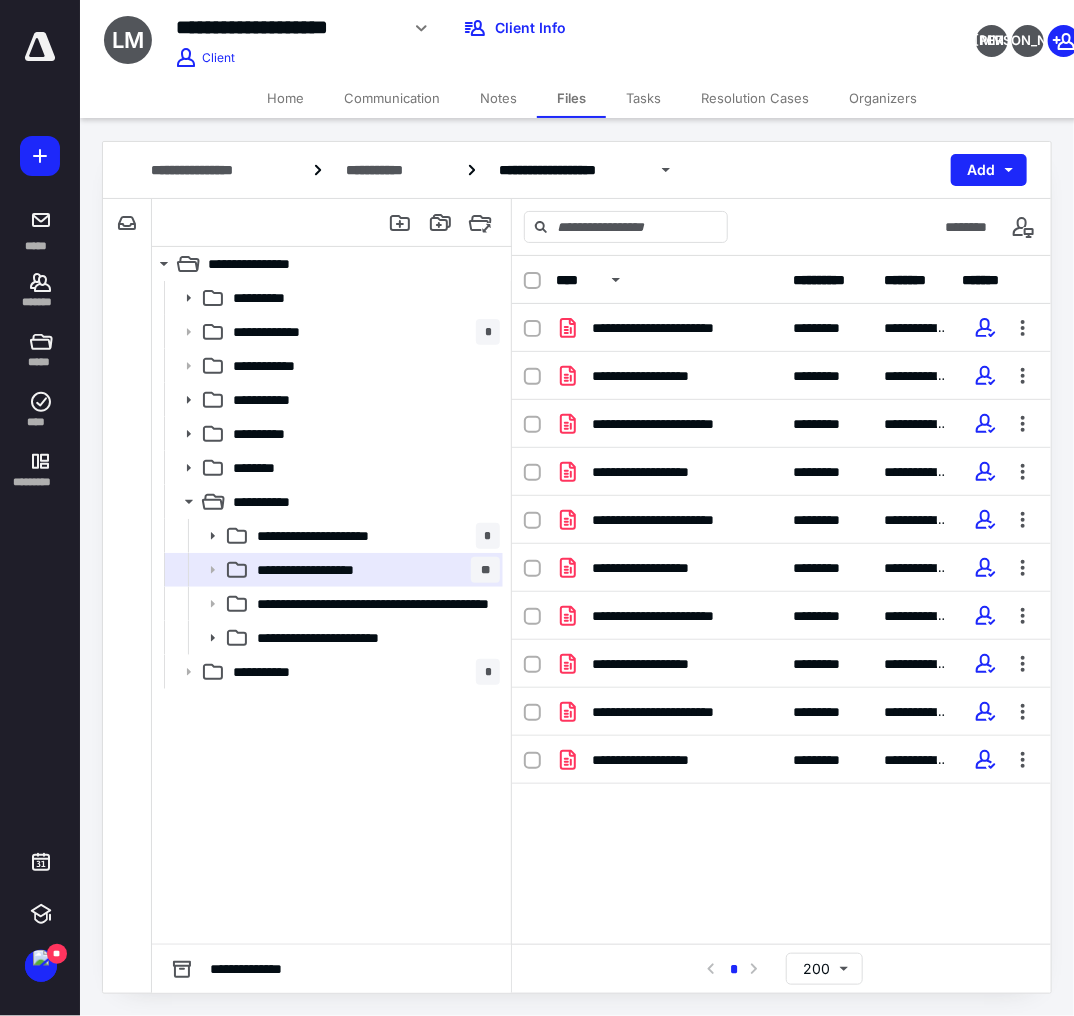 click on "**********" at bounding box center (287, 27) 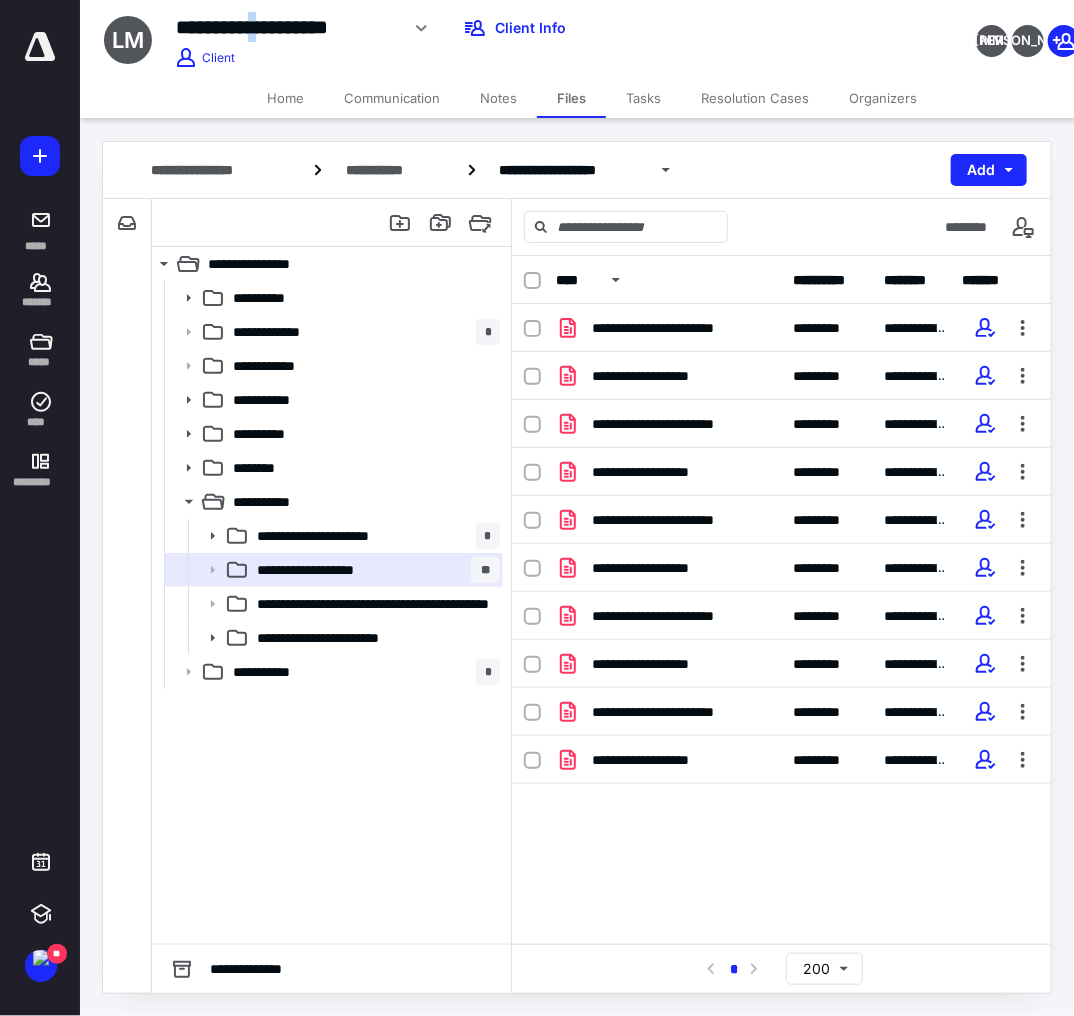 click on "**********" at bounding box center [287, 27] 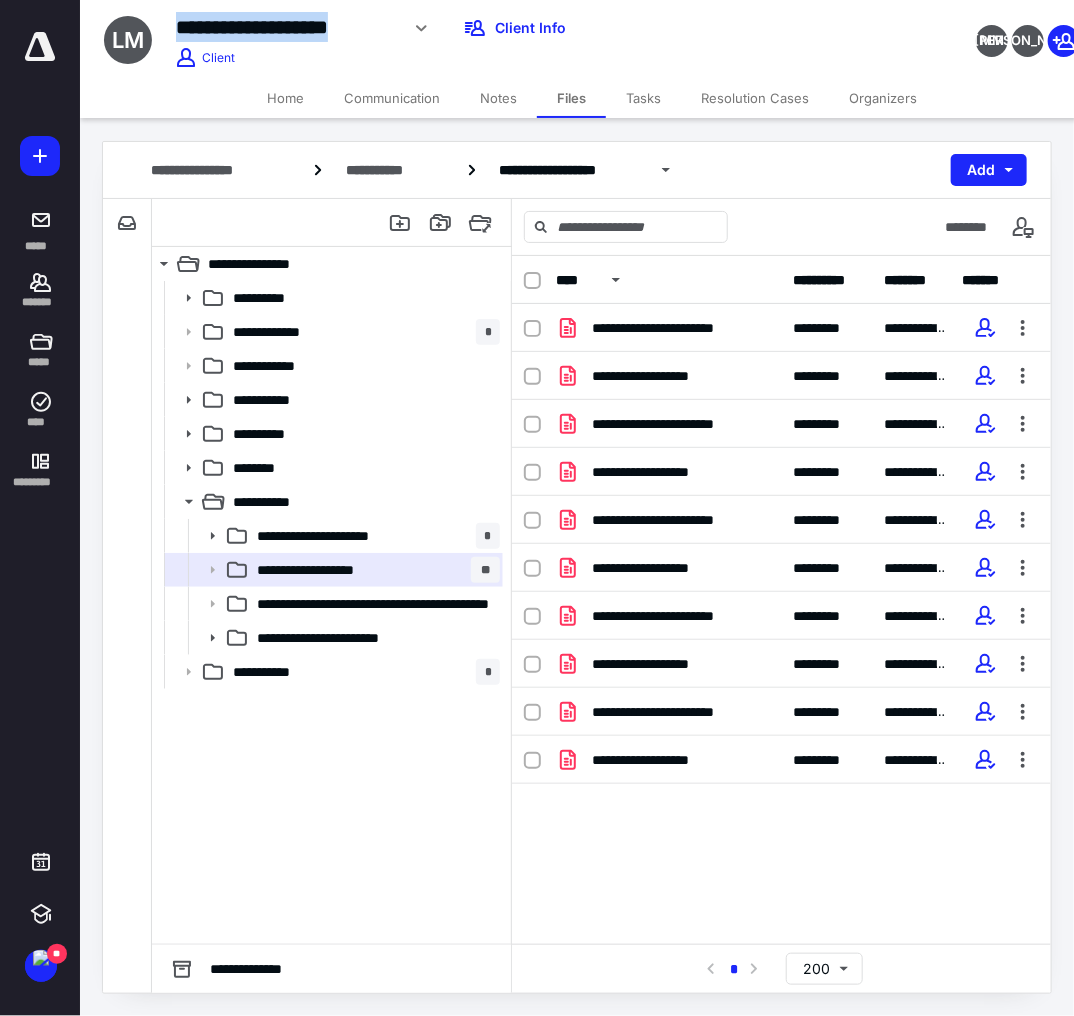 click on "**********" at bounding box center (287, 27) 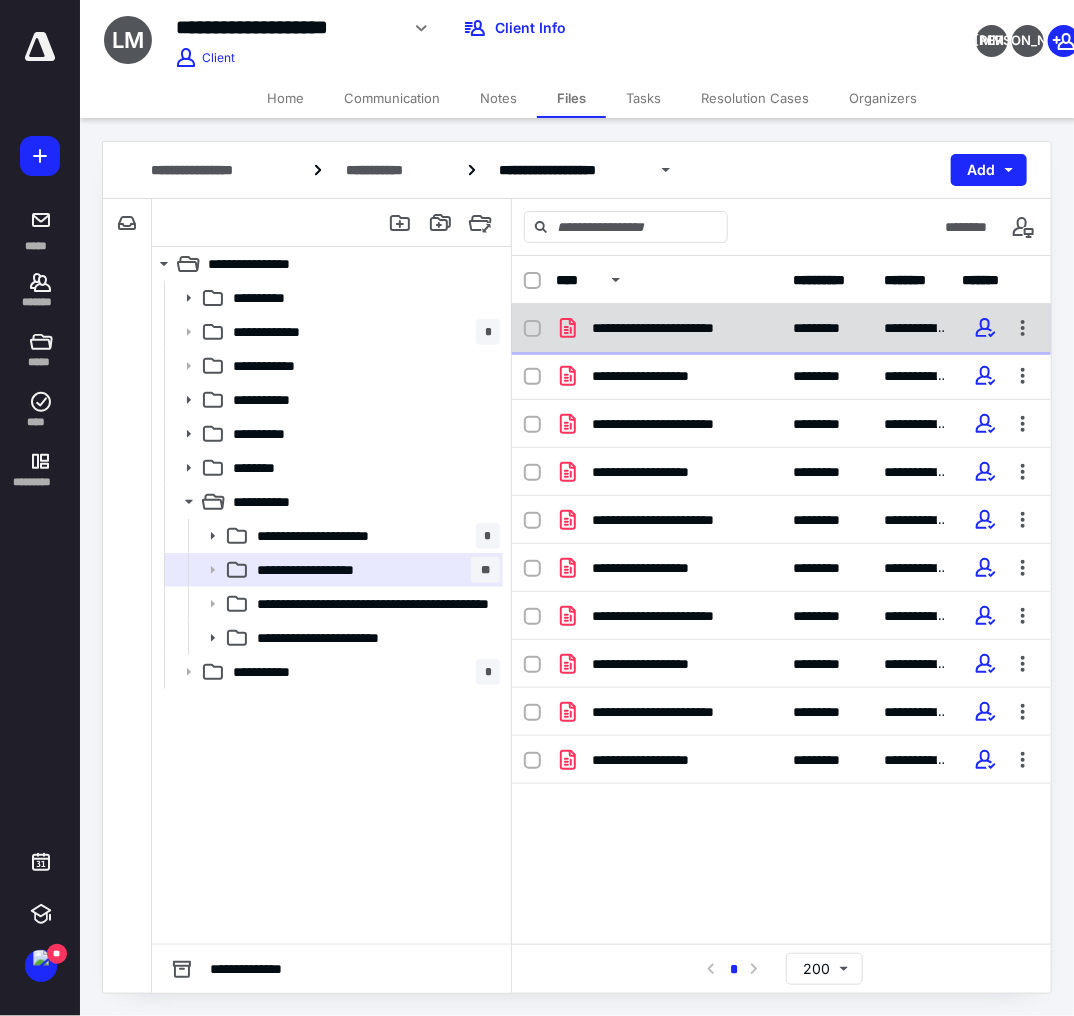 click on "**********" at bounding box center (677, 328) 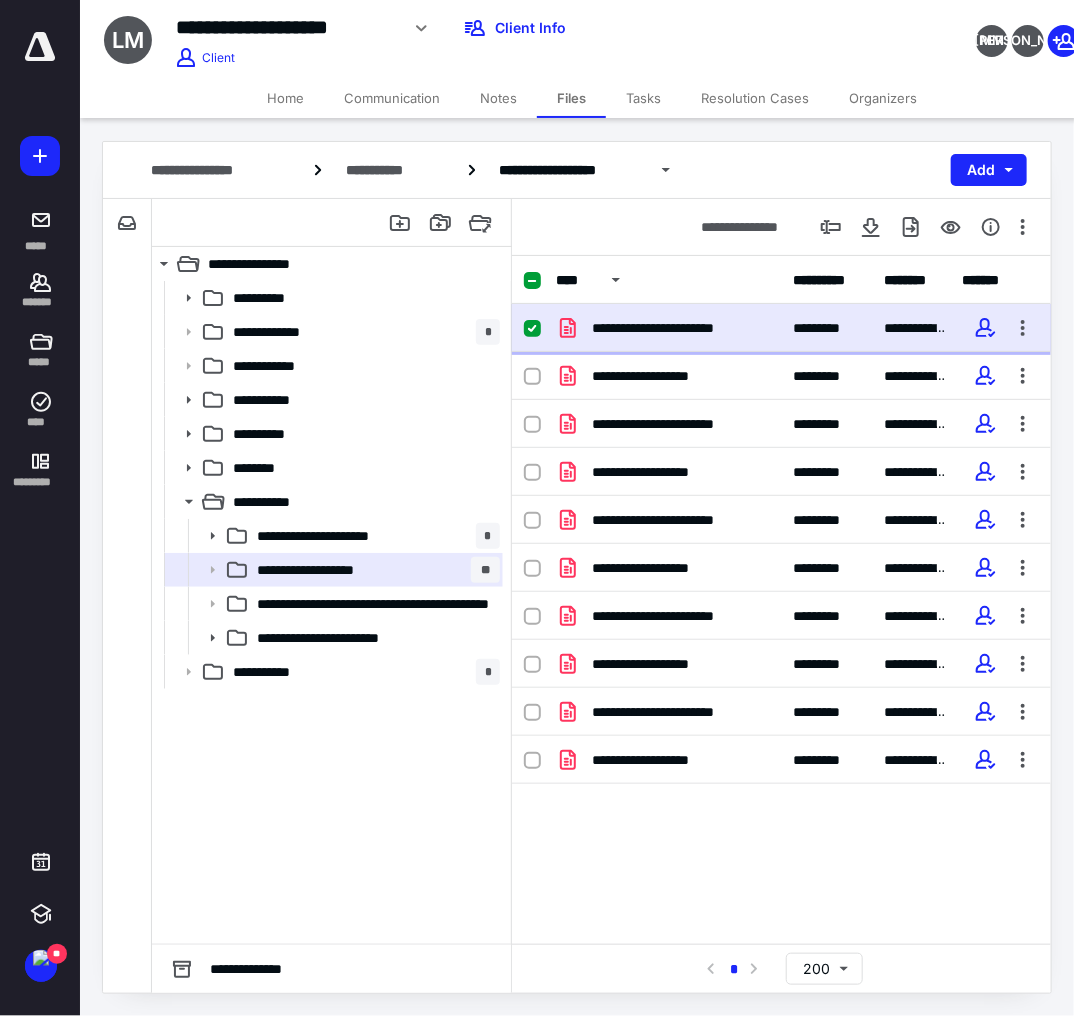 click on "**********" at bounding box center (677, 328) 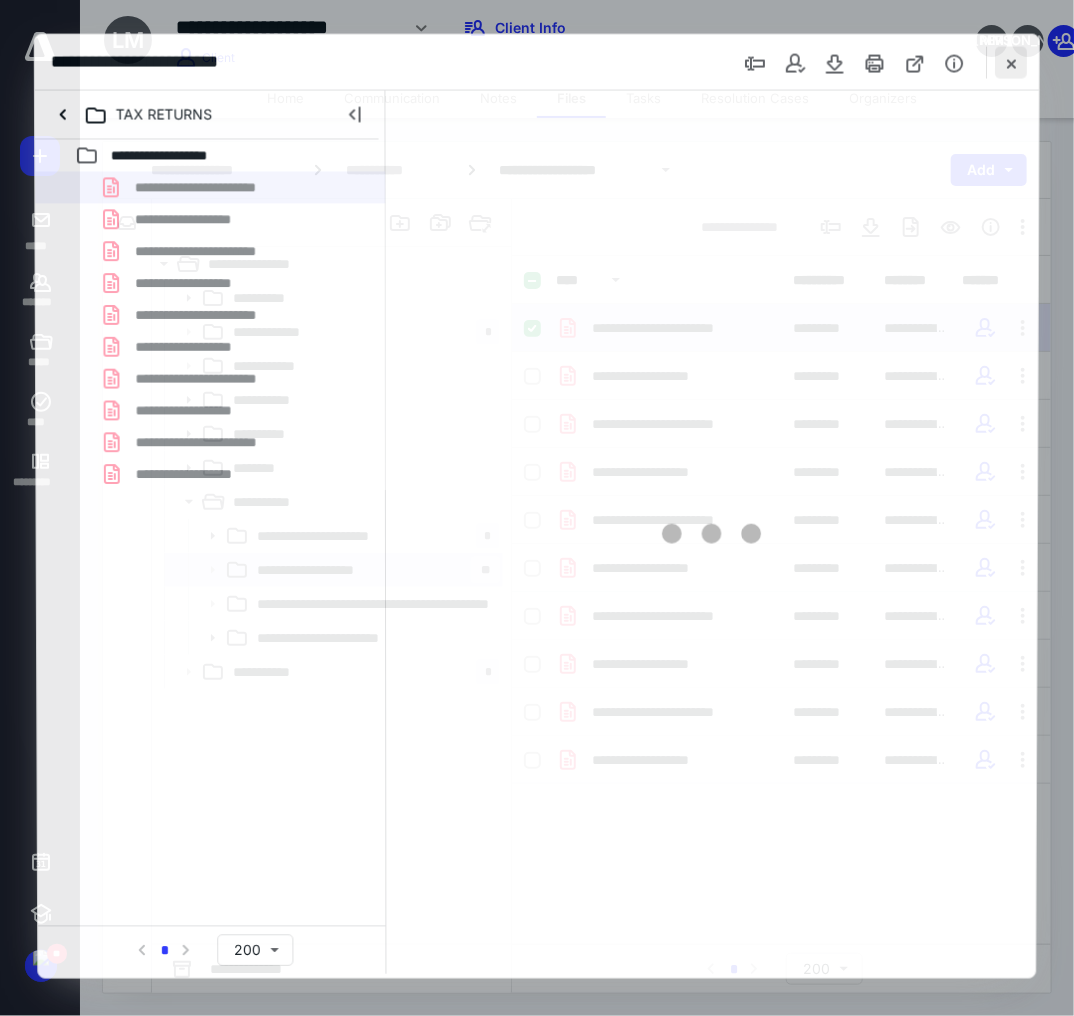 click at bounding box center [1011, 62] 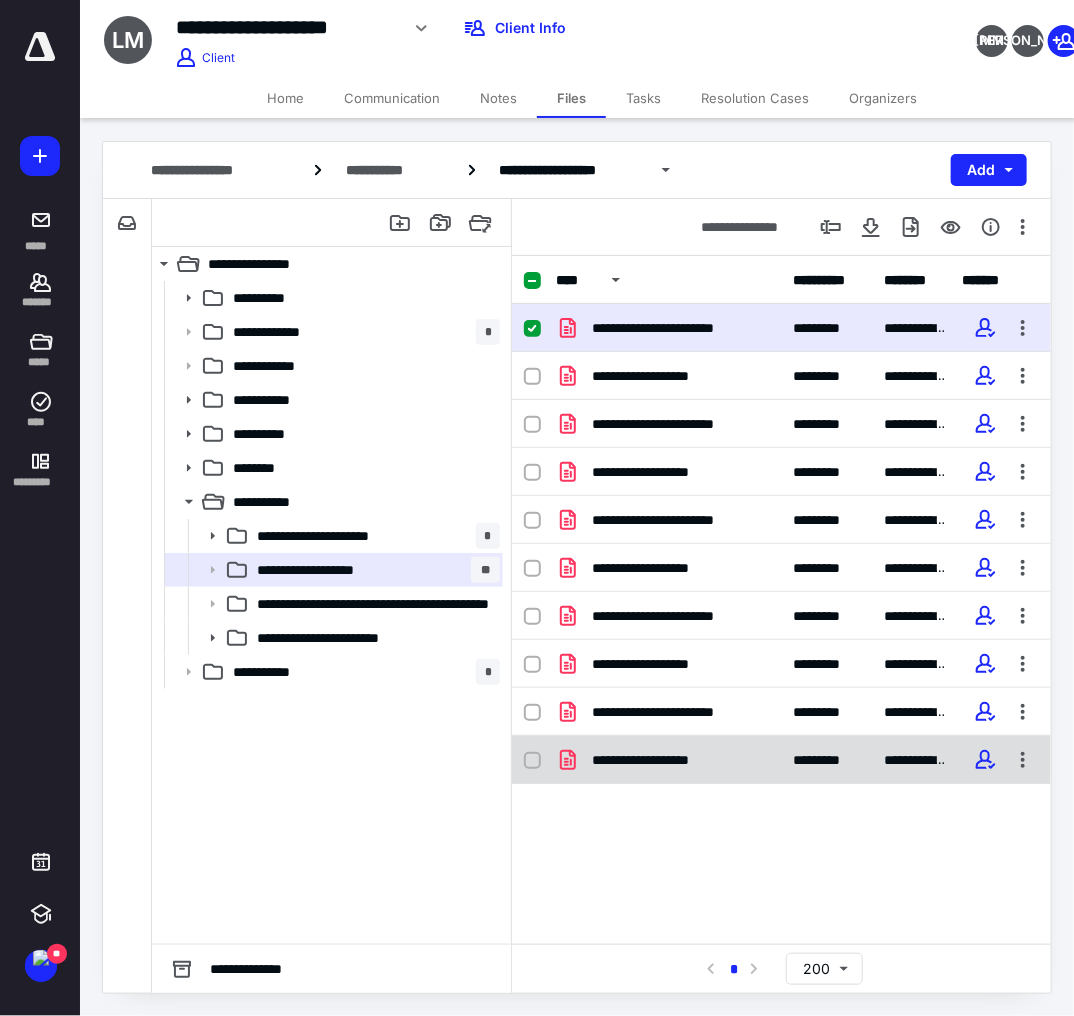 click on "**********" at bounding box center (660, 760) 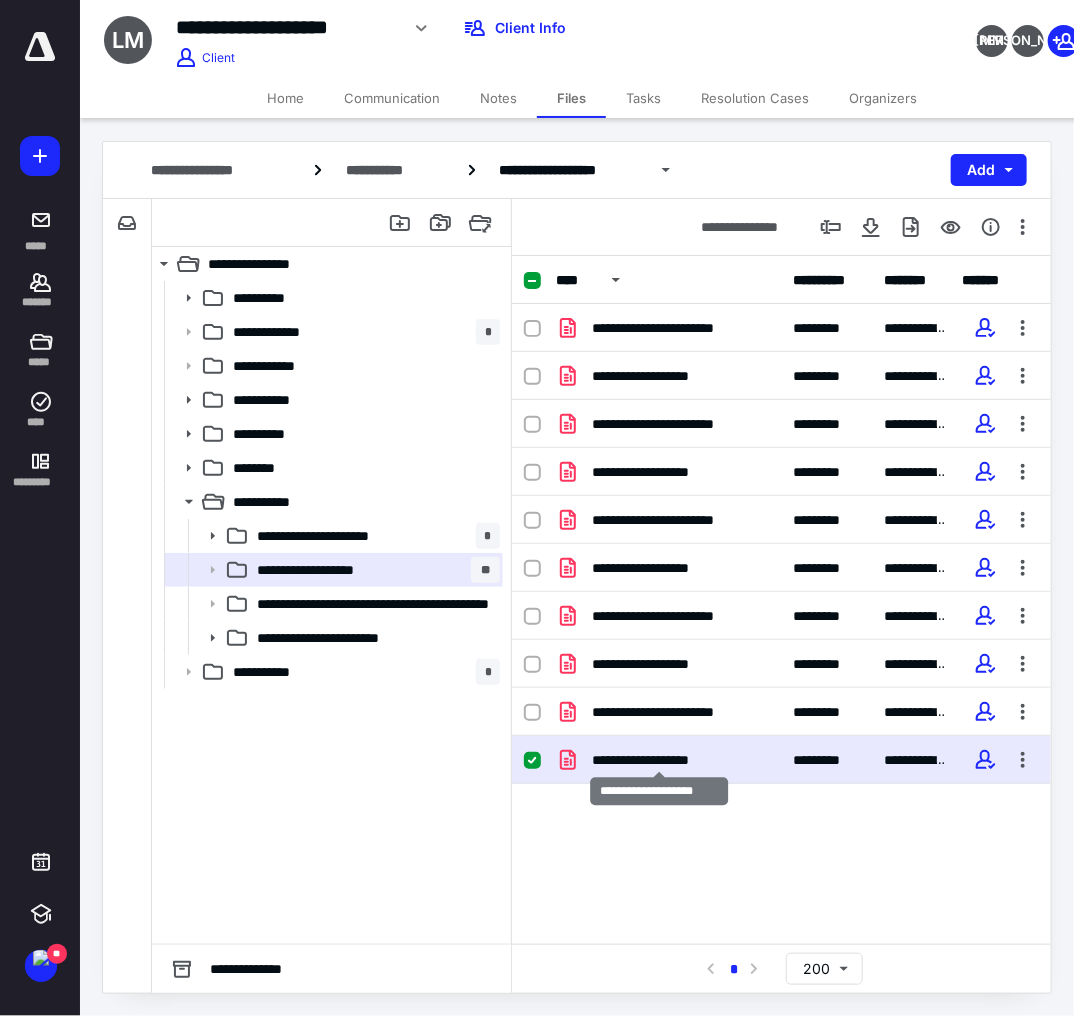 click on "**********" at bounding box center [660, 760] 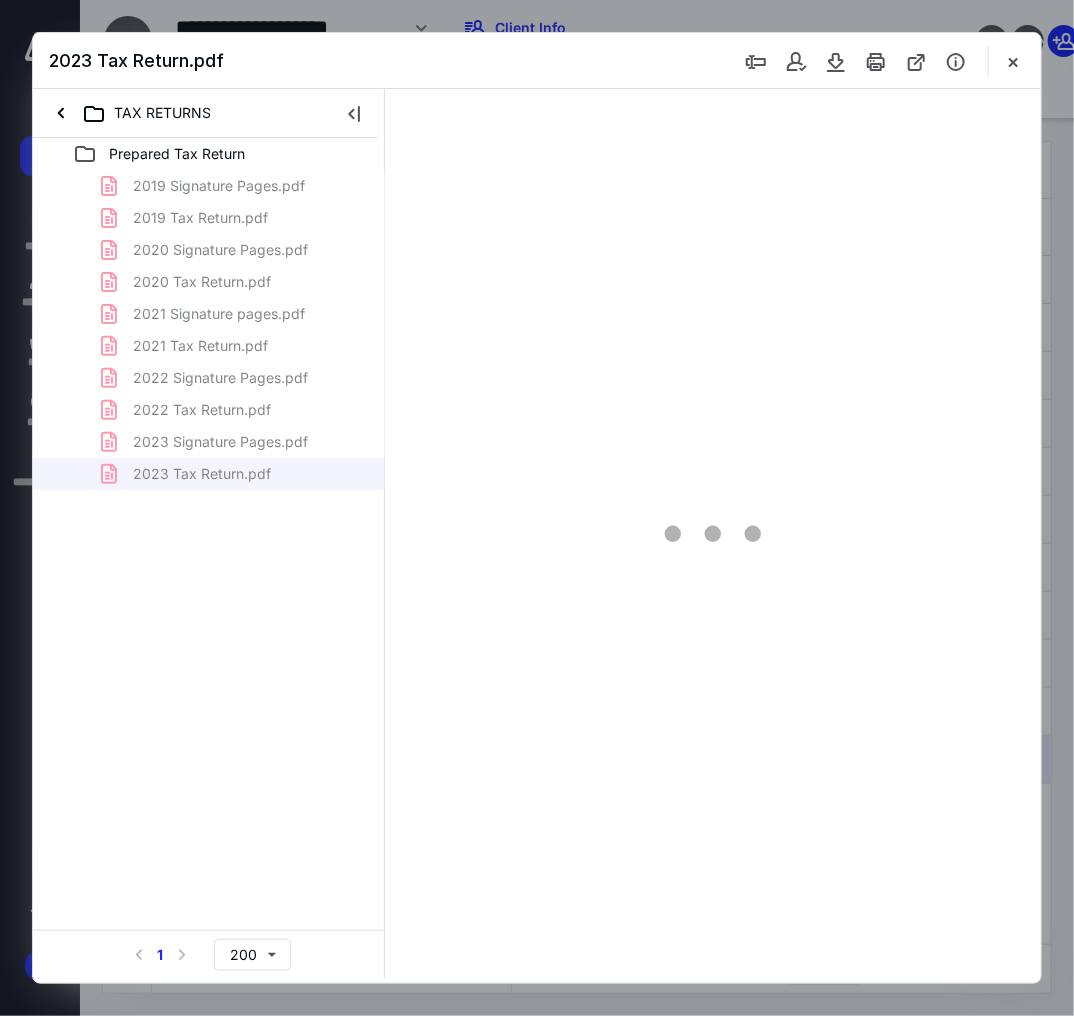 scroll, scrollTop: 0, scrollLeft: 0, axis: both 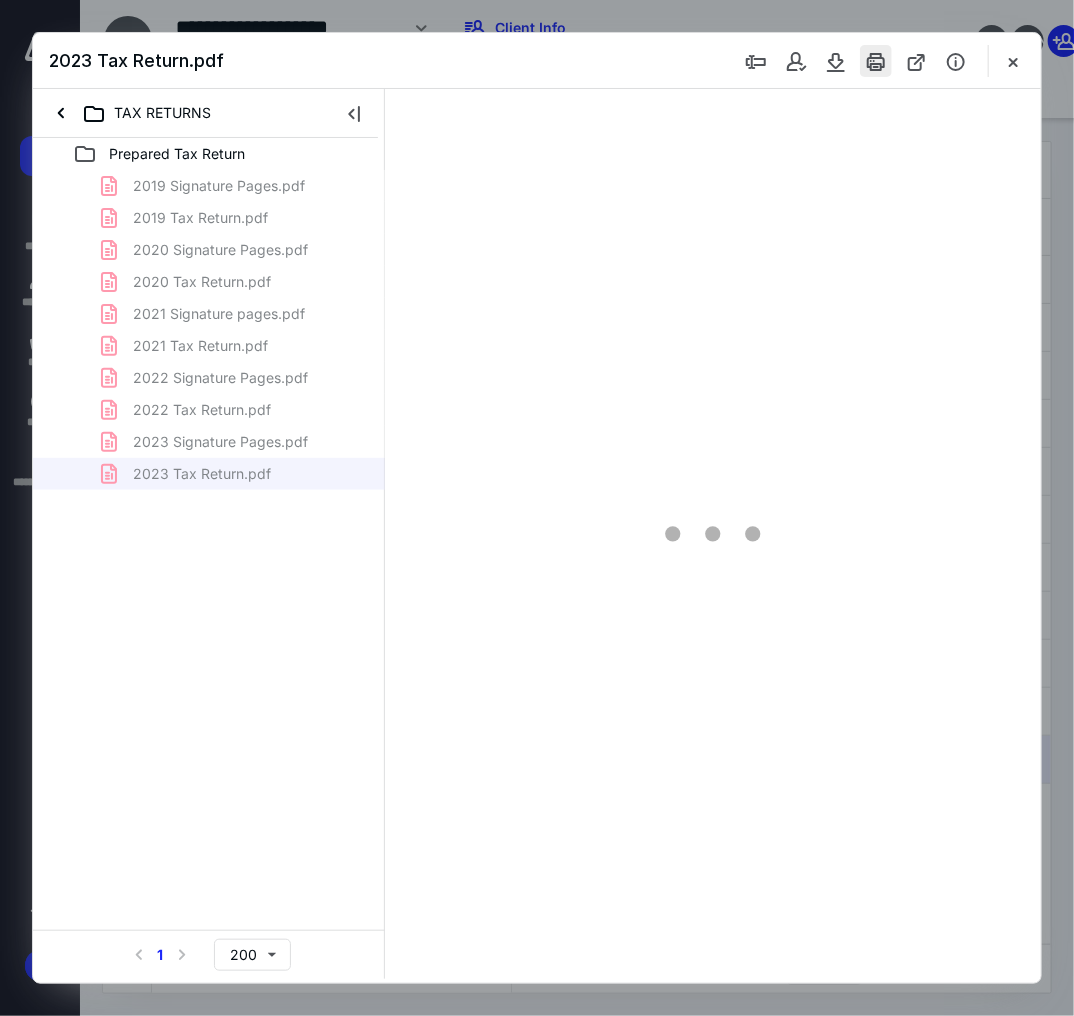 click at bounding box center (876, 61) 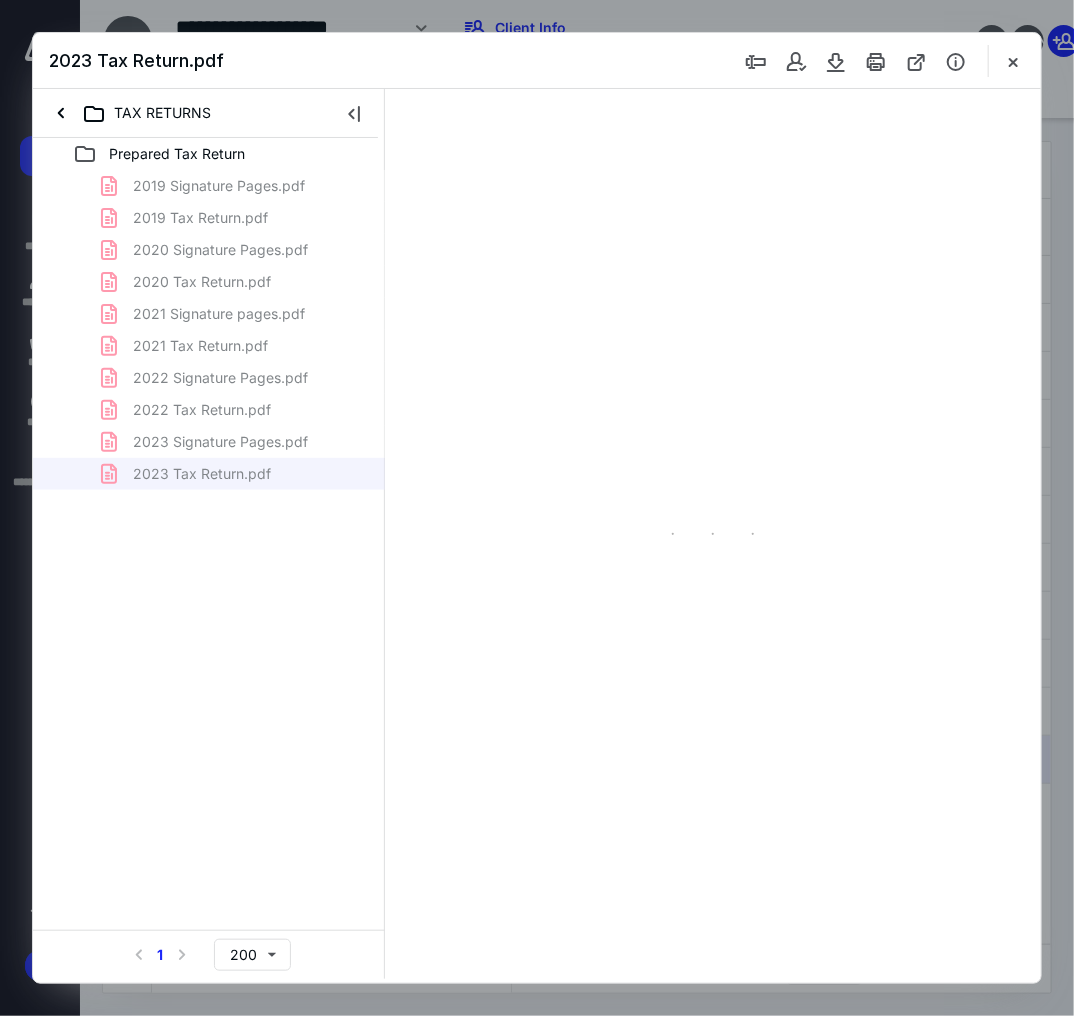 scroll, scrollTop: 56, scrollLeft: 0, axis: vertical 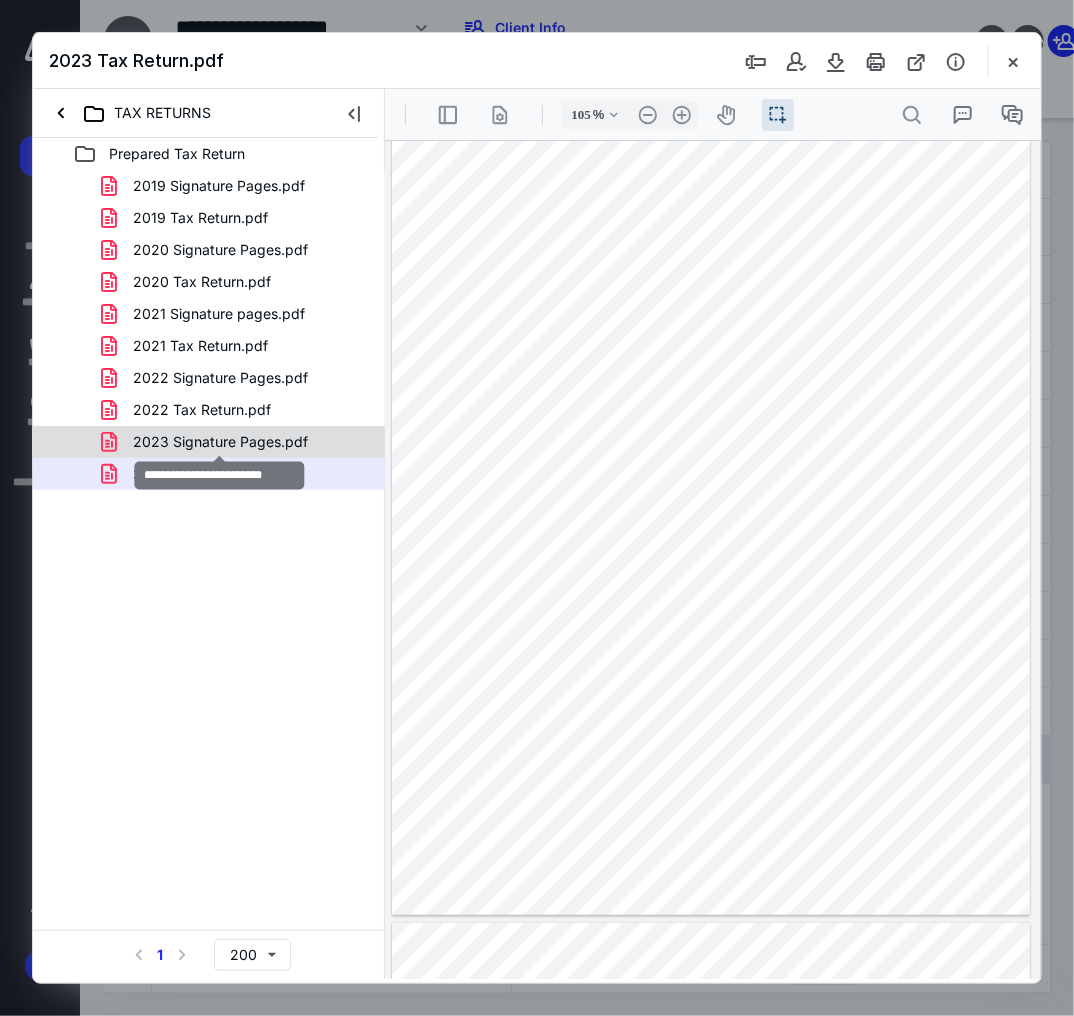 click on "2023 Signature Pages.pdf" at bounding box center [220, 442] 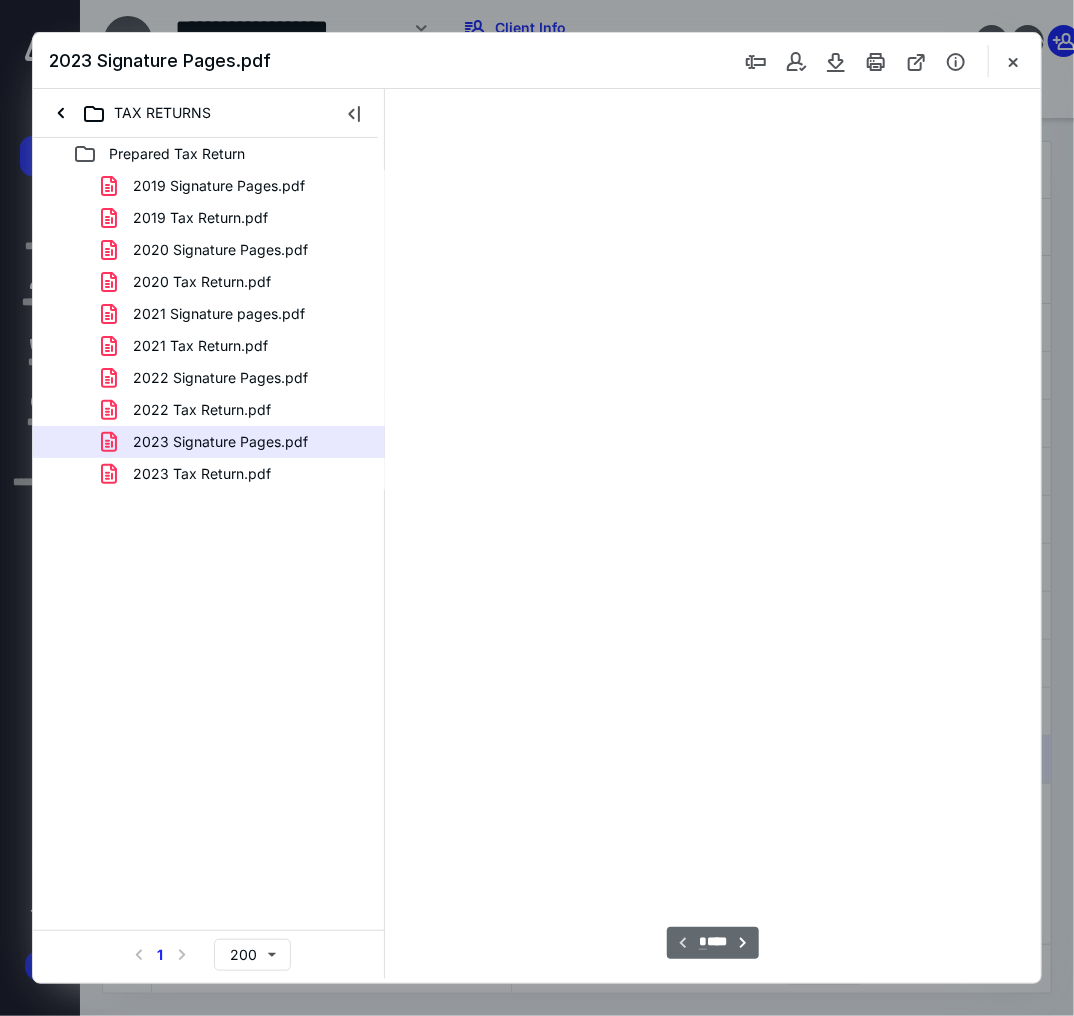 scroll, scrollTop: 0, scrollLeft: 0, axis: both 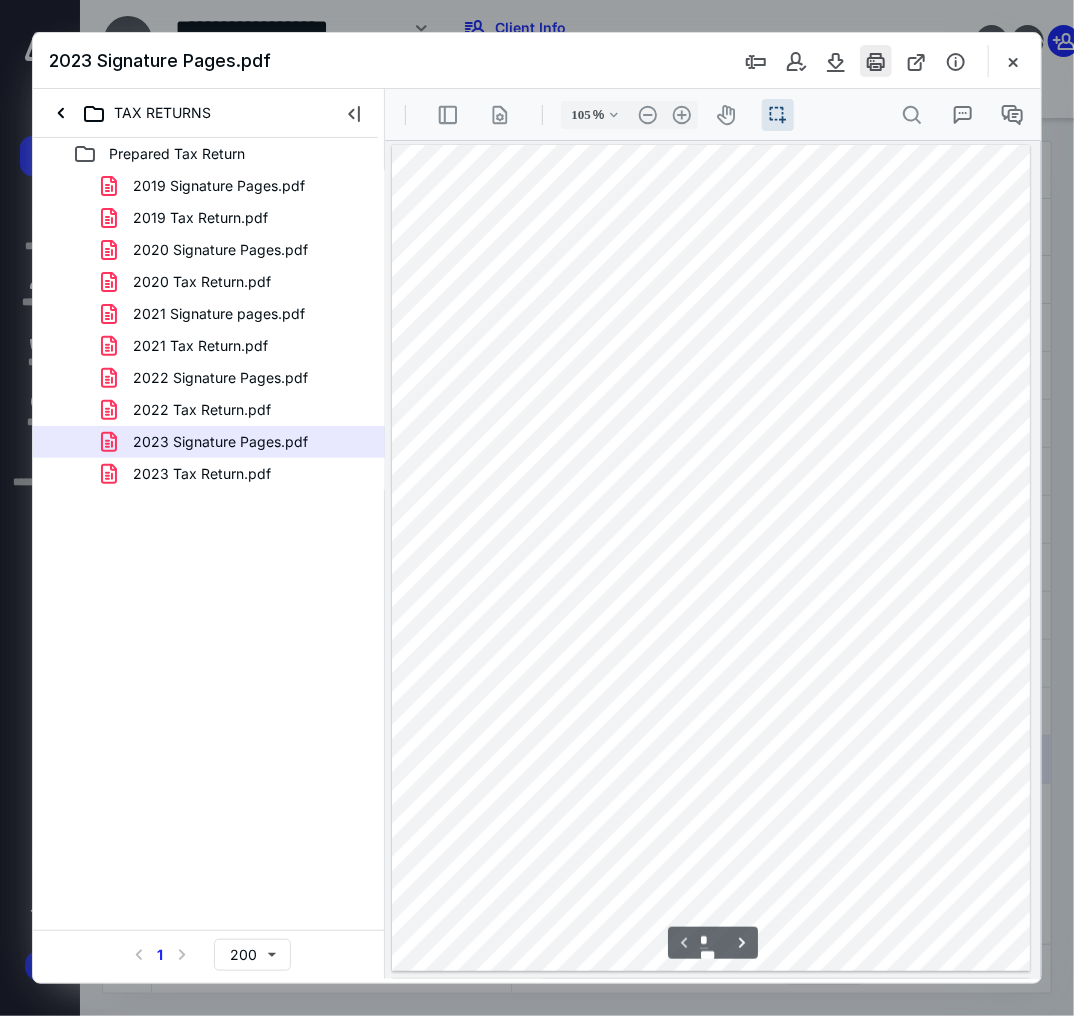 click at bounding box center (876, 61) 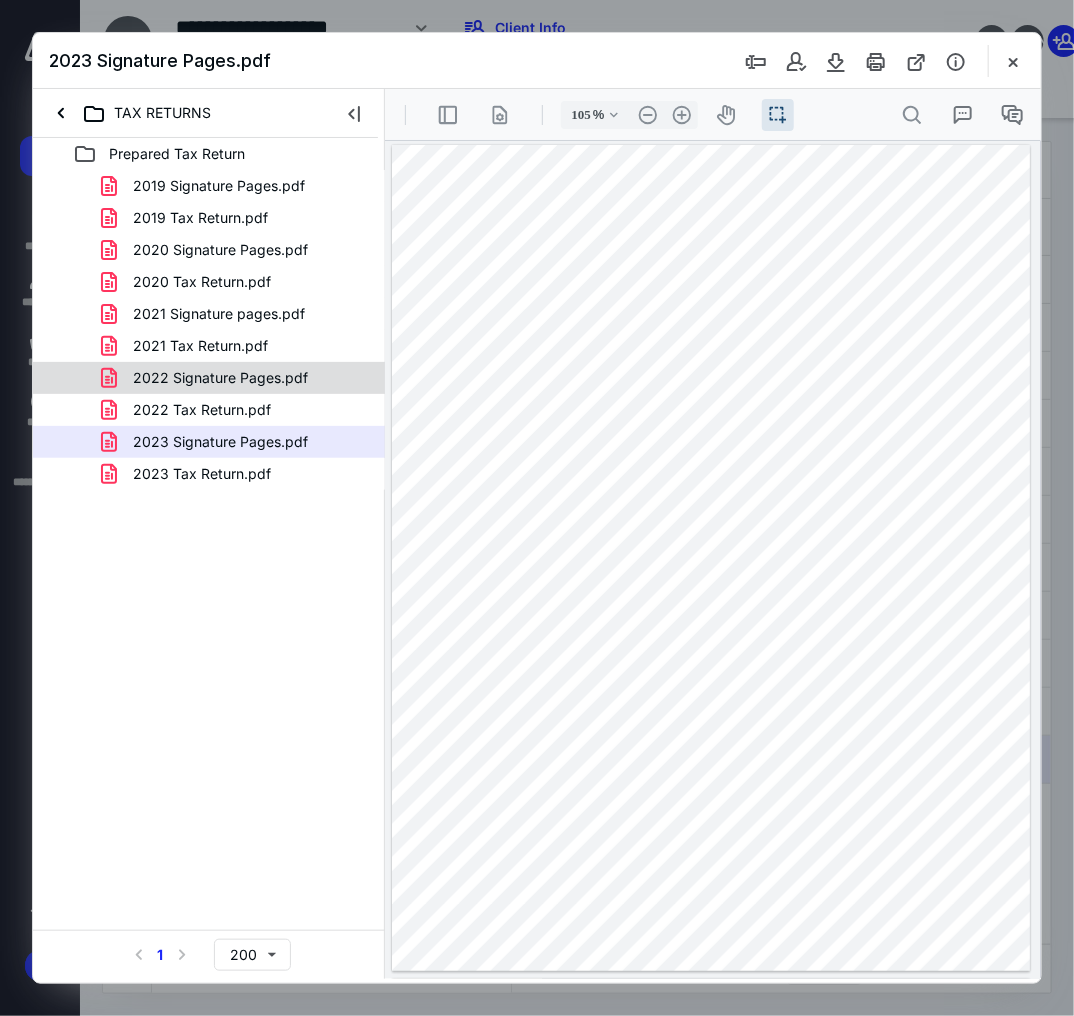 click on "2022 Signature Pages.pdf" at bounding box center [220, 378] 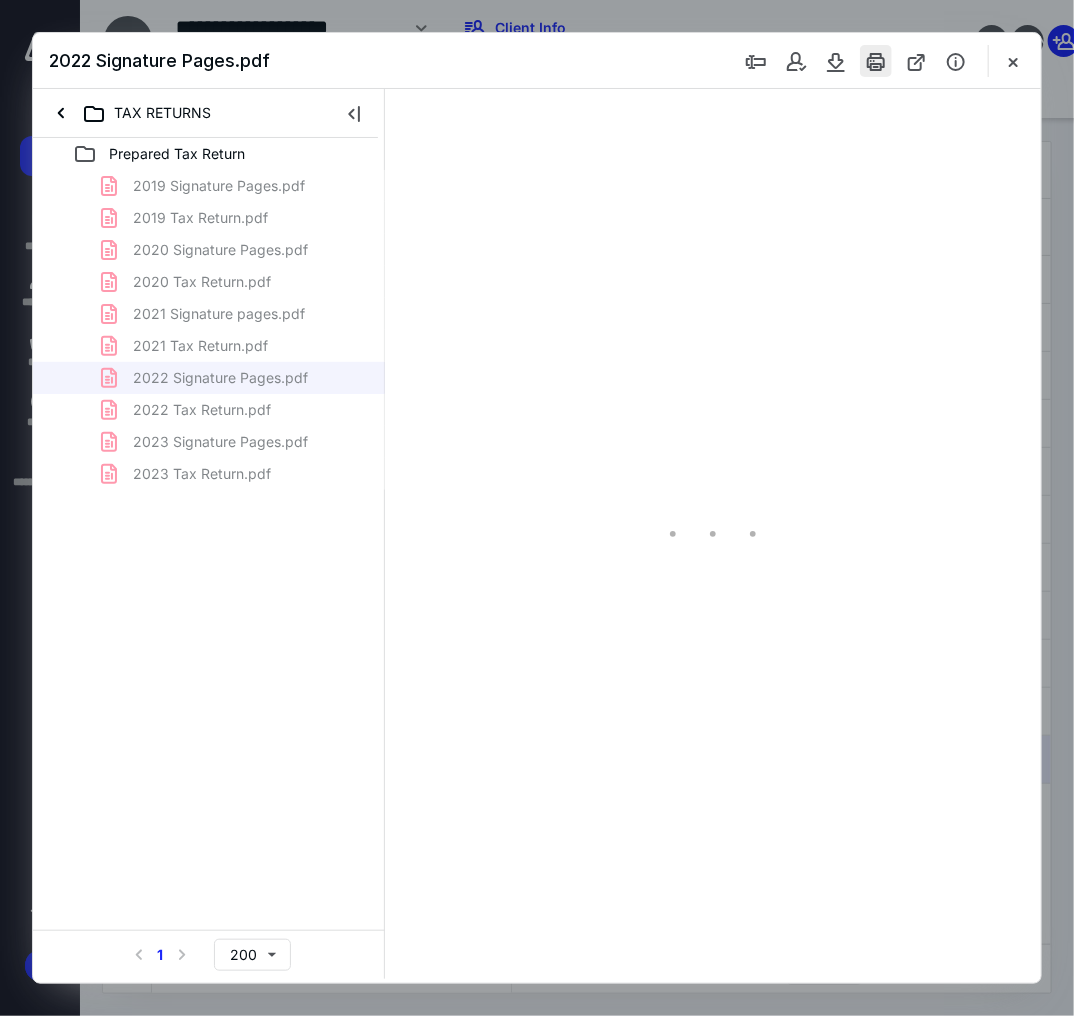 click at bounding box center [876, 61] 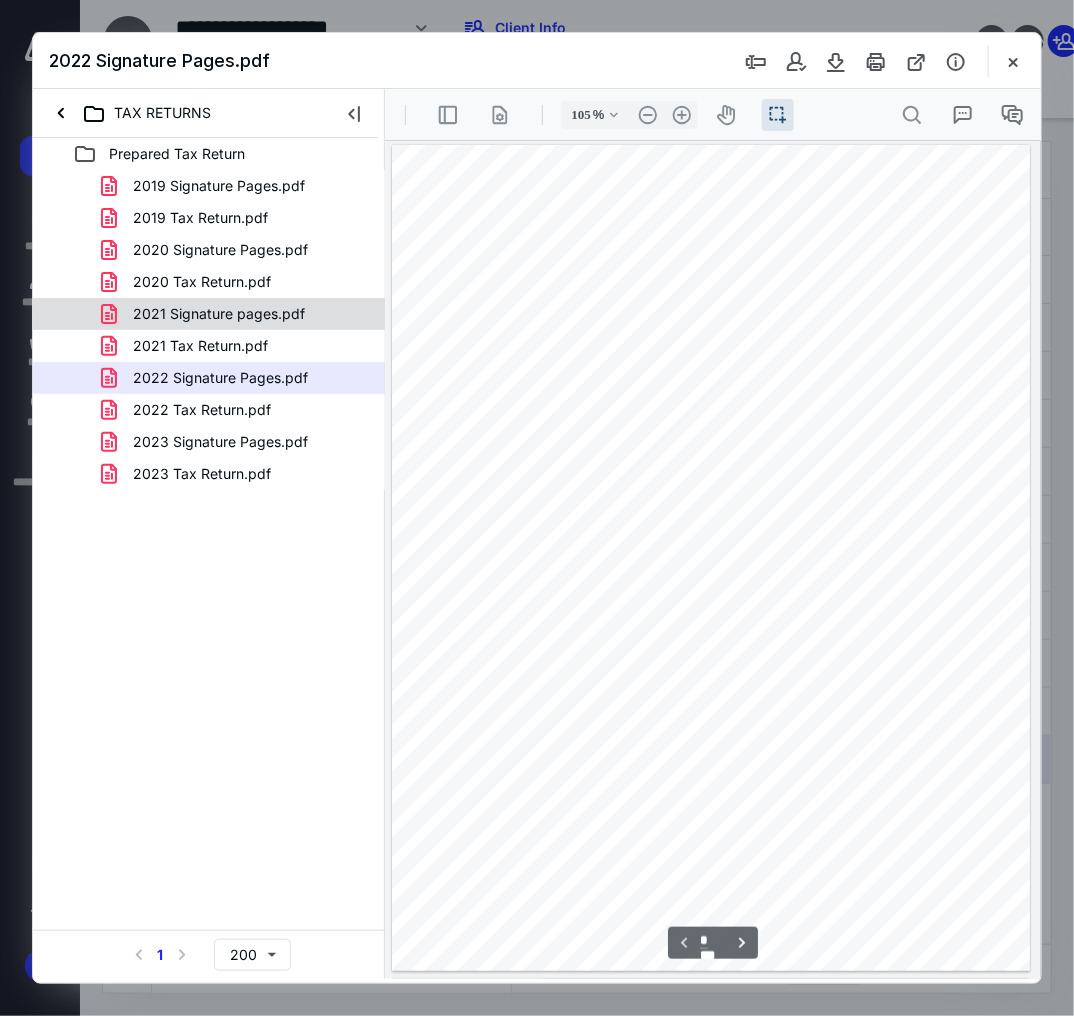 scroll, scrollTop: 56, scrollLeft: 0, axis: vertical 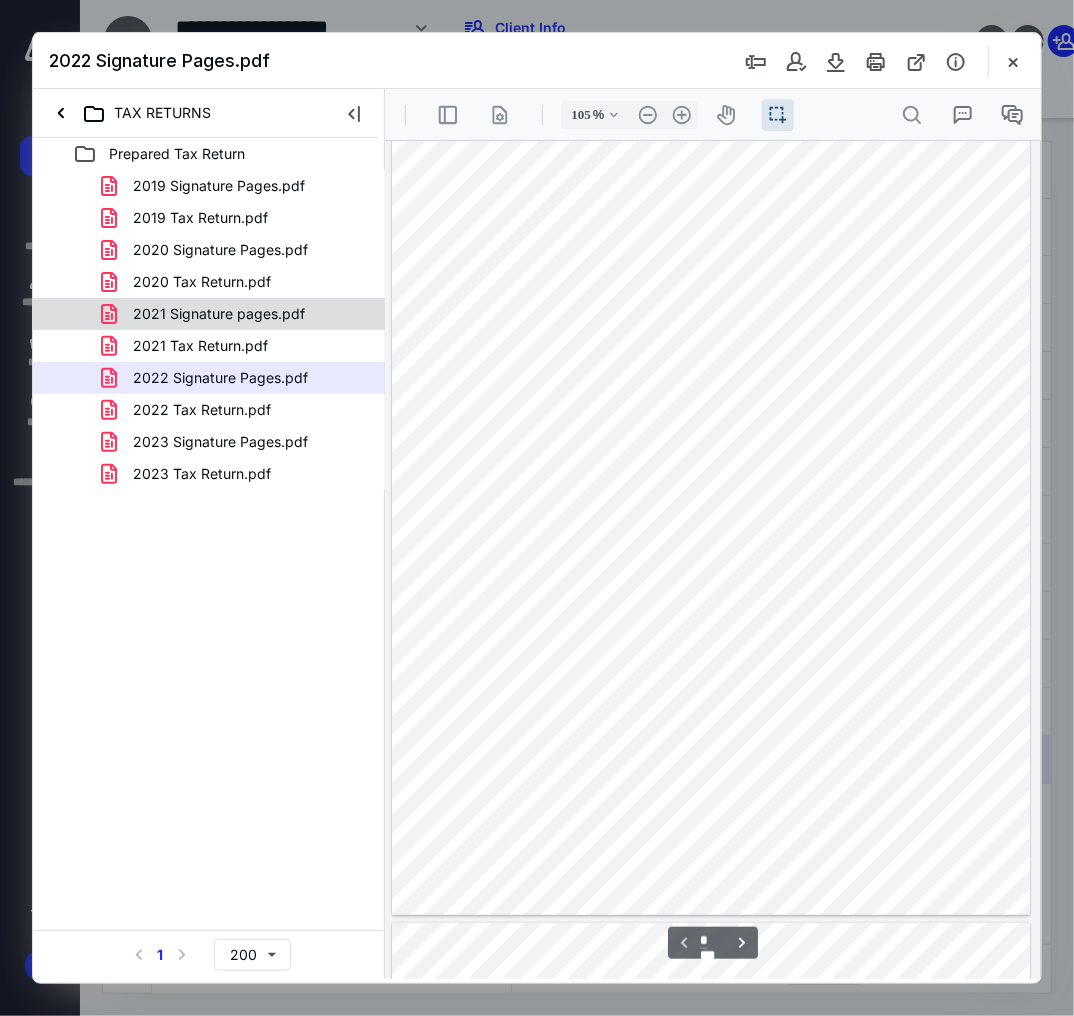 click on "2021 Signature pages.pdf" at bounding box center (207, 314) 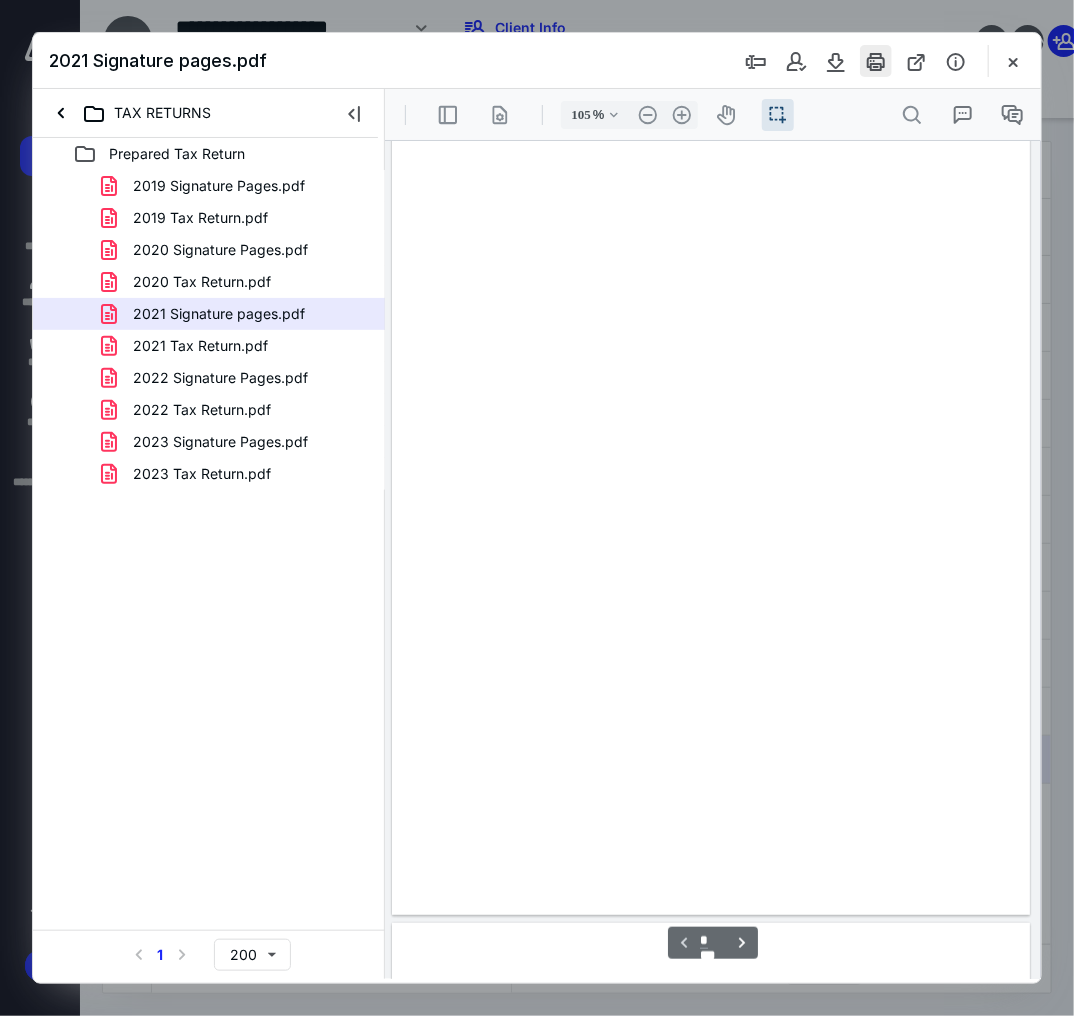 click at bounding box center [876, 61] 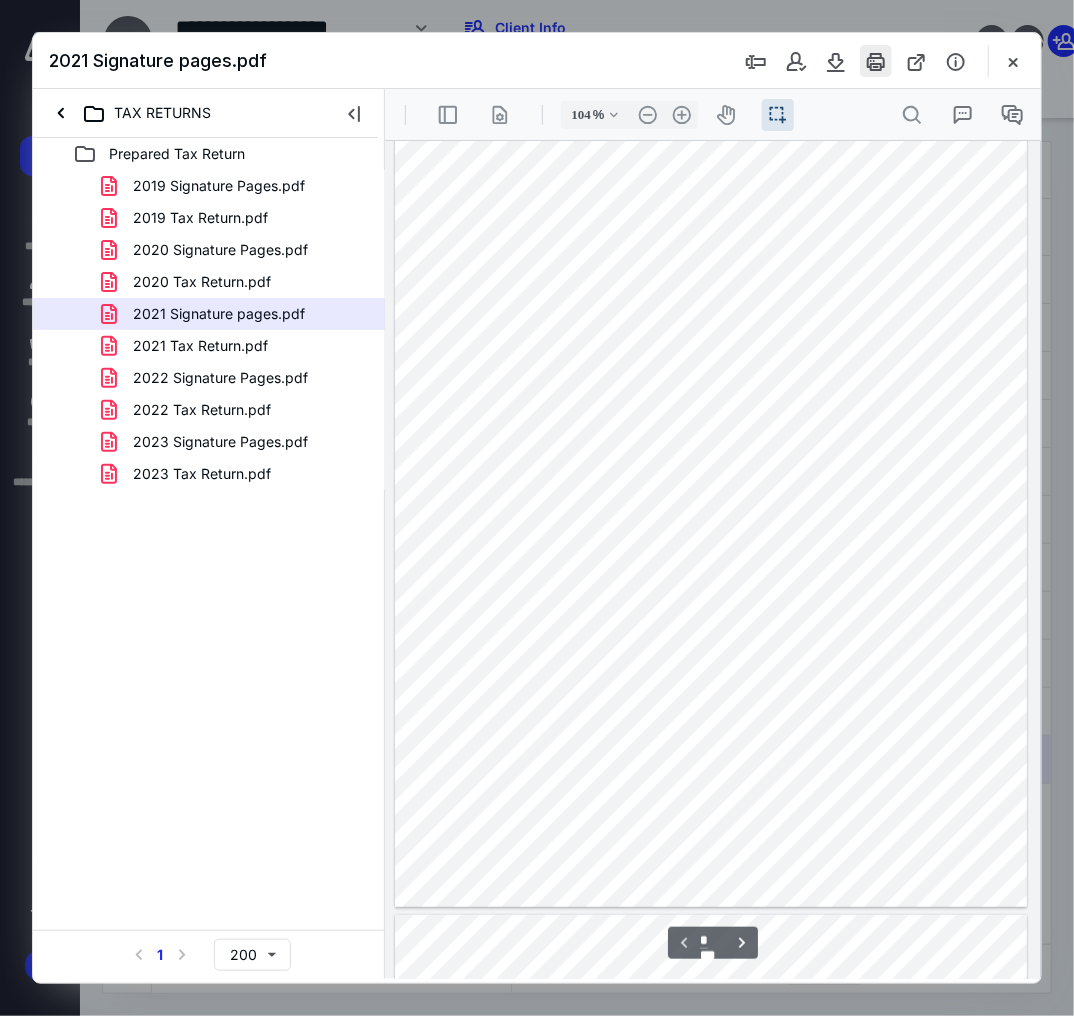 scroll, scrollTop: 55, scrollLeft: 0, axis: vertical 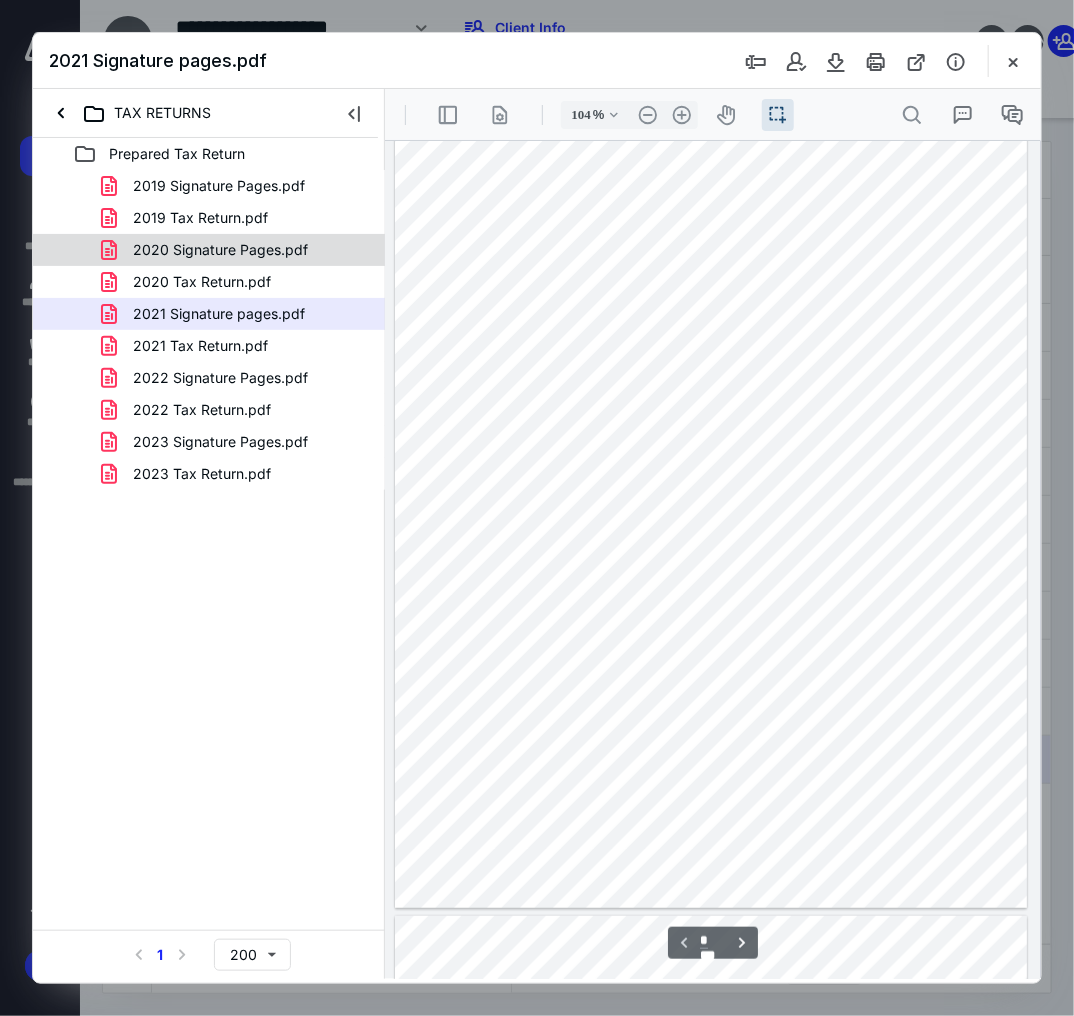 click on "2020 Signature Pages.pdf" at bounding box center [220, 250] 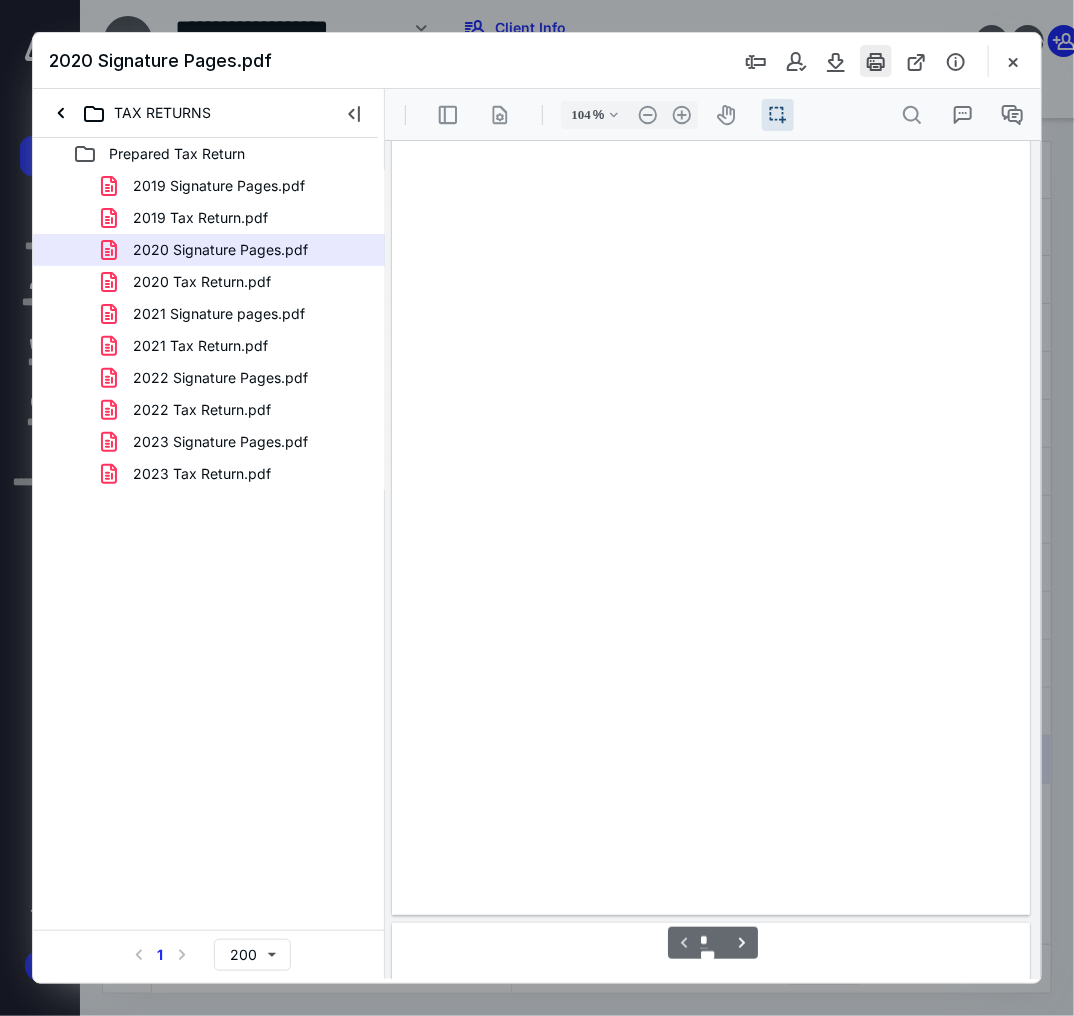 scroll, scrollTop: 55, scrollLeft: 0, axis: vertical 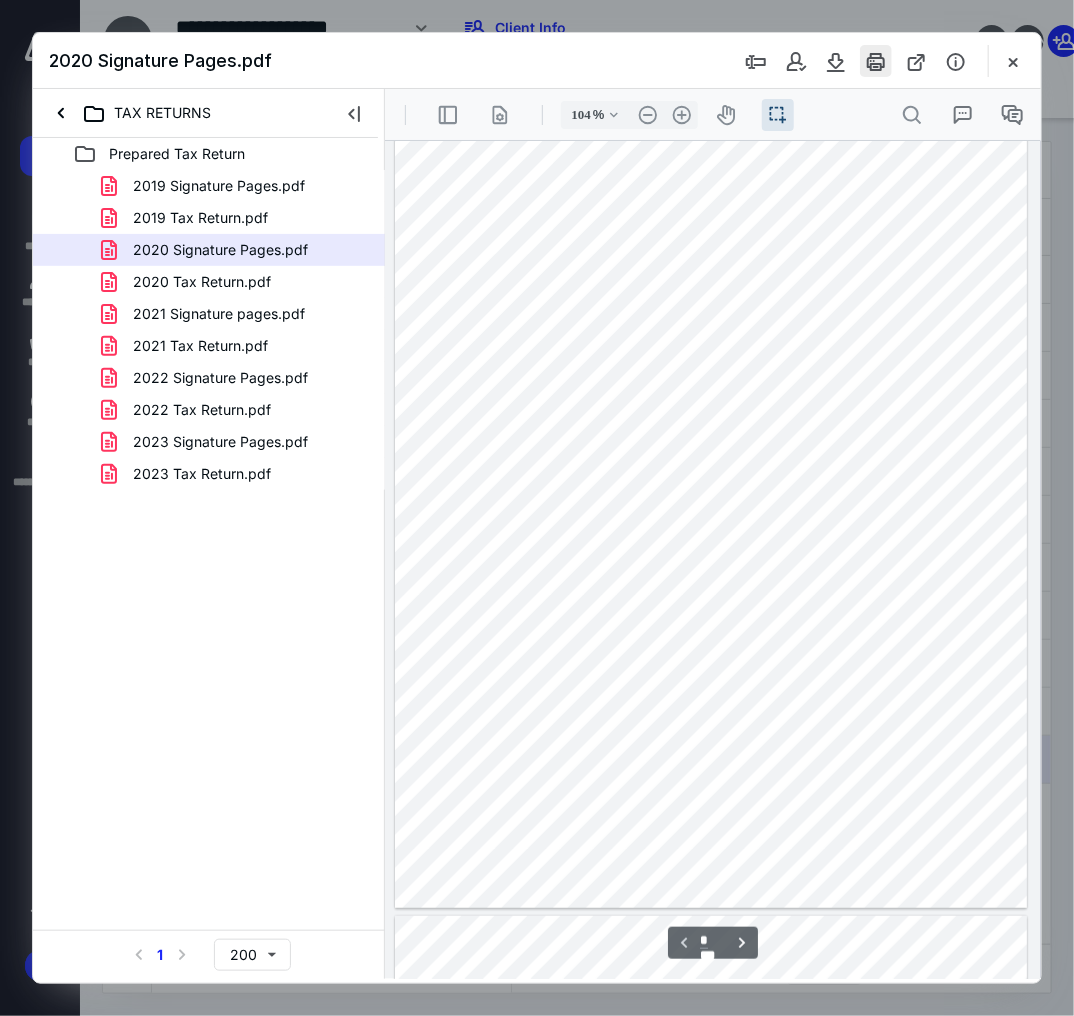 click at bounding box center (876, 61) 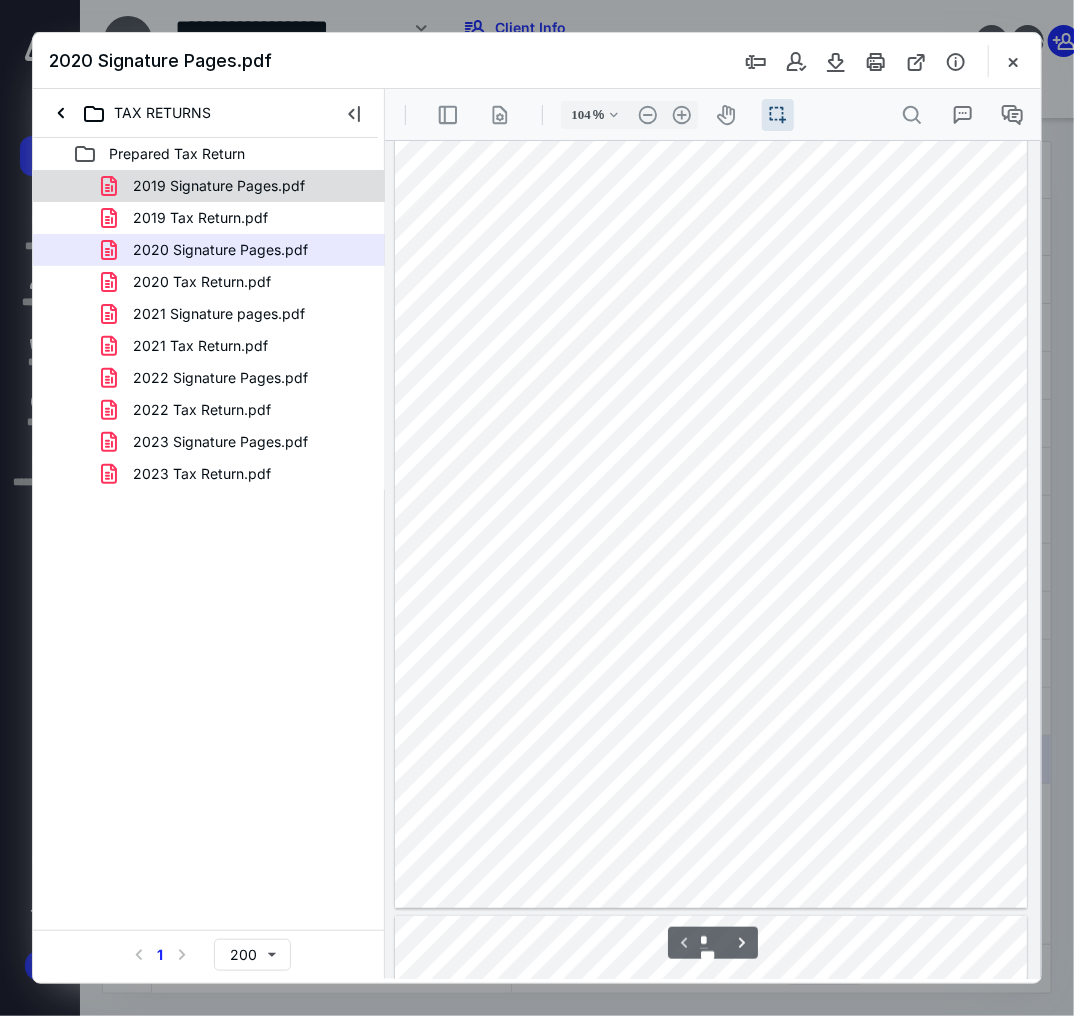 click on "2019 Signature Pages.pdf" at bounding box center (219, 186) 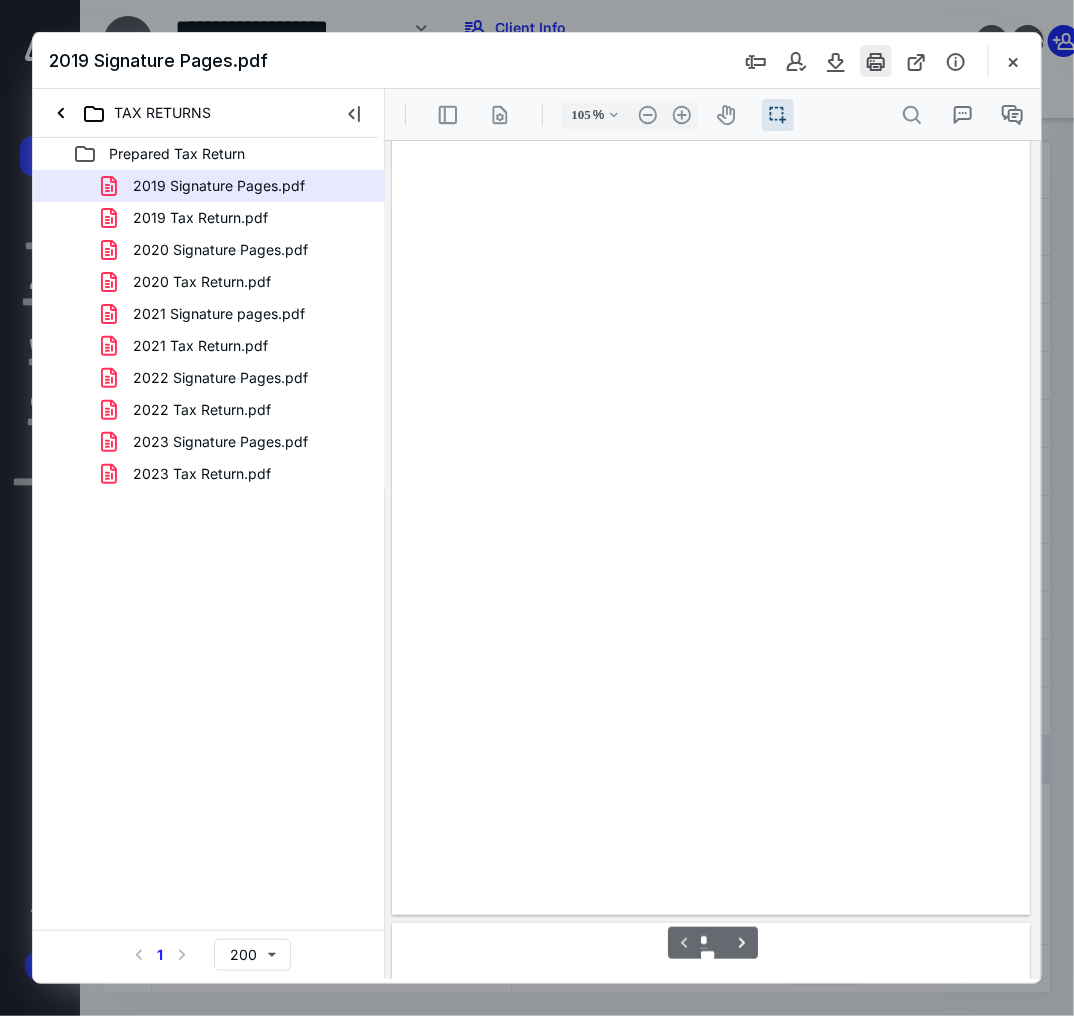 type on "104" 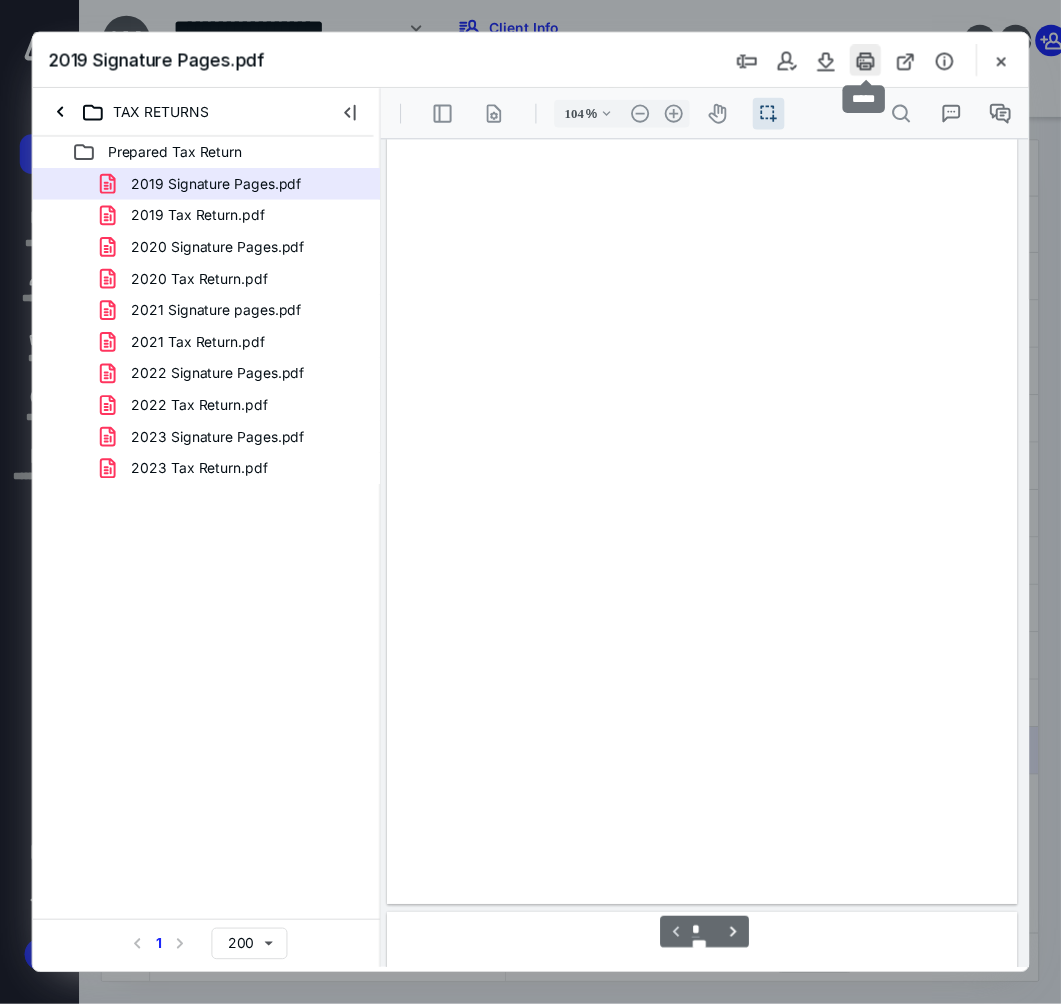 scroll, scrollTop: 55, scrollLeft: 0, axis: vertical 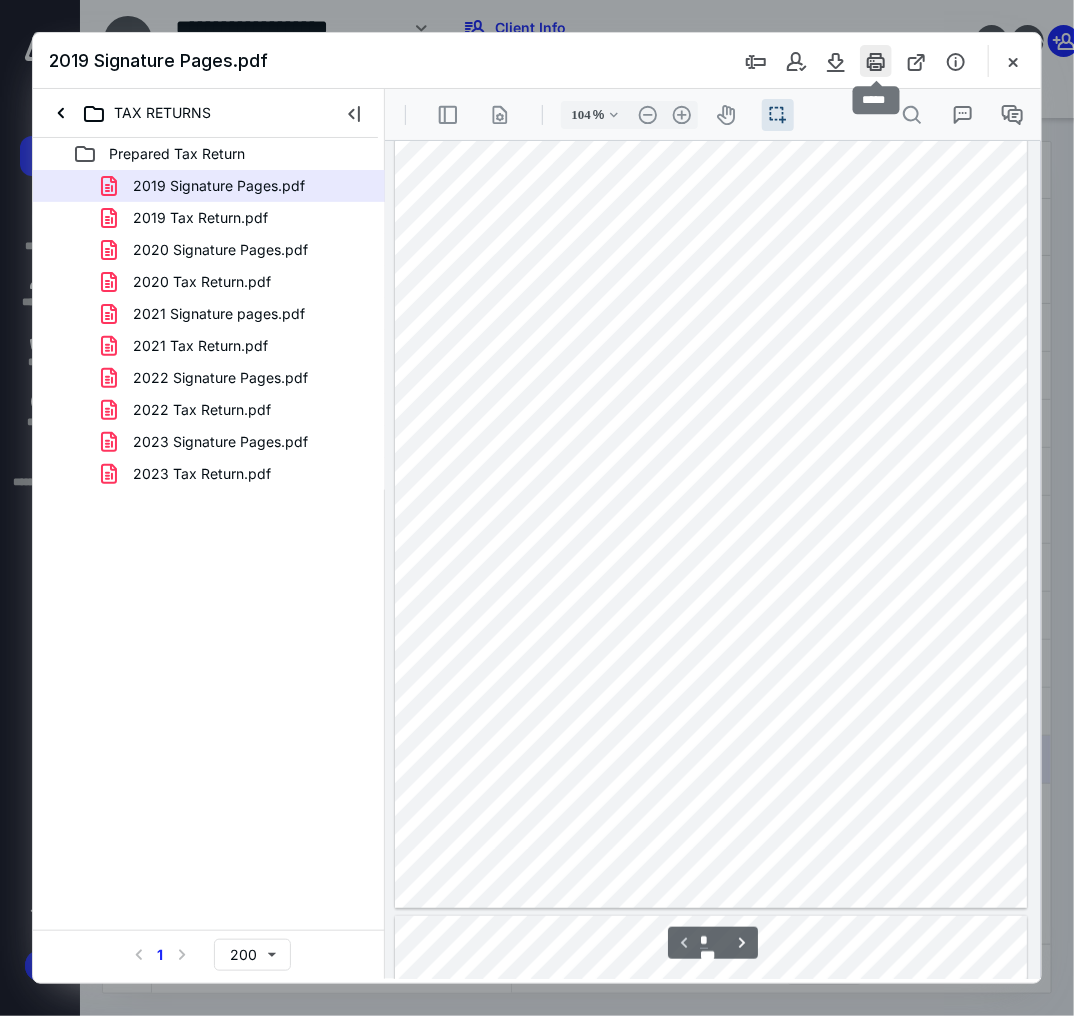 click at bounding box center [876, 61] 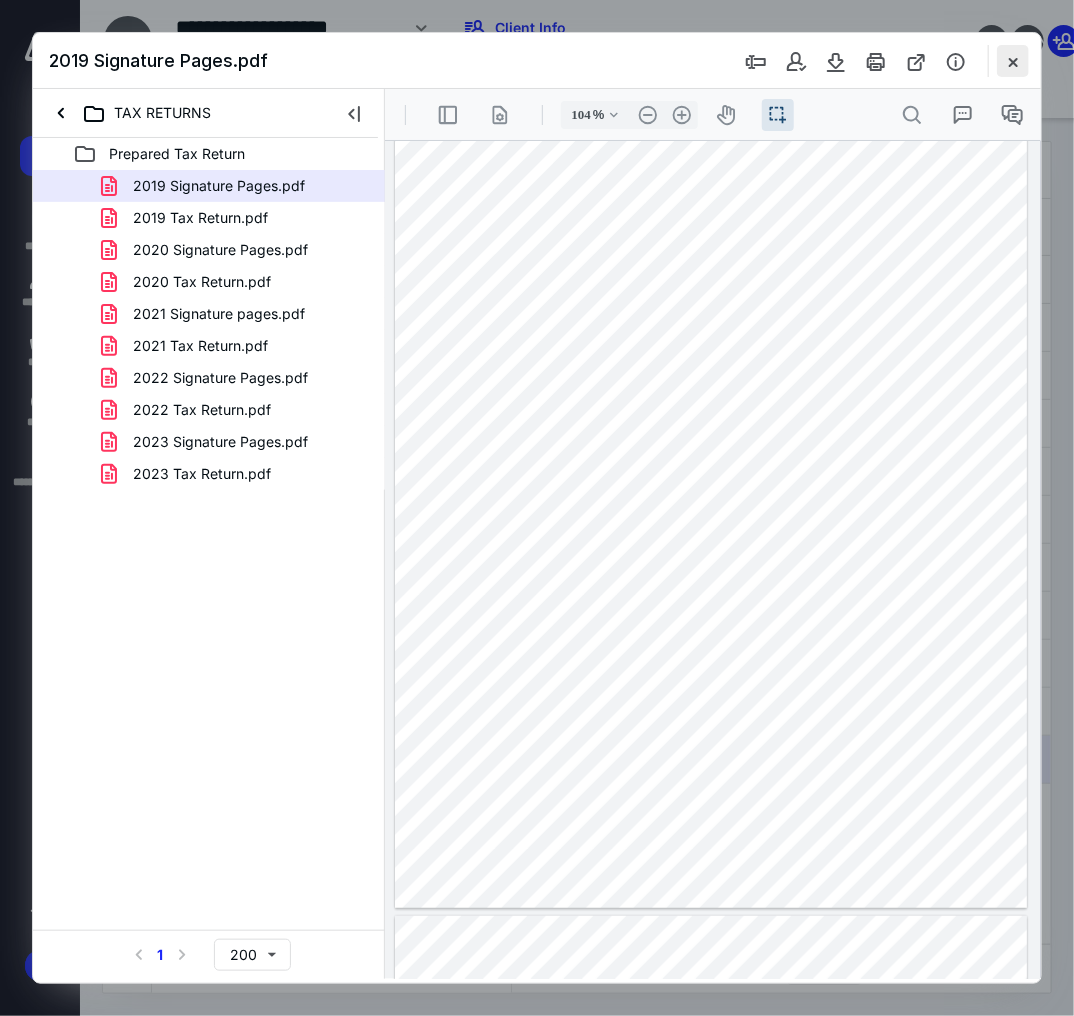 click at bounding box center (1013, 61) 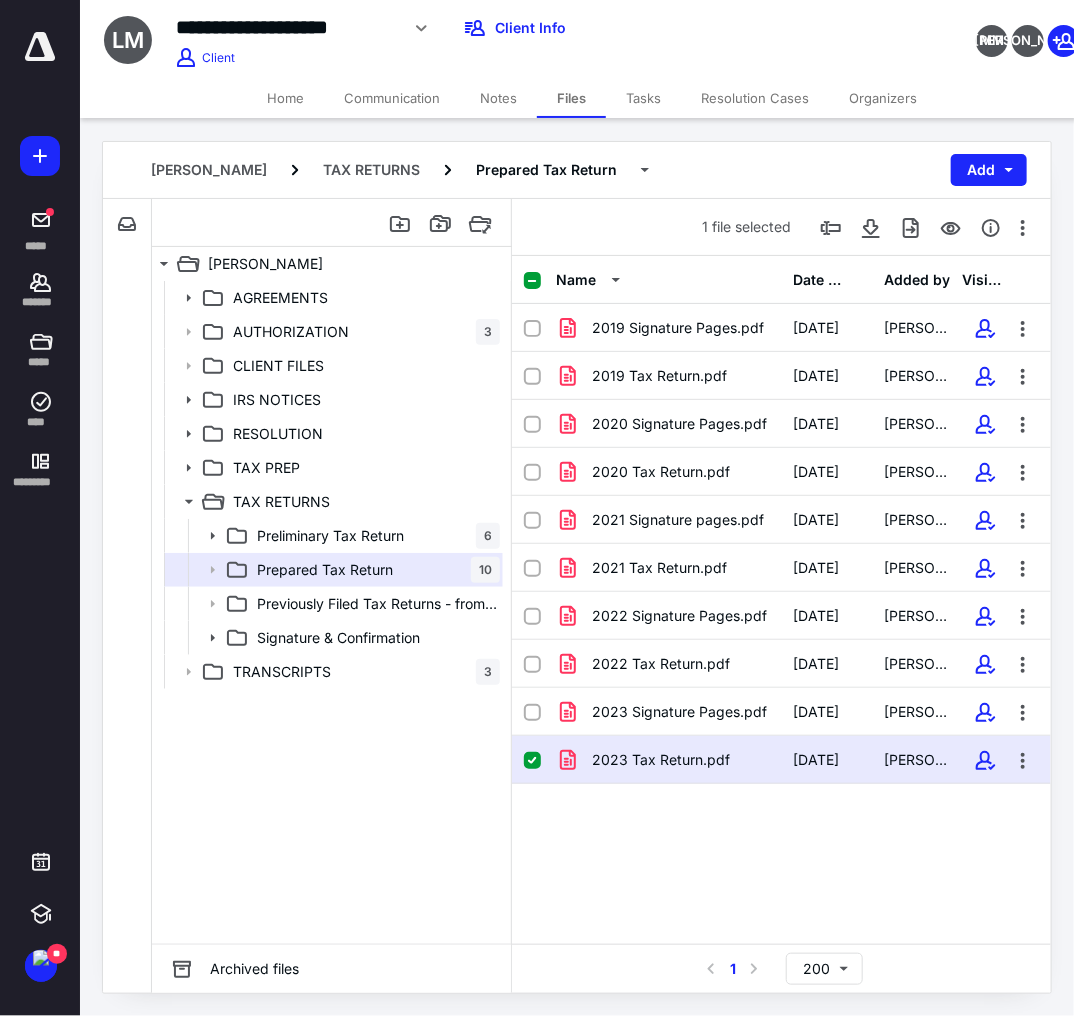 click on "AGREEMENTS AUTHORIZATION 3 CLIENT FILES IRS NOTICES RESOLUTION TAX PREP TAX RETURNS Preliminary Tax Return 6 Prepared Tax Return 10 Previously Filed Tax Returns - from the Client Signature & Confirmation TRANSCRIPTS 3" at bounding box center [331, 612] 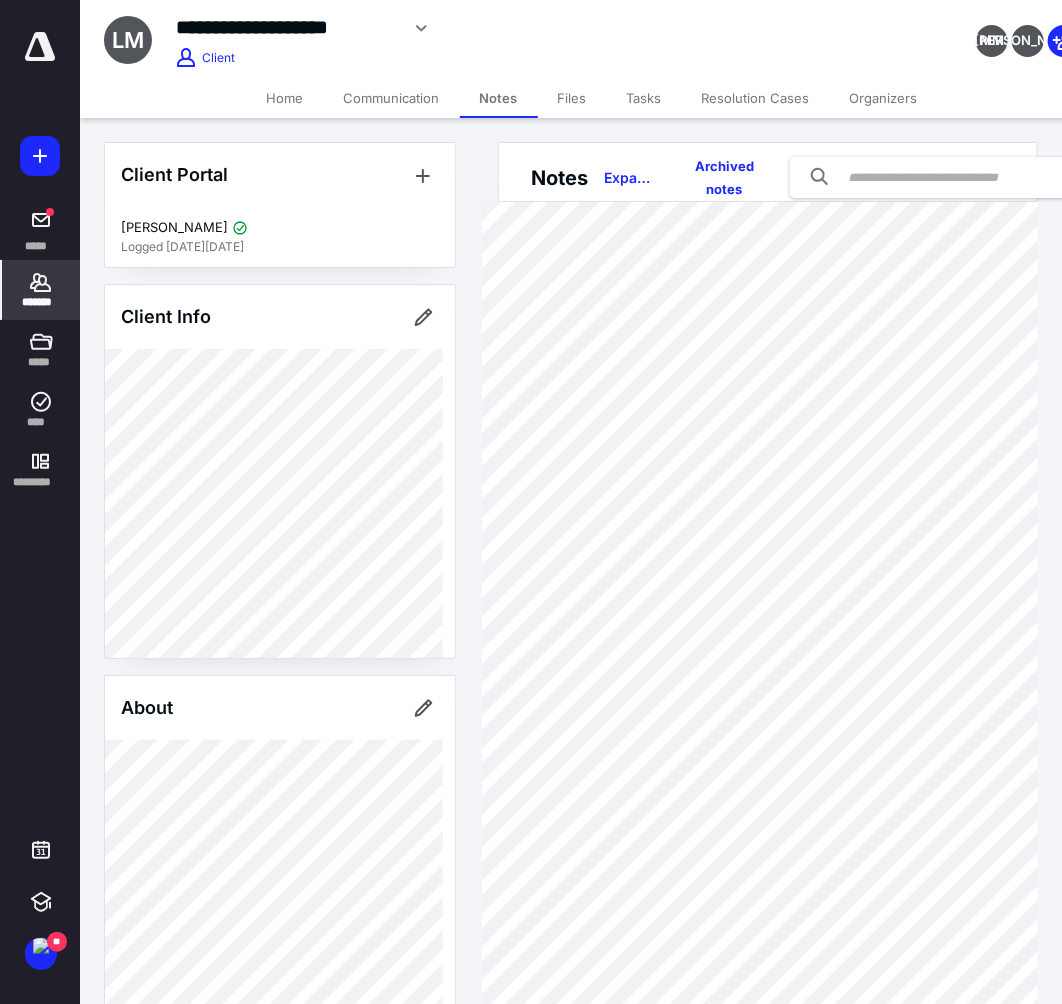 click on "**********" at bounding box center (40, 502) 